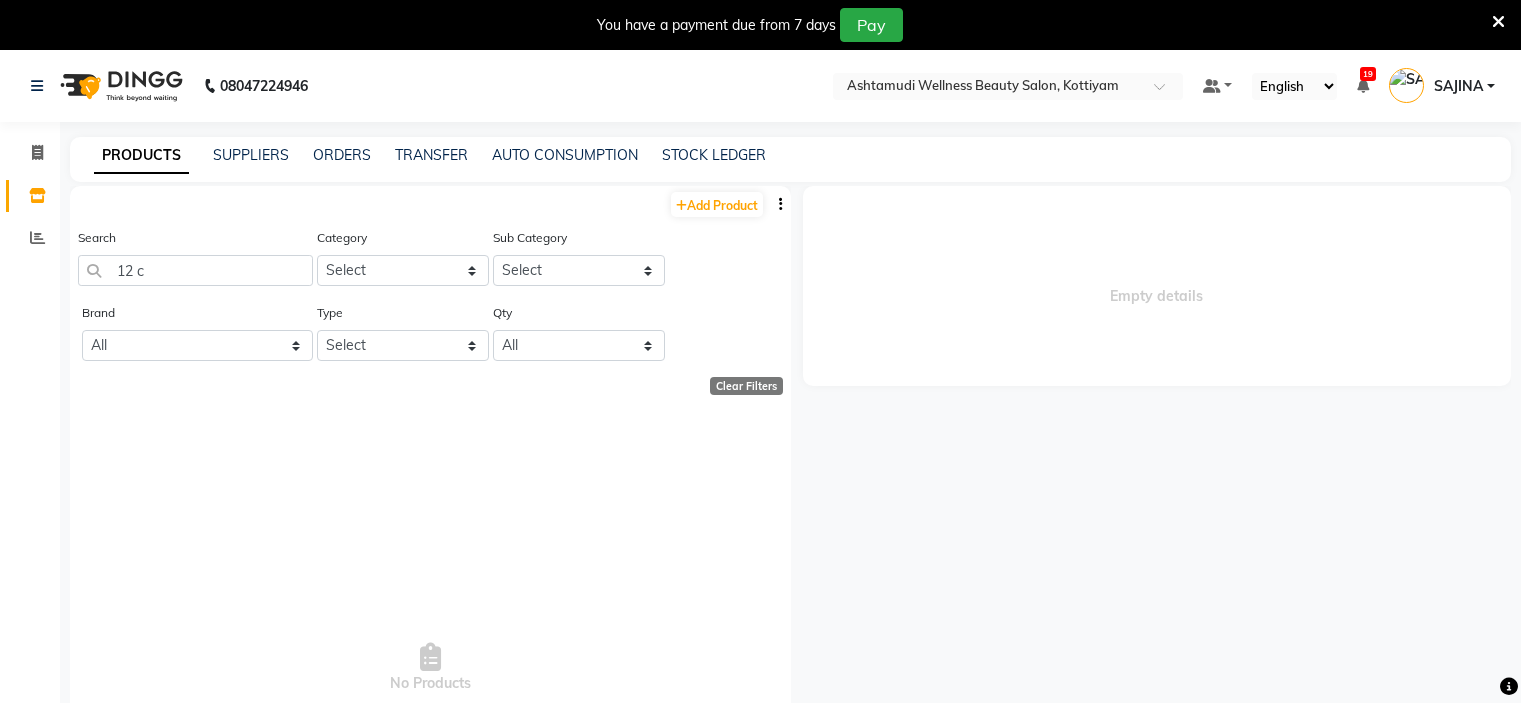 scroll, scrollTop: 0, scrollLeft: 0, axis: both 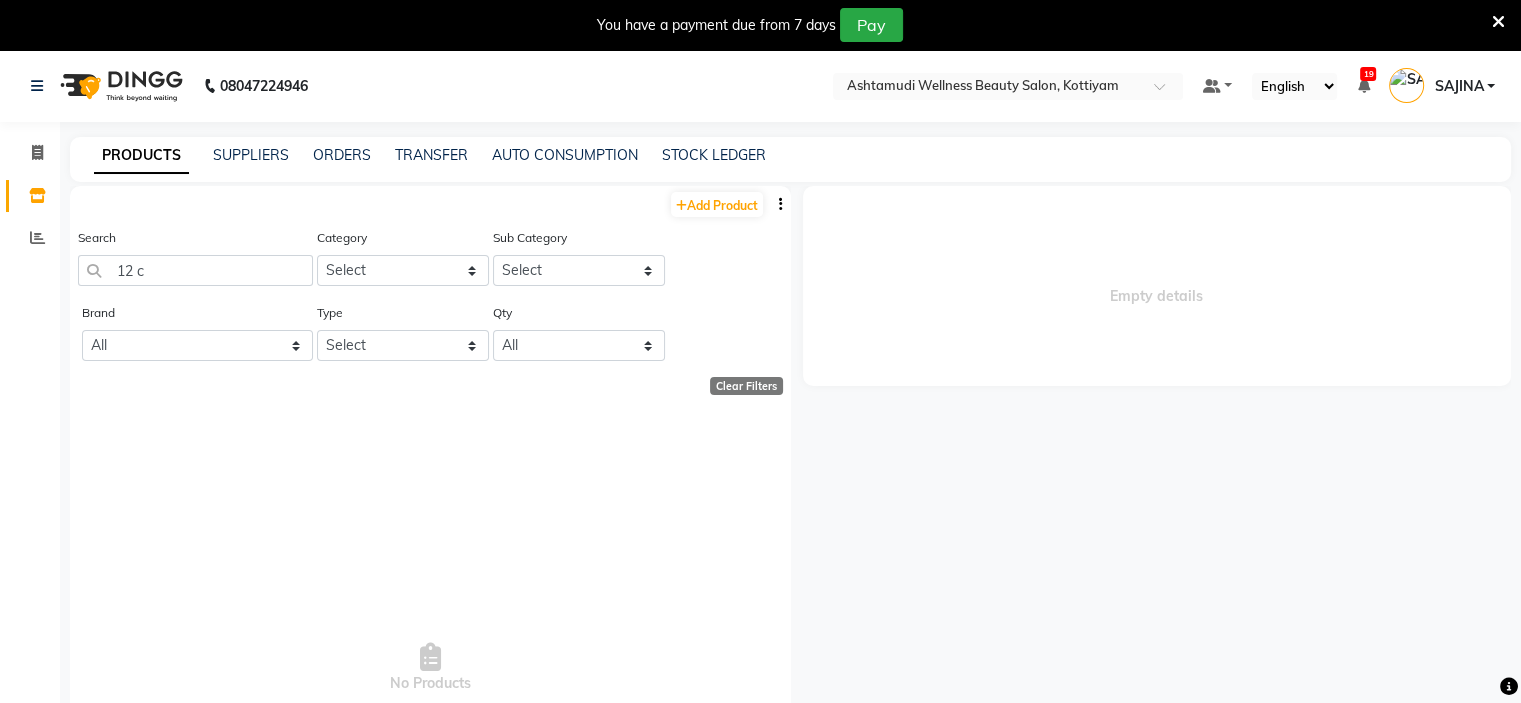 click on "Invoice  Inventory  Reports Segments Page Builder" 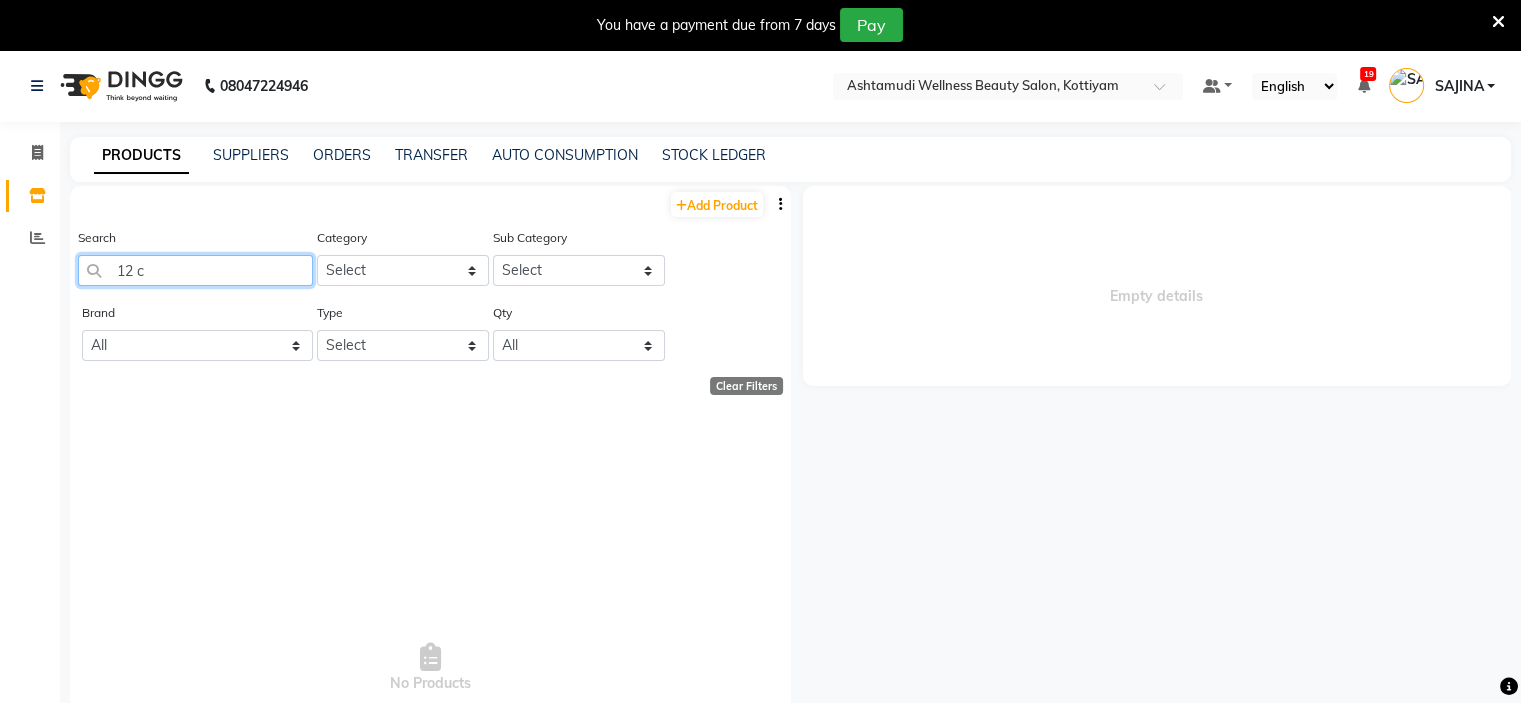 click on "12 c" 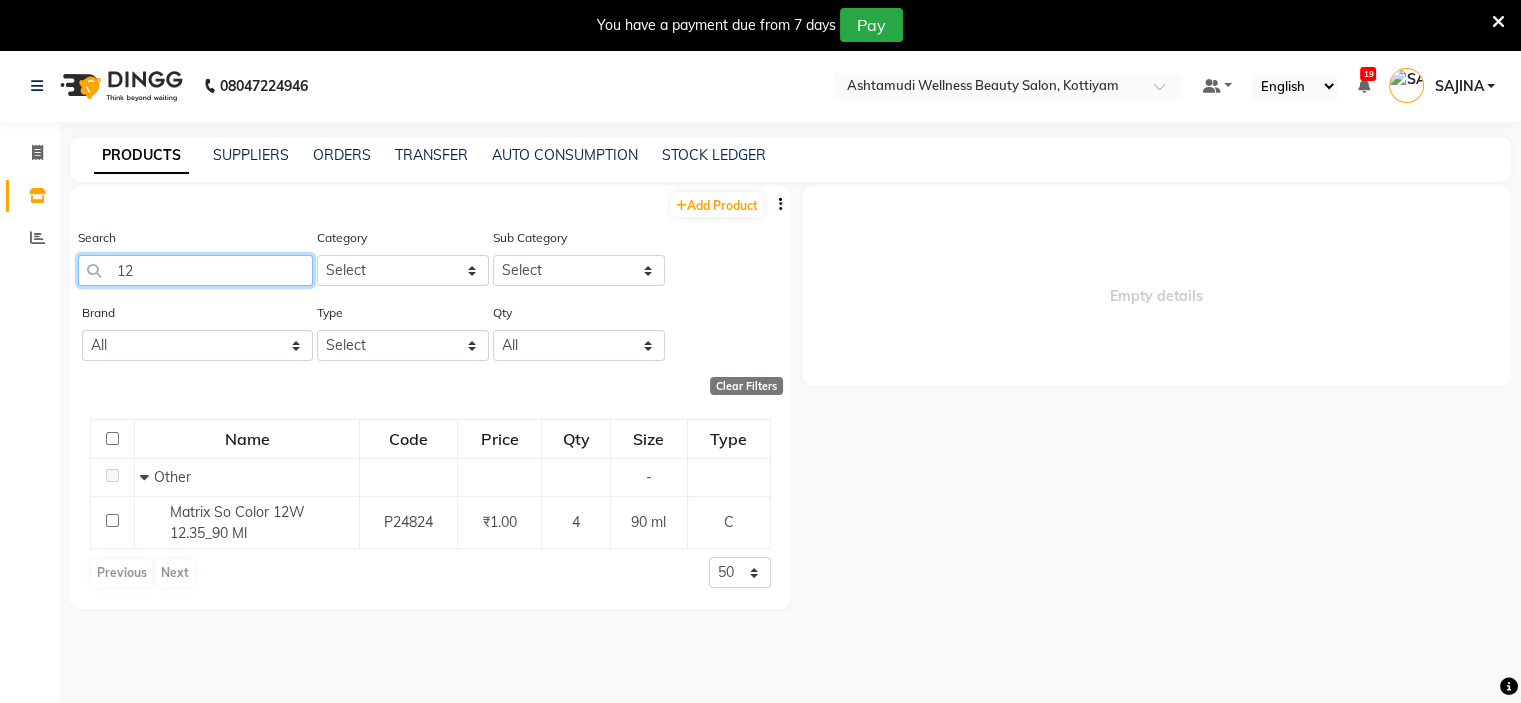 type on "1" 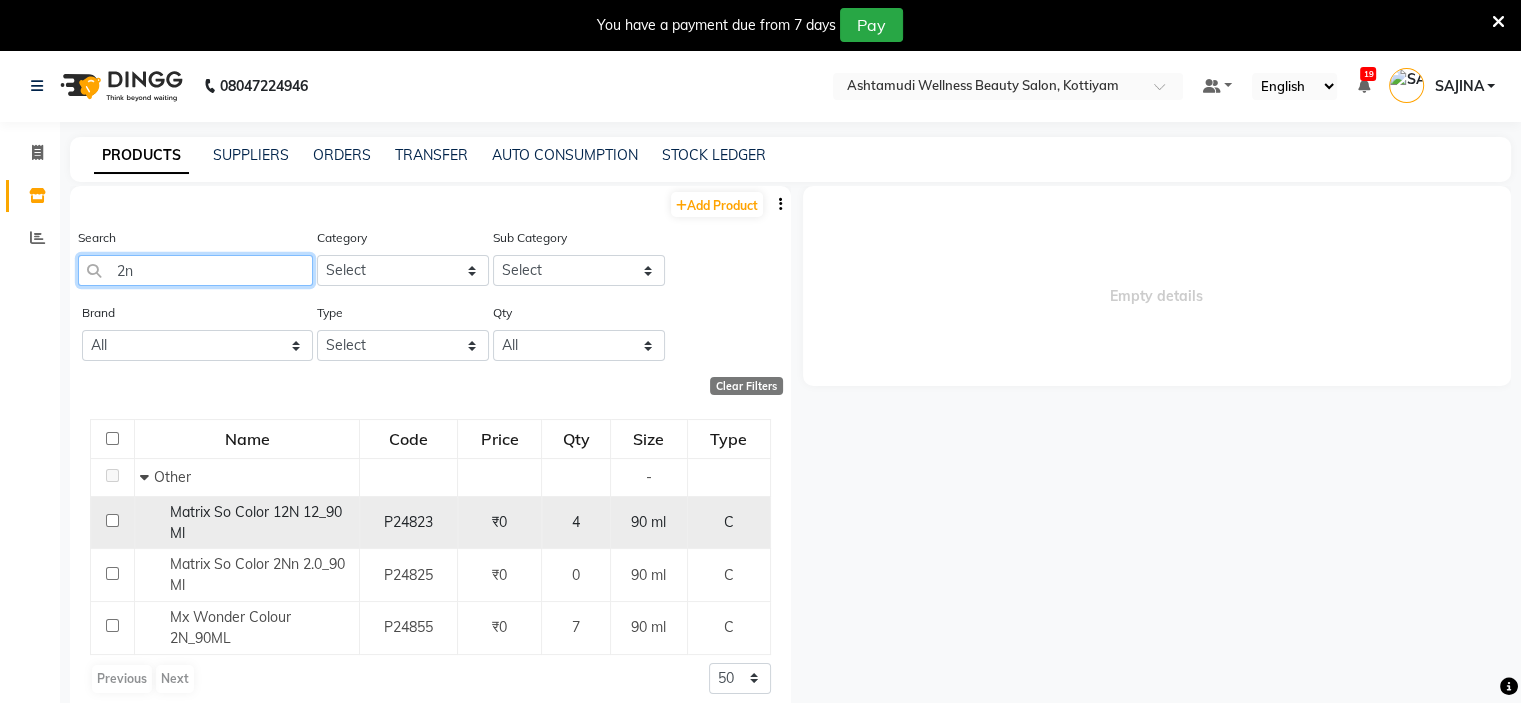 type on "2" 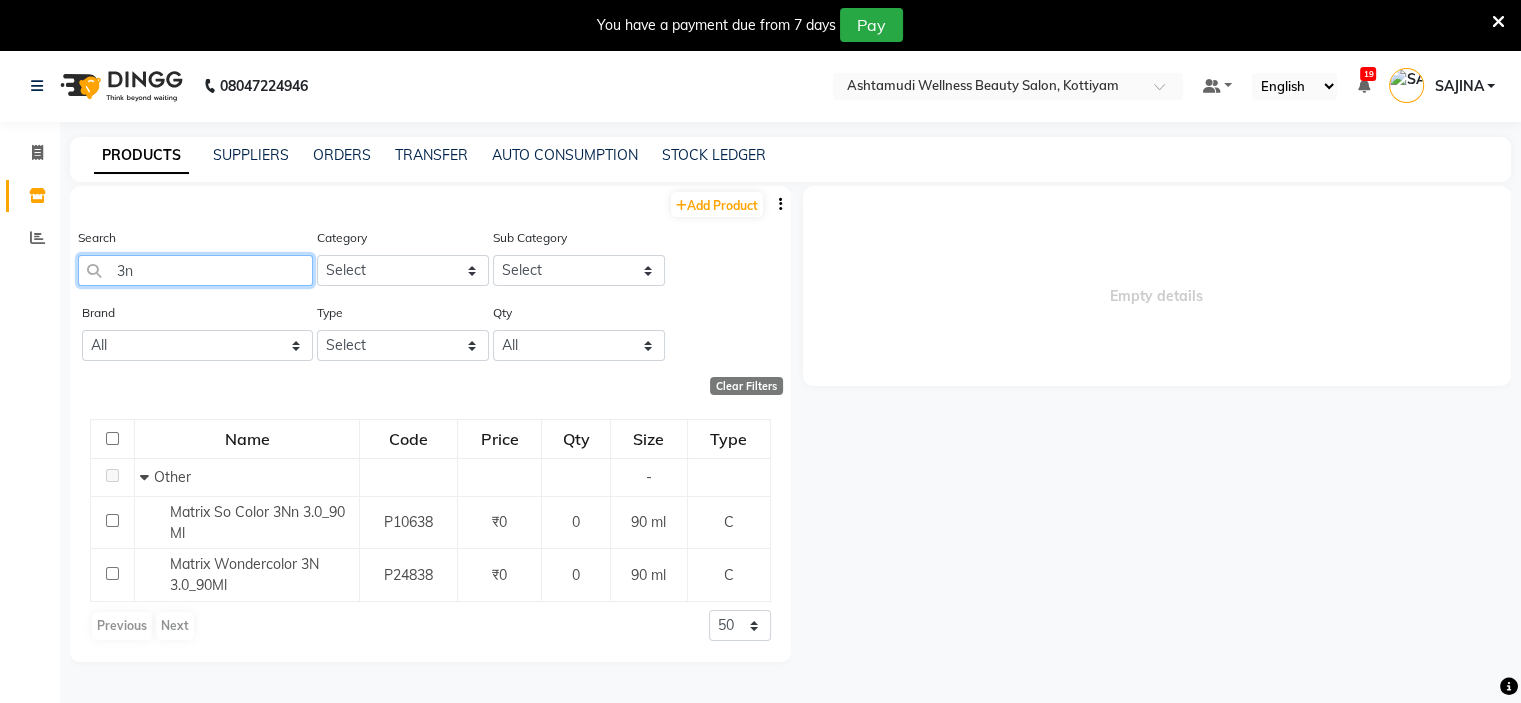 type on "3n" 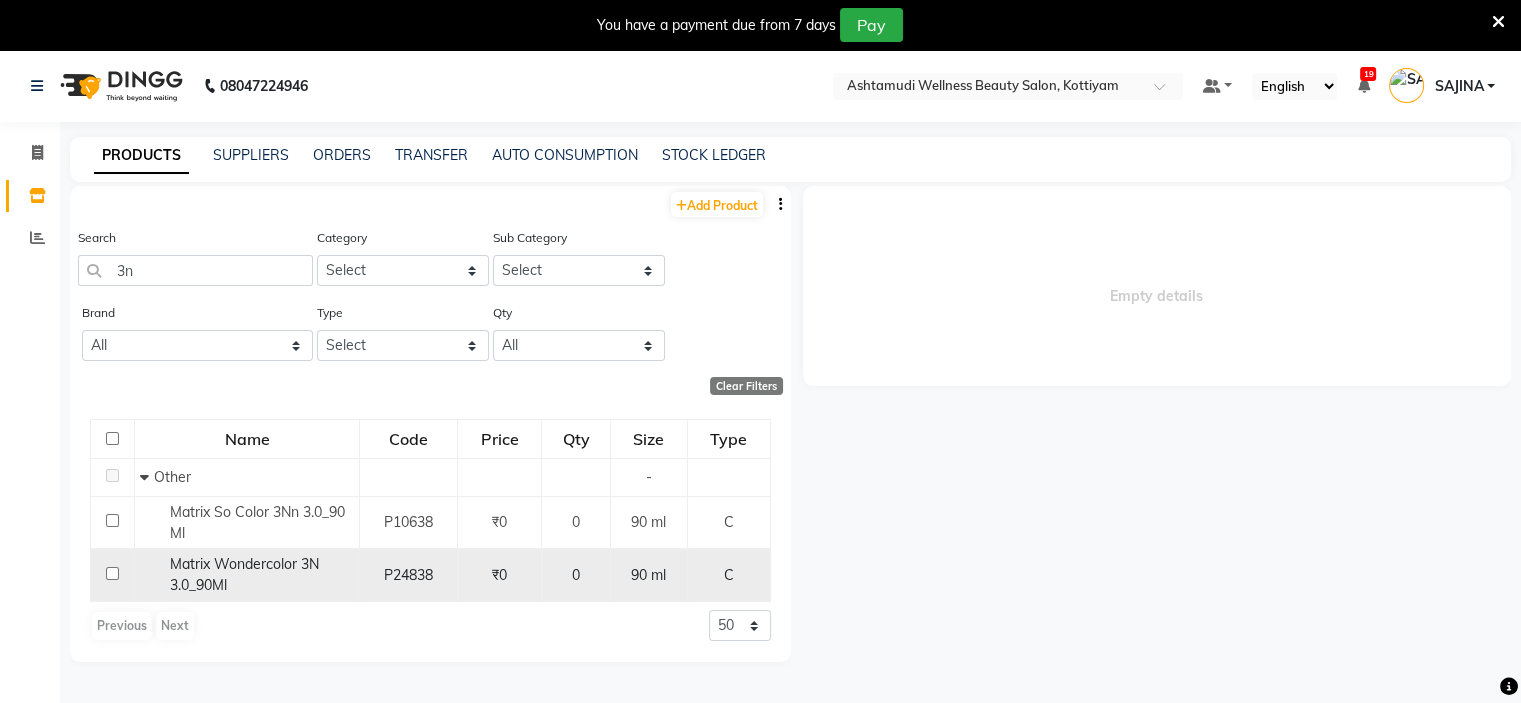 click on "Matrix Wondercolor 3N 3.0_90Ml" 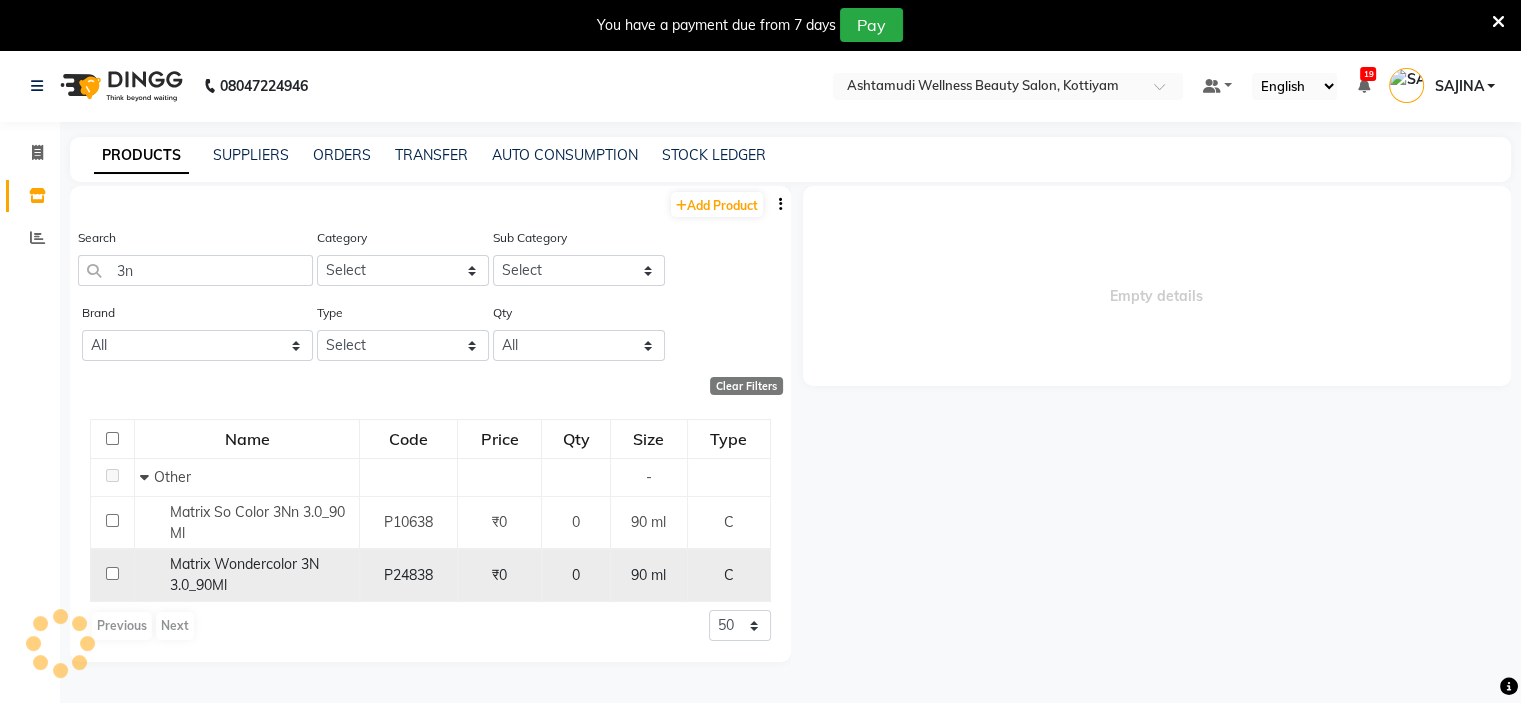 select 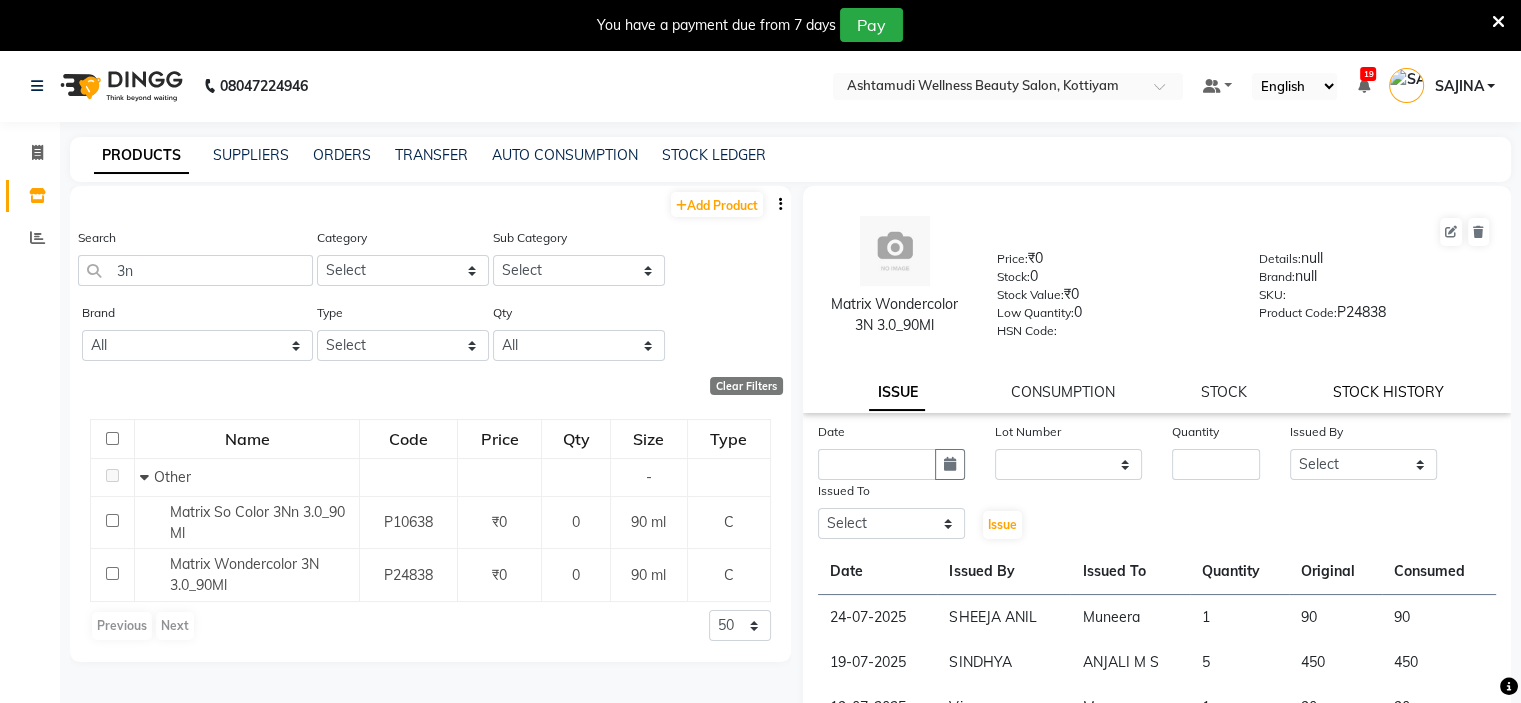 click on "STOCK HISTORY" 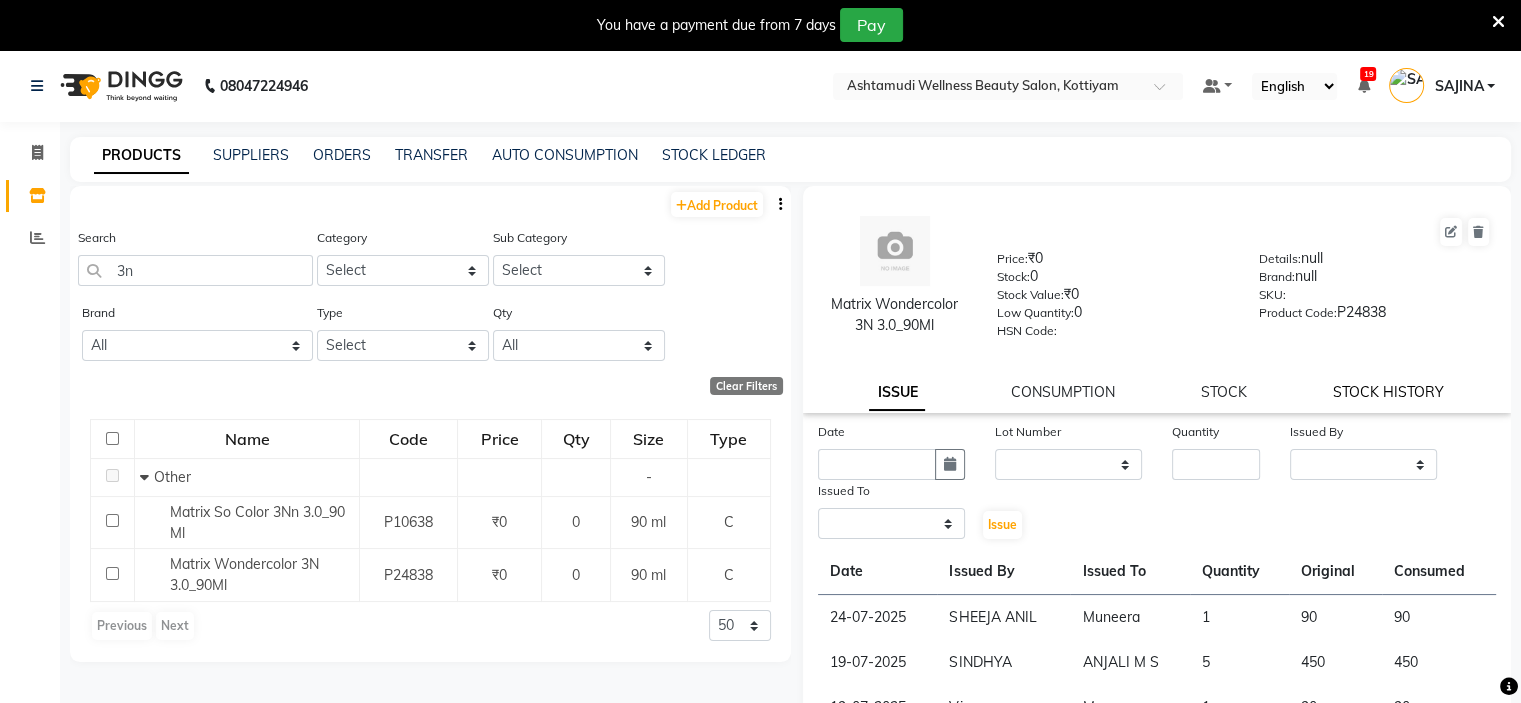 select on "all" 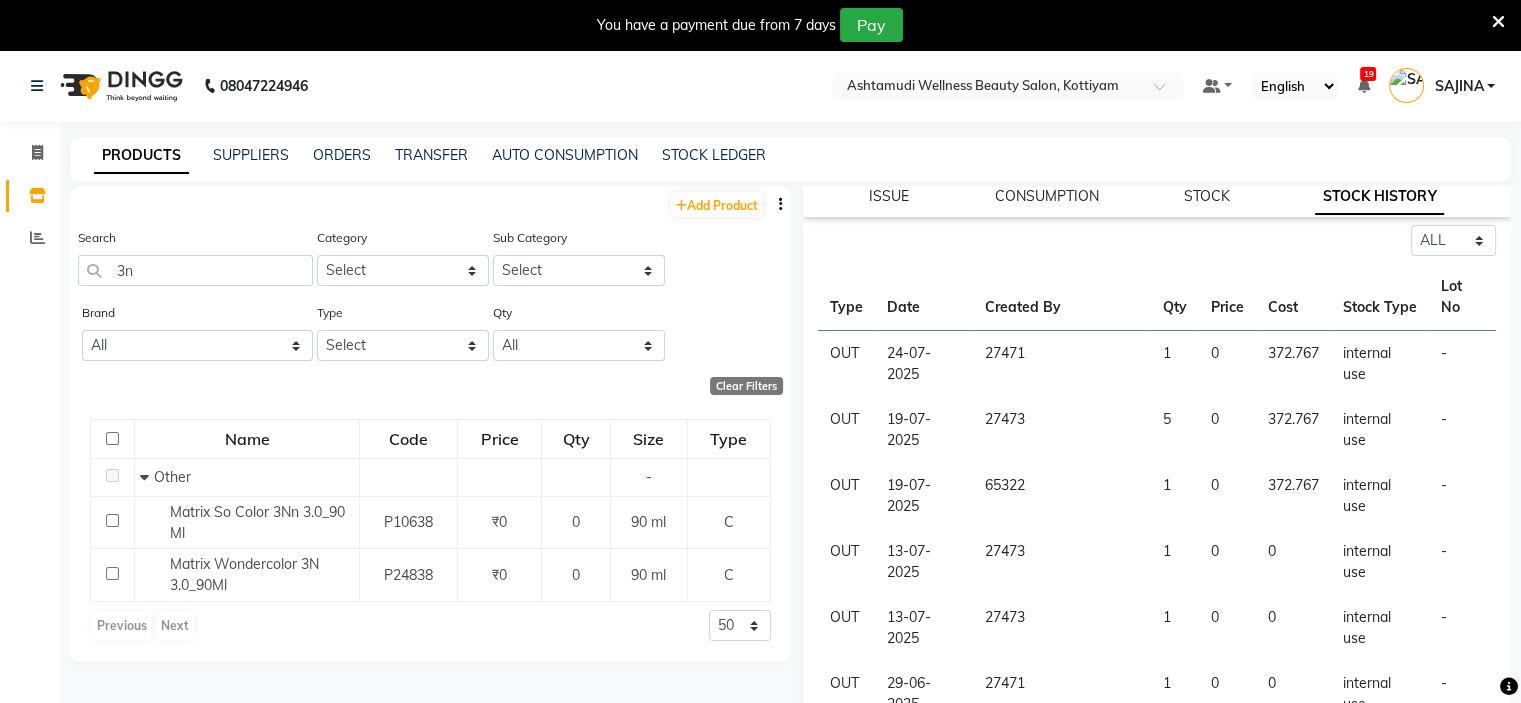 scroll, scrollTop: 200, scrollLeft: 0, axis: vertical 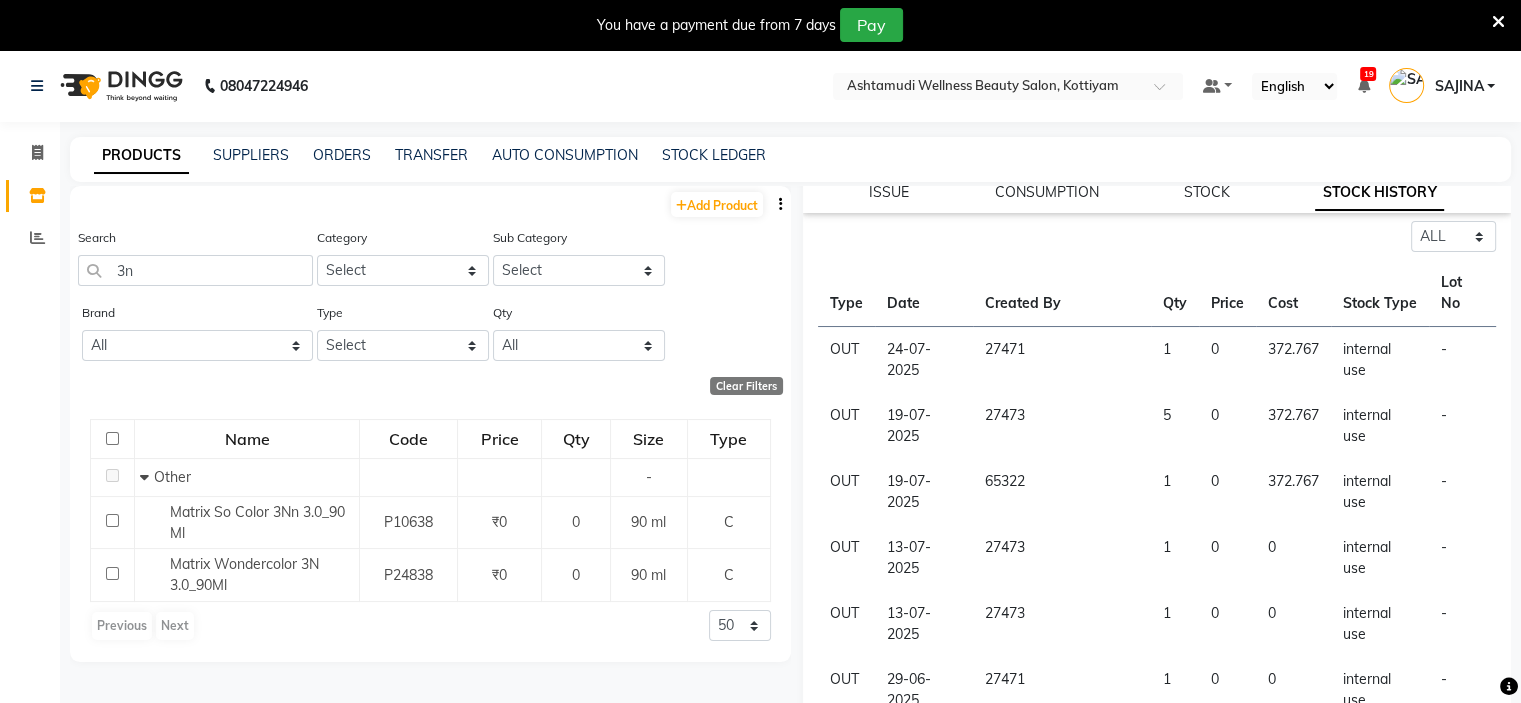 click on "Search 3n" 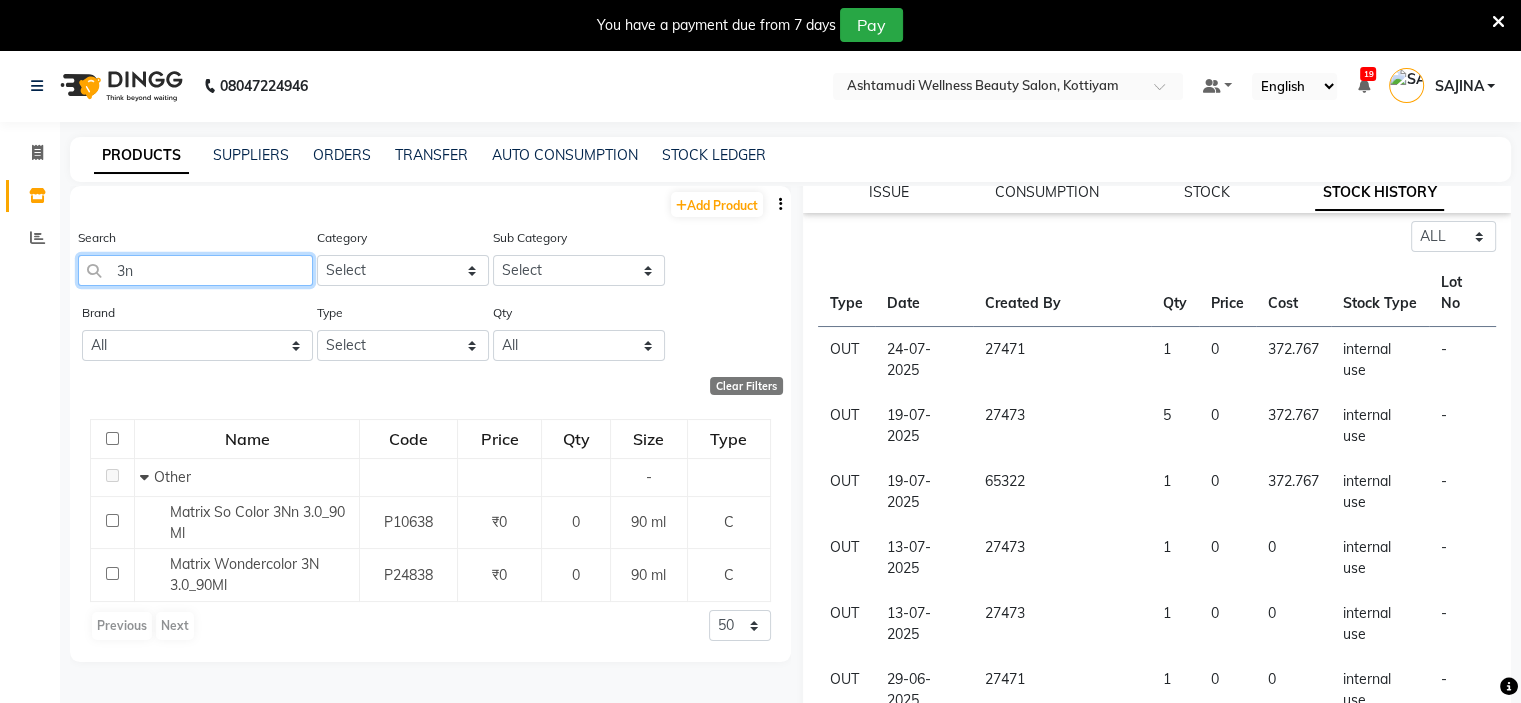 click on "3n" 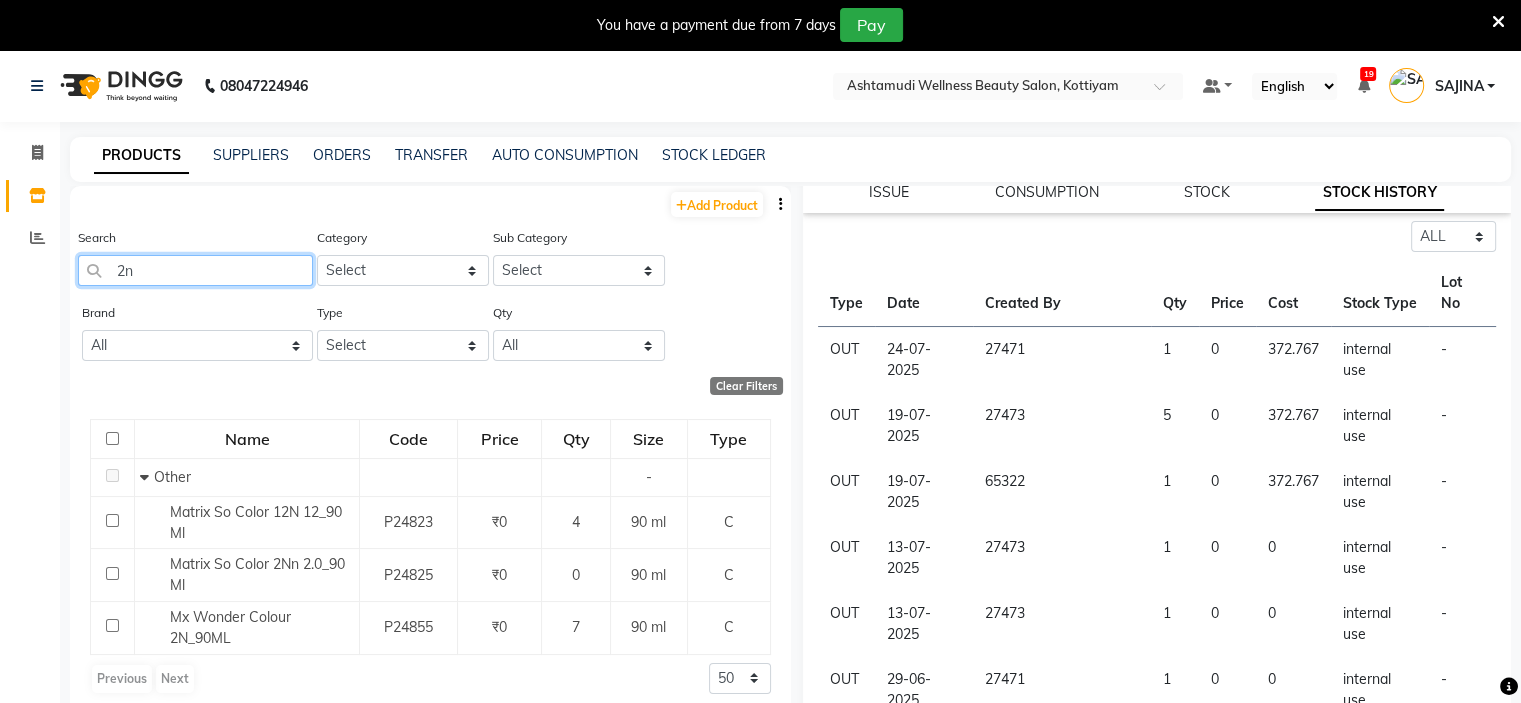 type on "2" 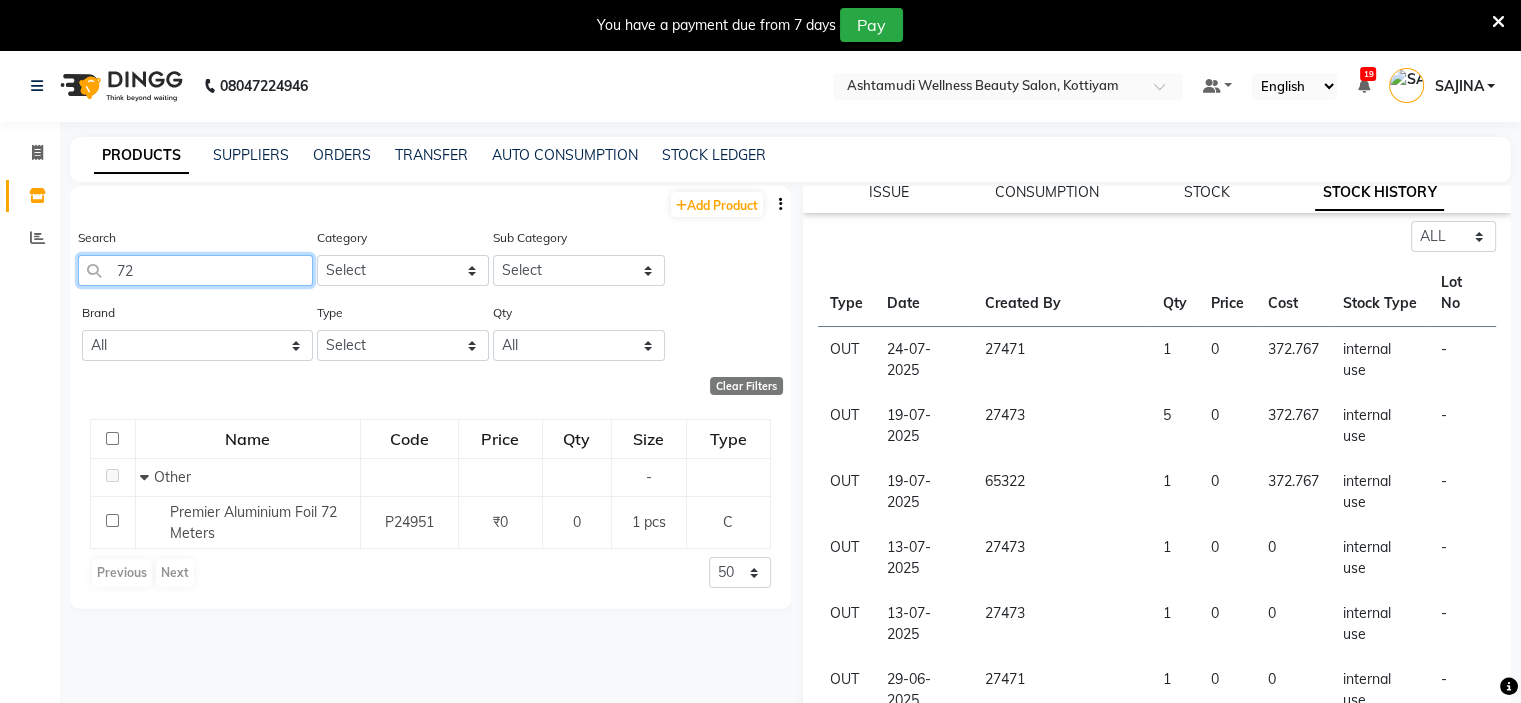 type on "7" 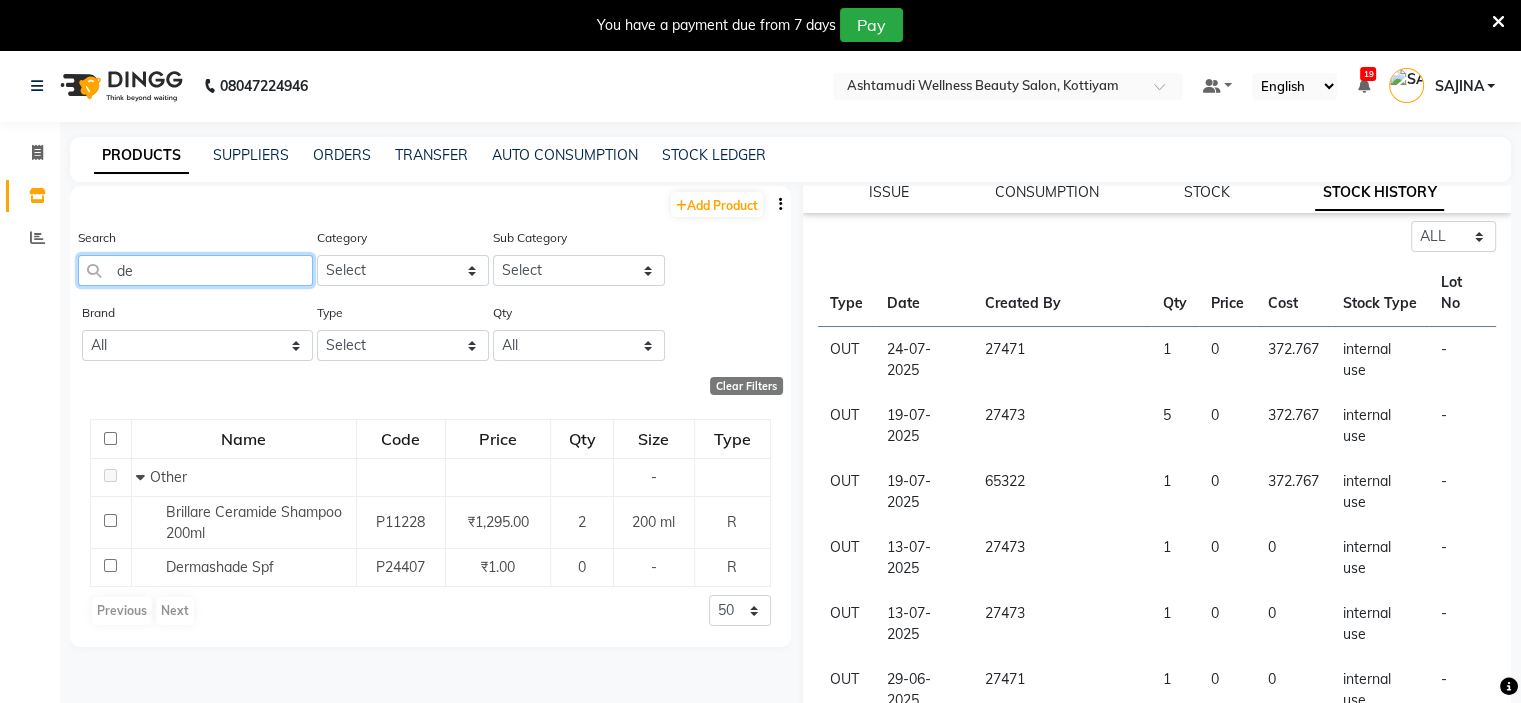 type on "d" 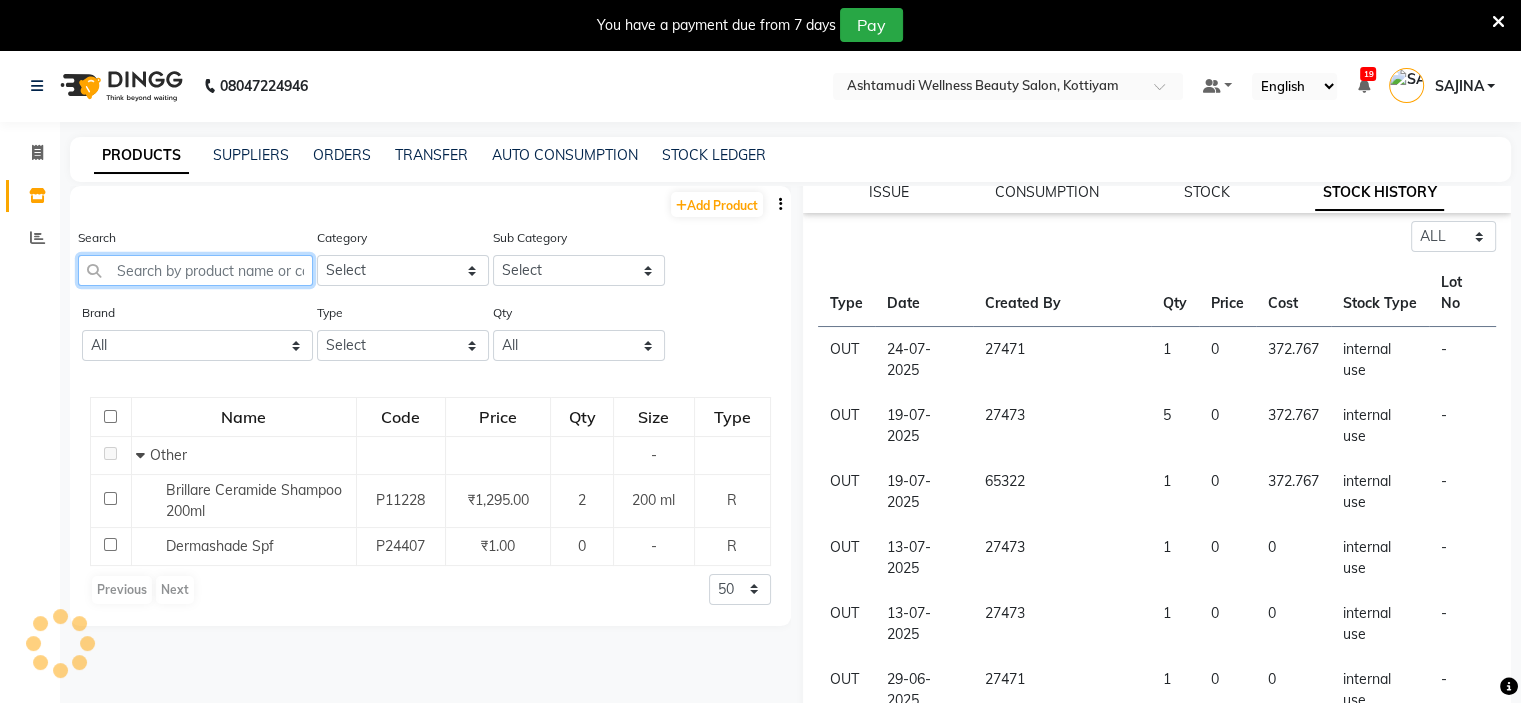click 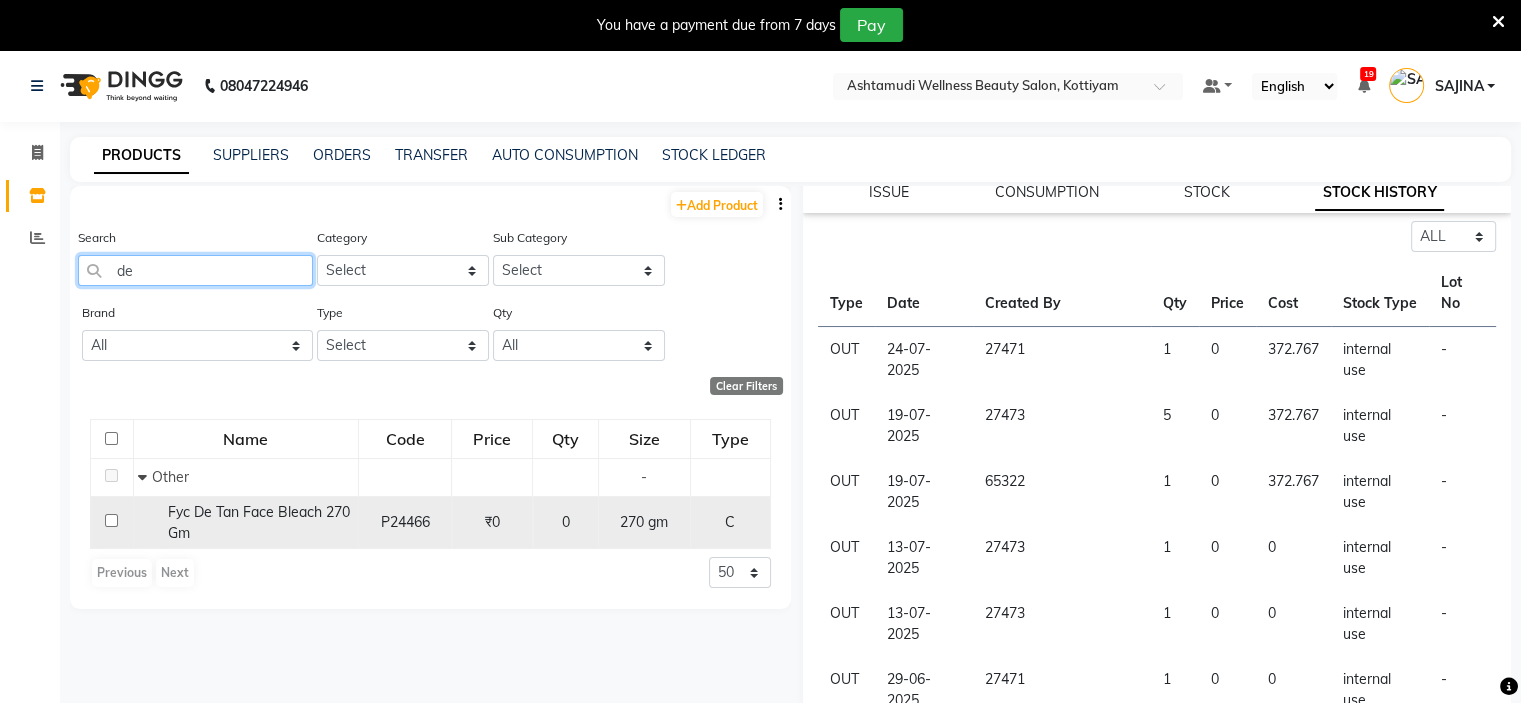 type on "d" 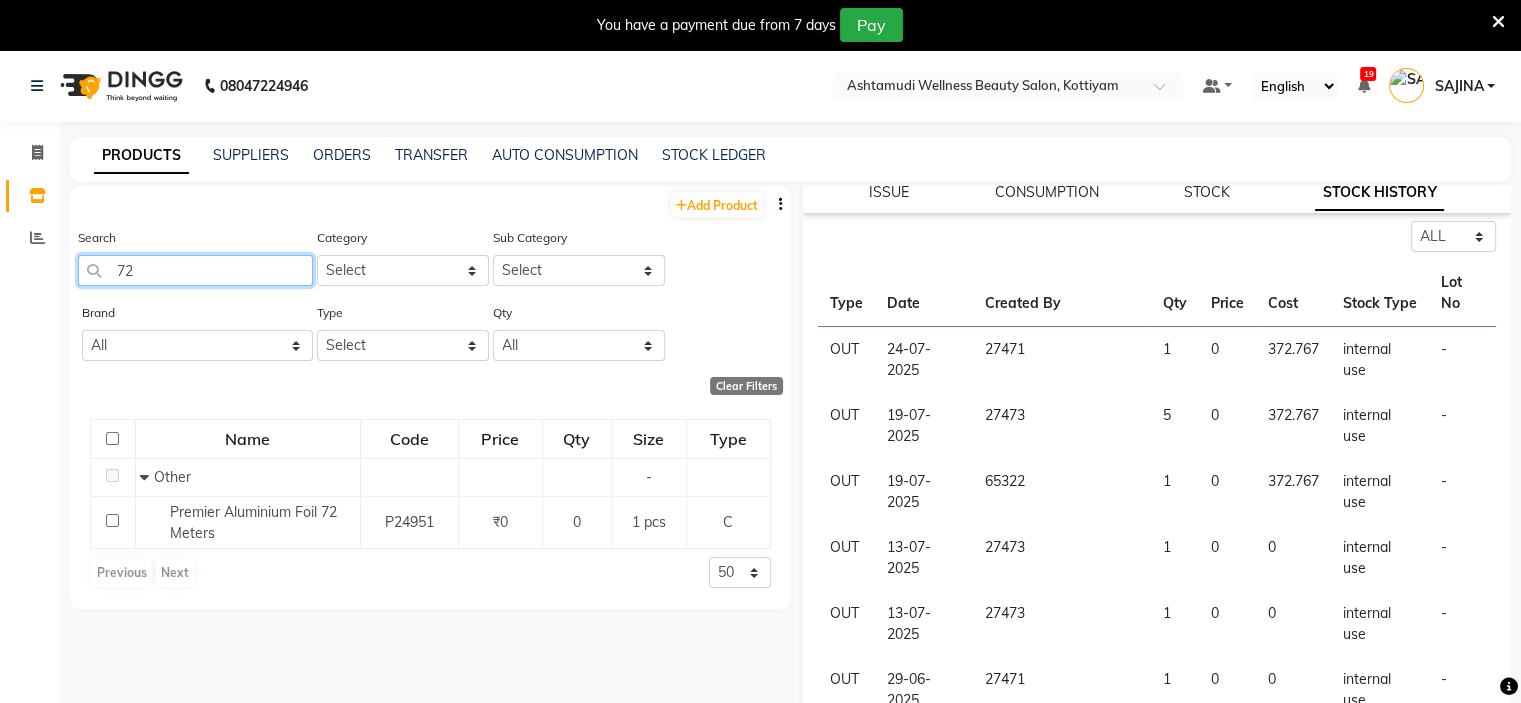 type on "7" 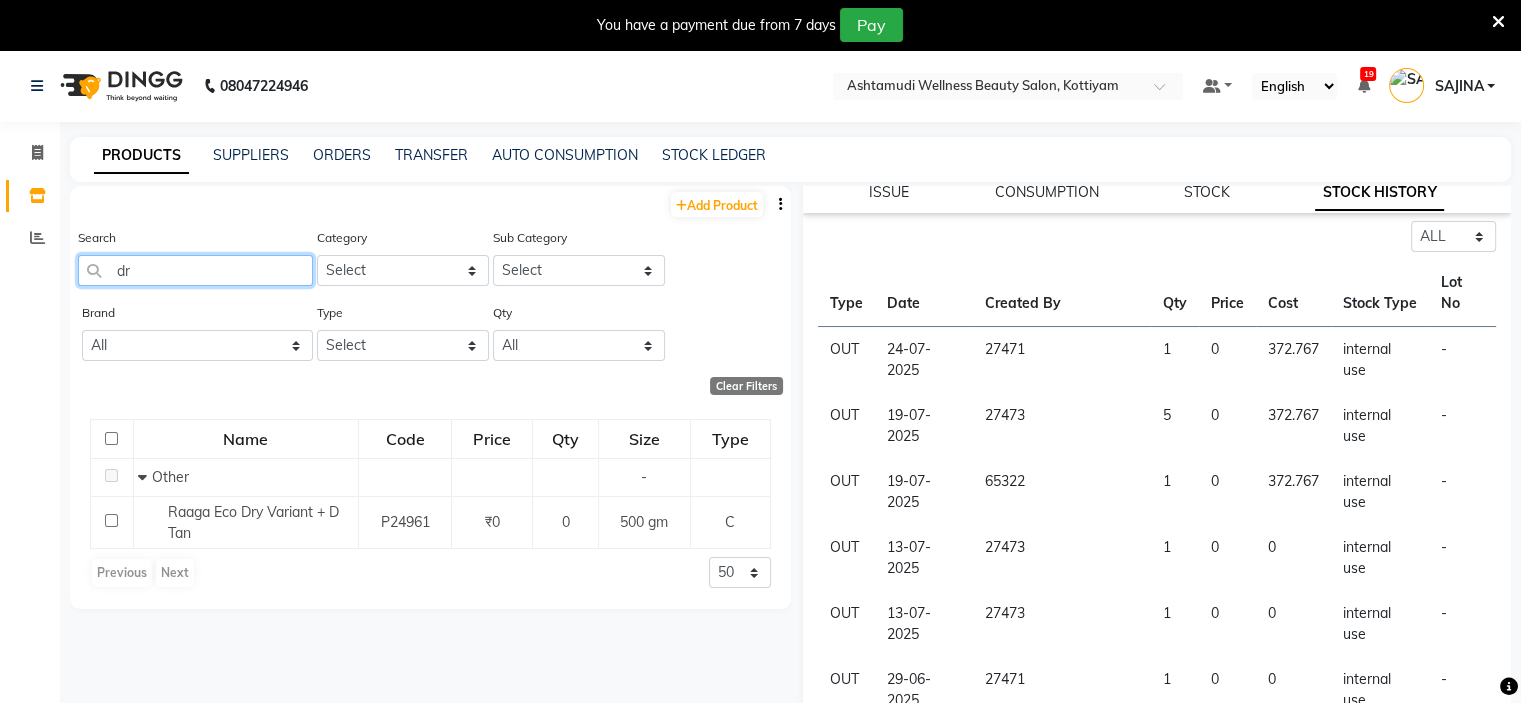 type on "d" 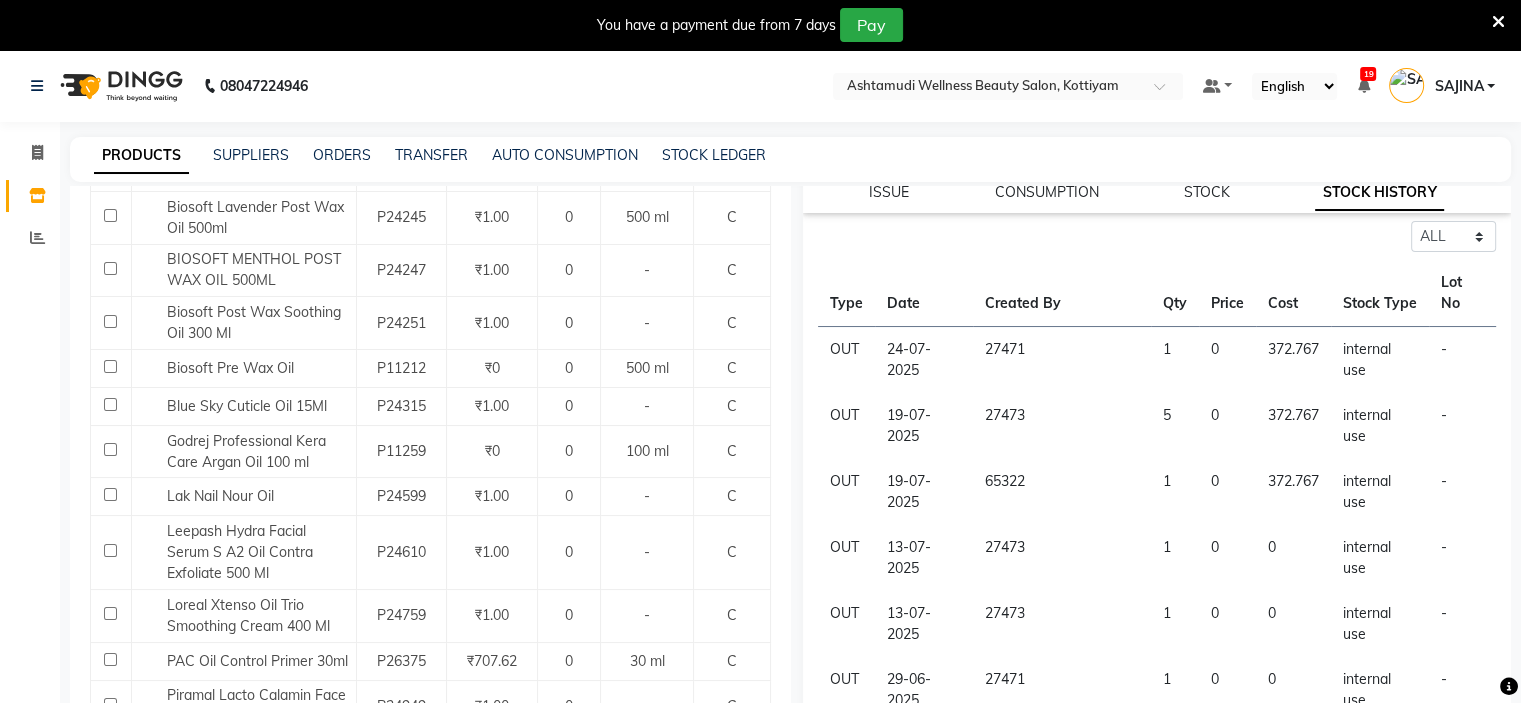 scroll, scrollTop: 700, scrollLeft: 0, axis: vertical 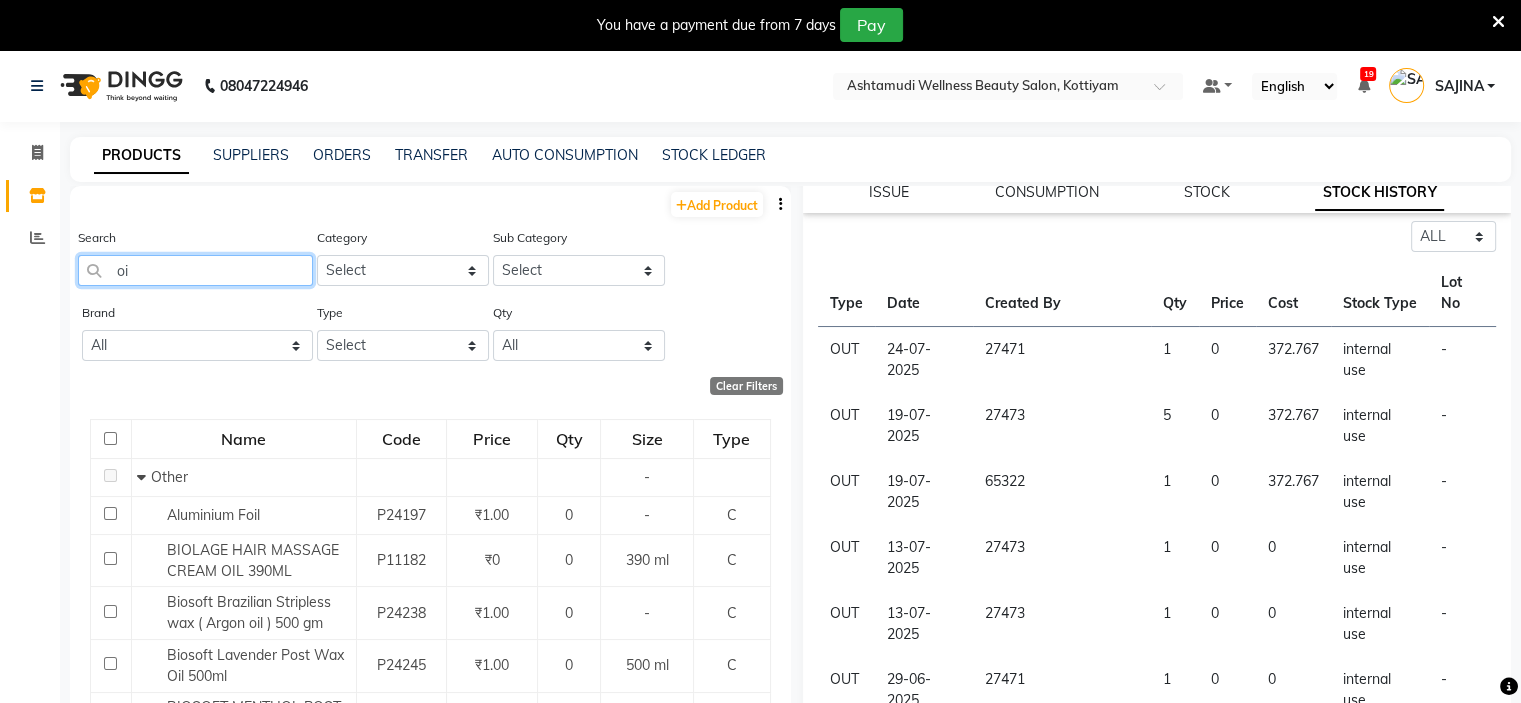 type on "o" 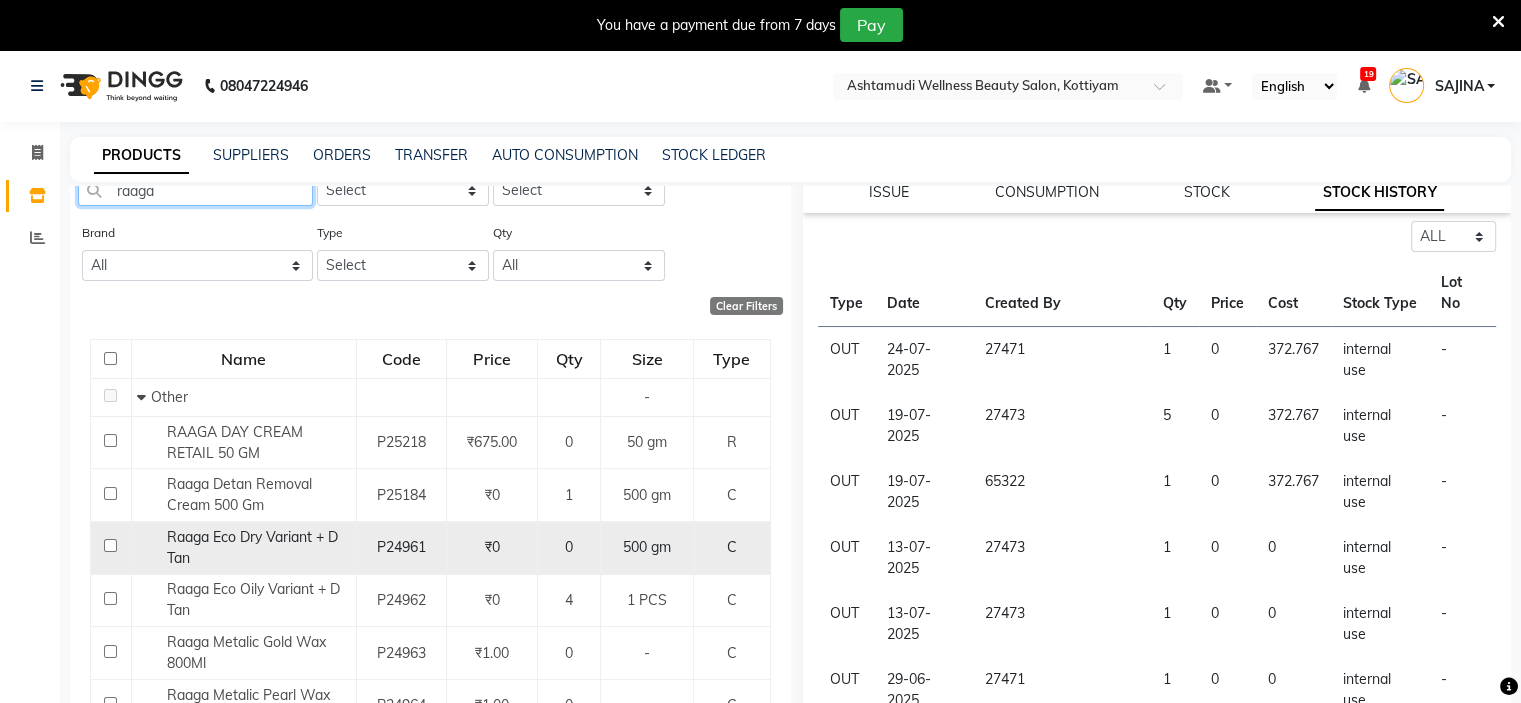 scroll, scrollTop: 300, scrollLeft: 0, axis: vertical 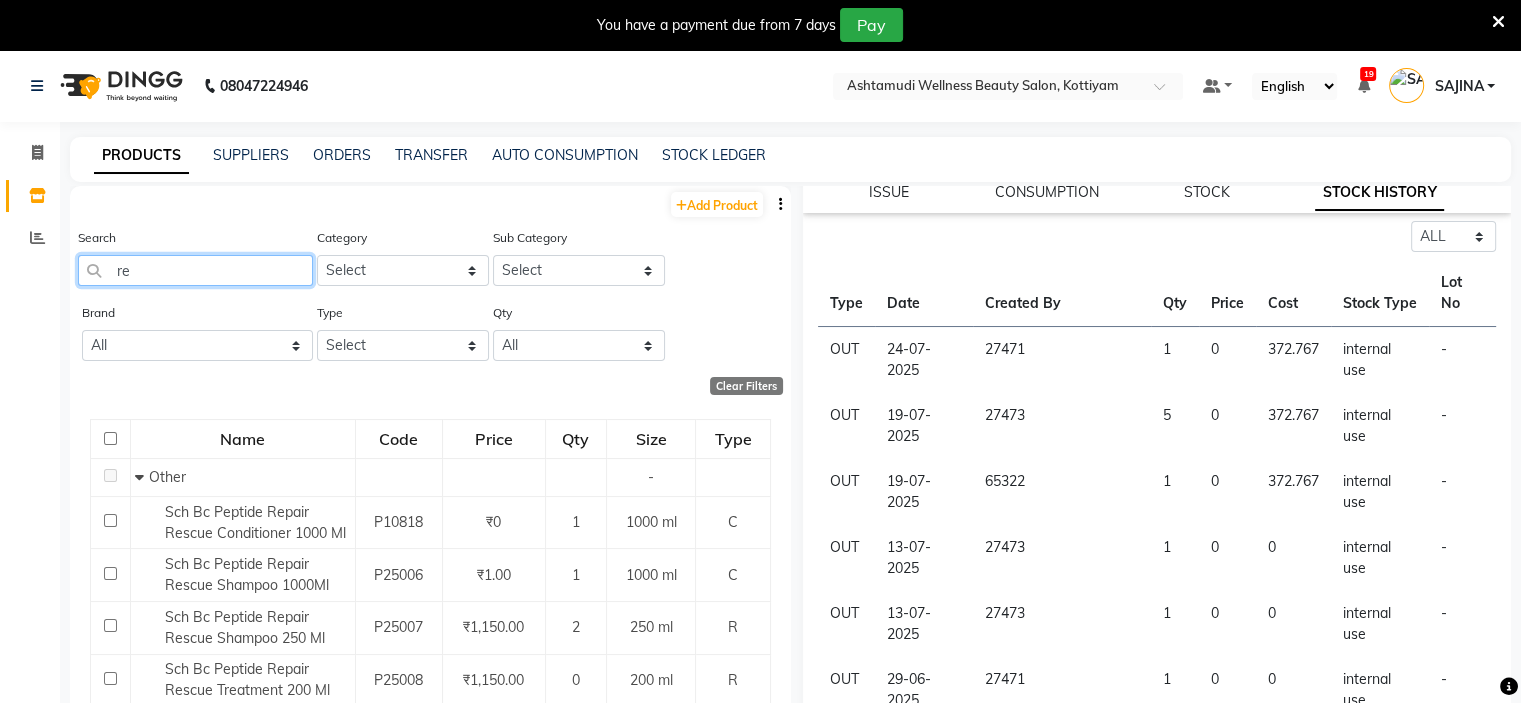 type on "r" 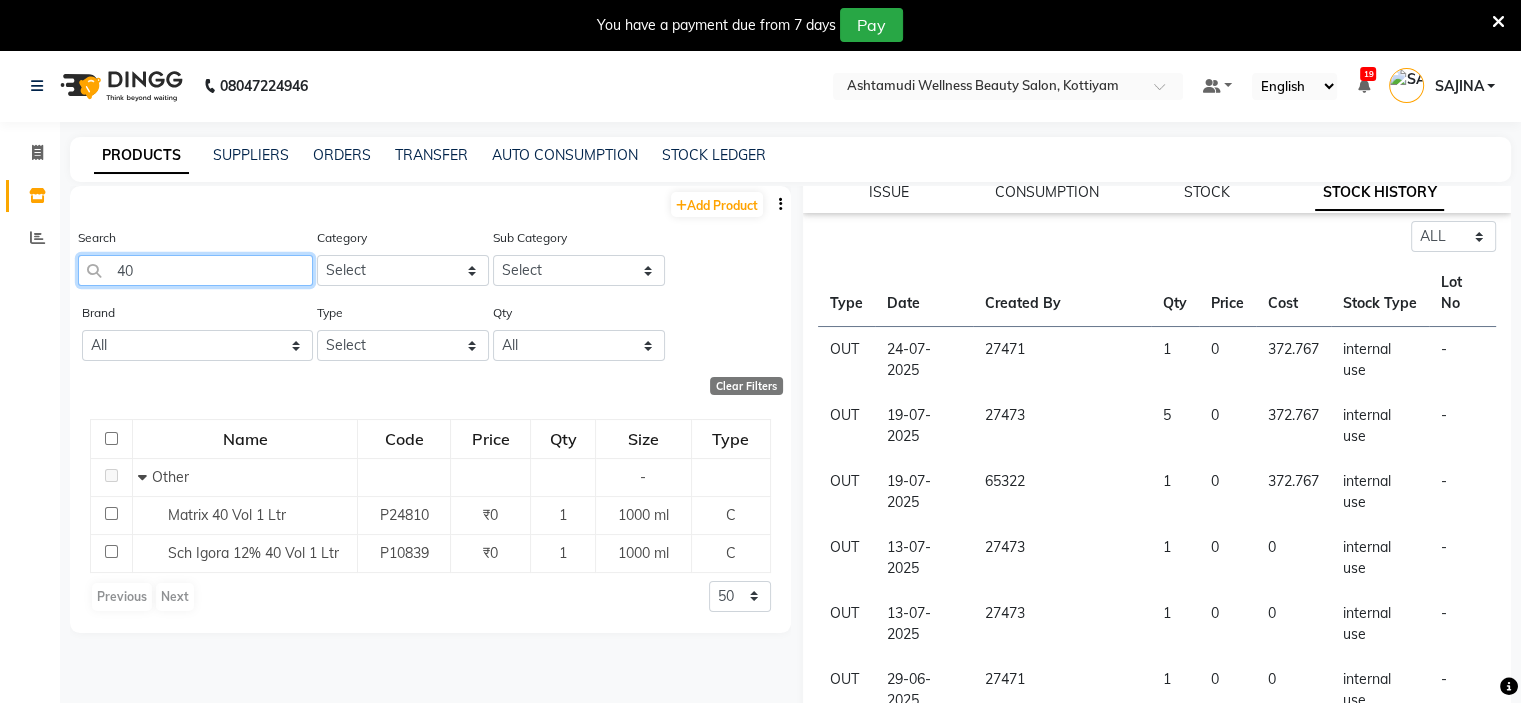 type on "4" 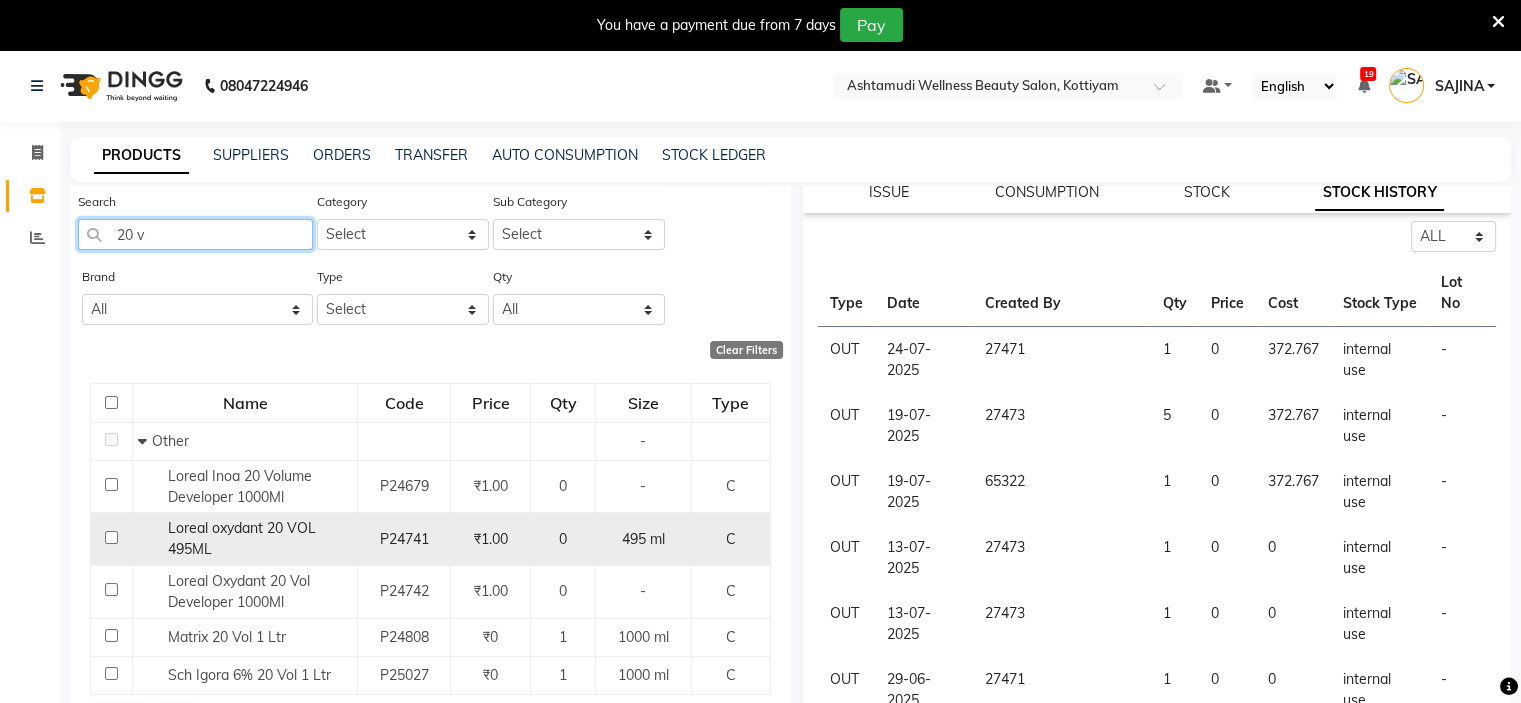 scroll, scrollTop: 55, scrollLeft: 0, axis: vertical 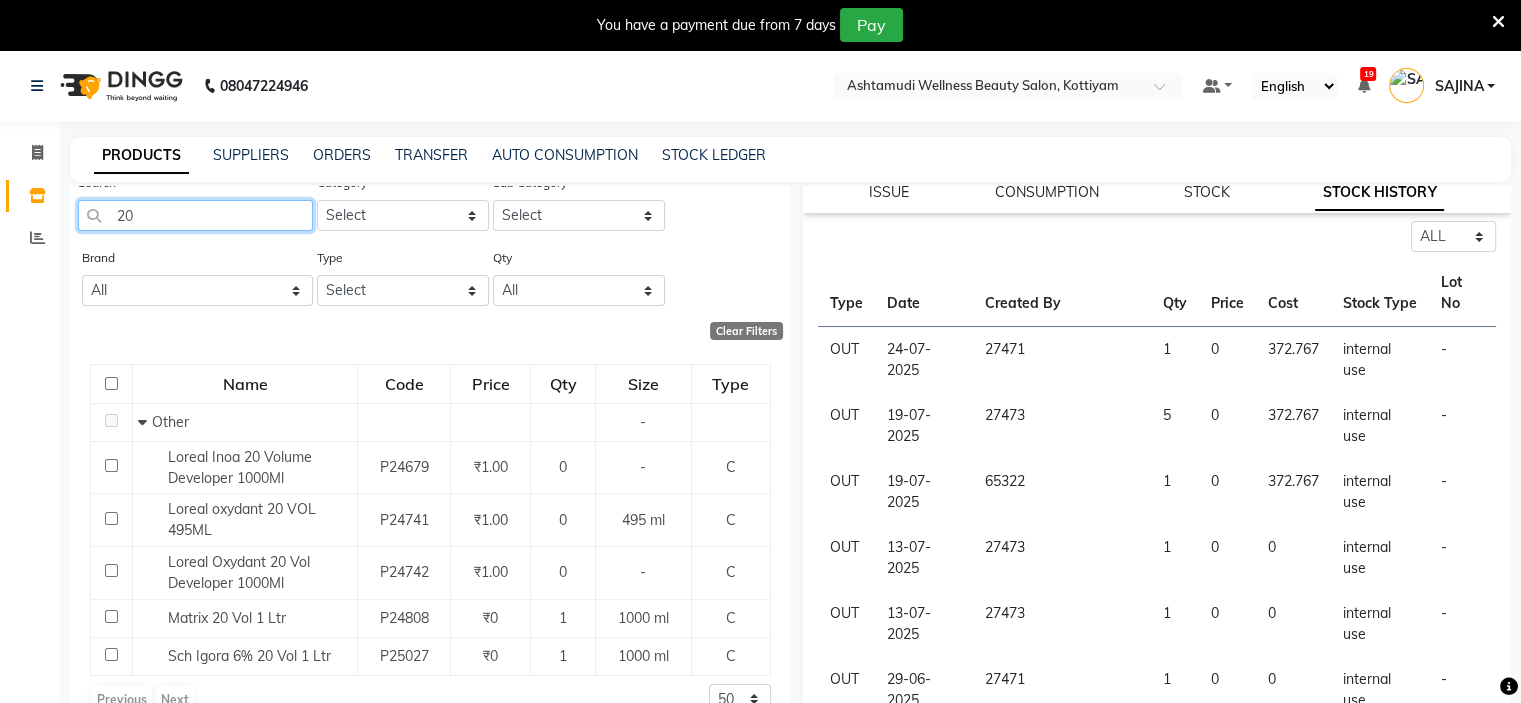 type on "2" 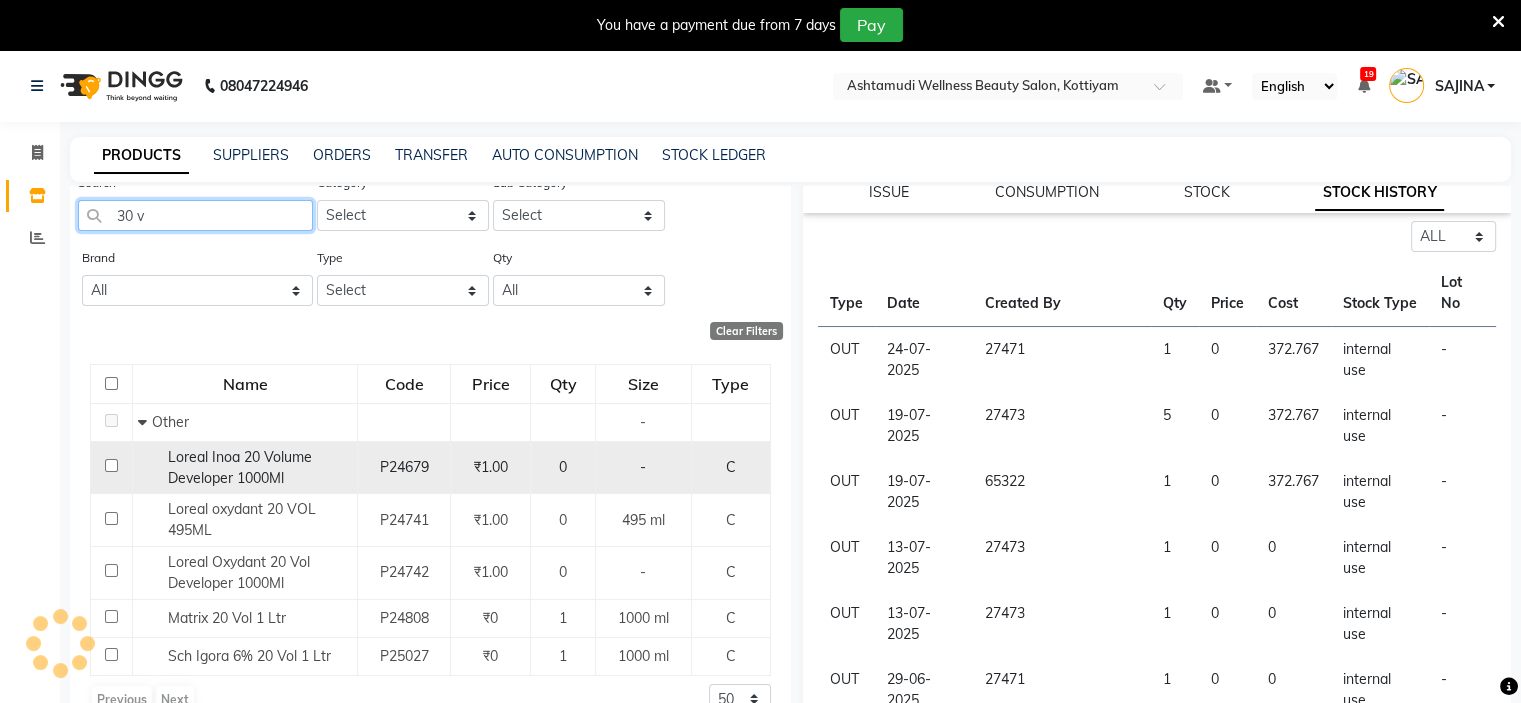 scroll, scrollTop: 0, scrollLeft: 0, axis: both 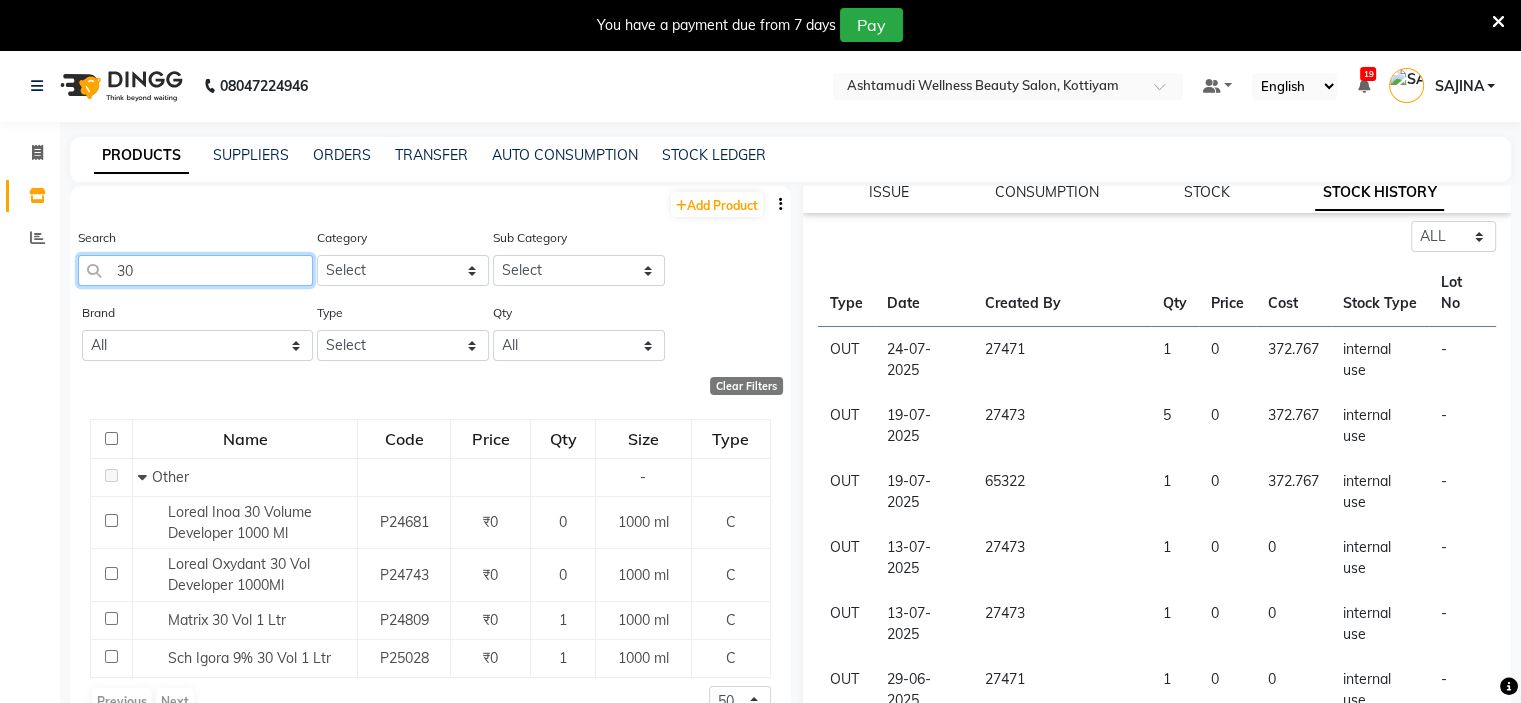 type on "3" 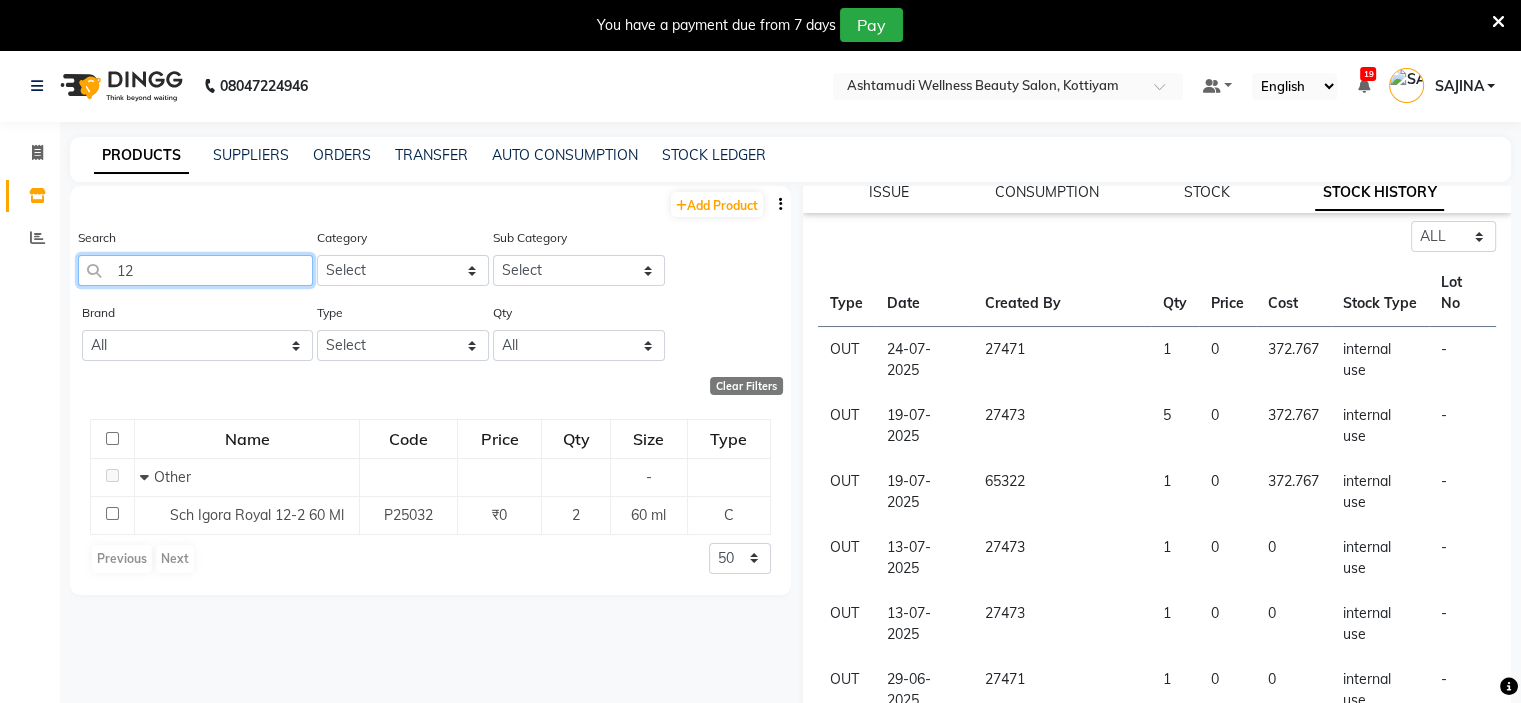 type on "1" 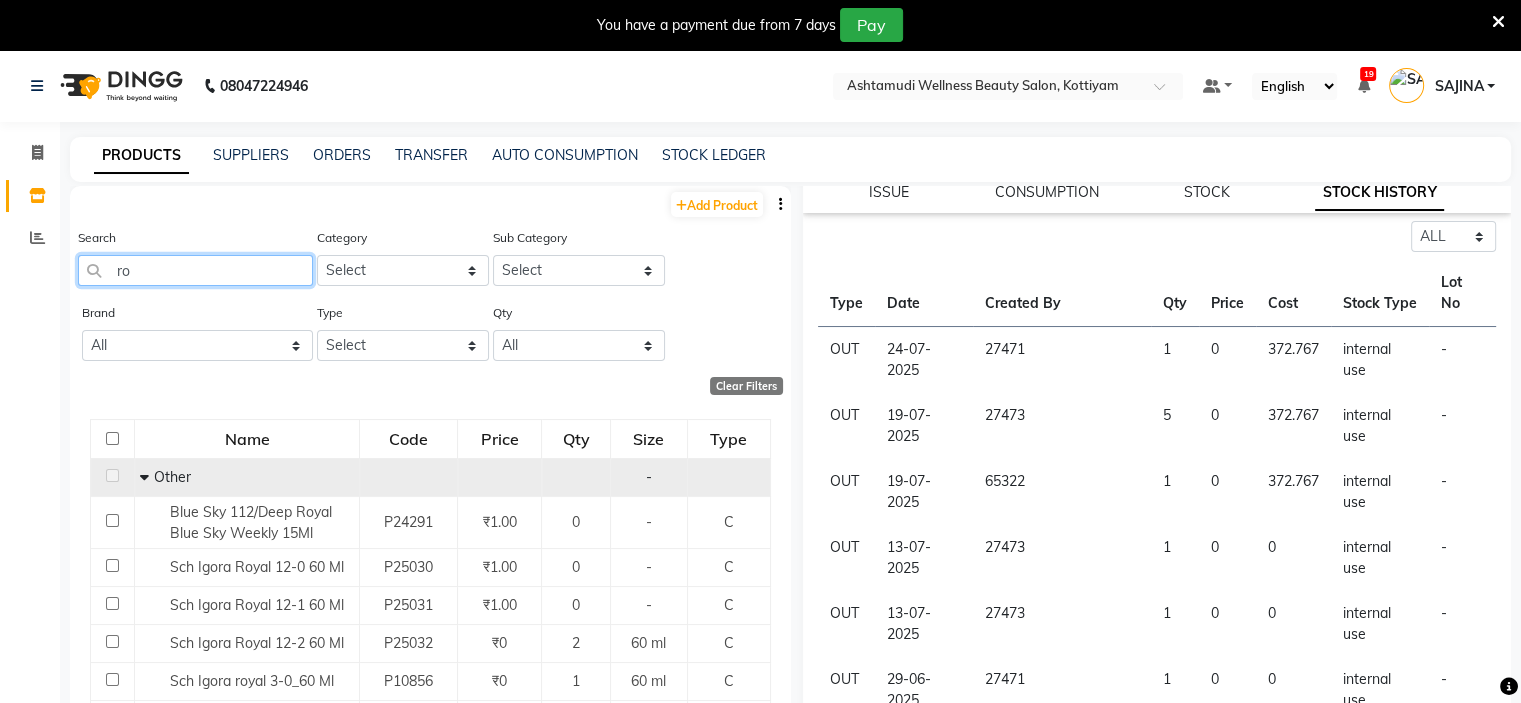 type on "r" 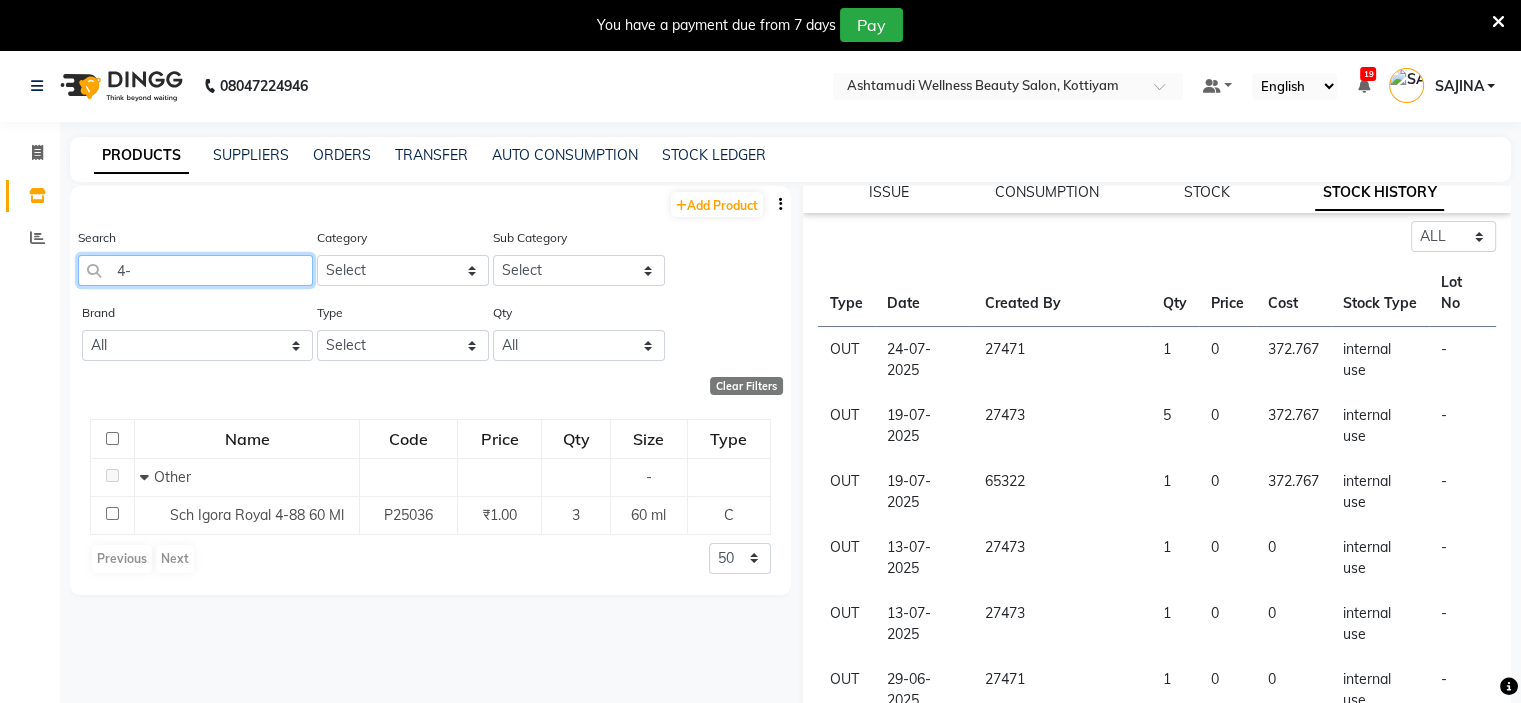 type on "4" 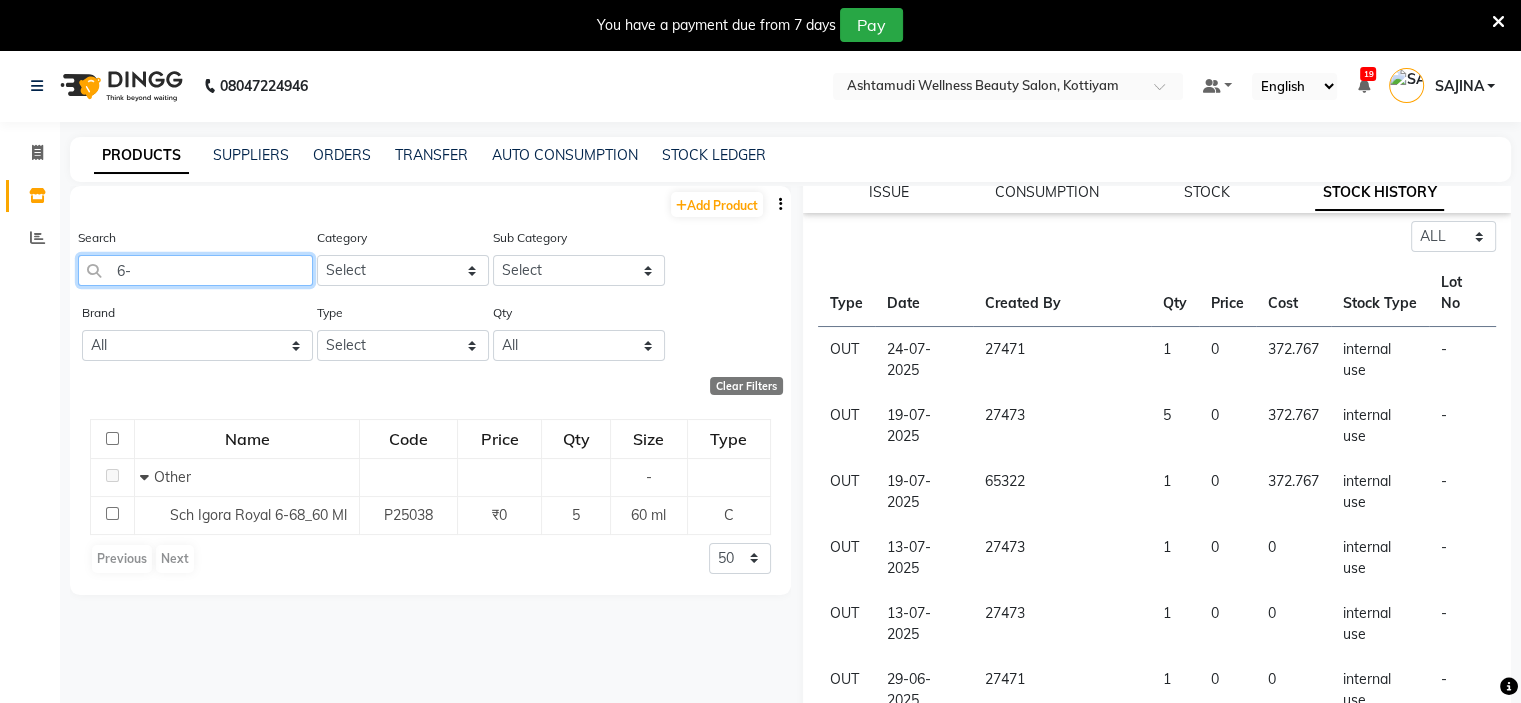 type on "6" 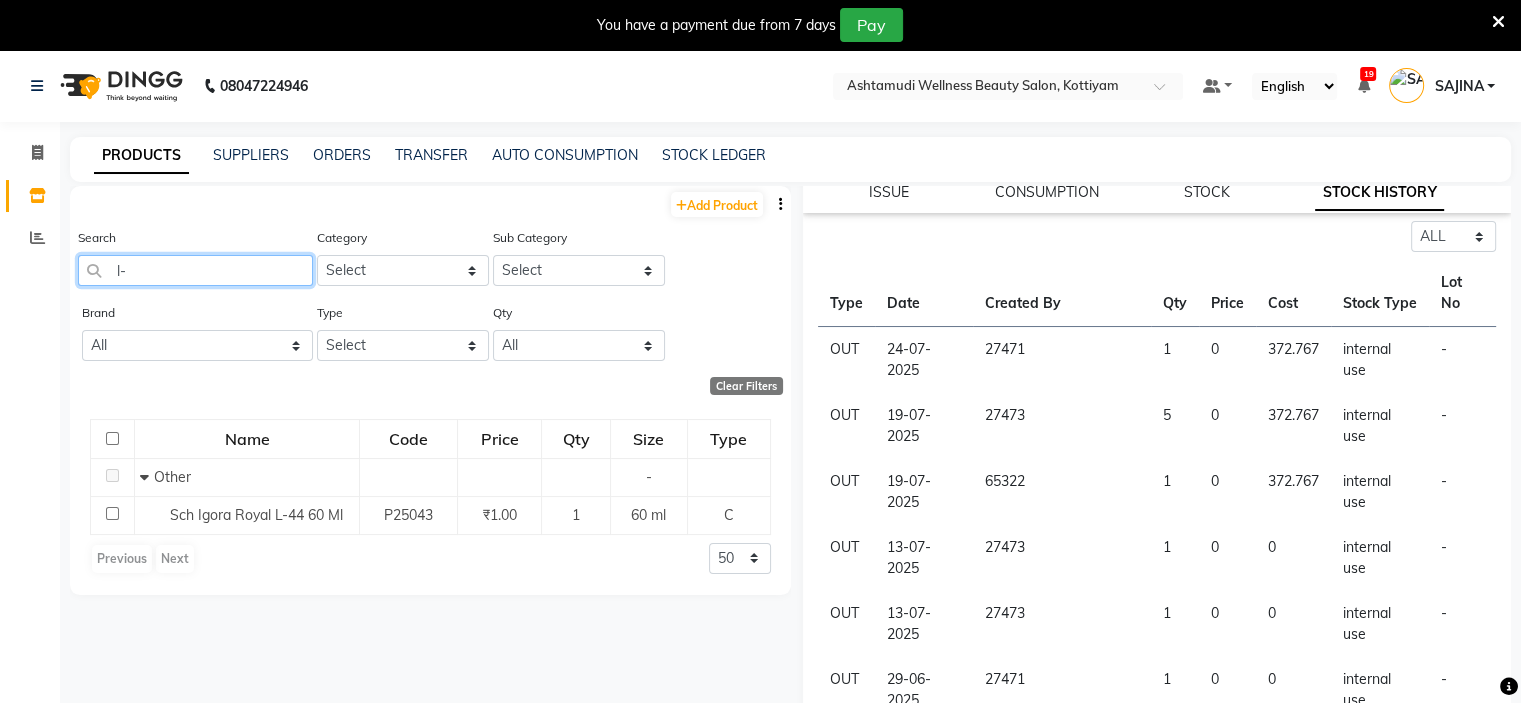 type on "l" 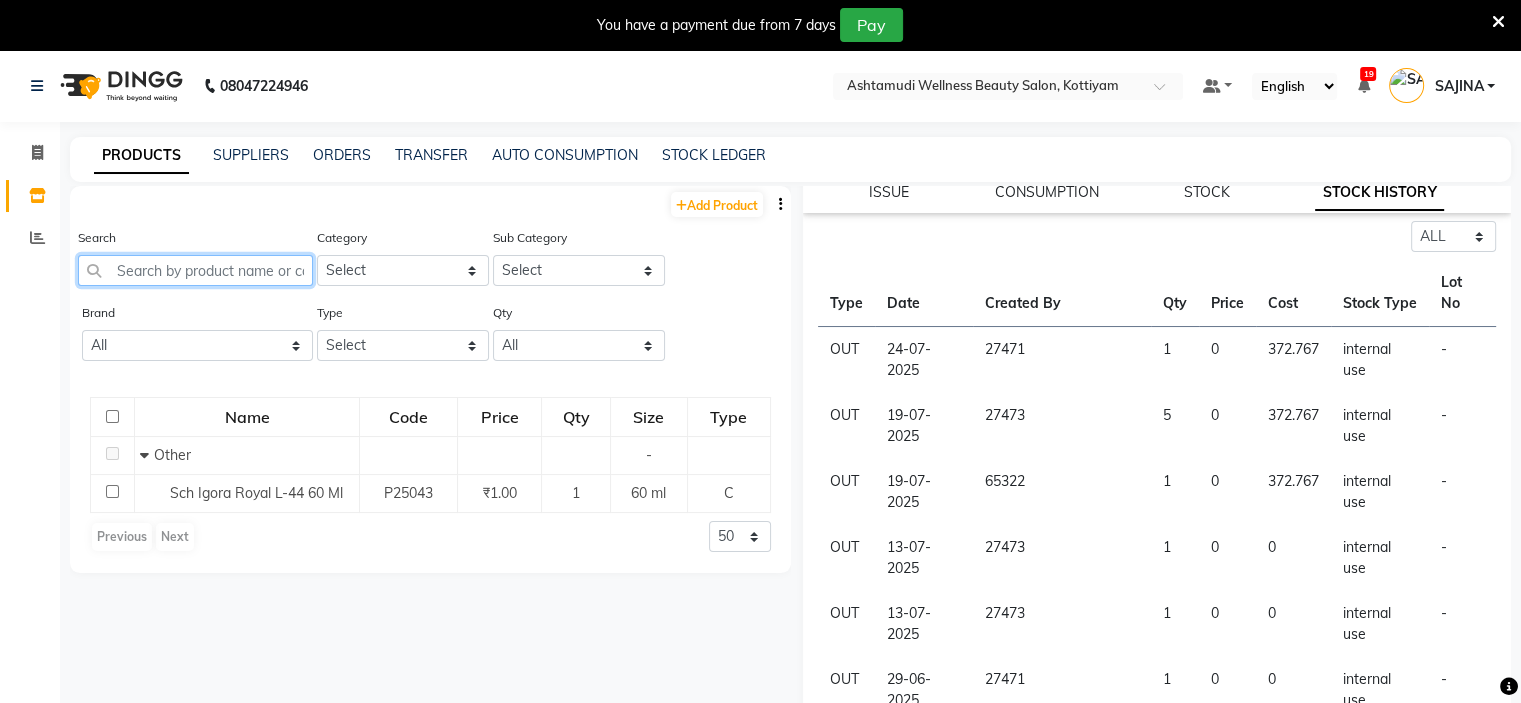 type on "-" 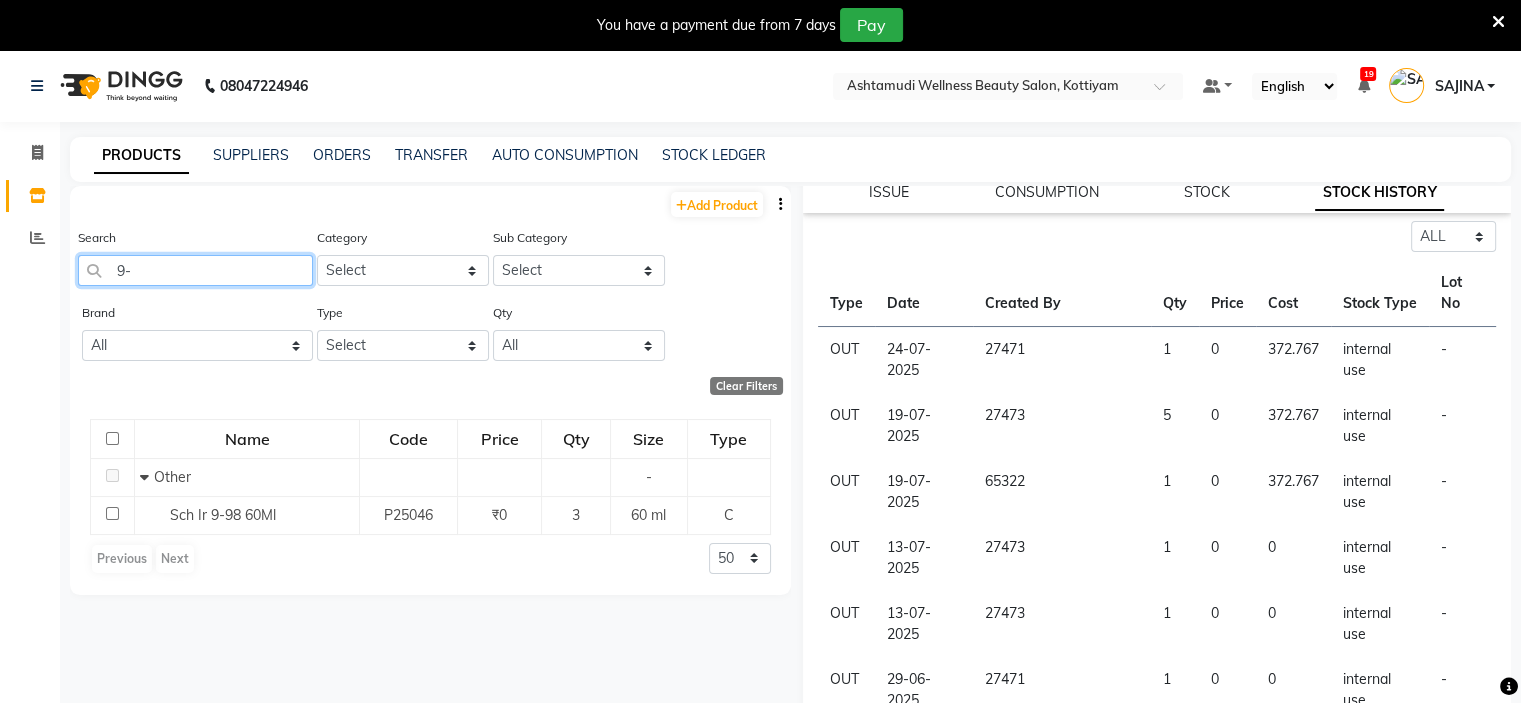type on "9" 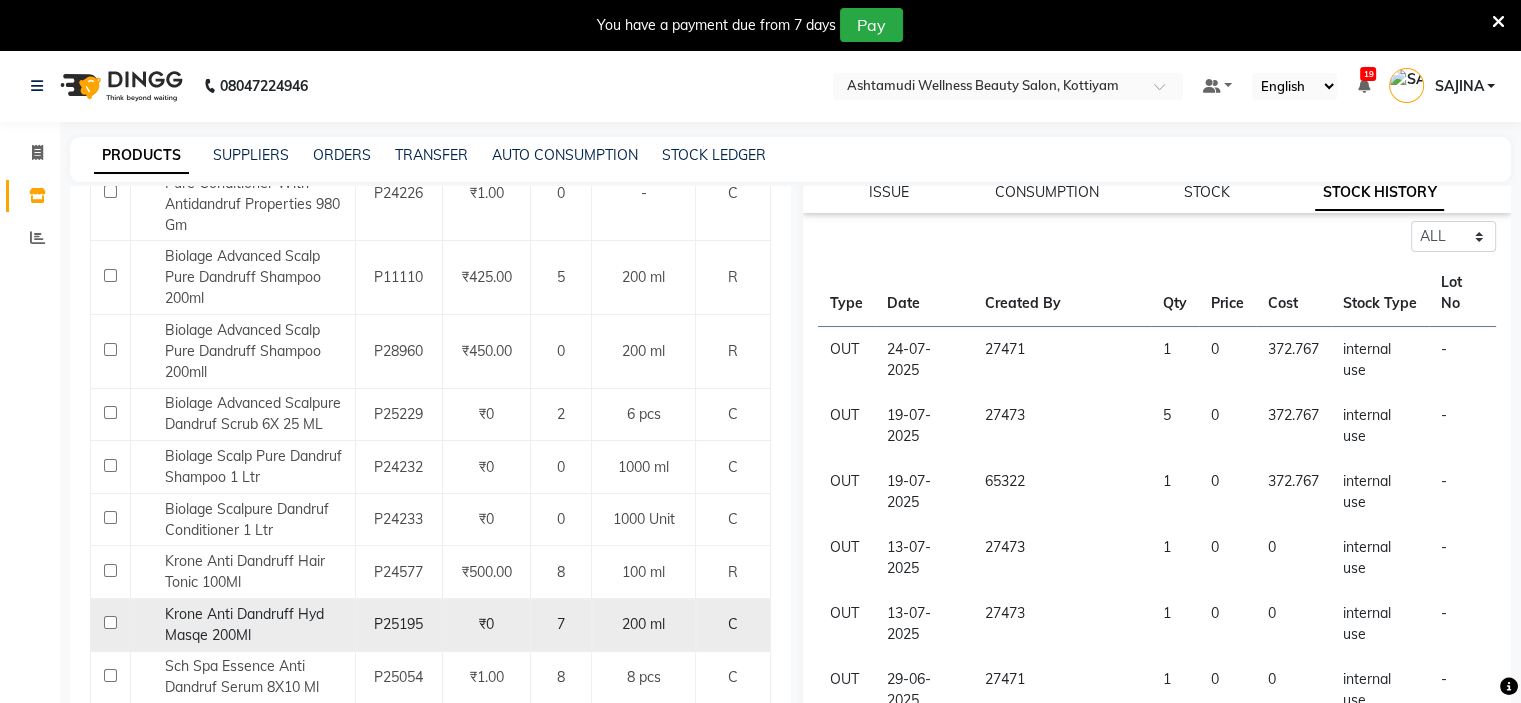 scroll, scrollTop: 377, scrollLeft: 0, axis: vertical 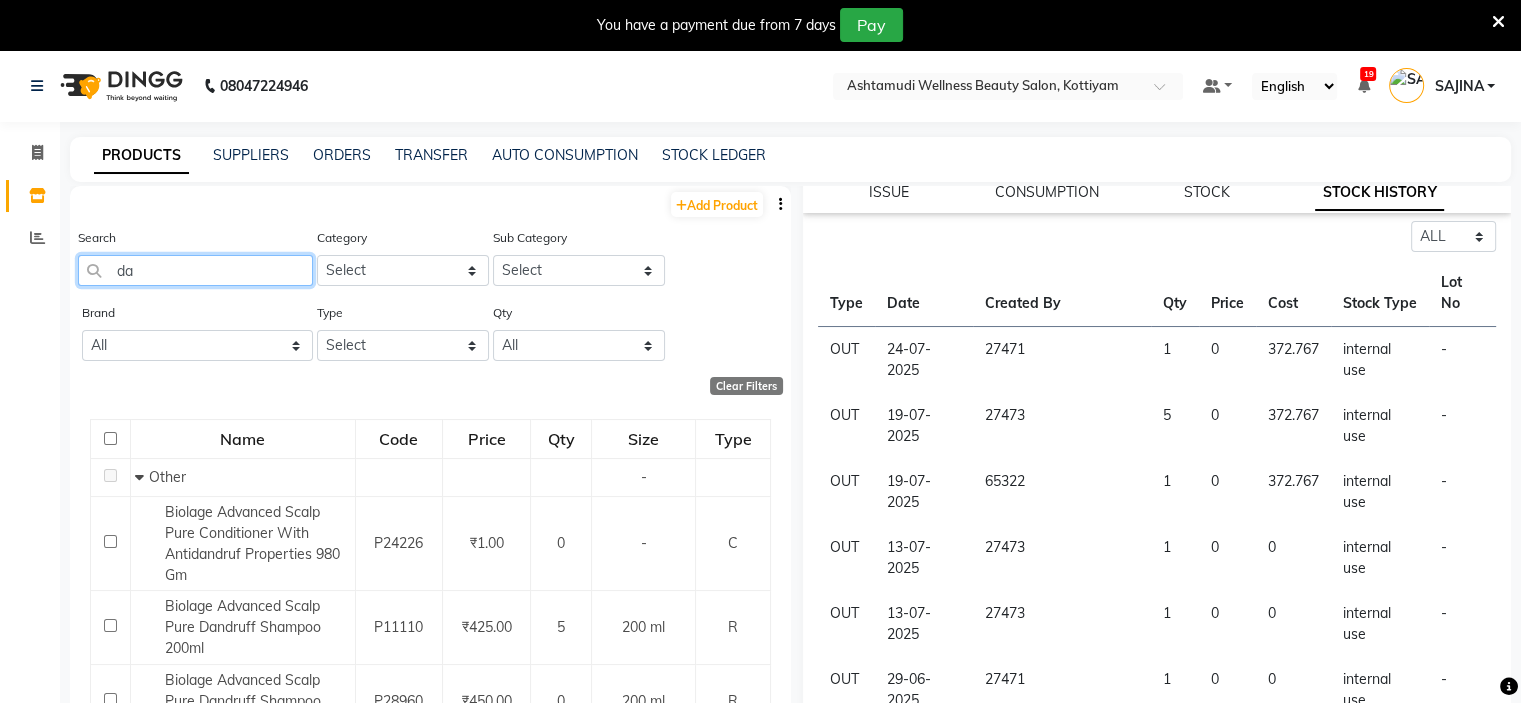 type on "d" 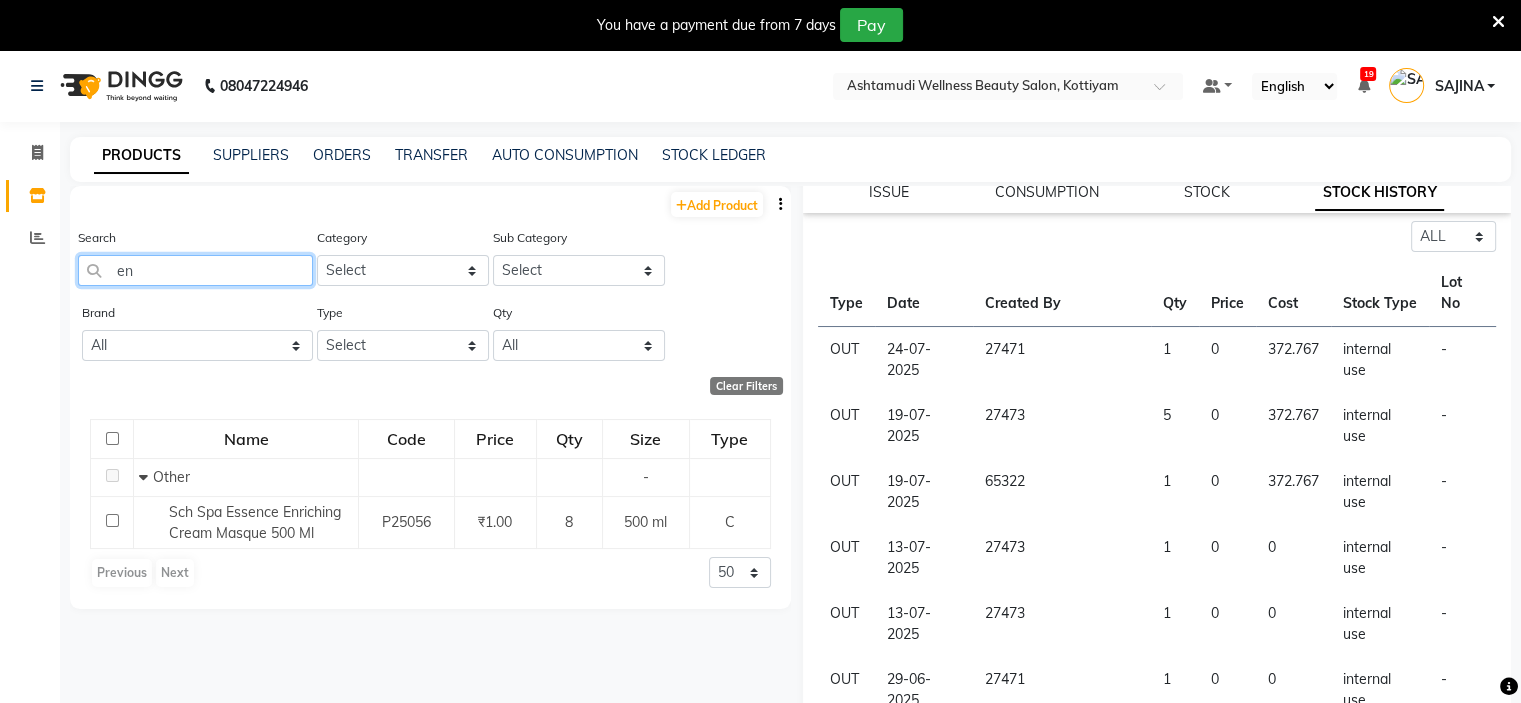 type on "e" 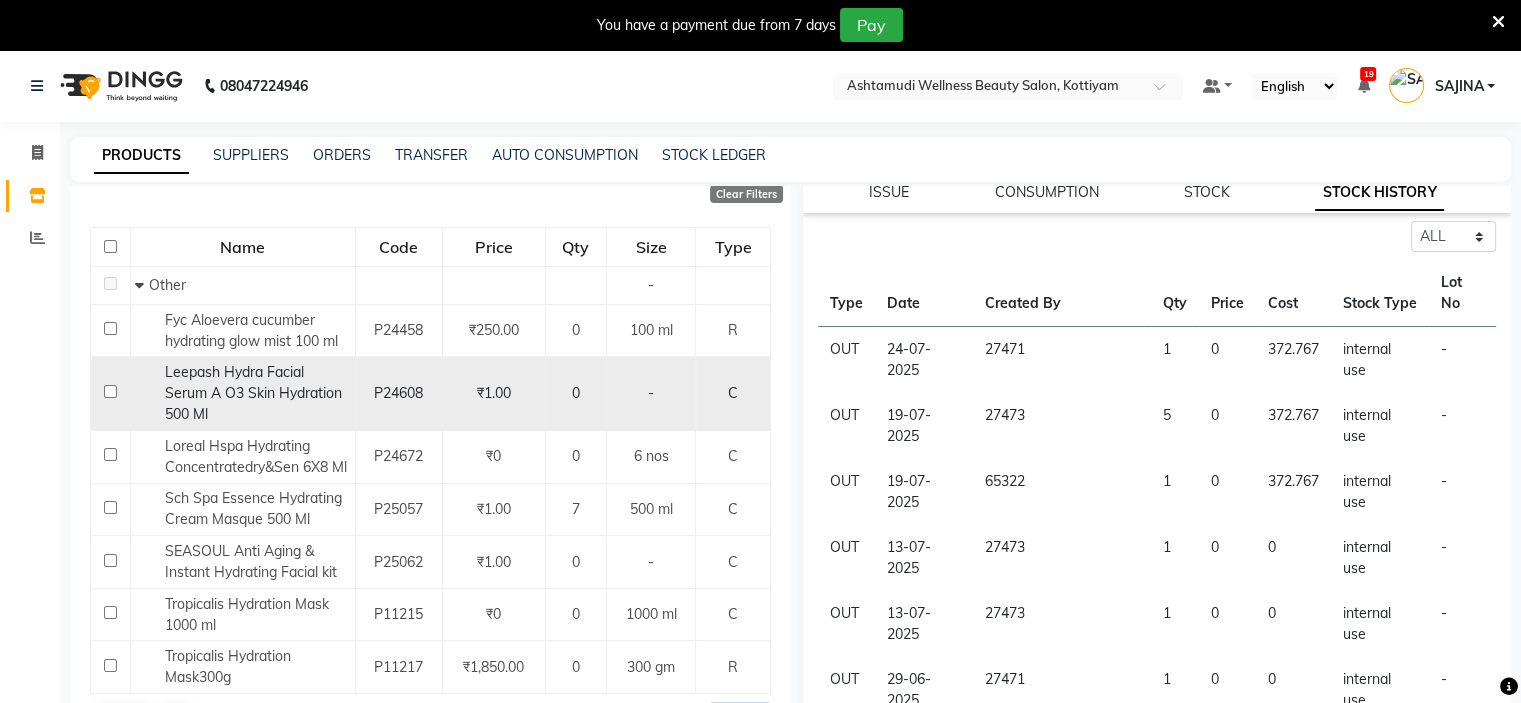 scroll, scrollTop: 210, scrollLeft: 0, axis: vertical 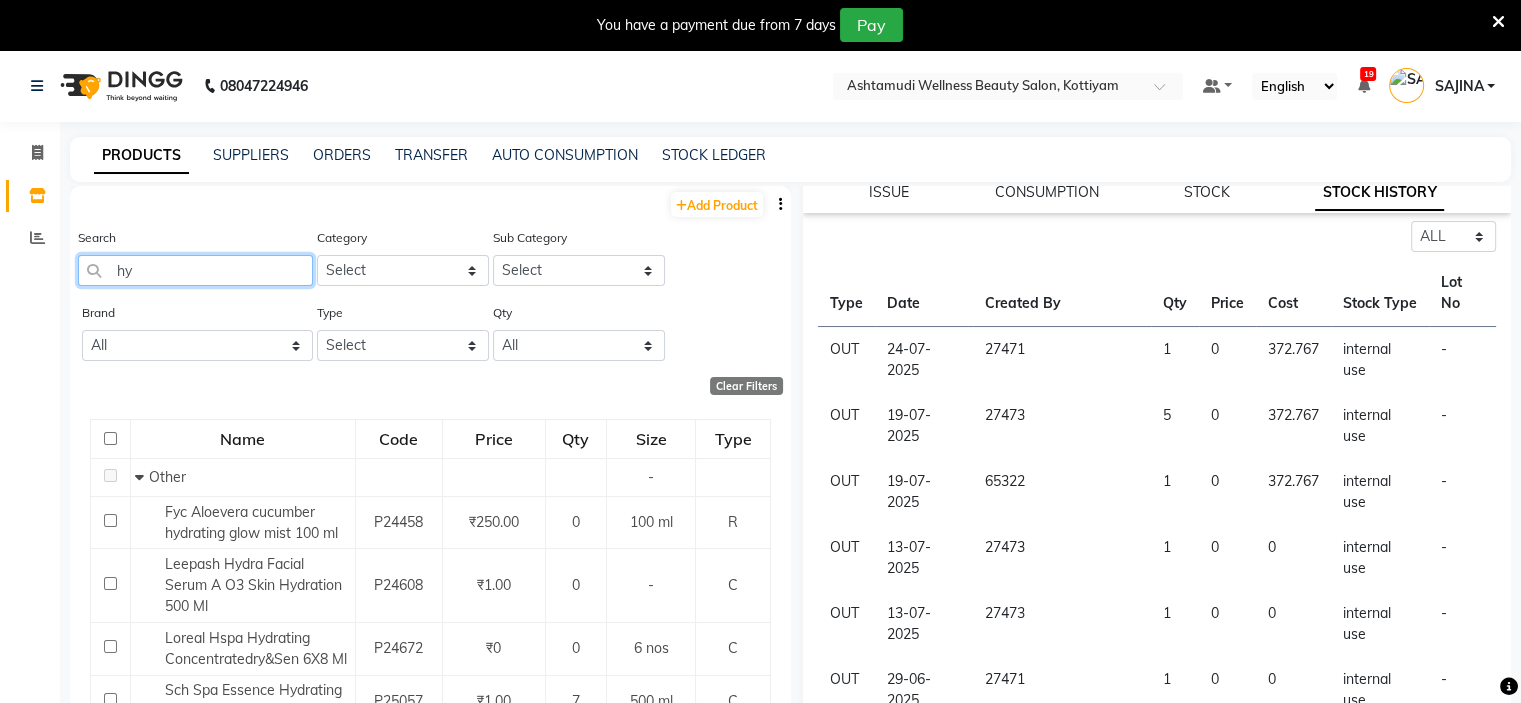 type on "h" 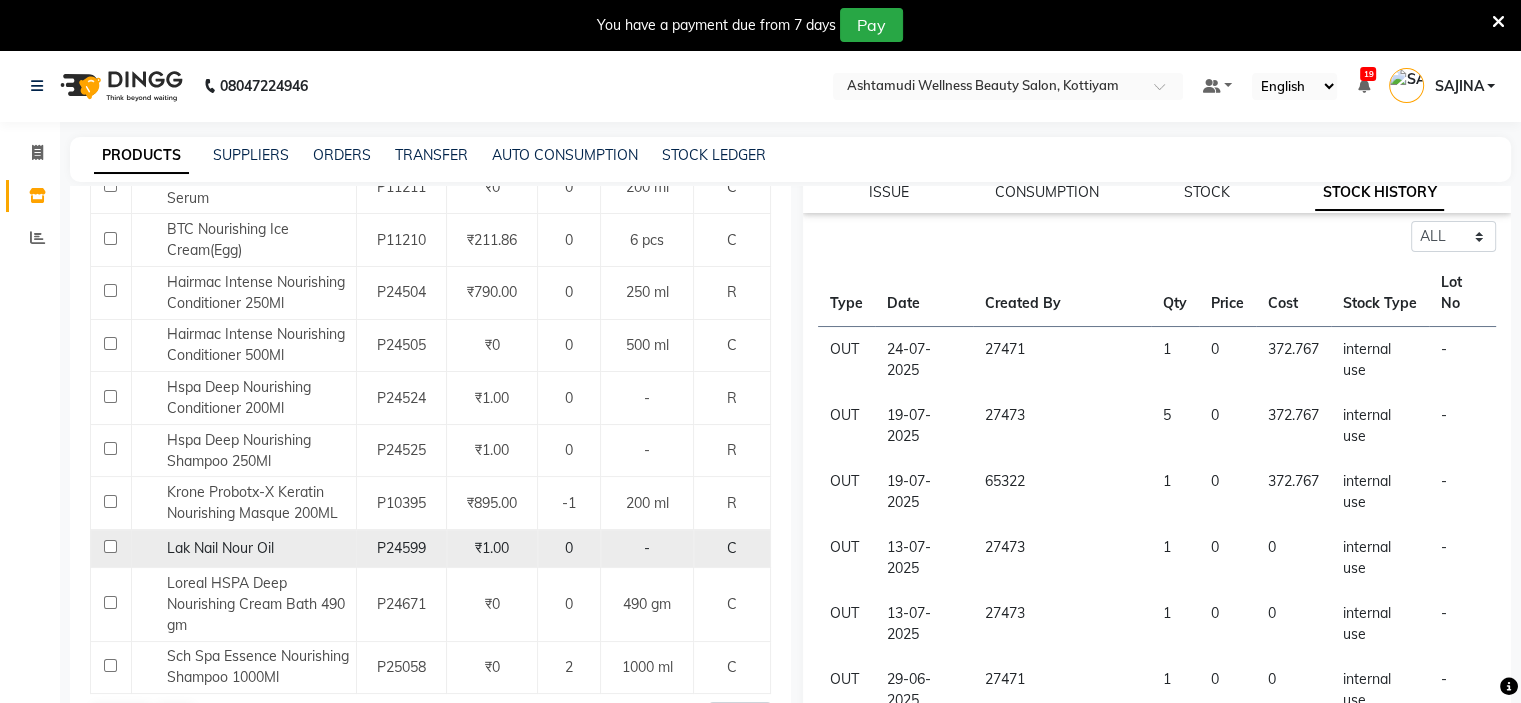 scroll, scrollTop: 352, scrollLeft: 0, axis: vertical 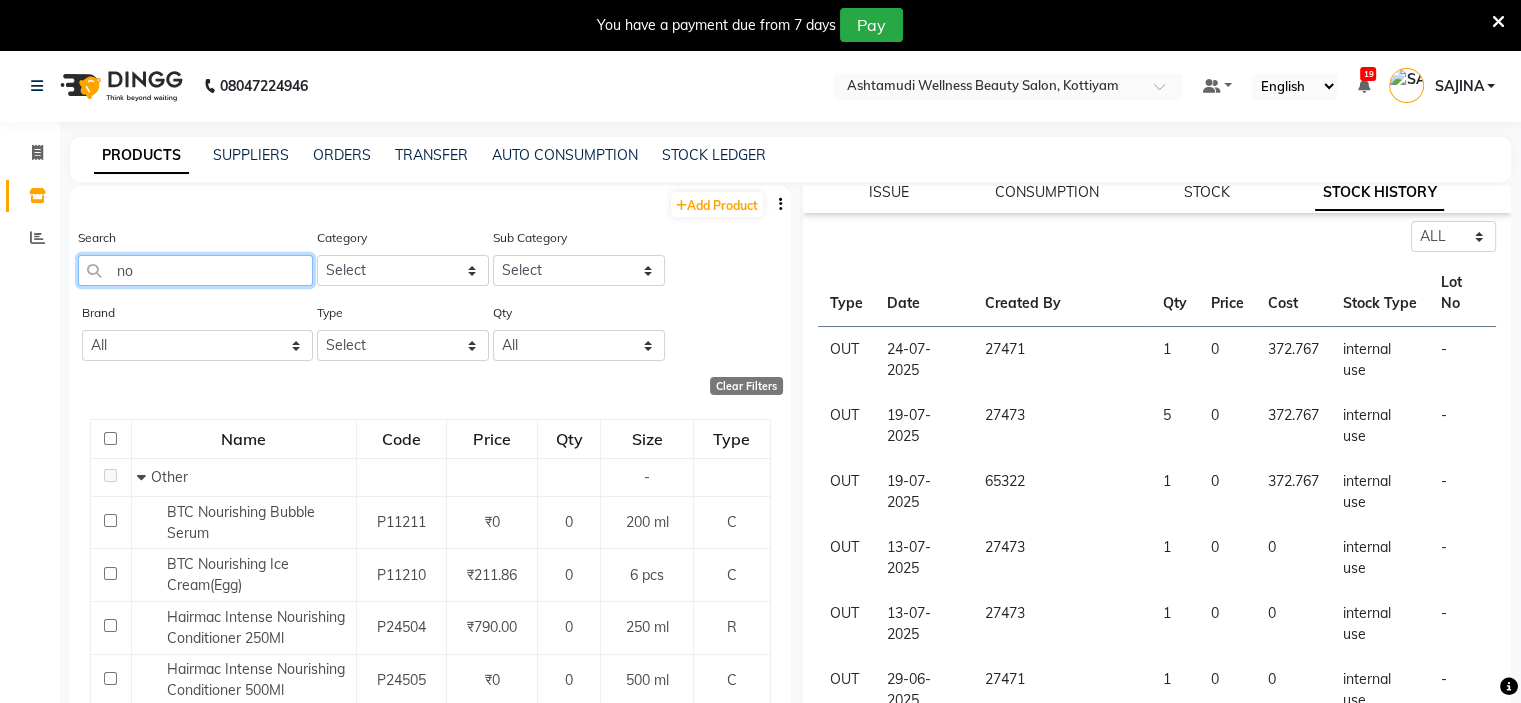 type on "n" 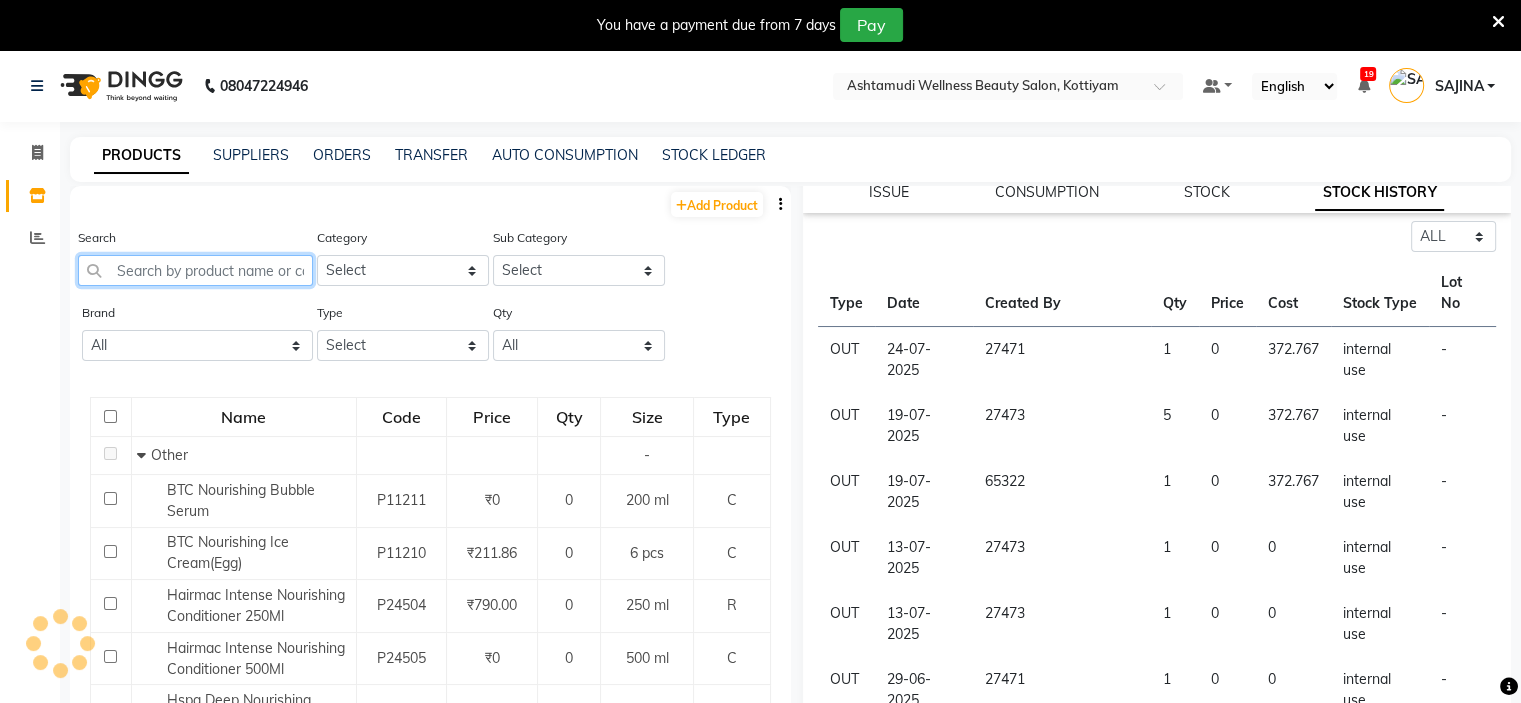 type on "h" 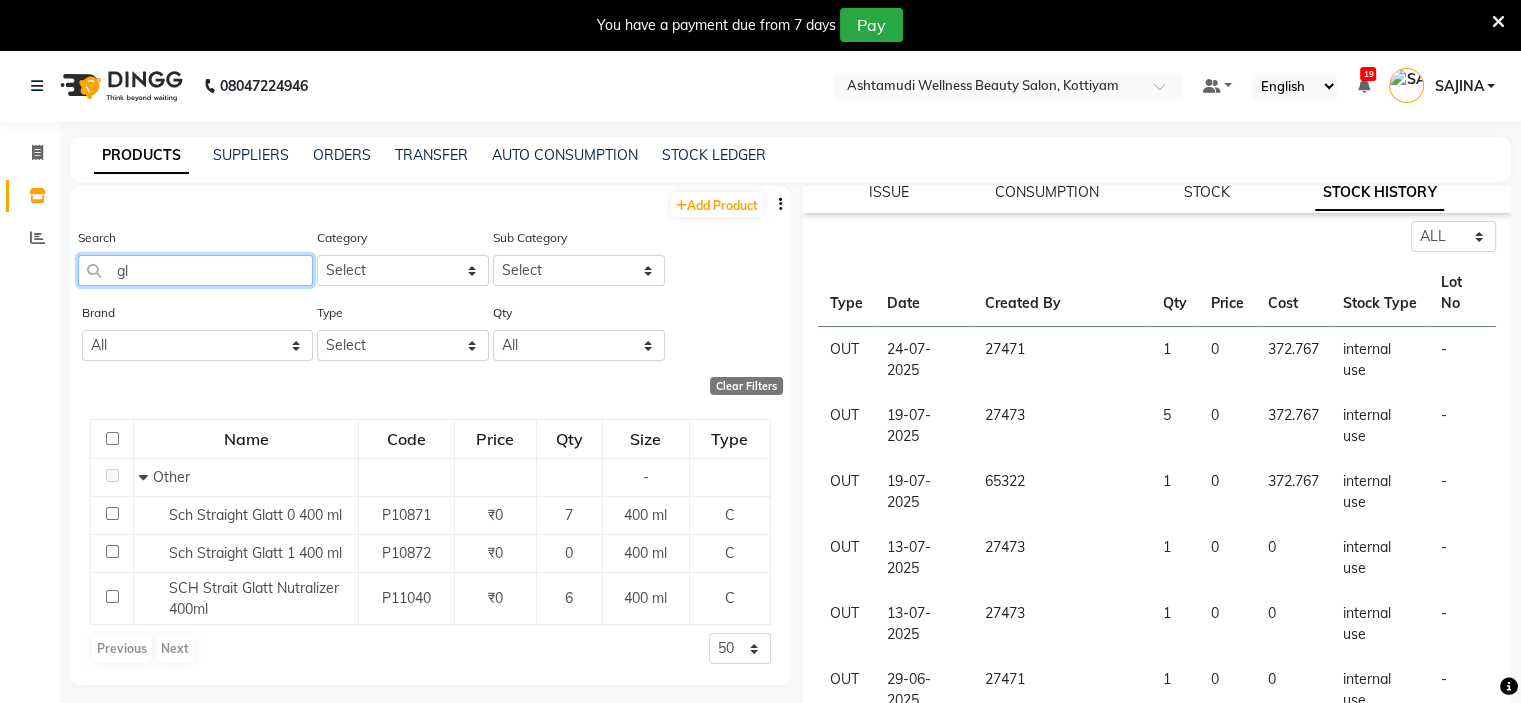 type on "g" 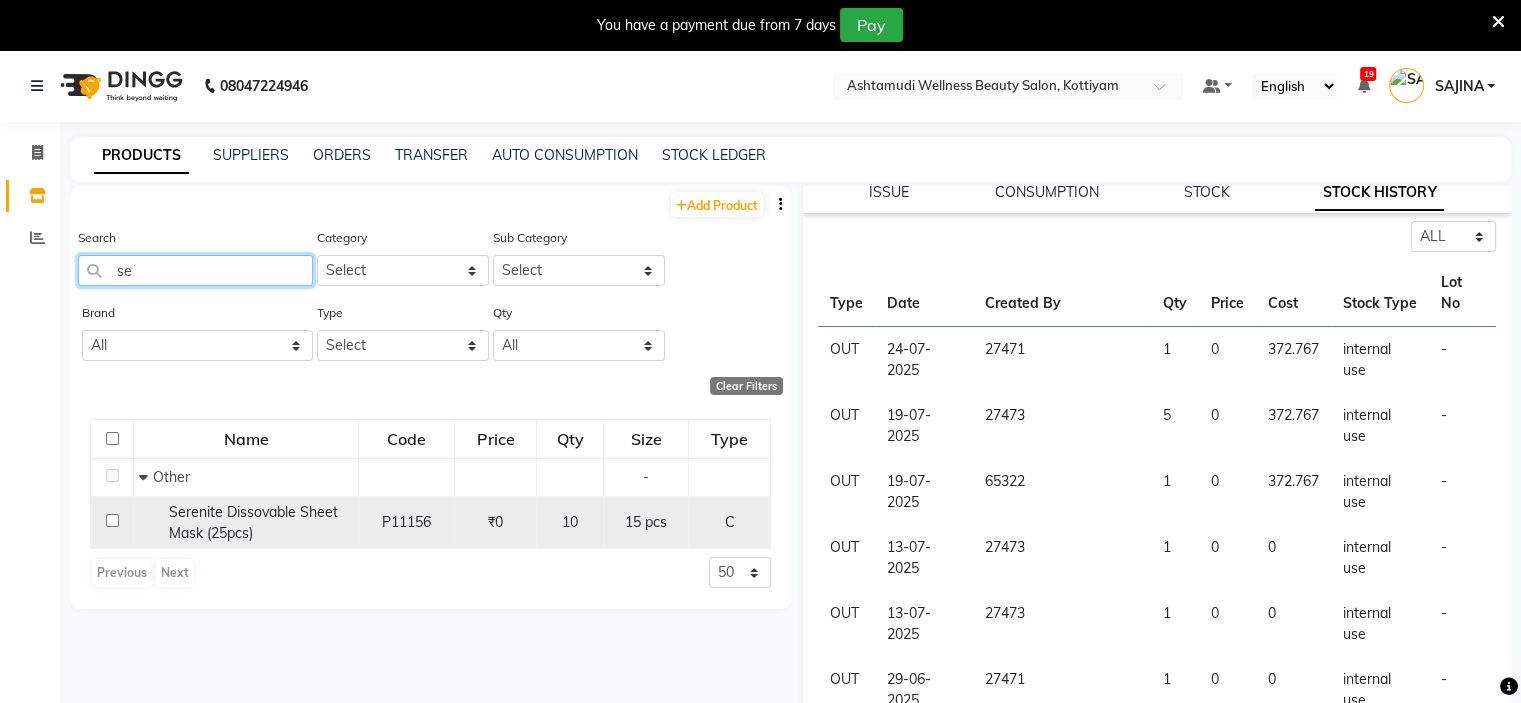 type on "s" 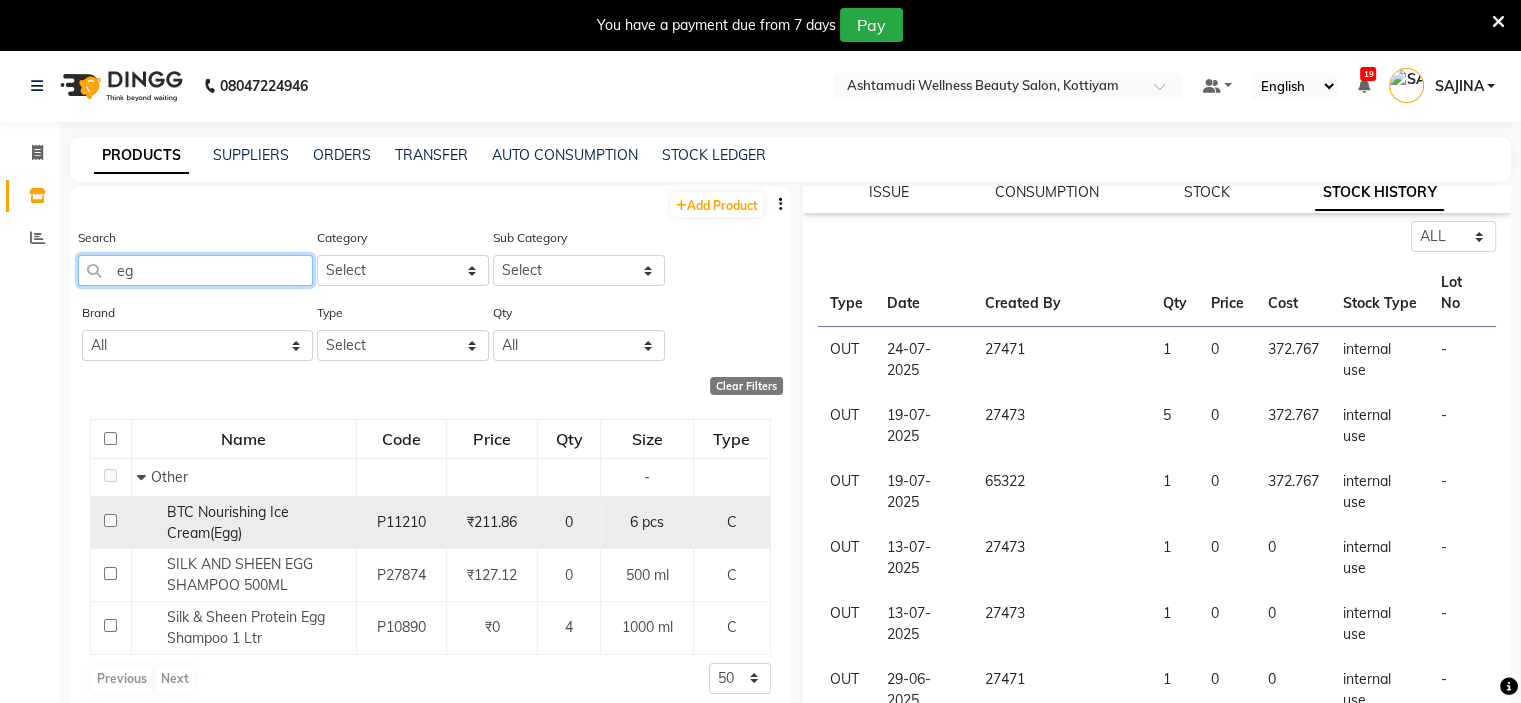 type on "e" 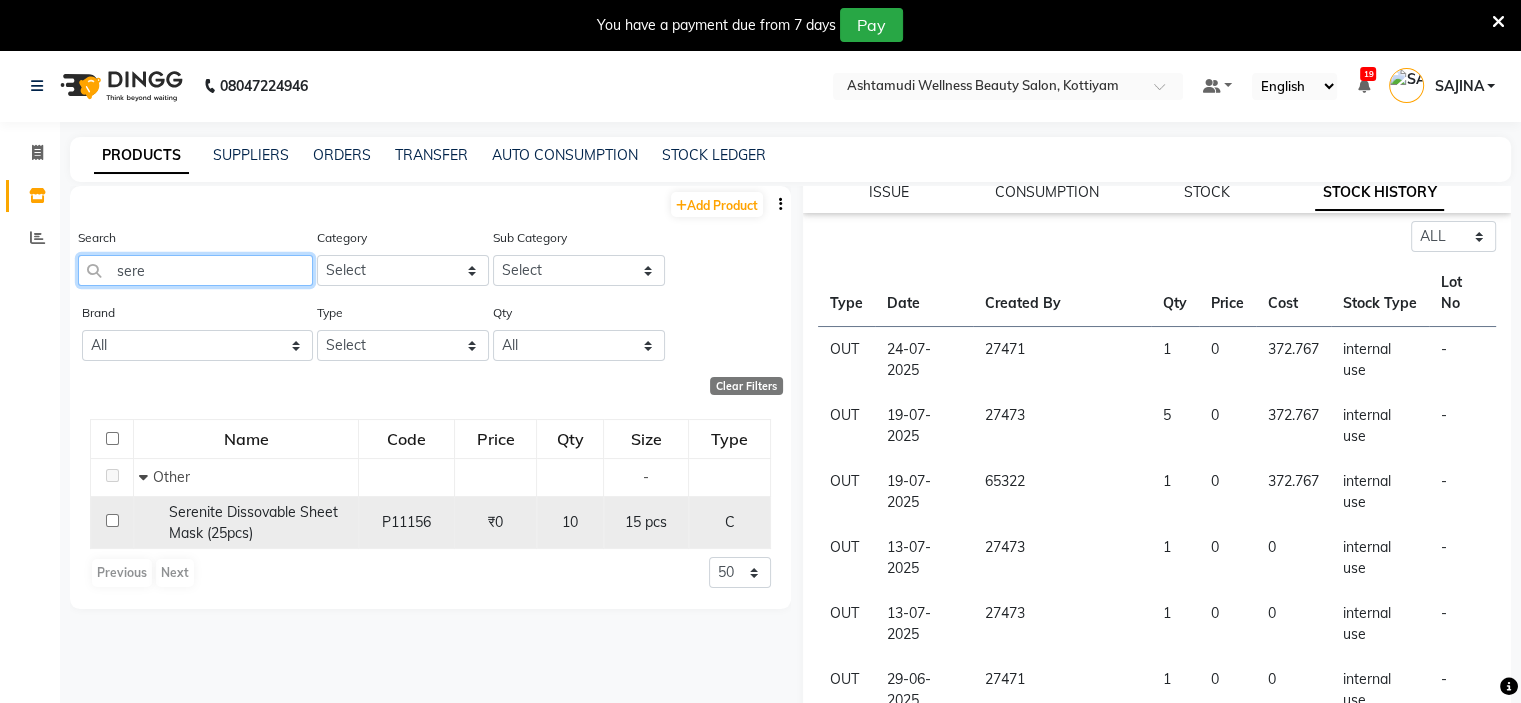 type on "sere" 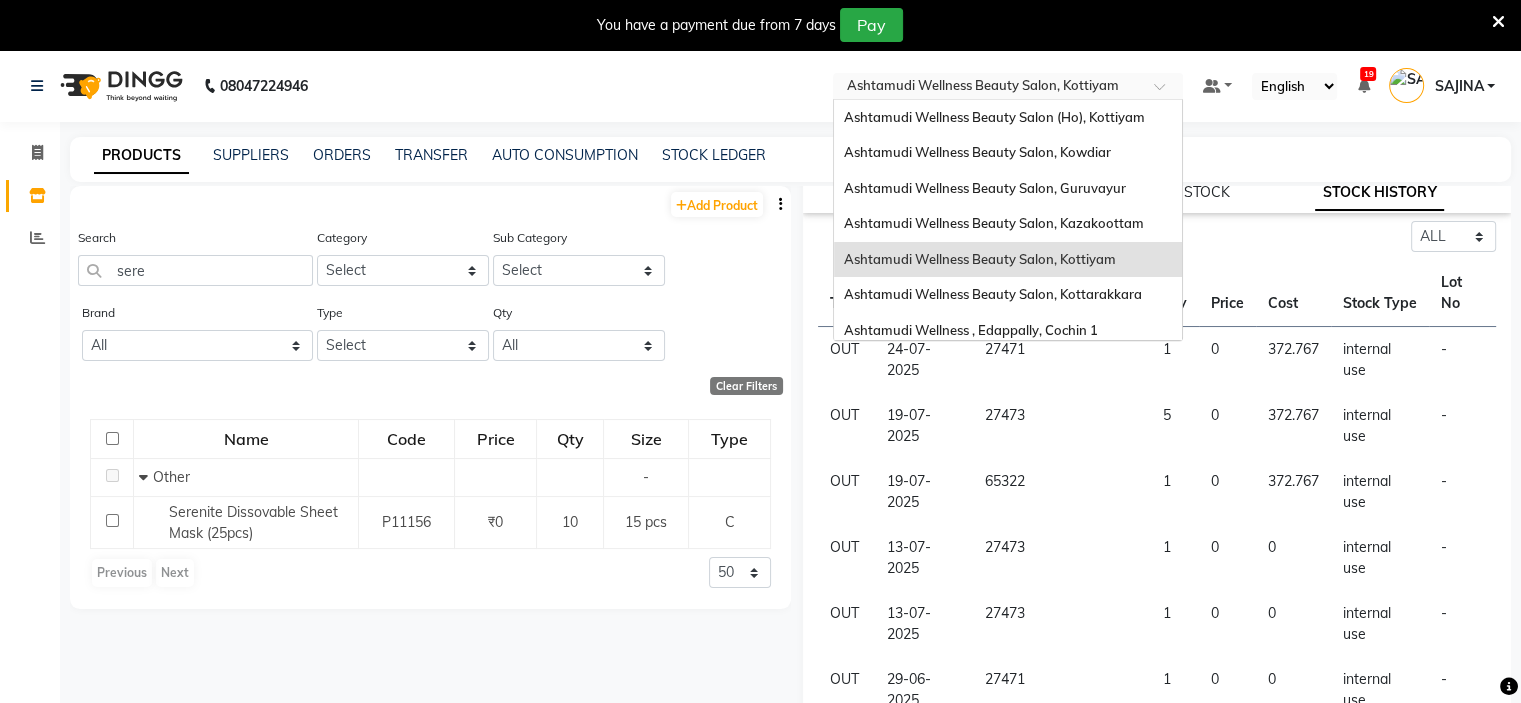 click at bounding box center (988, 88) 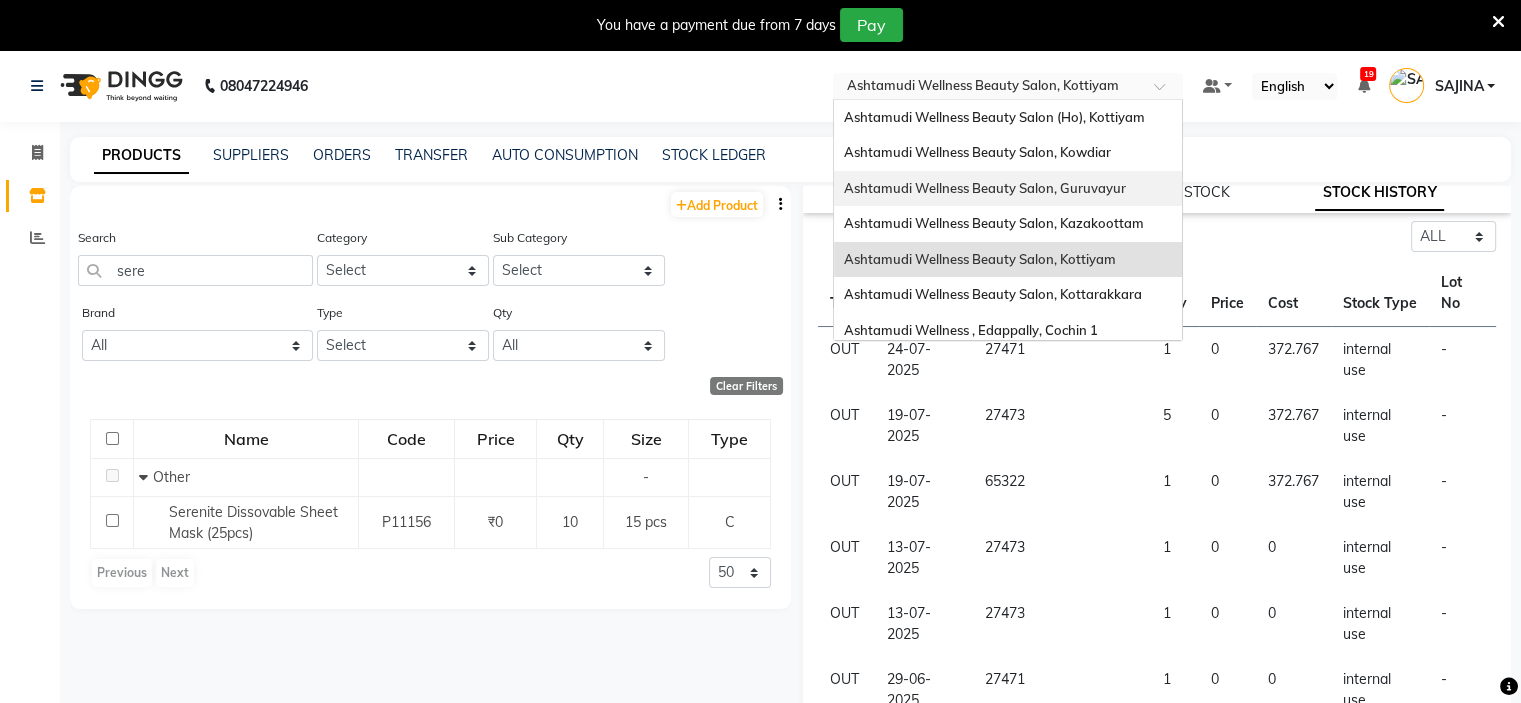 click on "Ashtamudi Wellness Beauty Salon, Guruvayur" at bounding box center (985, 188) 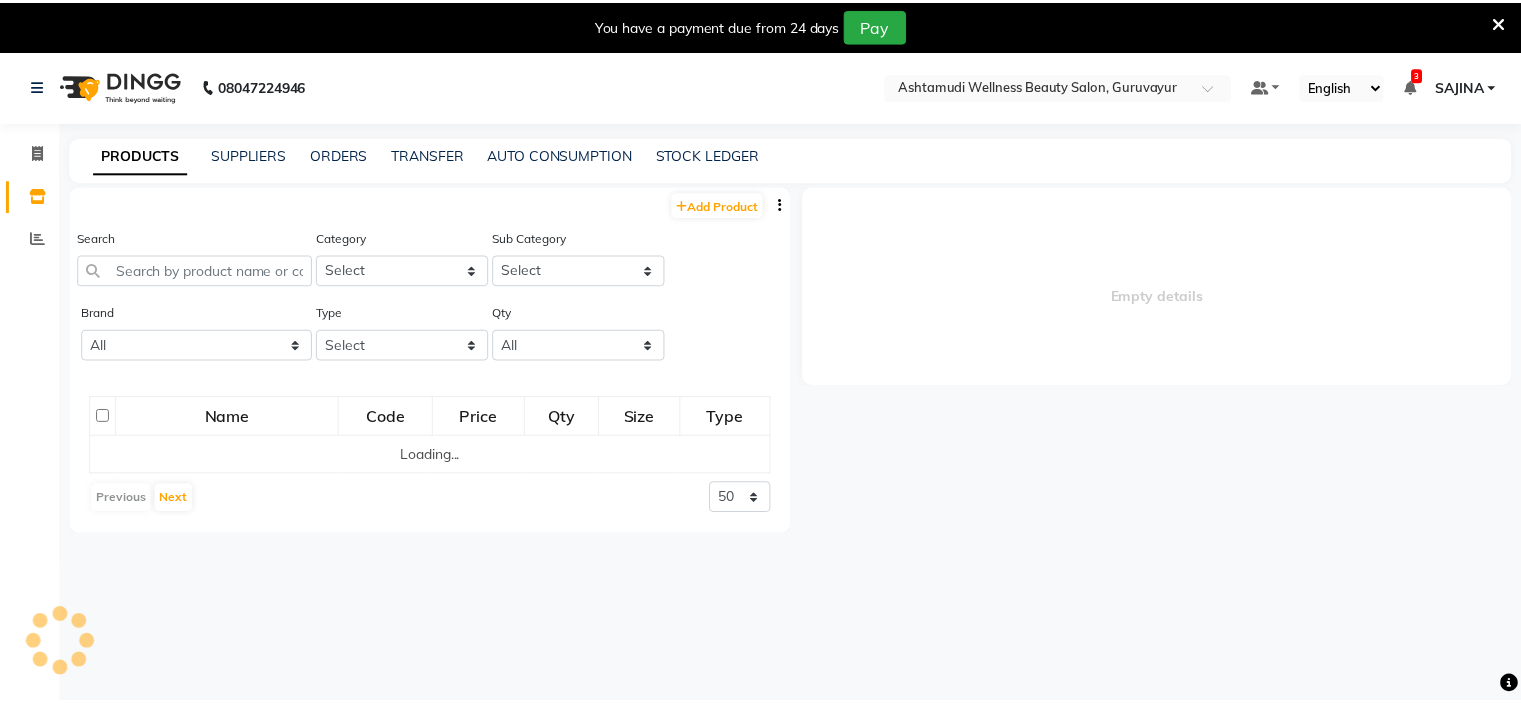 scroll, scrollTop: 0, scrollLeft: 0, axis: both 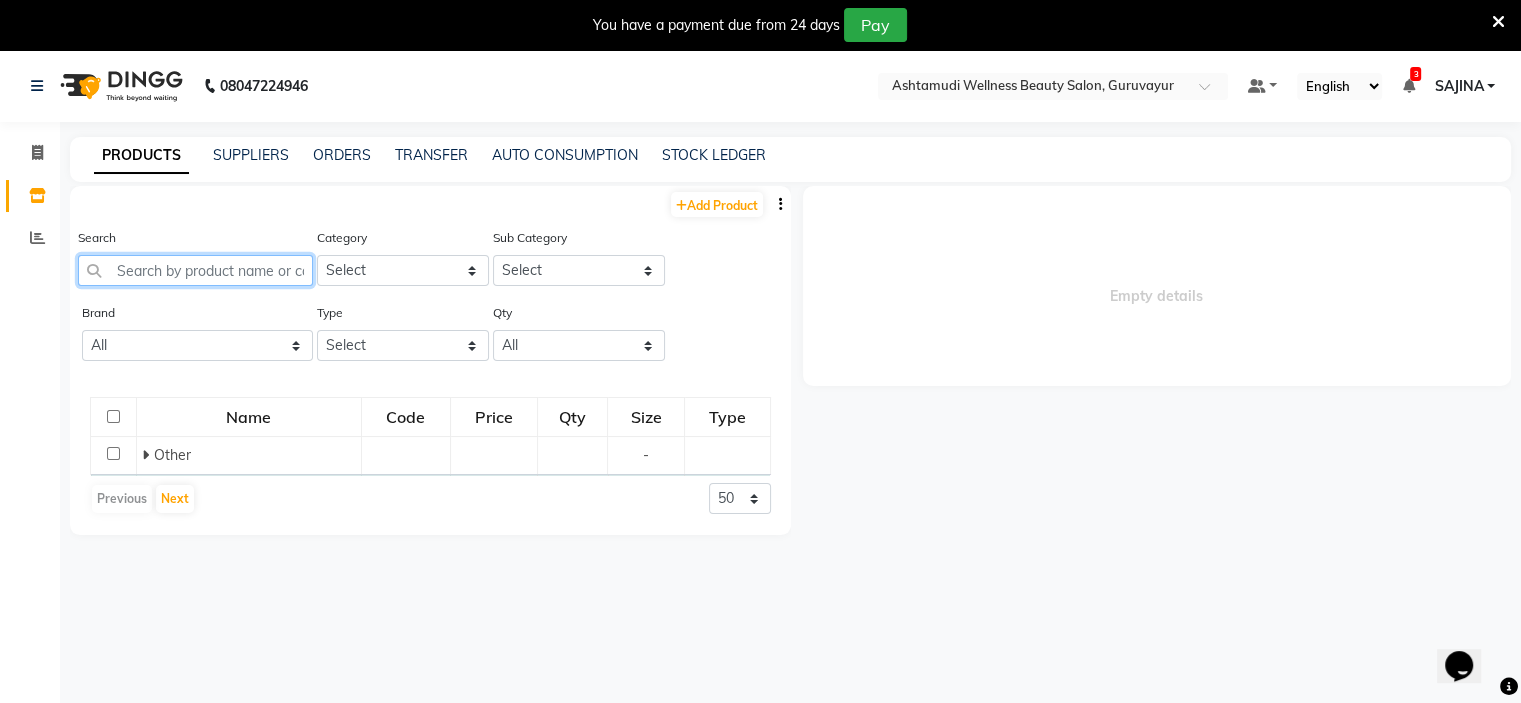 click 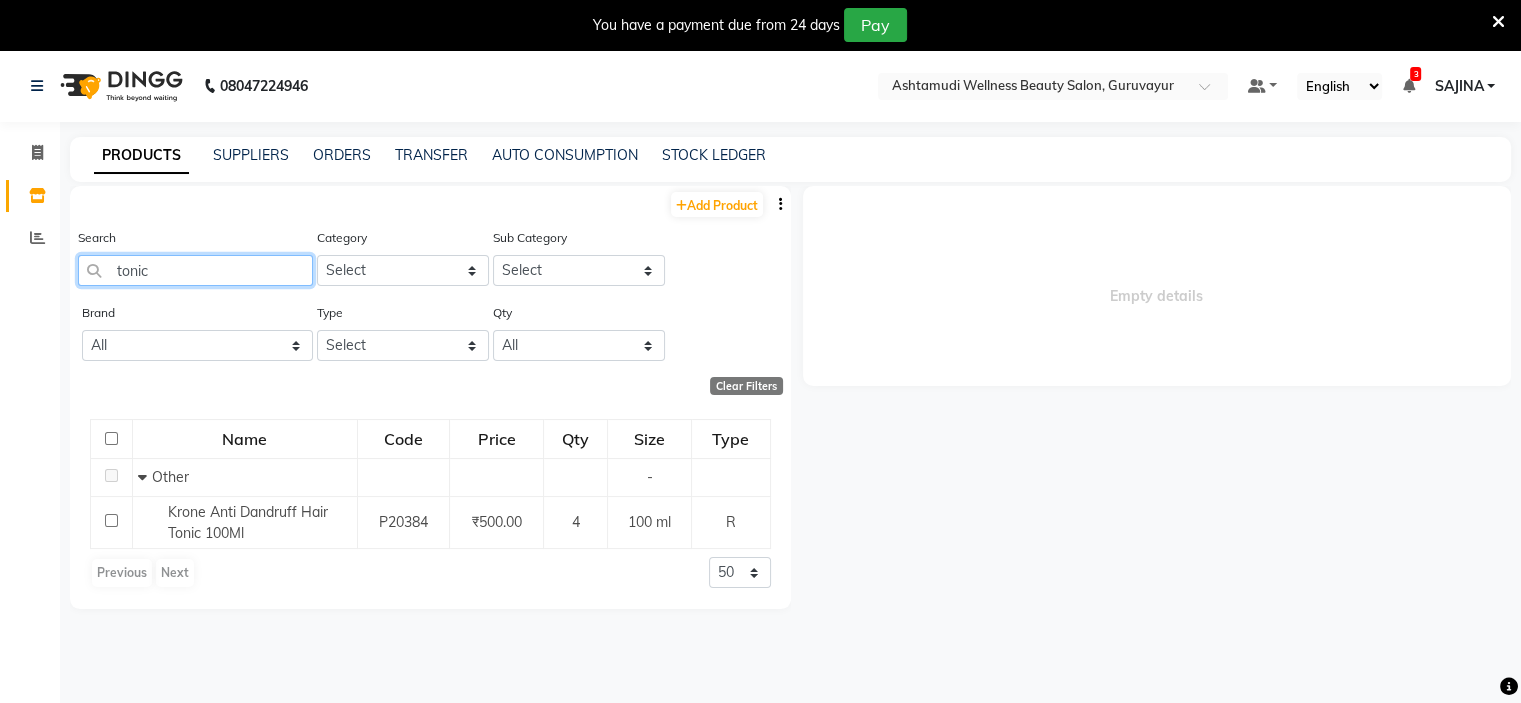 type on "tonic" 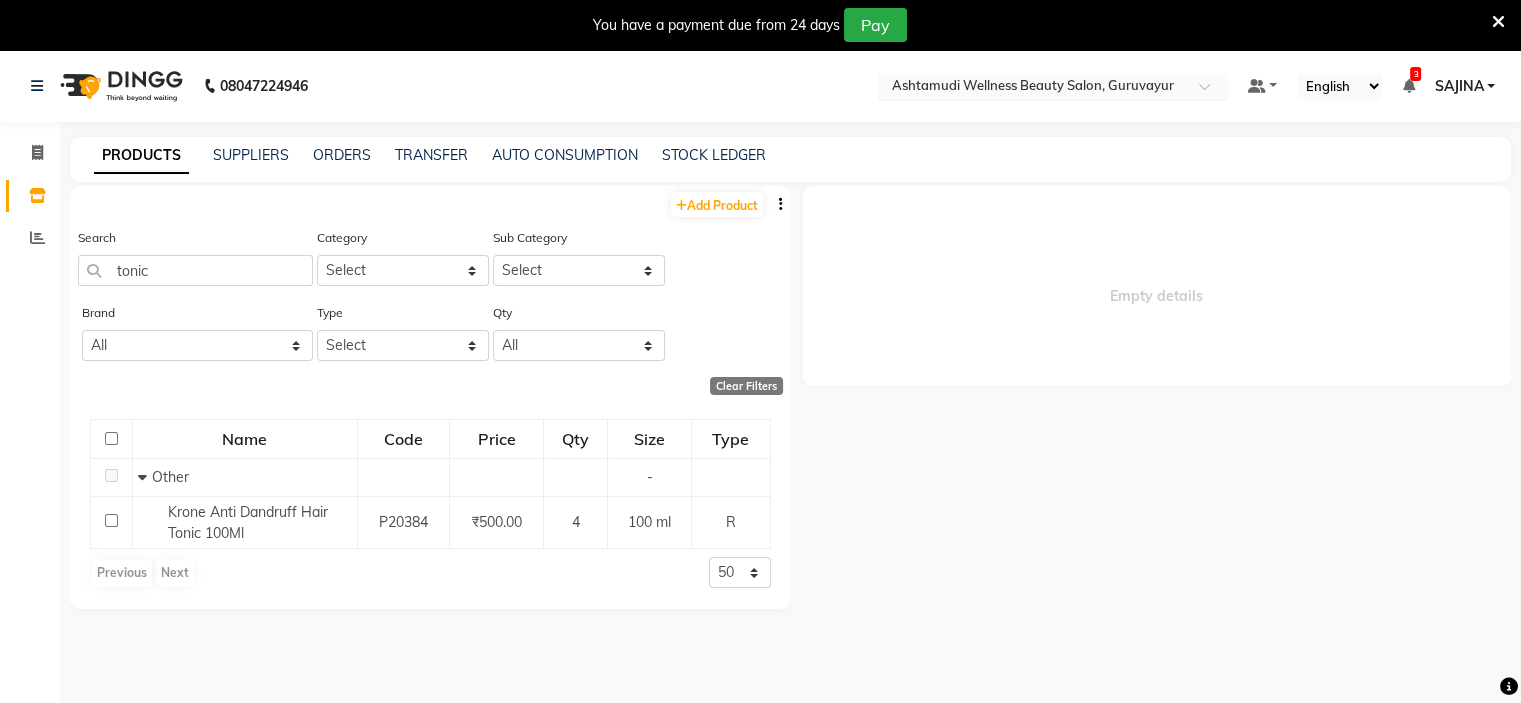 click at bounding box center [1033, 88] 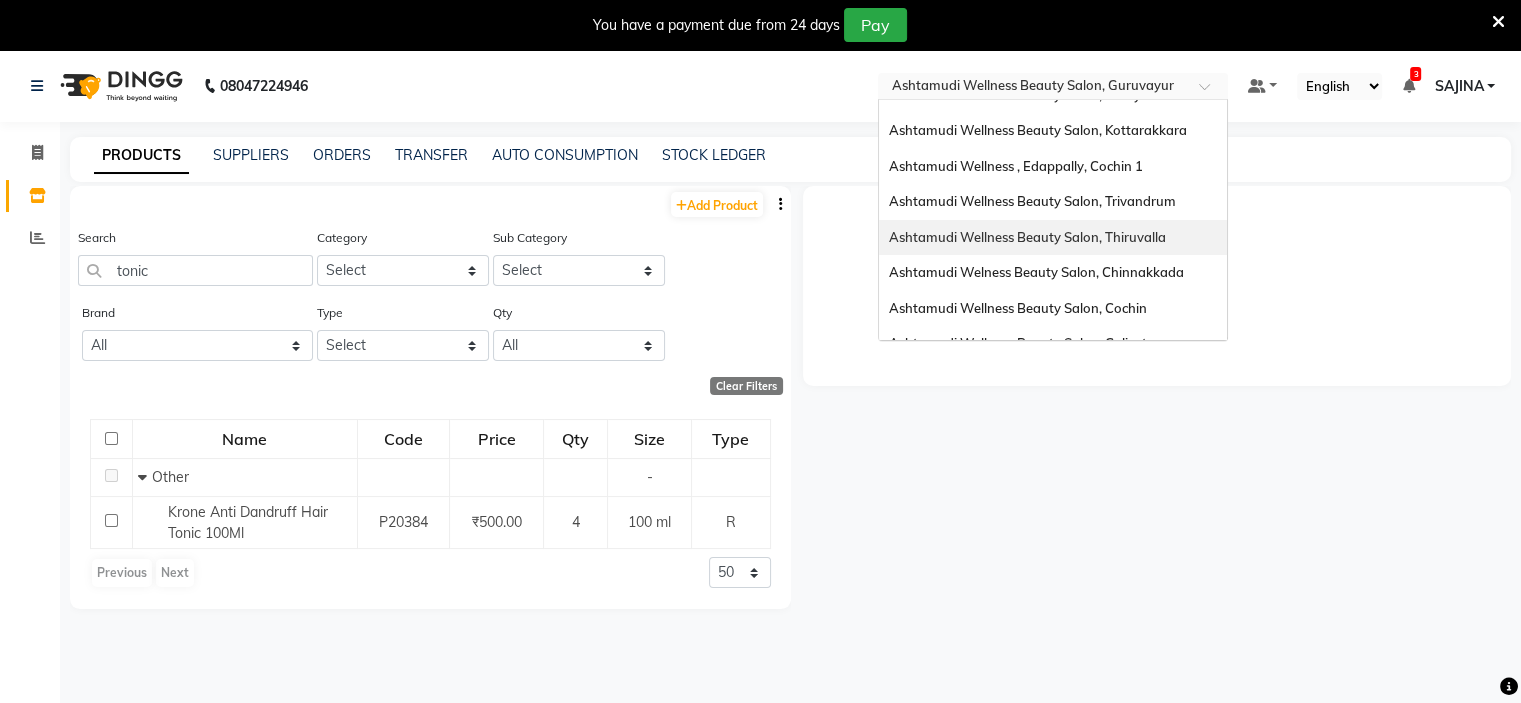 scroll, scrollTop: 200, scrollLeft: 0, axis: vertical 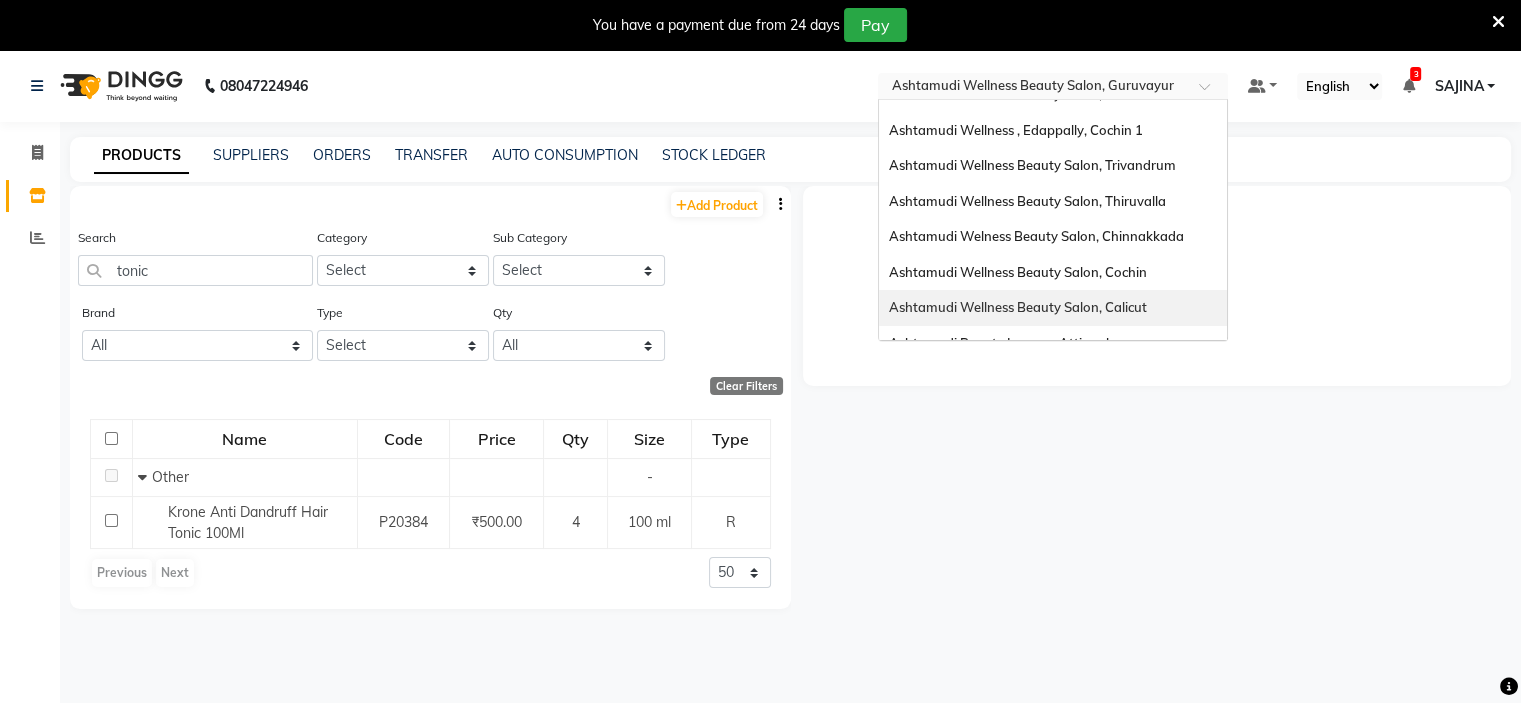 click on "Ashtamudi Wellness Beauty Salon, Calicut" at bounding box center (1018, 307) 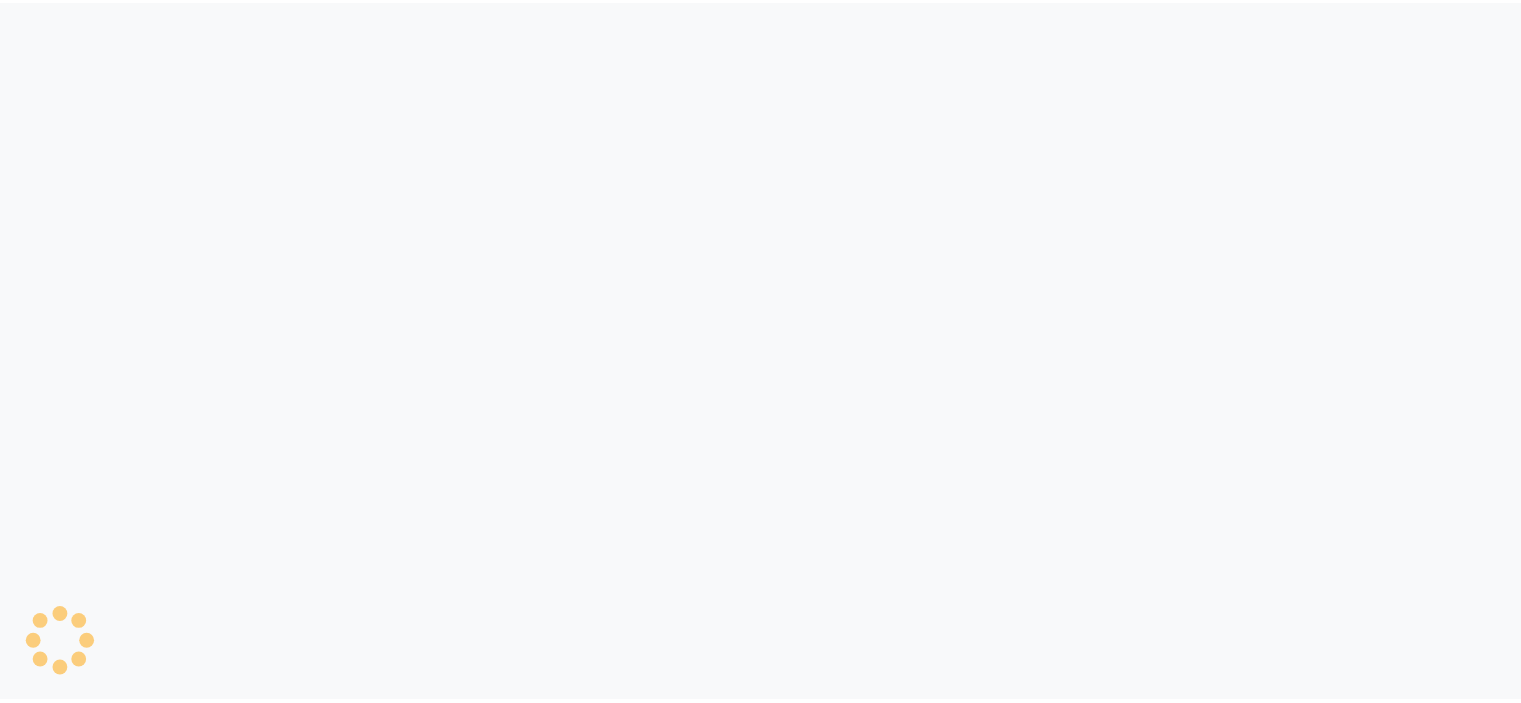 scroll, scrollTop: 0, scrollLeft: 0, axis: both 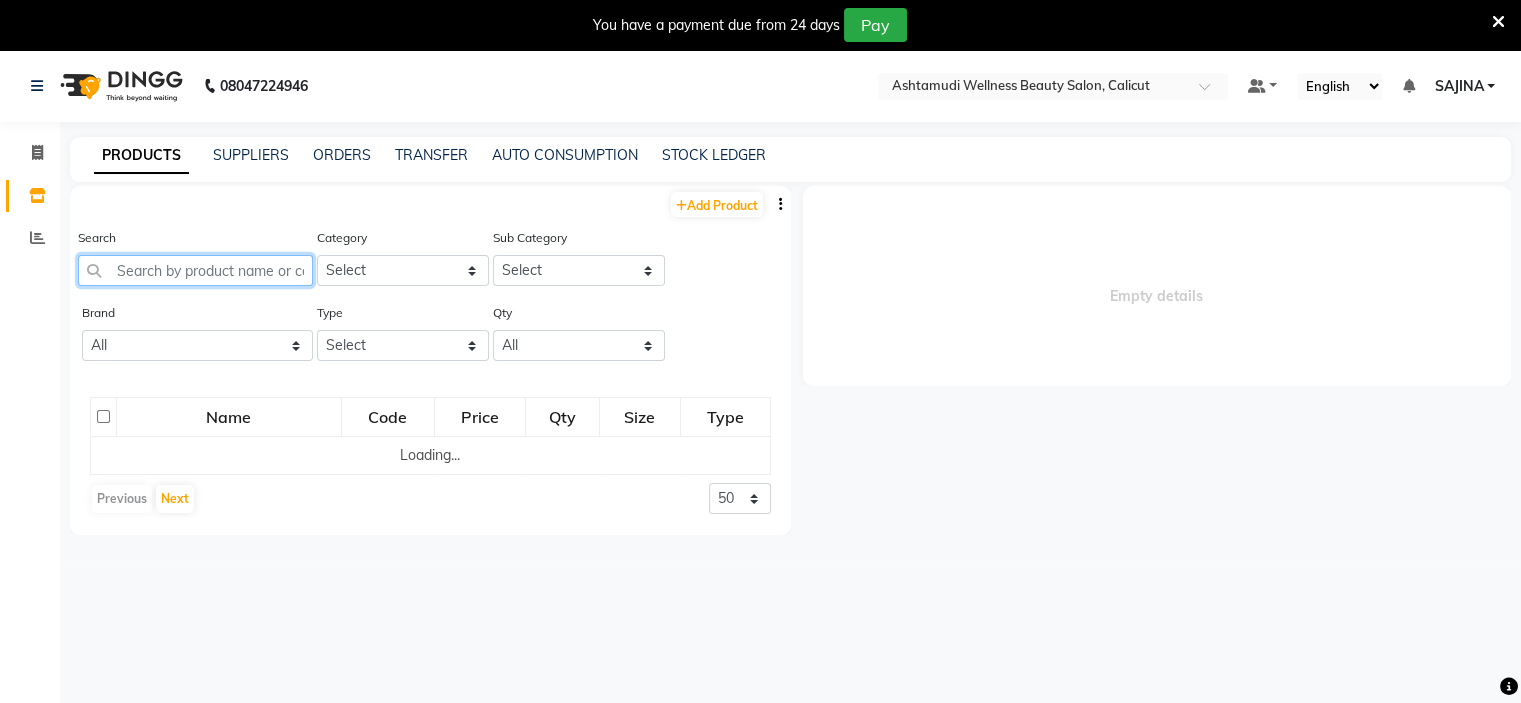 click 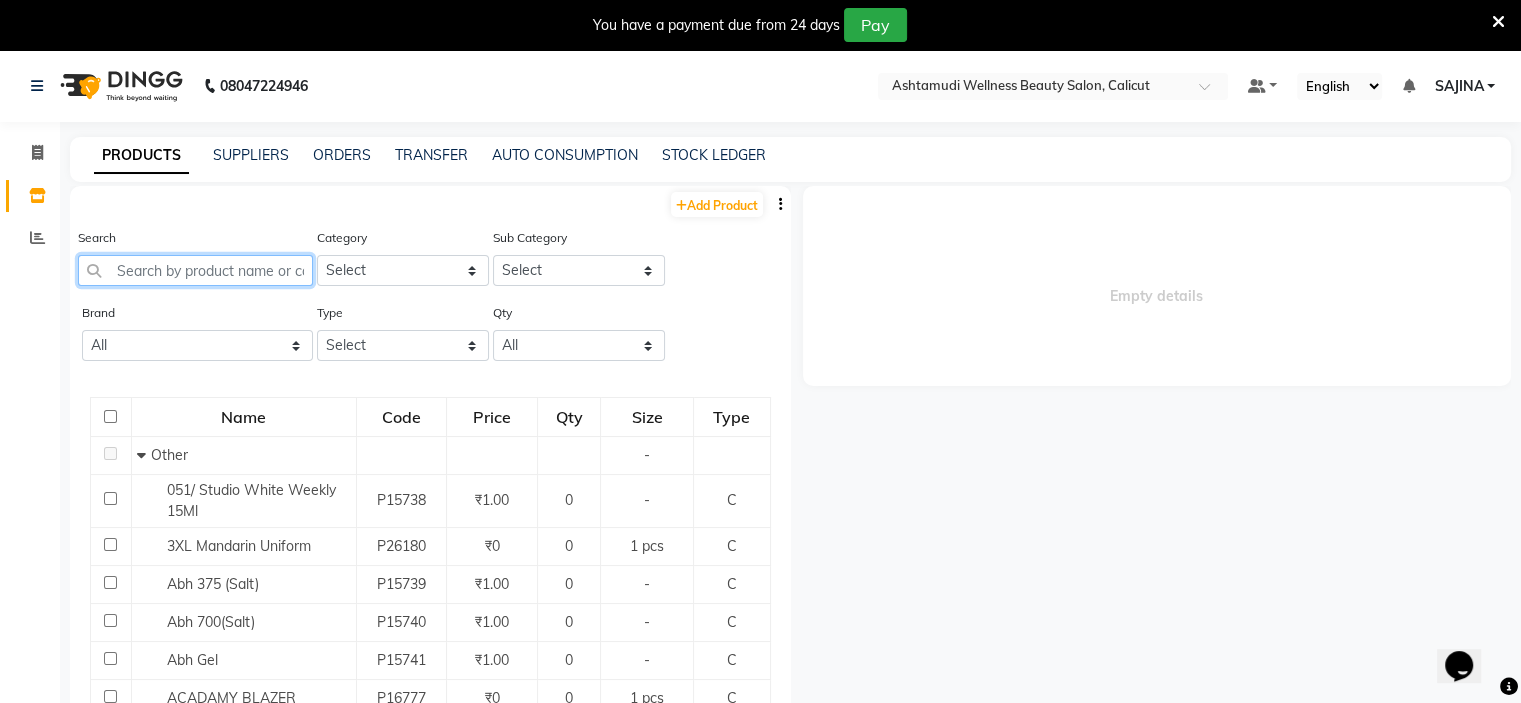 scroll, scrollTop: 0, scrollLeft: 0, axis: both 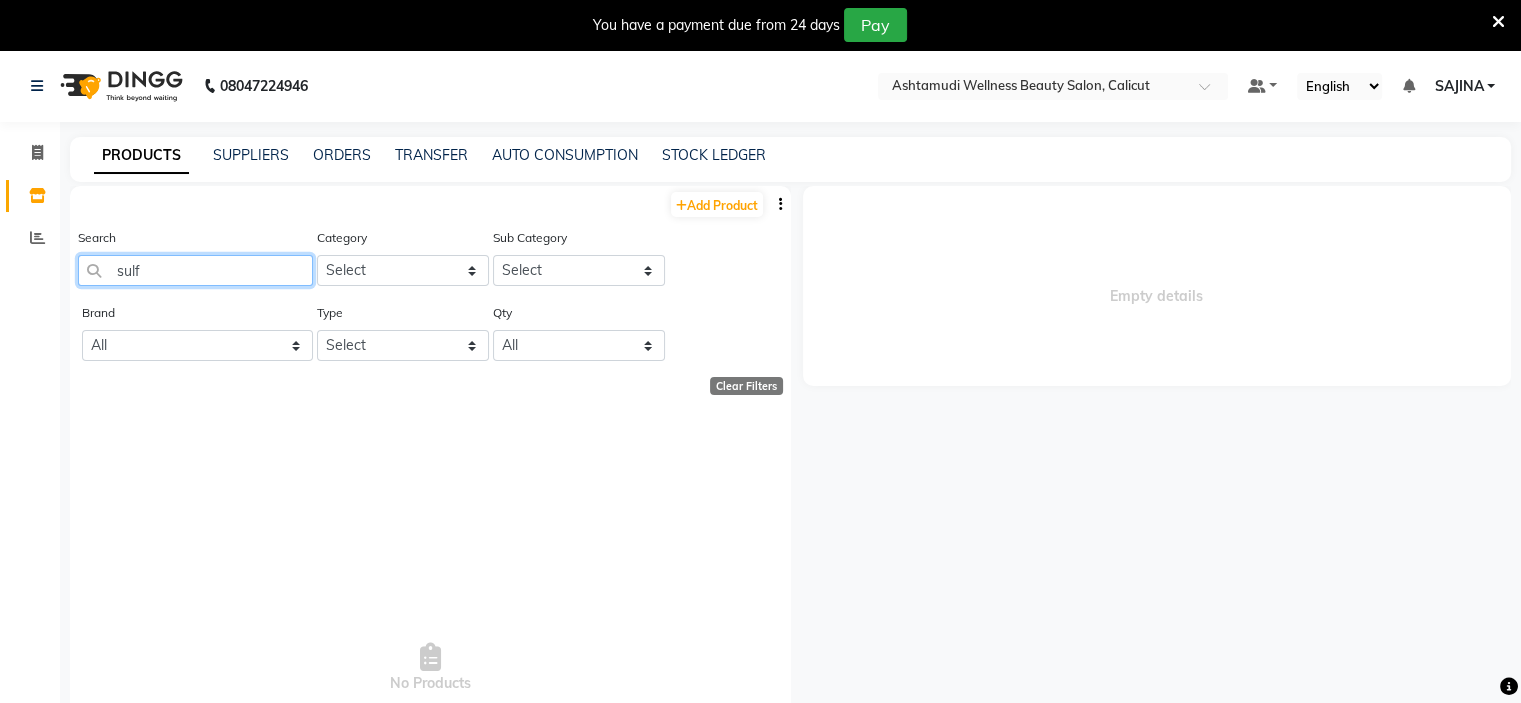 click on "sulf" 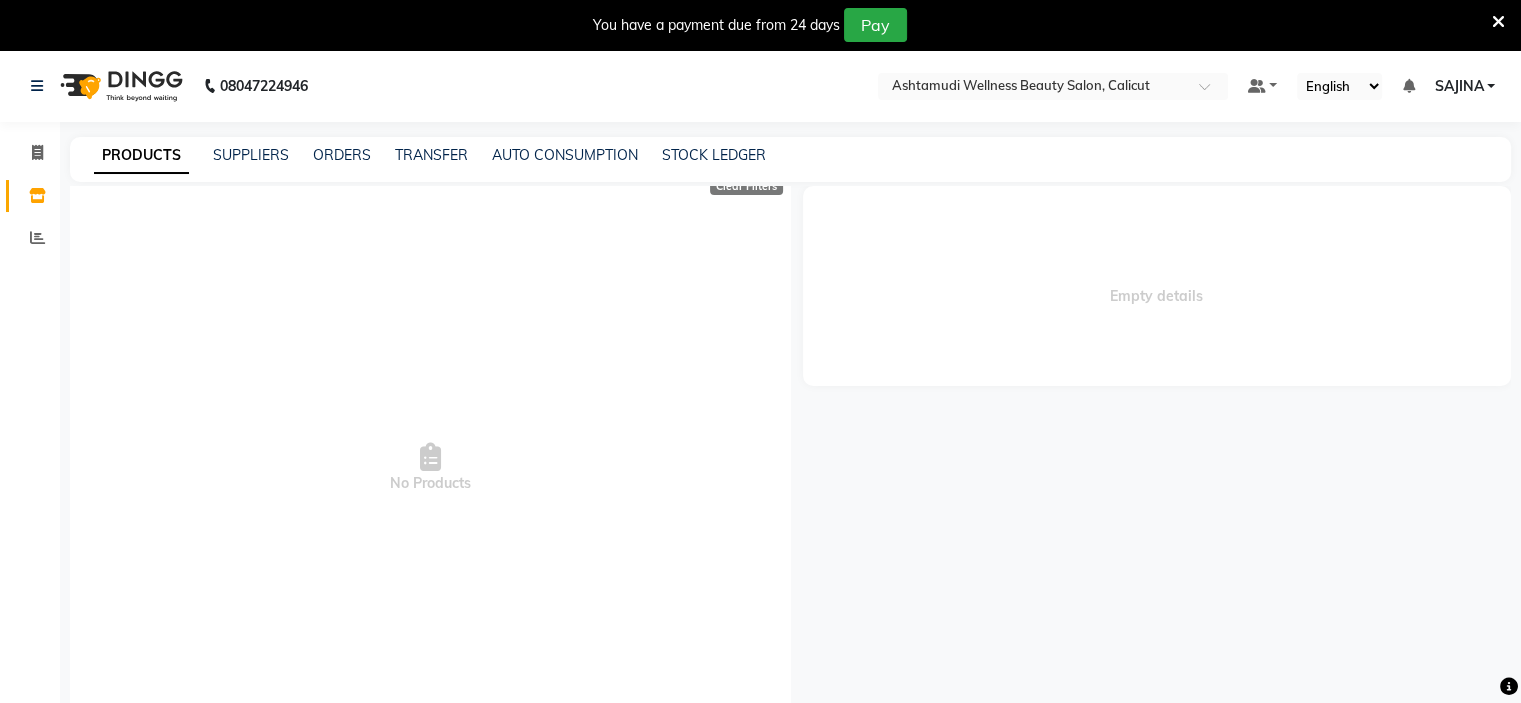 scroll, scrollTop: 0, scrollLeft: 0, axis: both 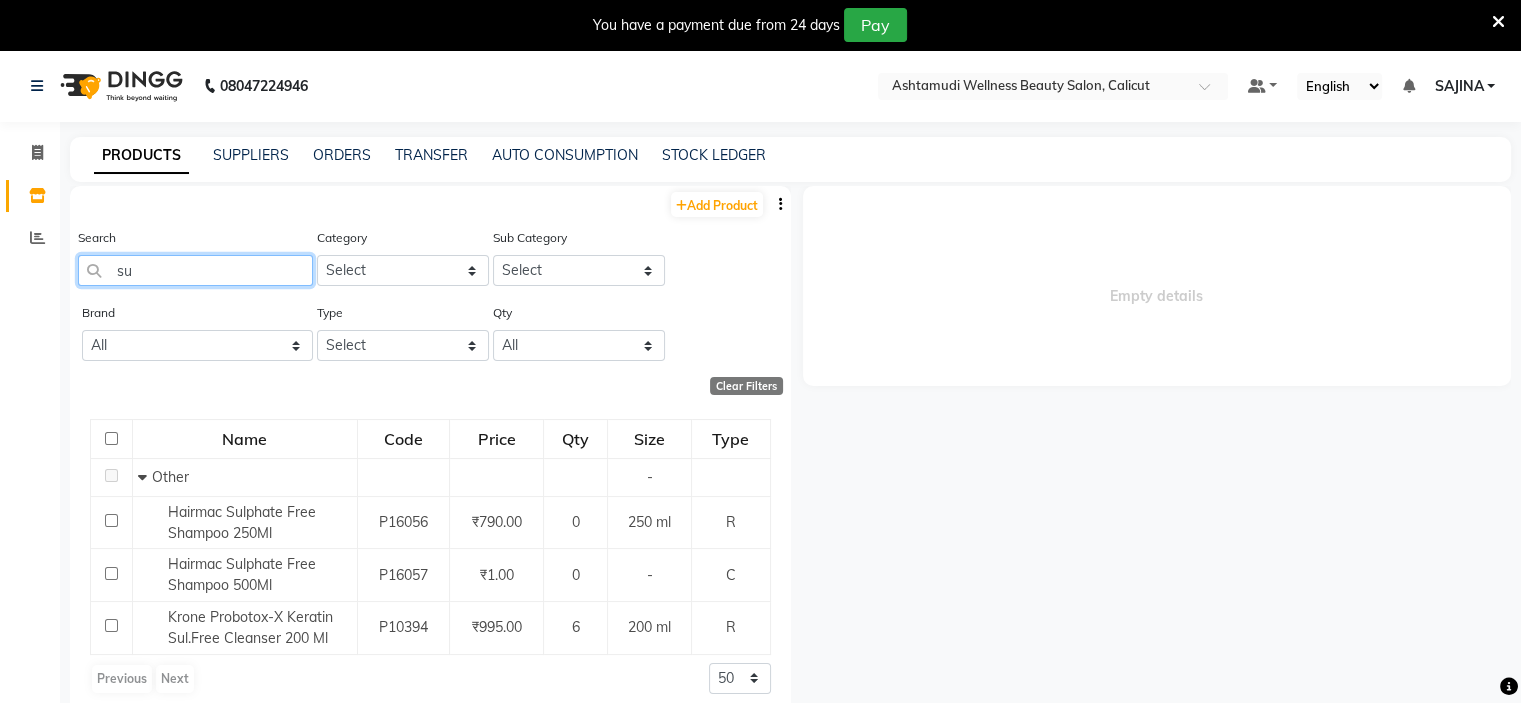 type on "s" 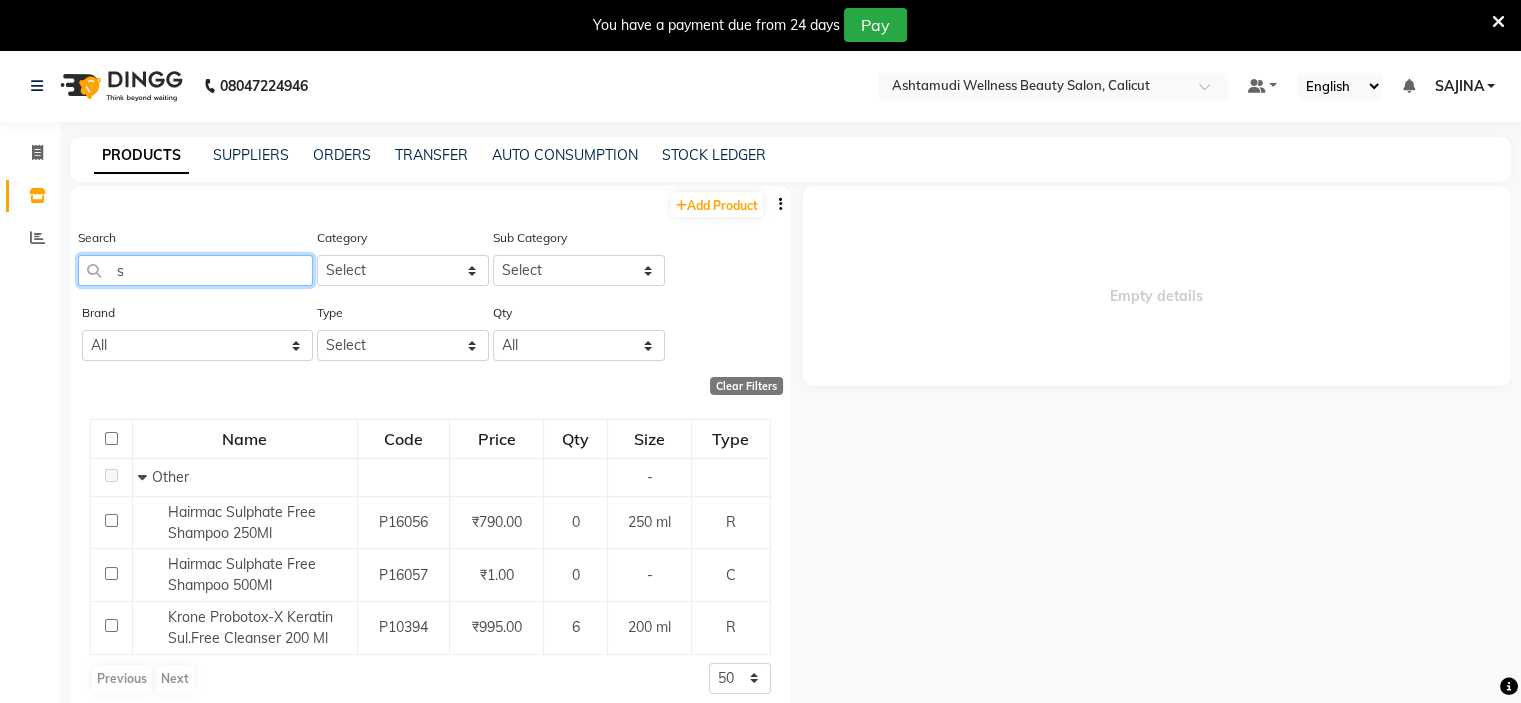 type 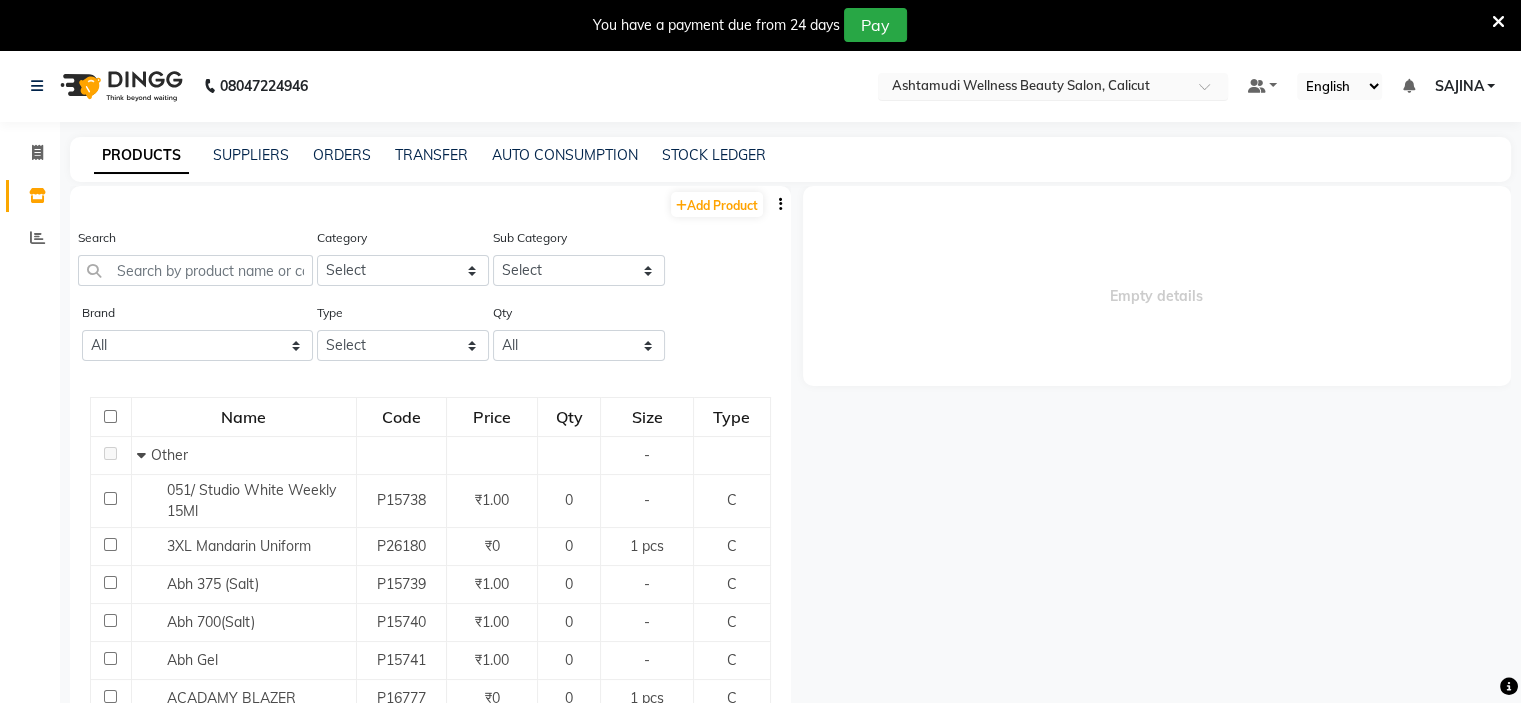 click at bounding box center (1033, 88) 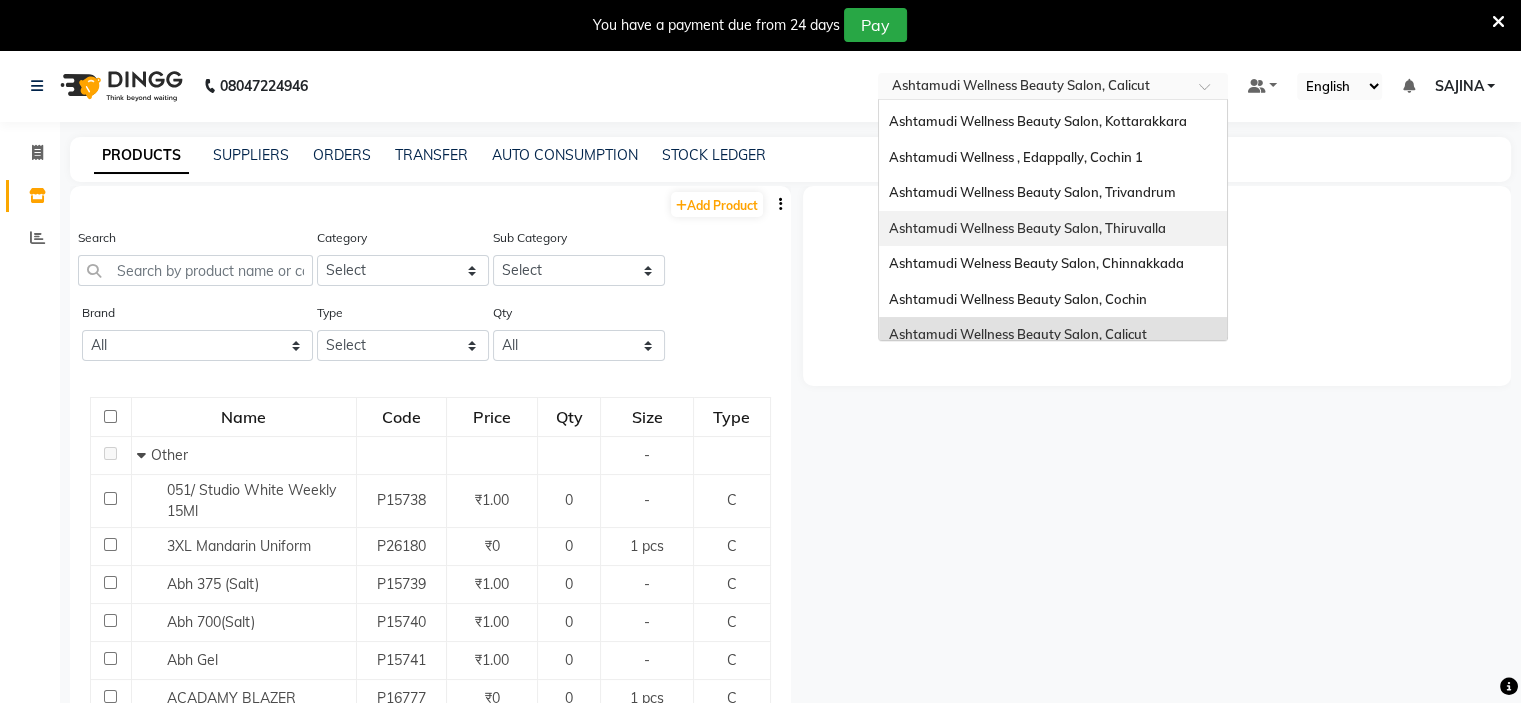 scroll, scrollTop: 0, scrollLeft: 0, axis: both 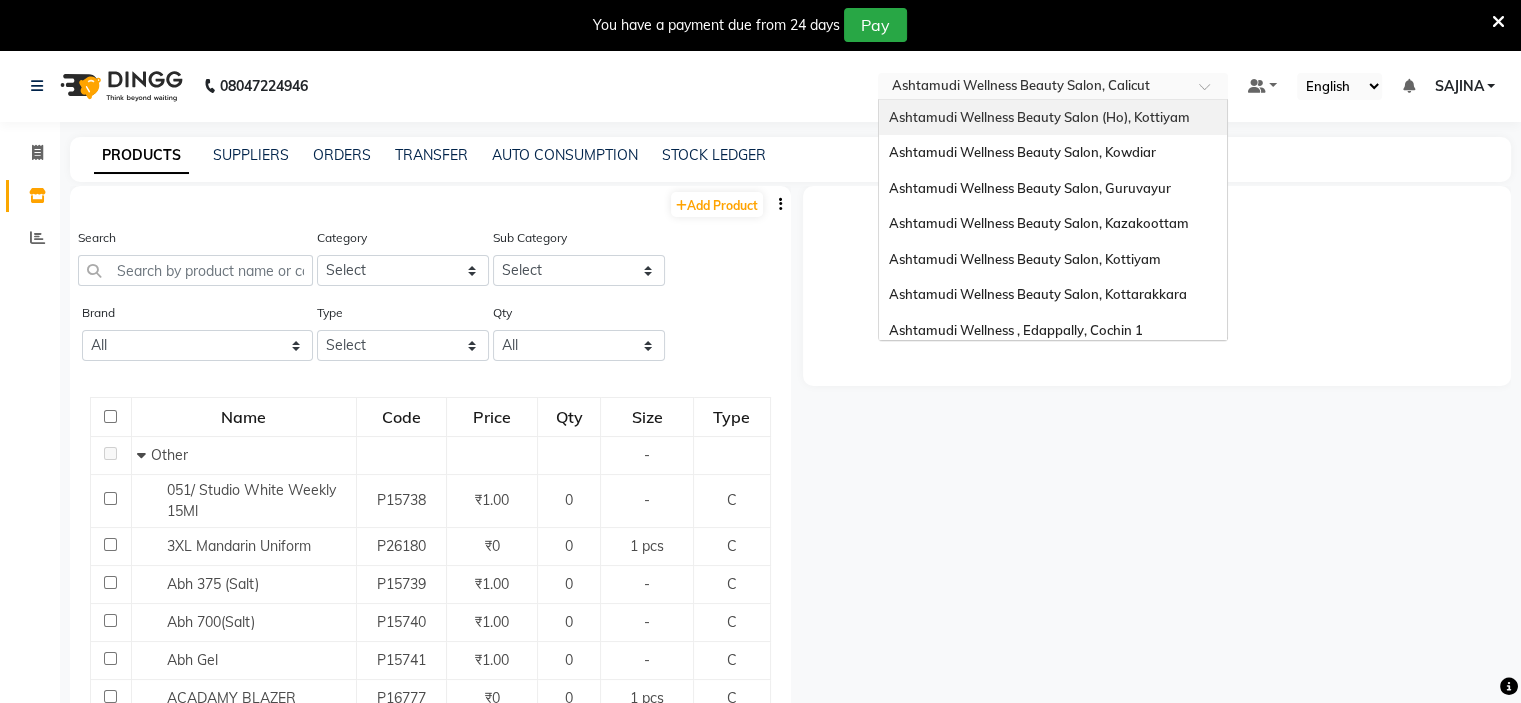 click on "Ashtamudi Wellness Beauty Salon (Ho), Kottiyam" at bounding box center (1039, 117) 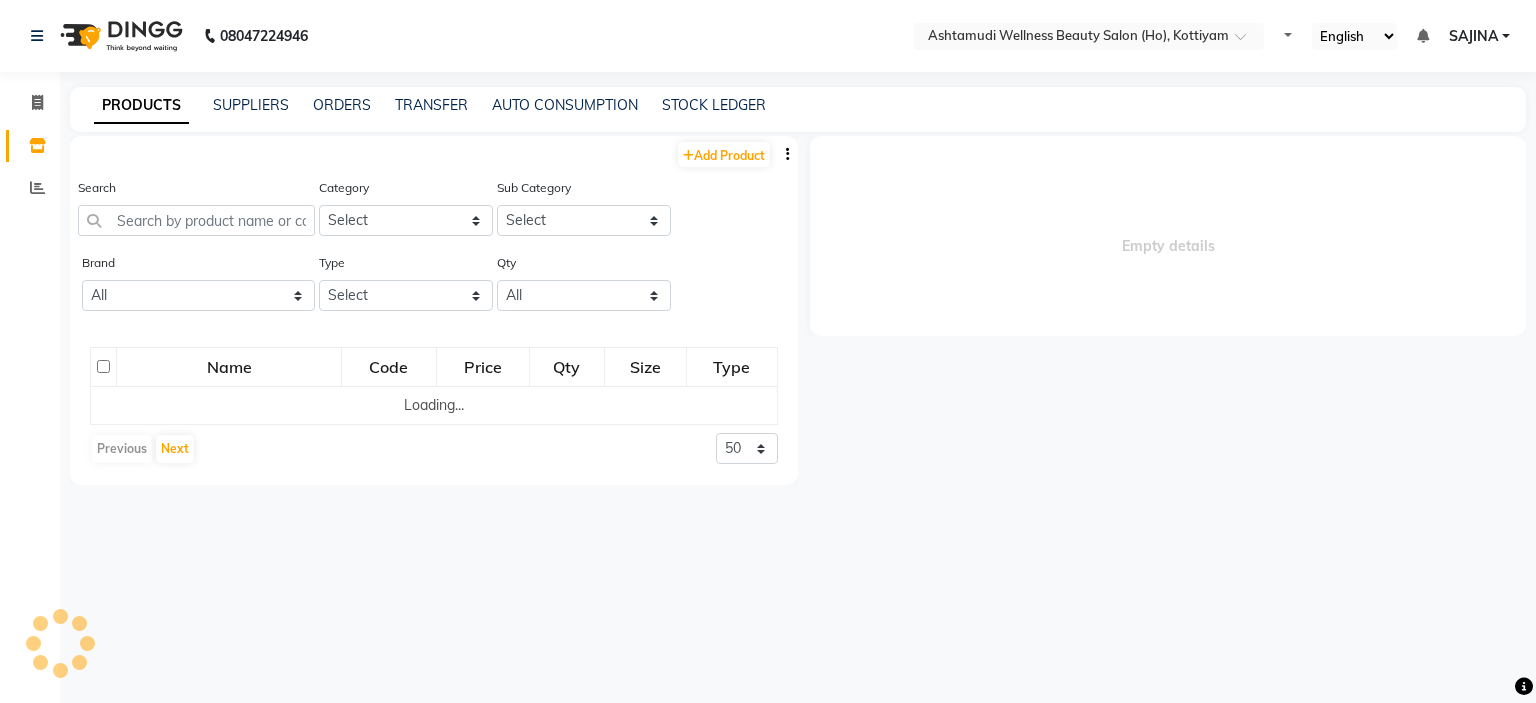 scroll, scrollTop: 0, scrollLeft: 0, axis: both 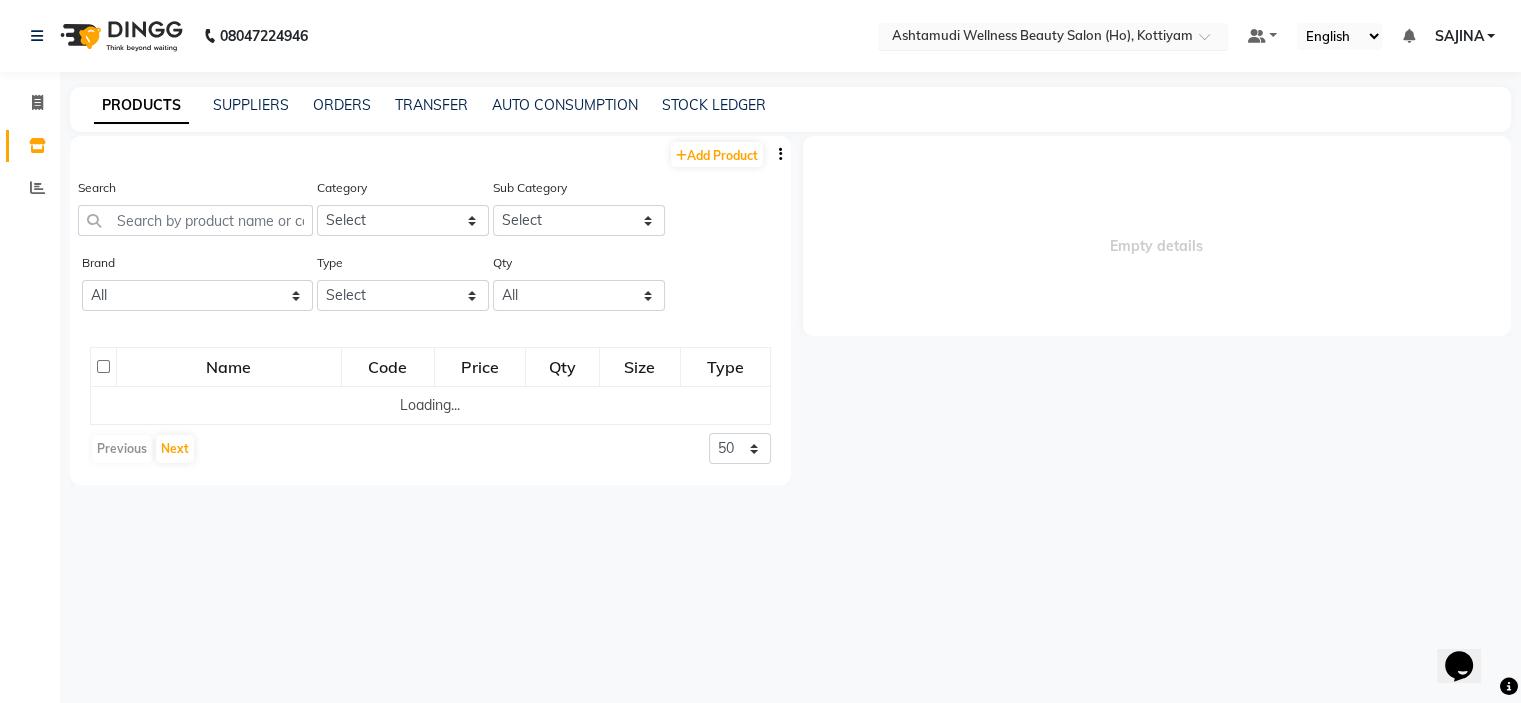 click at bounding box center (1033, 38) 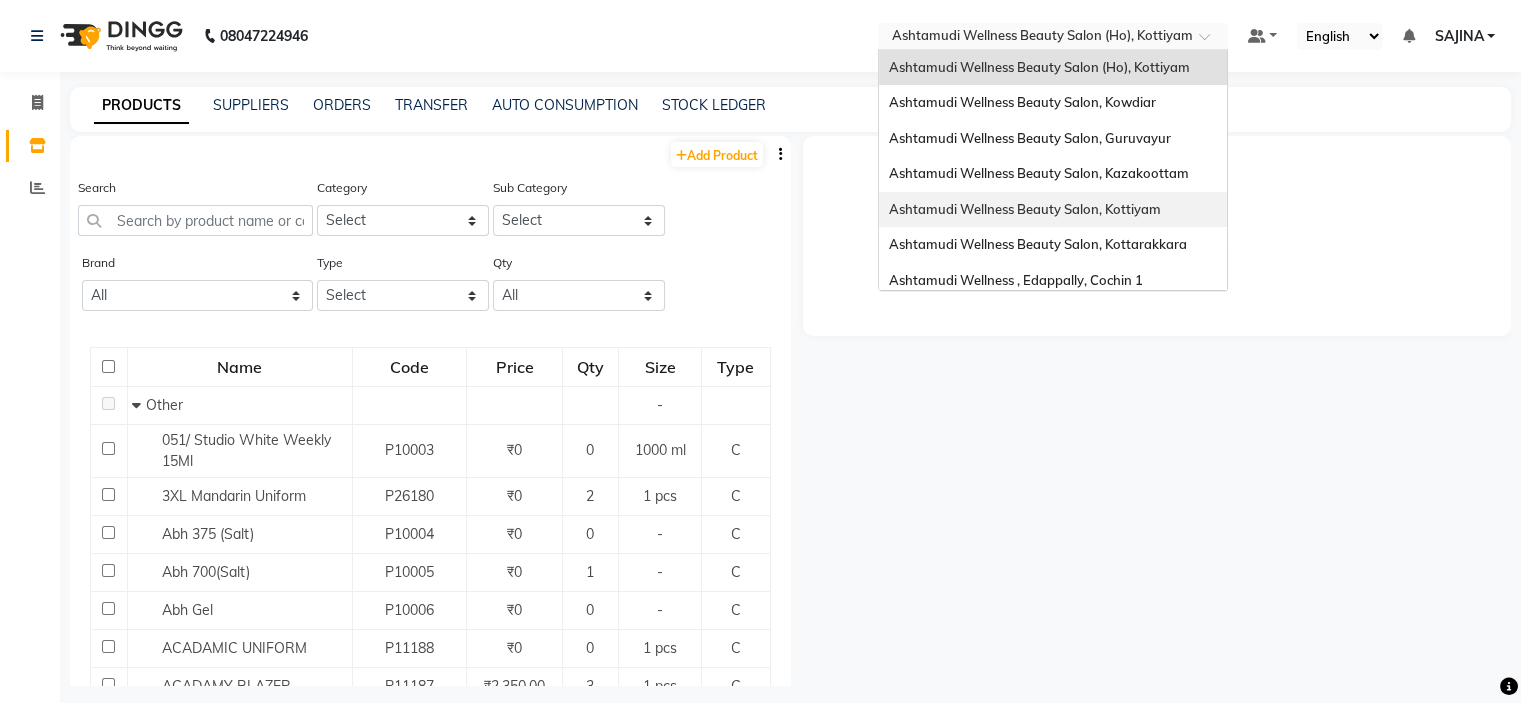 click on "Ashtamudi Wellness Beauty Salon, Kottiyam" at bounding box center [1025, 209] 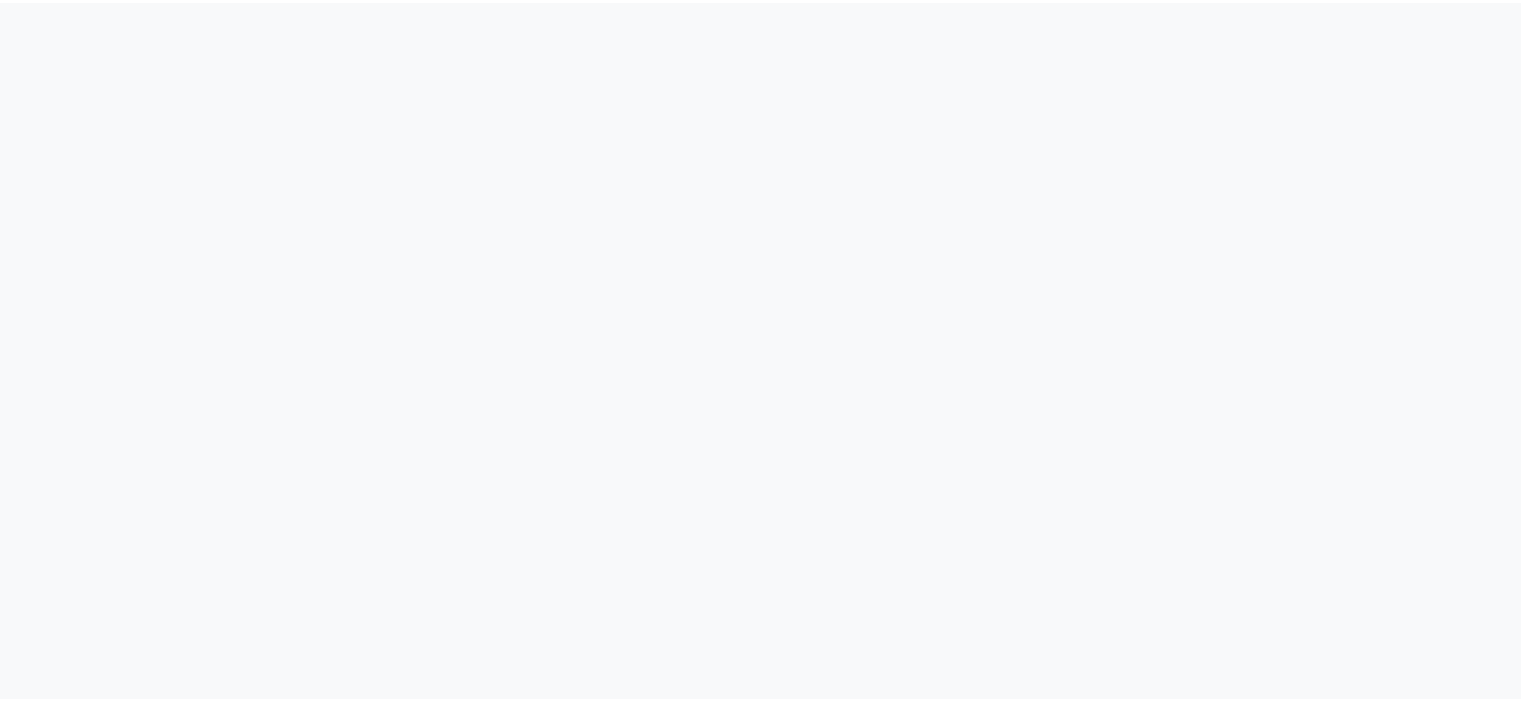 scroll, scrollTop: 0, scrollLeft: 0, axis: both 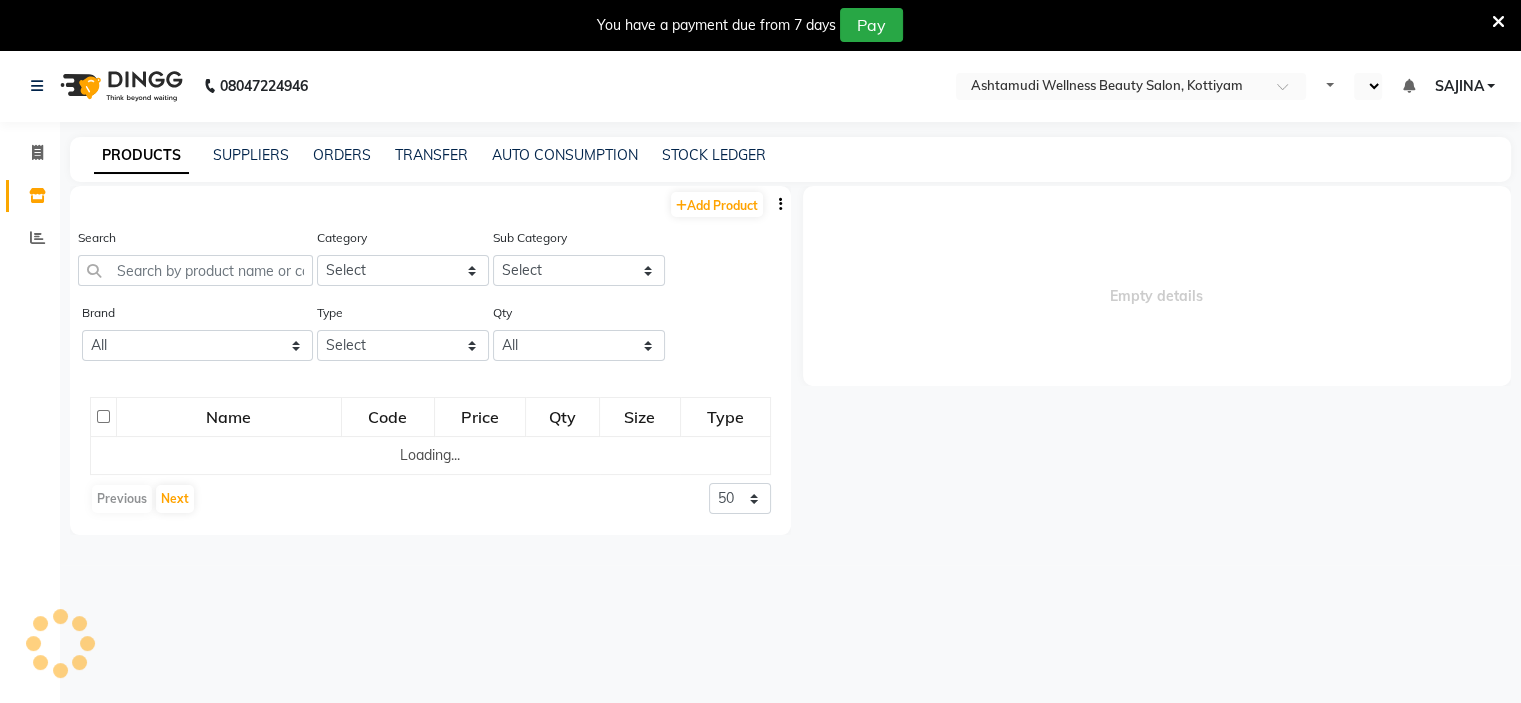 select on "en" 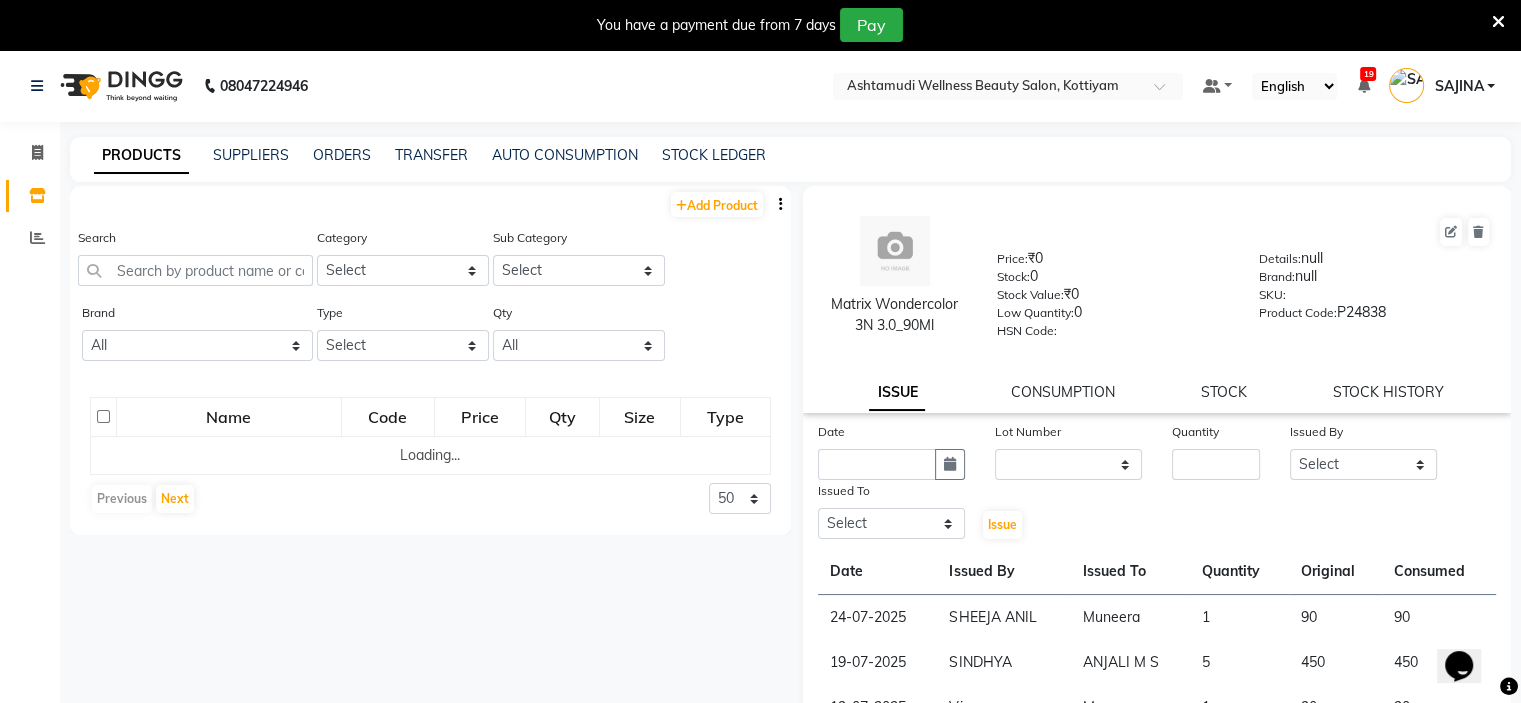 scroll, scrollTop: 0, scrollLeft: 0, axis: both 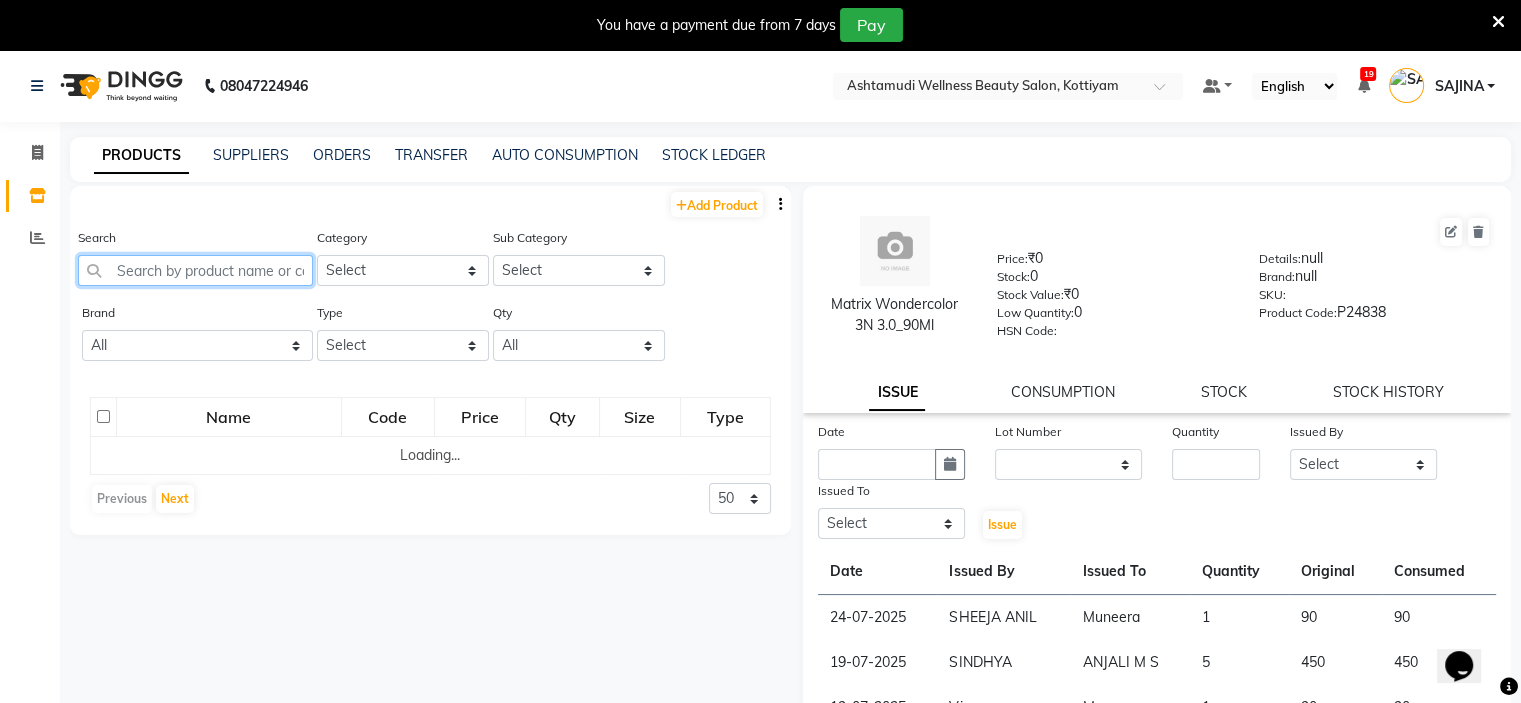 click 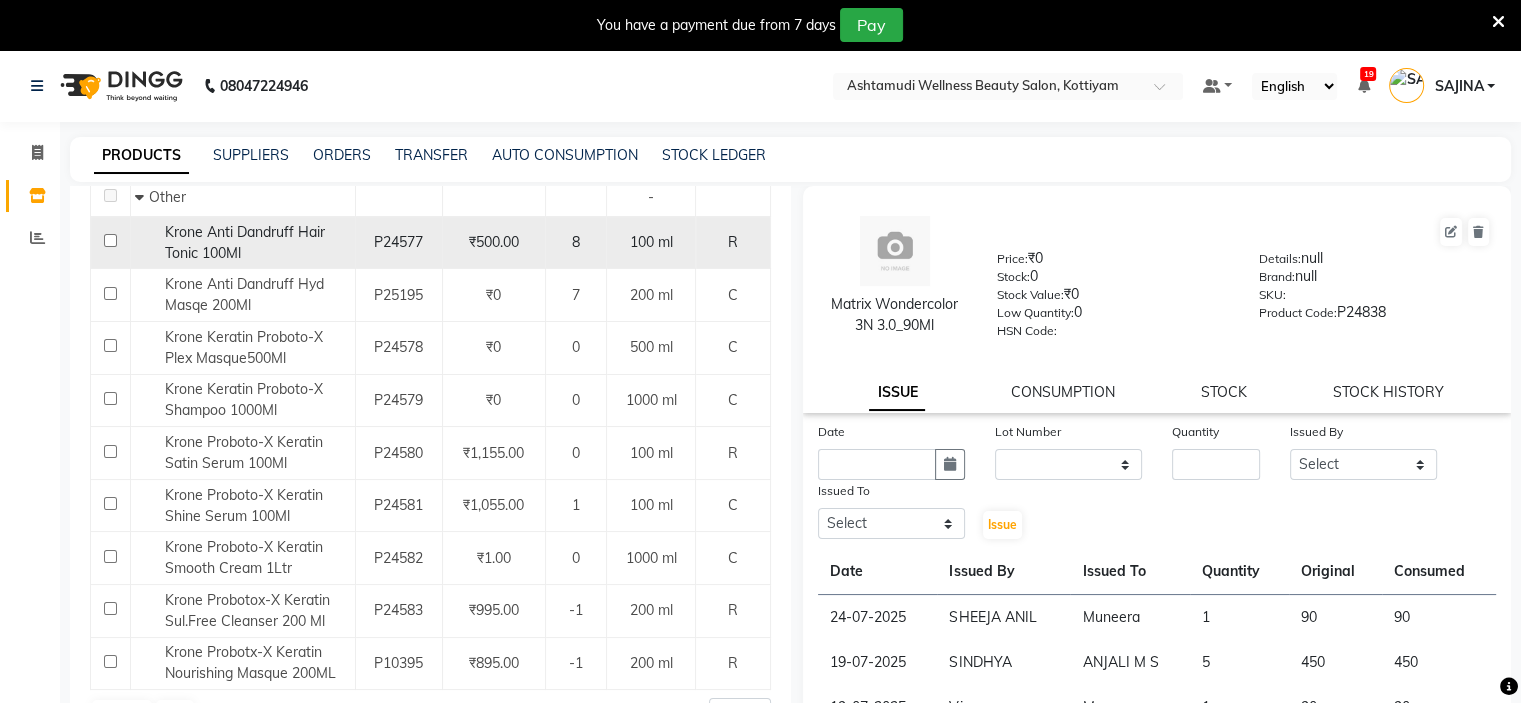 scroll, scrollTop: 293, scrollLeft: 0, axis: vertical 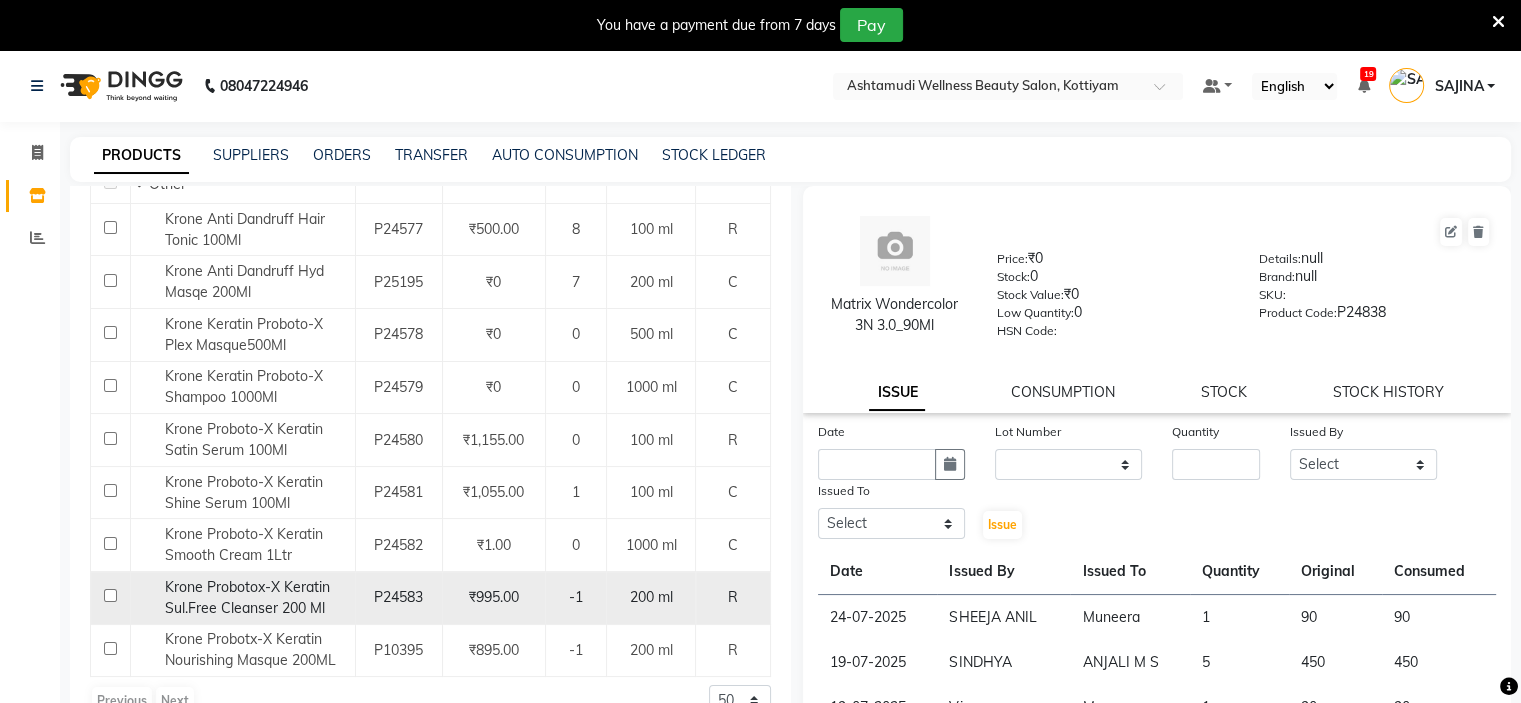 type on "kron" 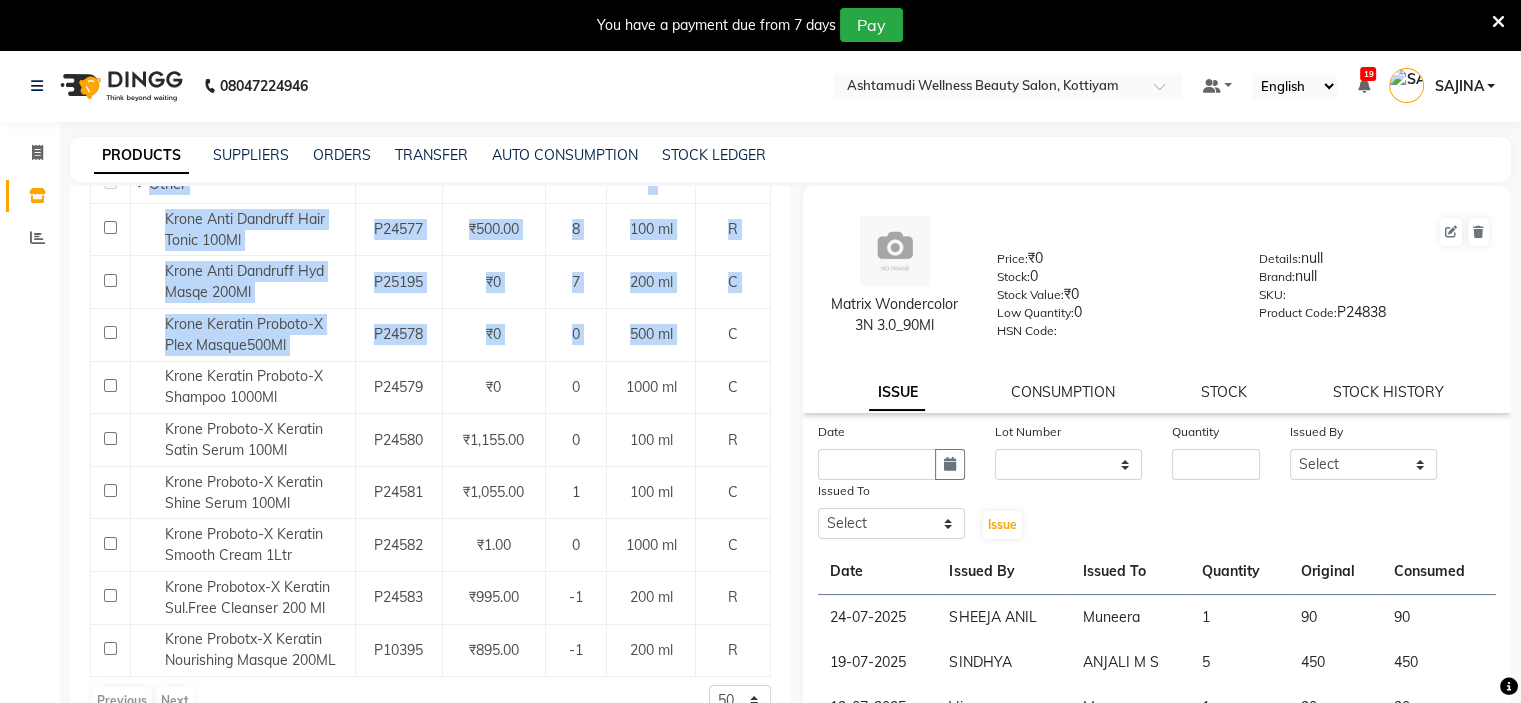 drag, startPoint x: 971, startPoint y: 285, endPoint x: 1135, endPoint y: 209, distance: 180.75398 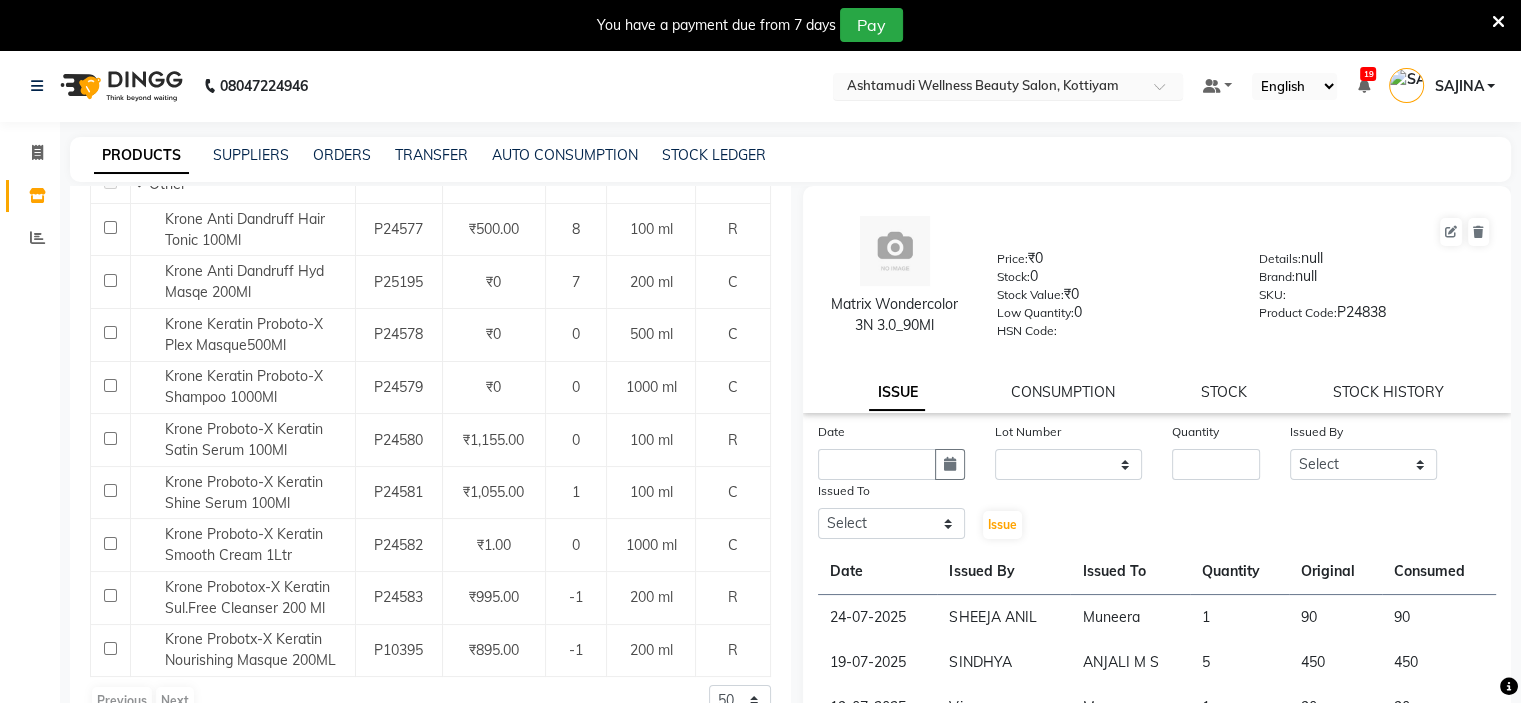click at bounding box center (988, 88) 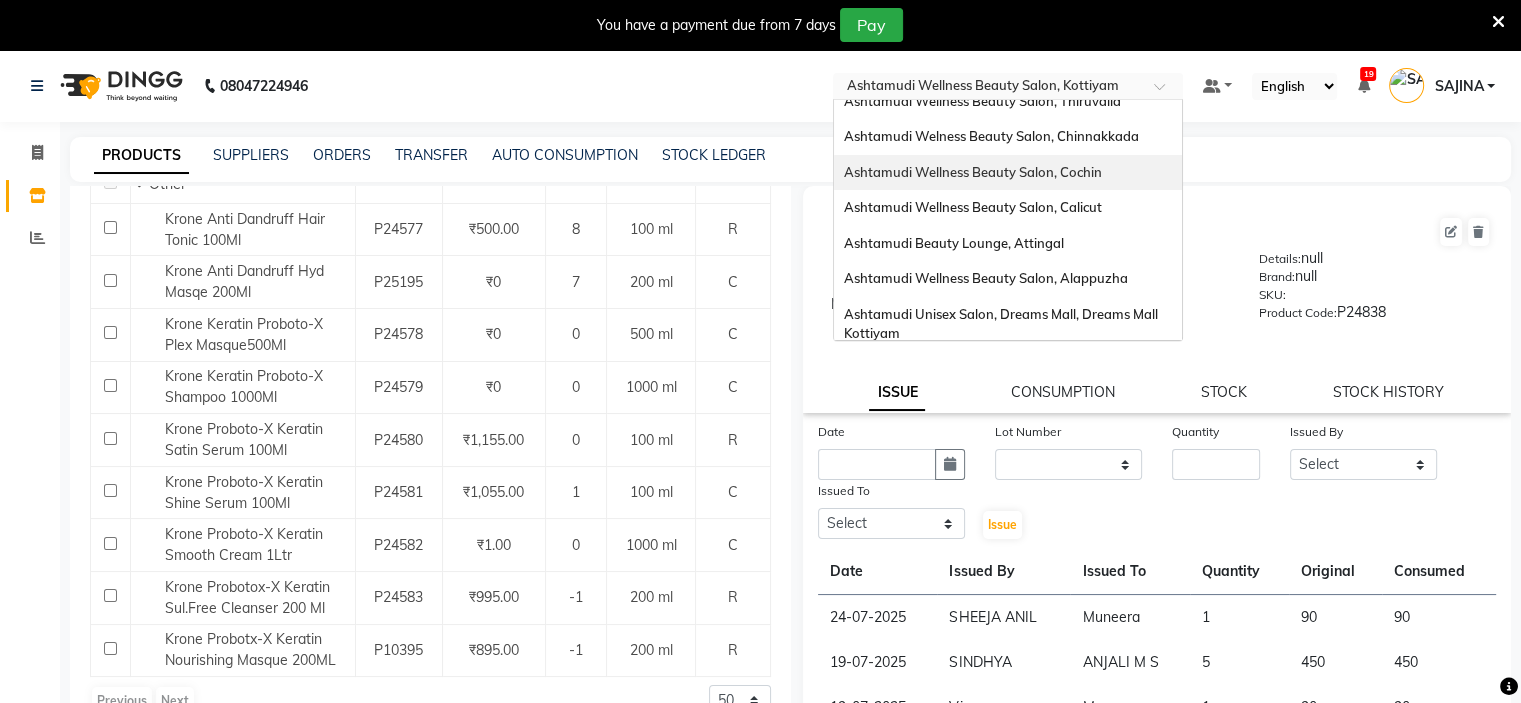 scroll, scrollTop: 200, scrollLeft: 0, axis: vertical 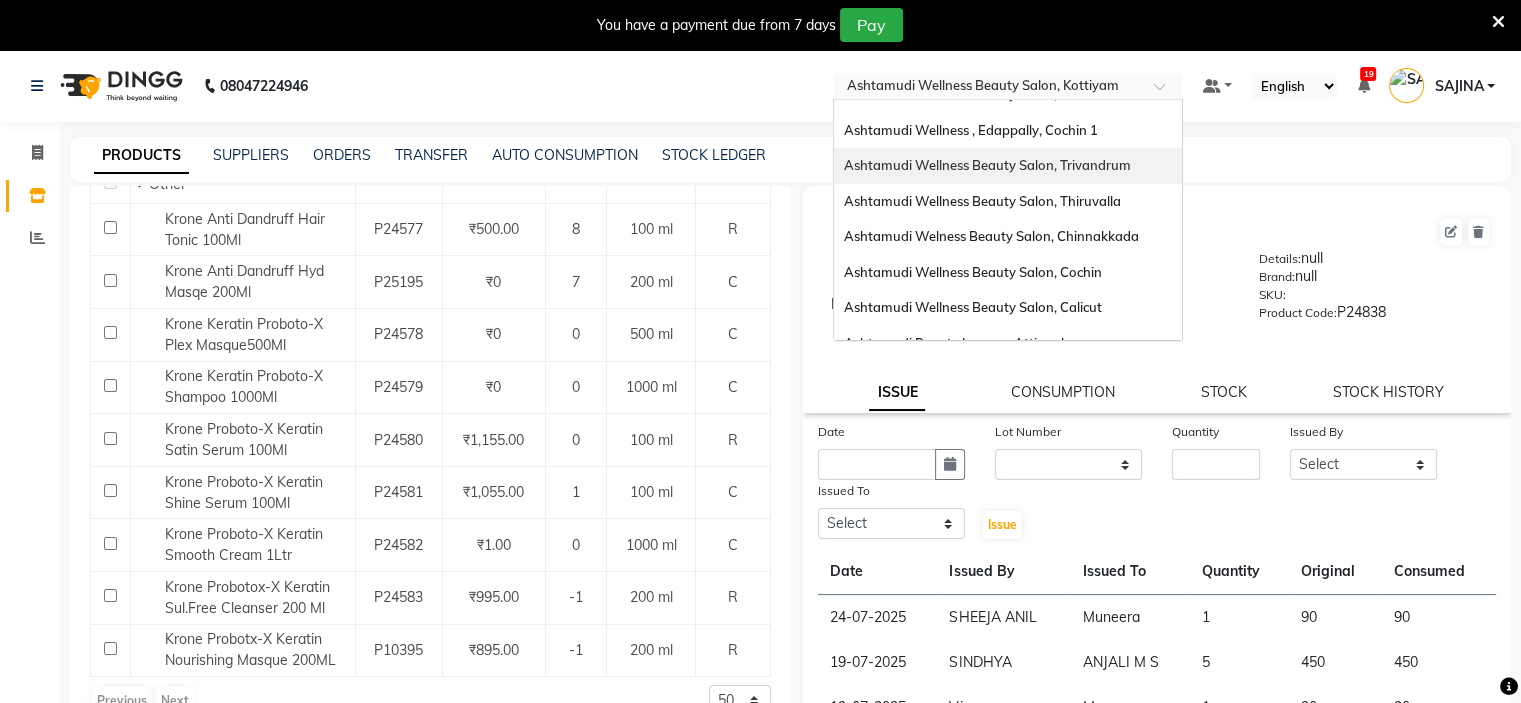 click on "Ashtamudi Wellness Beauty Salon, Trivandrum" at bounding box center (987, 165) 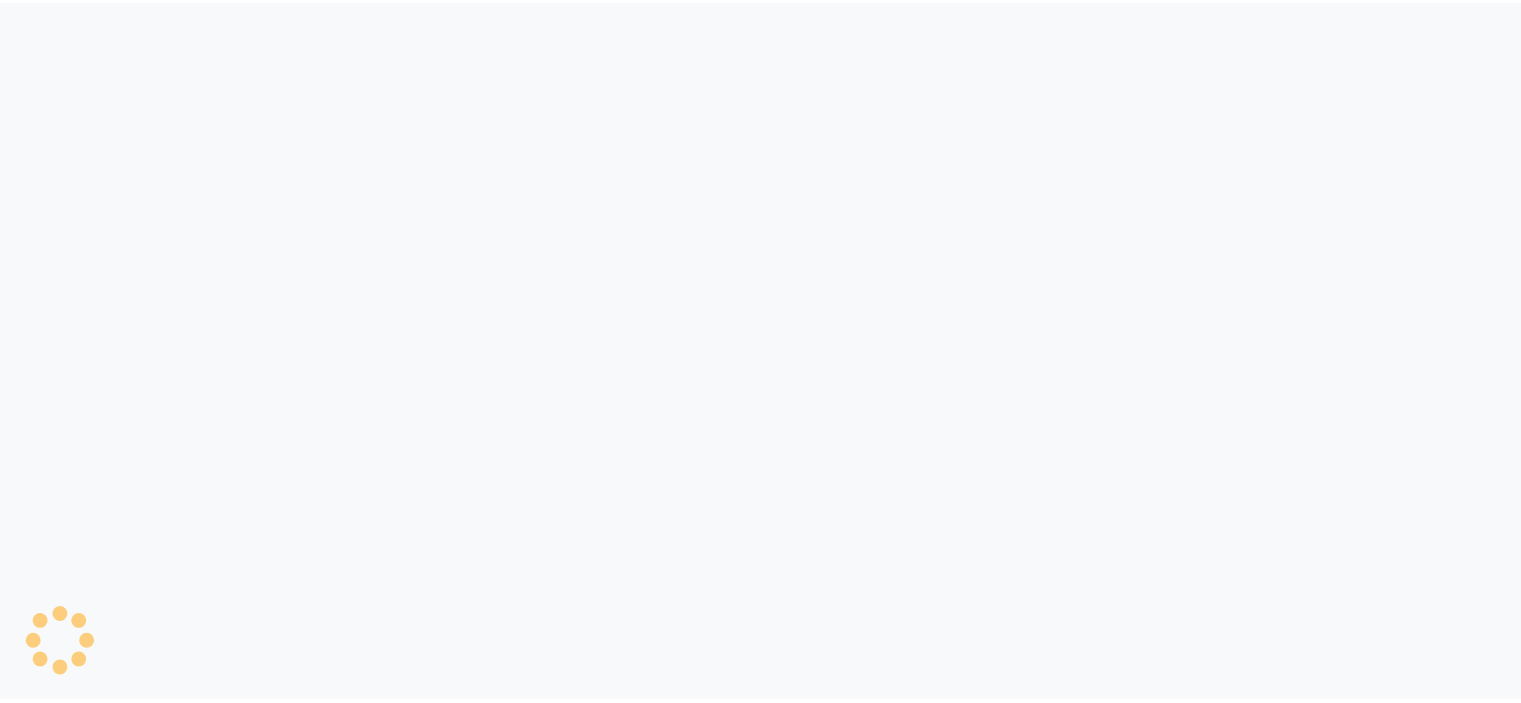 scroll, scrollTop: 0, scrollLeft: 0, axis: both 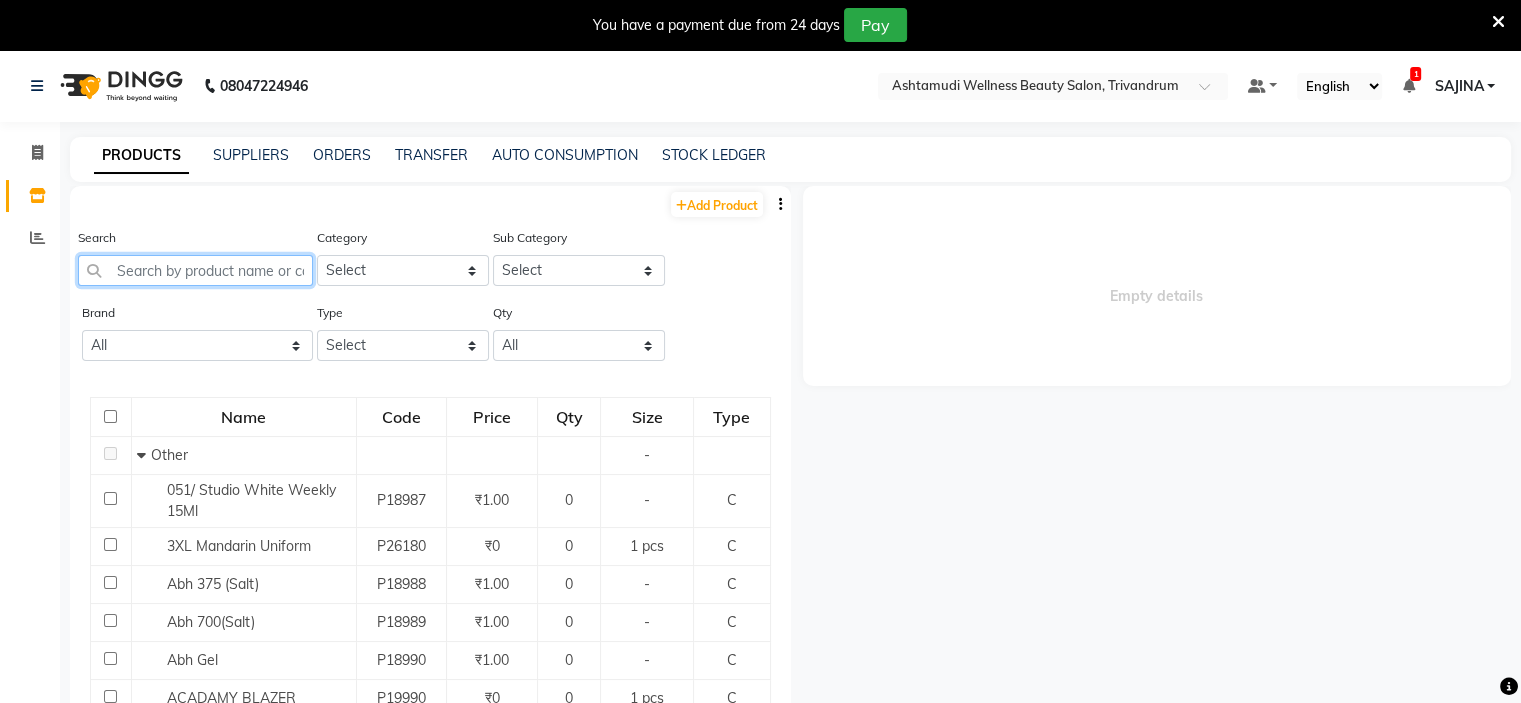 click 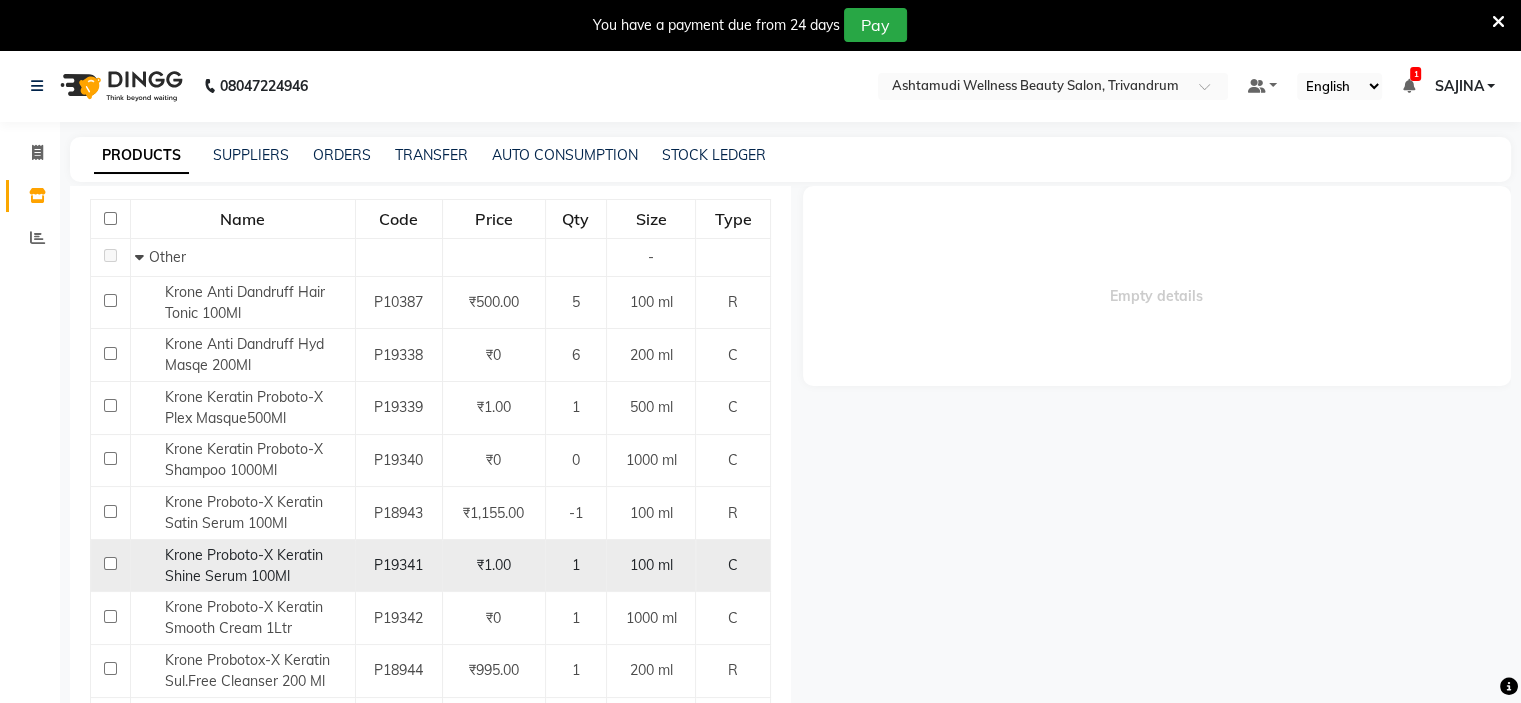 scroll, scrollTop: 293, scrollLeft: 0, axis: vertical 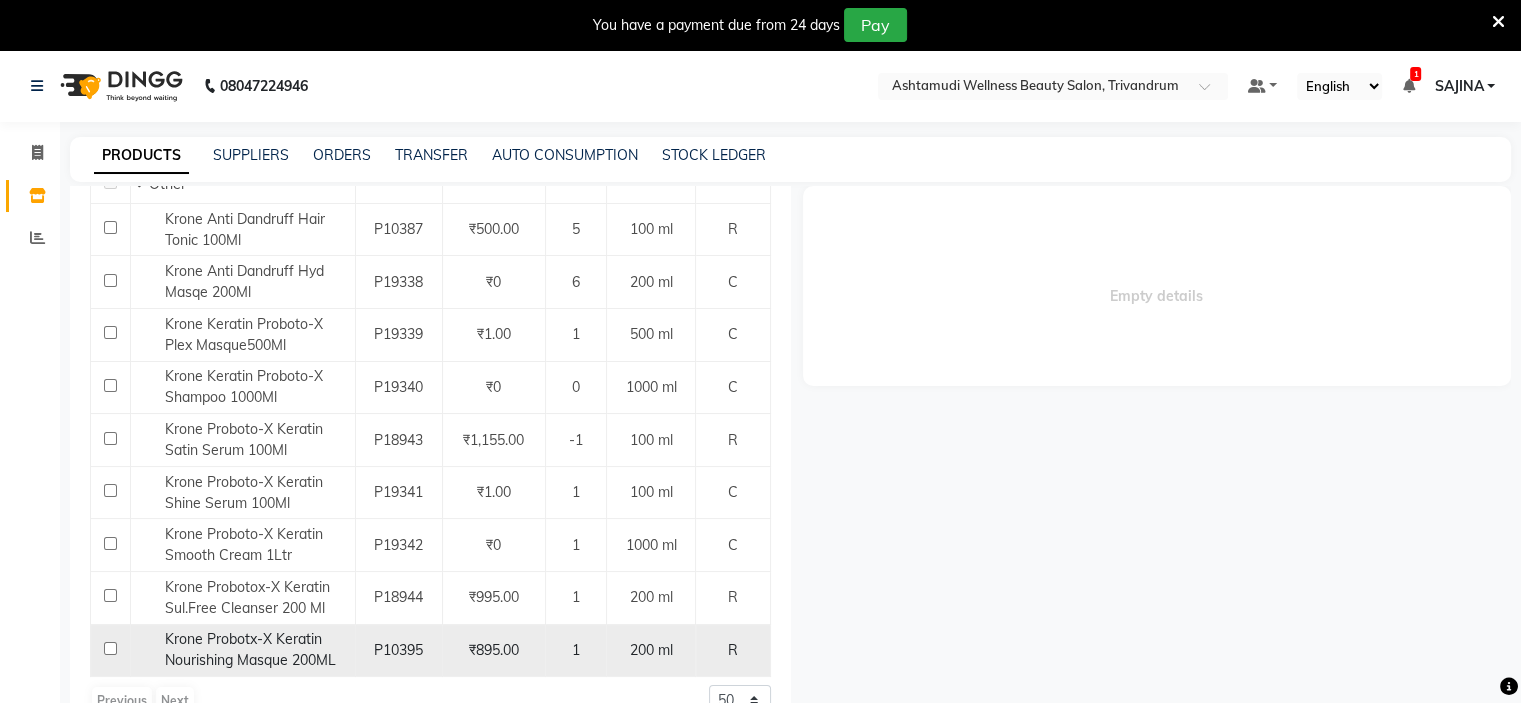 type on "kron" 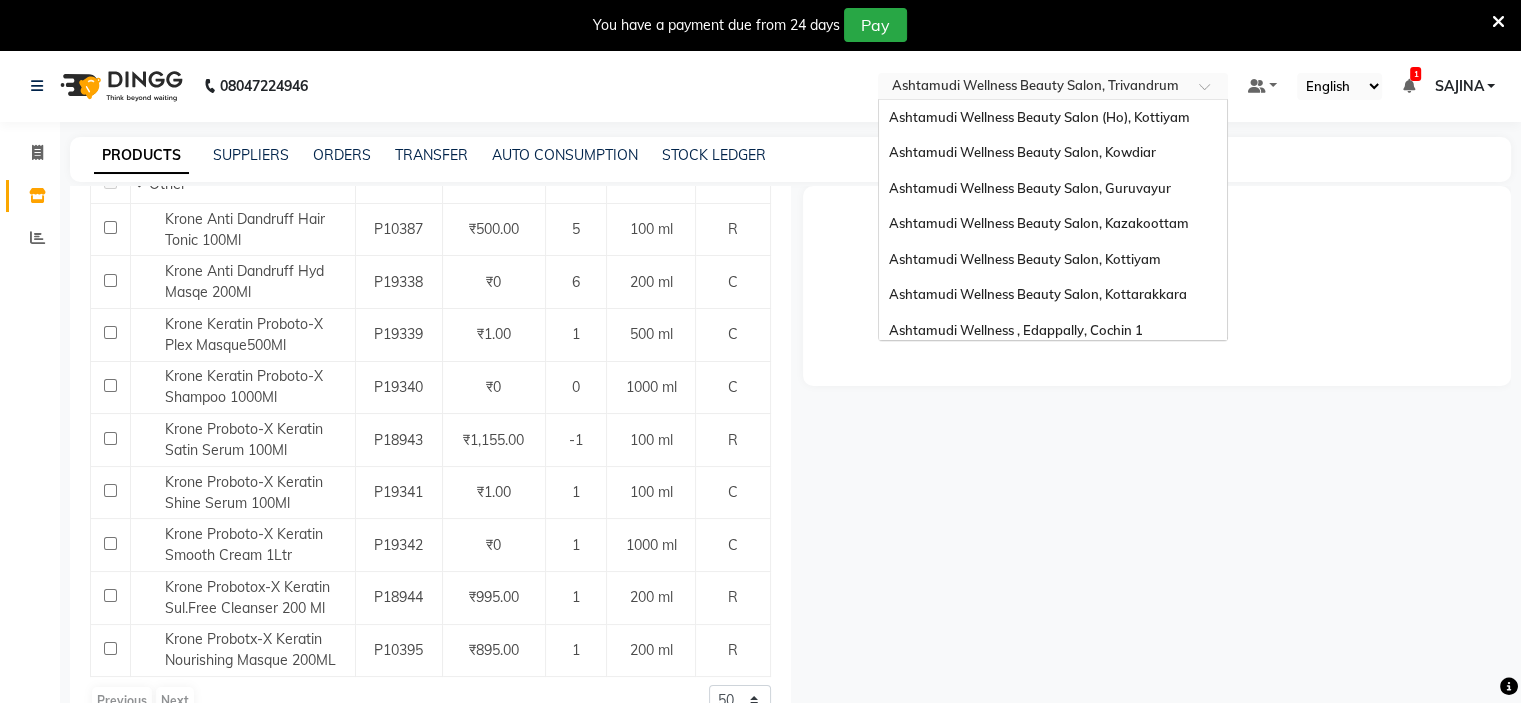 click at bounding box center (1033, 88) 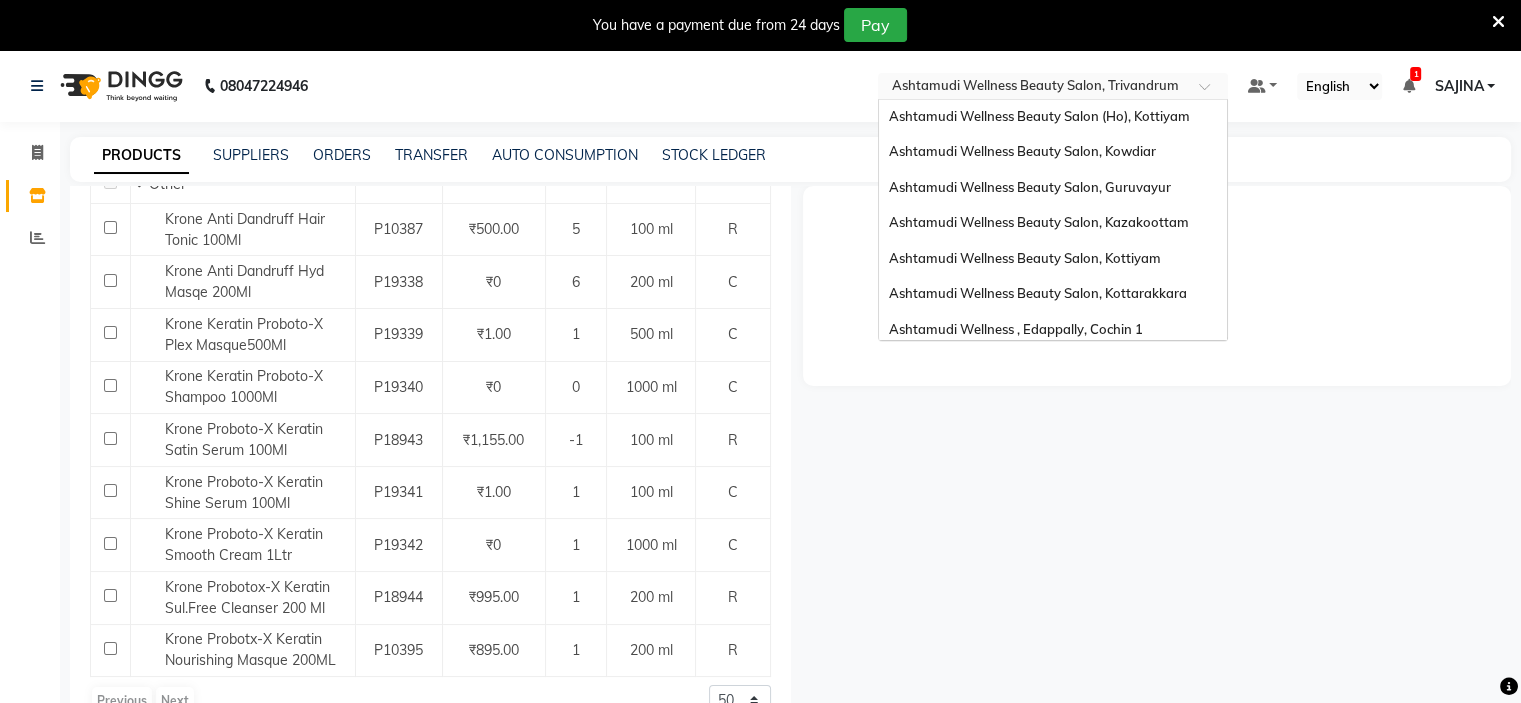 scroll, scrollTop: 0, scrollLeft: 0, axis: both 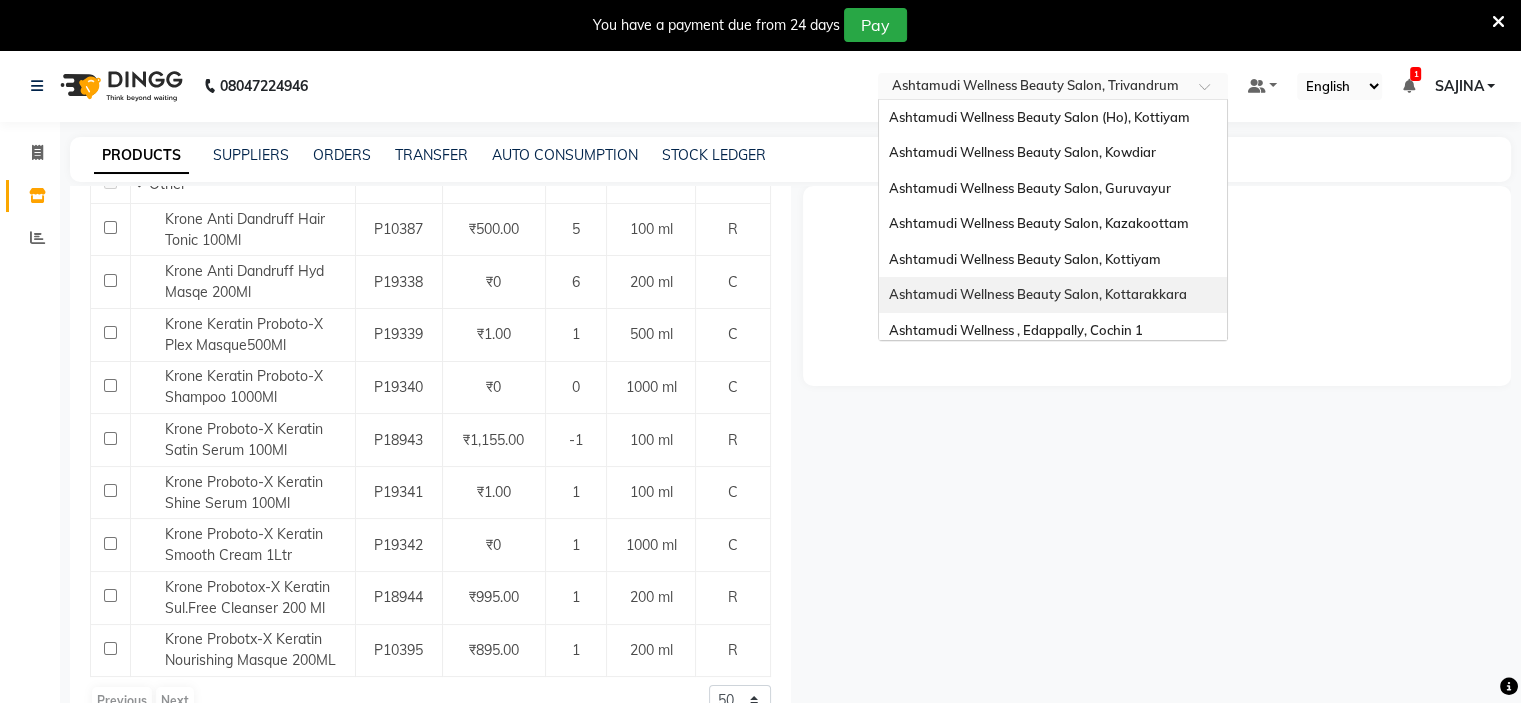 click on "Ashtamudi Wellness Beauty Salon, Kottarakkara" at bounding box center [1038, 294] 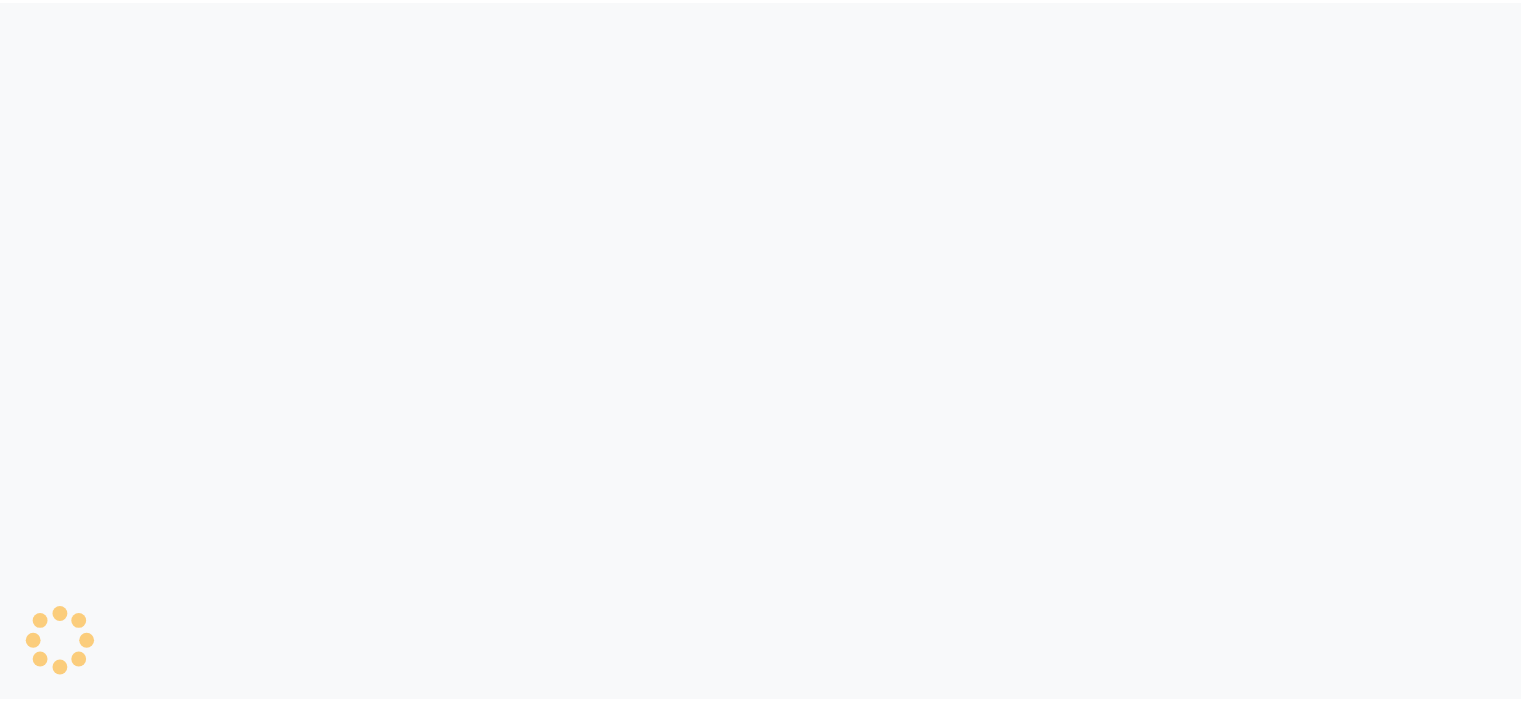 scroll, scrollTop: 0, scrollLeft: 0, axis: both 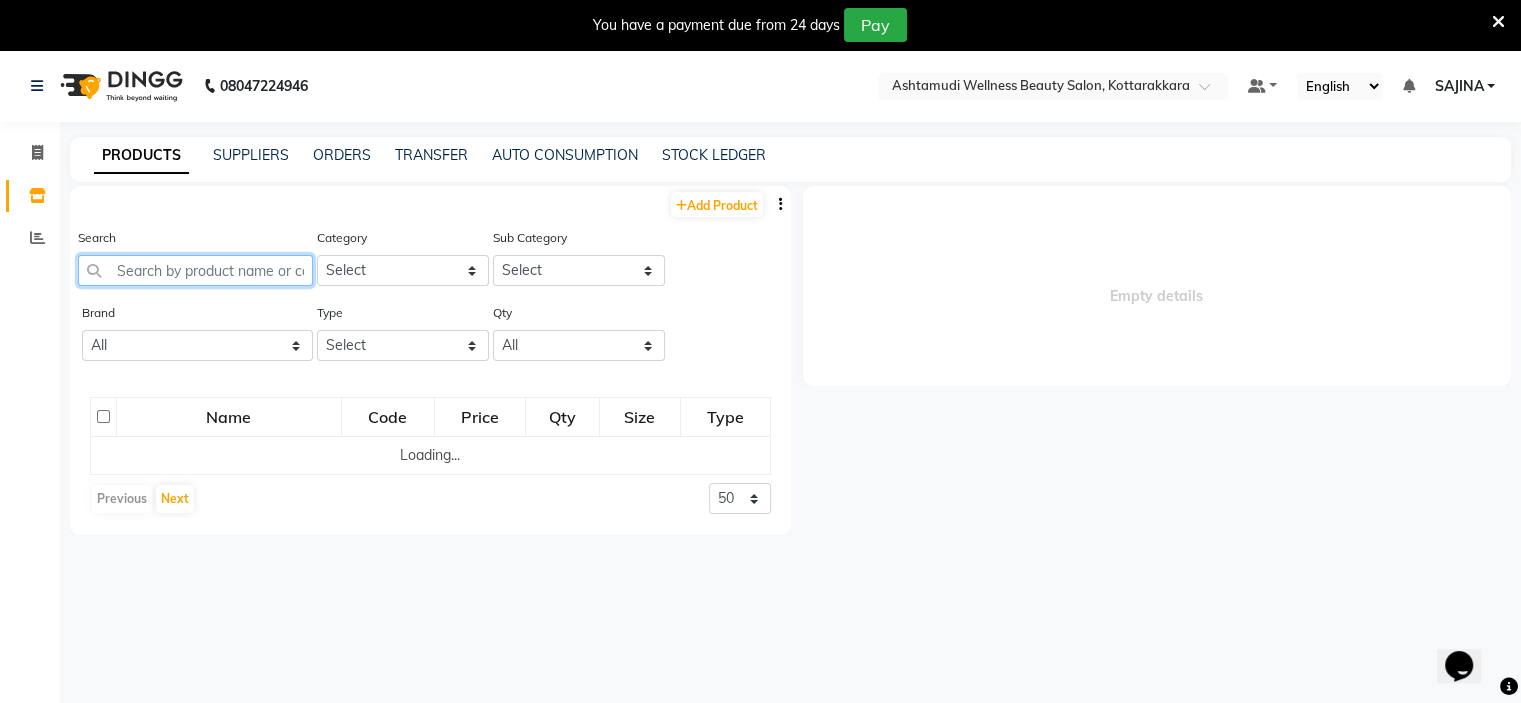 click 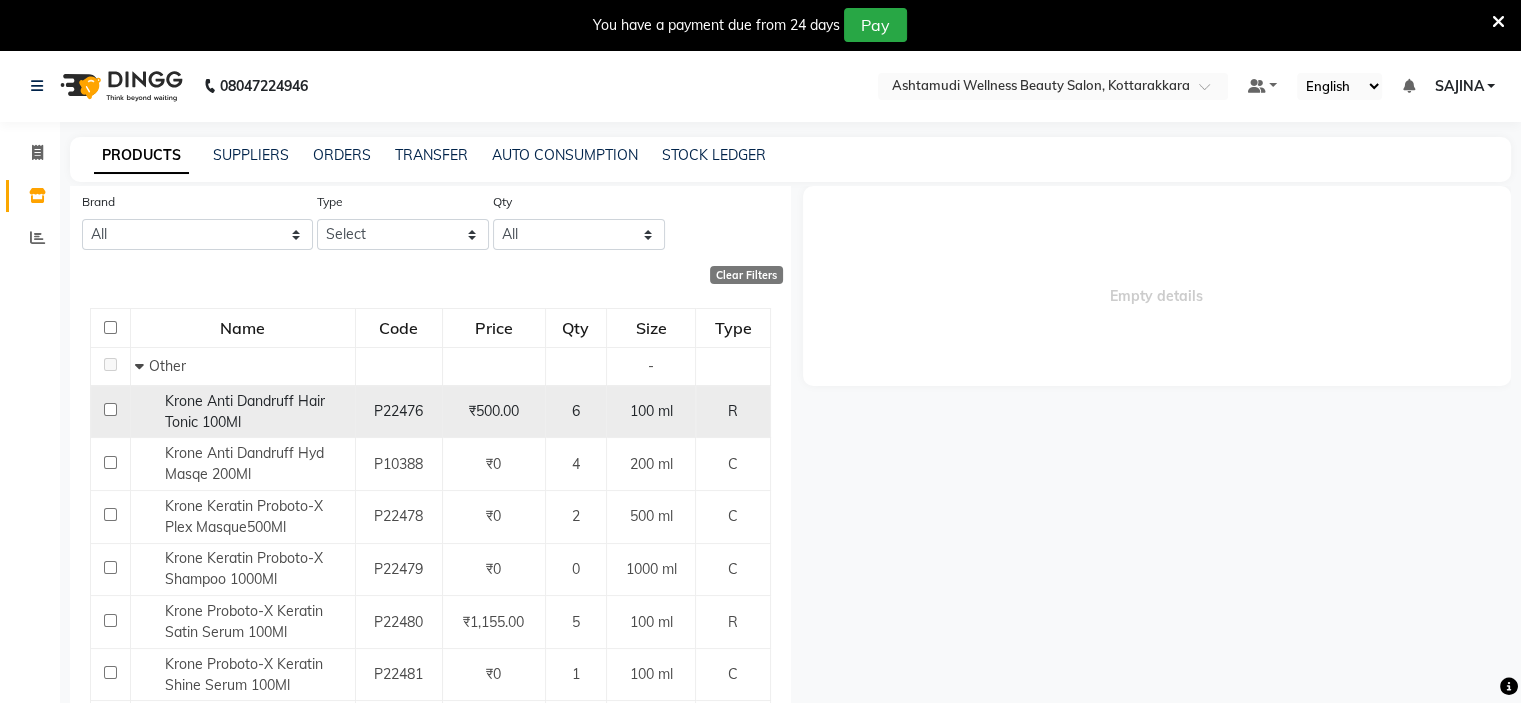 scroll, scrollTop: 293, scrollLeft: 0, axis: vertical 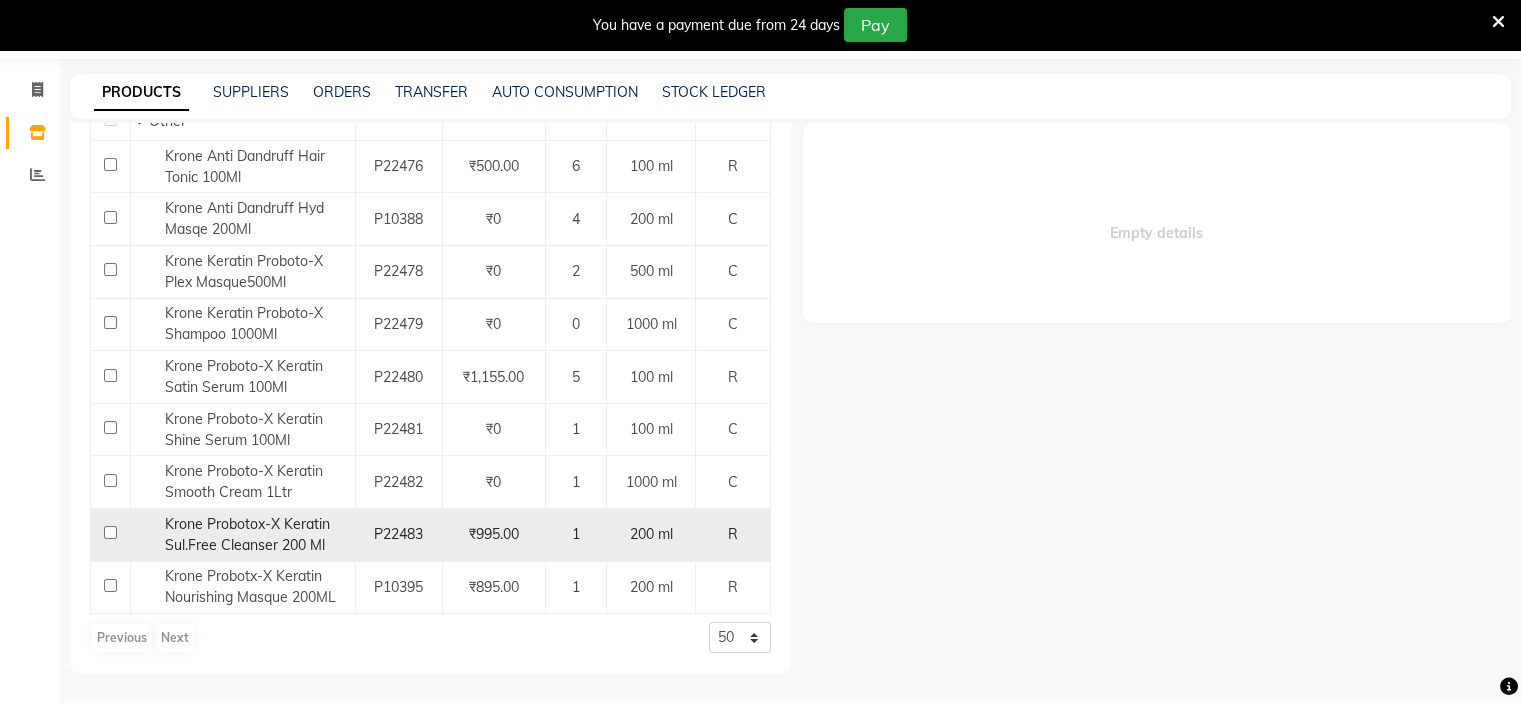 type on "kron" 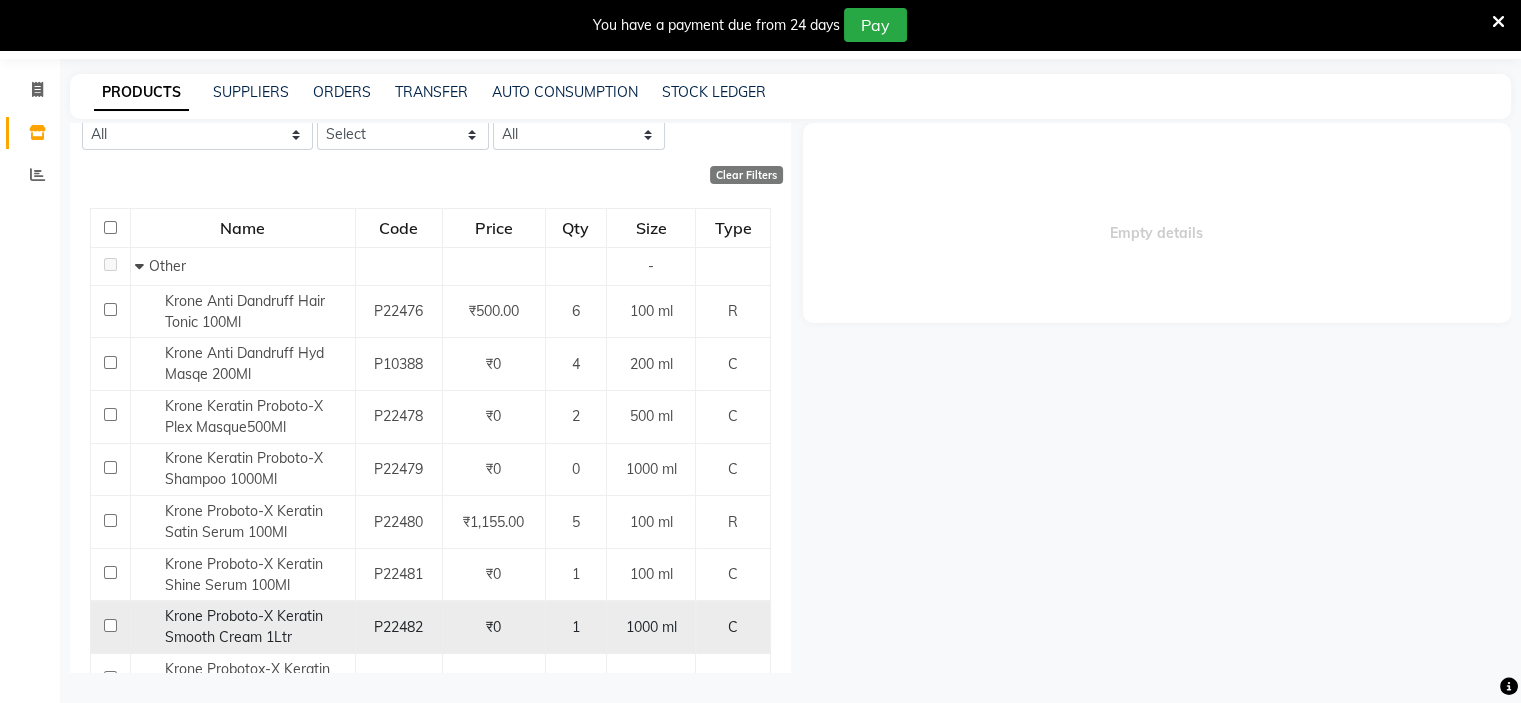 scroll, scrollTop: 0, scrollLeft: 0, axis: both 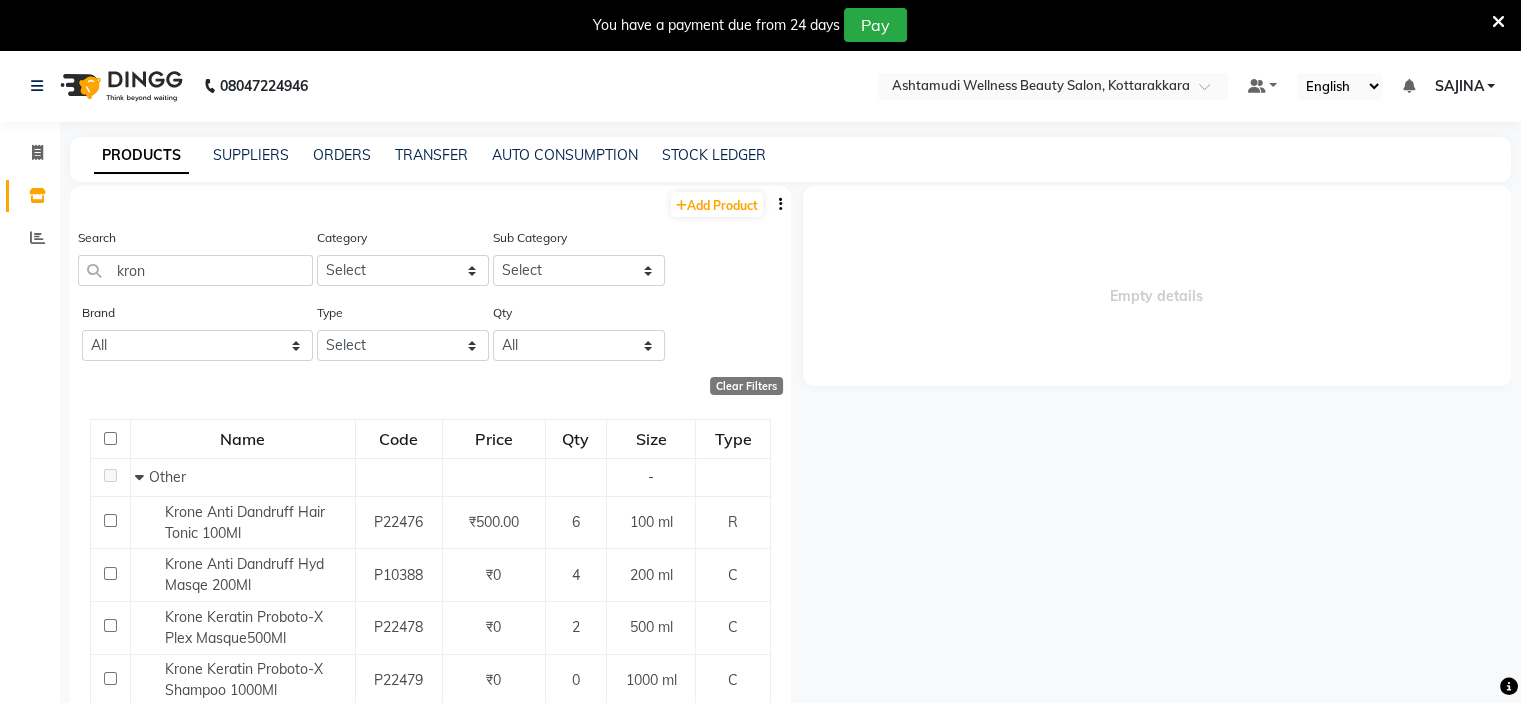 click on "08047224946 Select Location × Ashtamudi Wellness Beauty Salon, Kottarakkara Default Panel My Panel English ENGLISH Español العربية मराठी हिंदी ગુજરાતી தமிழ் 中文 Notifications nothing to show SAJINA Manage Profile Change Password Sign out  Version:3.15.11" 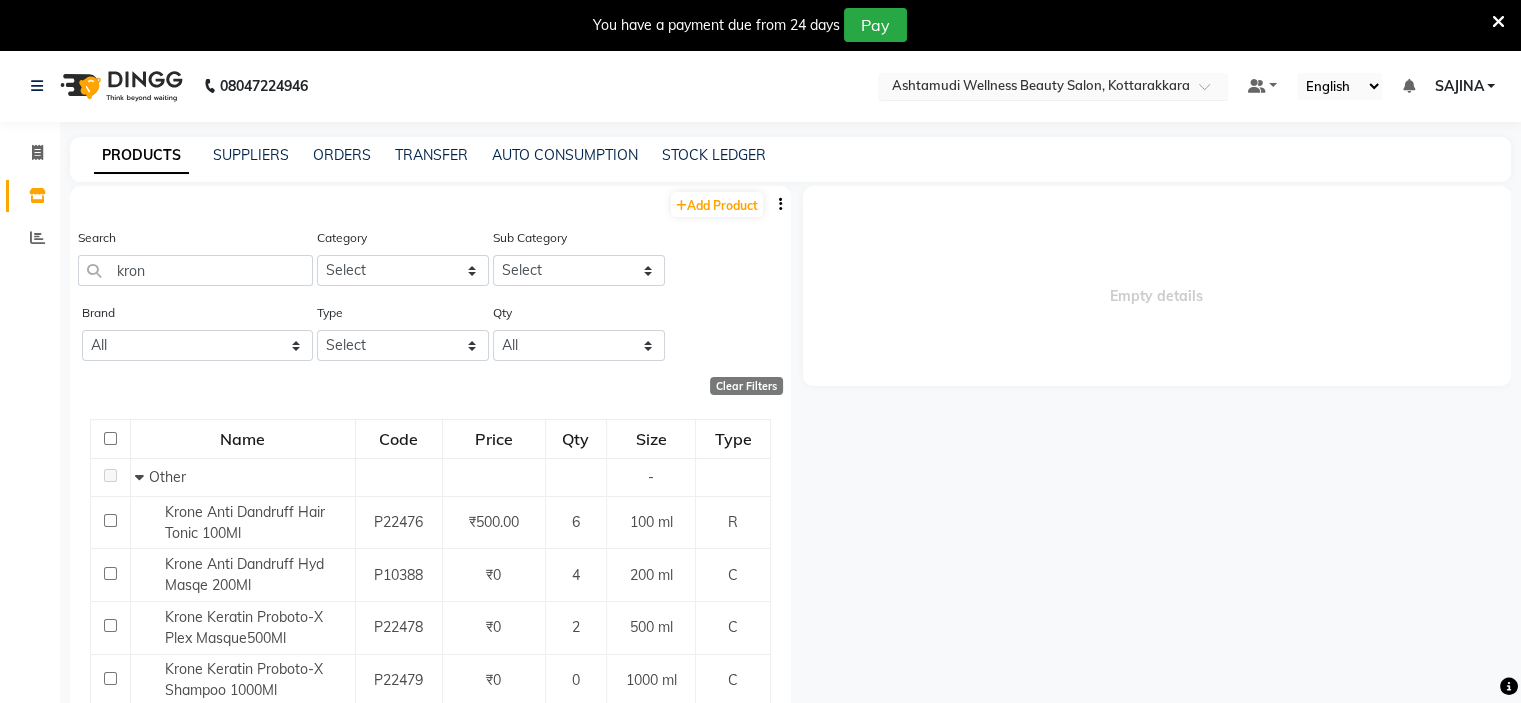 click at bounding box center [1033, 88] 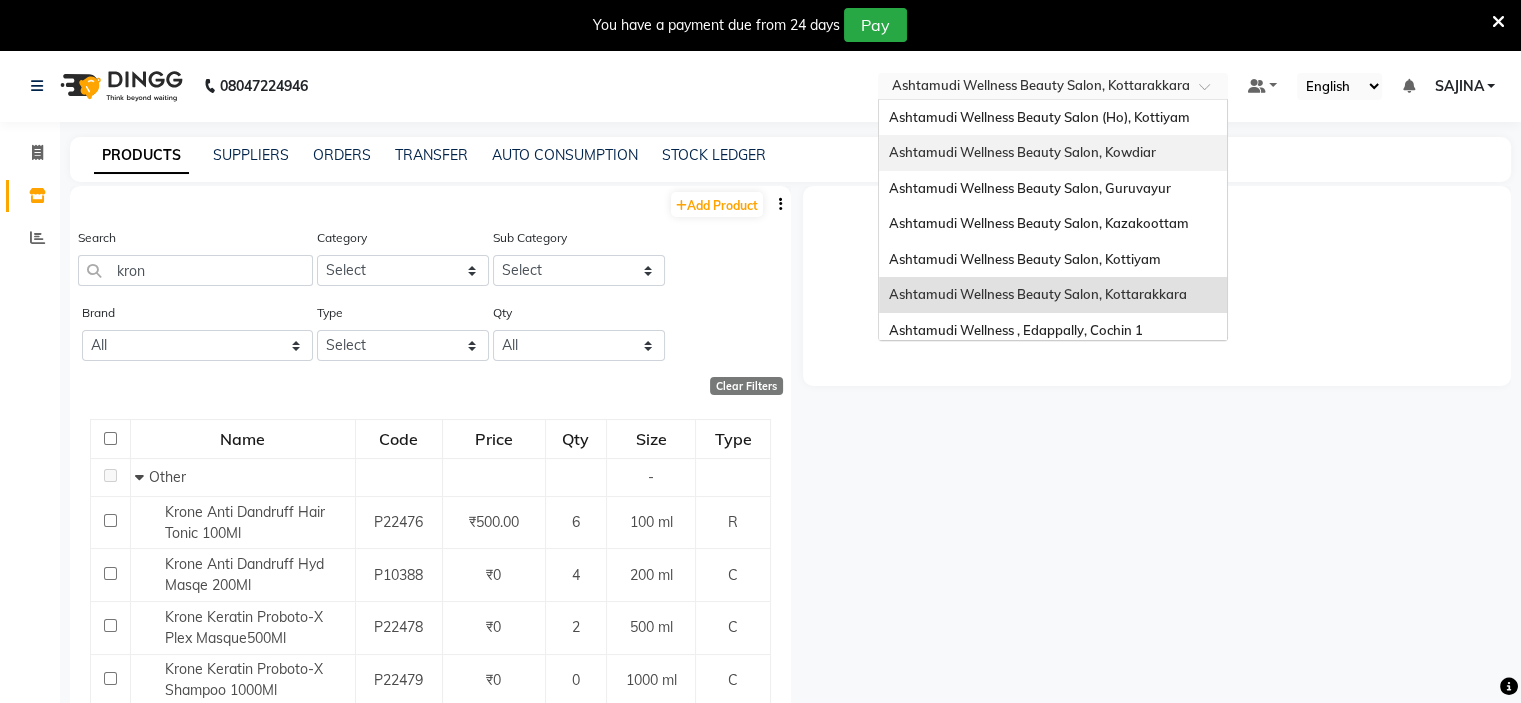 click on "Ashtamudi Wellness Beauty Salon, Kowdiar" at bounding box center (1053, 153) 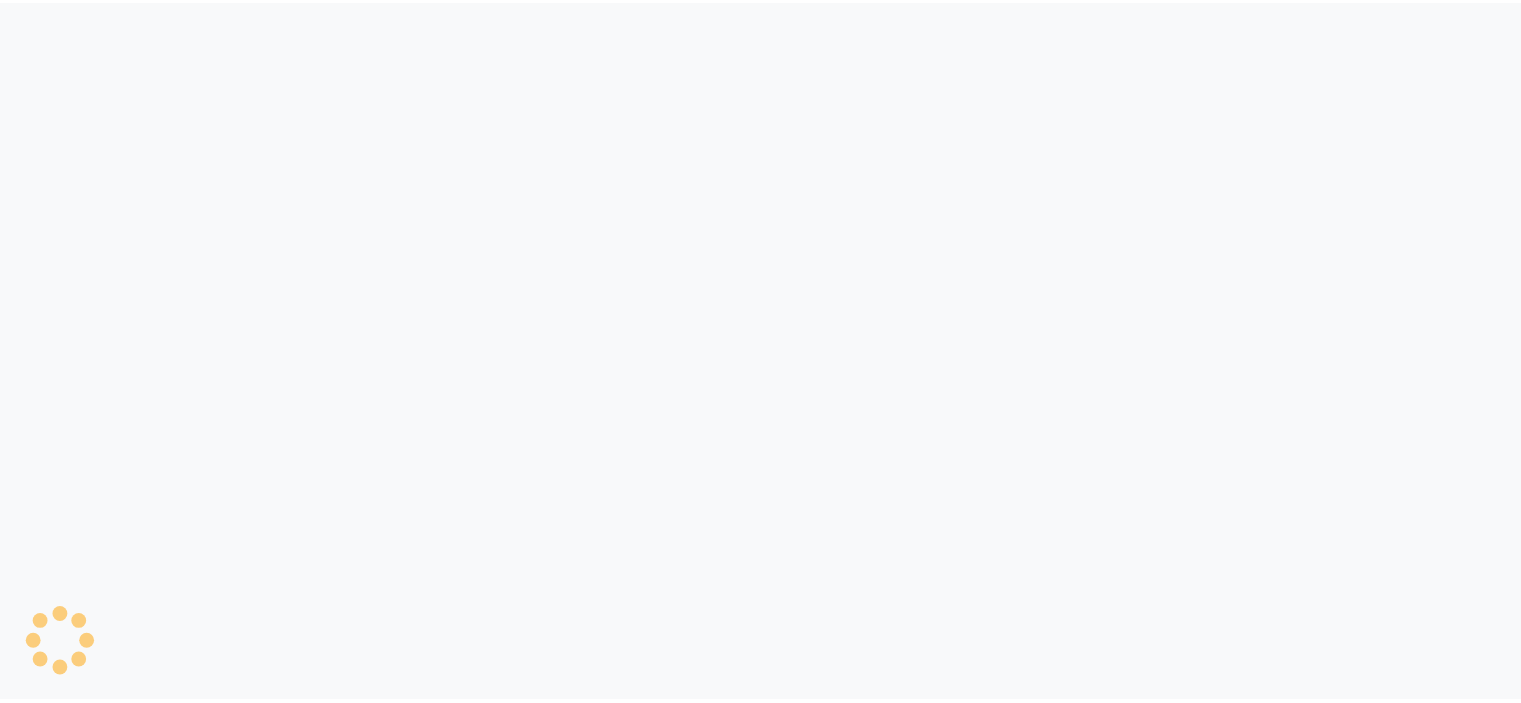 scroll, scrollTop: 0, scrollLeft: 0, axis: both 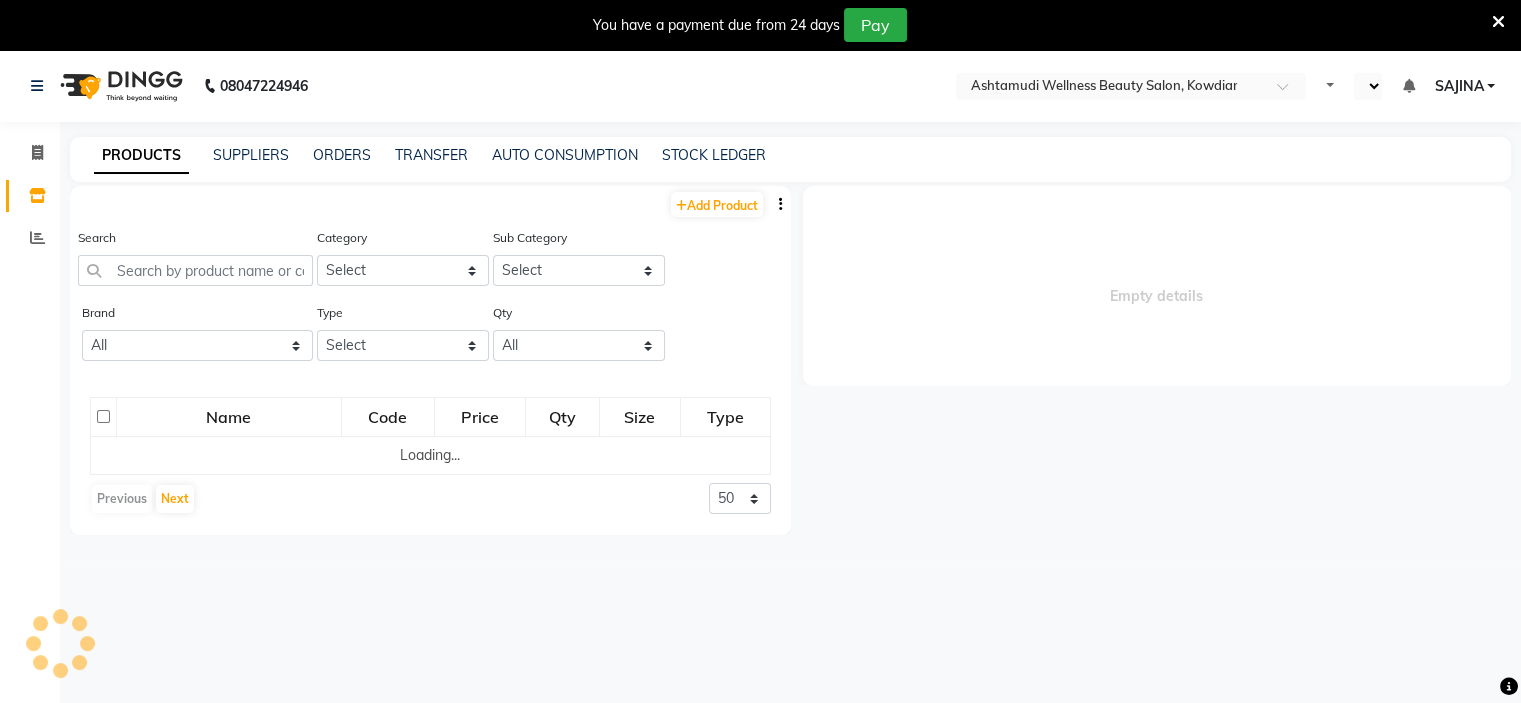 select on "en" 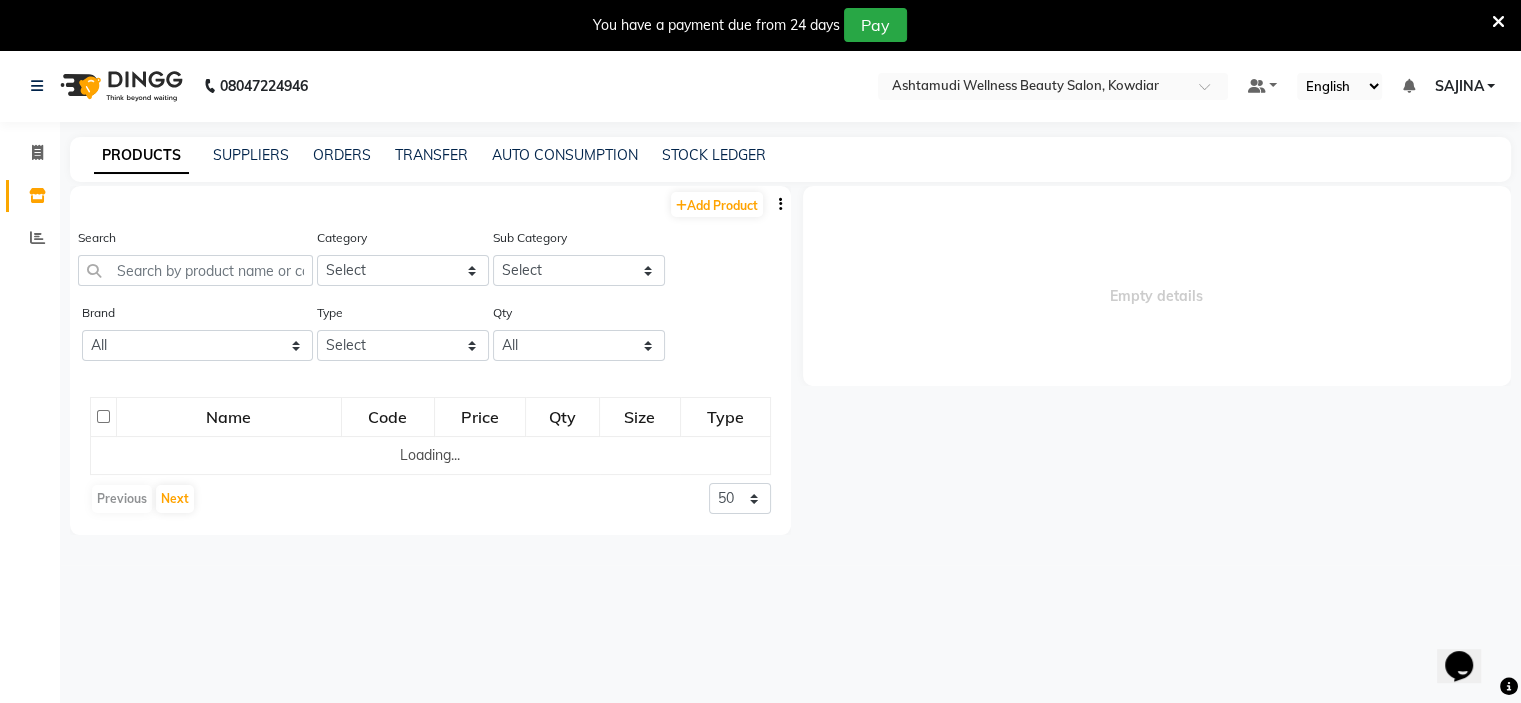 scroll, scrollTop: 0, scrollLeft: 0, axis: both 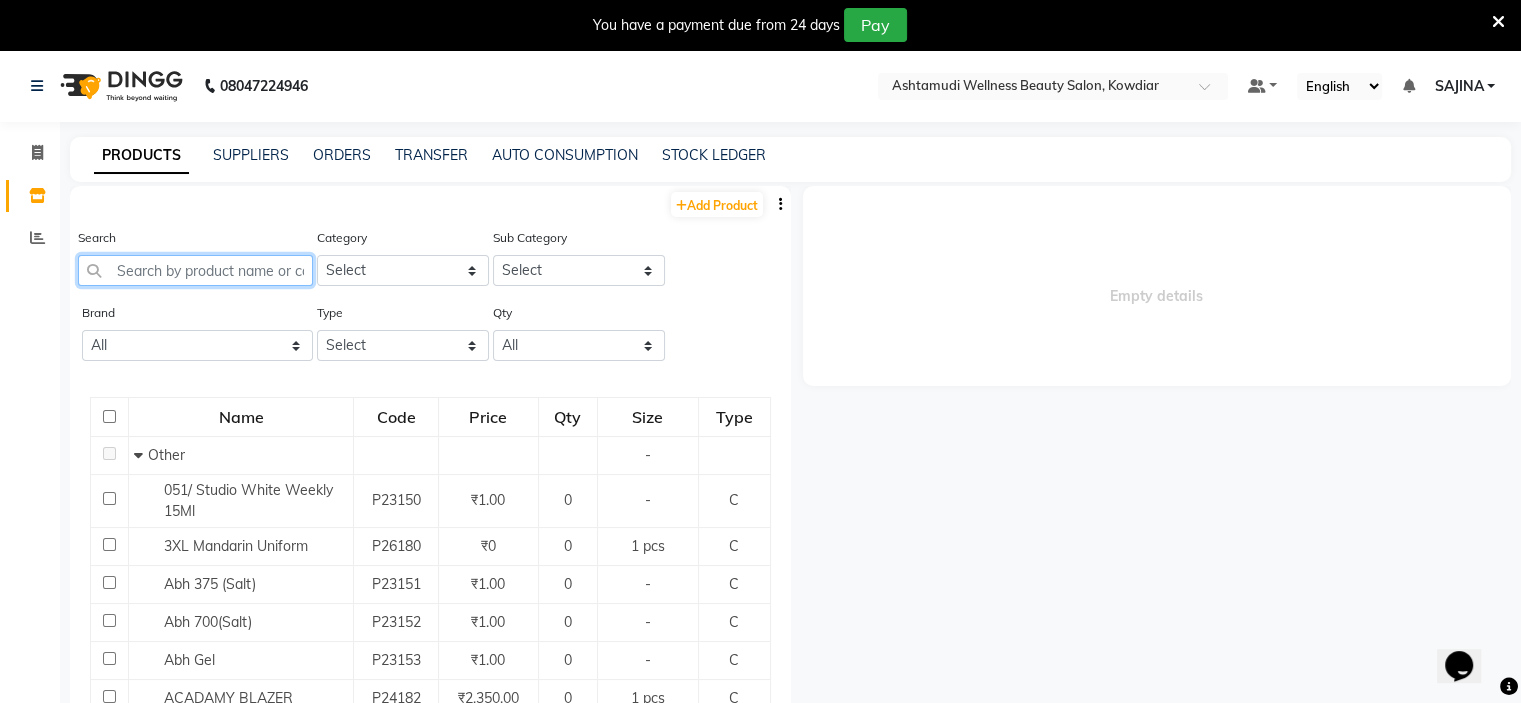 click 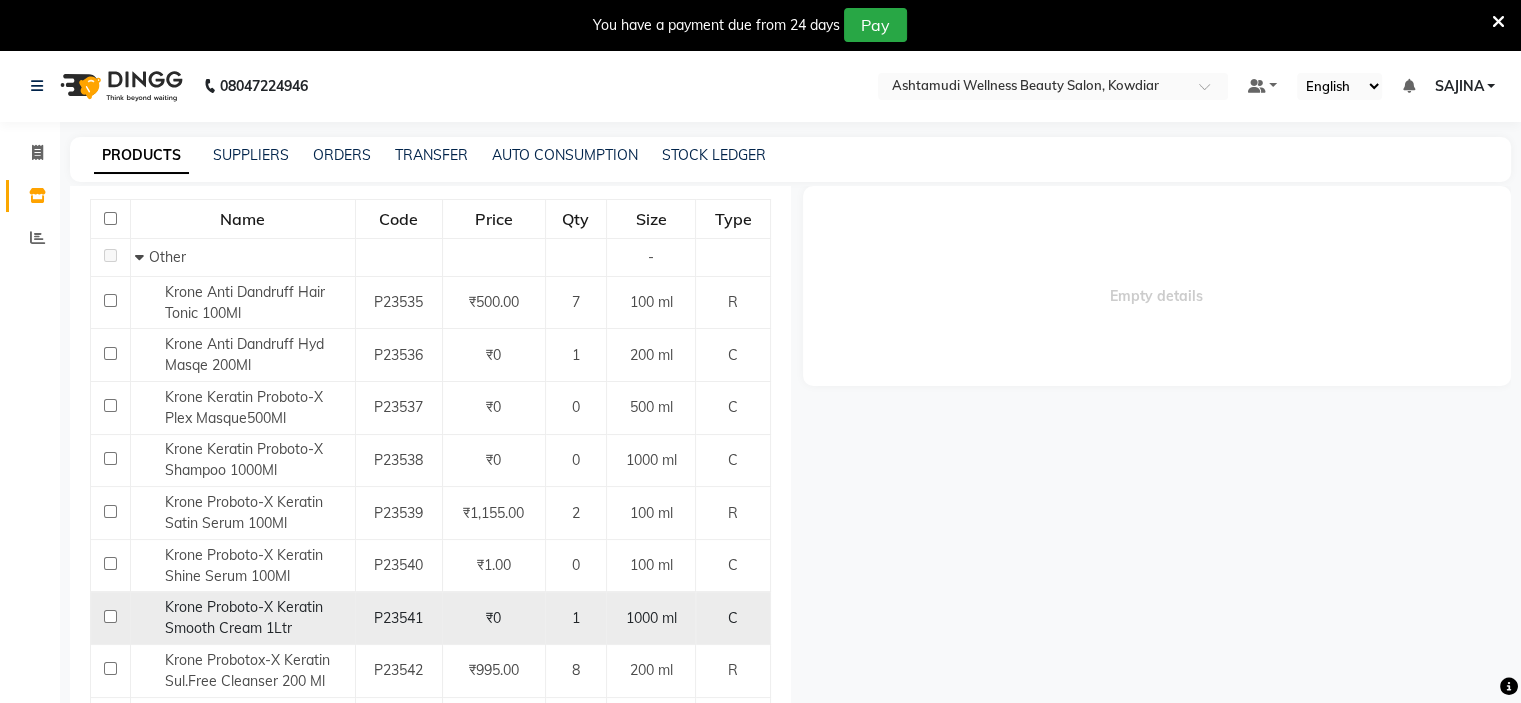 scroll, scrollTop: 293, scrollLeft: 0, axis: vertical 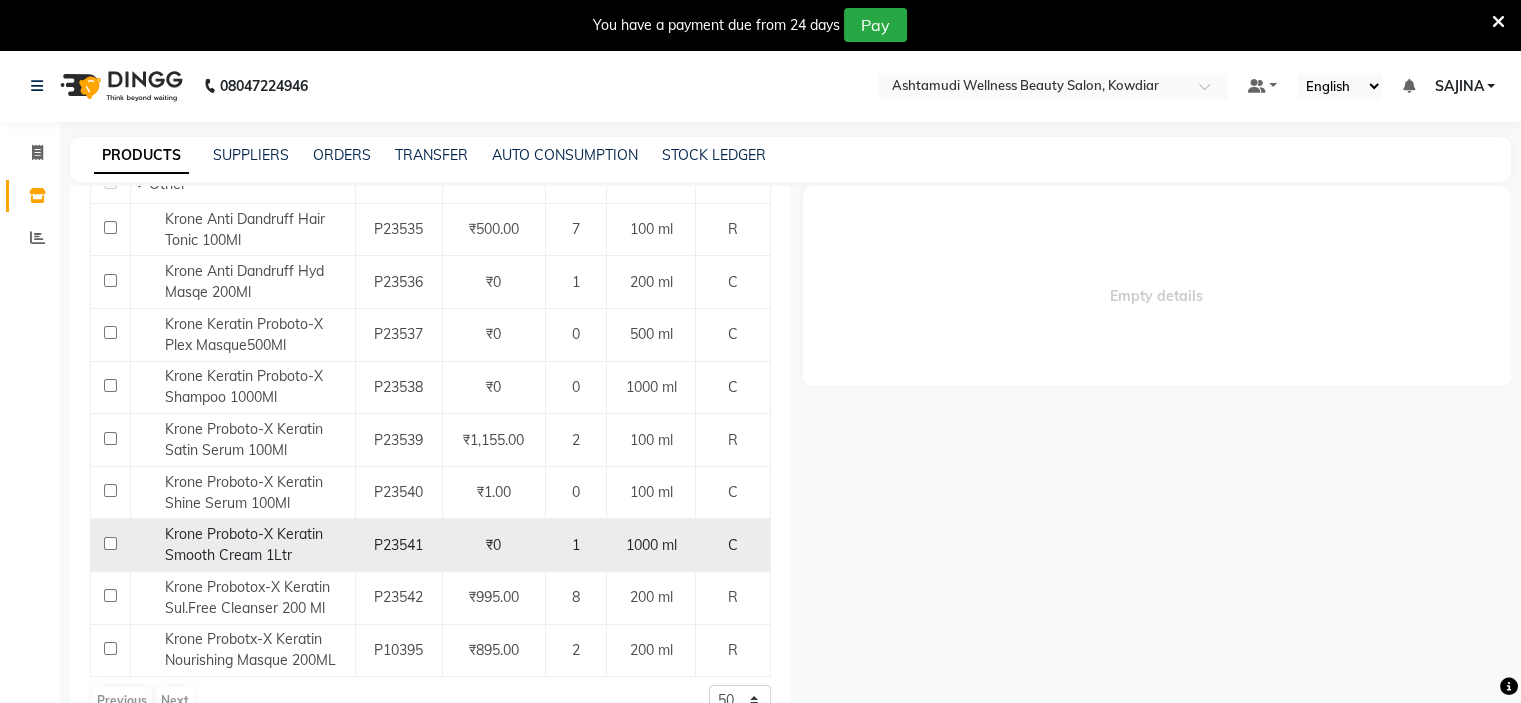 type on "kron" 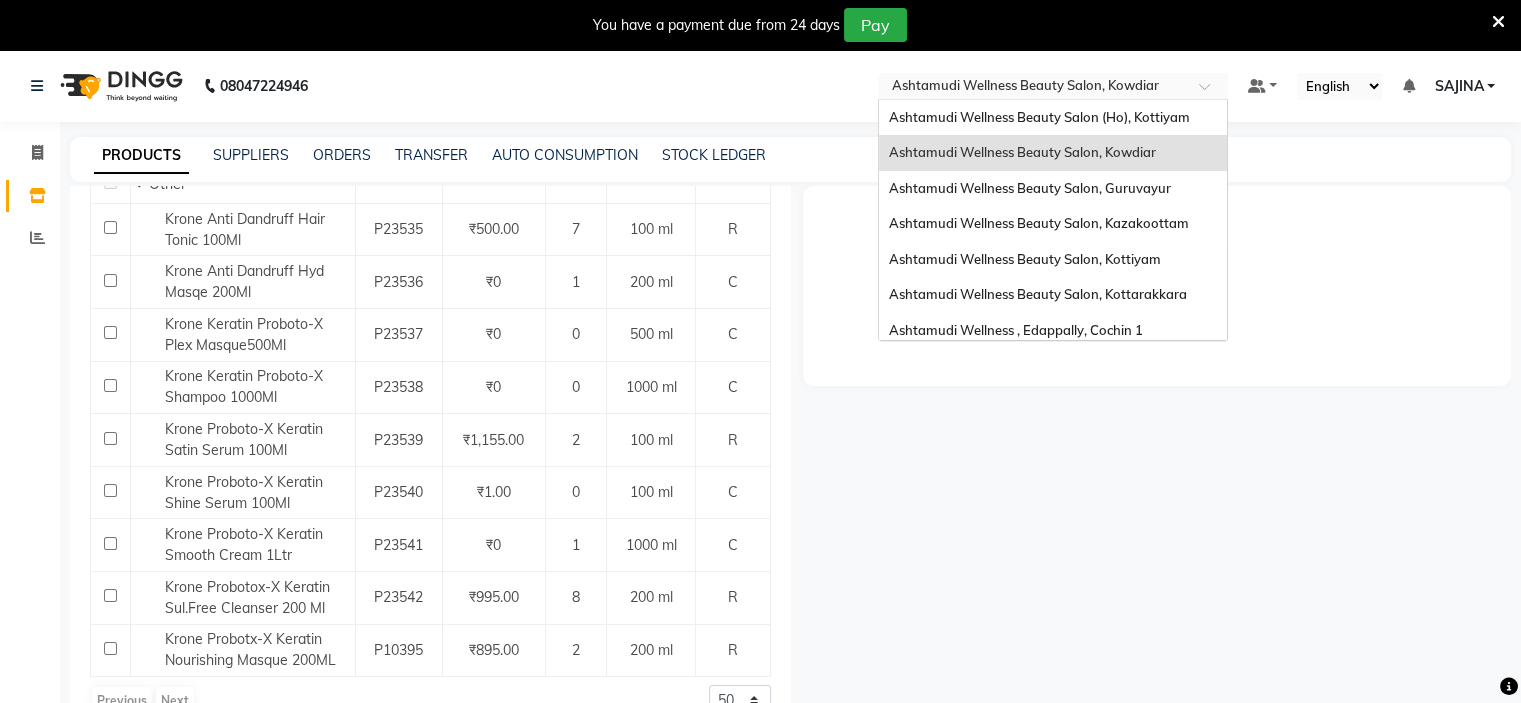 click at bounding box center (1033, 88) 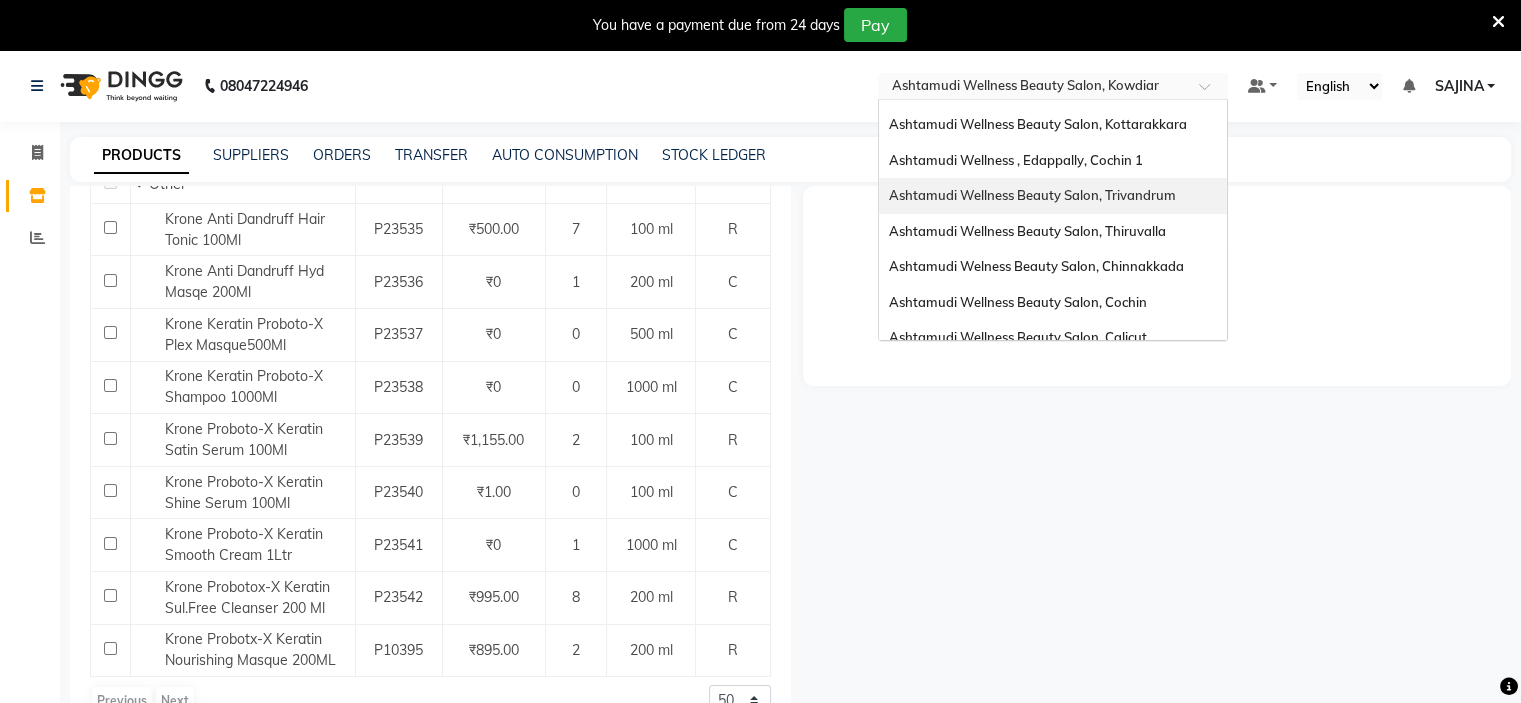 scroll, scrollTop: 200, scrollLeft: 0, axis: vertical 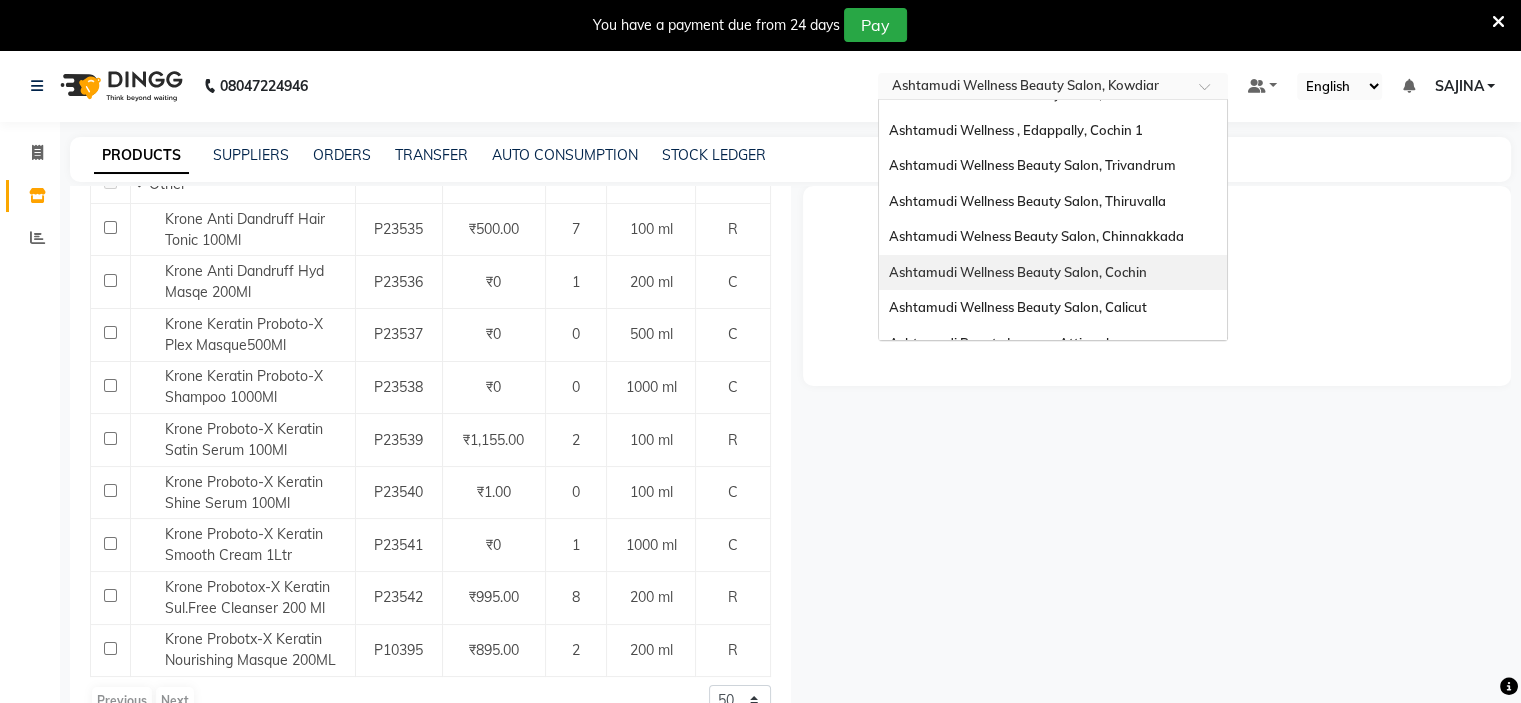 click on "Ashtamudi Wellness Beauty Salon, Cochin" at bounding box center (1053, 273) 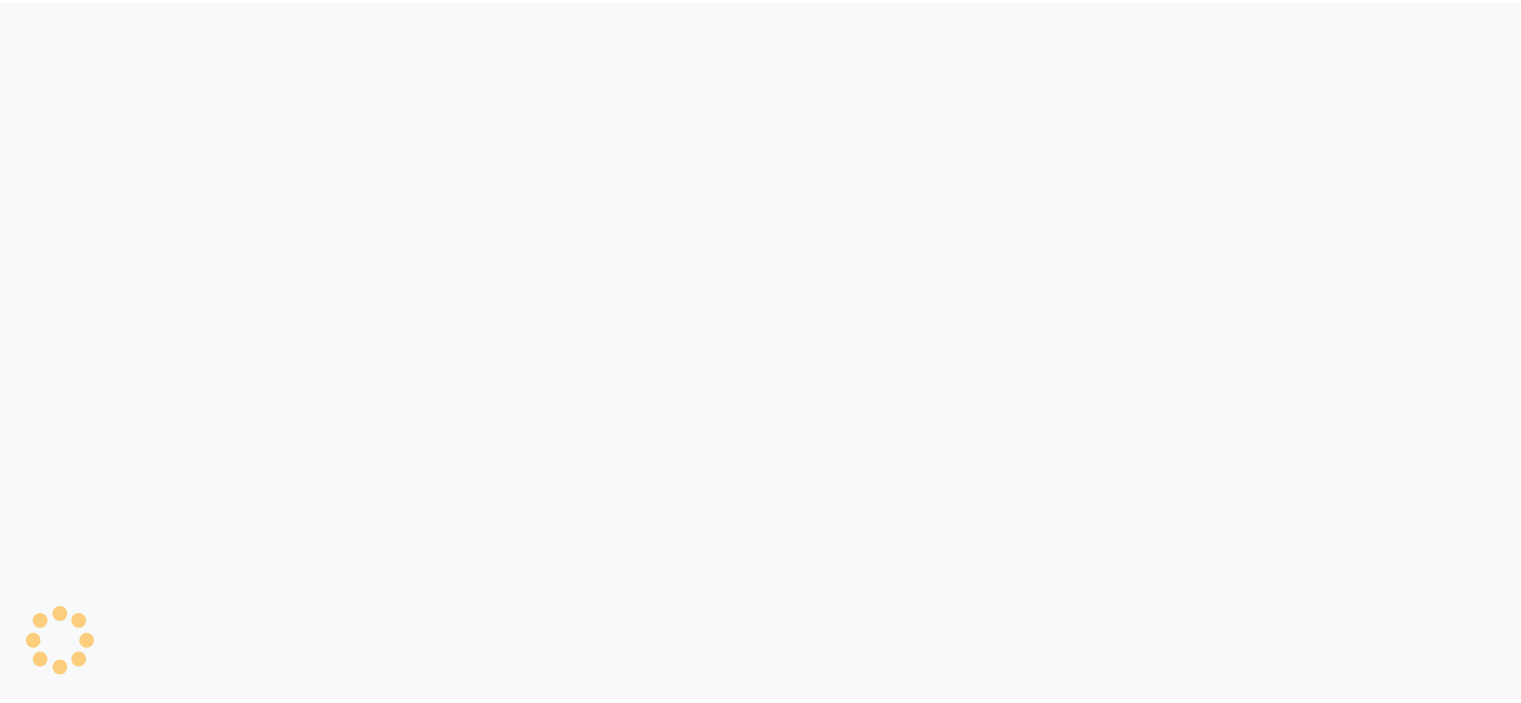 scroll, scrollTop: 0, scrollLeft: 0, axis: both 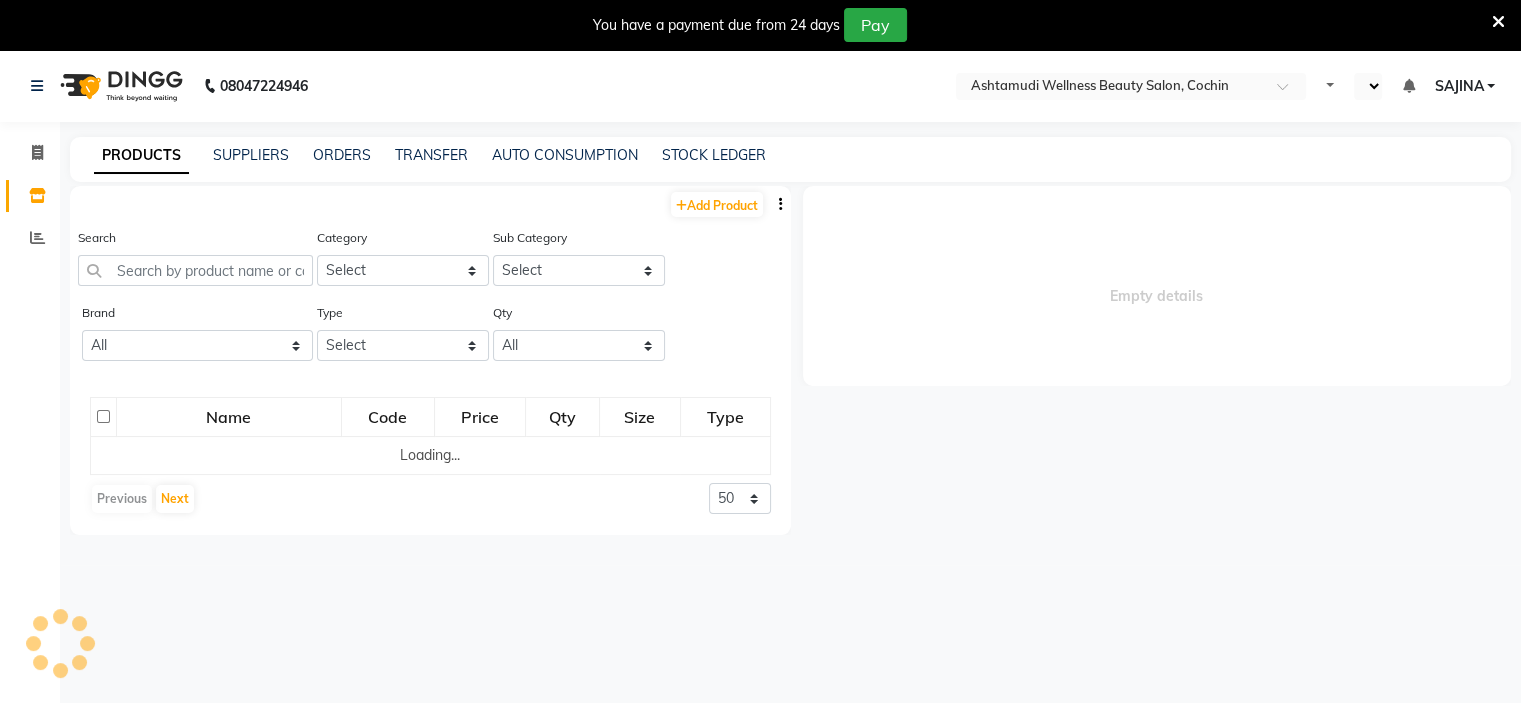 select on "en" 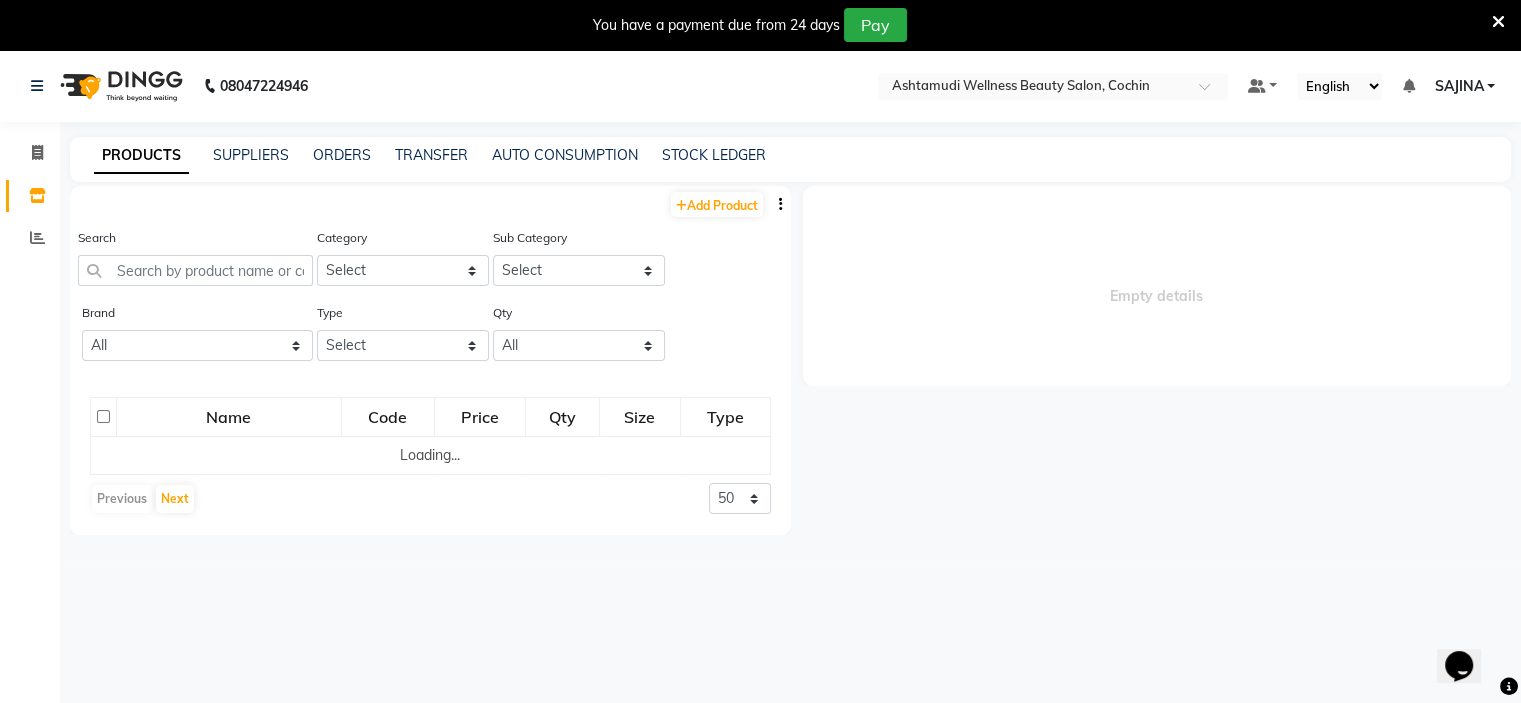 scroll, scrollTop: 0, scrollLeft: 0, axis: both 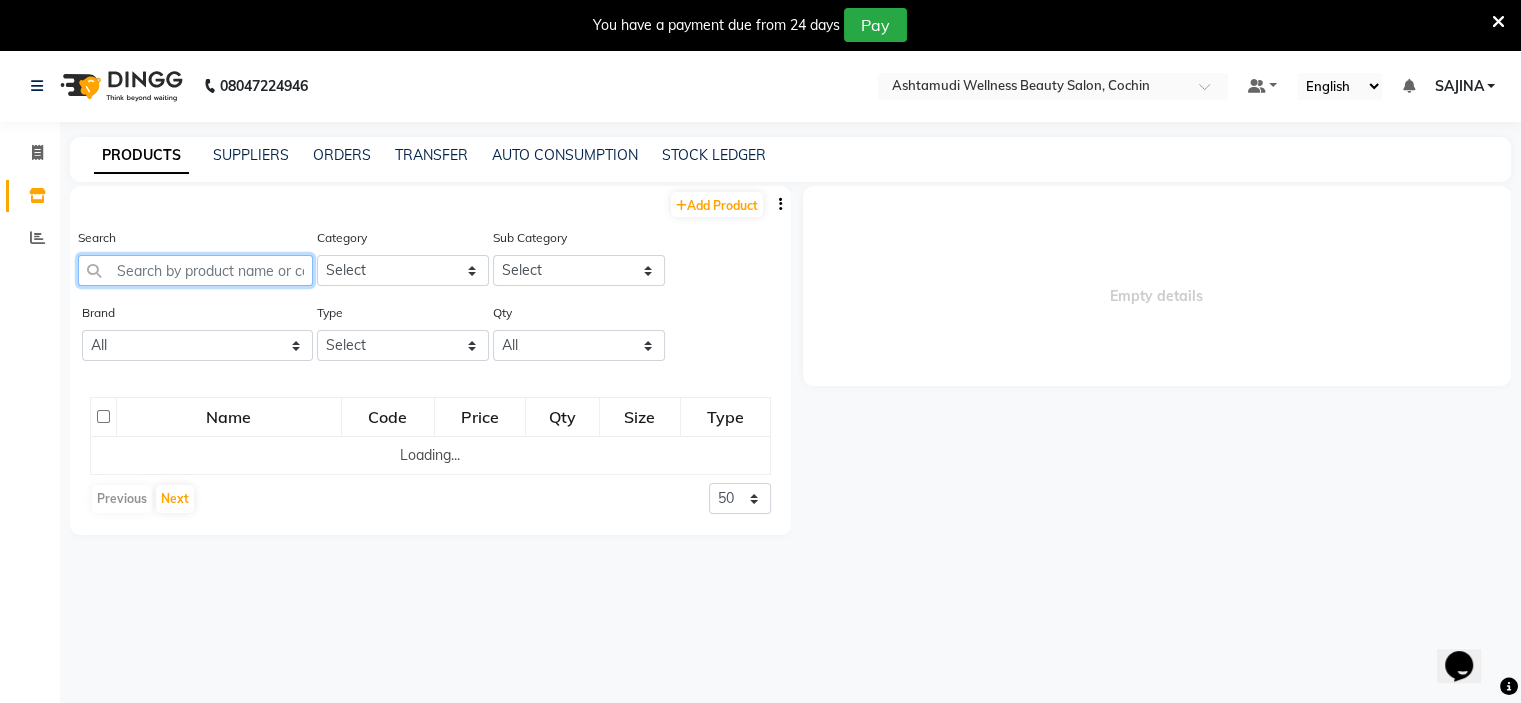 click 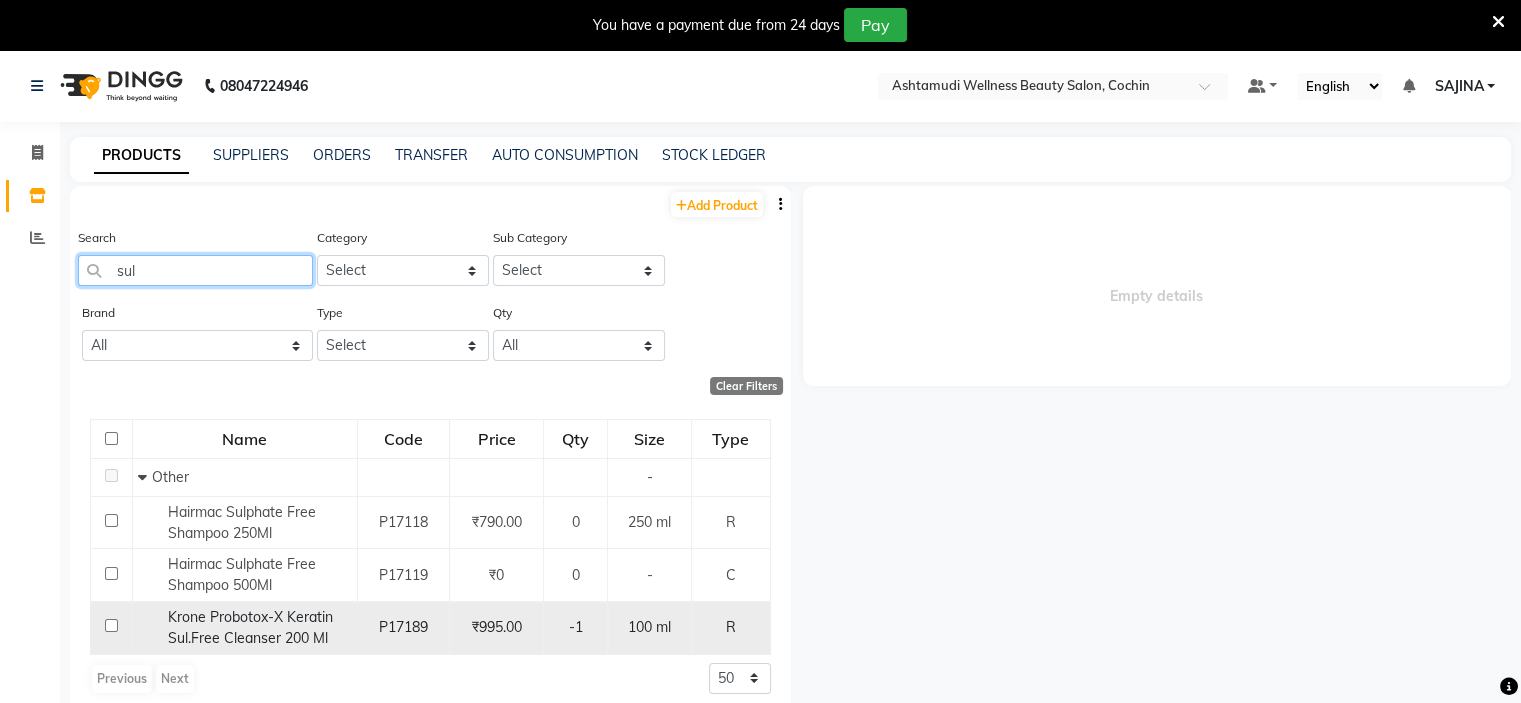 type on "sul" 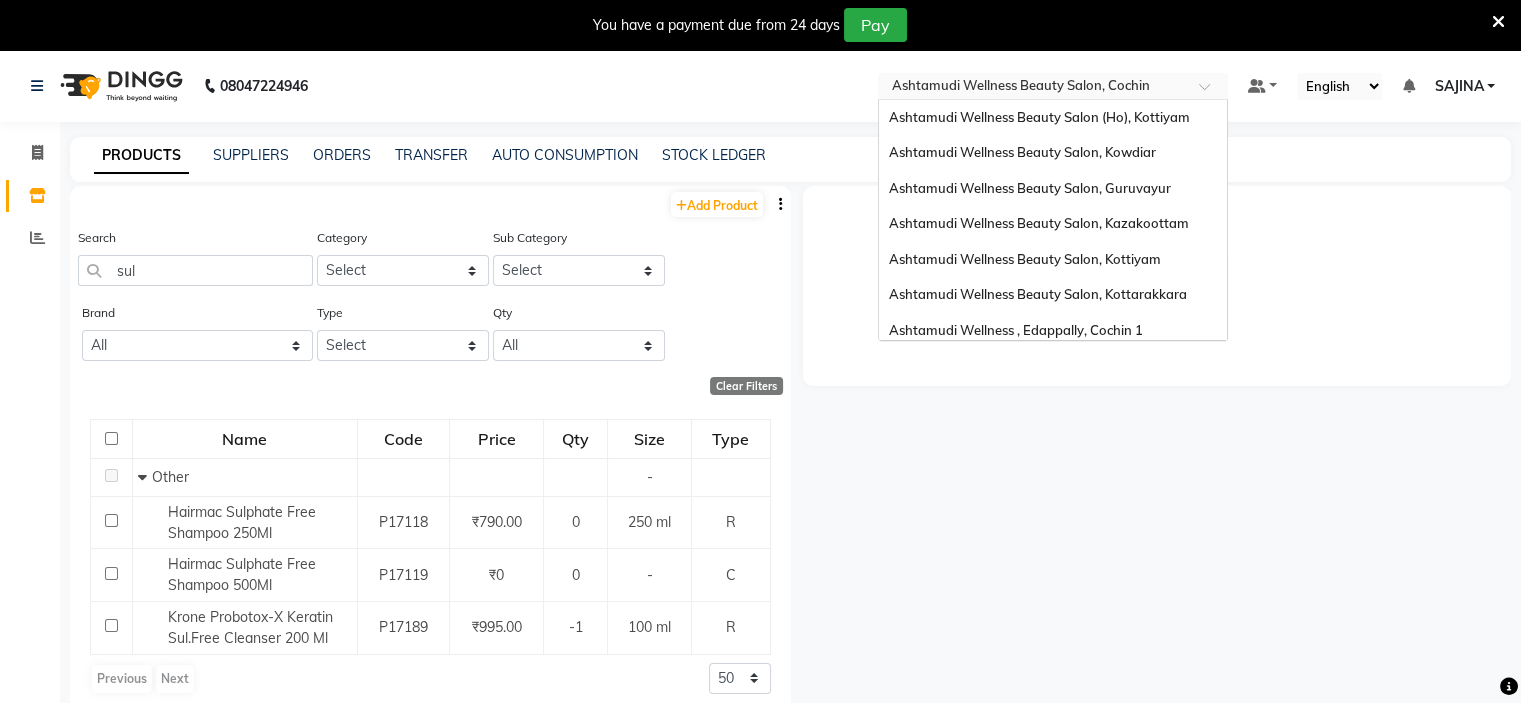 click at bounding box center [1033, 88] 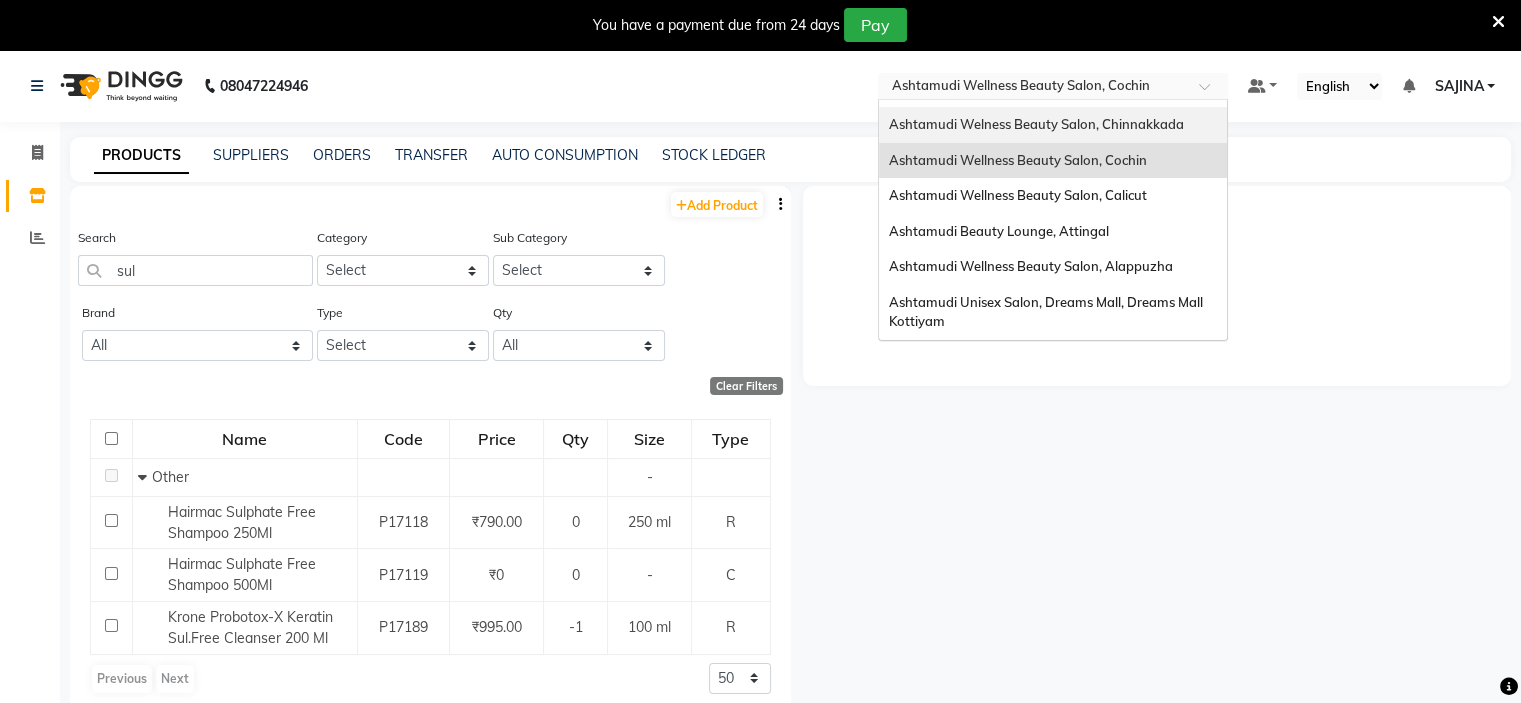 click on "Ashtamudi Welness Beauty Salon, Chinnakkada" at bounding box center [1036, 124] 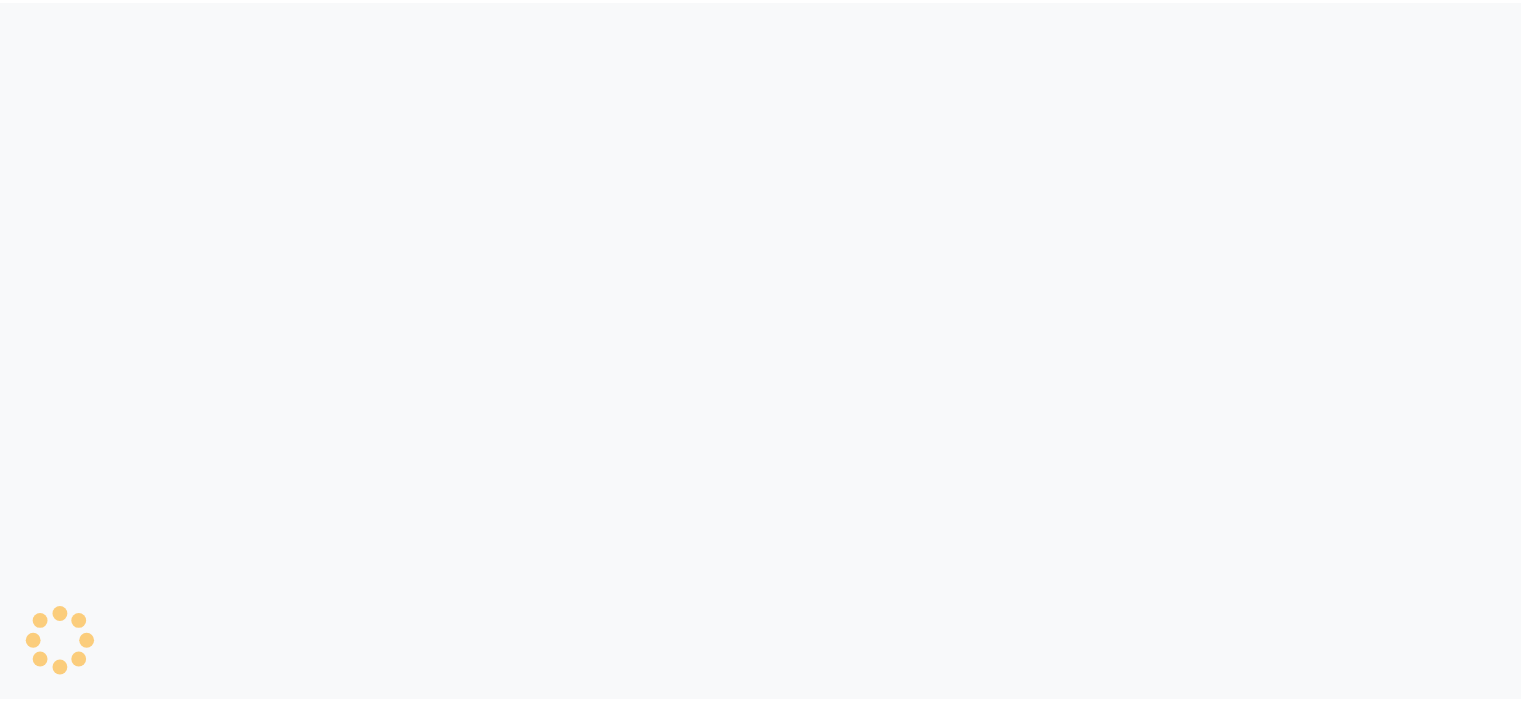 scroll, scrollTop: 0, scrollLeft: 0, axis: both 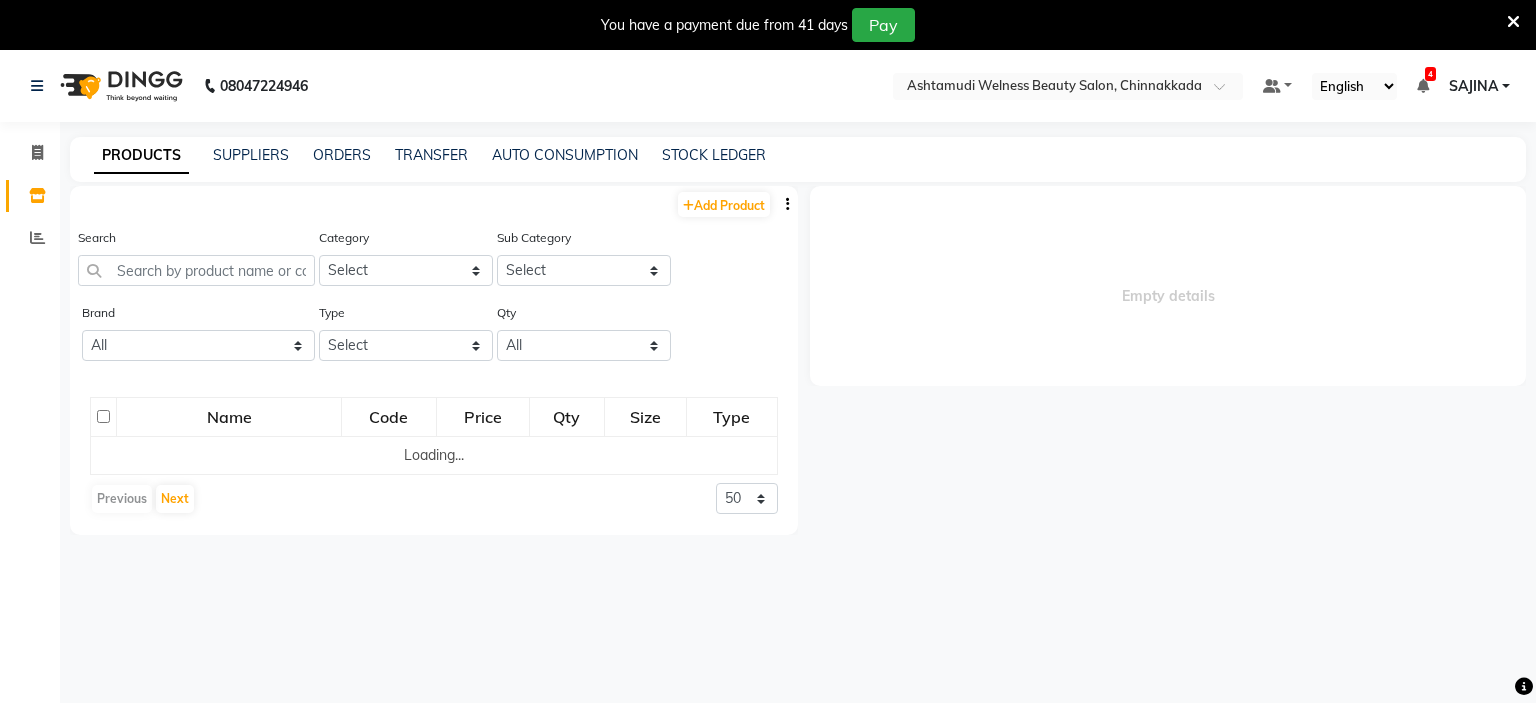 select on "en" 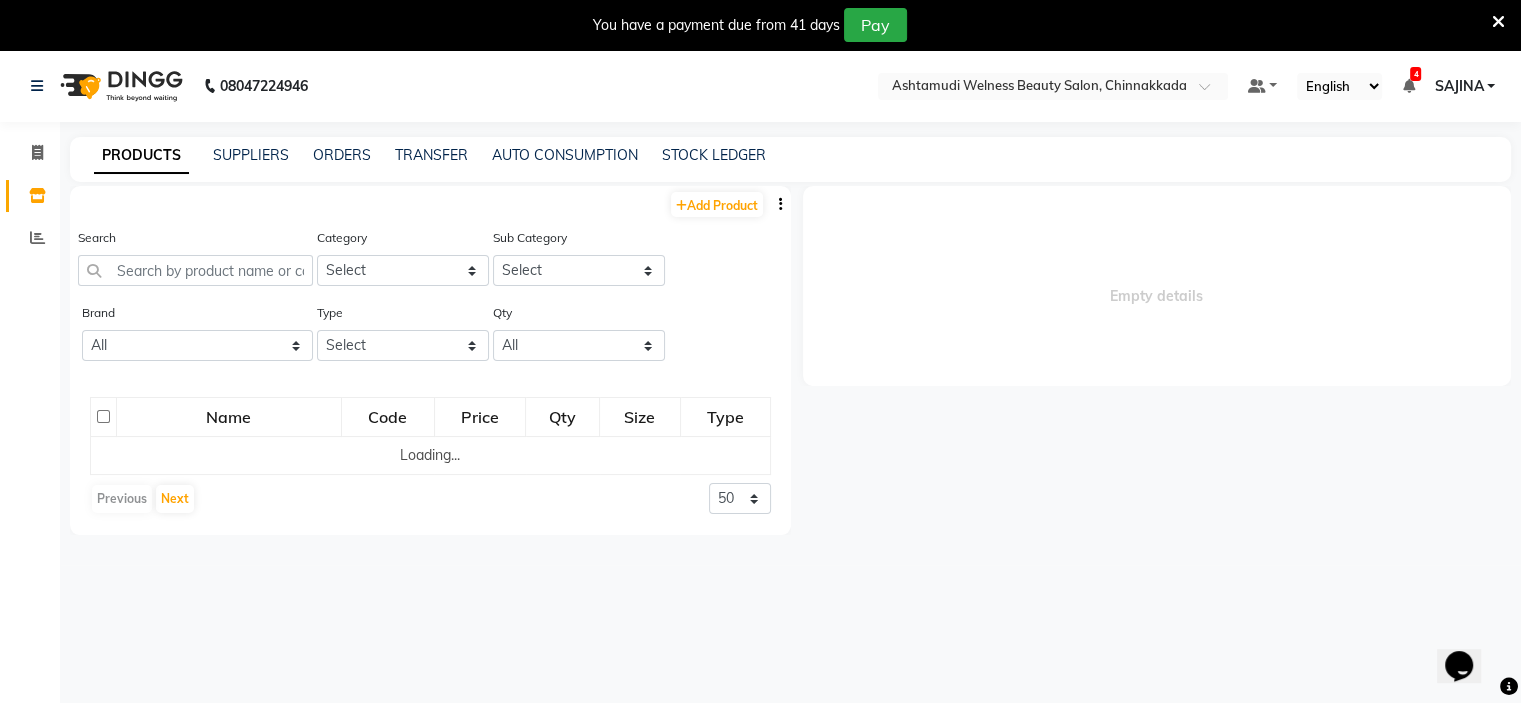 scroll, scrollTop: 0, scrollLeft: 0, axis: both 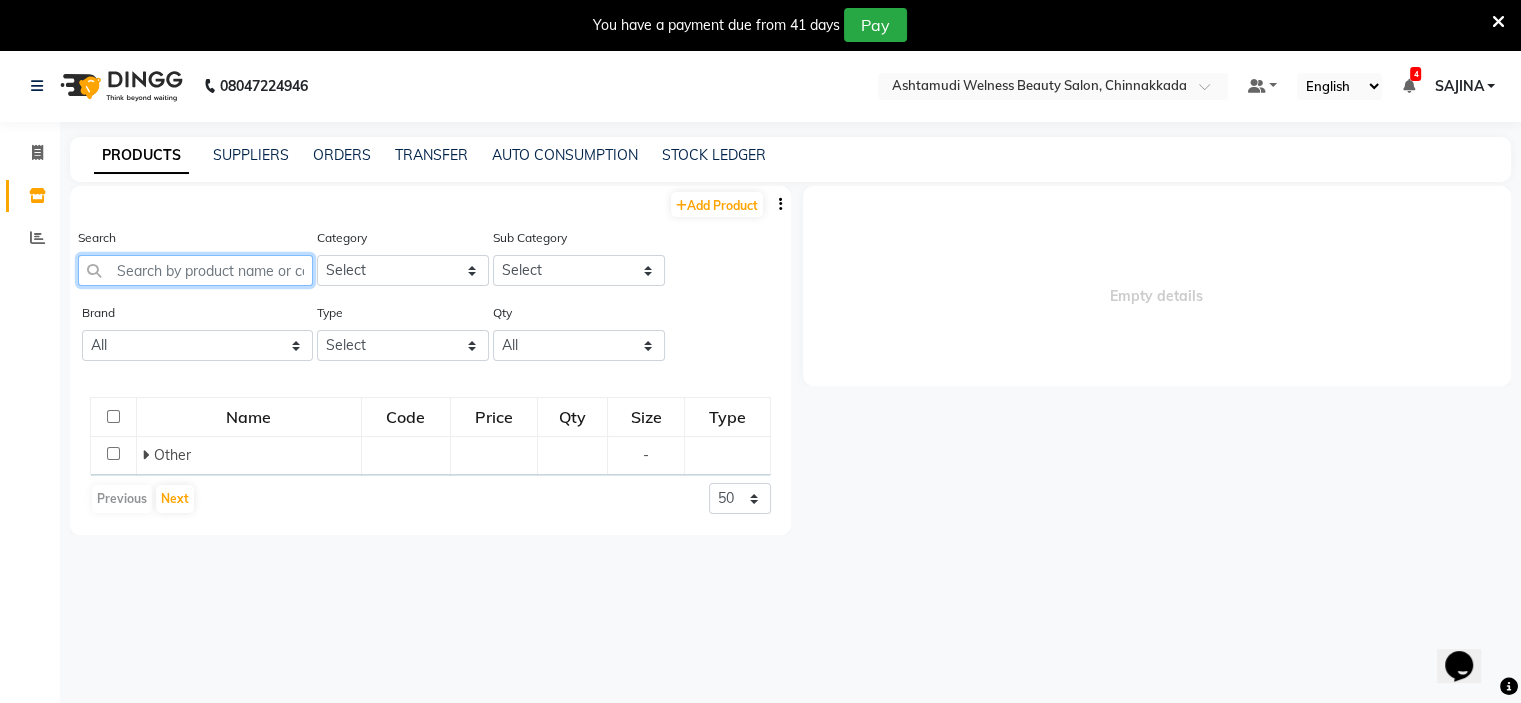 click 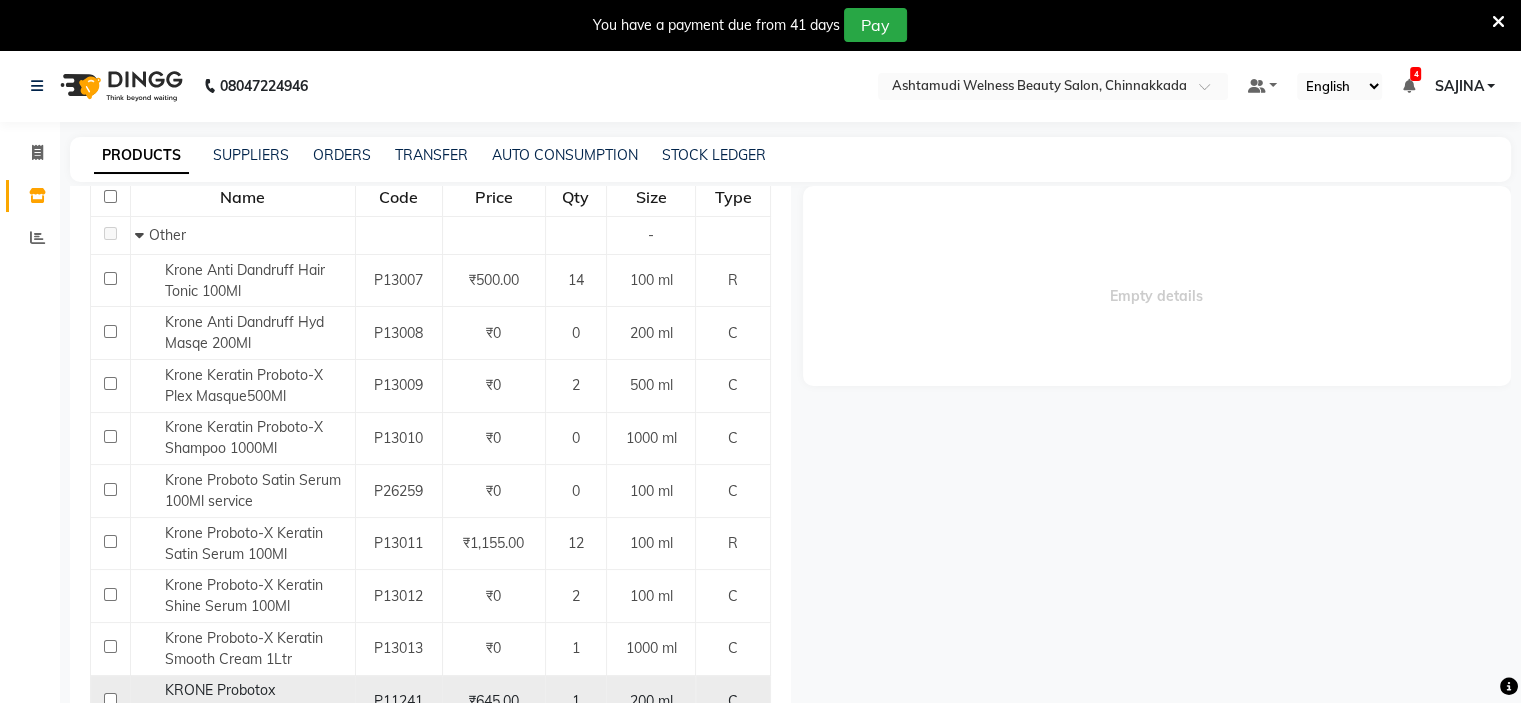 scroll, scrollTop: 0, scrollLeft: 0, axis: both 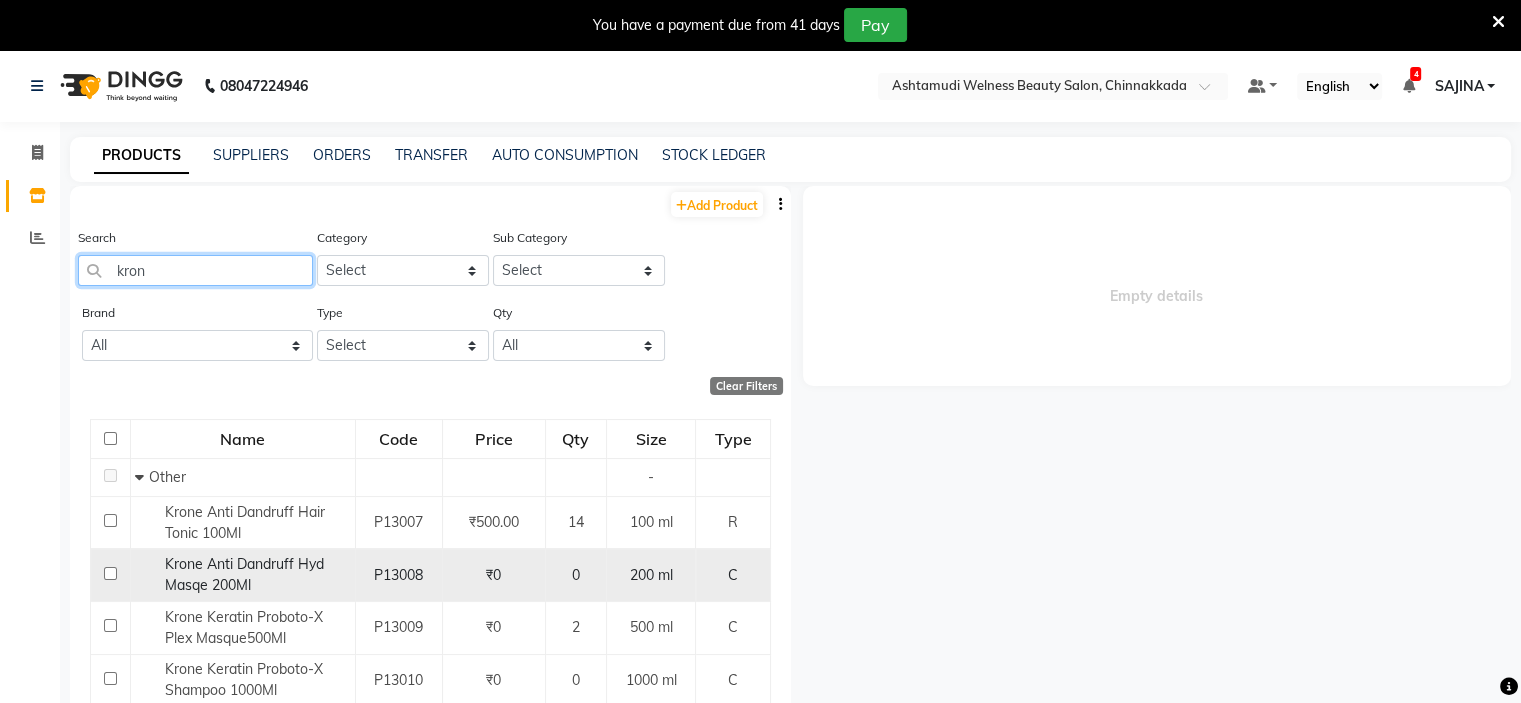 type on "kron" 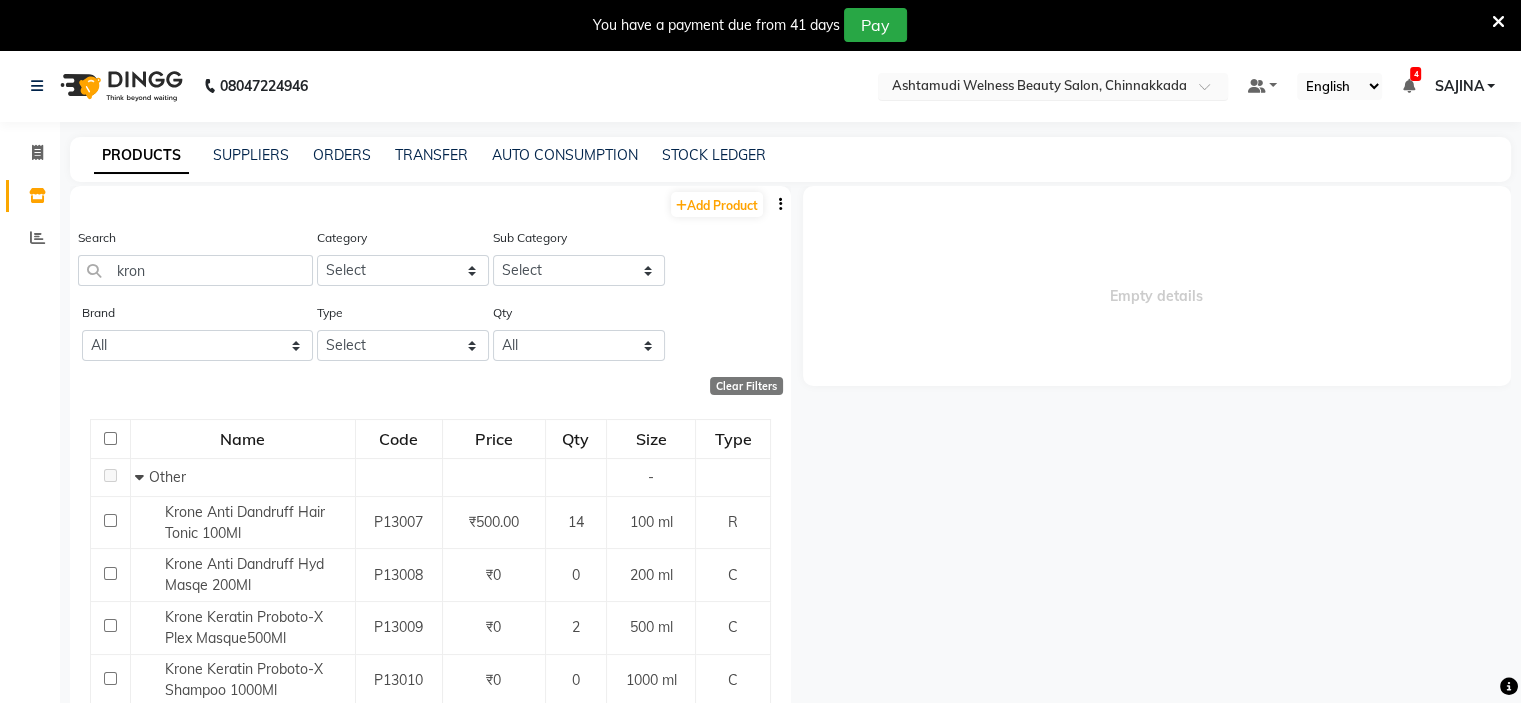 click at bounding box center (1033, 88) 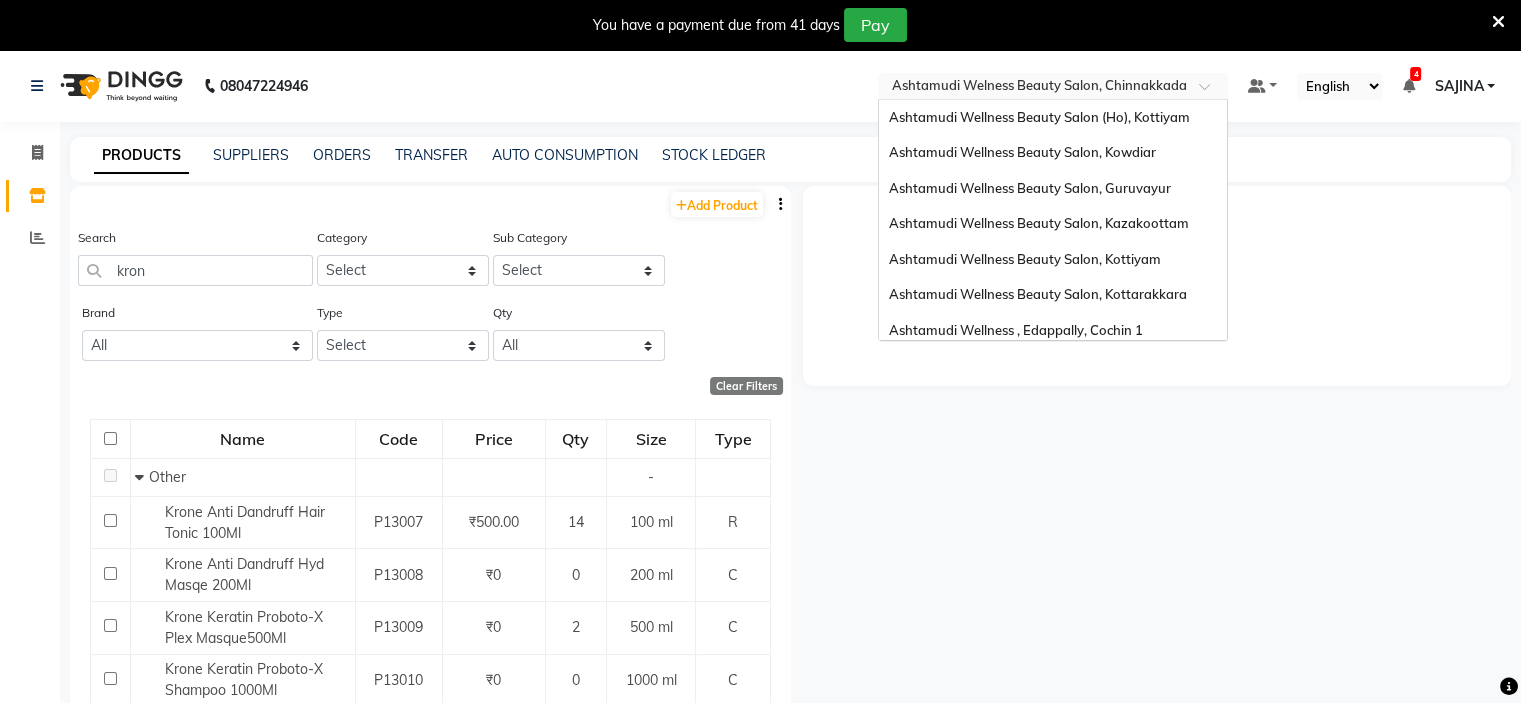 scroll, scrollTop: 312, scrollLeft: 0, axis: vertical 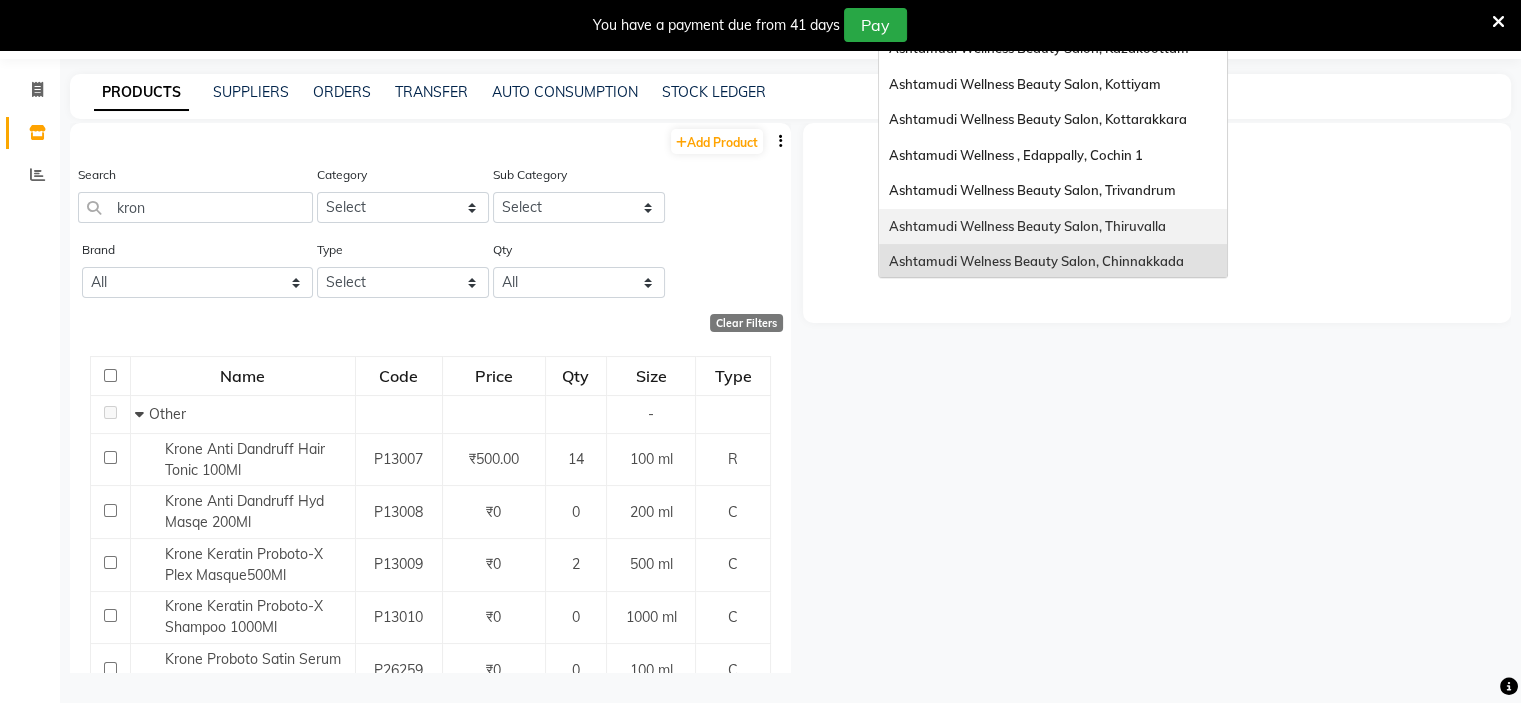 click on "Ashtamudi Wellness Beauty Salon, Thiruvalla" at bounding box center [1027, 226] 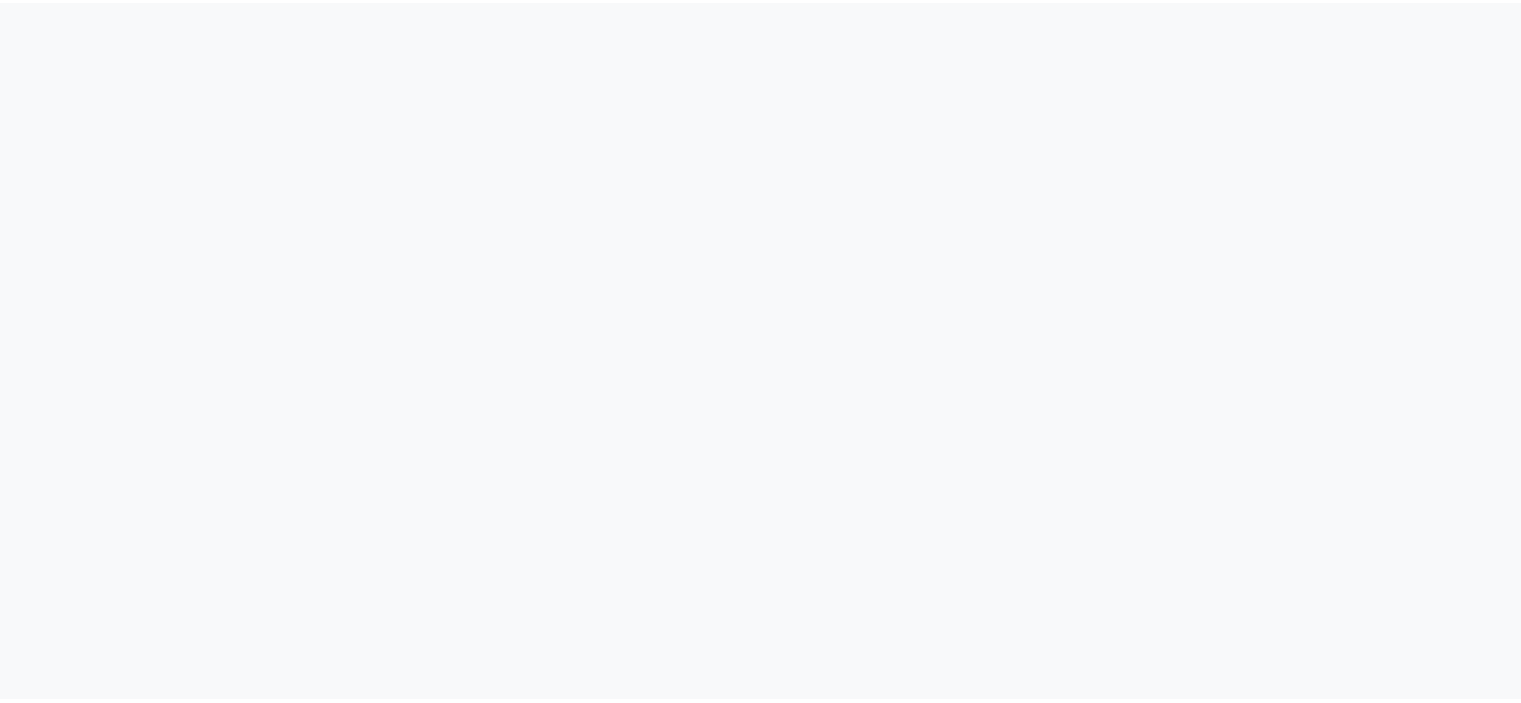 scroll, scrollTop: 0, scrollLeft: 0, axis: both 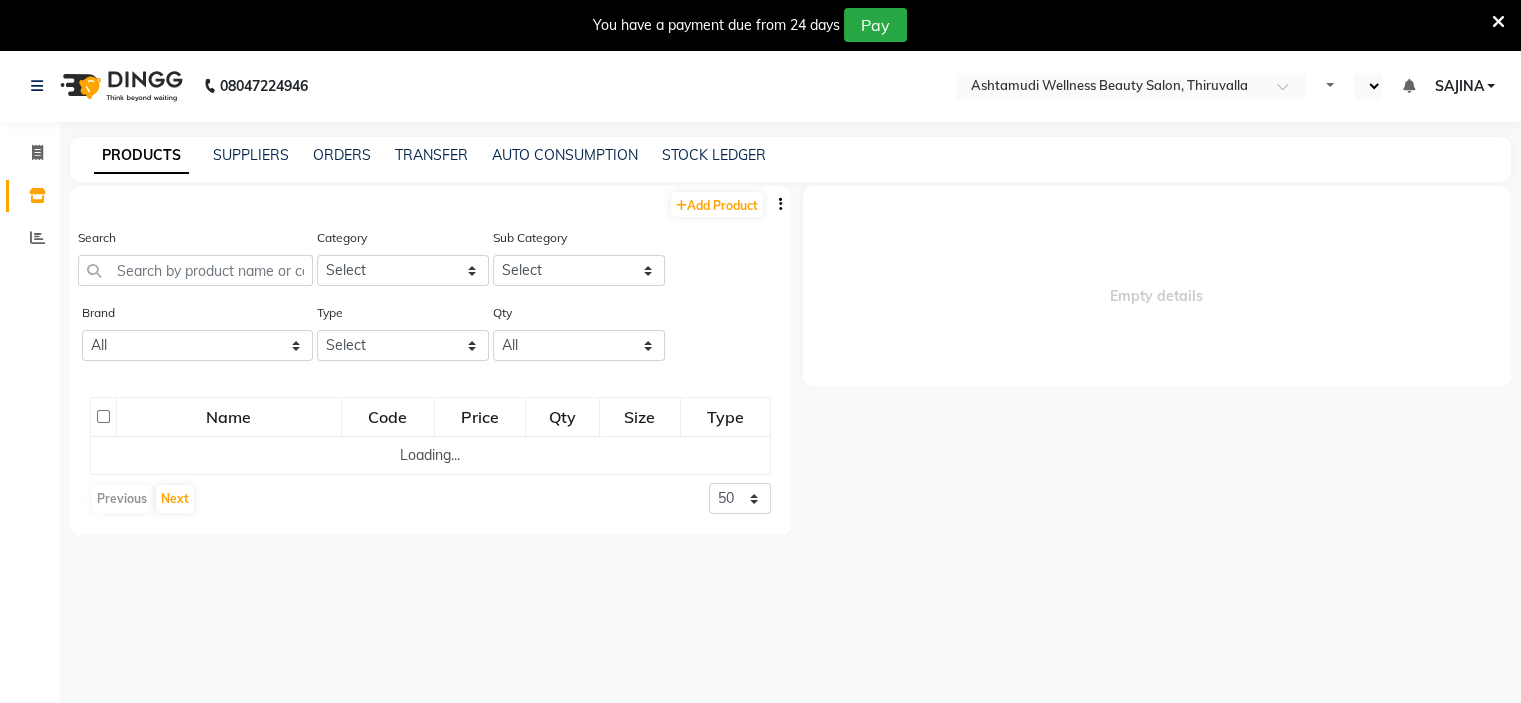 select on "en" 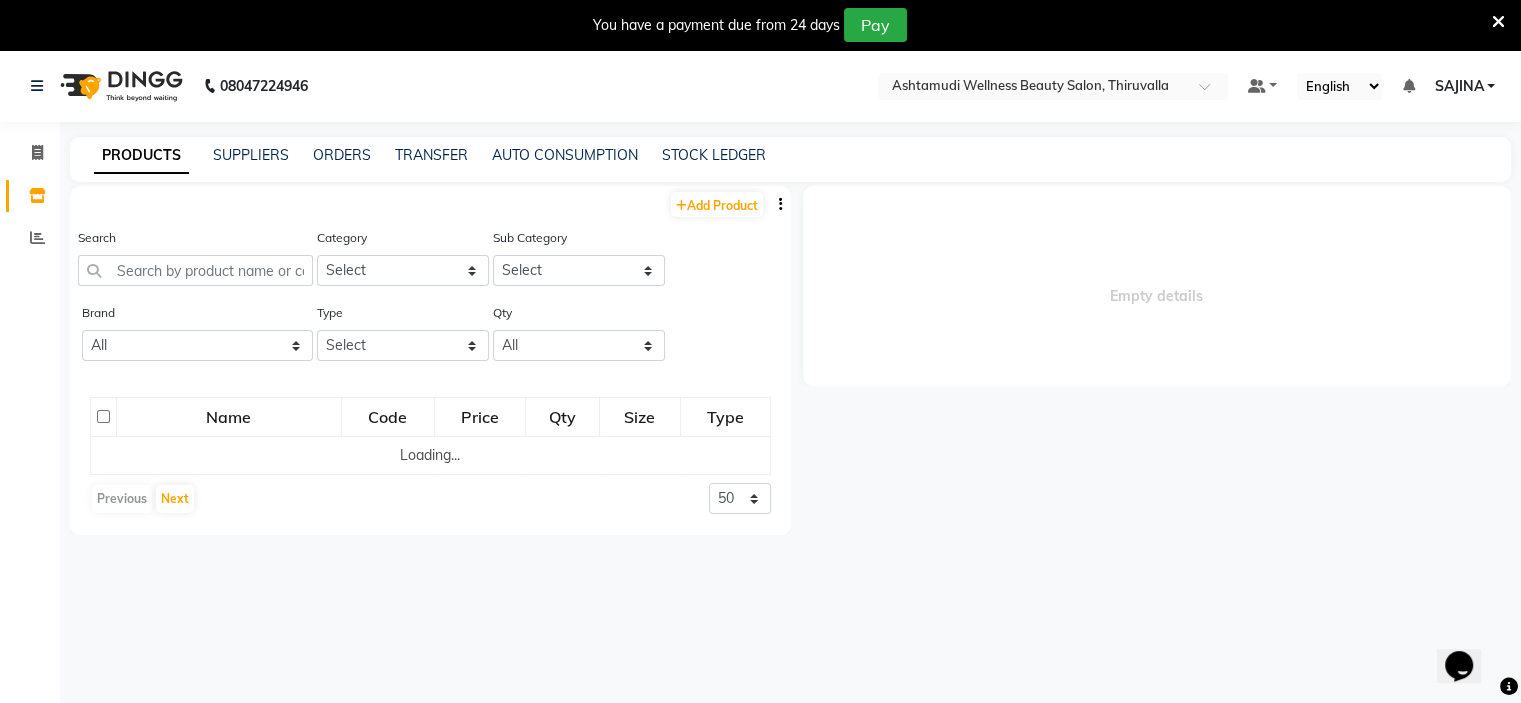 scroll, scrollTop: 0, scrollLeft: 0, axis: both 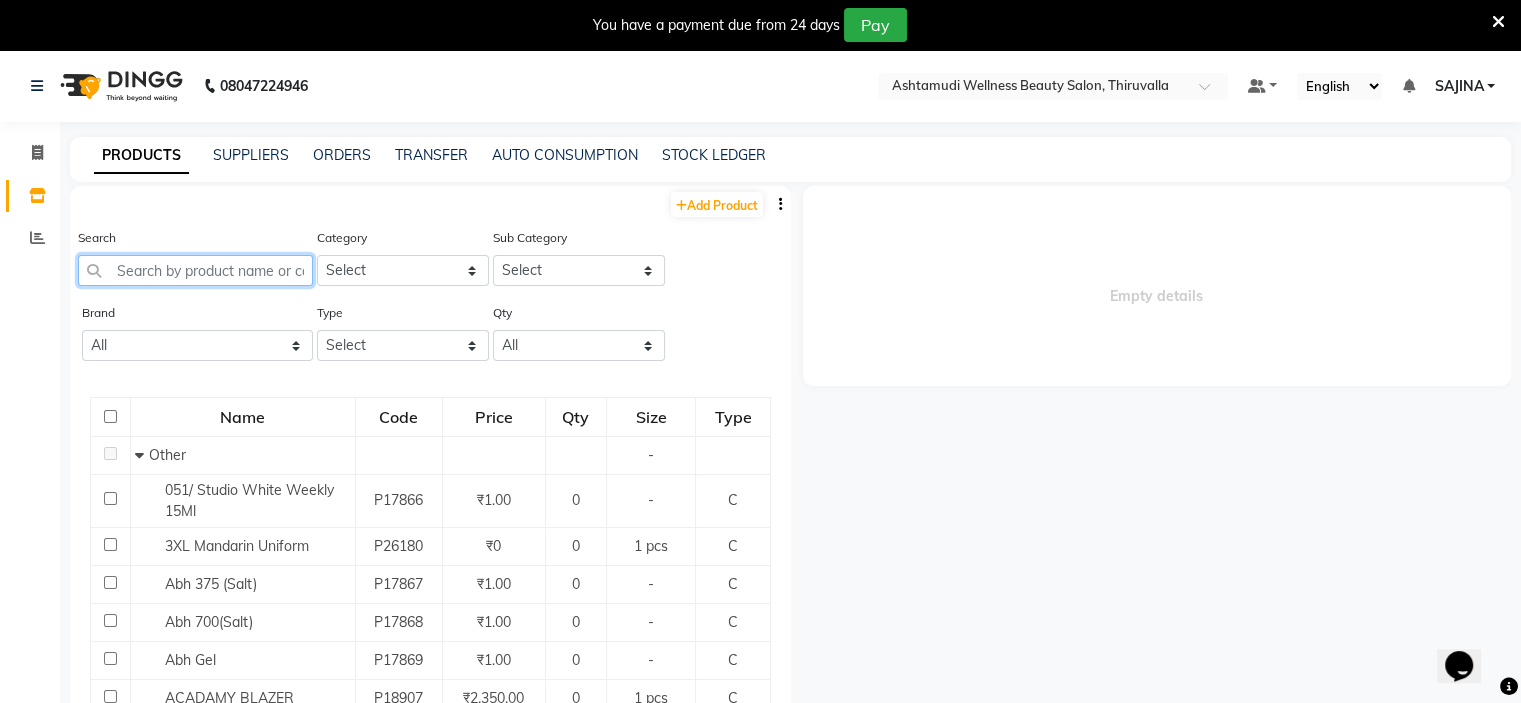 click 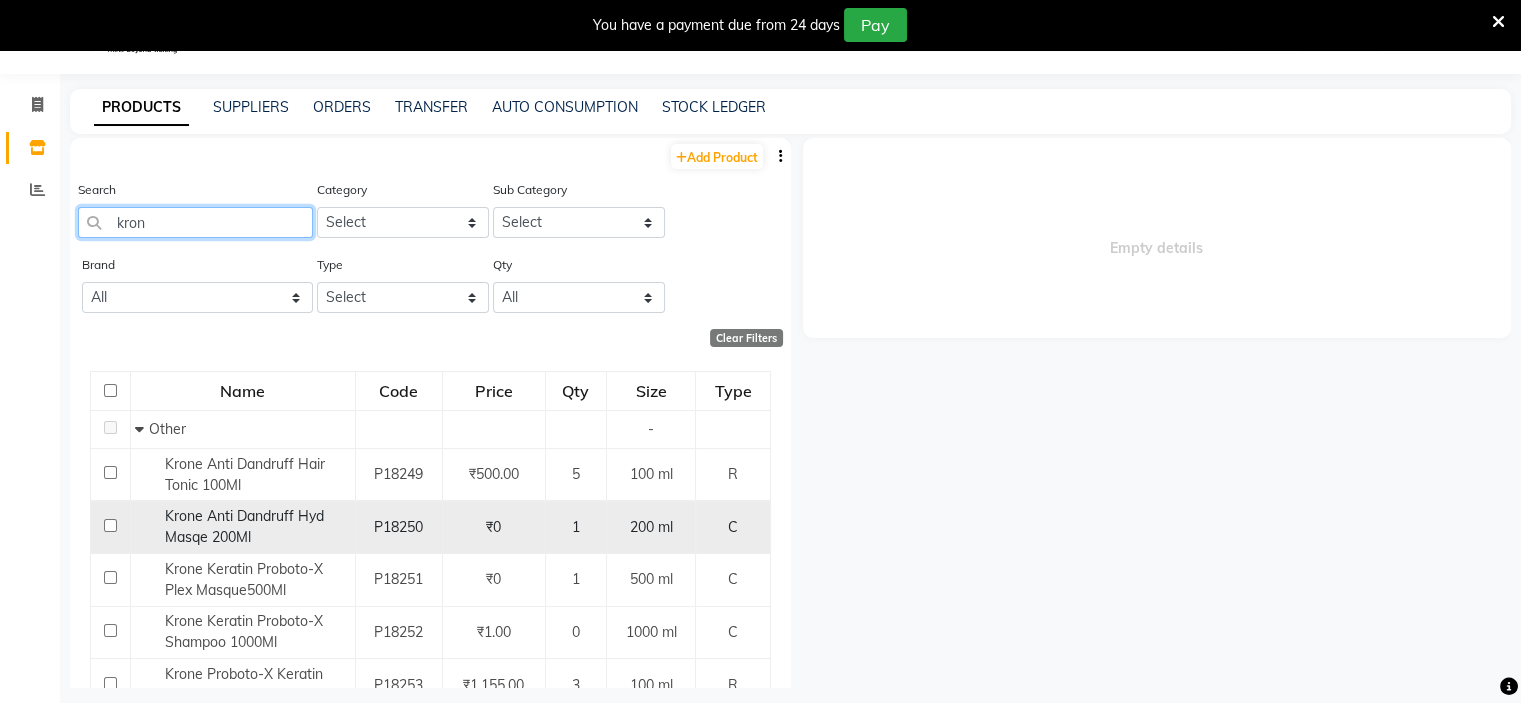 scroll, scrollTop: 63, scrollLeft: 0, axis: vertical 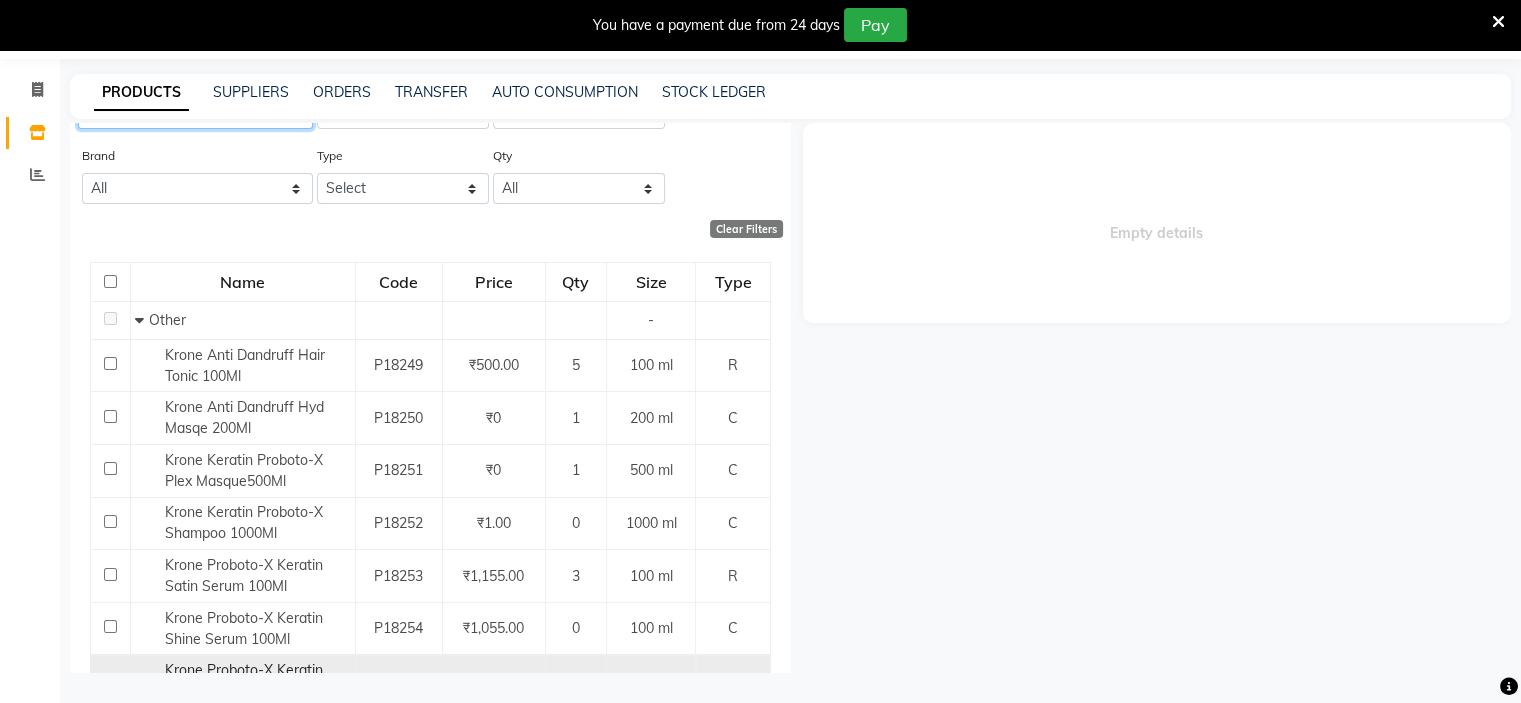 type on "kron" 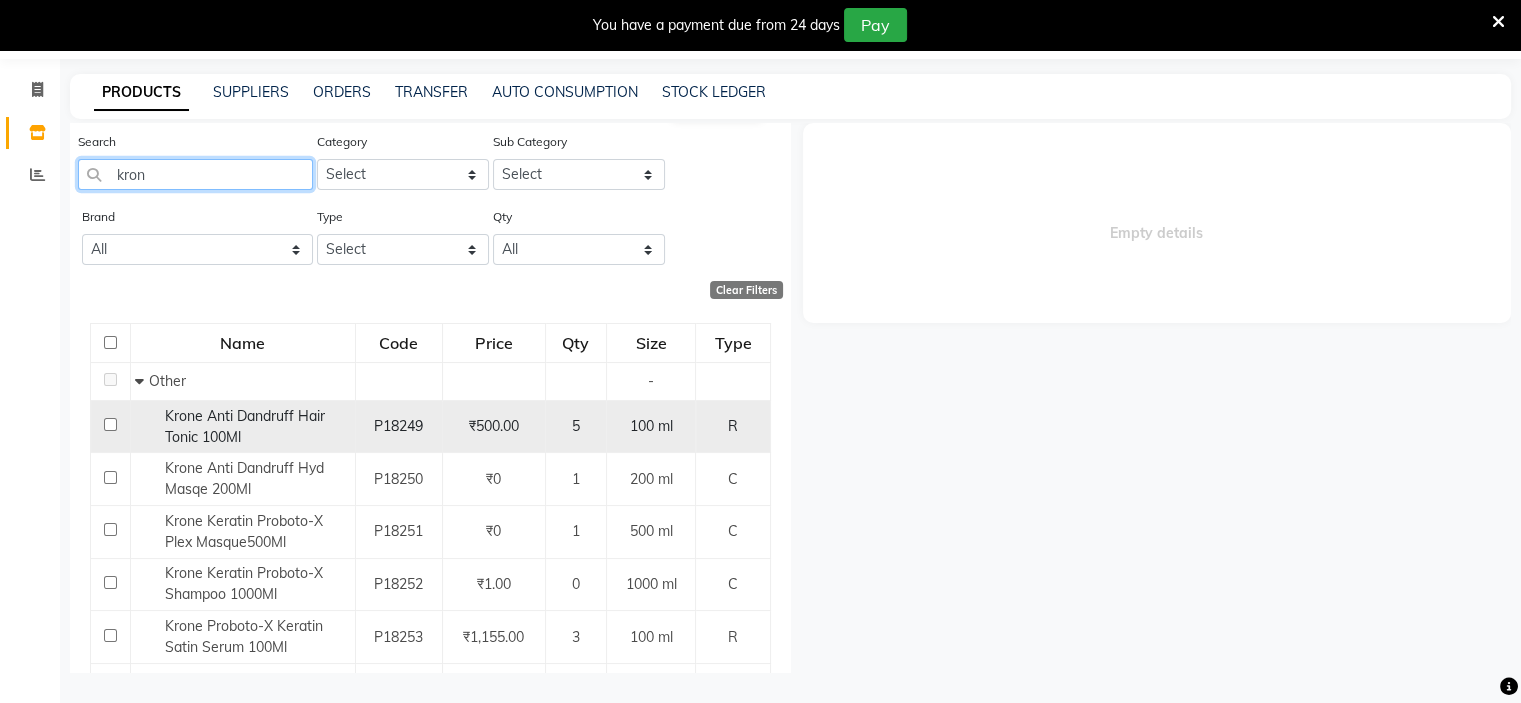 scroll, scrollTop: 0, scrollLeft: 0, axis: both 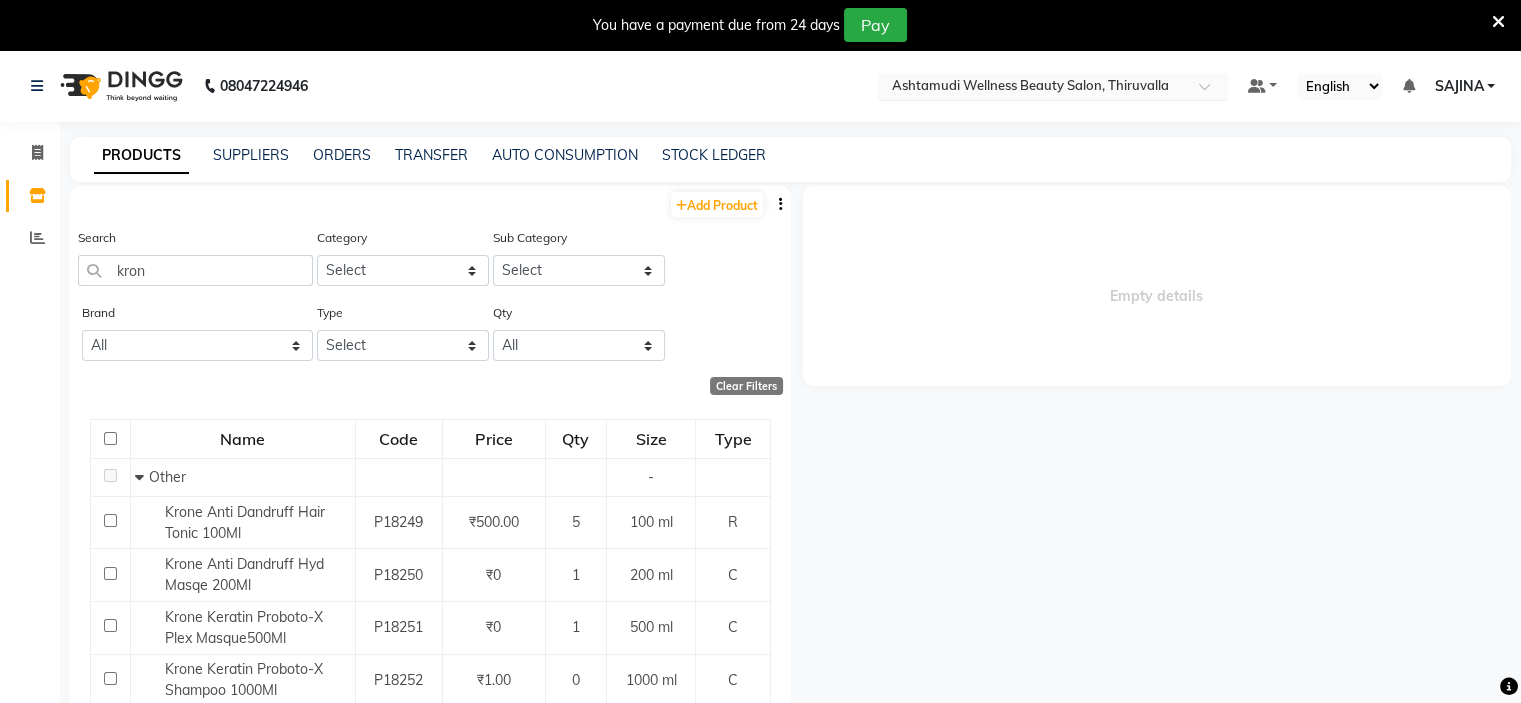 click at bounding box center (1033, 88) 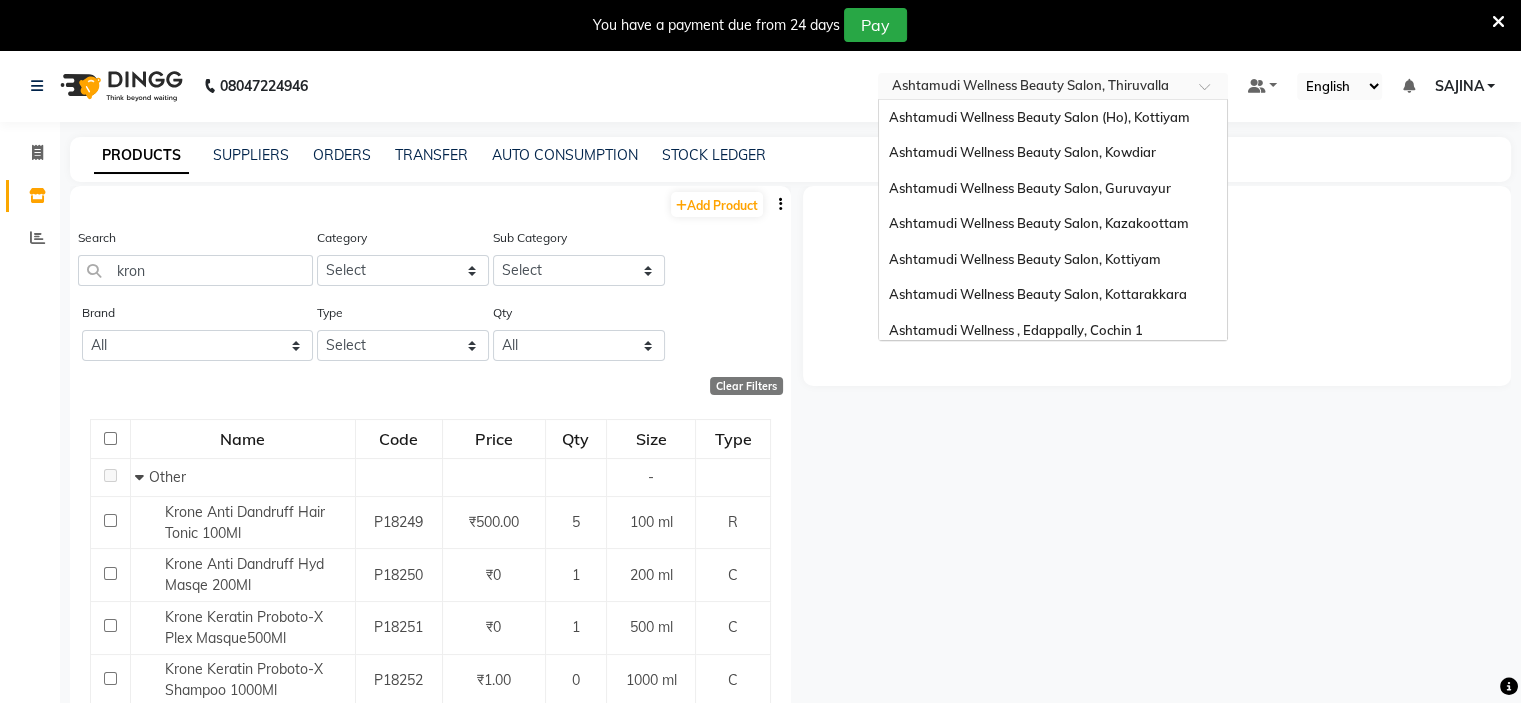 scroll, scrollTop: 284, scrollLeft: 0, axis: vertical 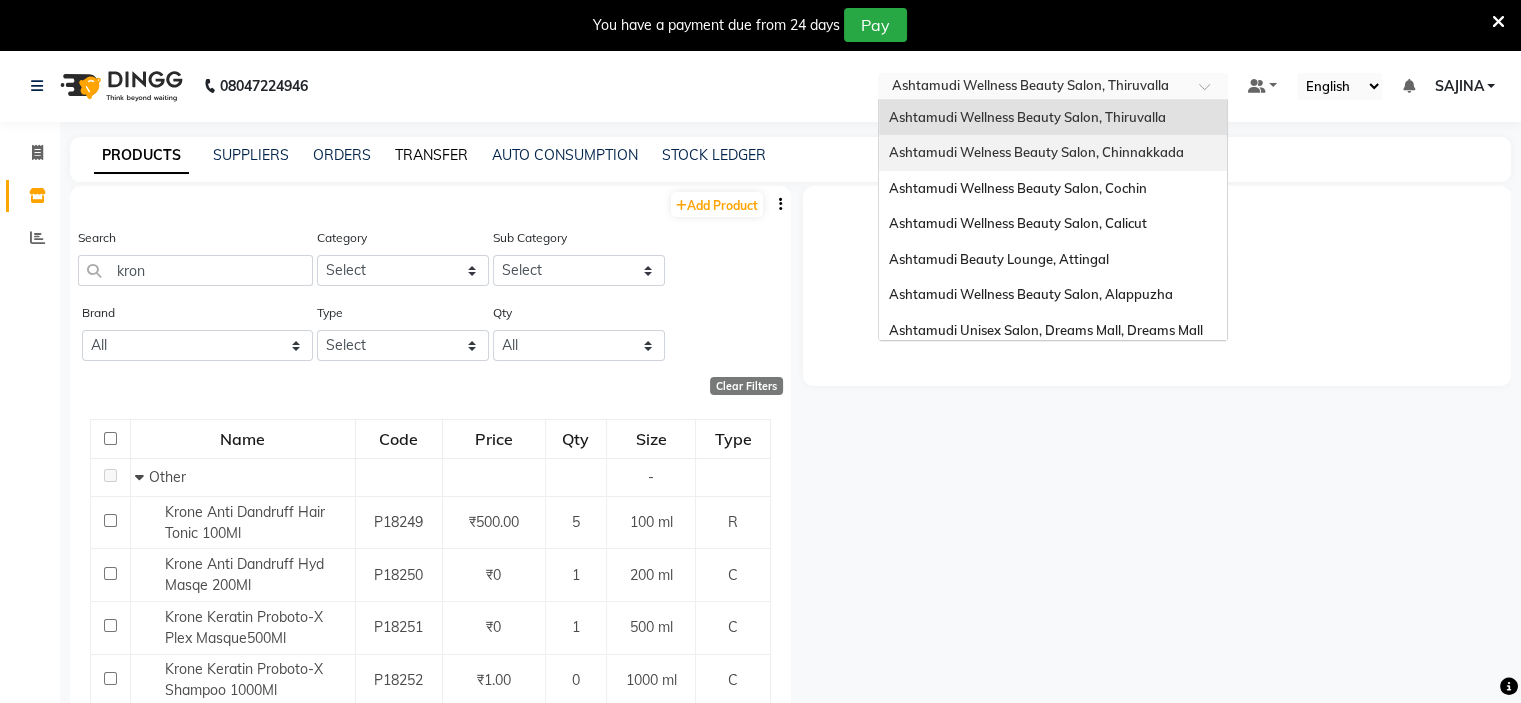 click on "TRANSFER" 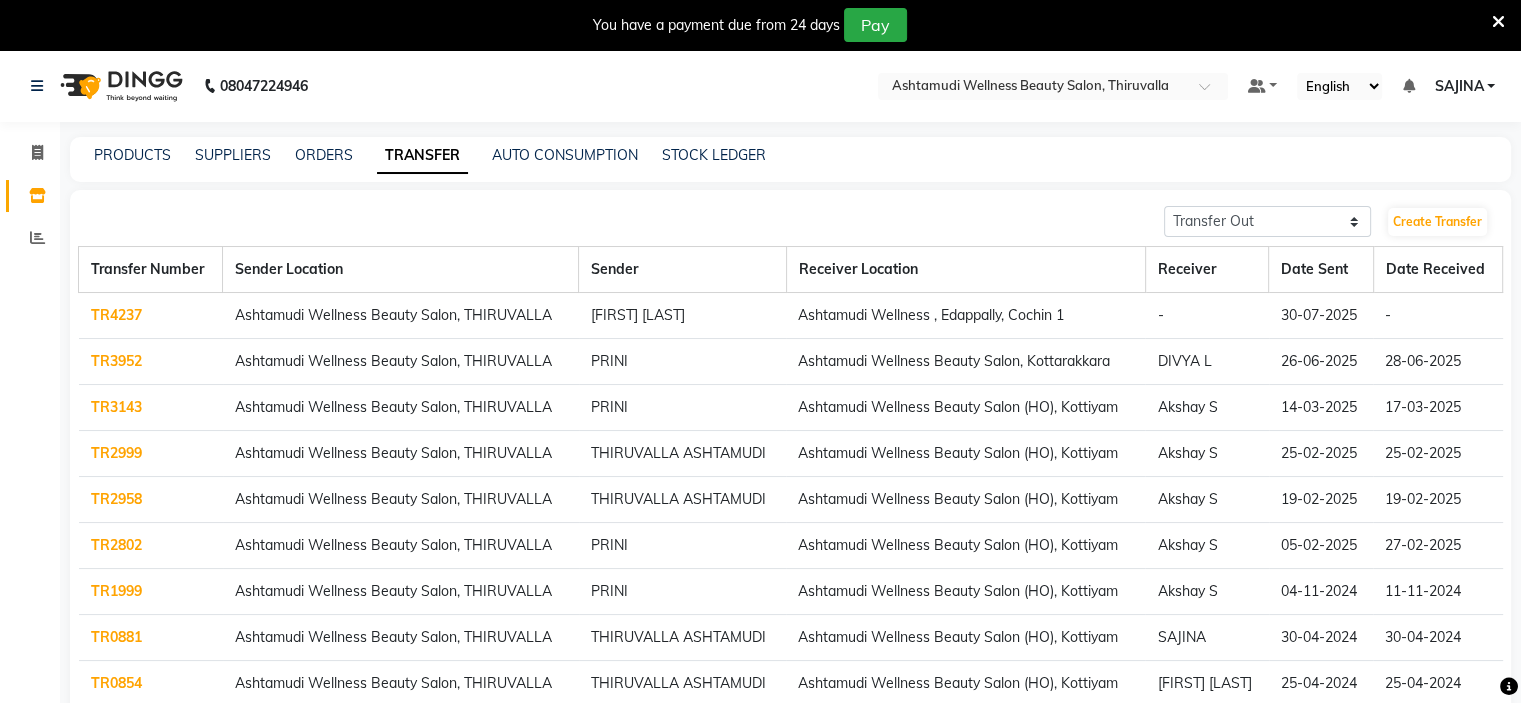 click on "TR4237" 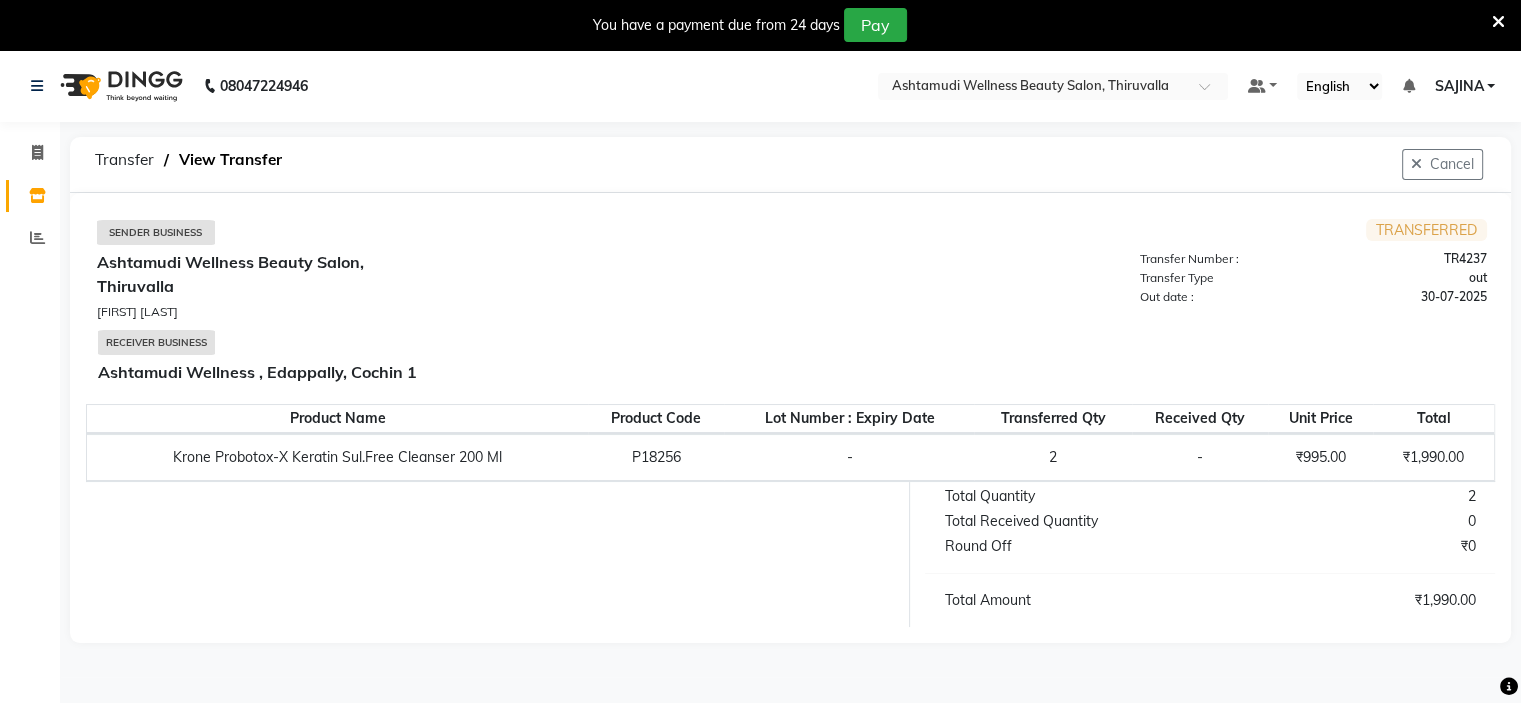 select on "sender" 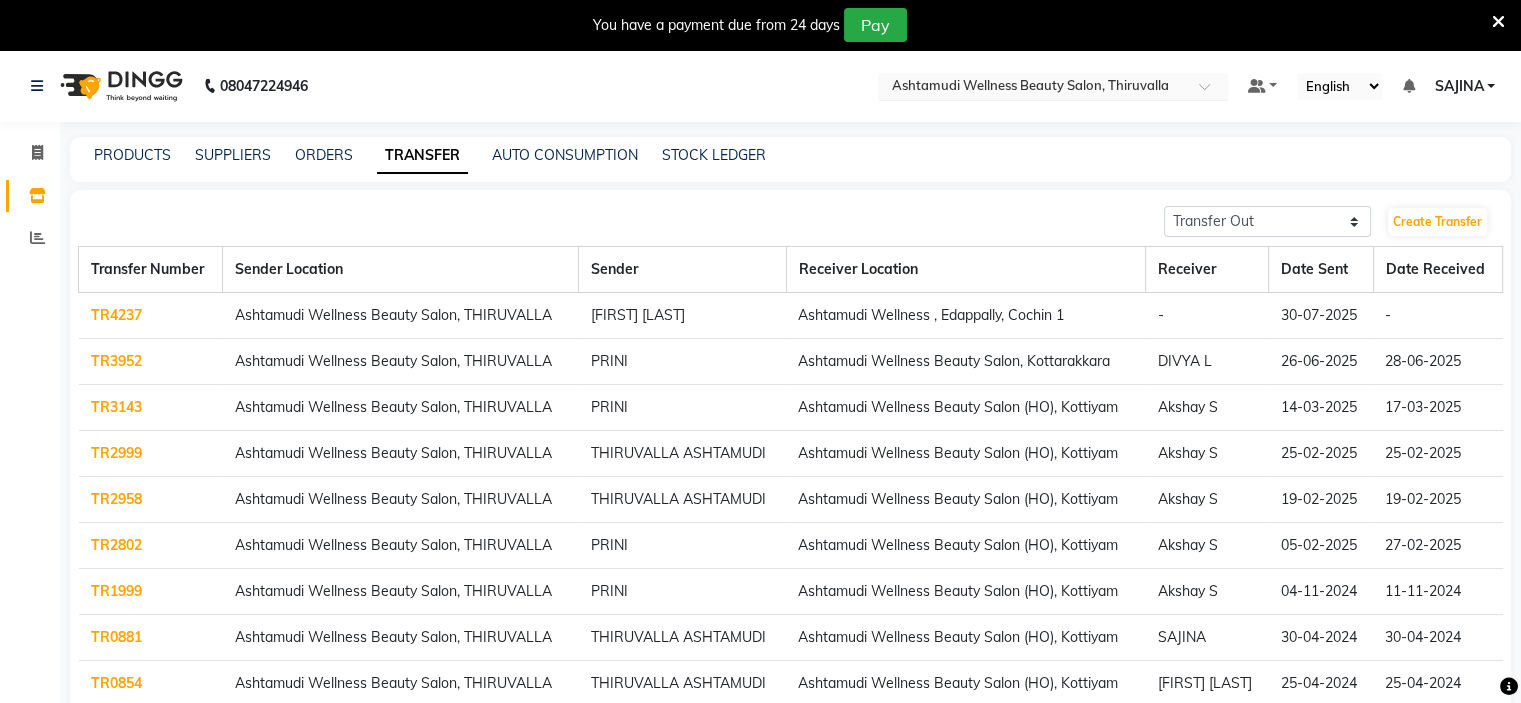 click at bounding box center (1033, 88) 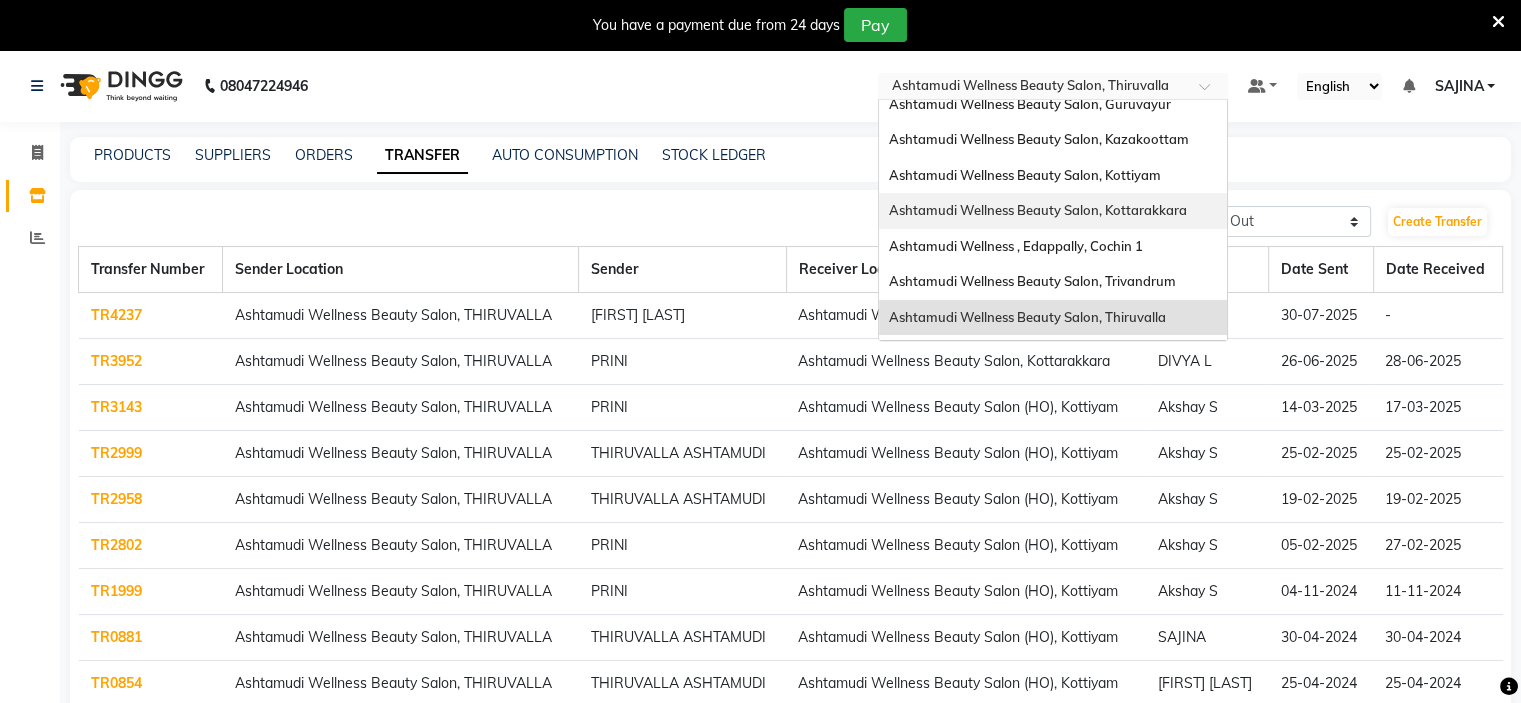 scroll, scrollTop: 0, scrollLeft: 0, axis: both 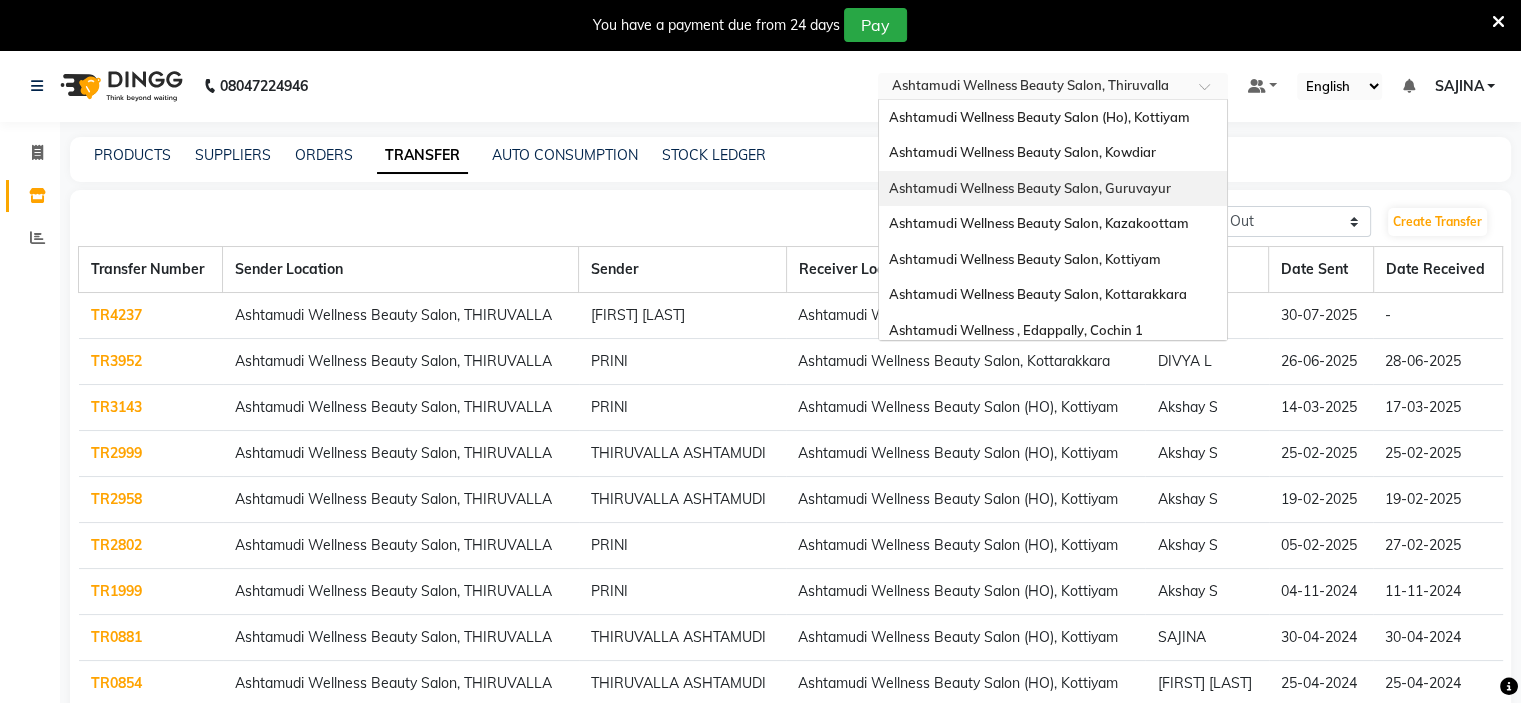 click on "Ashtamudi Wellness Beauty Salon, Guruvayur" at bounding box center (1053, 189) 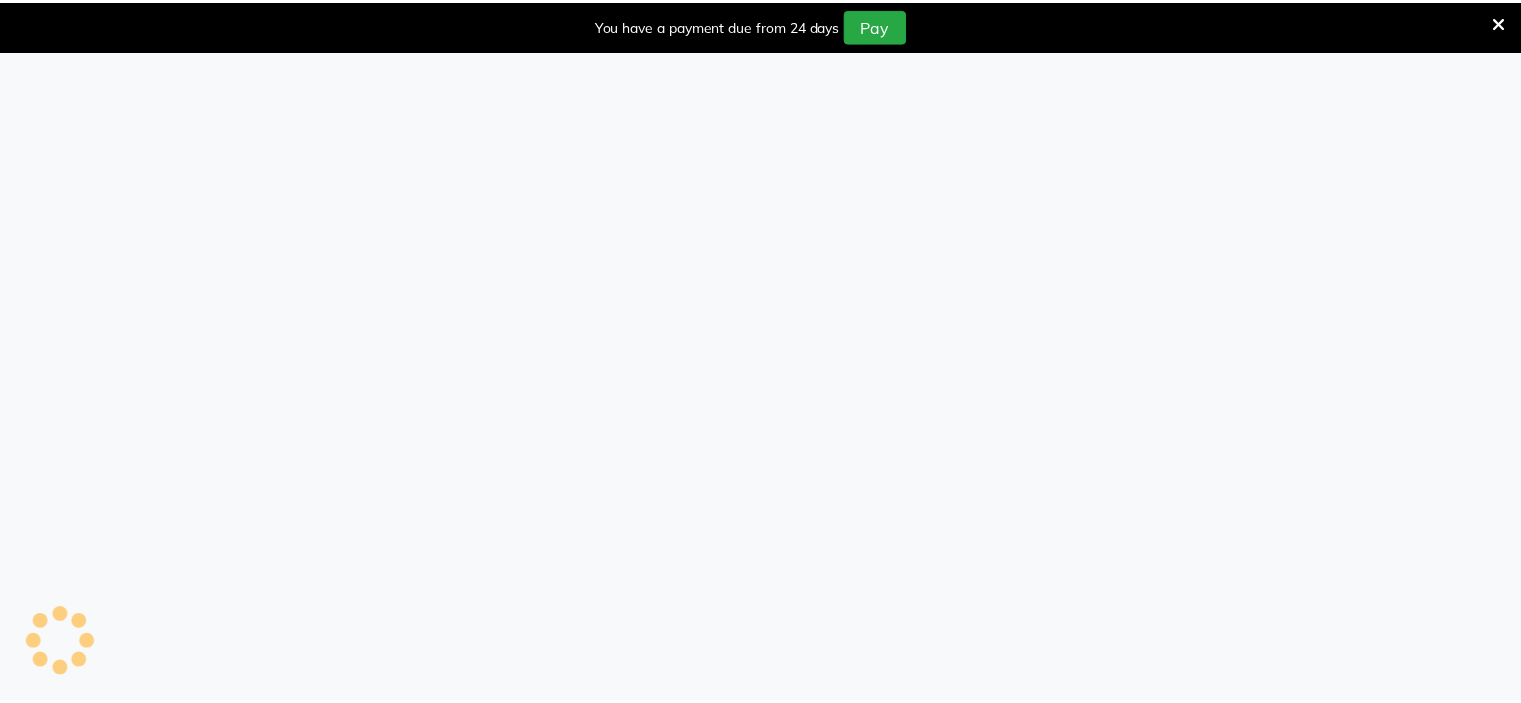scroll, scrollTop: 0, scrollLeft: 0, axis: both 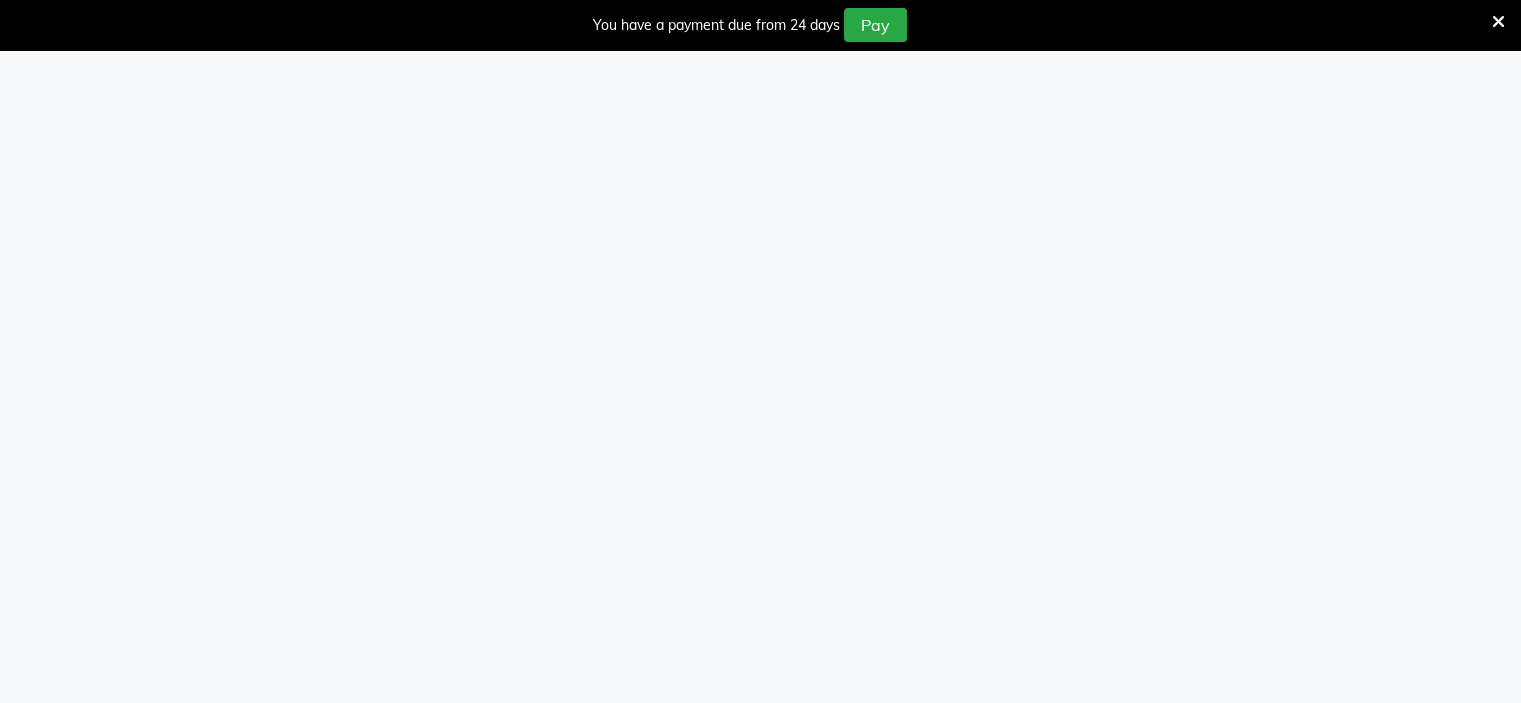 select on "sender" 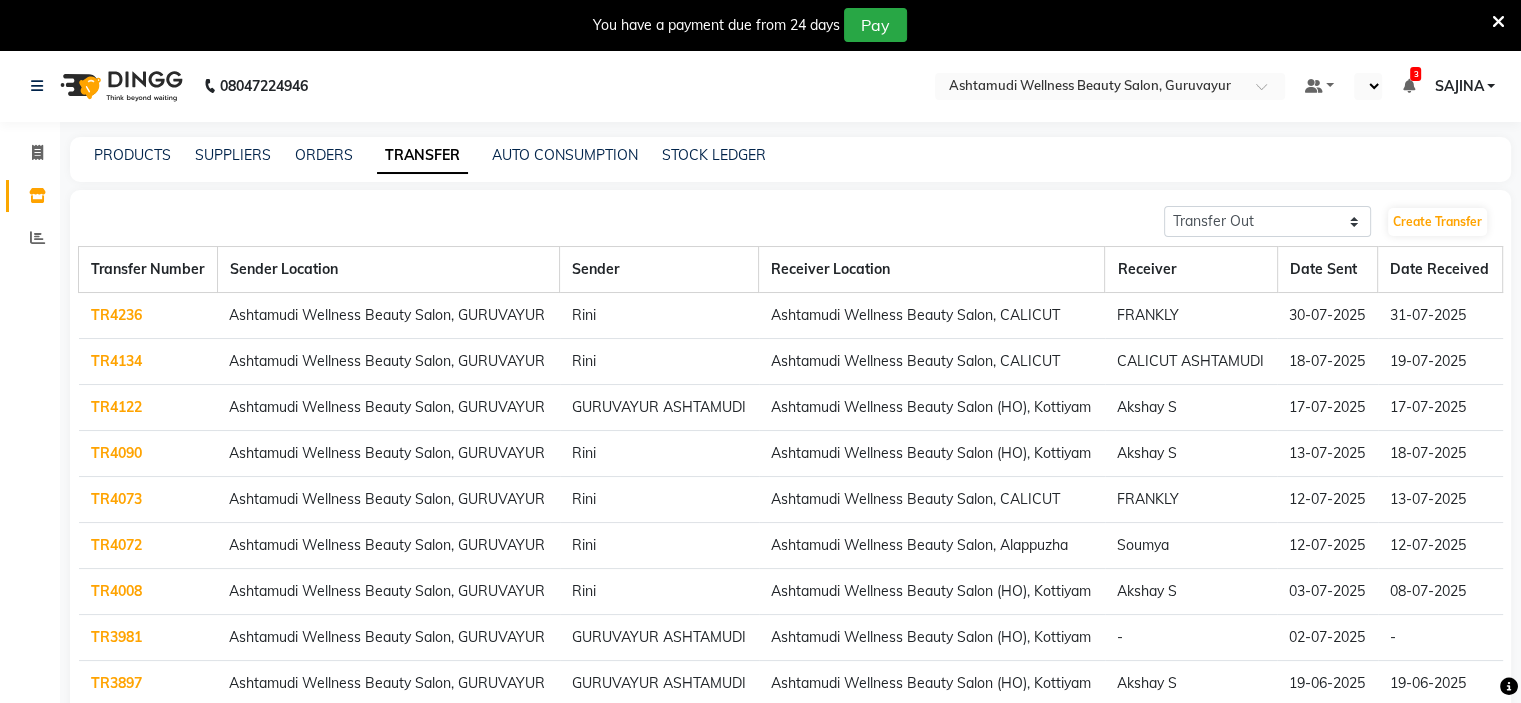 select on "en" 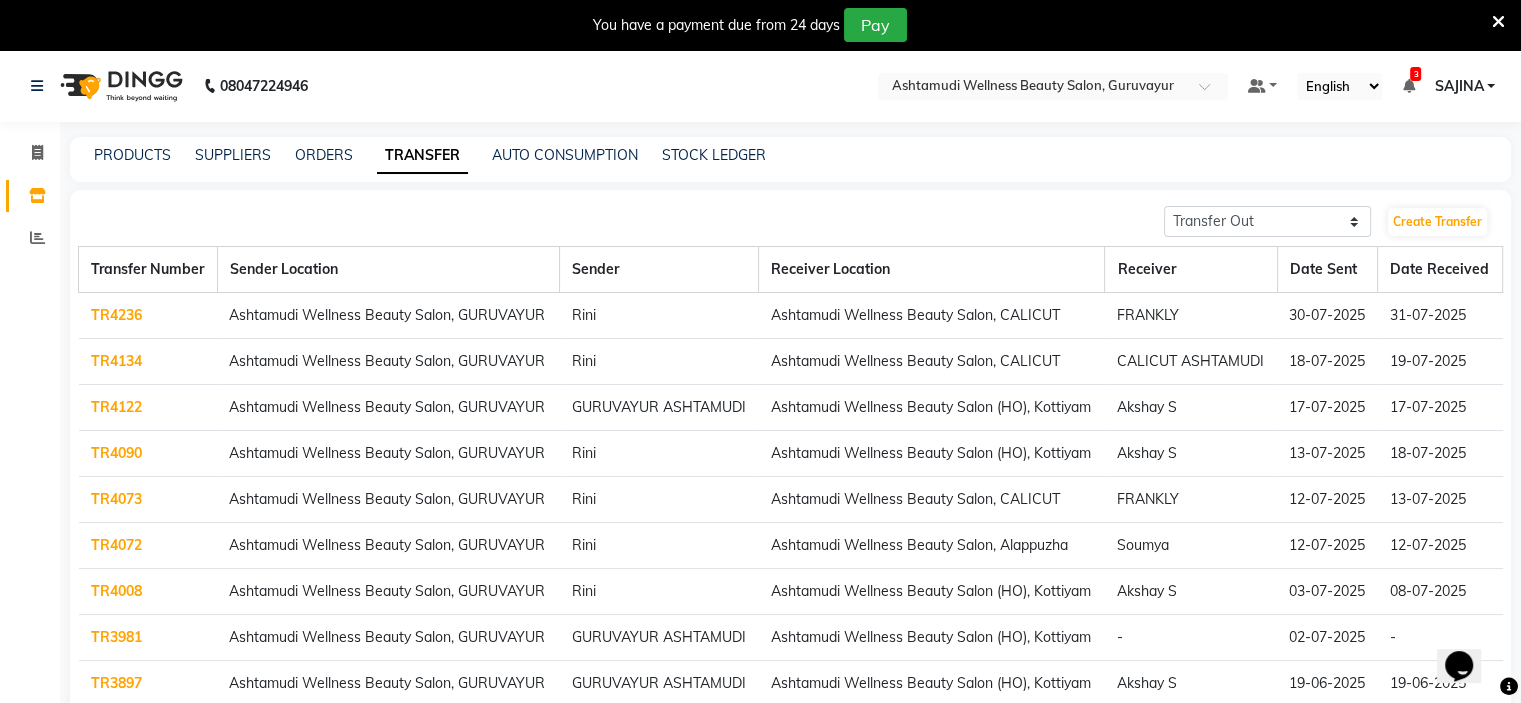 scroll, scrollTop: 0, scrollLeft: 0, axis: both 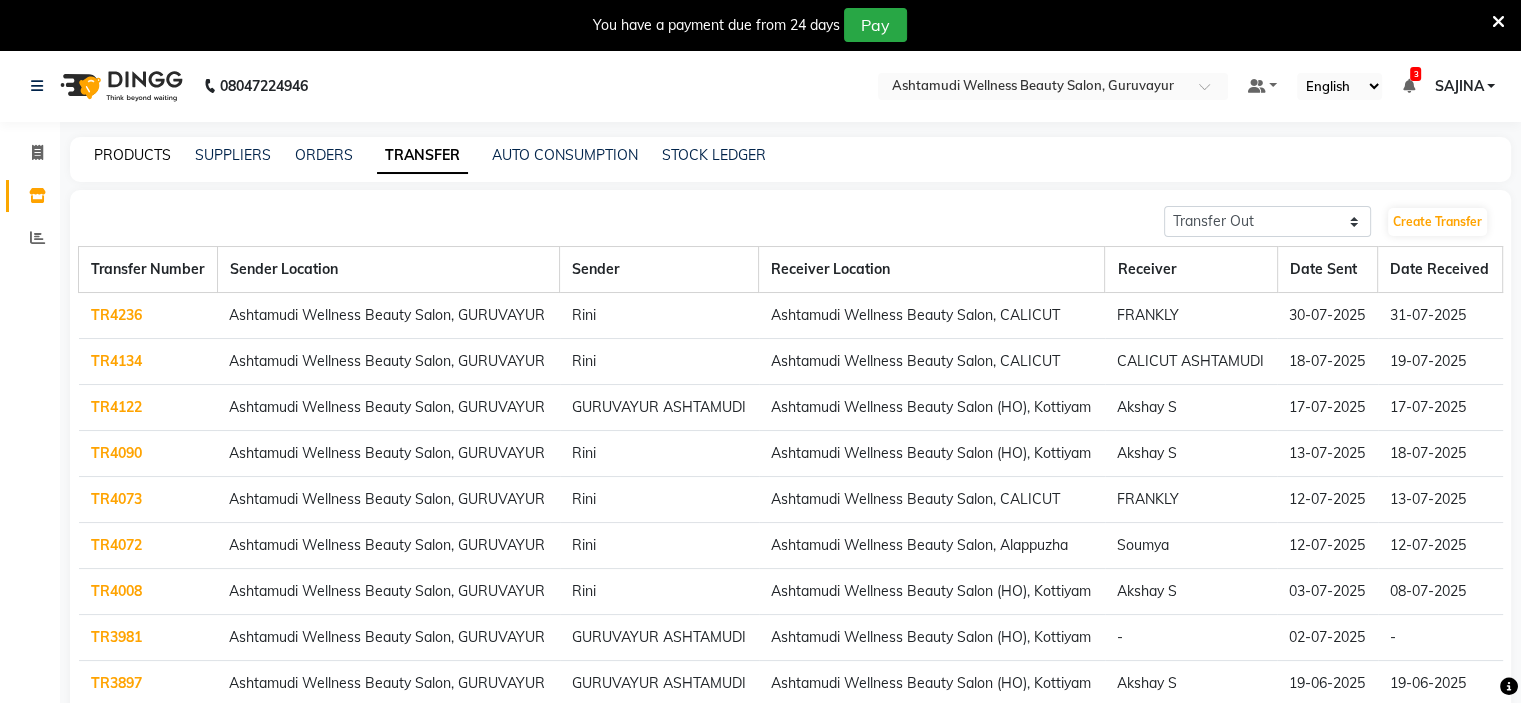 click on "PRODUCTS" 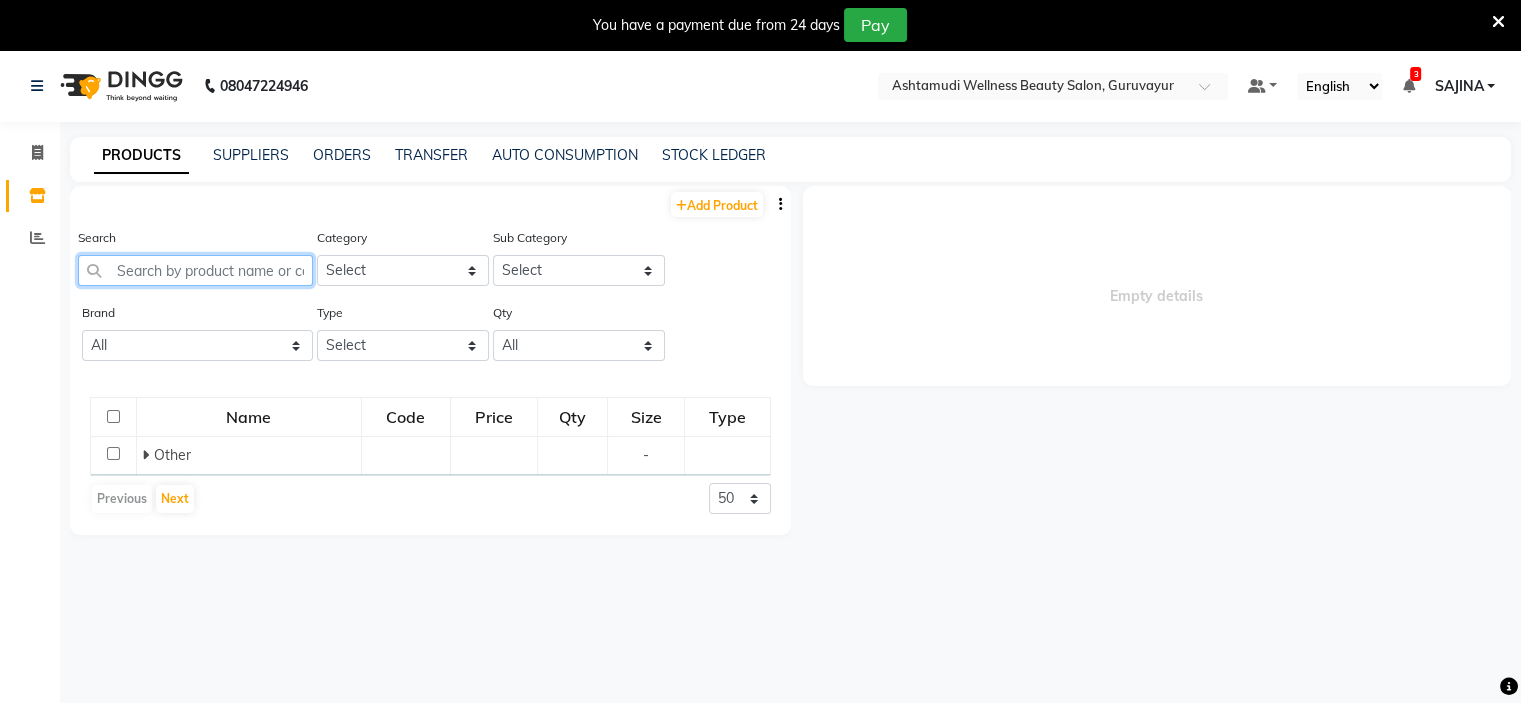 click 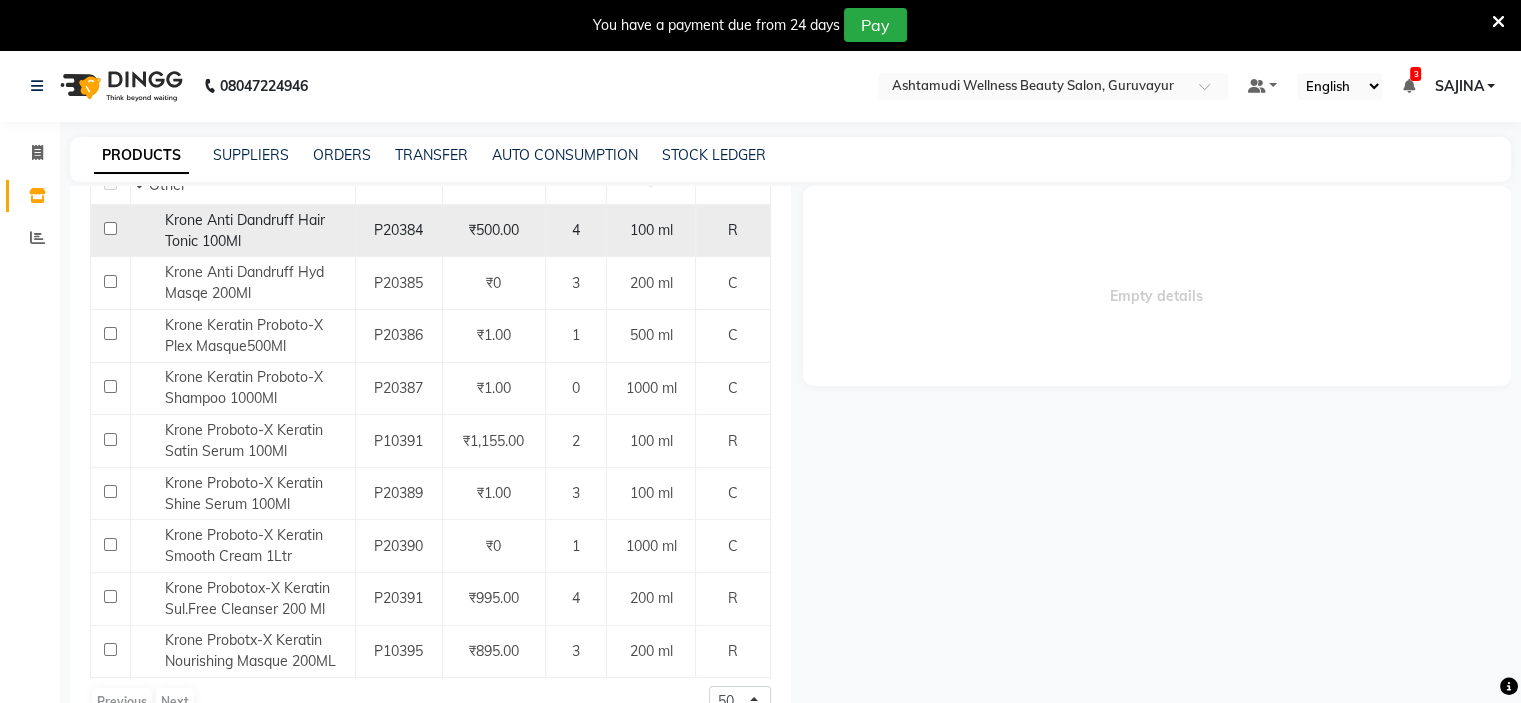 scroll, scrollTop: 293, scrollLeft: 0, axis: vertical 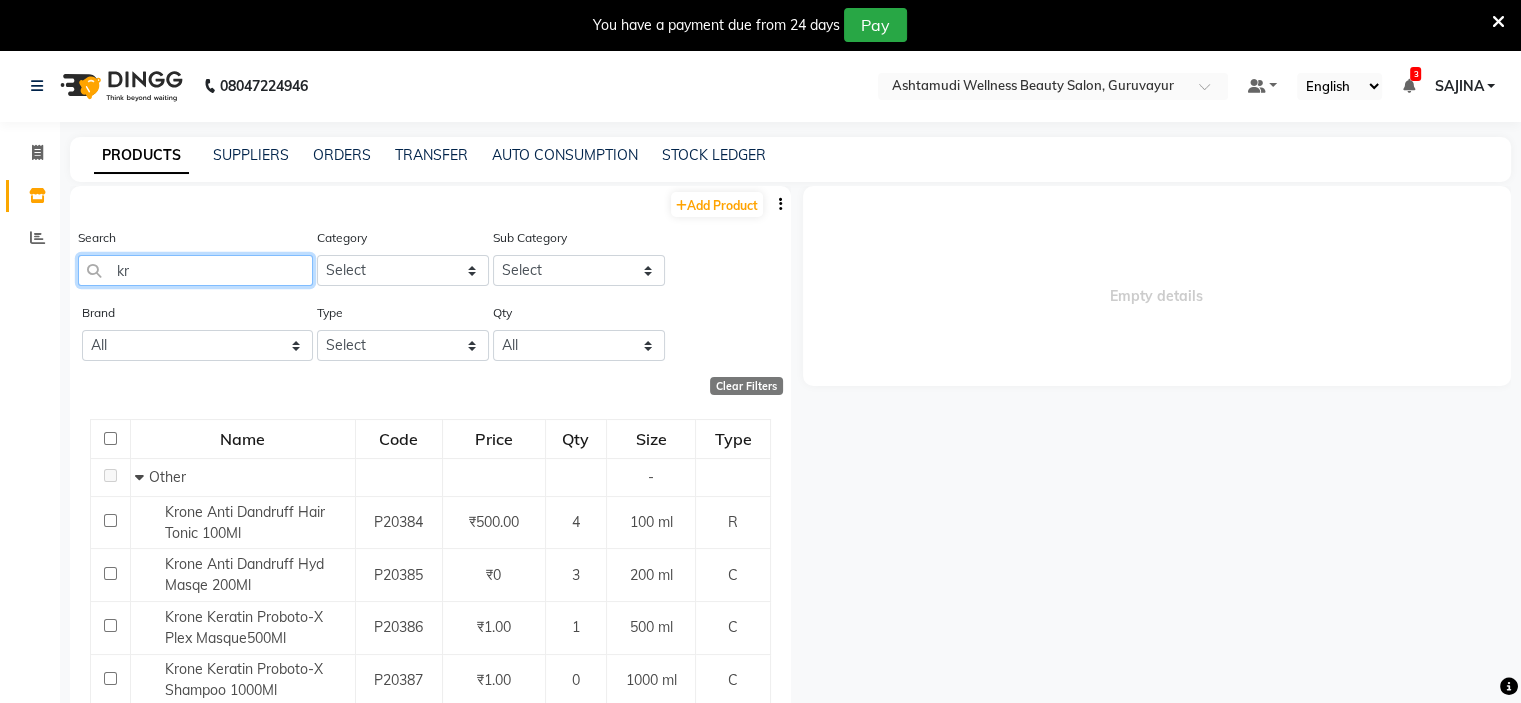 type on "k" 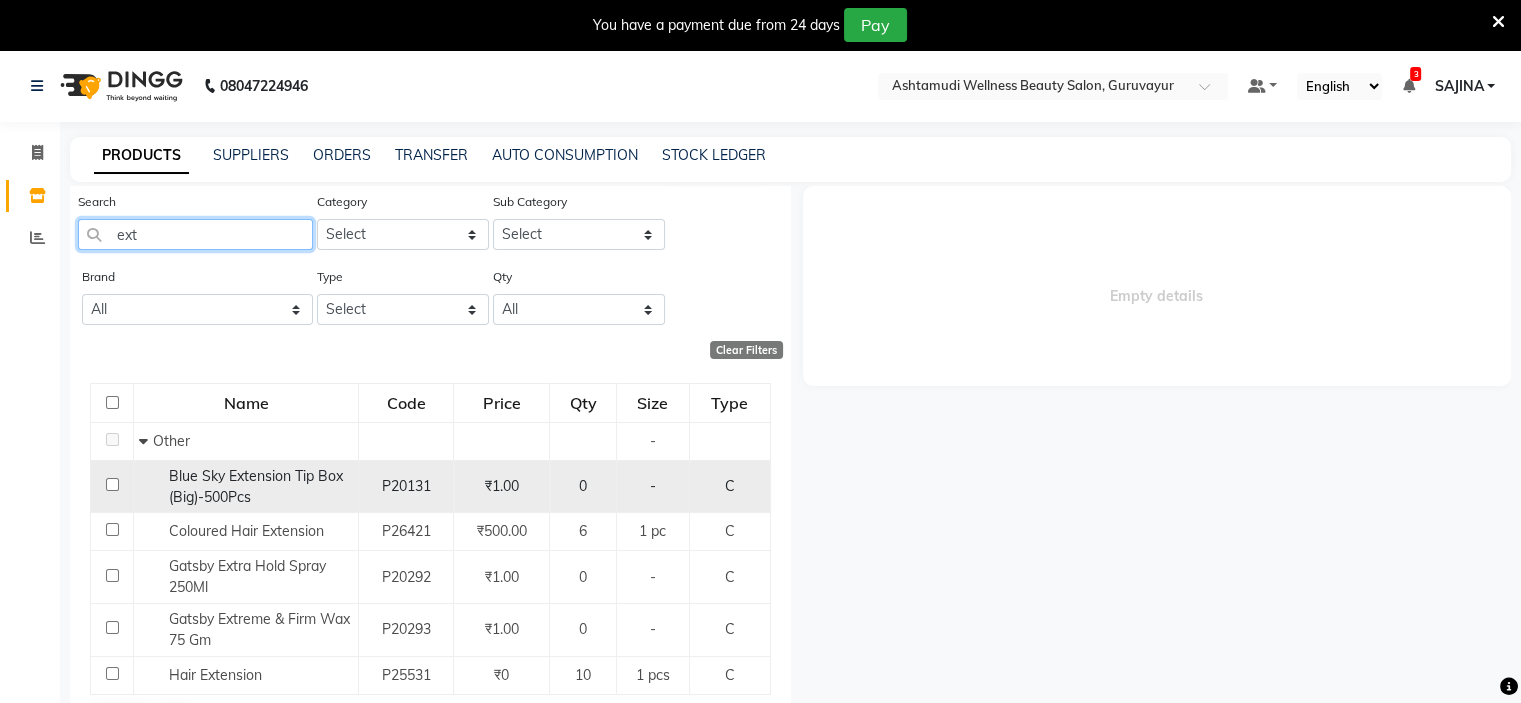 scroll, scrollTop: 55, scrollLeft: 0, axis: vertical 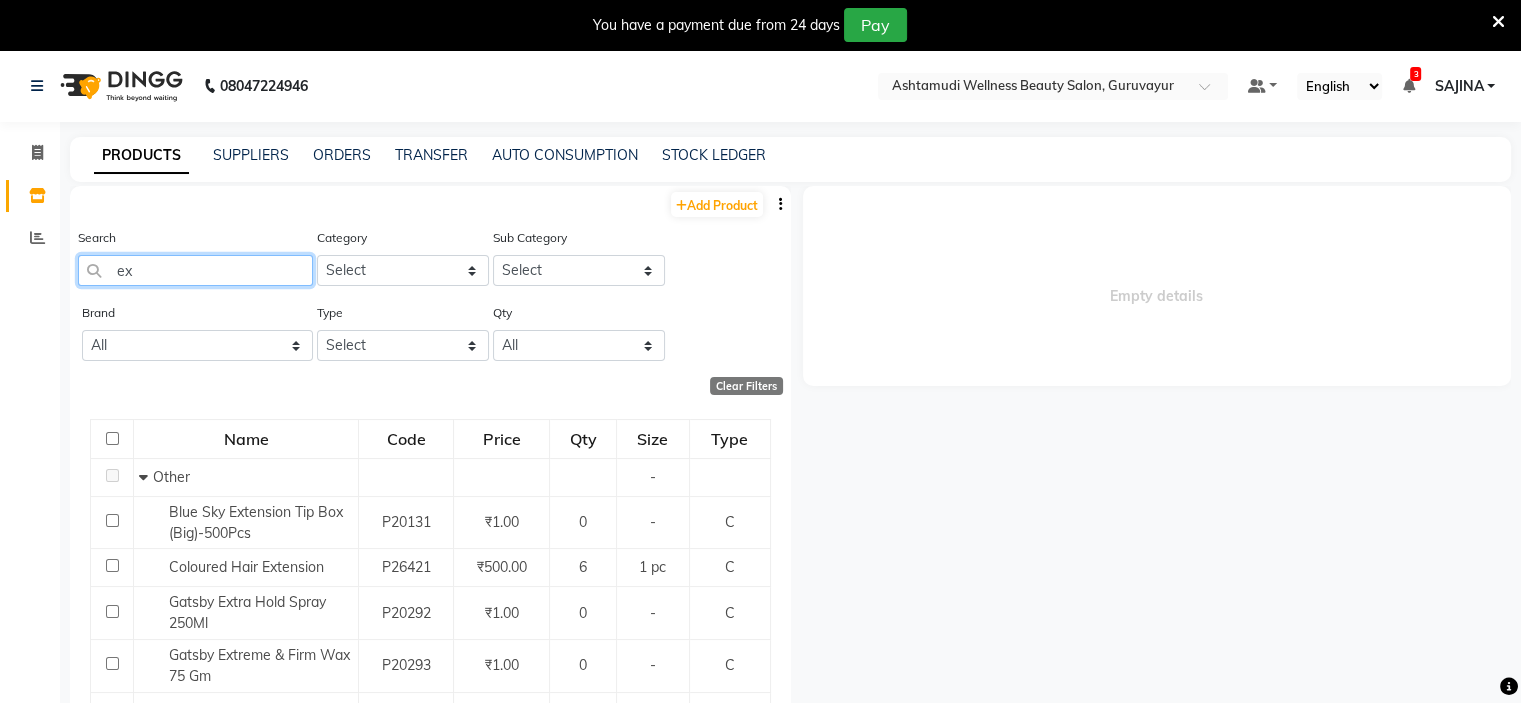 type on "e" 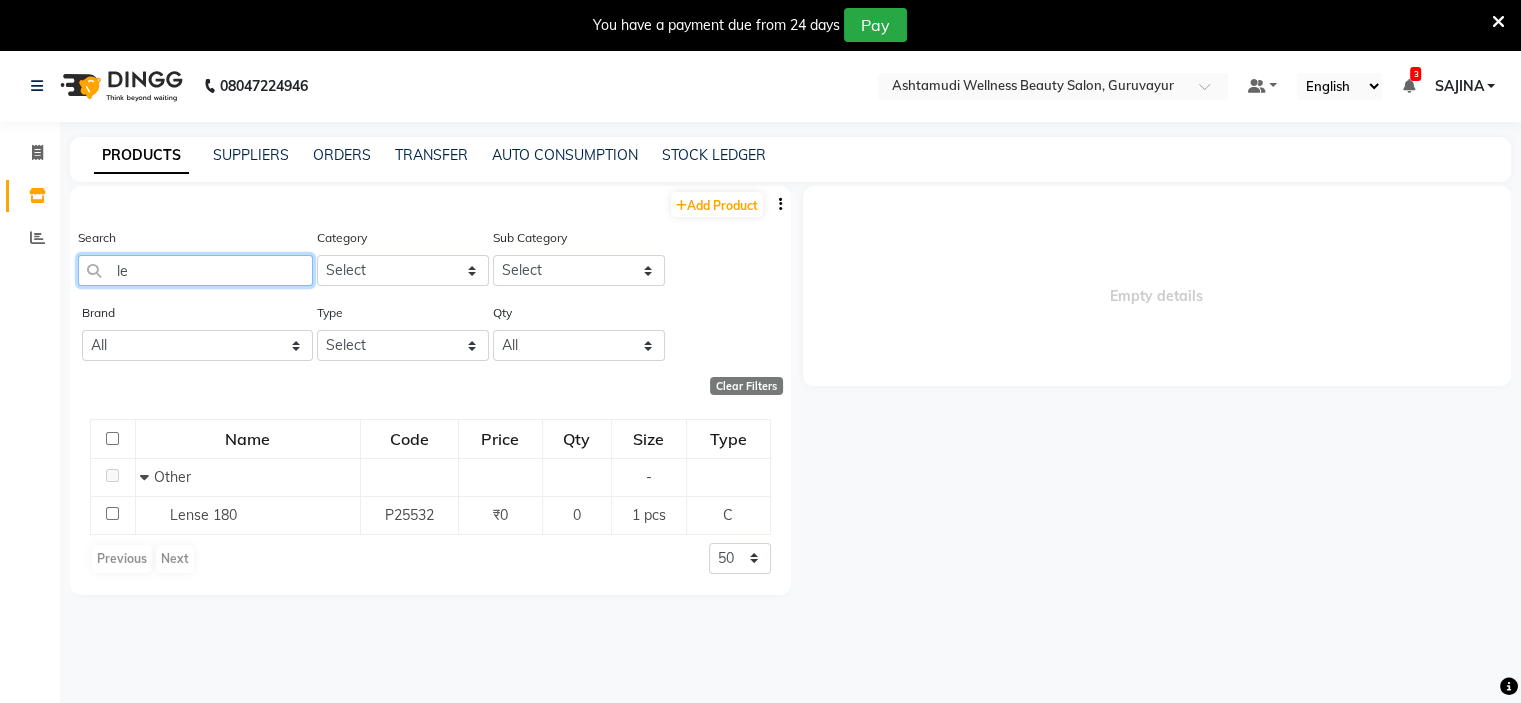 type on "l" 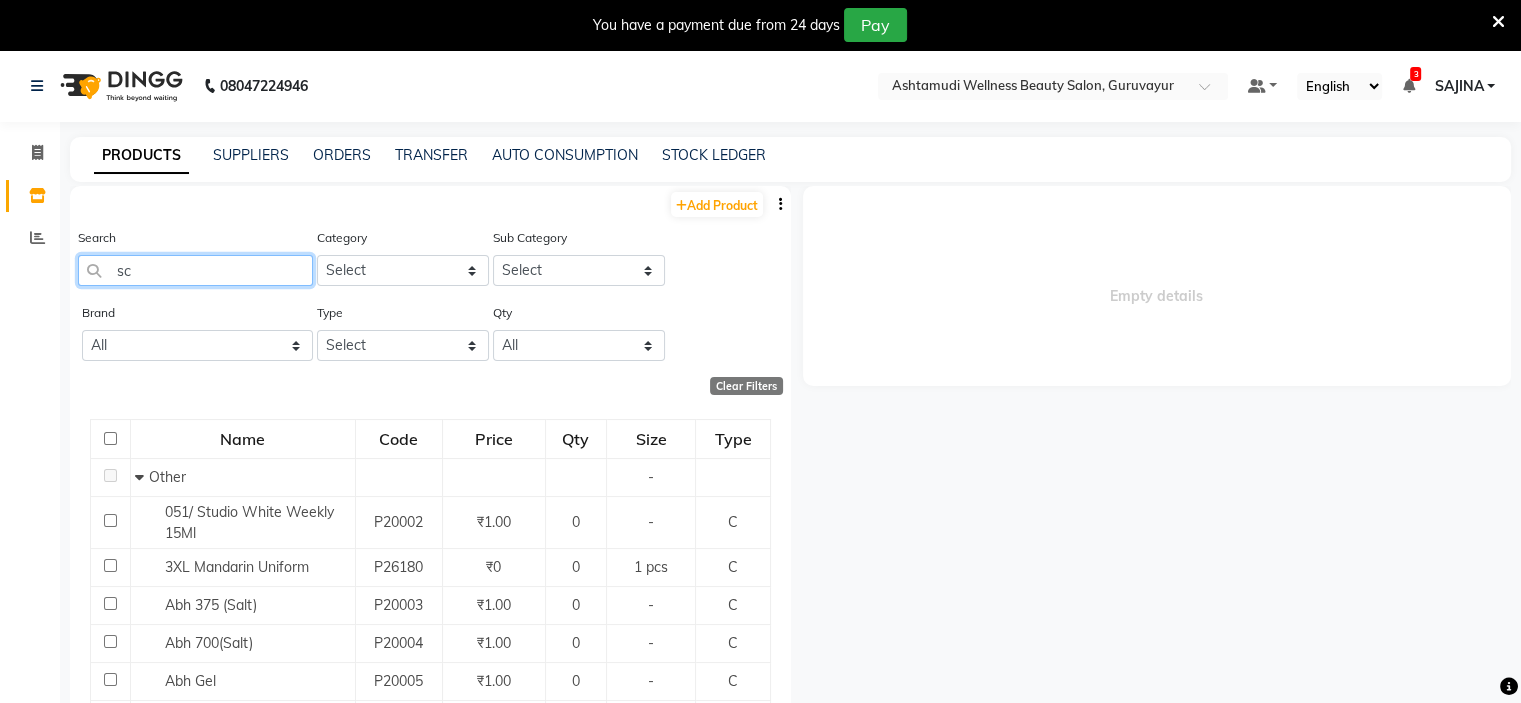 type on "s" 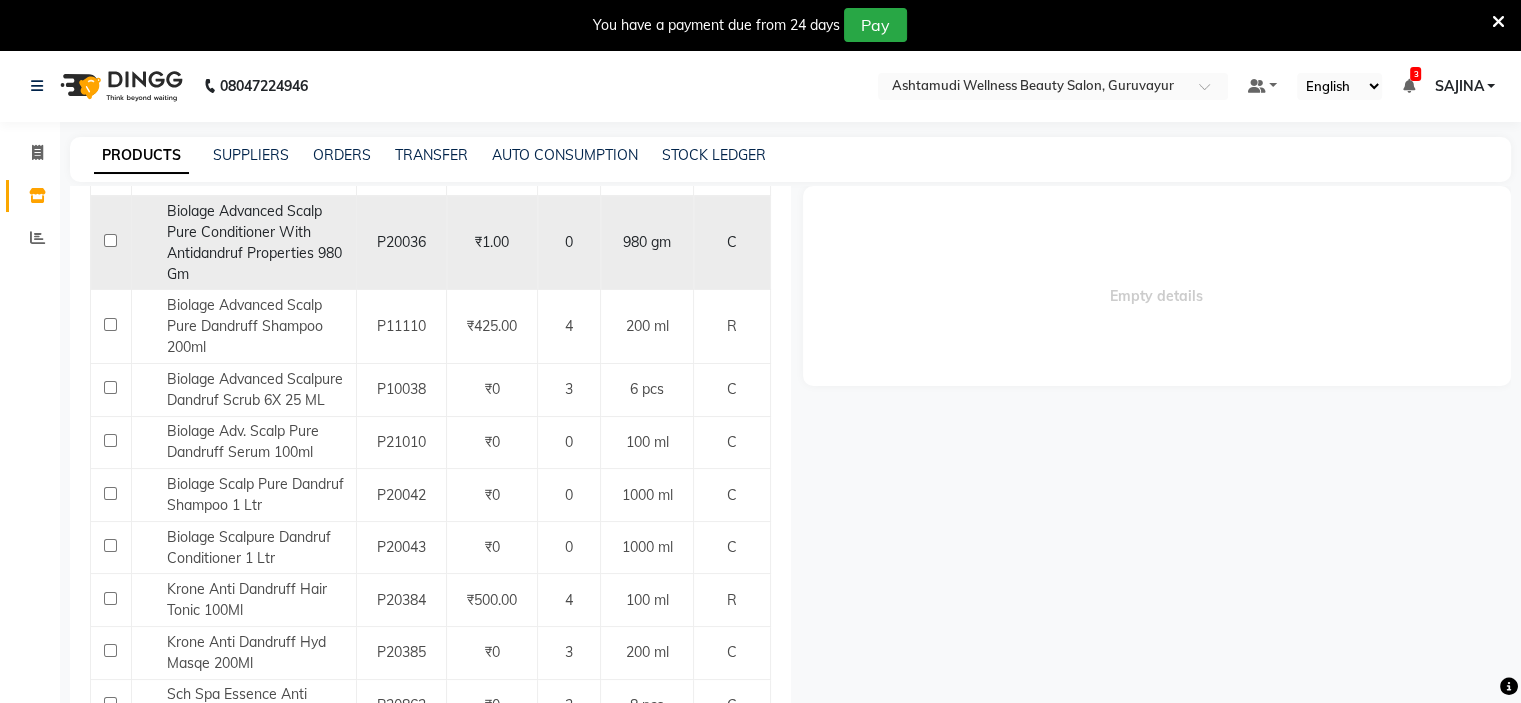 scroll, scrollTop: 356, scrollLeft: 0, axis: vertical 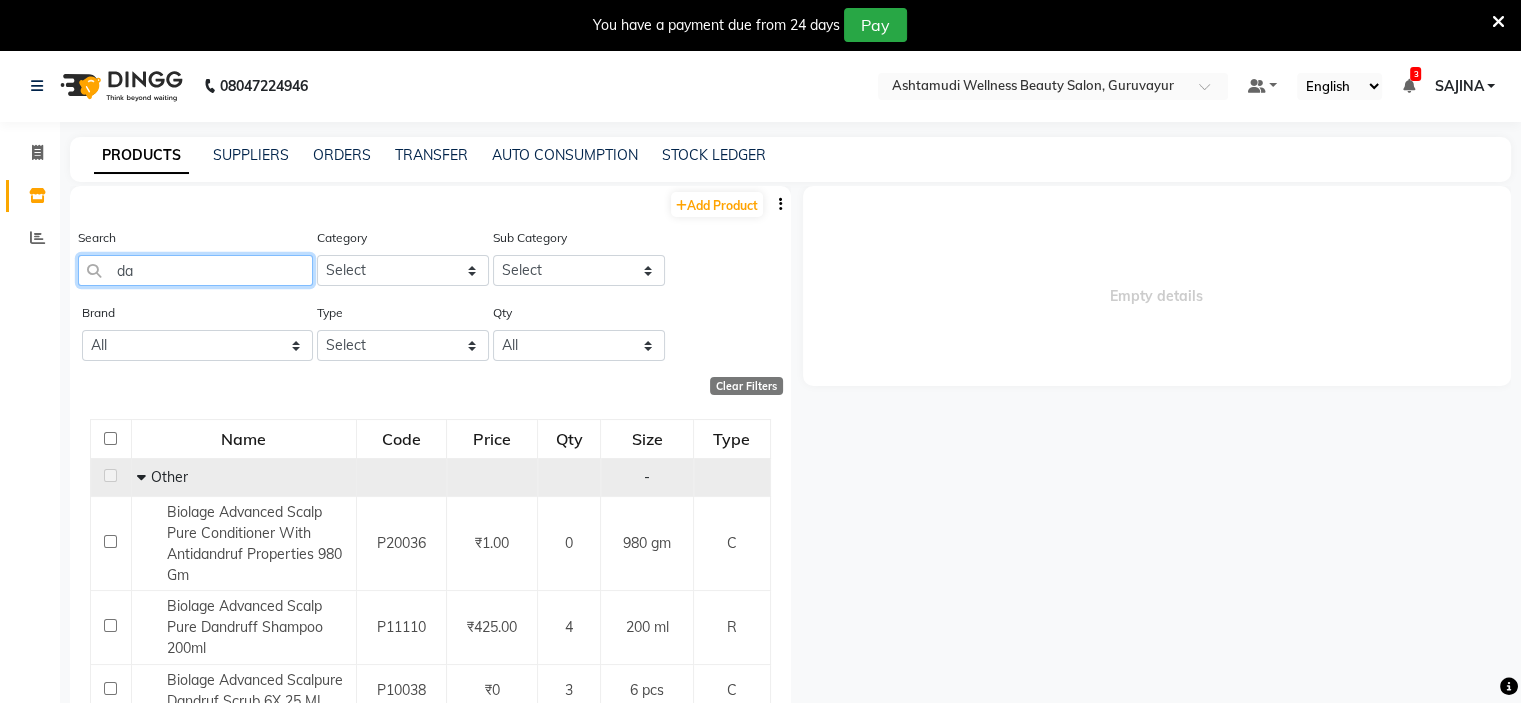 type on "d" 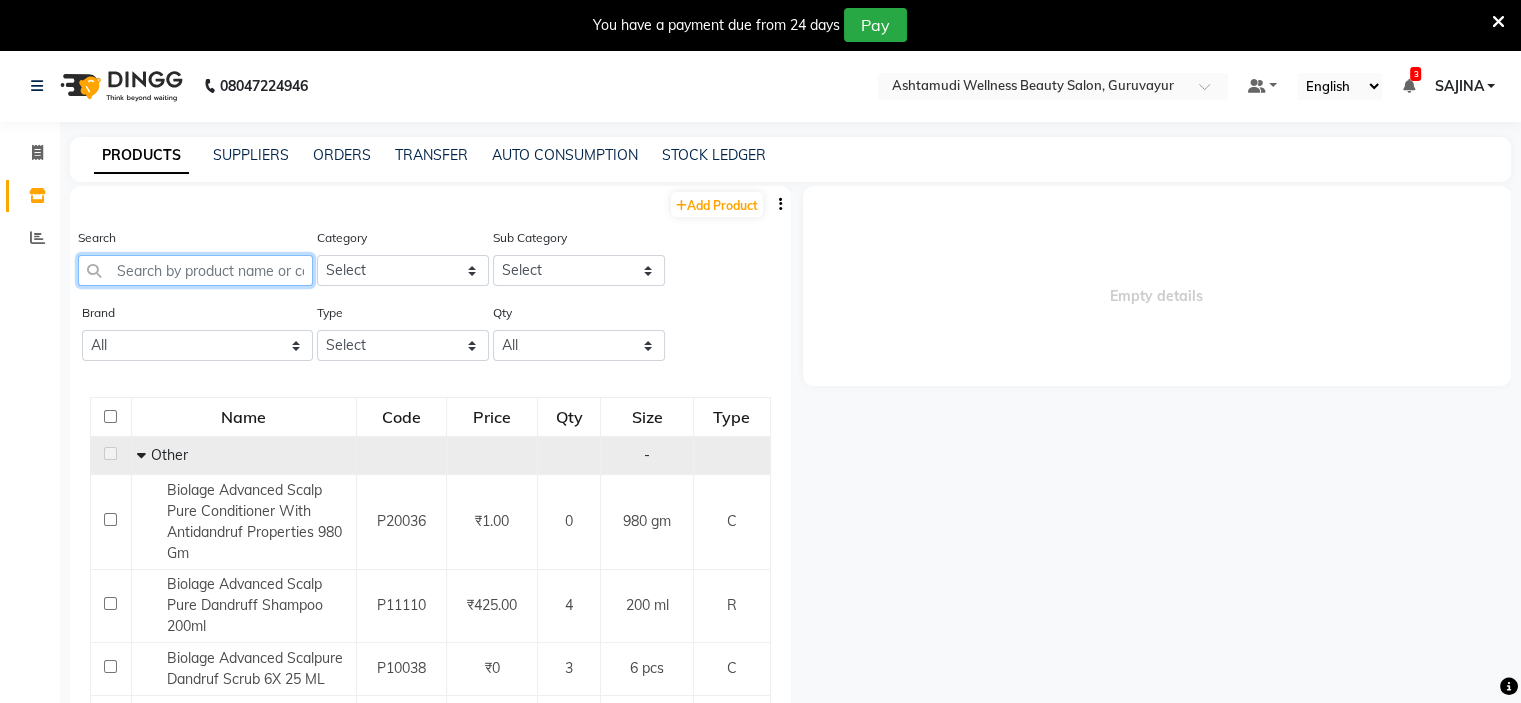 type on "n" 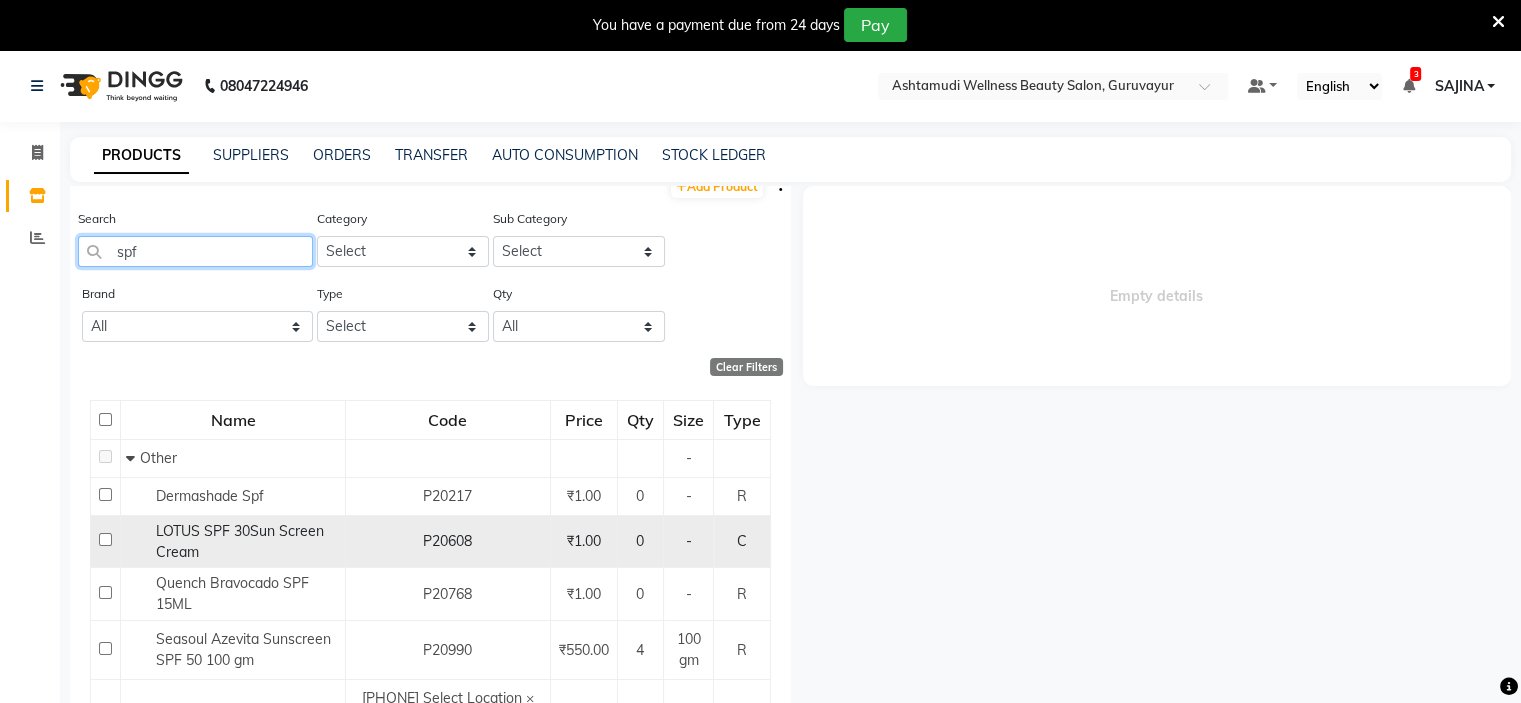 scroll, scrollTop: 0, scrollLeft: 0, axis: both 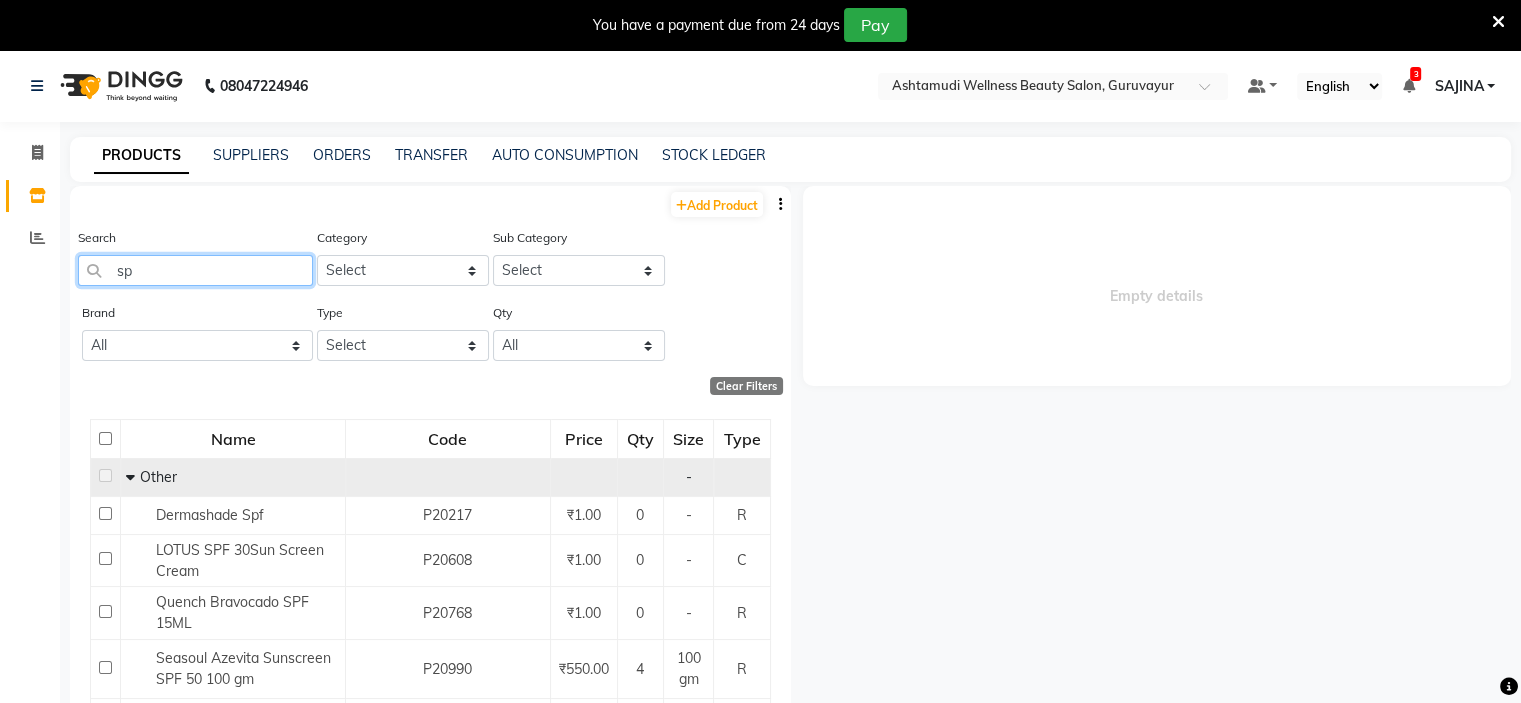 type on "s" 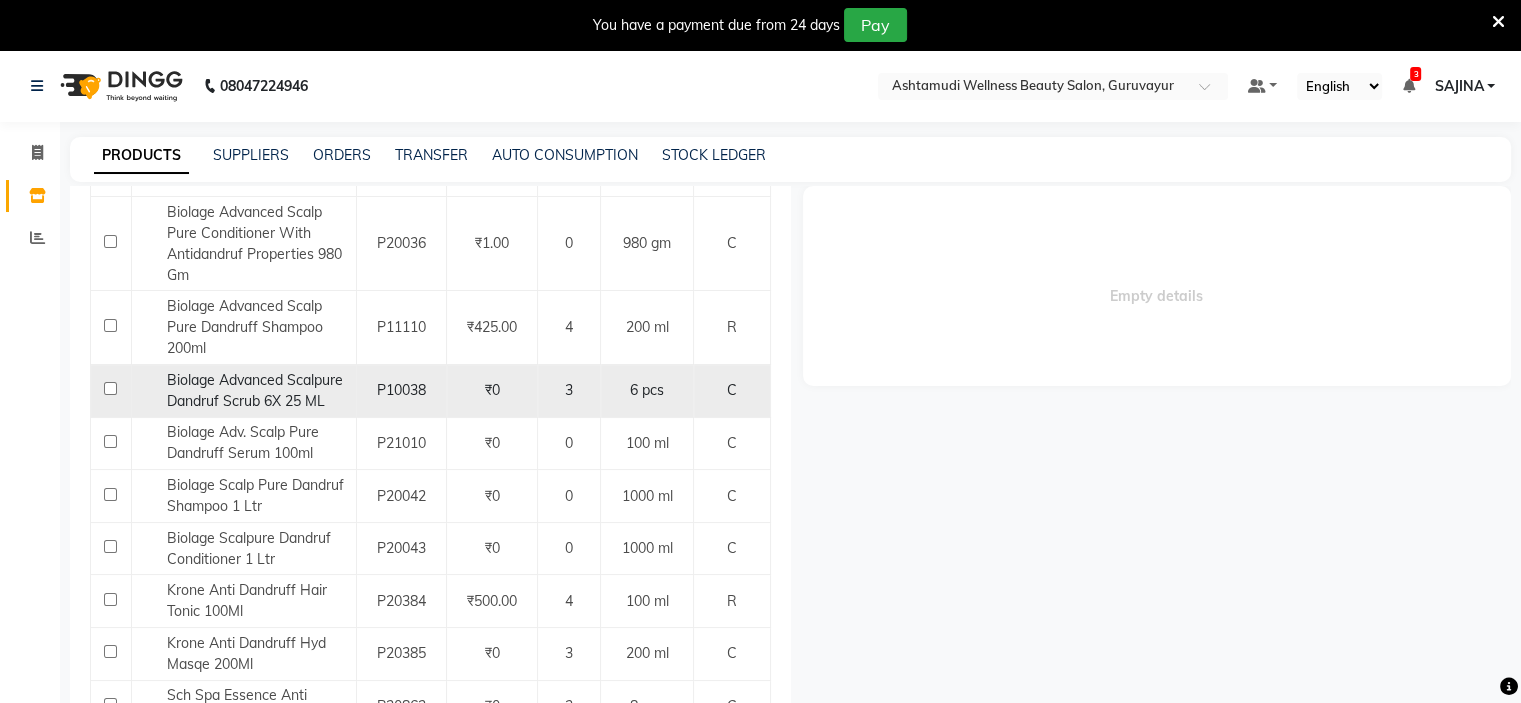 scroll, scrollTop: 356, scrollLeft: 0, axis: vertical 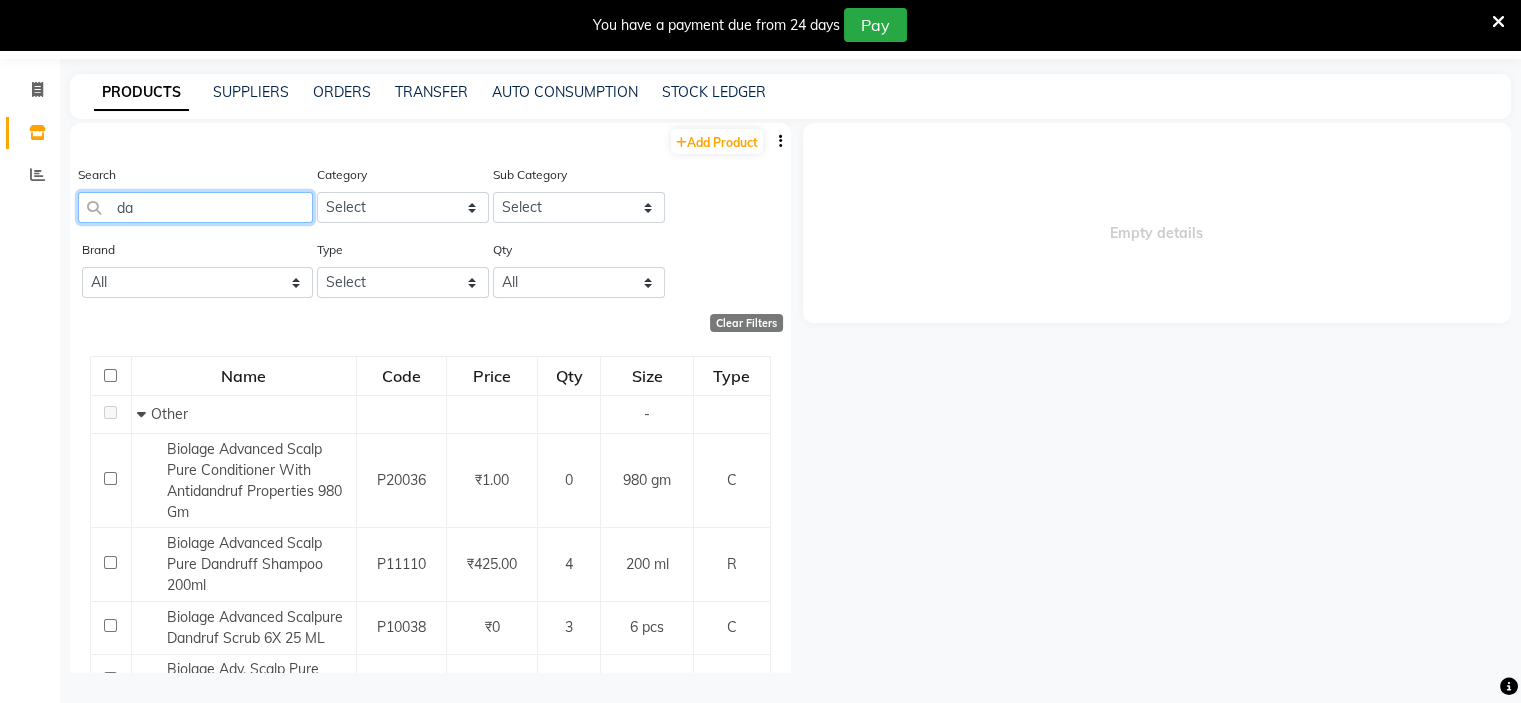 type on "d" 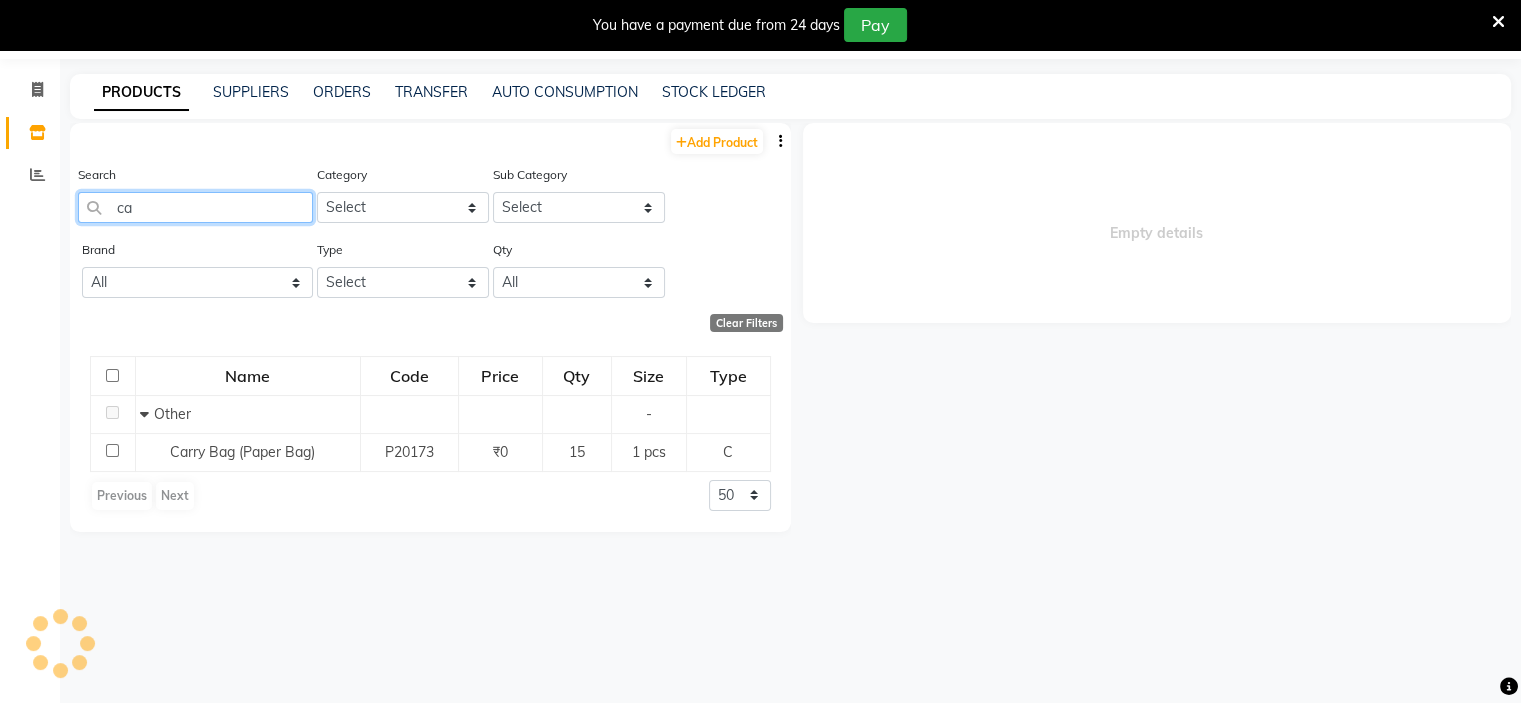 type on "c" 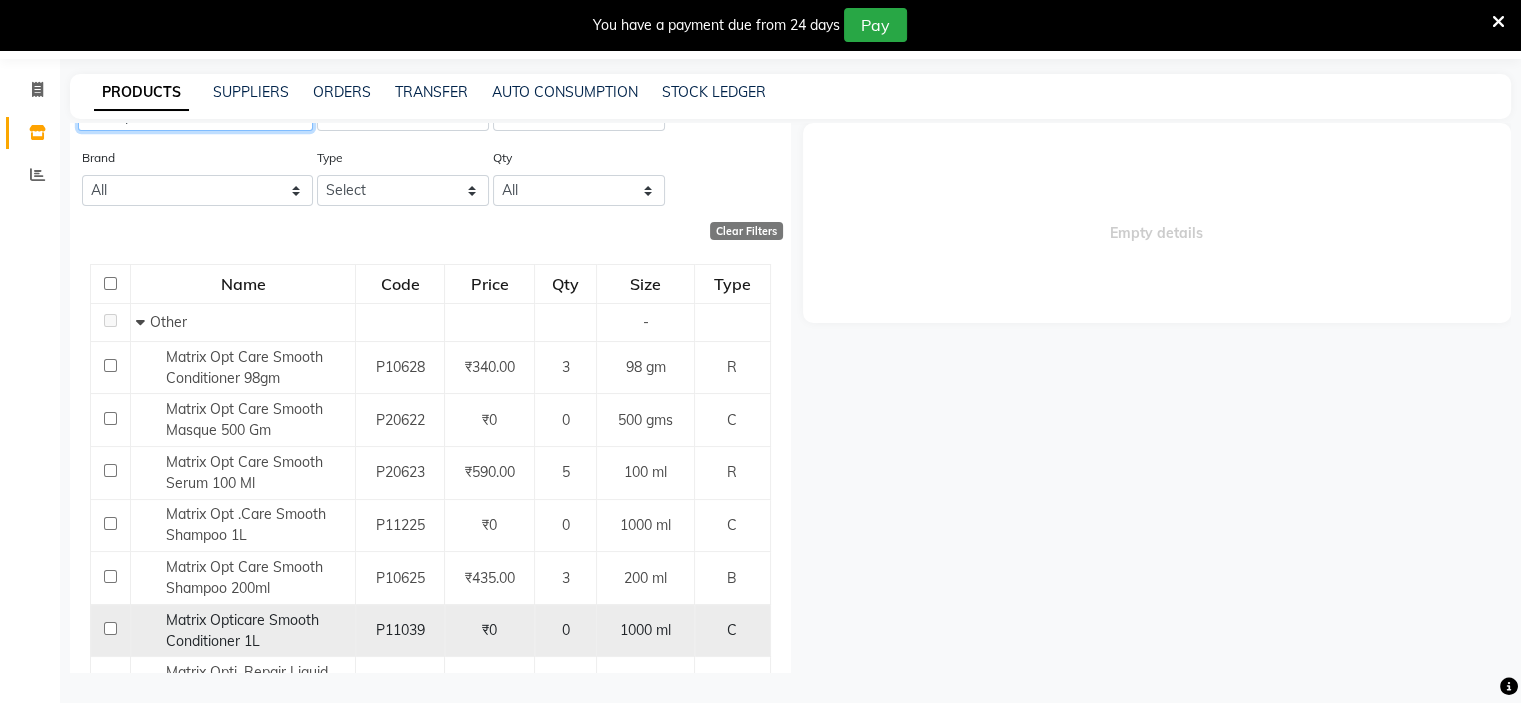 scroll, scrollTop: 0, scrollLeft: 0, axis: both 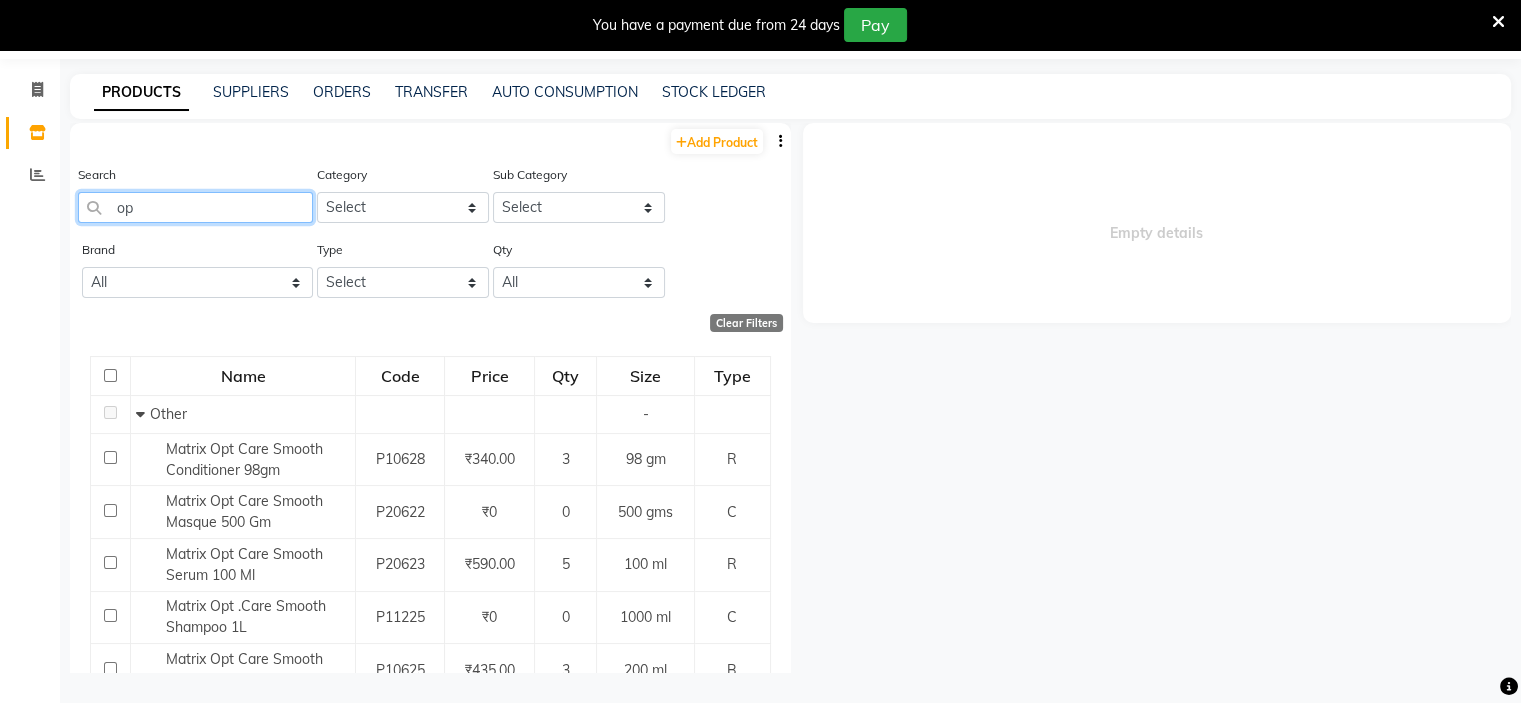 type on "o" 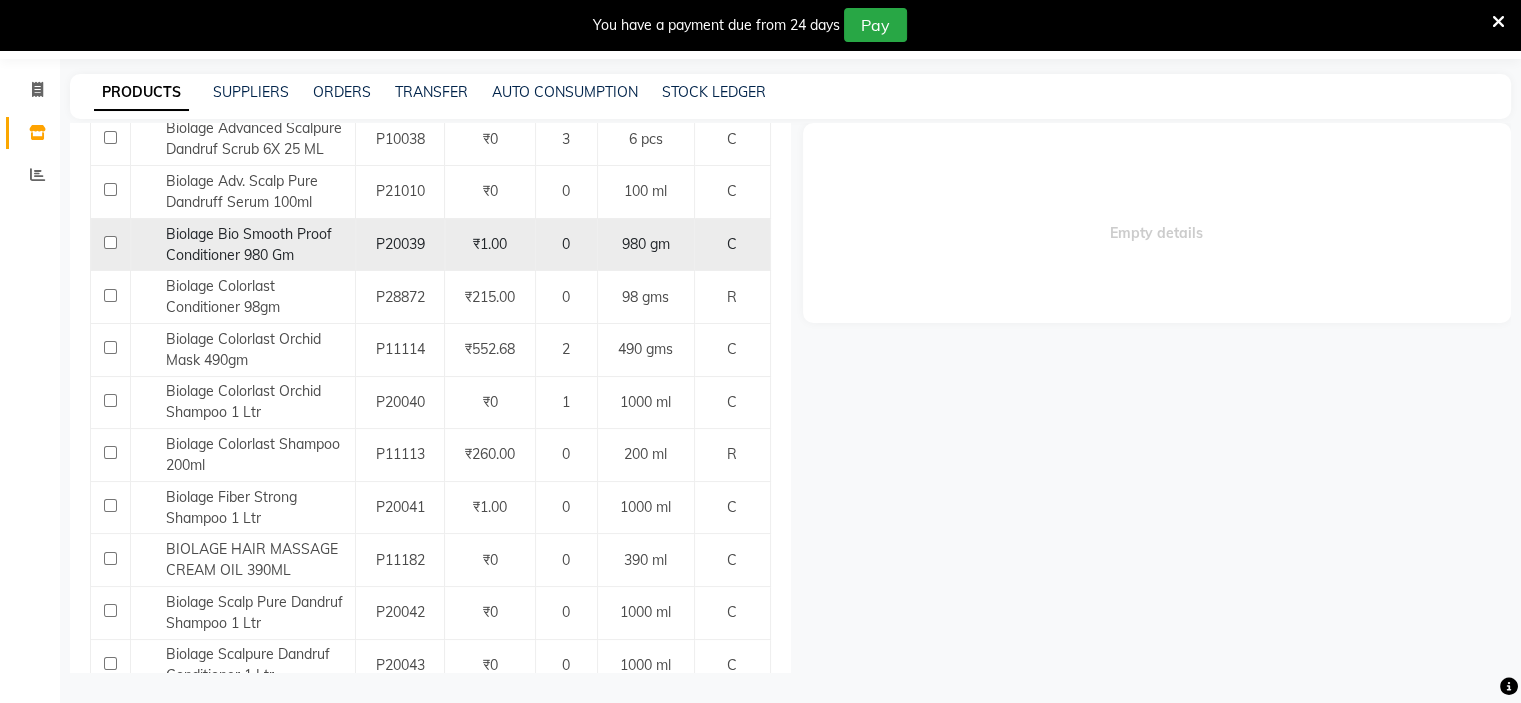 scroll, scrollTop: 800, scrollLeft: 0, axis: vertical 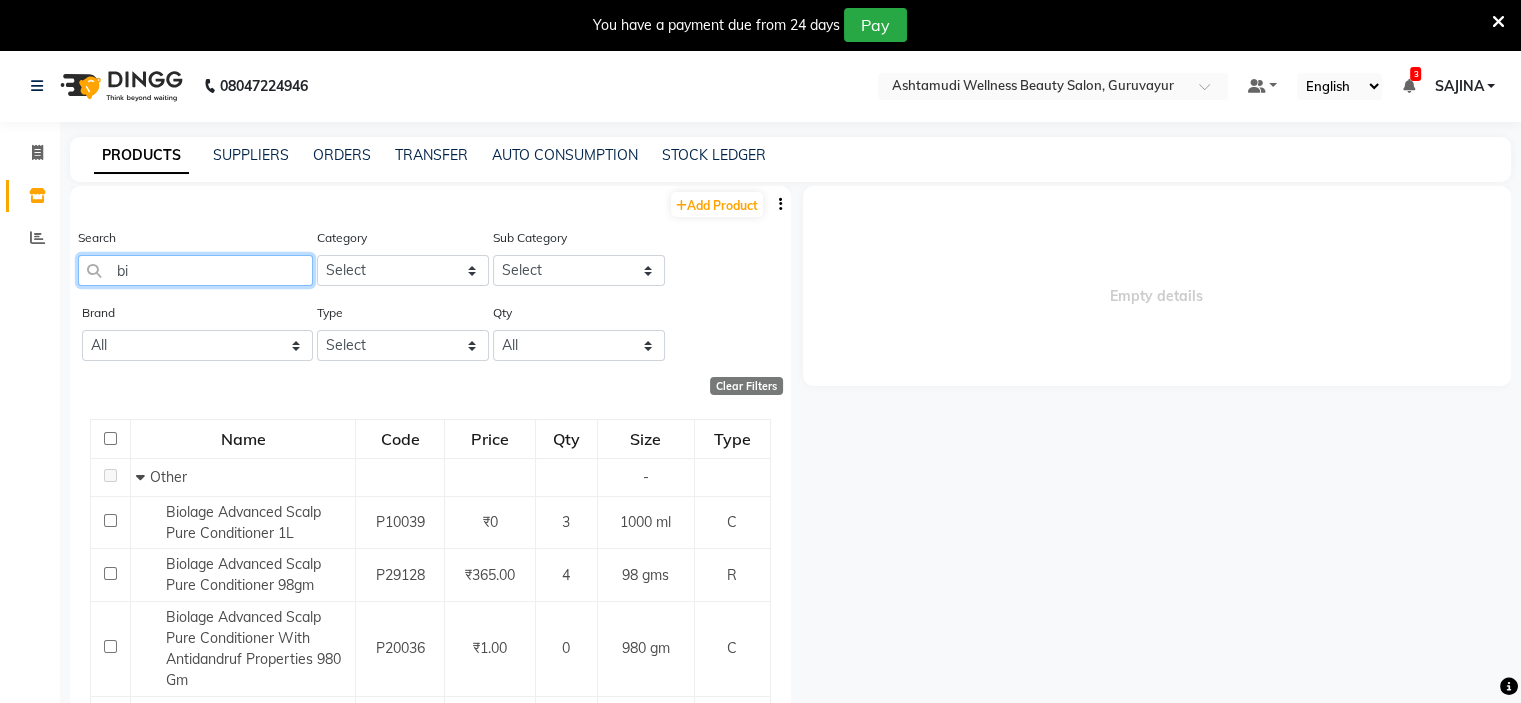 type on "b" 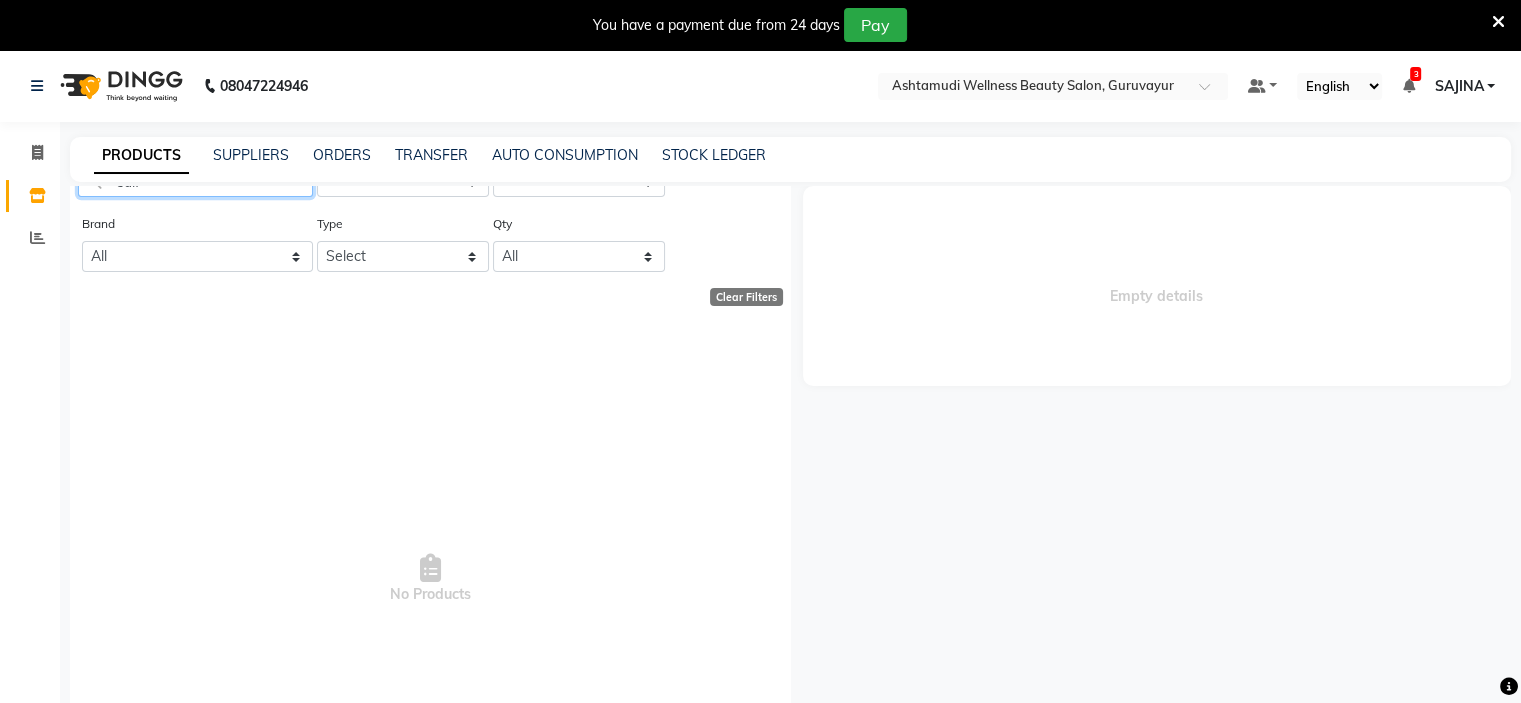 scroll, scrollTop: 0, scrollLeft: 0, axis: both 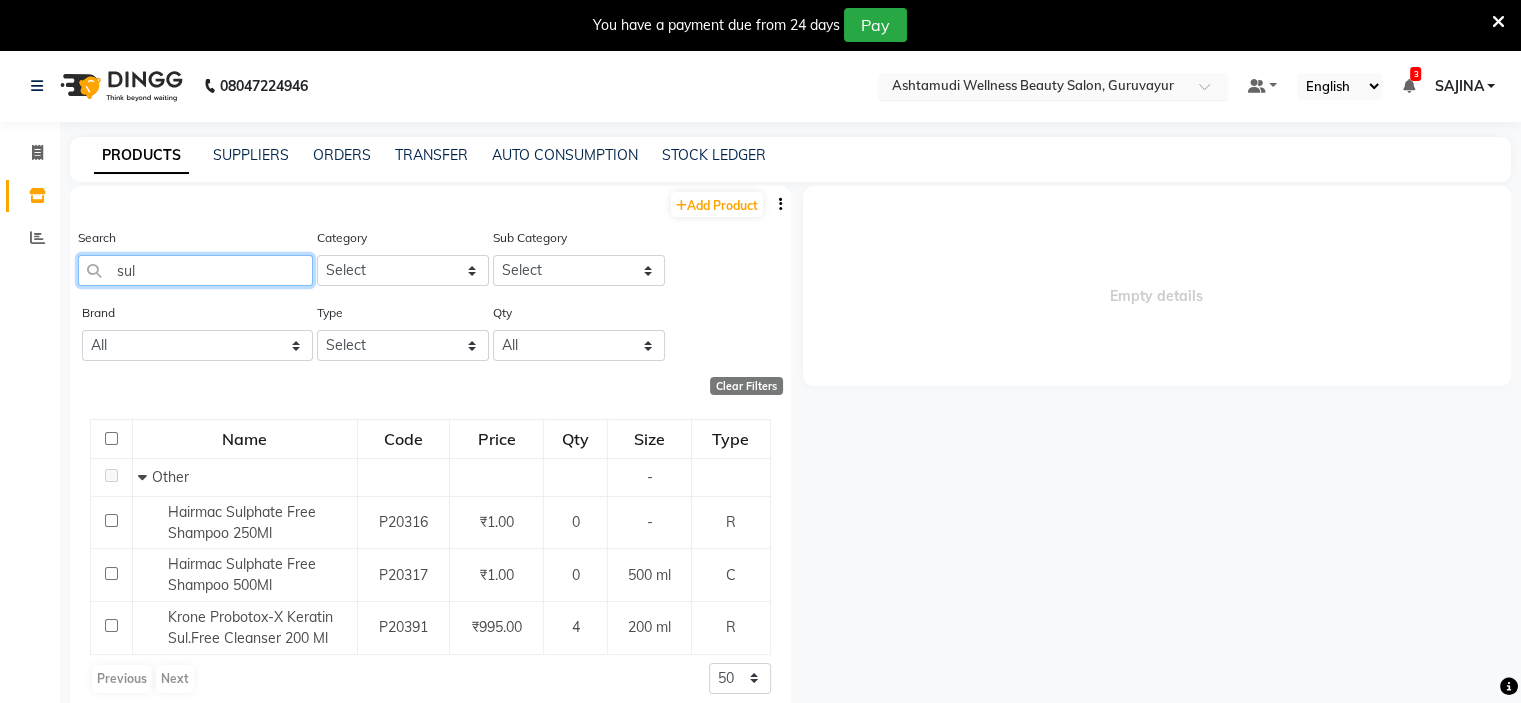 type on "sul" 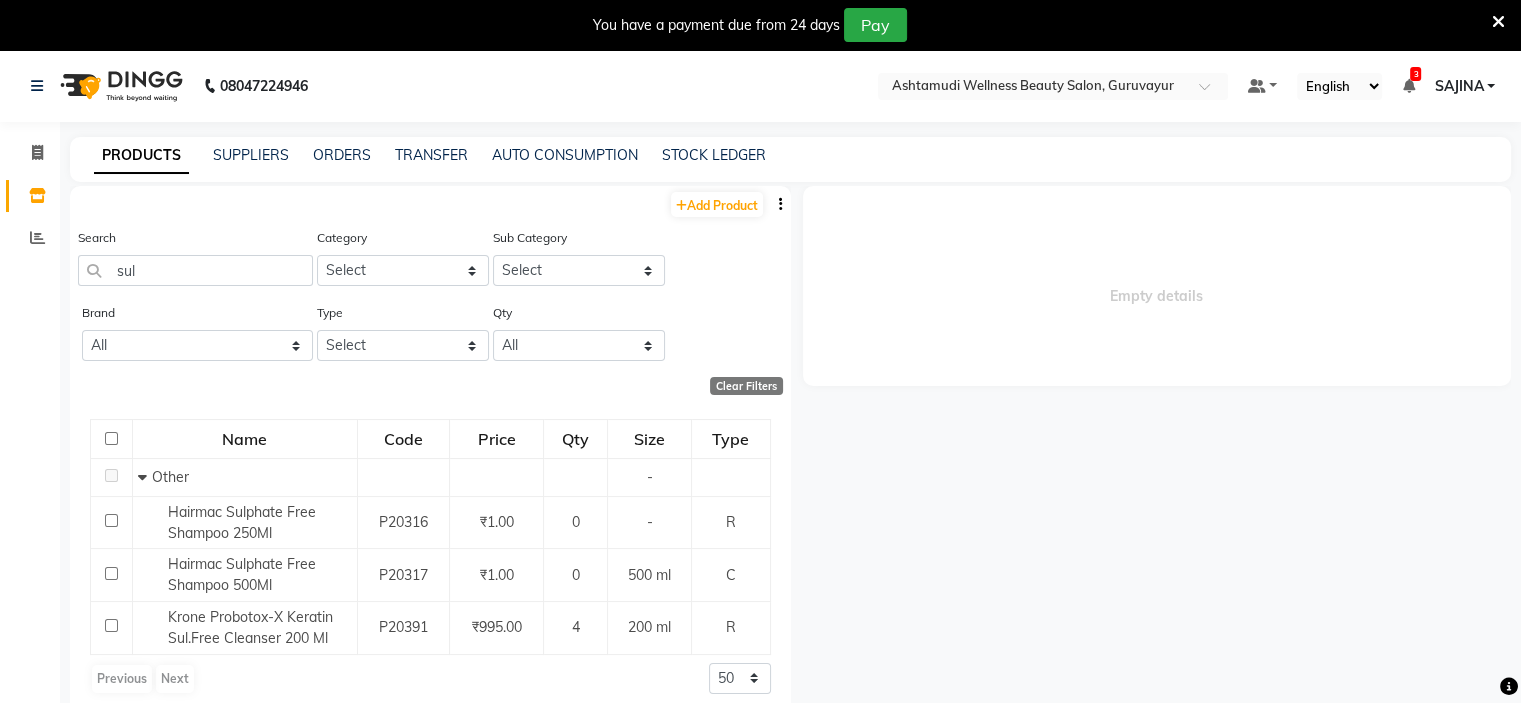 click on "08047224946 Select Location × Ashtamudi Wellness Beauty Salon, Guruvayur Default Panel My Panel English ENGLISH Español العربية मराठी हिंदी ગુજરાતી தமிழ் 中文 3 Notifications nothing to show SAJINA Manage Profile Change Password Sign out  Version:3.15.11" 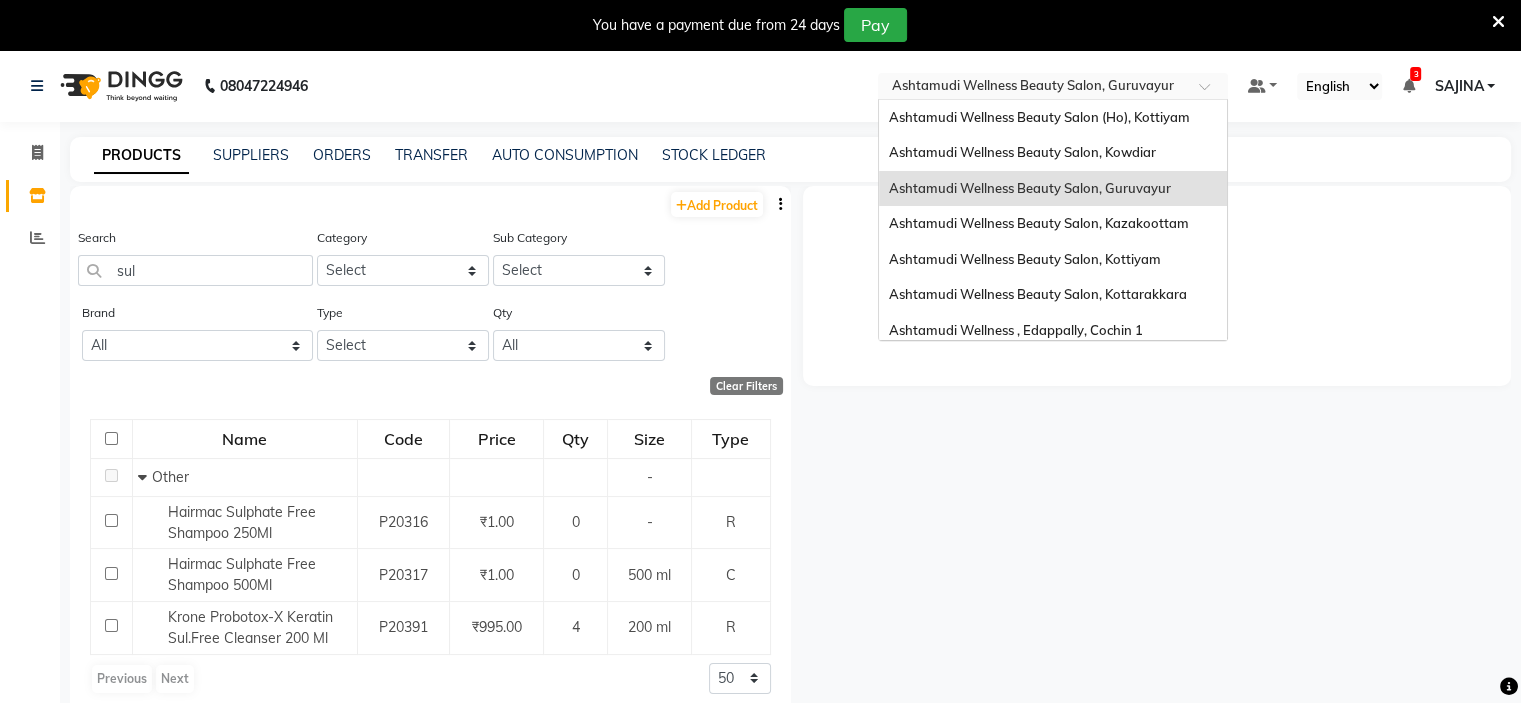 click on "Select Location × Ashtamudi Wellness Beauty Salon, Guruvayur" at bounding box center [1053, 86] 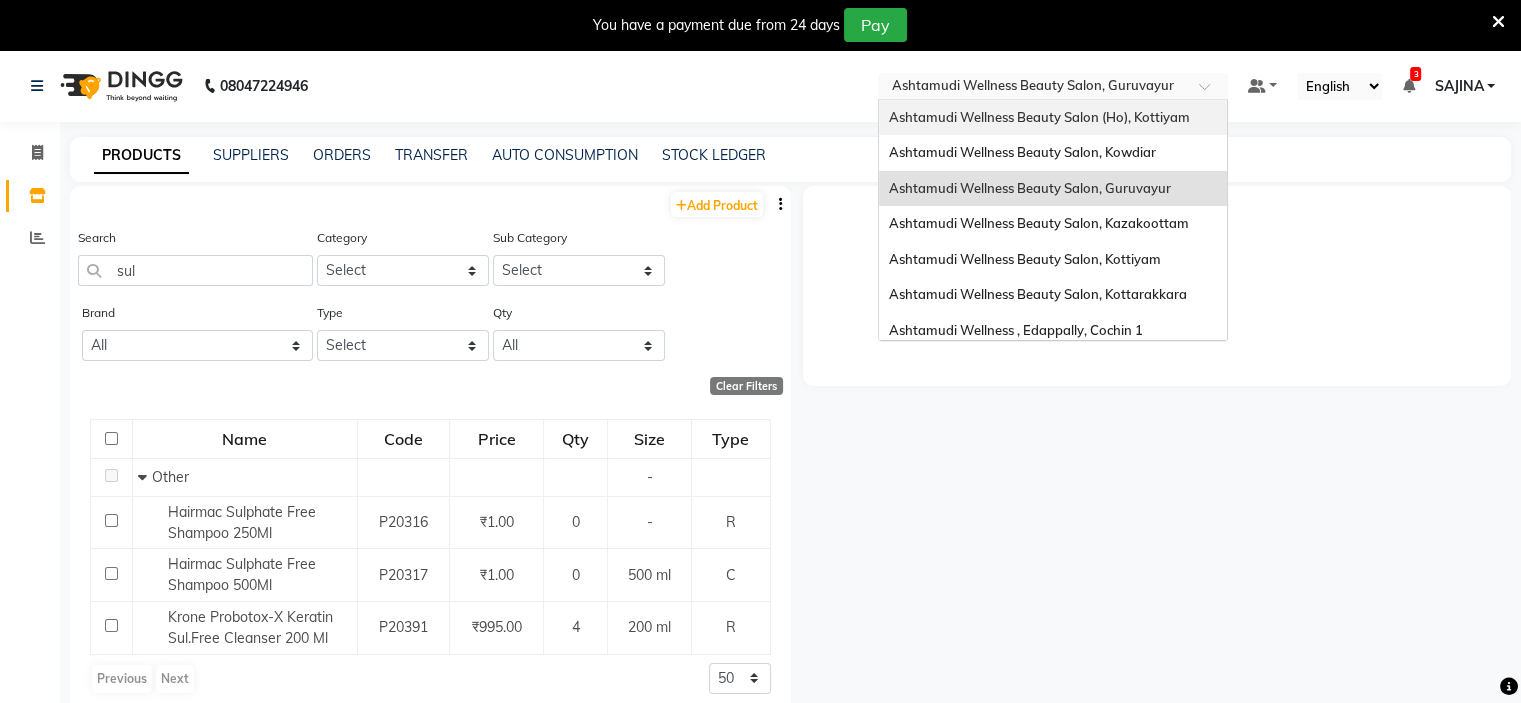 click on "Ashtamudi Wellness Beauty Salon (Ho), Kottiyam" at bounding box center (1053, 118) 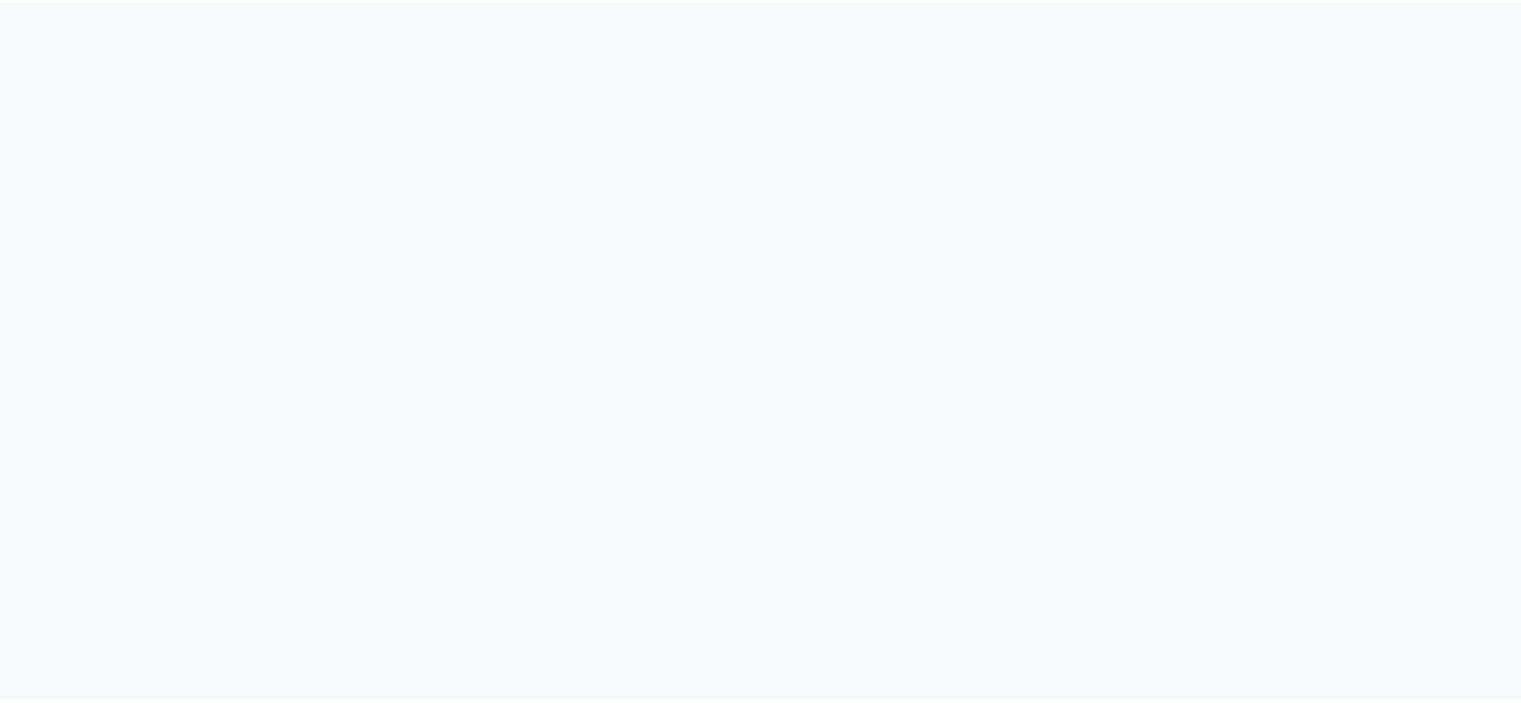 scroll, scrollTop: 0, scrollLeft: 0, axis: both 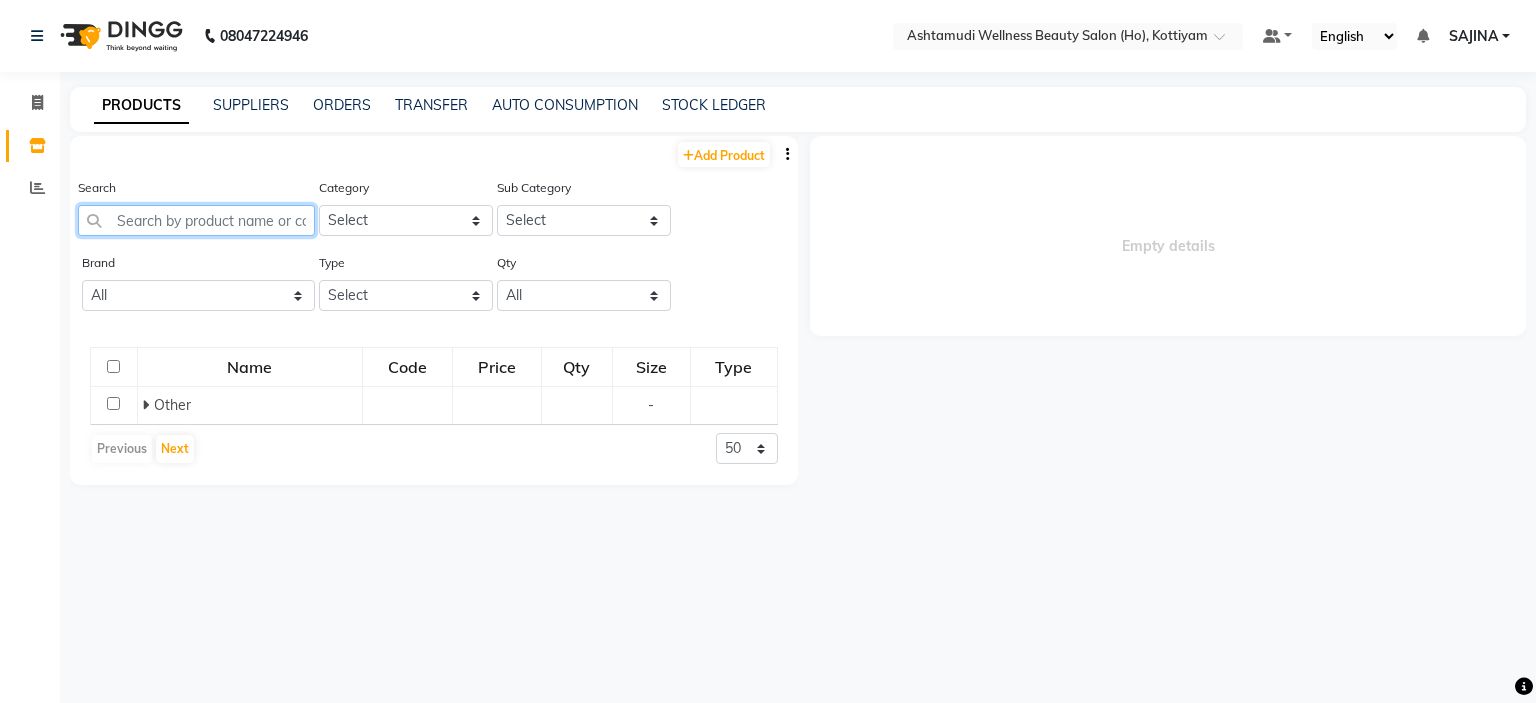 click 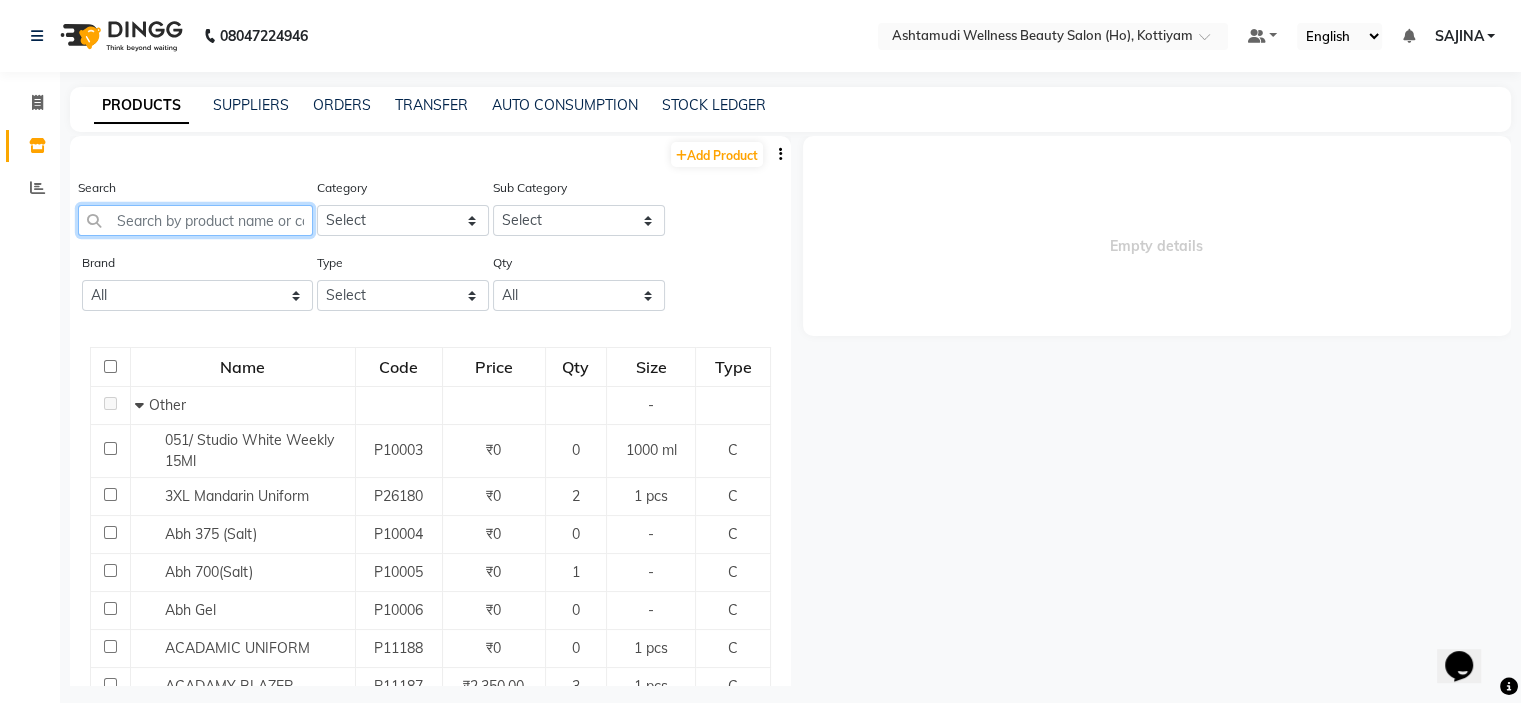 scroll, scrollTop: 0, scrollLeft: 0, axis: both 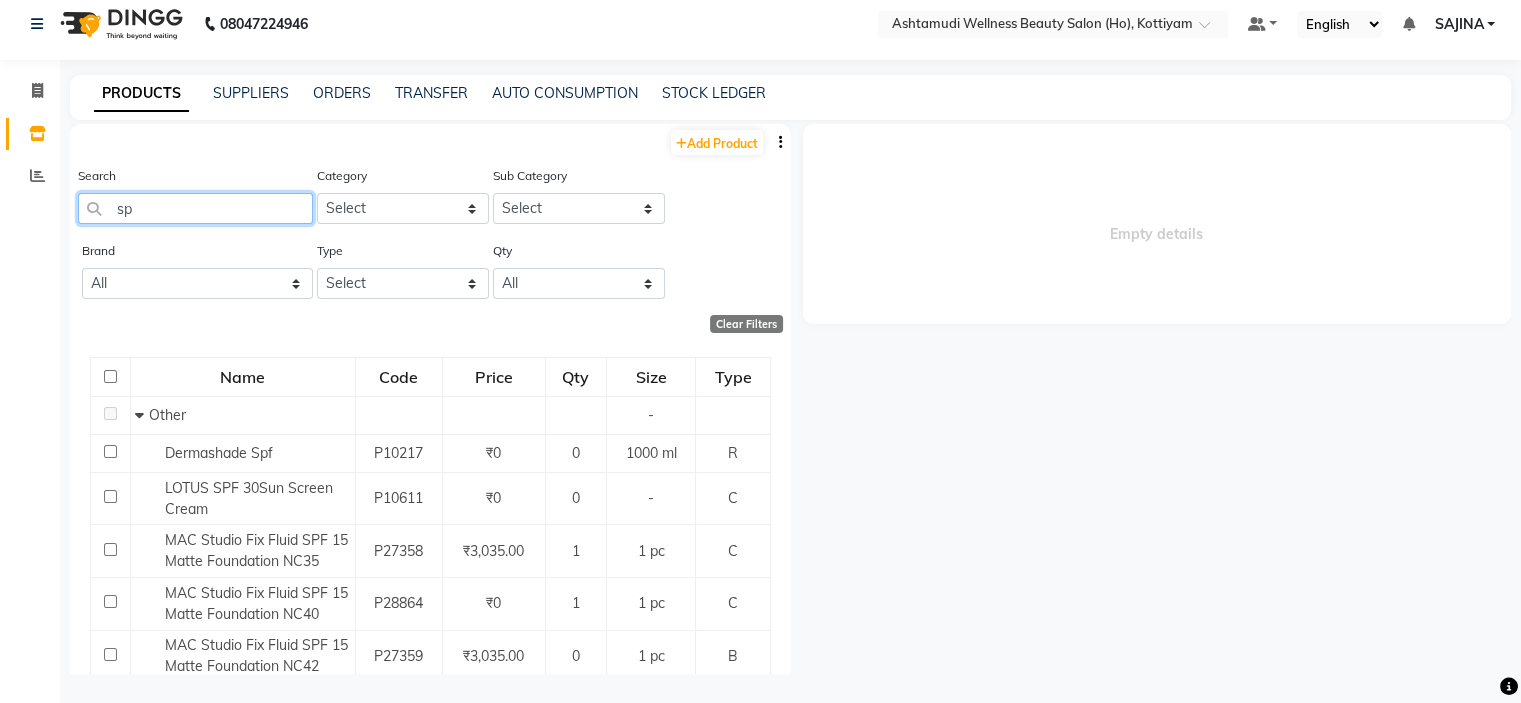 type on "s" 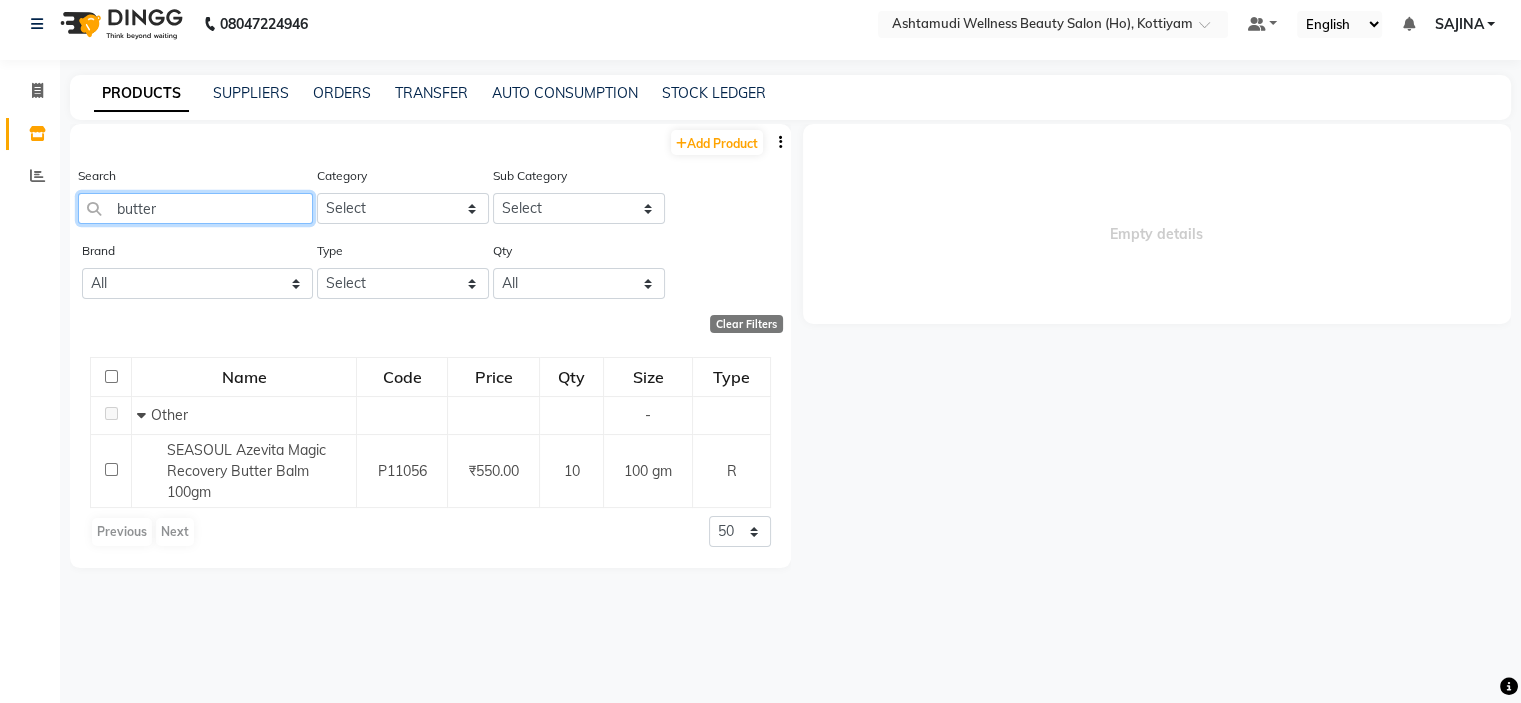 type on "butter" 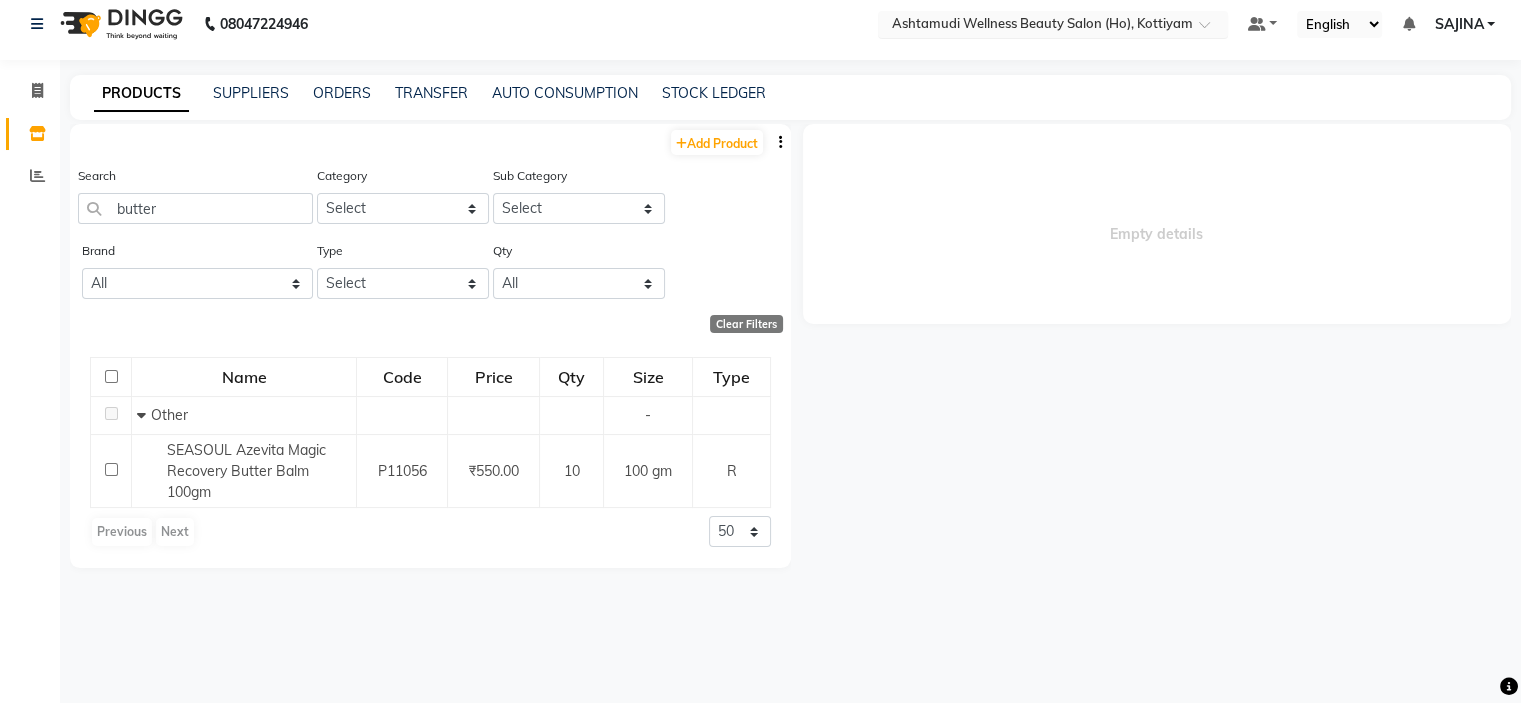 click at bounding box center [1033, 26] 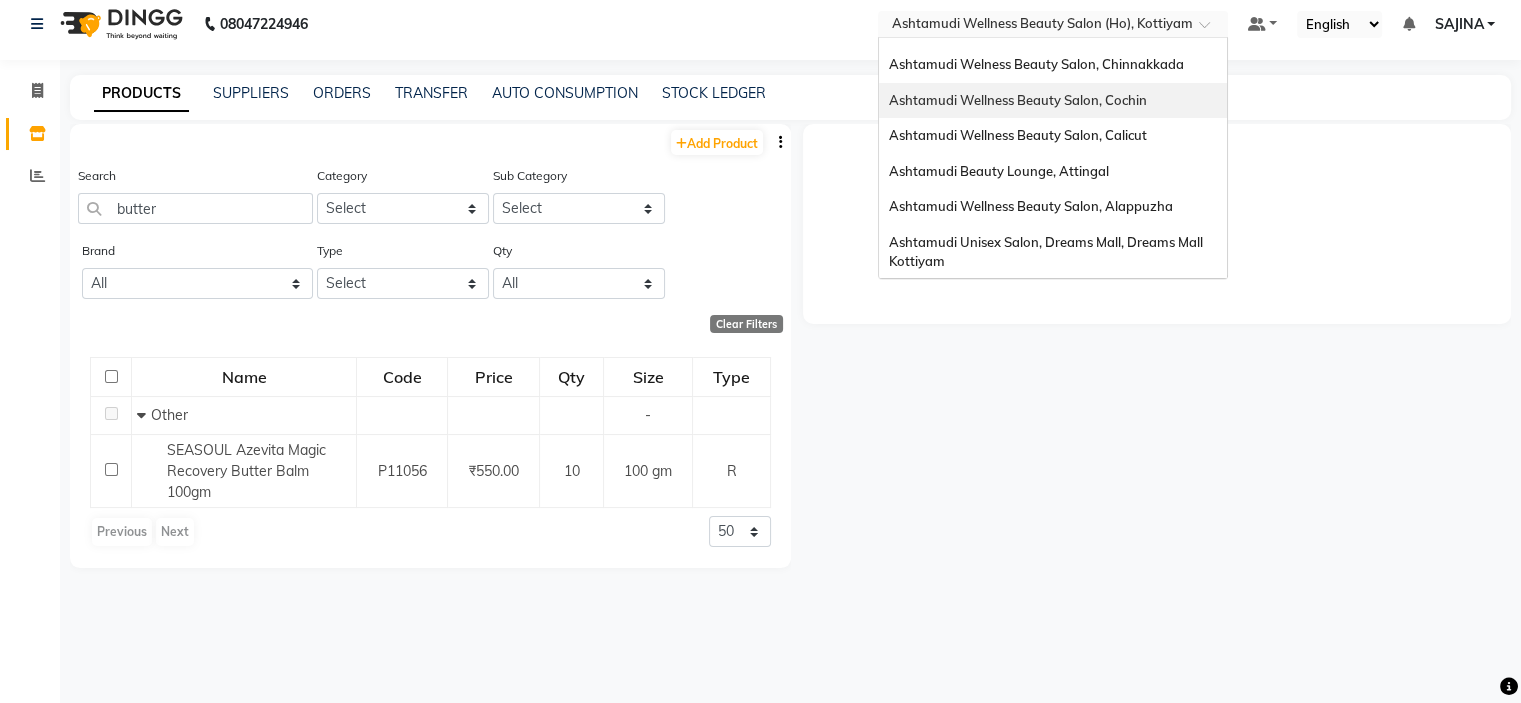 scroll, scrollTop: 312, scrollLeft: 0, axis: vertical 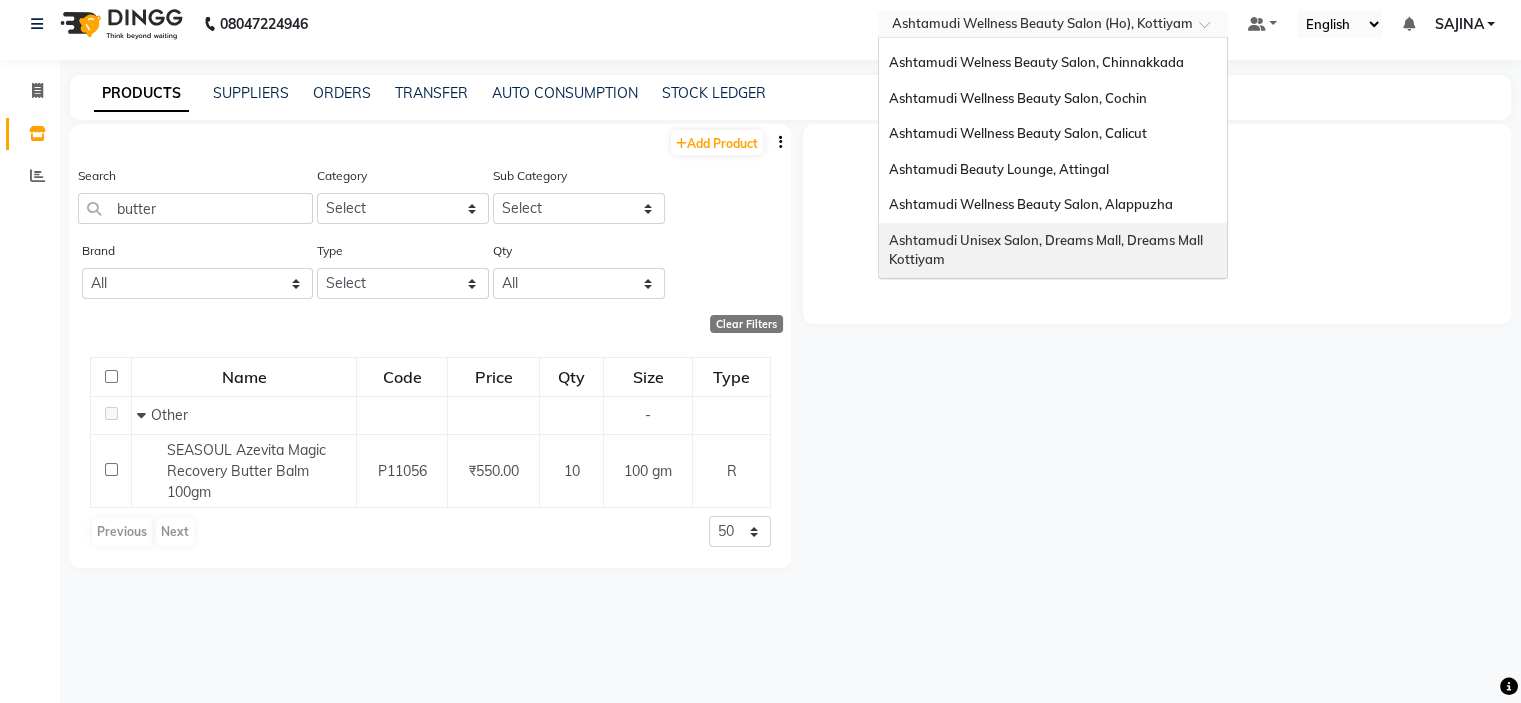 click on "Ashtamudi Unisex Salon, Dreams Mall, Dreams Mall Kottiyam" at bounding box center (1053, 250) 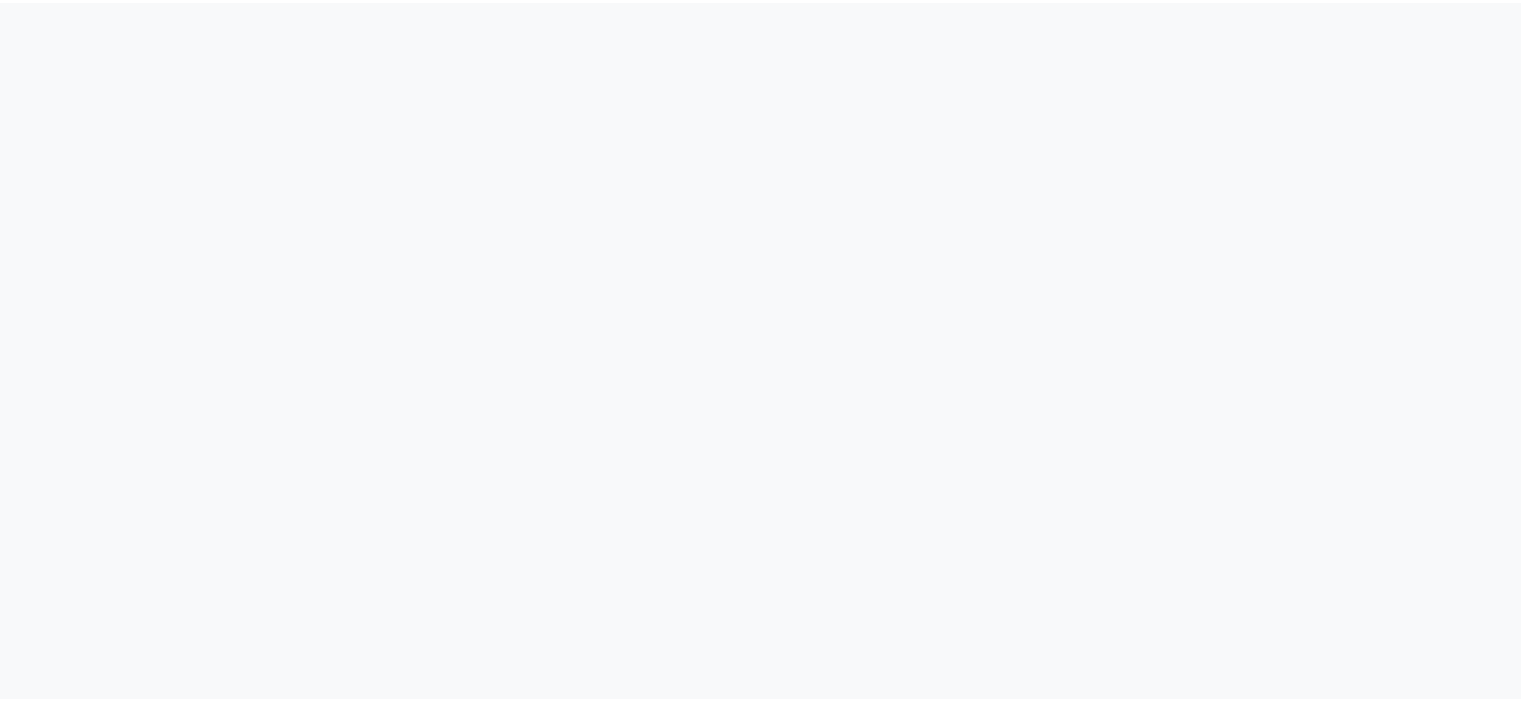 scroll, scrollTop: 0, scrollLeft: 0, axis: both 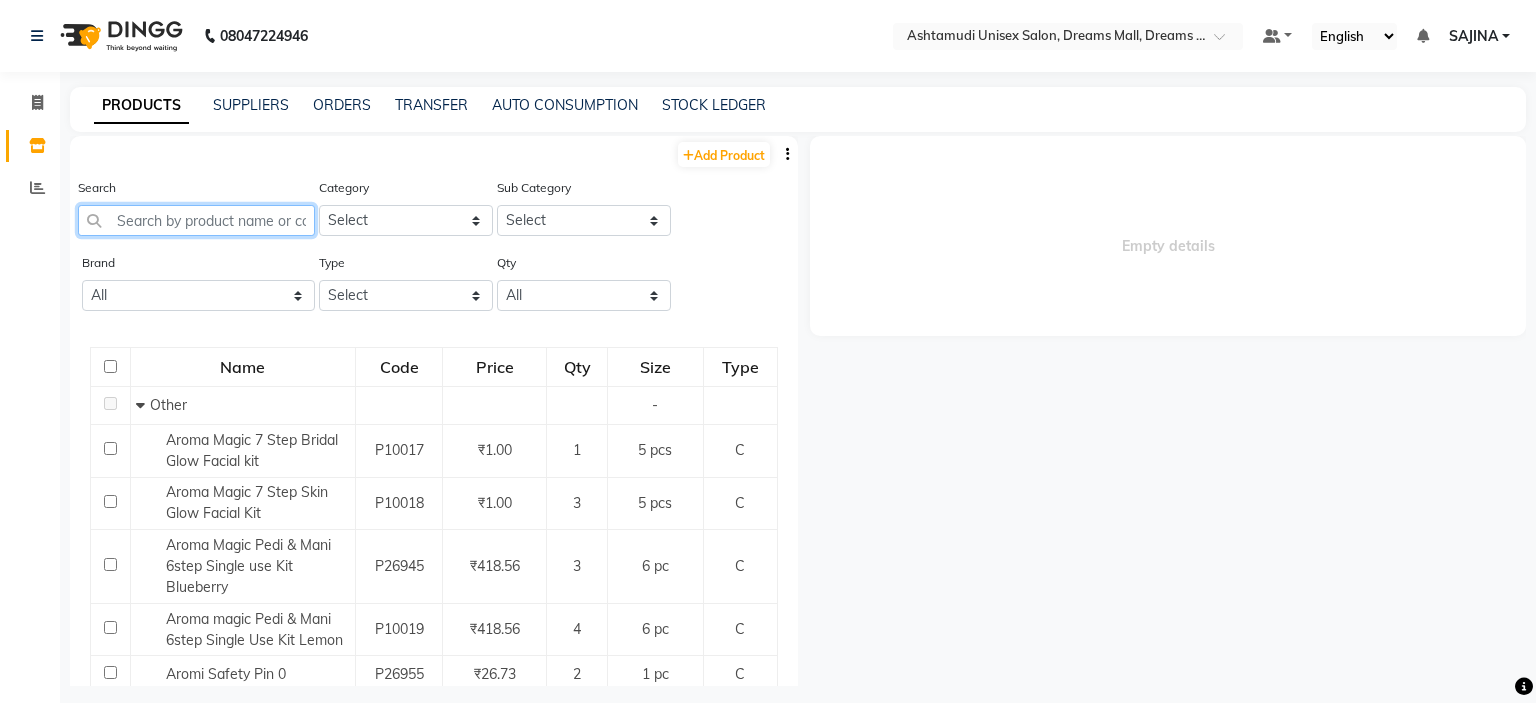 click 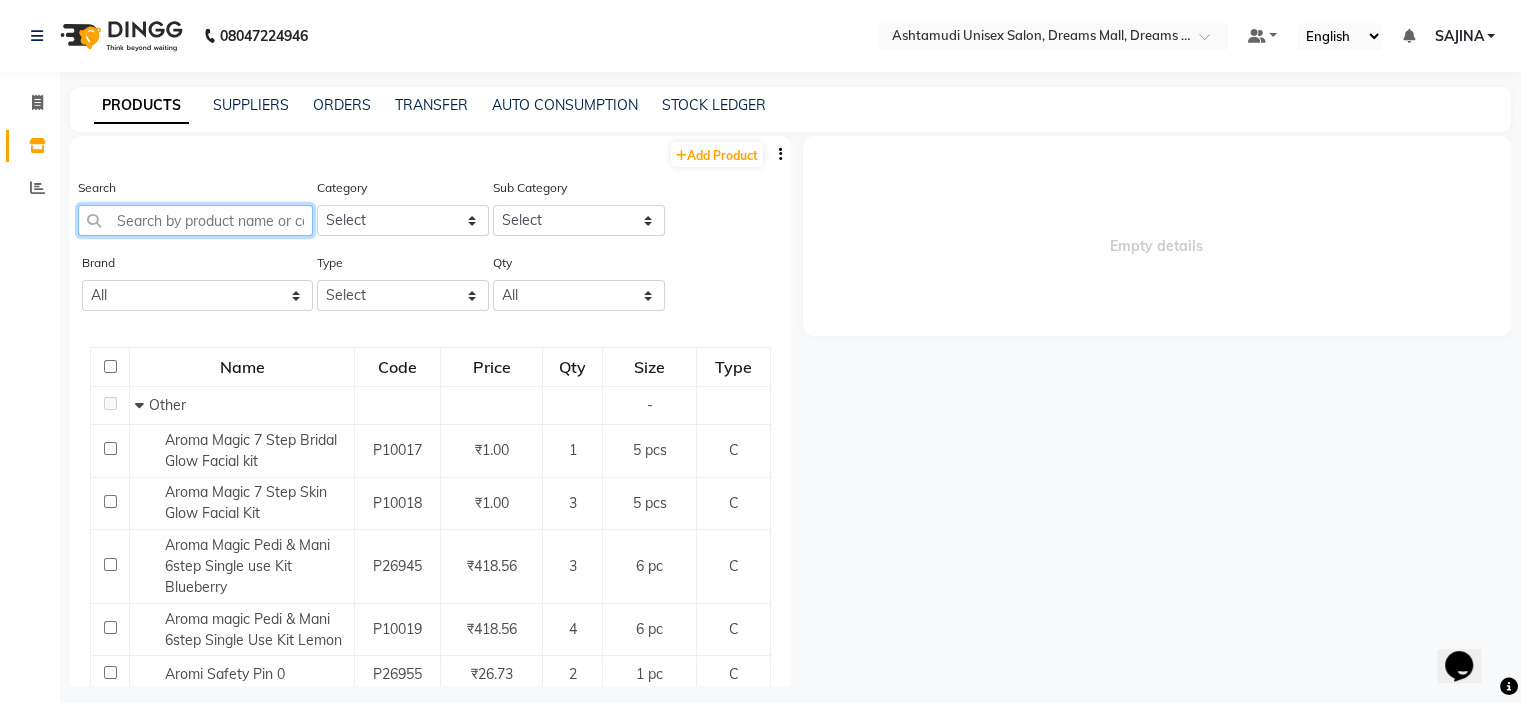 scroll, scrollTop: 0, scrollLeft: 0, axis: both 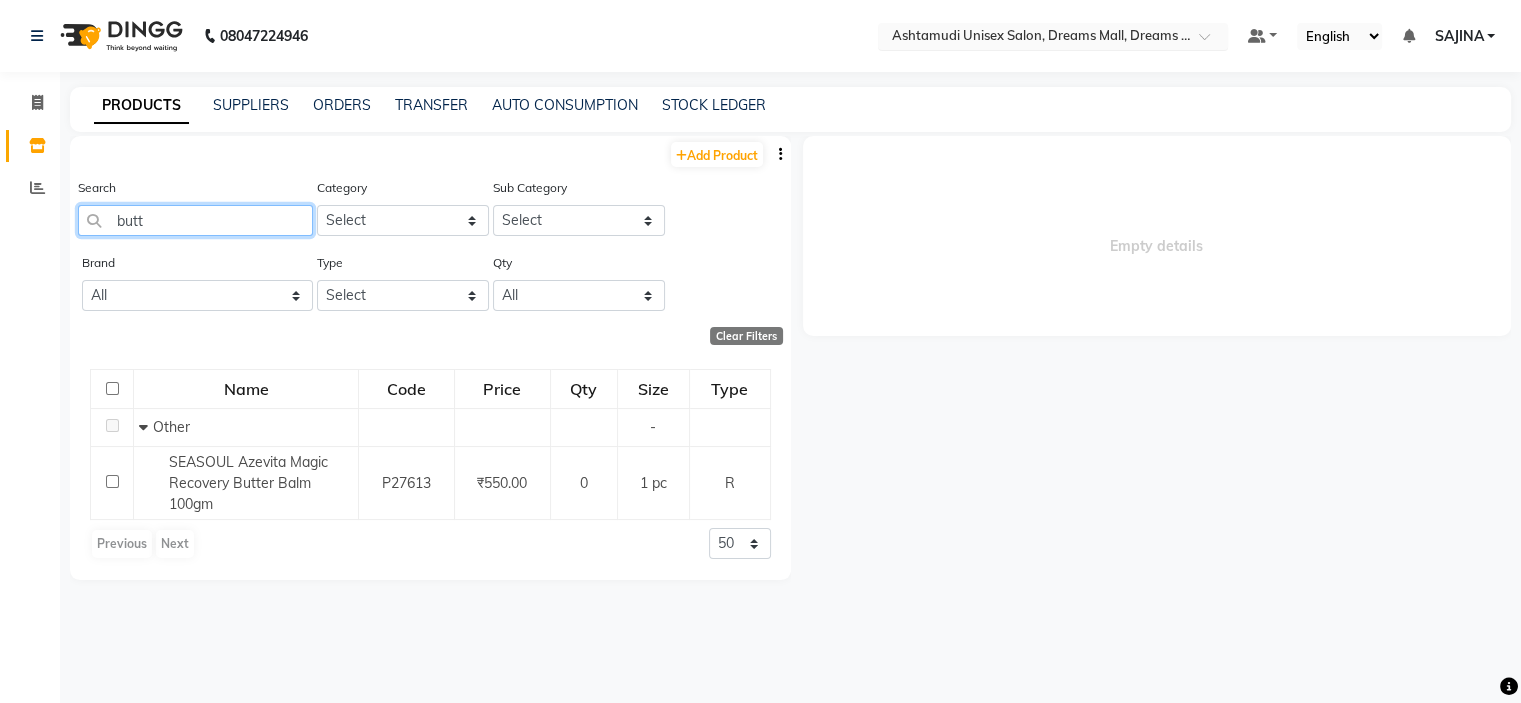 type on "butt" 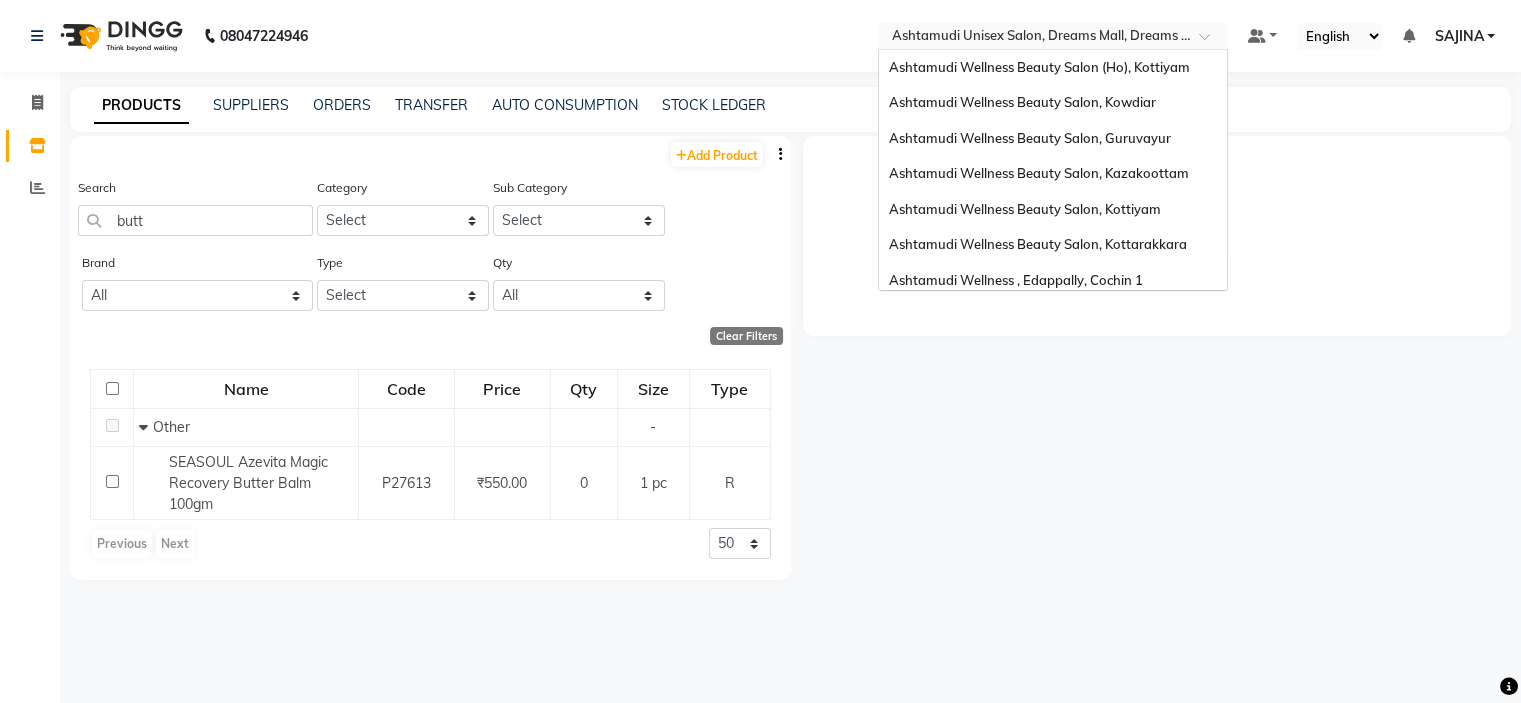 click at bounding box center (1033, 38) 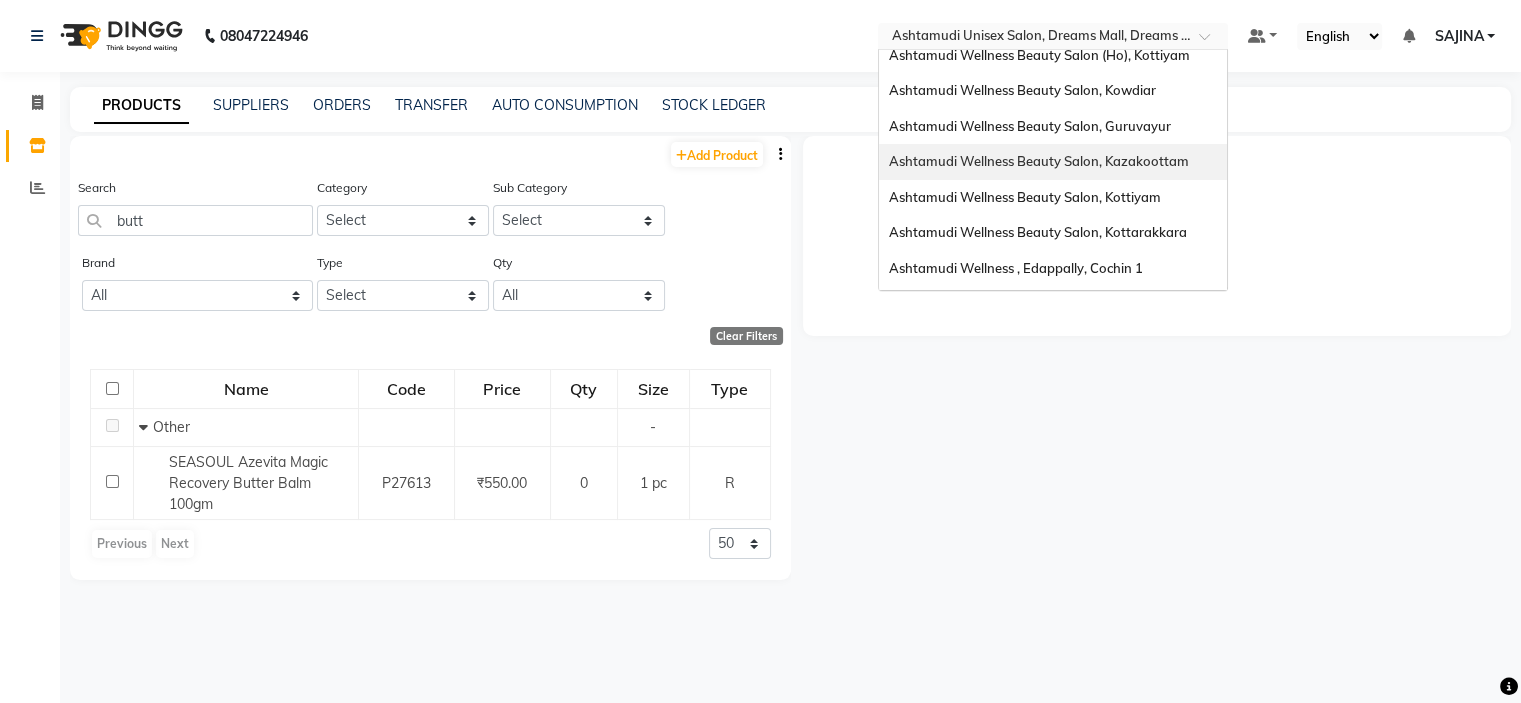 scroll, scrollTop: 0, scrollLeft: 0, axis: both 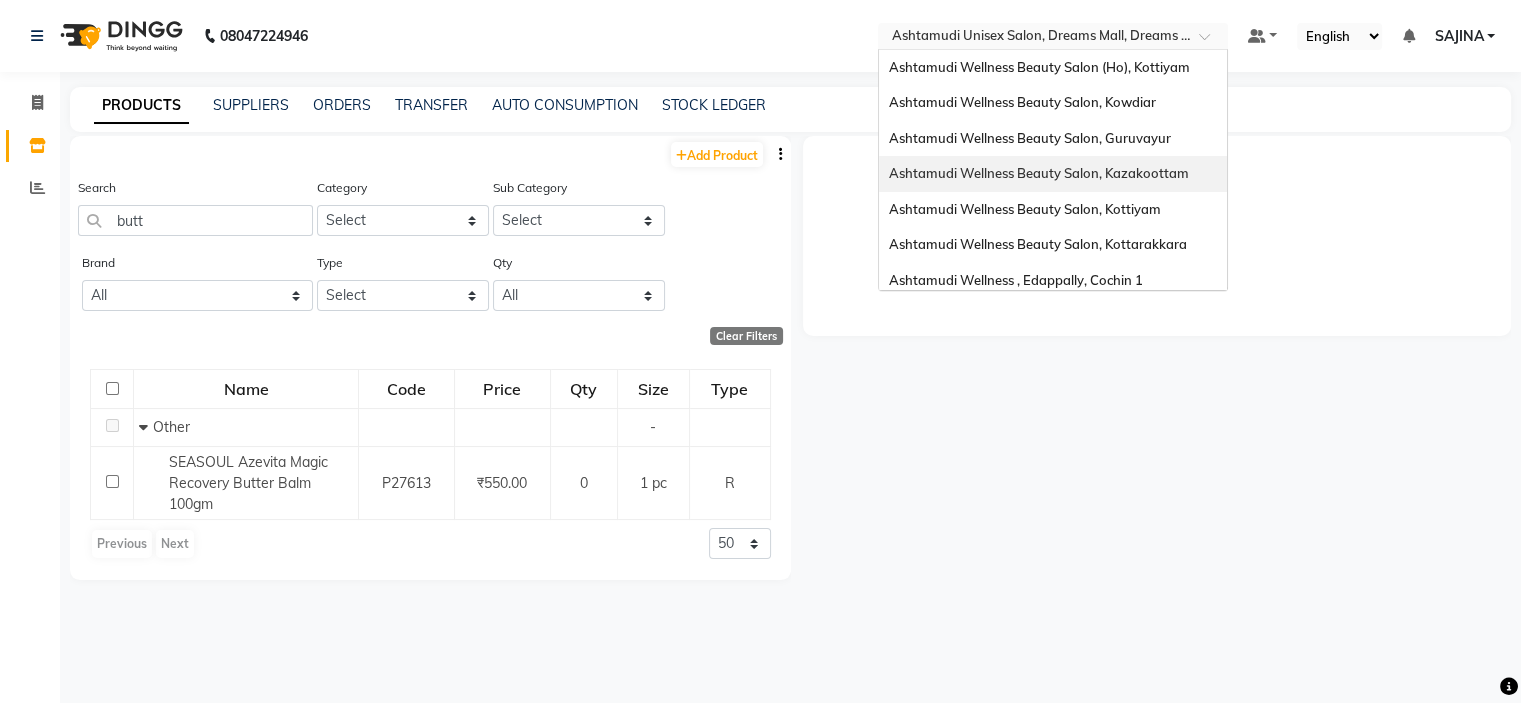 click on "Ashtamudi Wellness Beauty Salon, Kazakoottam" at bounding box center [1039, 173] 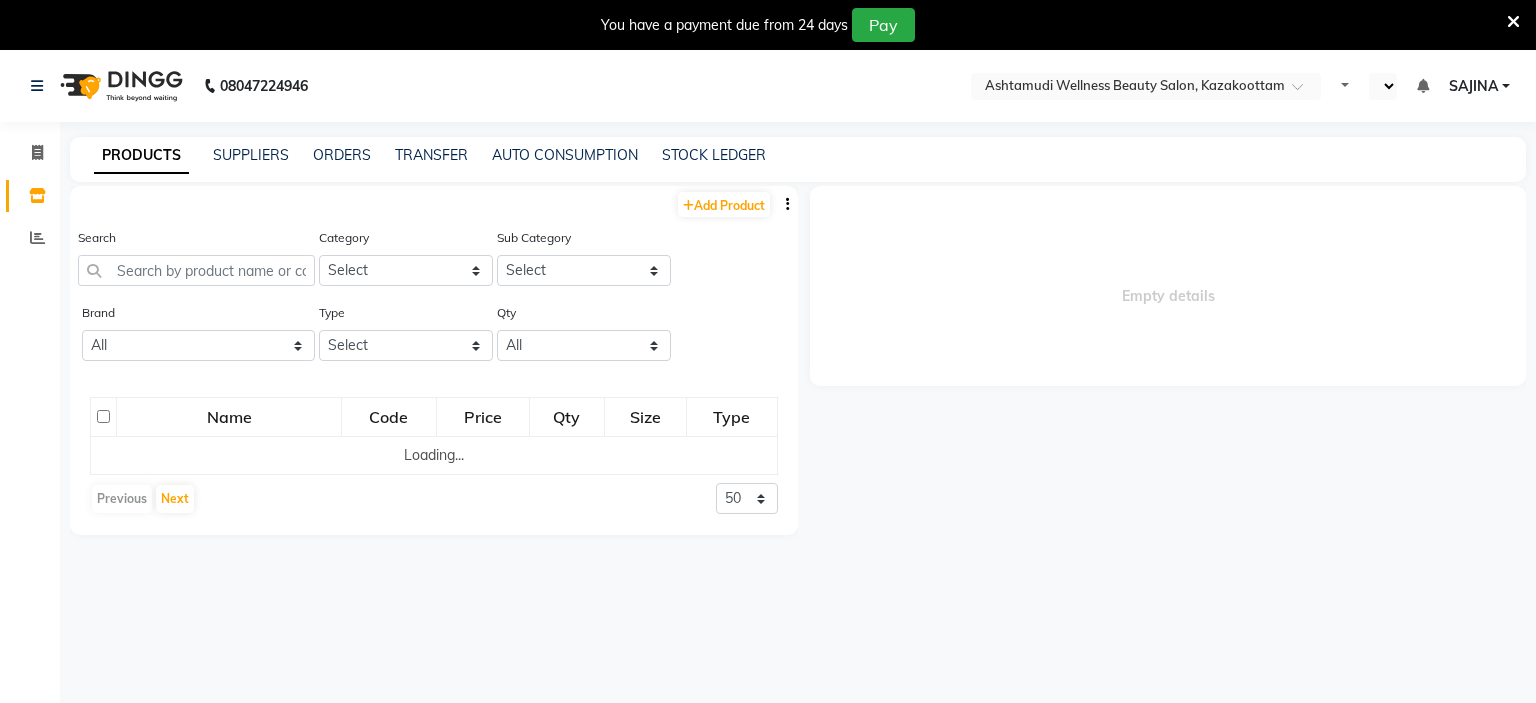 select on "en" 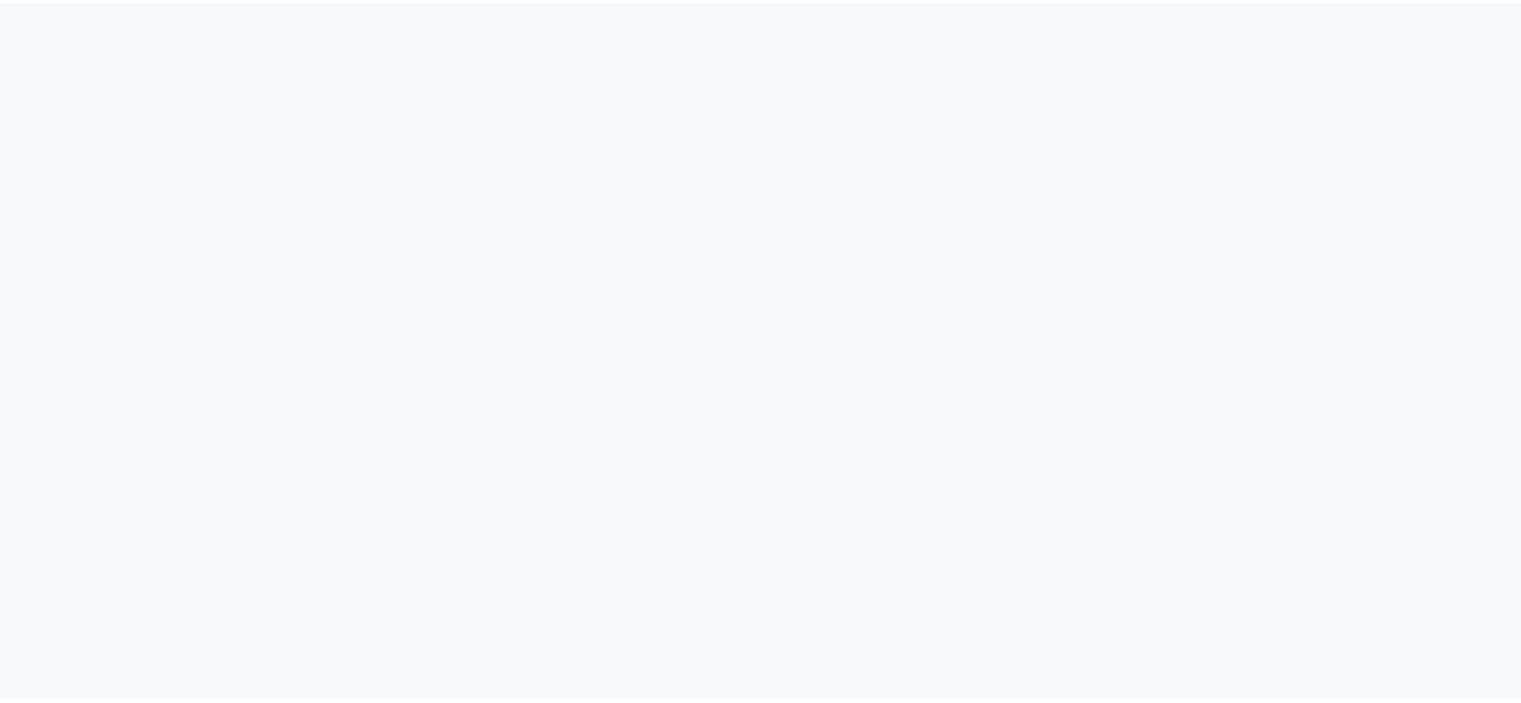 scroll, scrollTop: 0, scrollLeft: 0, axis: both 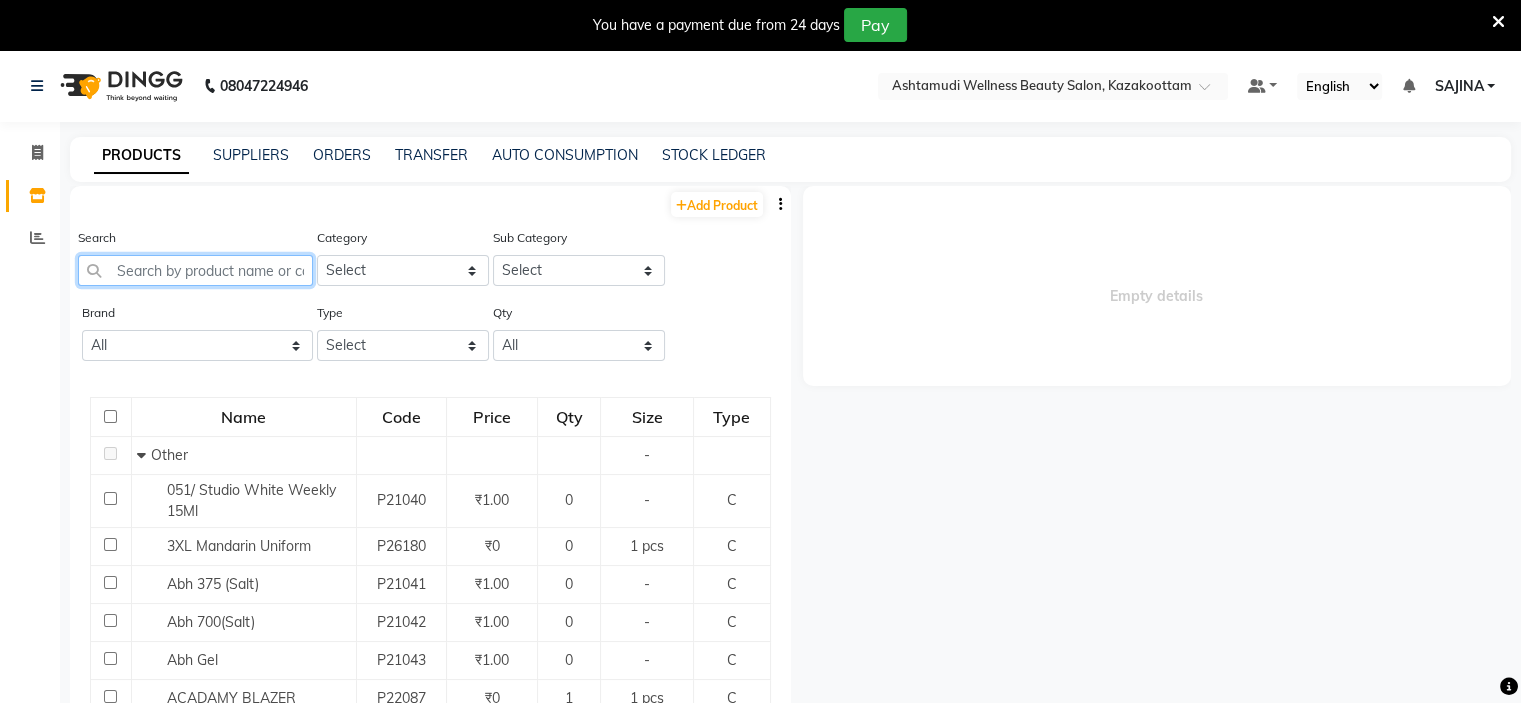 click 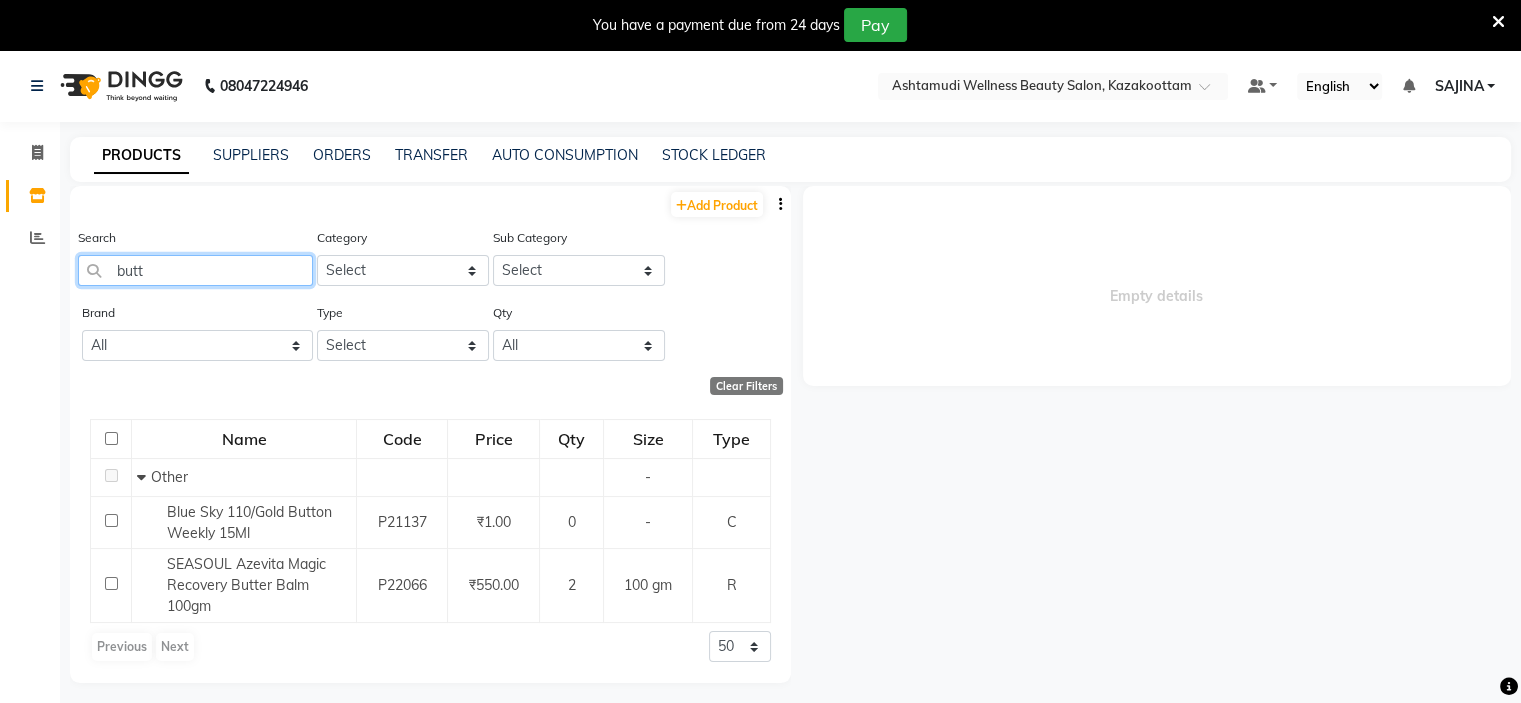 type on "butt" 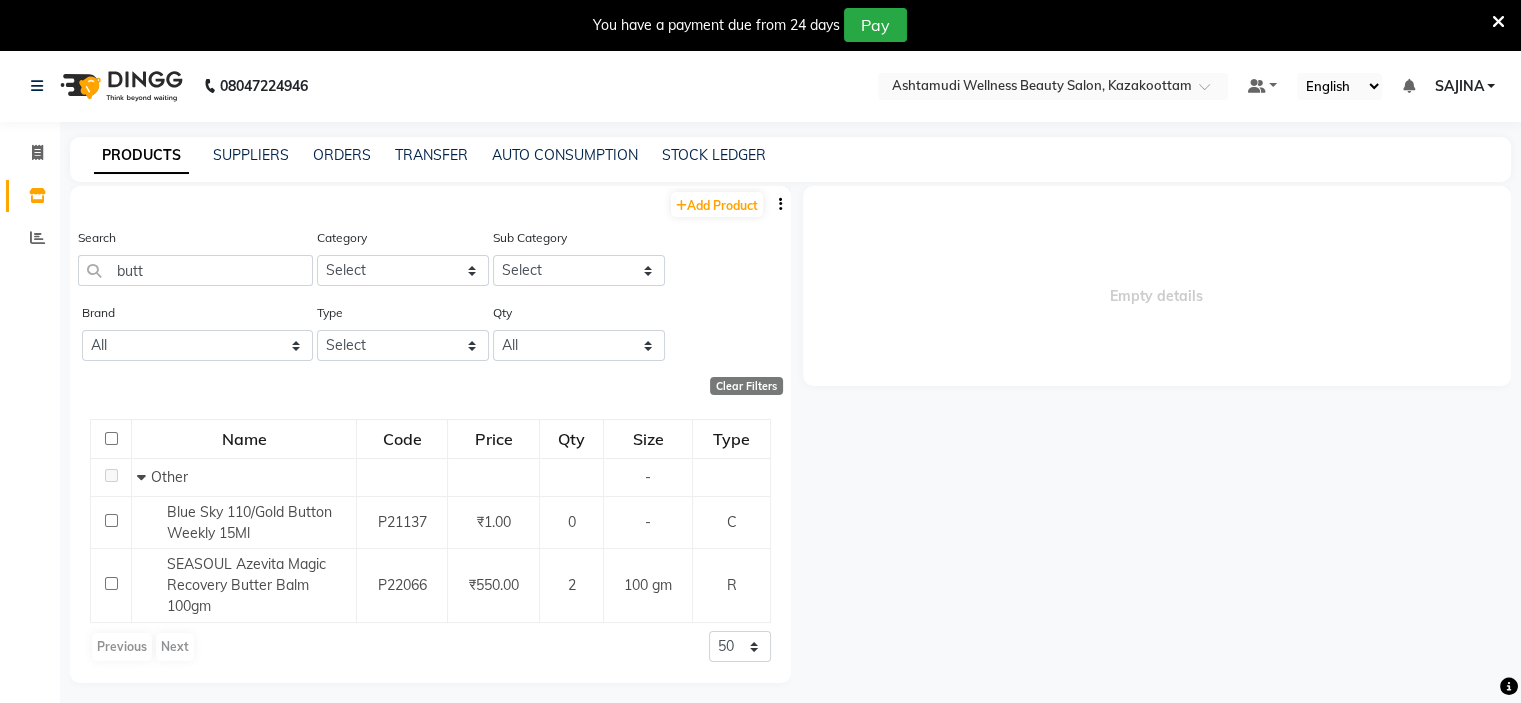 click on "08047224946 Select Location × Ashtamudi Wellness Beauty Salon, Kazakoottam Default Panel My Panel English ENGLISH Español العربية मराठी हिंदी ગુજરાતી தமிழ் 中文 Notifications nothing to show SAJINA Manage Profile Change Password Sign out  Version:3.15.11" 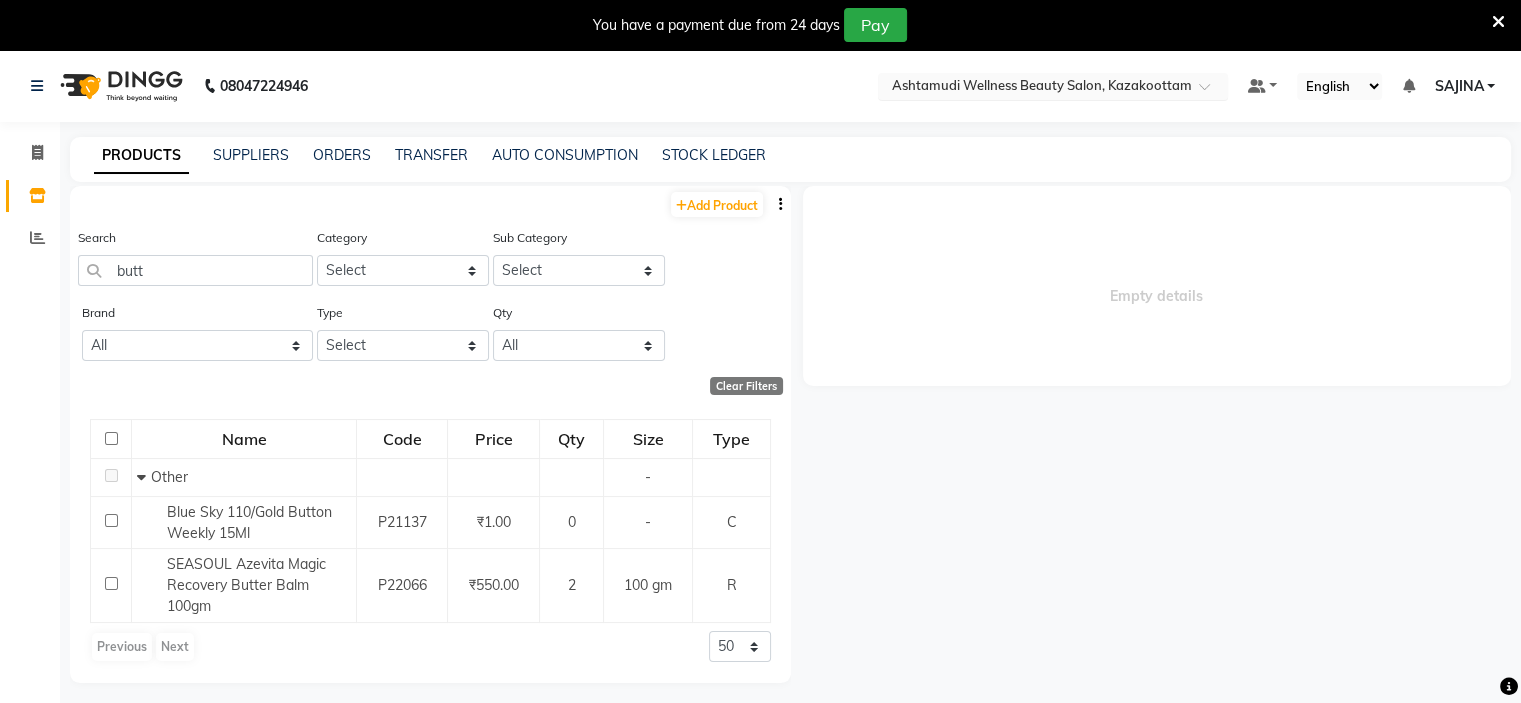 click at bounding box center (1033, 88) 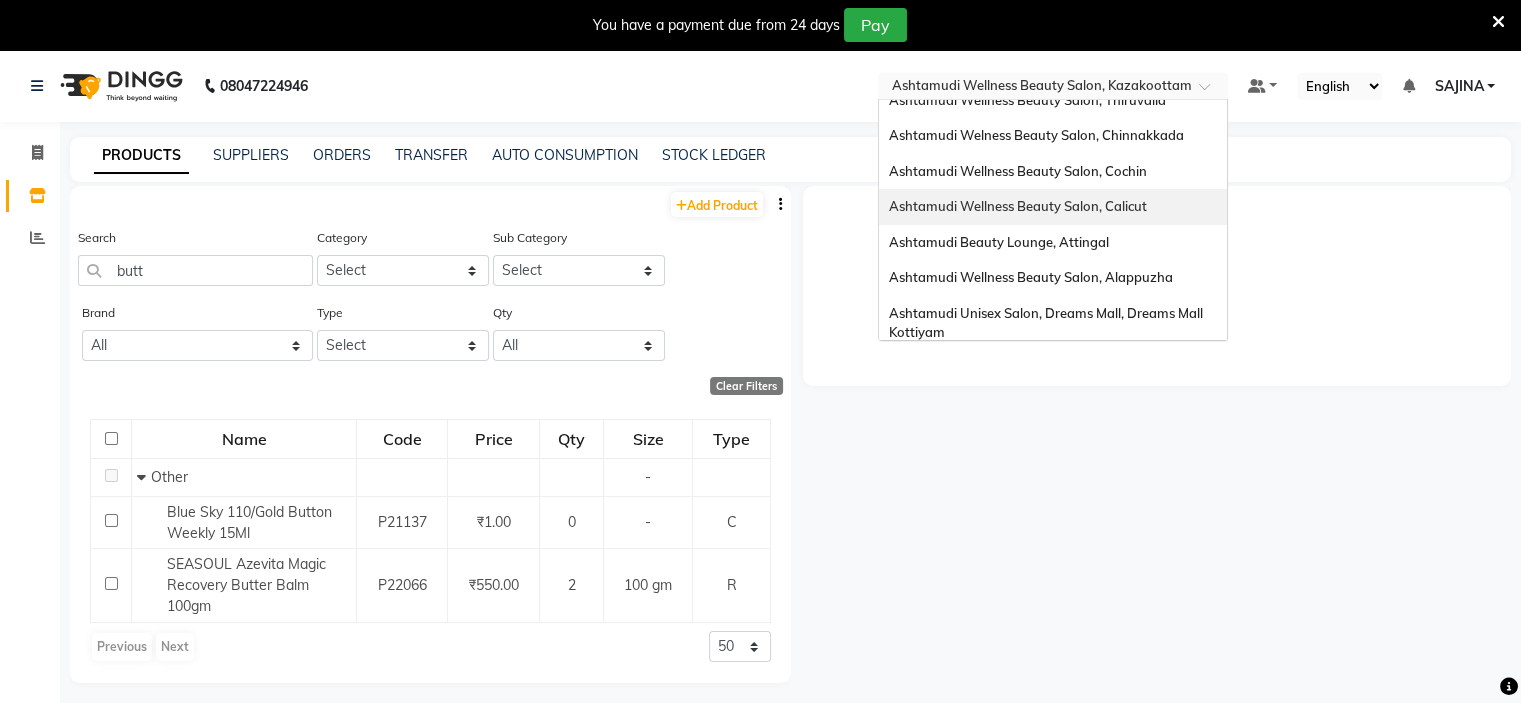 scroll, scrollTop: 312, scrollLeft: 0, axis: vertical 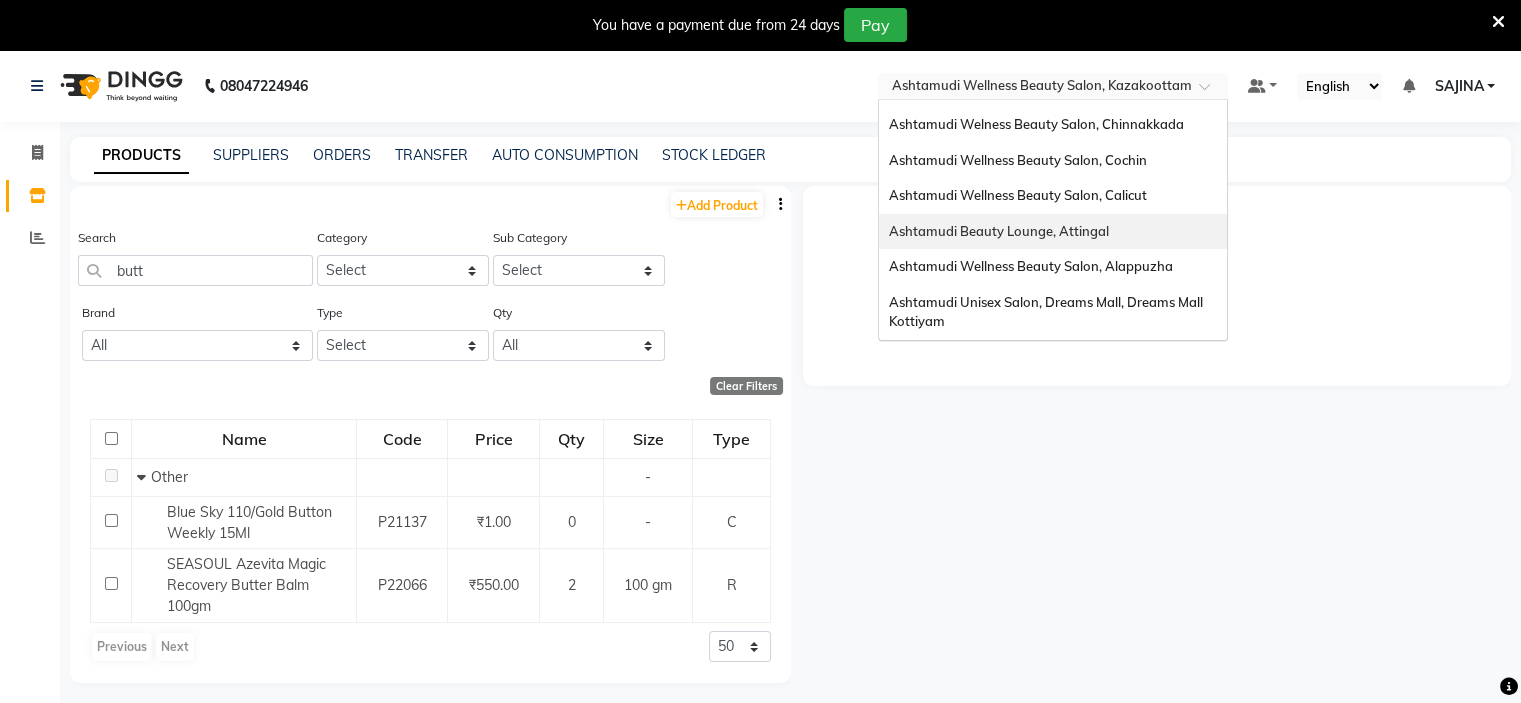 click on "Ashtamudi Beauty Lounge, Attingal" at bounding box center (999, 231) 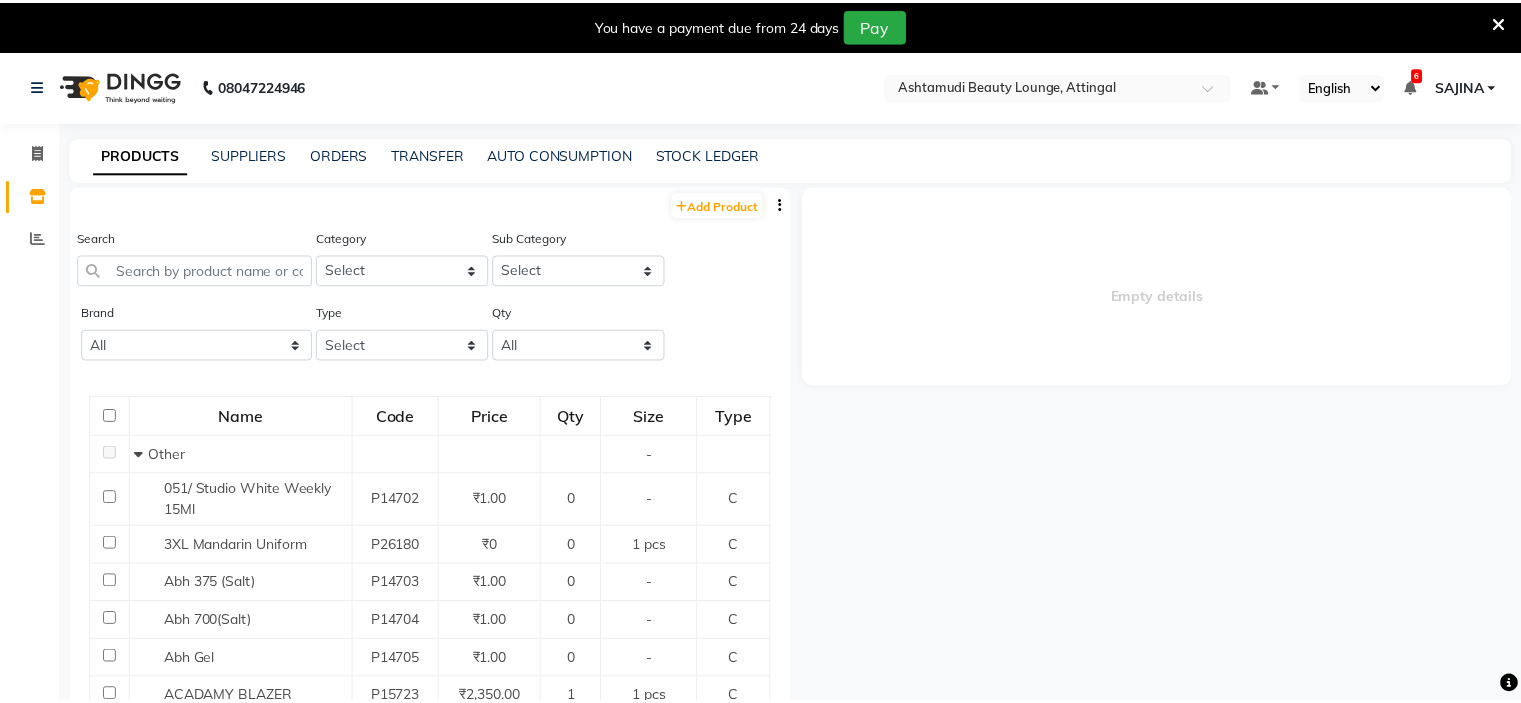 scroll, scrollTop: 0, scrollLeft: 0, axis: both 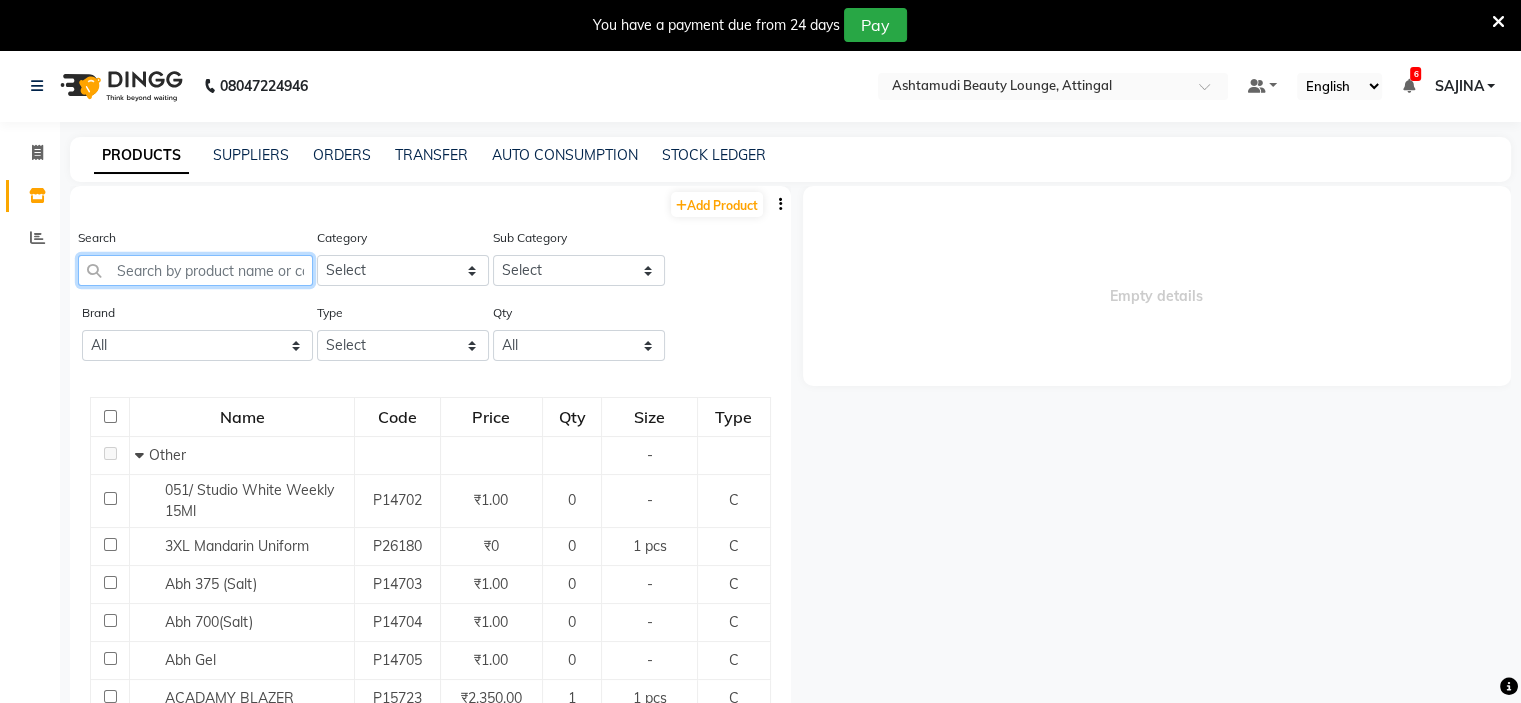 click 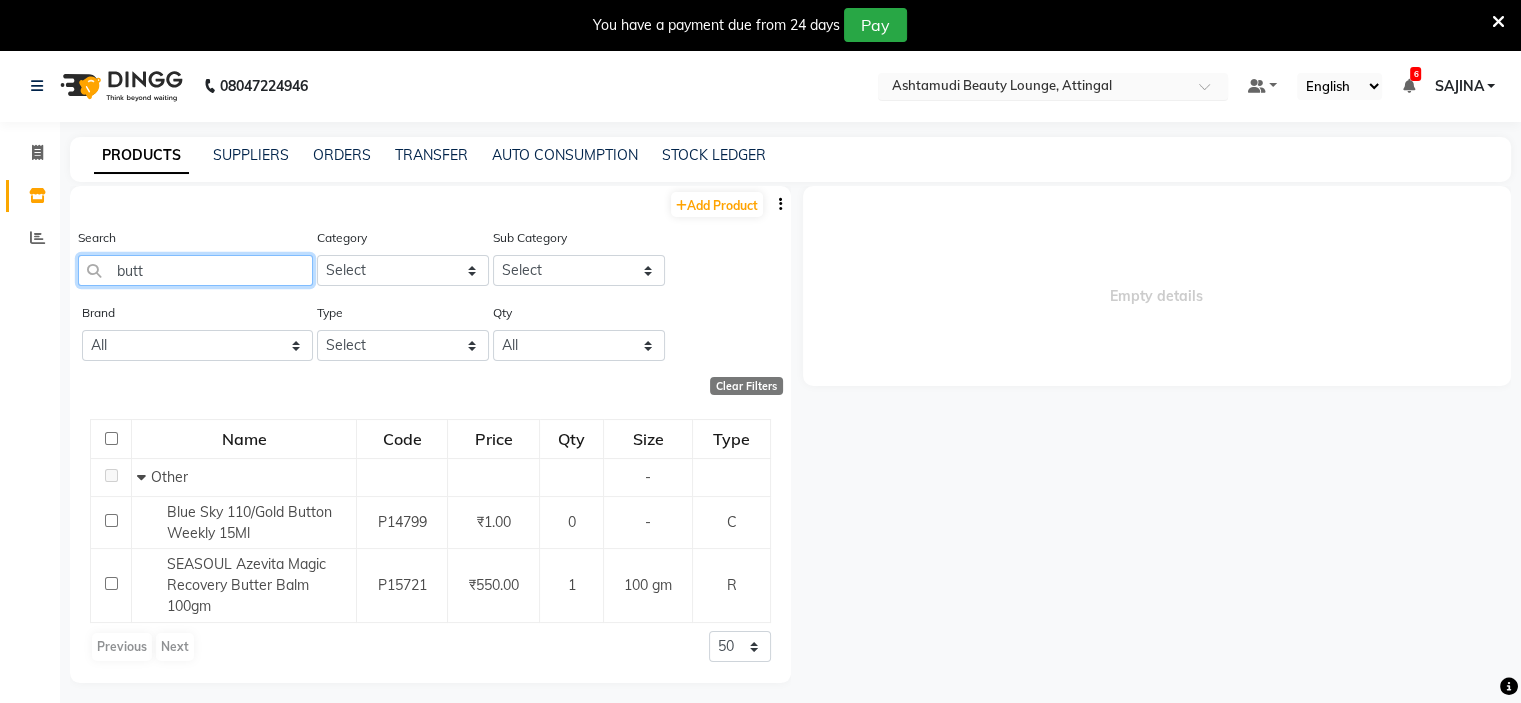 type on "butt" 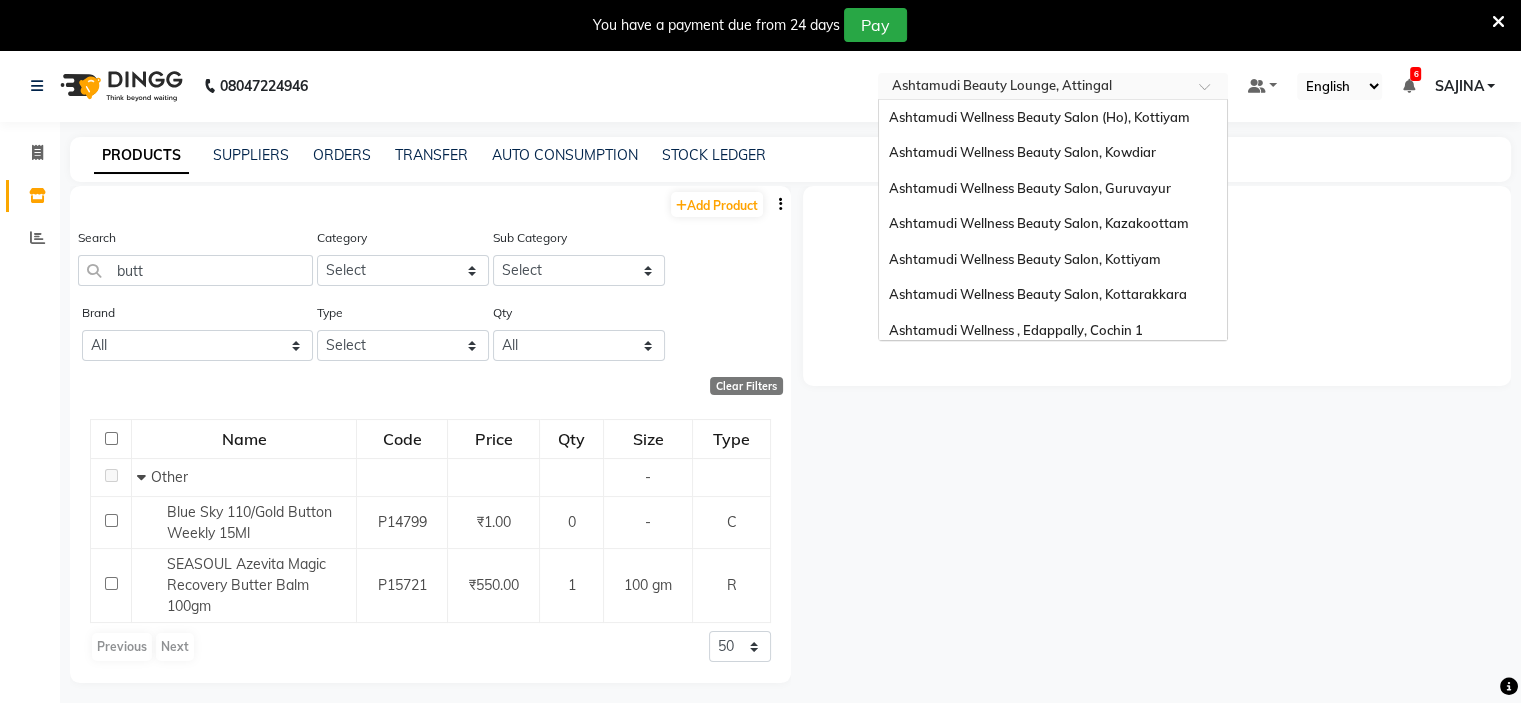 click at bounding box center (1033, 88) 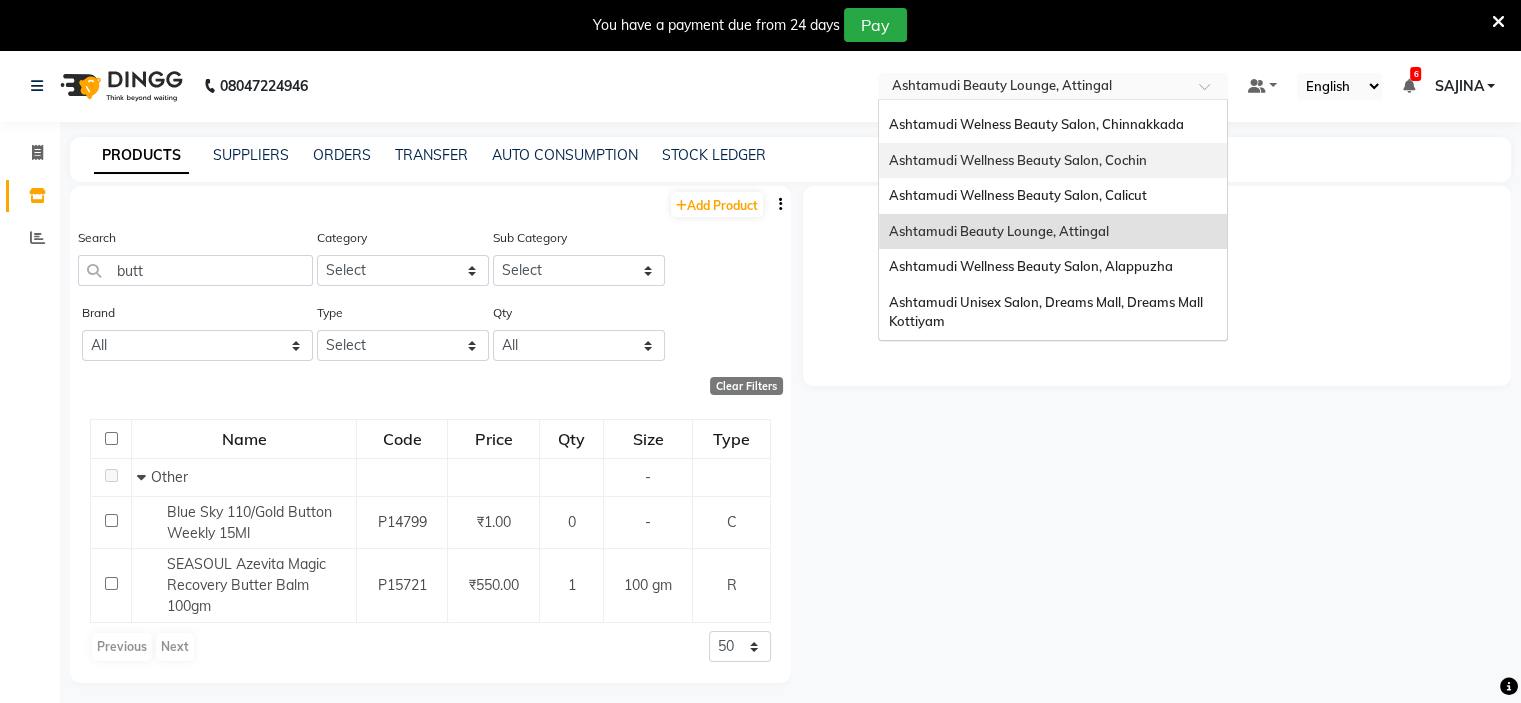 click on "Ashtamudi Wellness Beauty Salon, Cochin" at bounding box center (1018, 160) 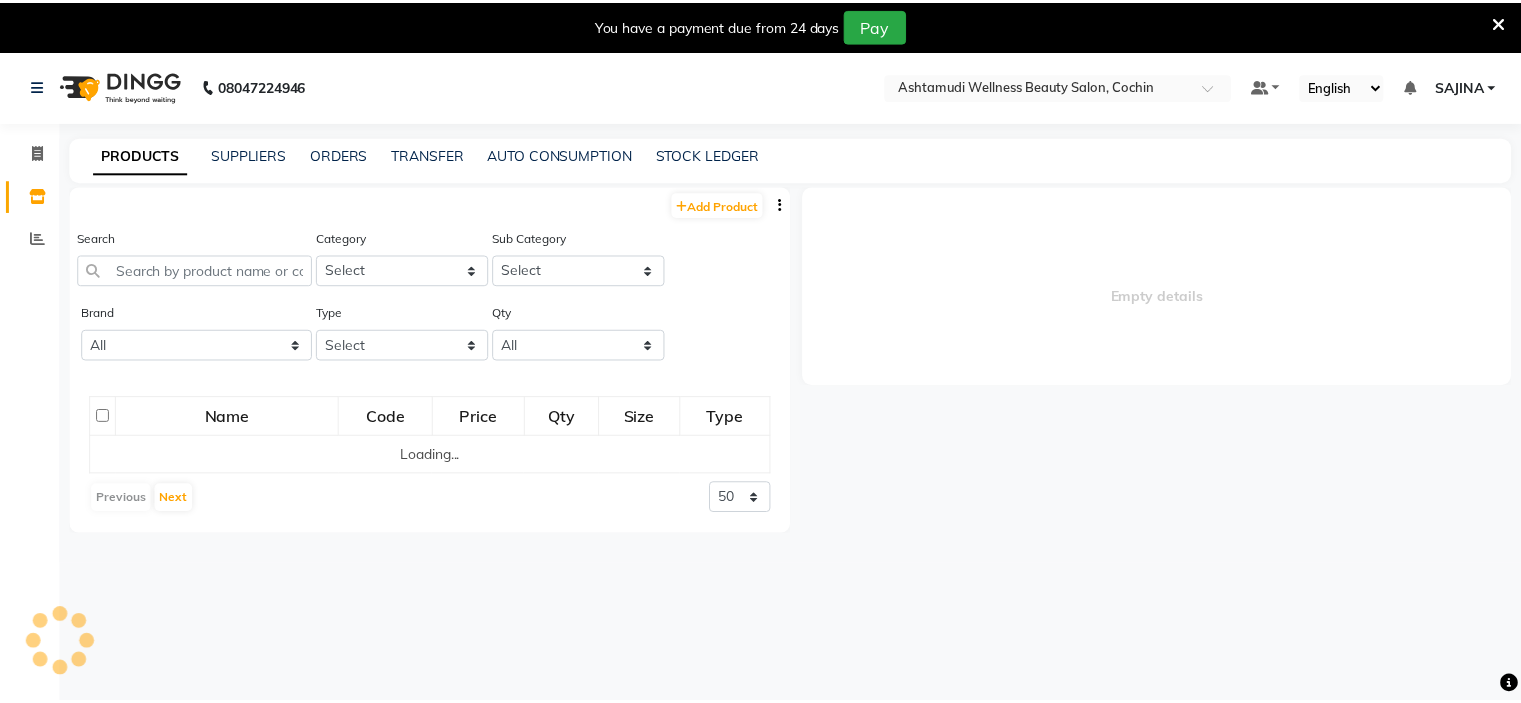 scroll, scrollTop: 0, scrollLeft: 0, axis: both 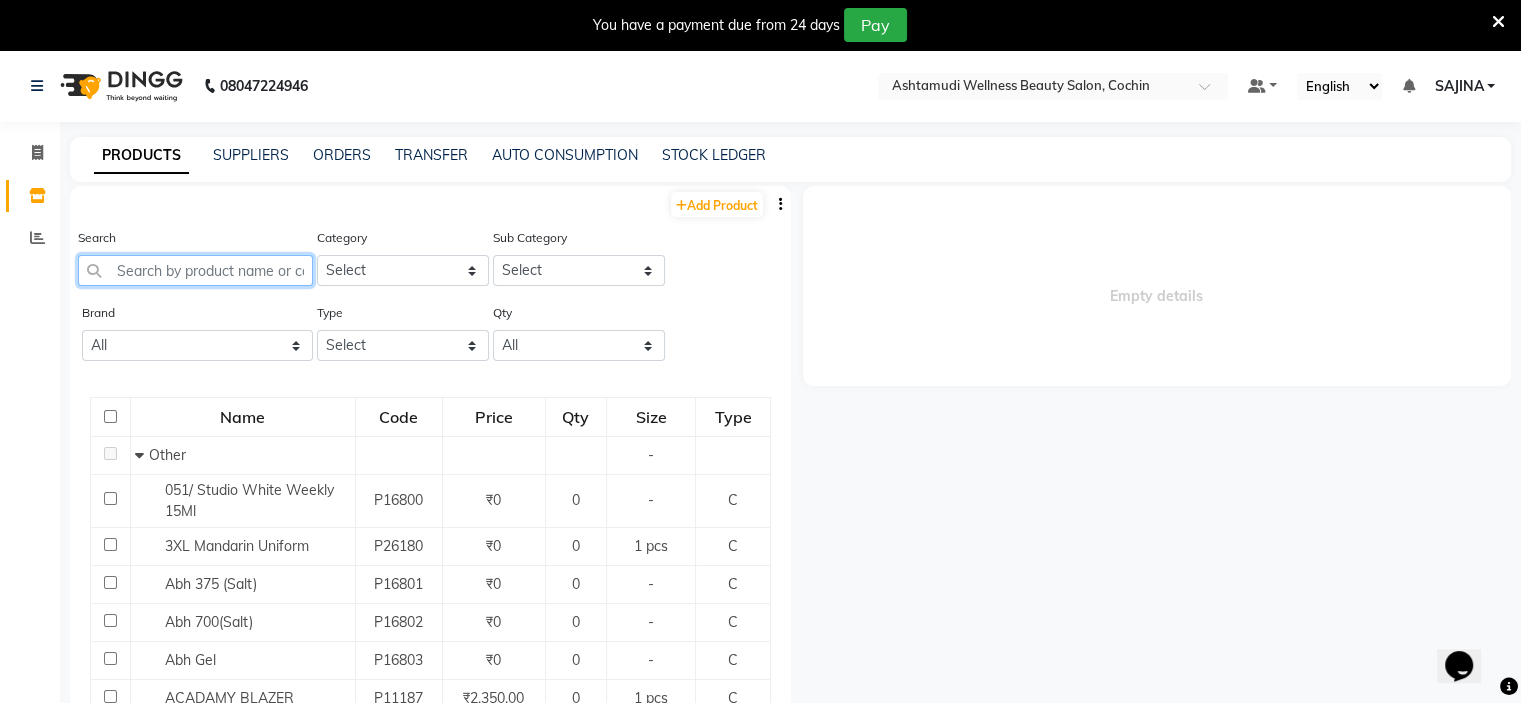 click 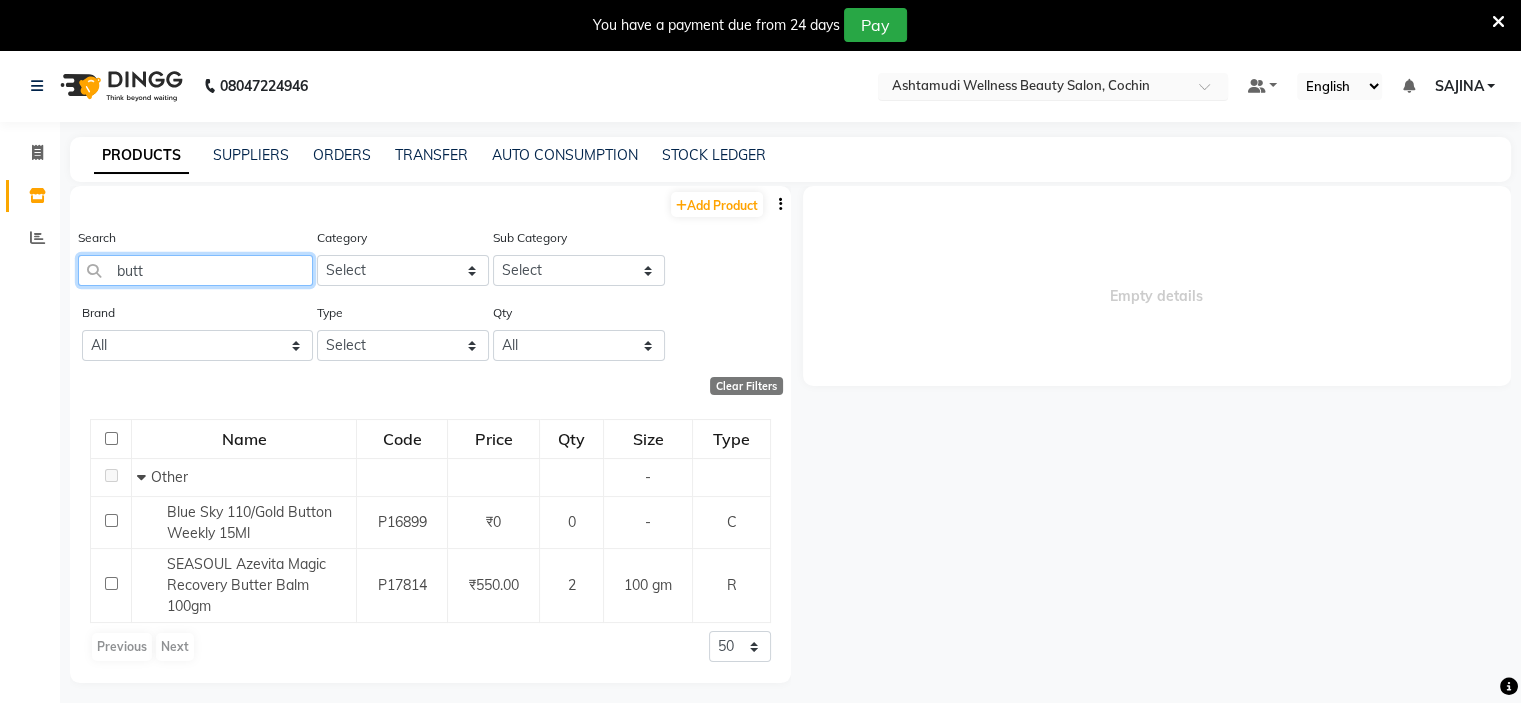type on "butt" 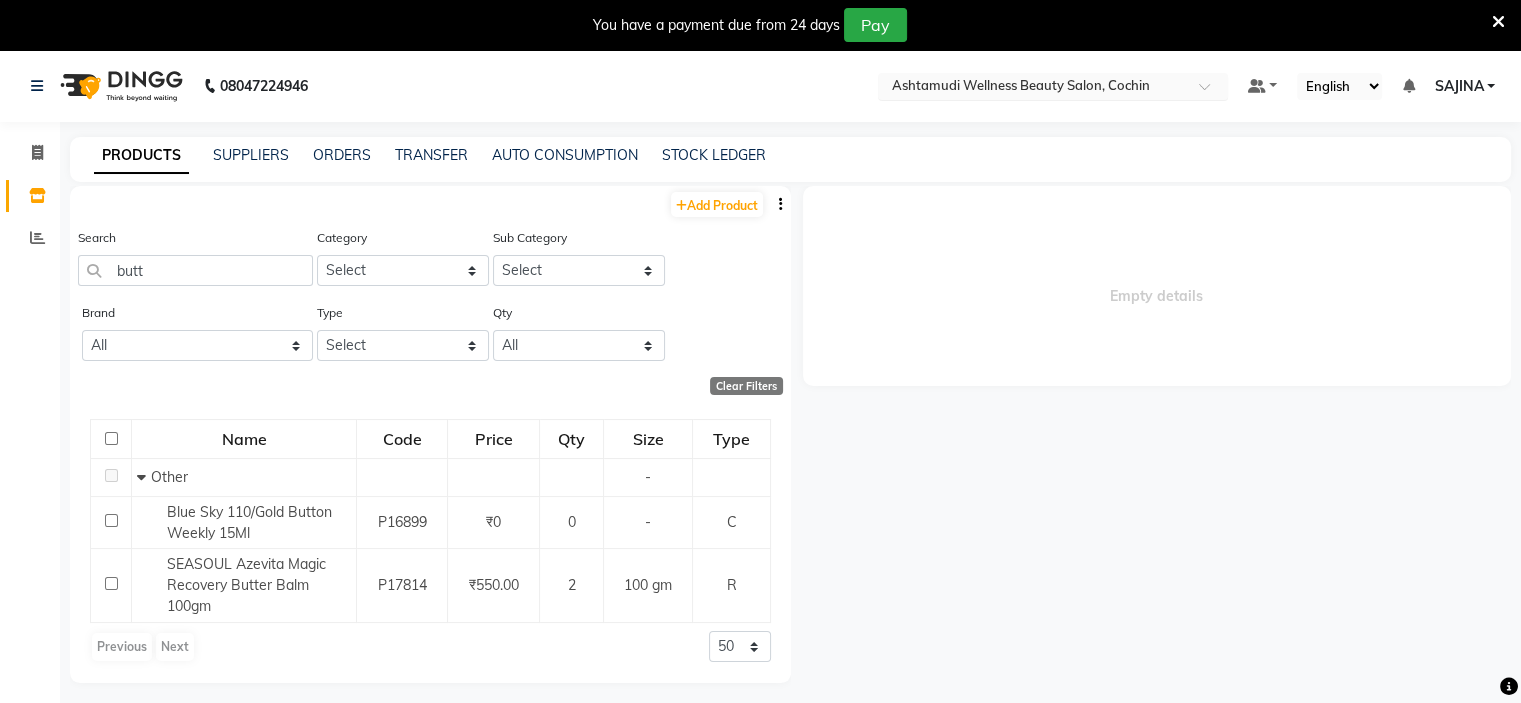 click at bounding box center (1033, 88) 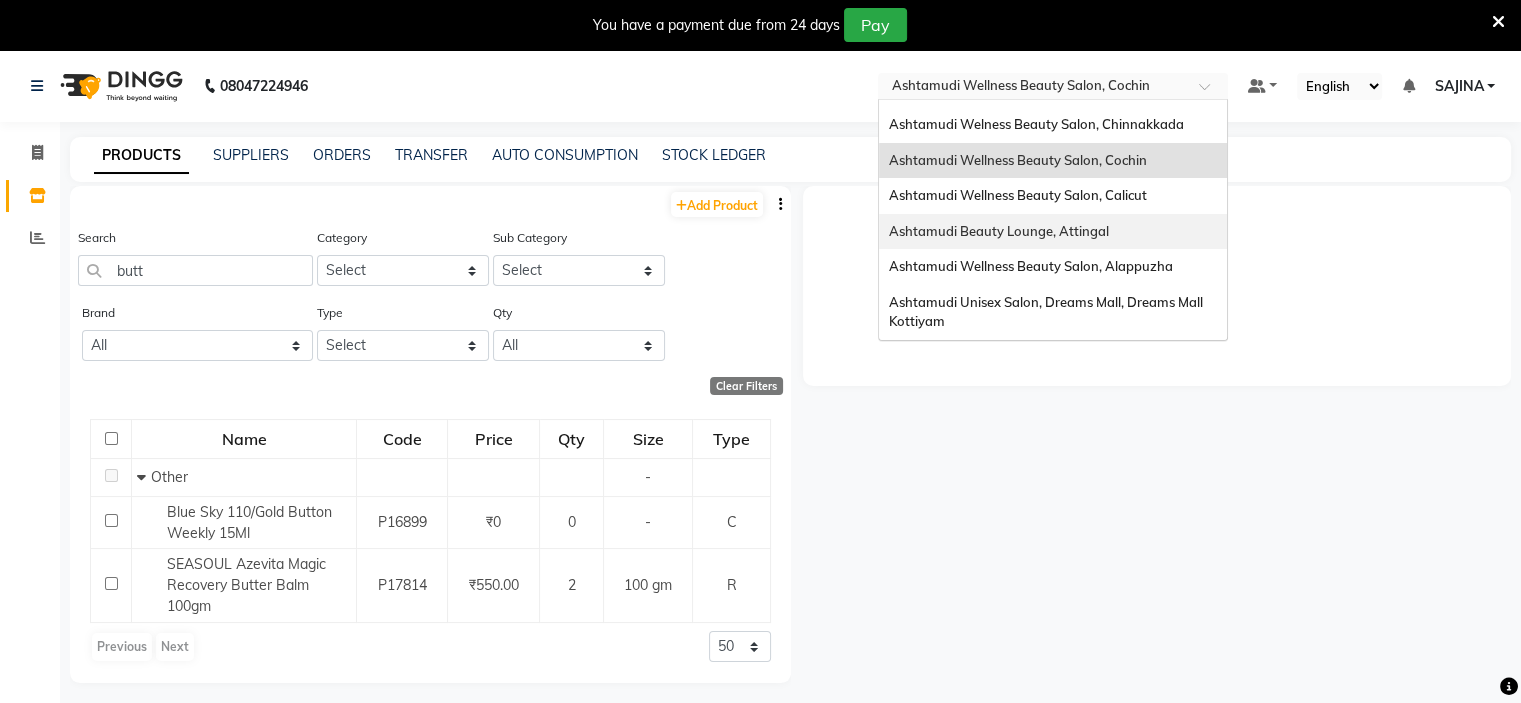 scroll, scrollTop: 212, scrollLeft: 0, axis: vertical 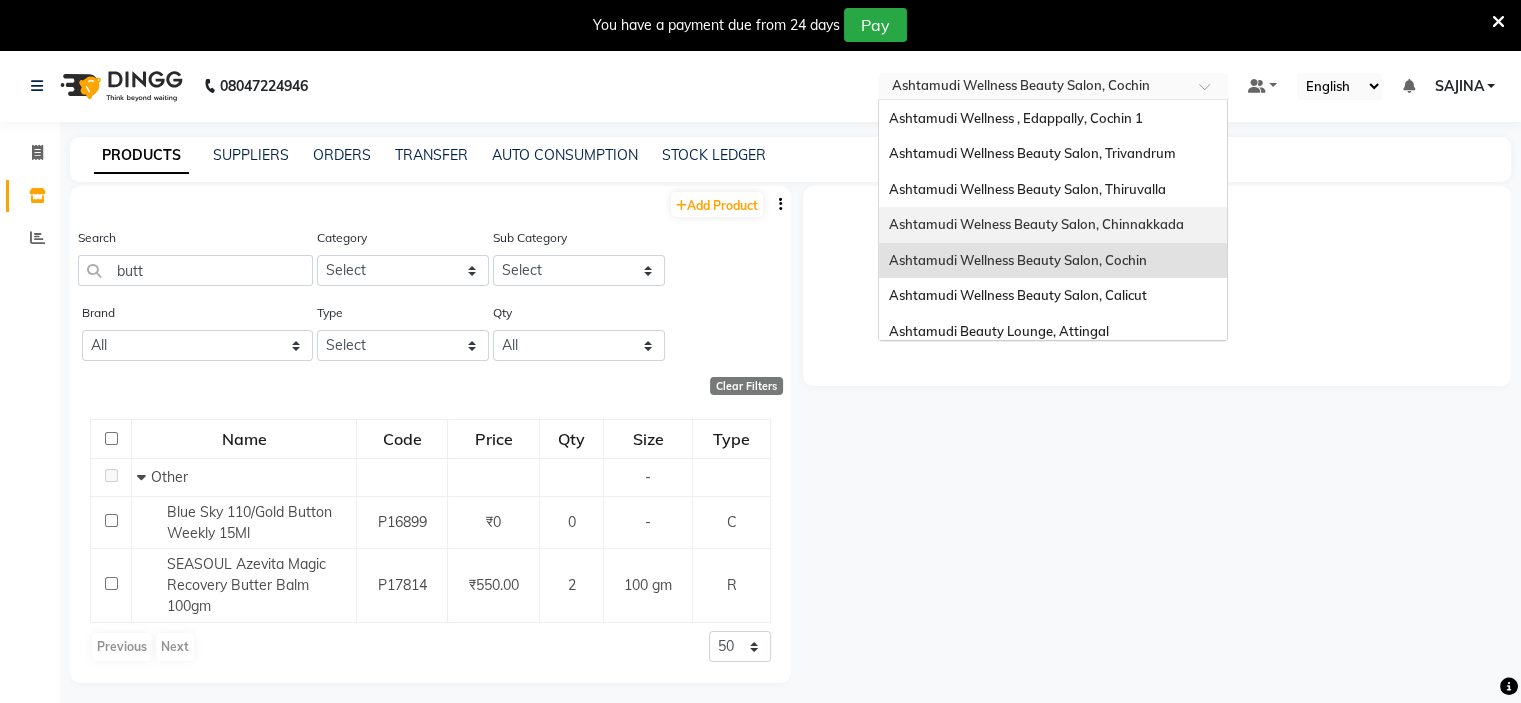 drag, startPoint x: 1068, startPoint y: 232, endPoint x: 1008, endPoint y: 215, distance: 62.361847 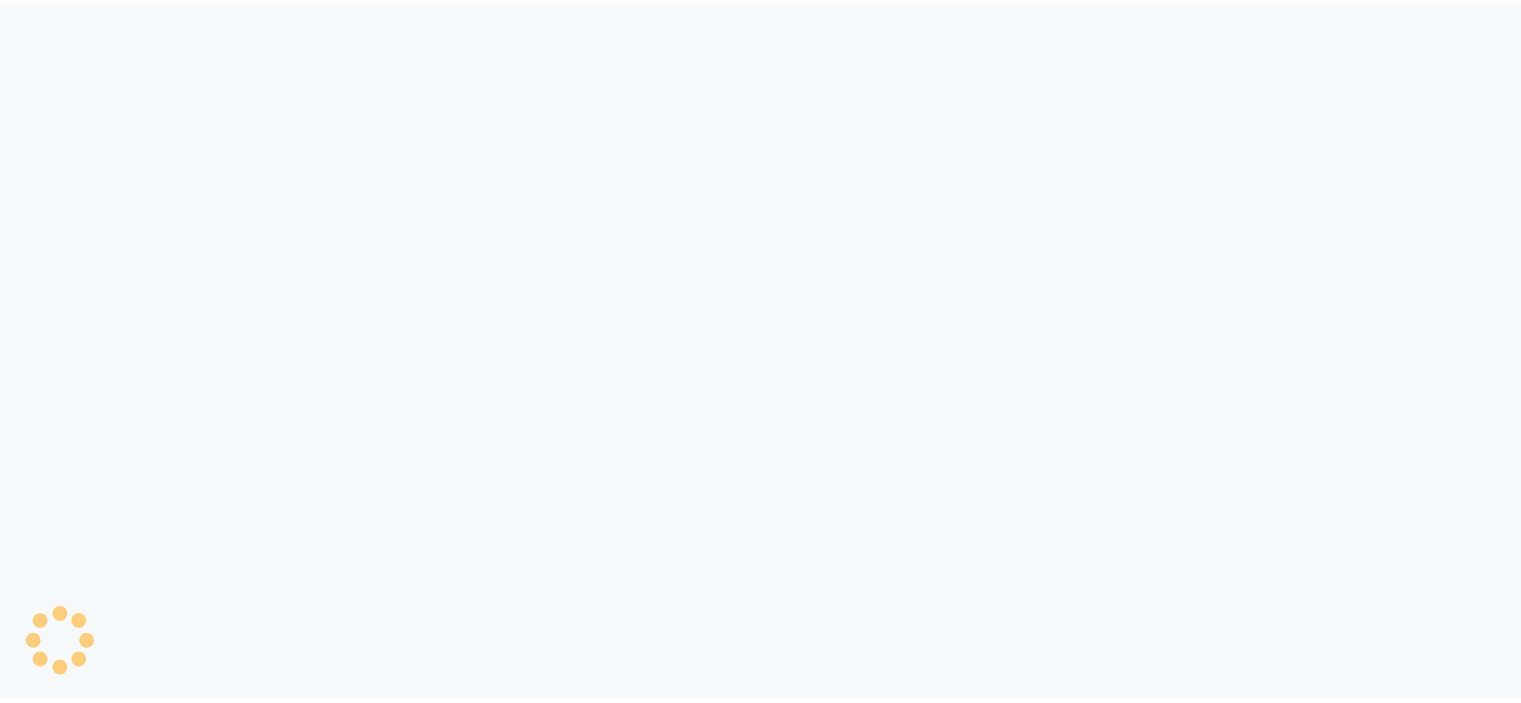 scroll, scrollTop: 0, scrollLeft: 0, axis: both 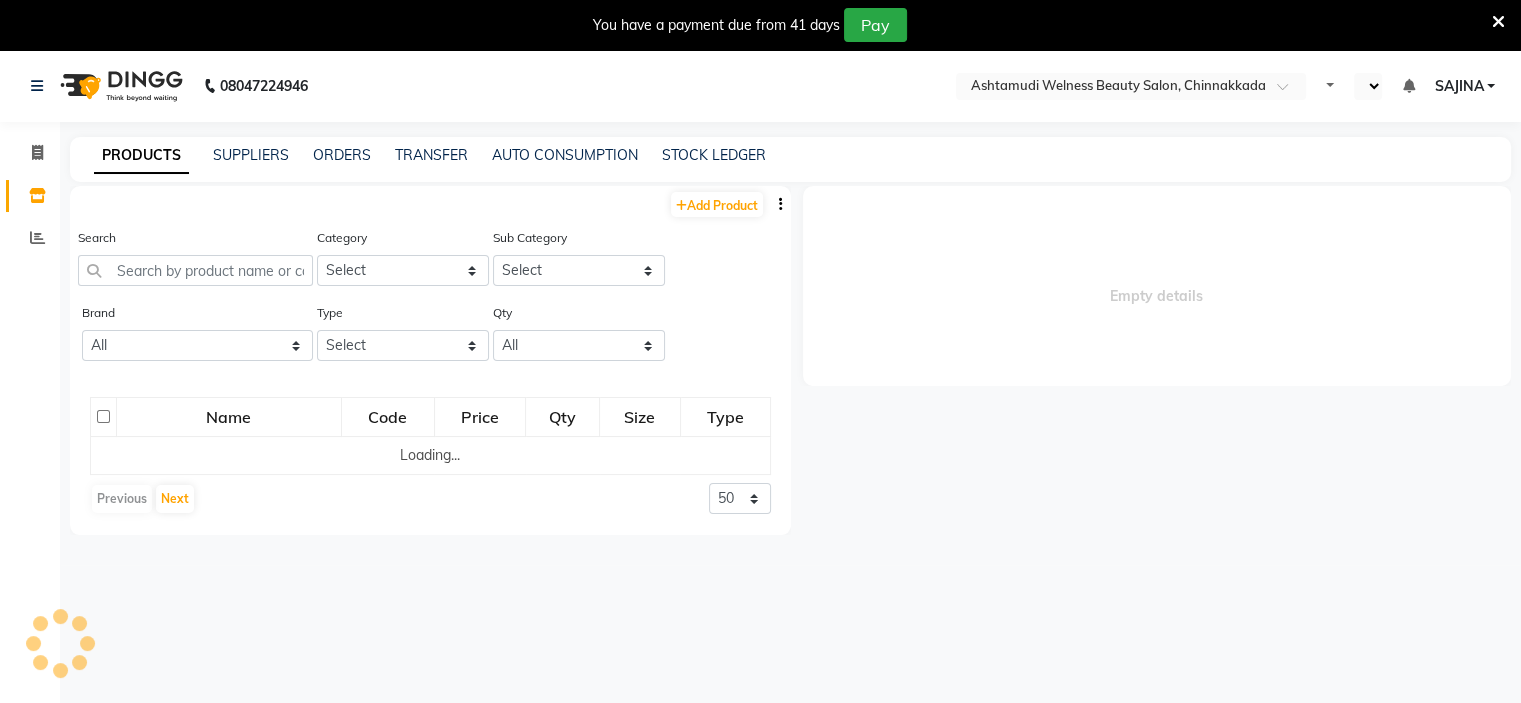 select on "en" 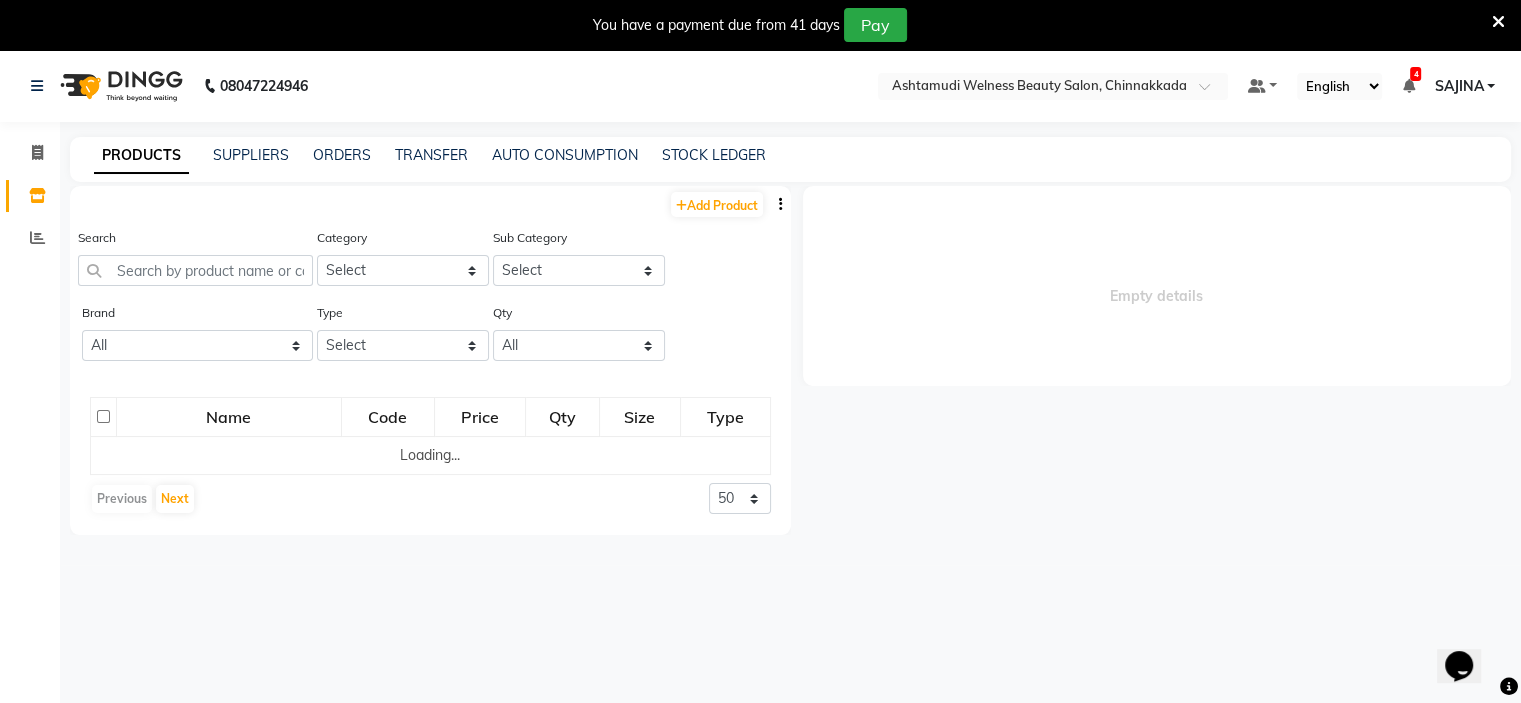 scroll, scrollTop: 0, scrollLeft: 0, axis: both 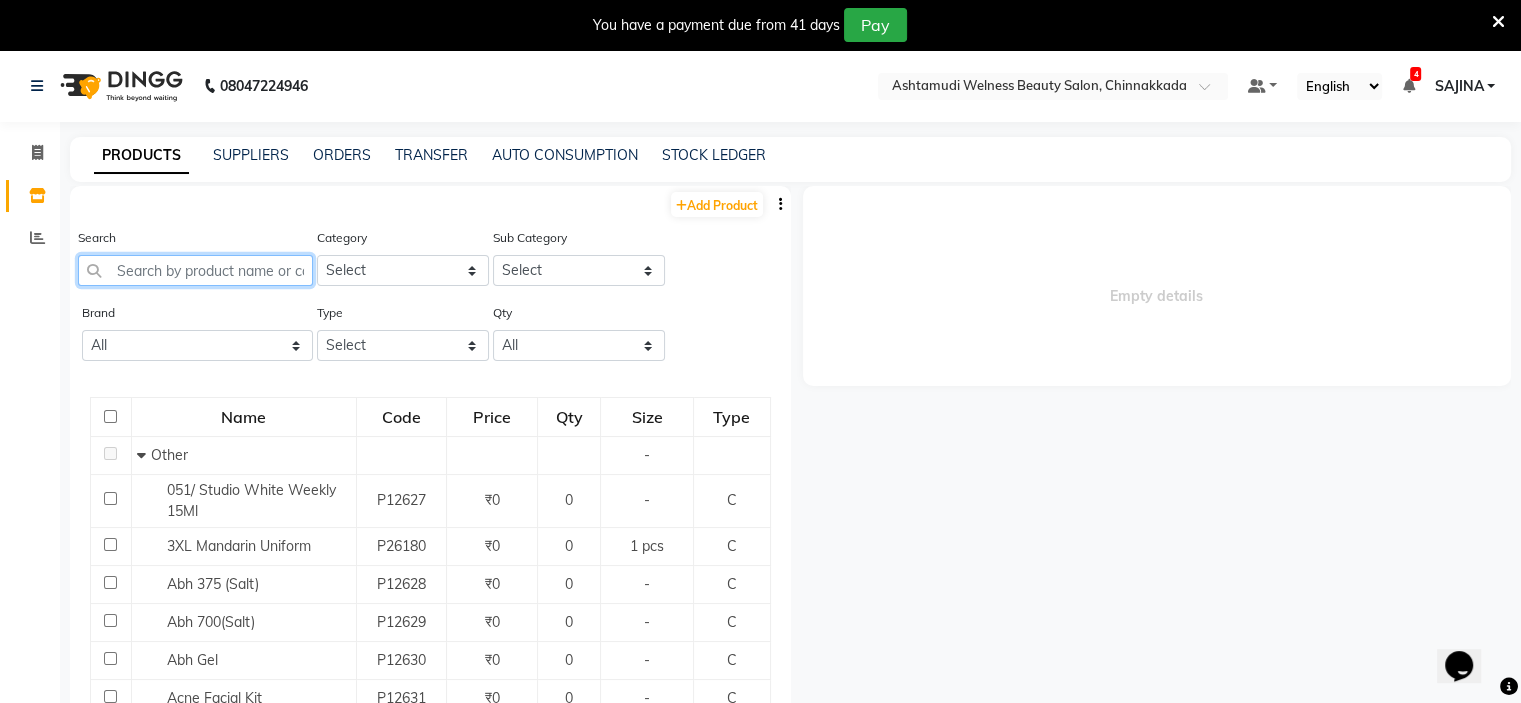 click 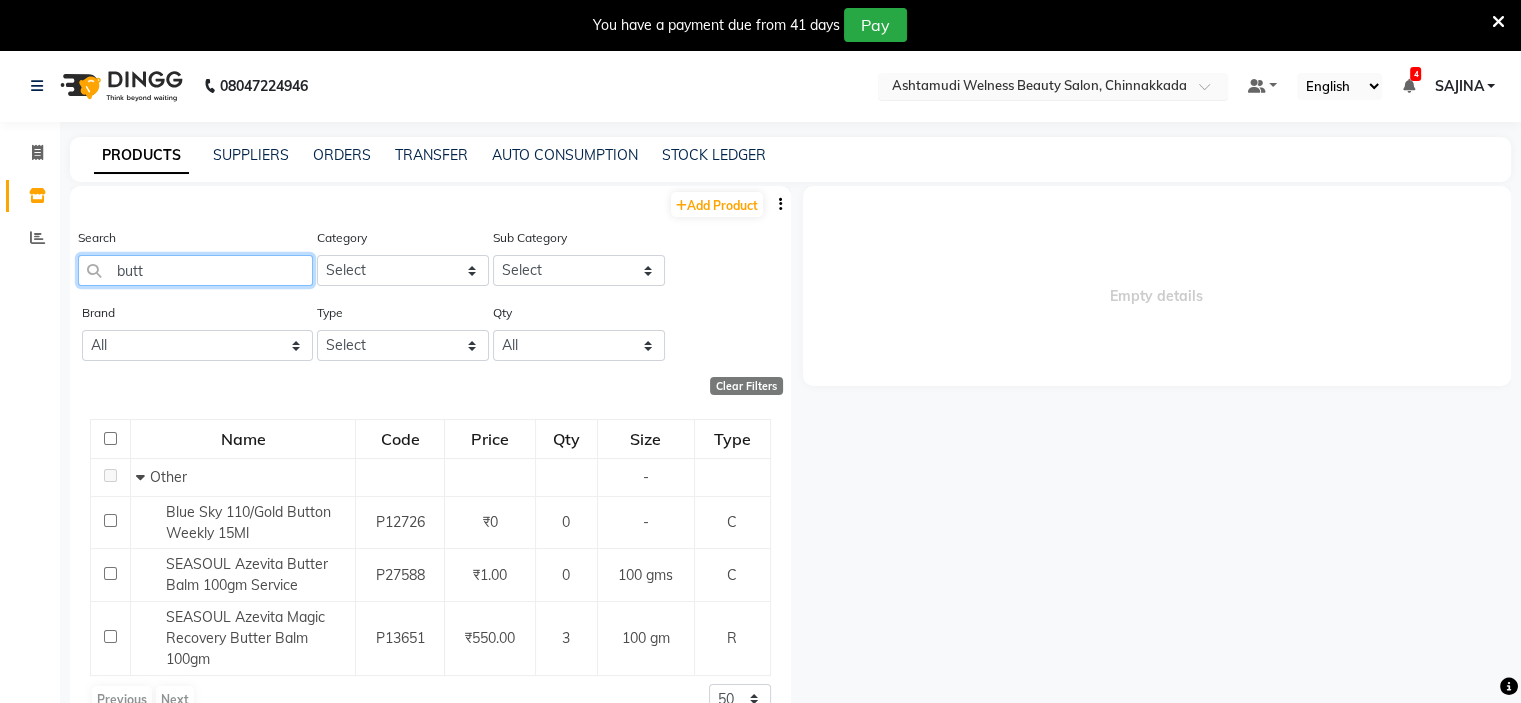 type on "butt" 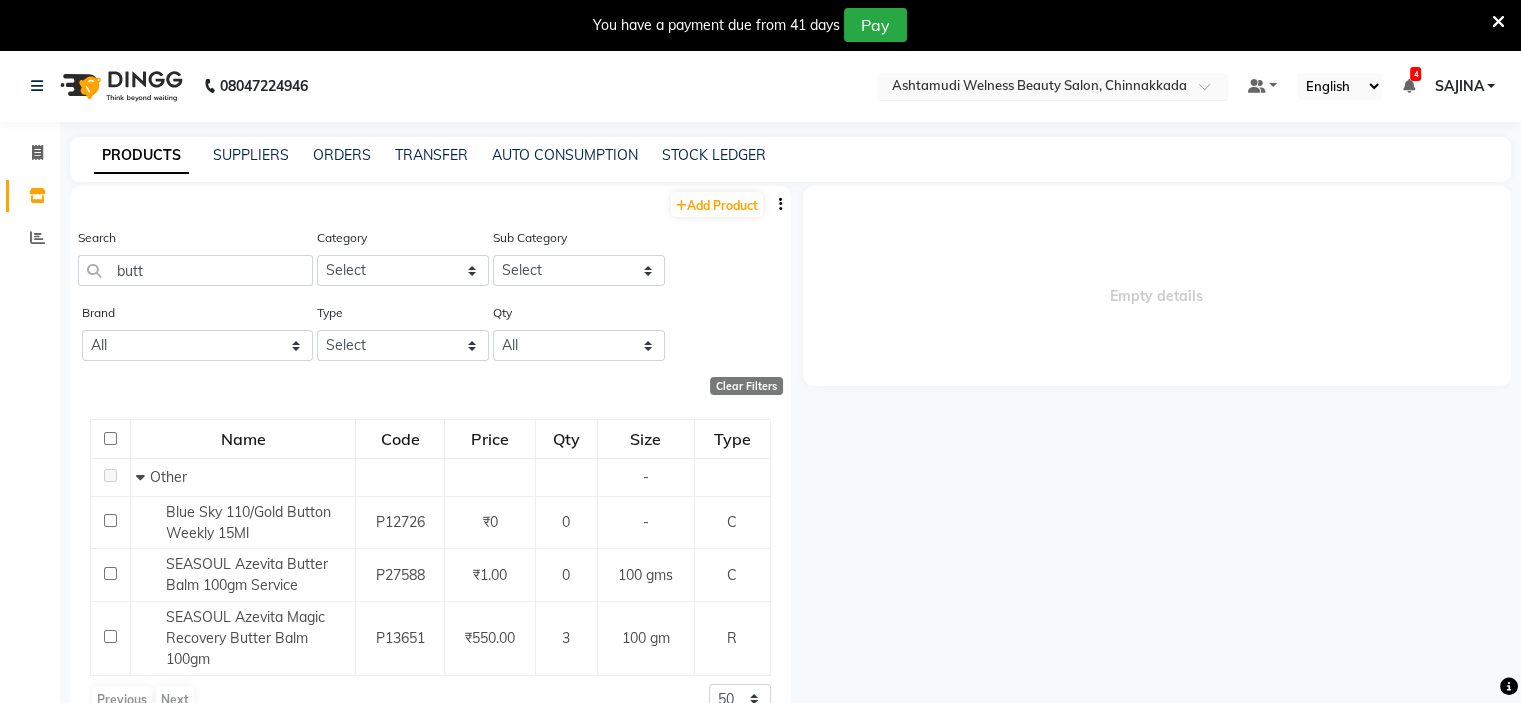 click at bounding box center [1053, 88] 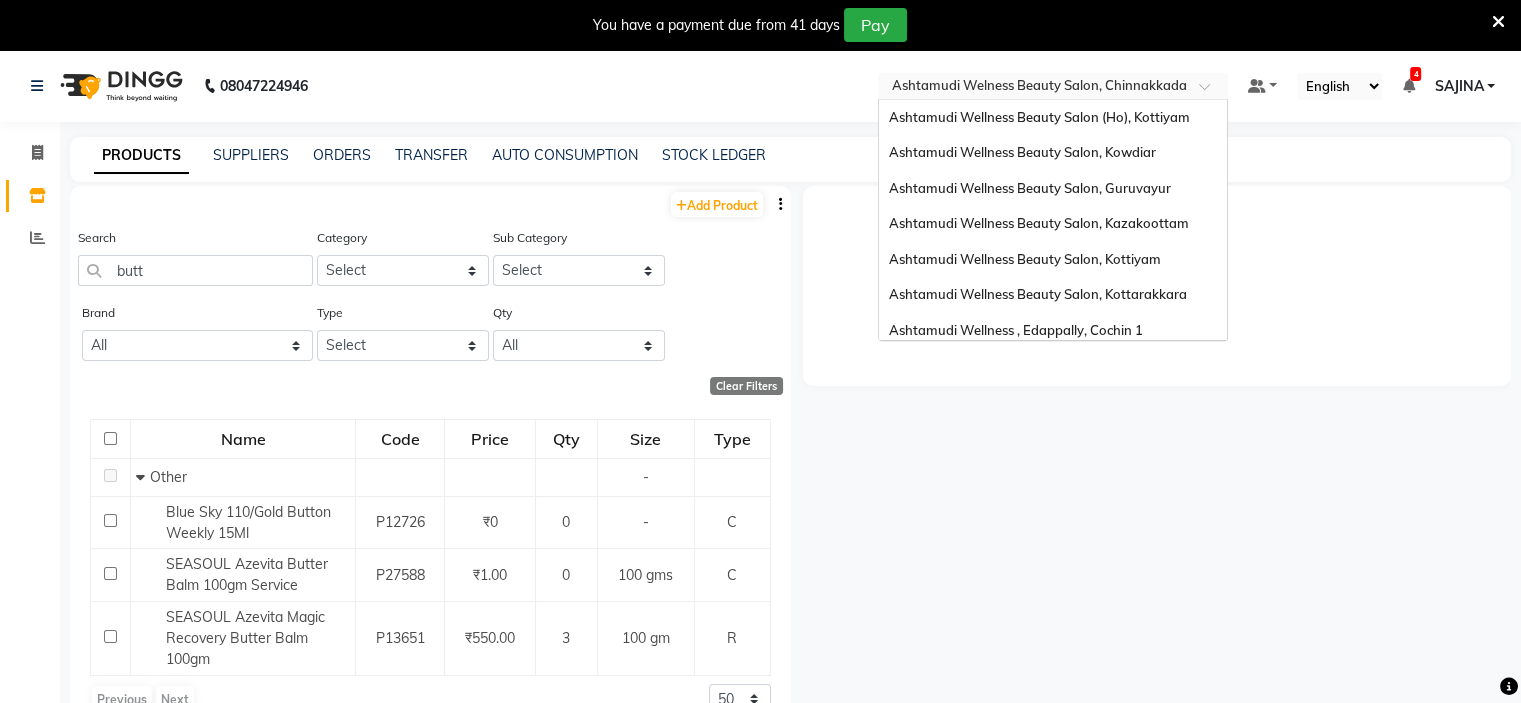 scroll, scrollTop: 312, scrollLeft: 0, axis: vertical 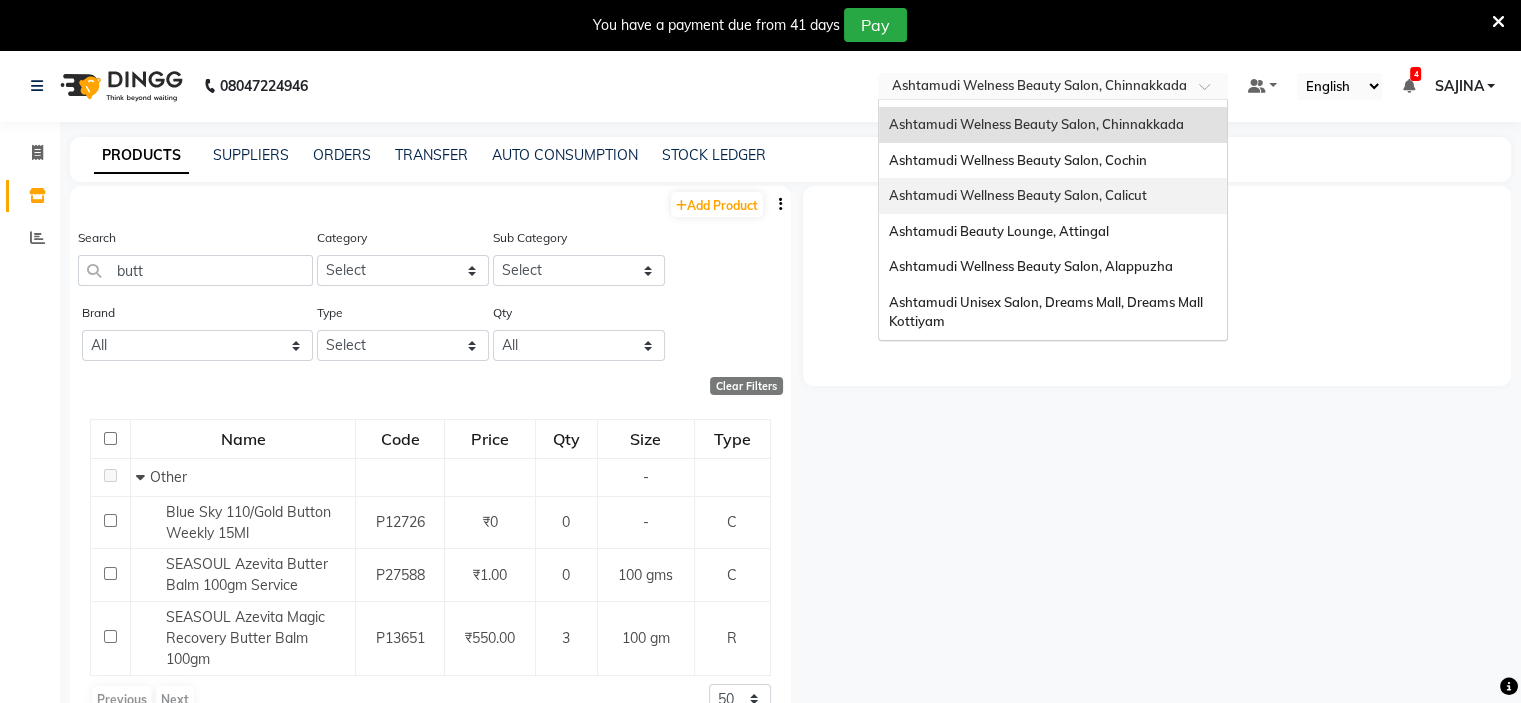 click on "Ashtamudi Wellness Beauty Salon, Calicut" at bounding box center [1053, 196] 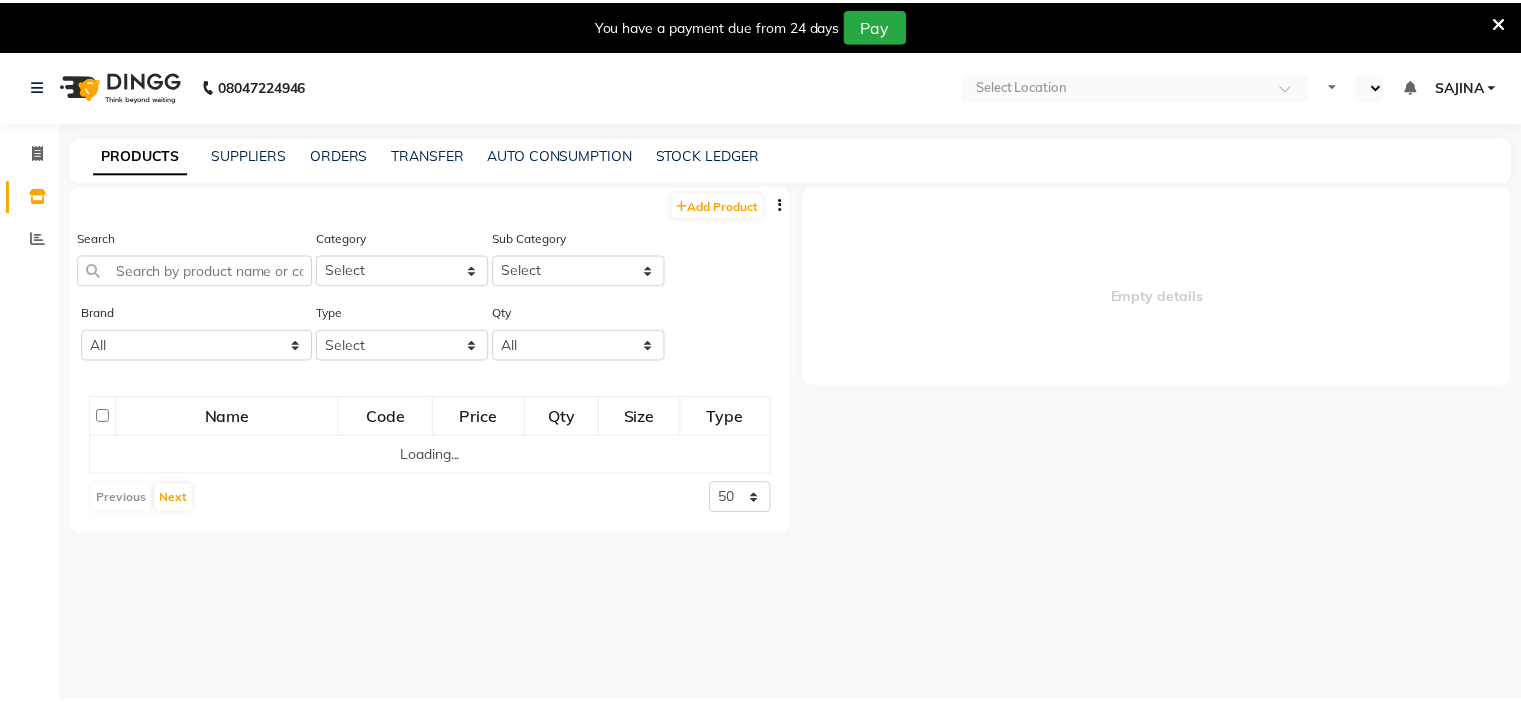 scroll, scrollTop: 0, scrollLeft: 0, axis: both 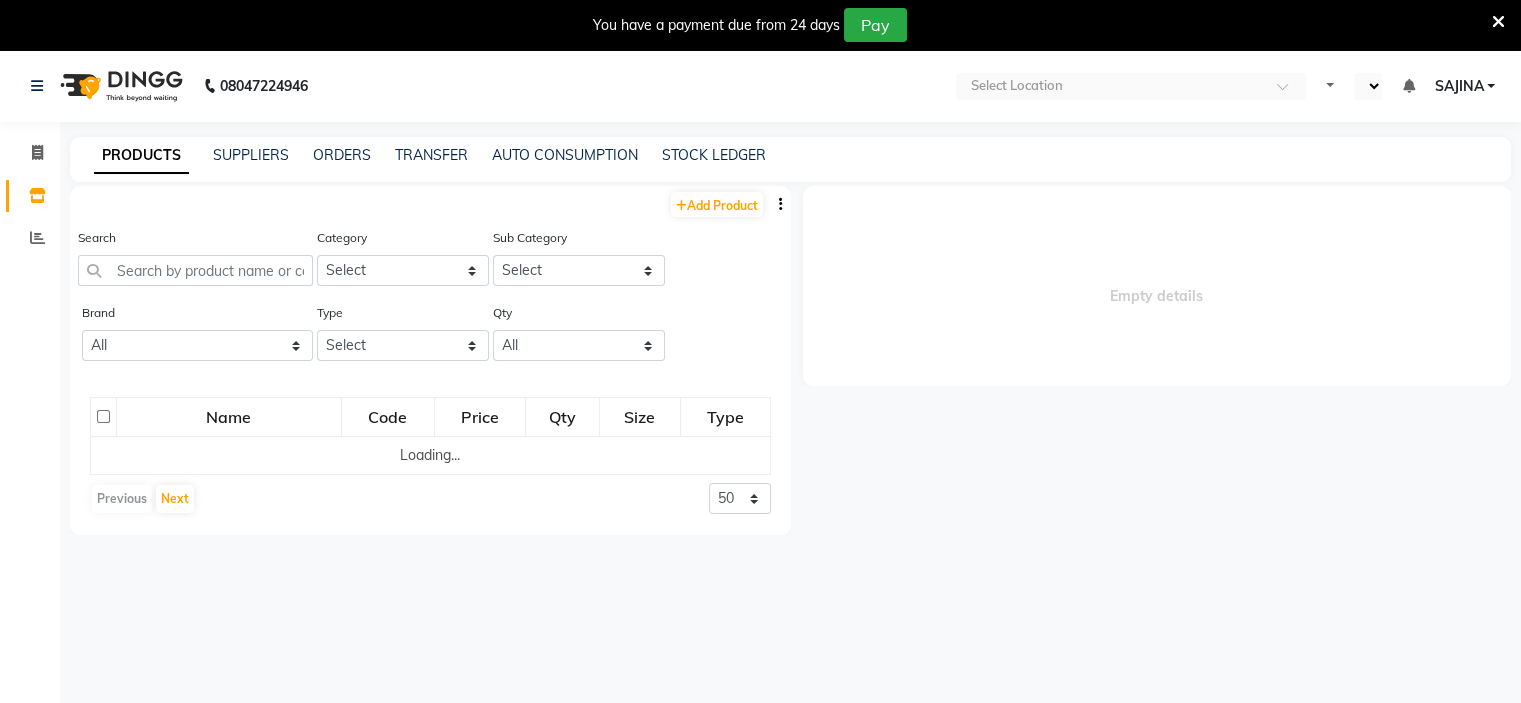 select on "en" 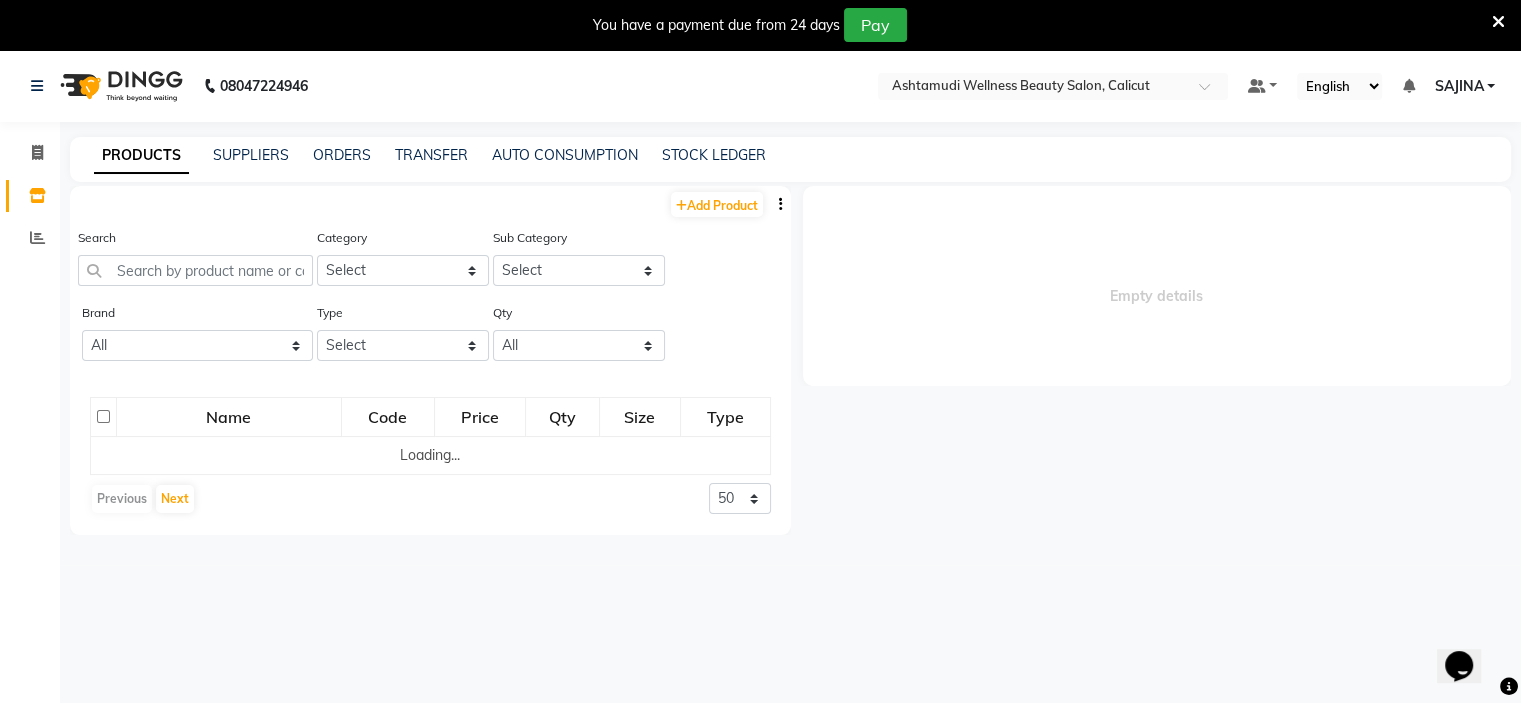 scroll, scrollTop: 0, scrollLeft: 0, axis: both 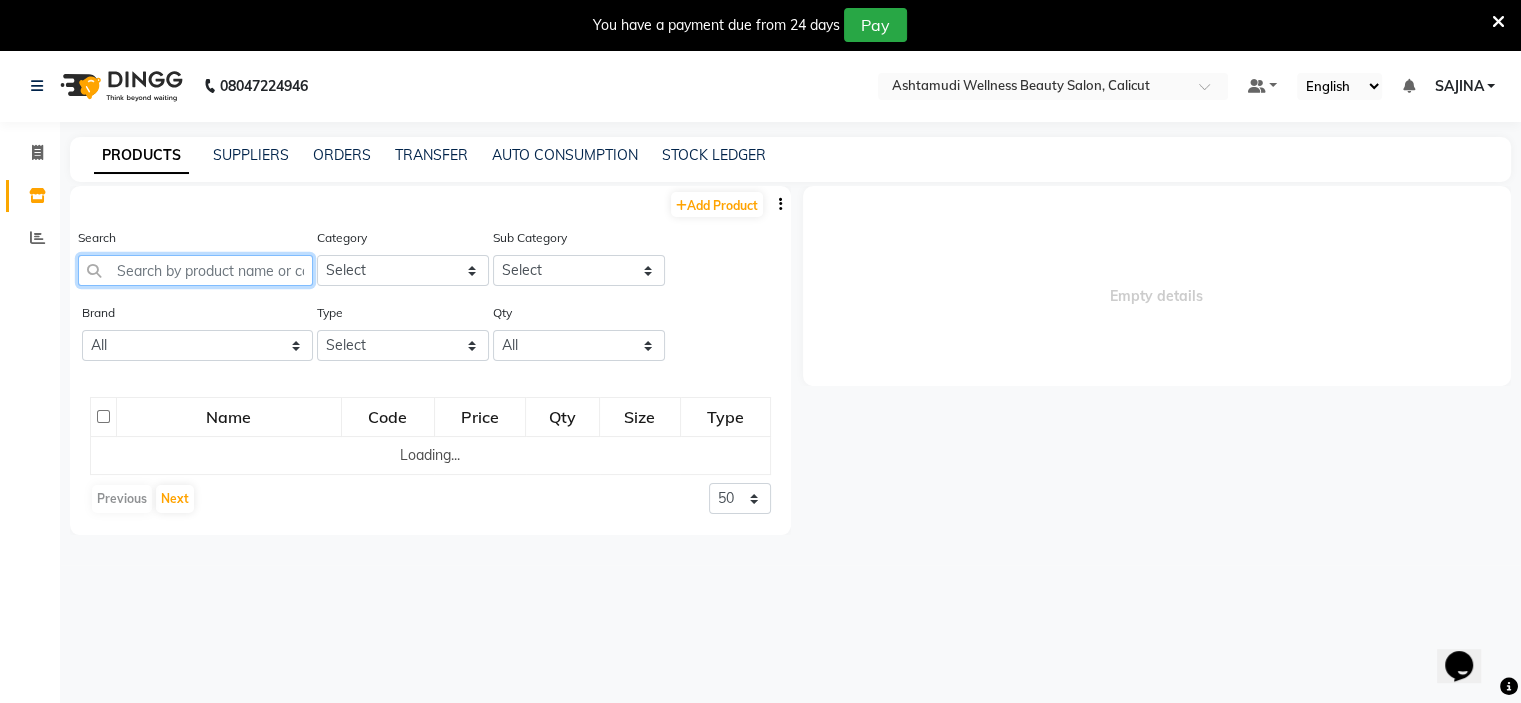 click 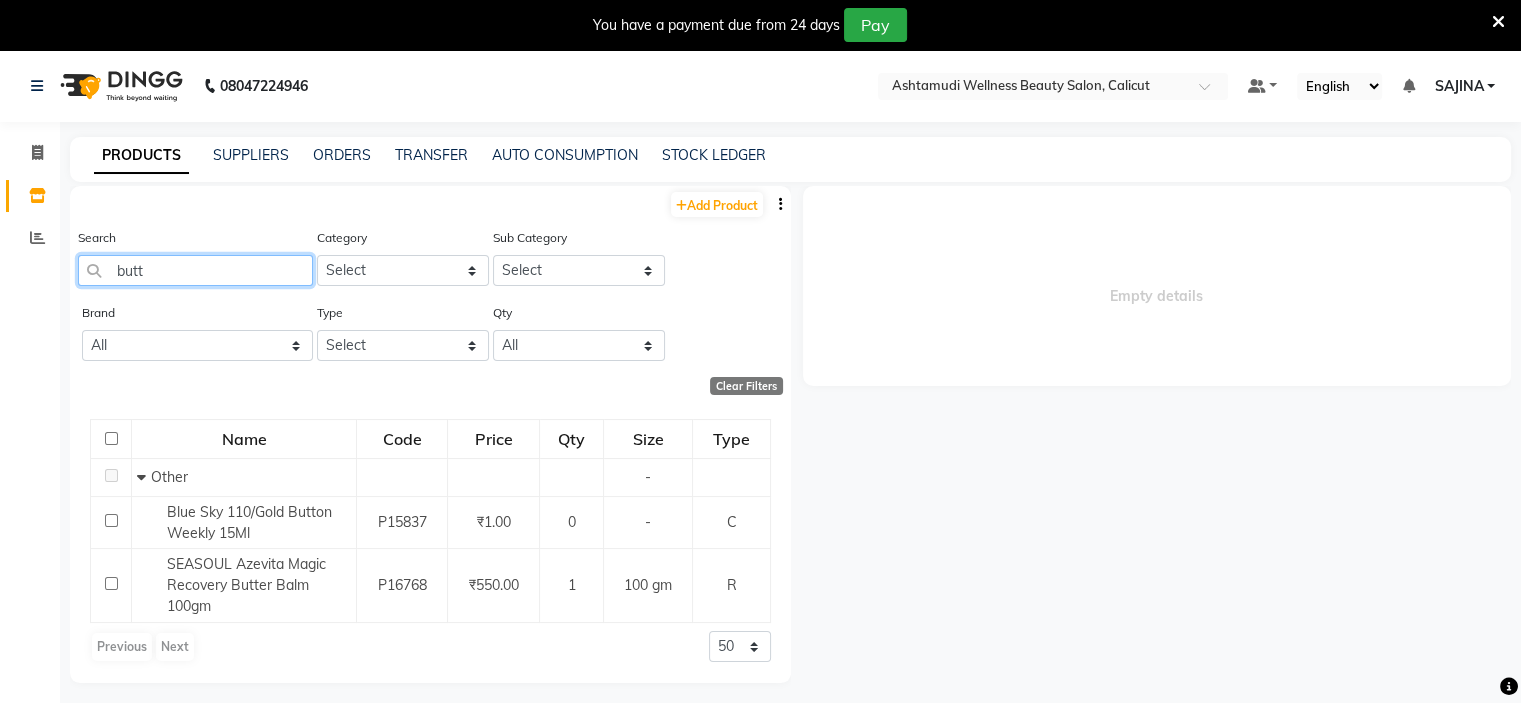 type on "butt" 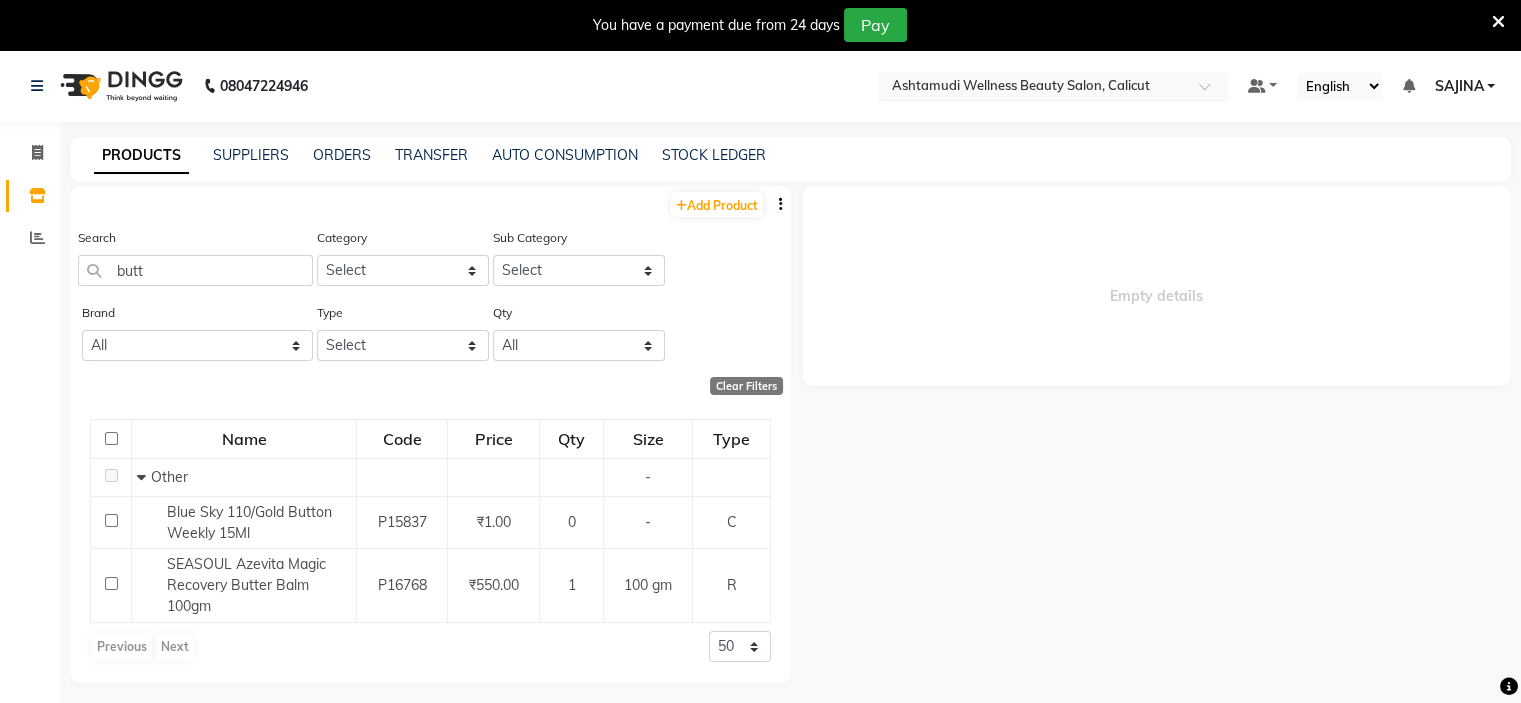 click at bounding box center [1033, 88] 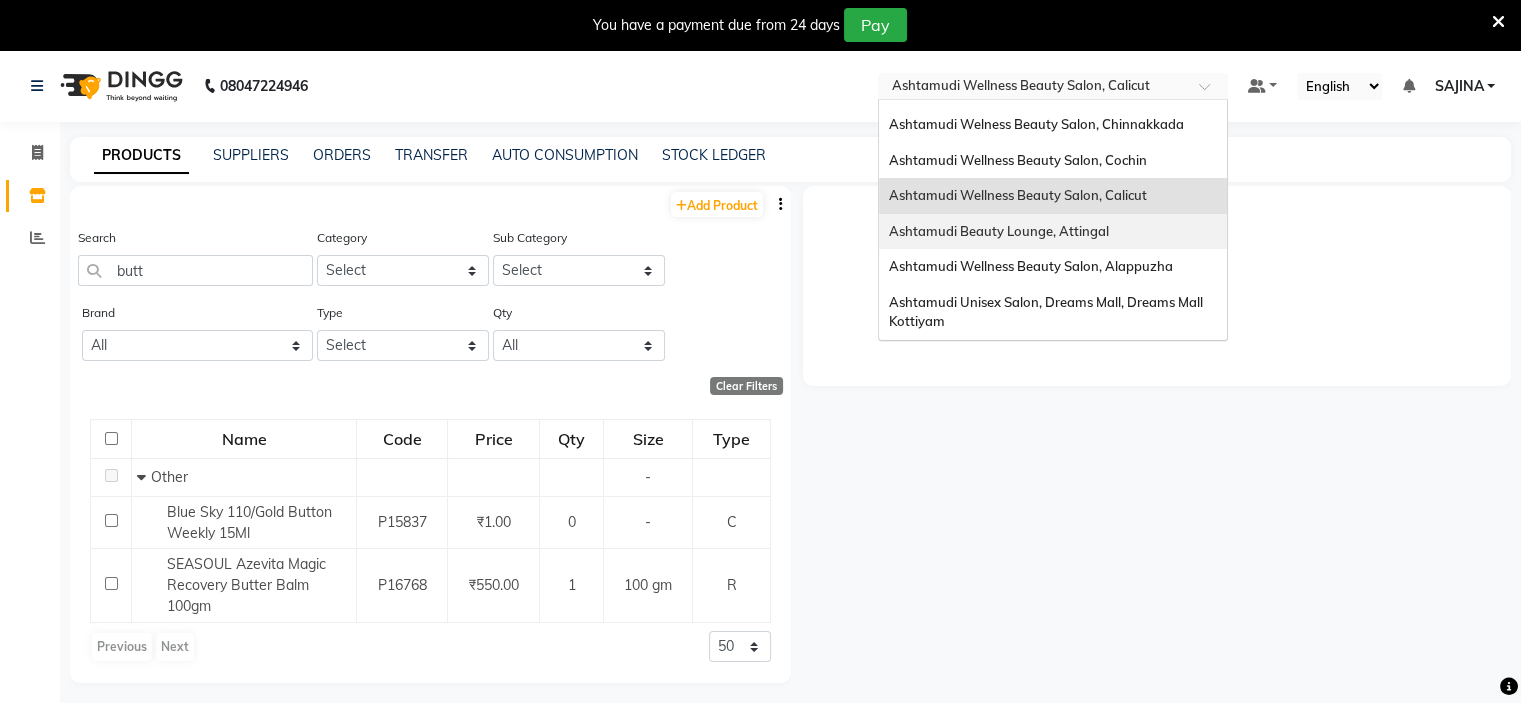 scroll, scrollTop: 212, scrollLeft: 0, axis: vertical 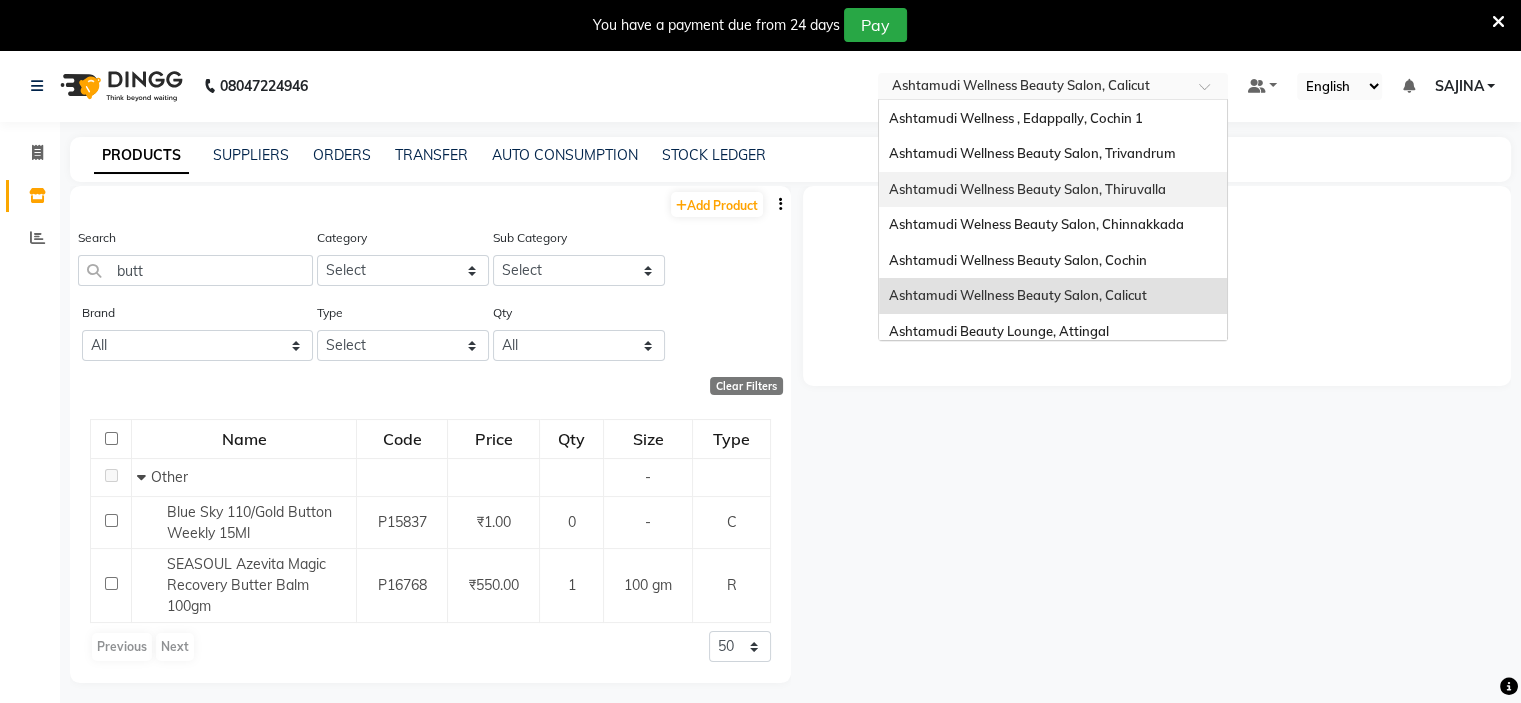 click on "Ashtamudi Wellness Beauty Salon, Thiruvalla" at bounding box center (1053, 190) 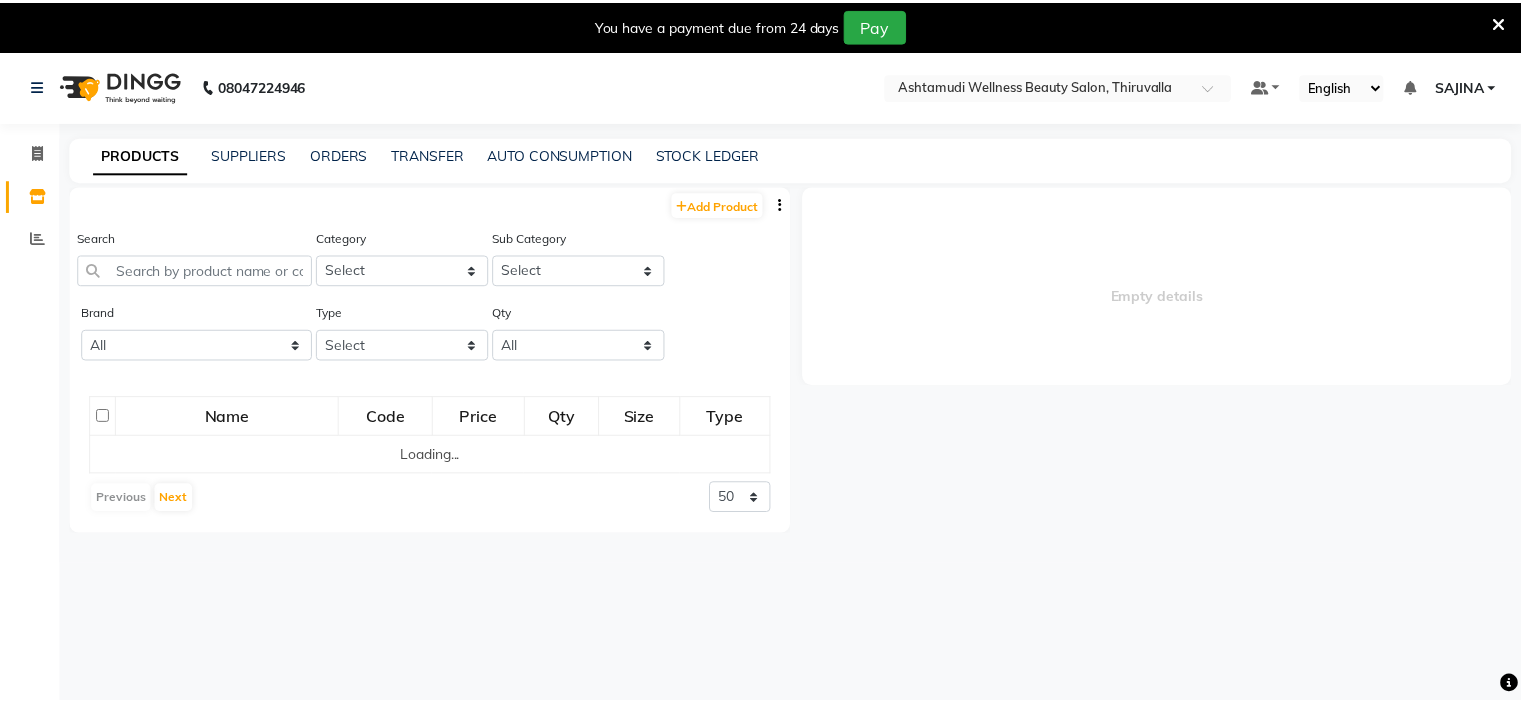scroll, scrollTop: 0, scrollLeft: 0, axis: both 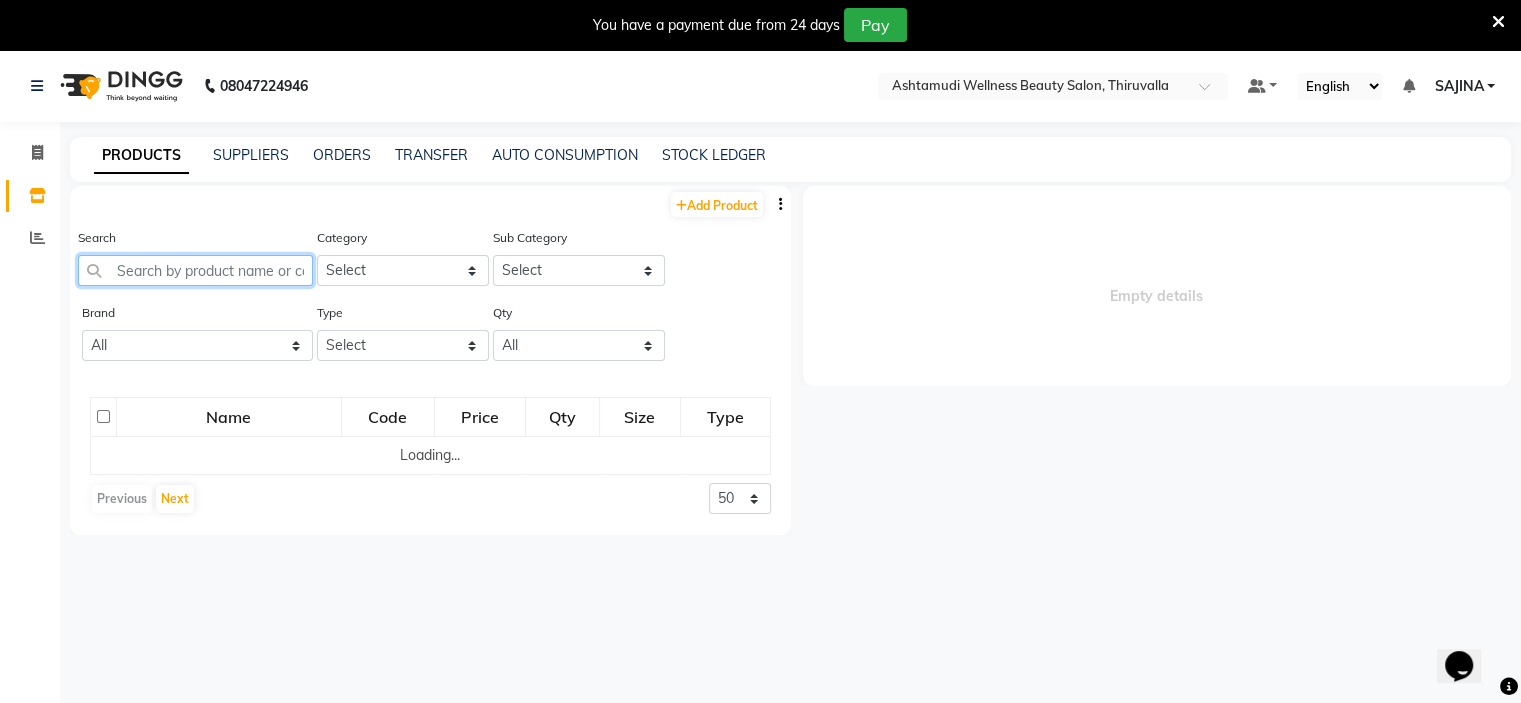 click 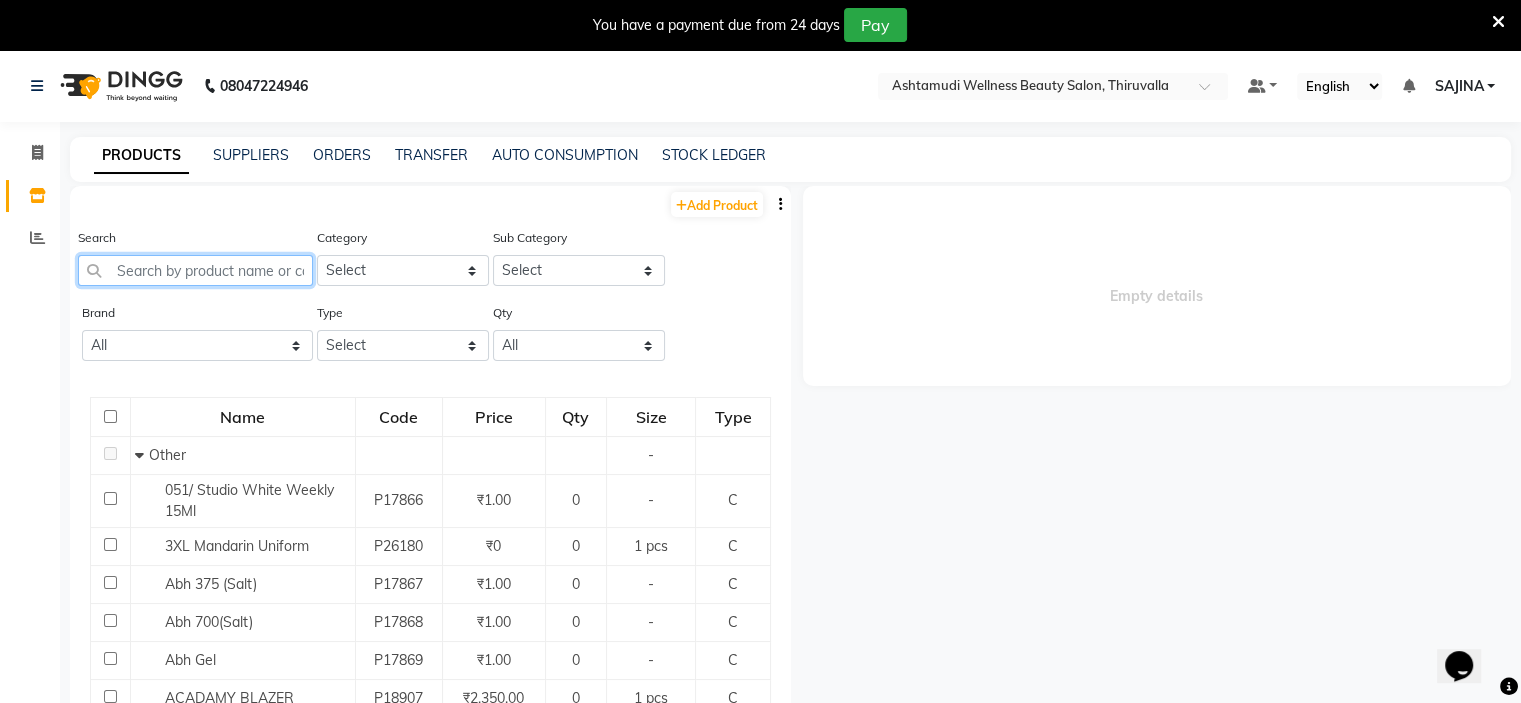 type on "e" 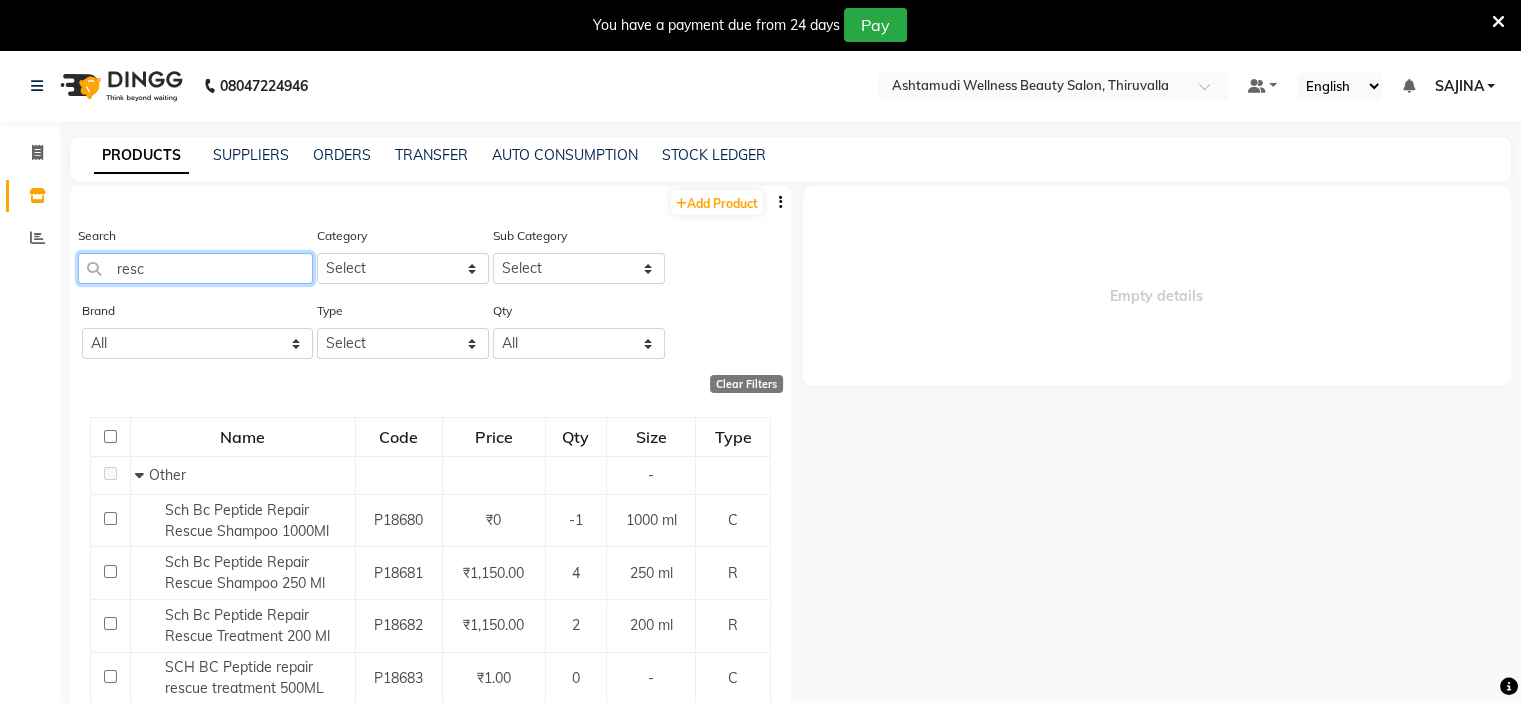 scroll, scrollTop: 0, scrollLeft: 0, axis: both 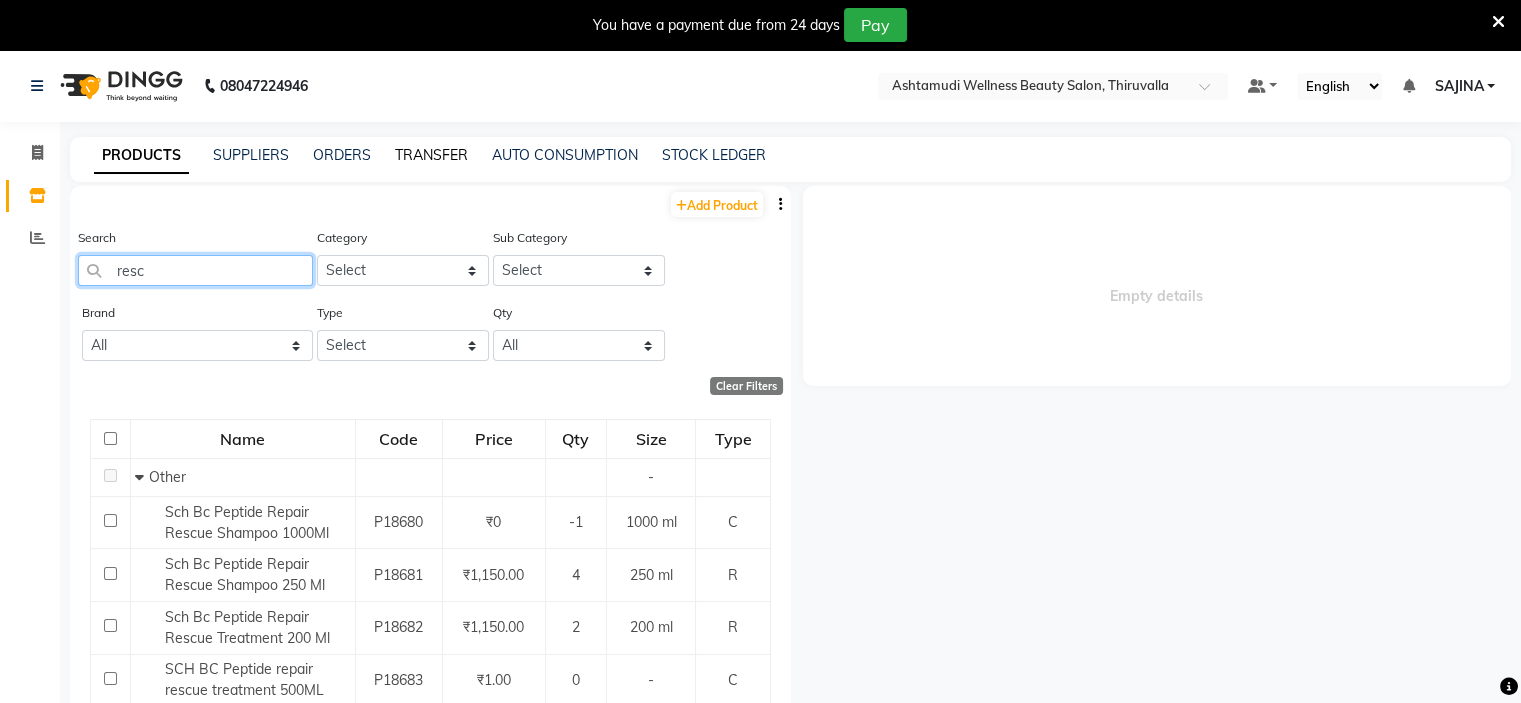 type on "resc" 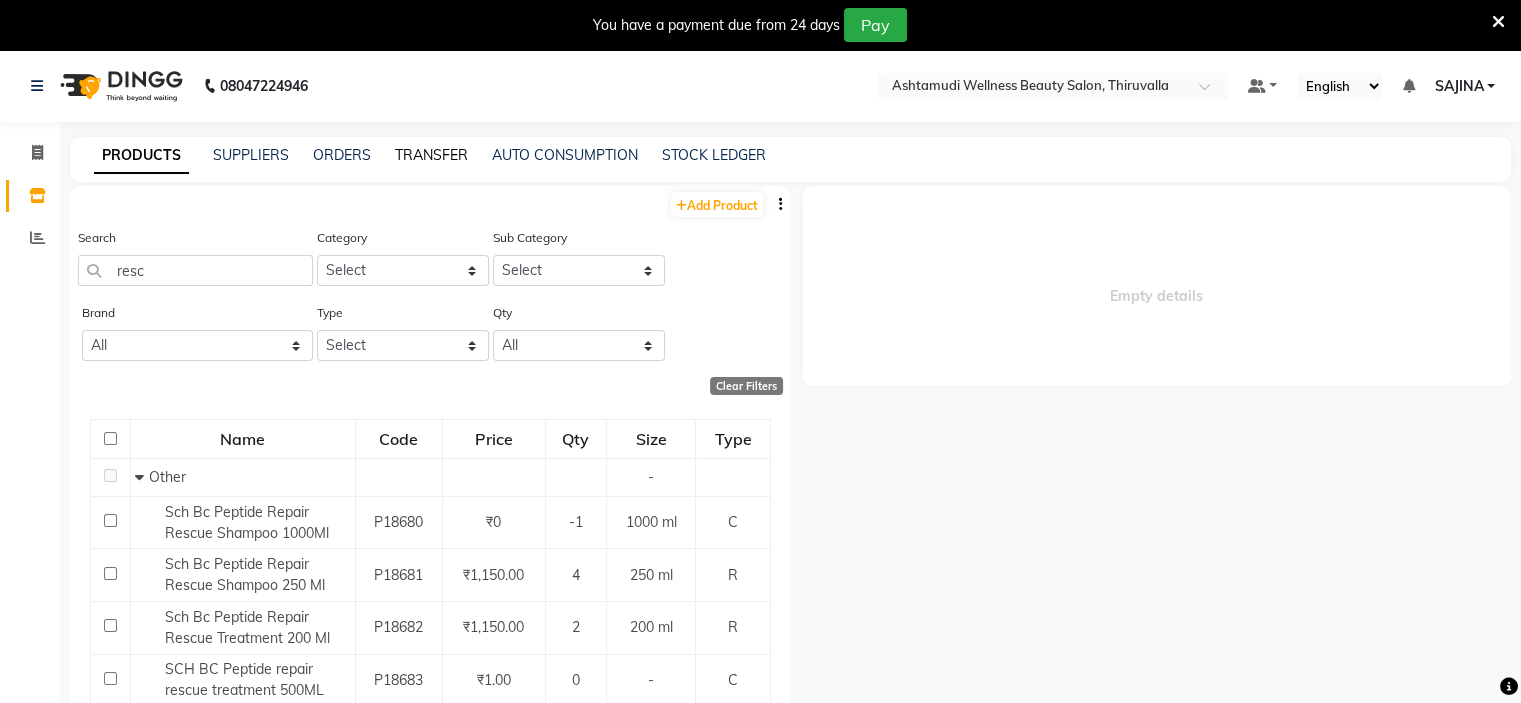 click on "TRANSFER" 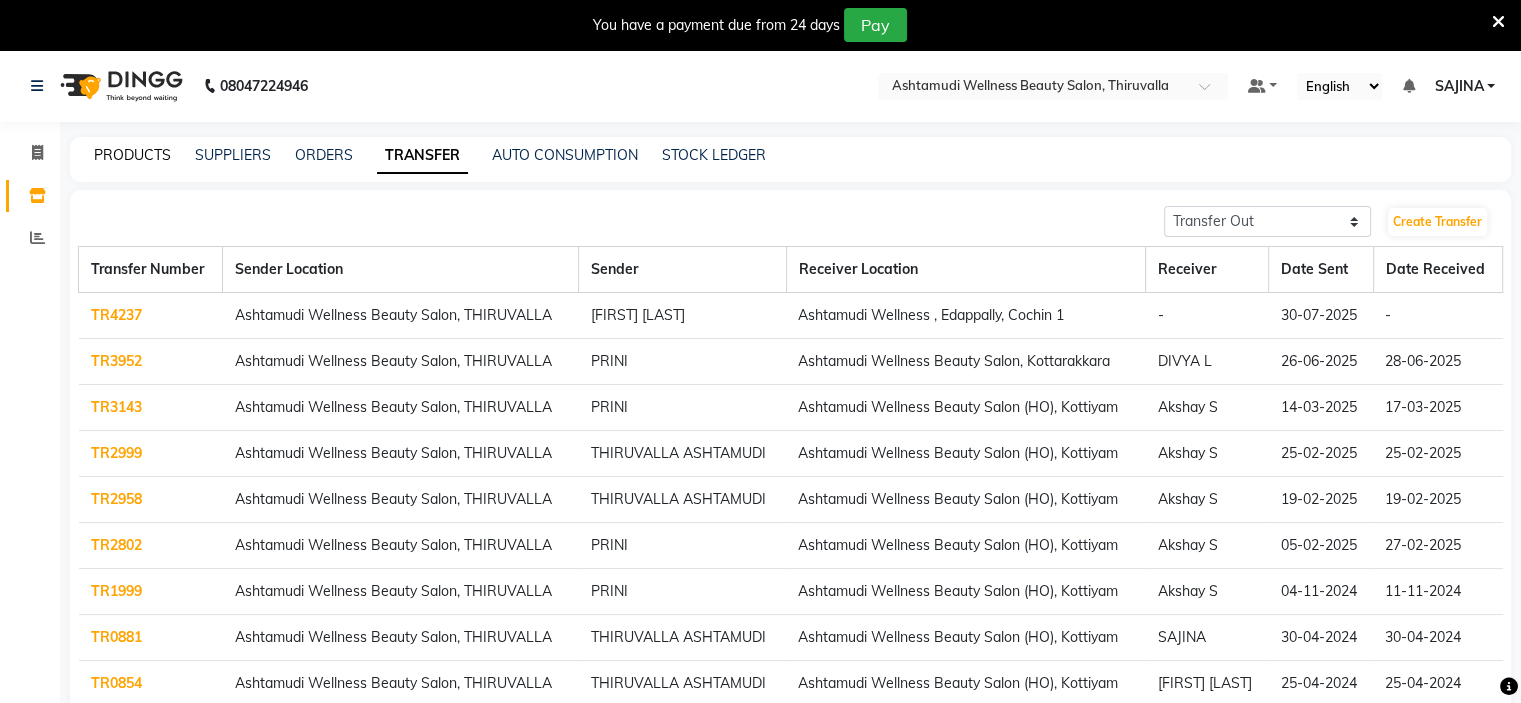 click on "PRODUCTS" 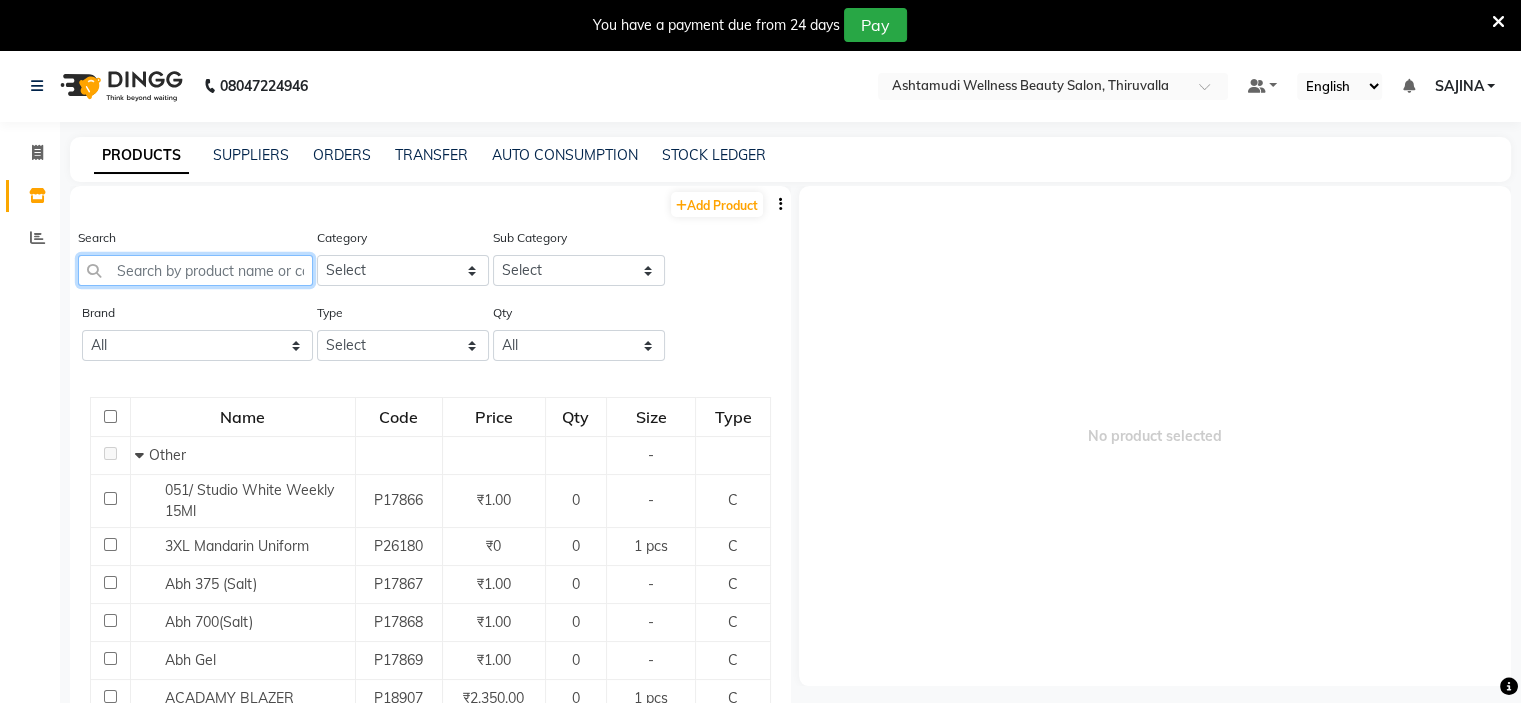 click 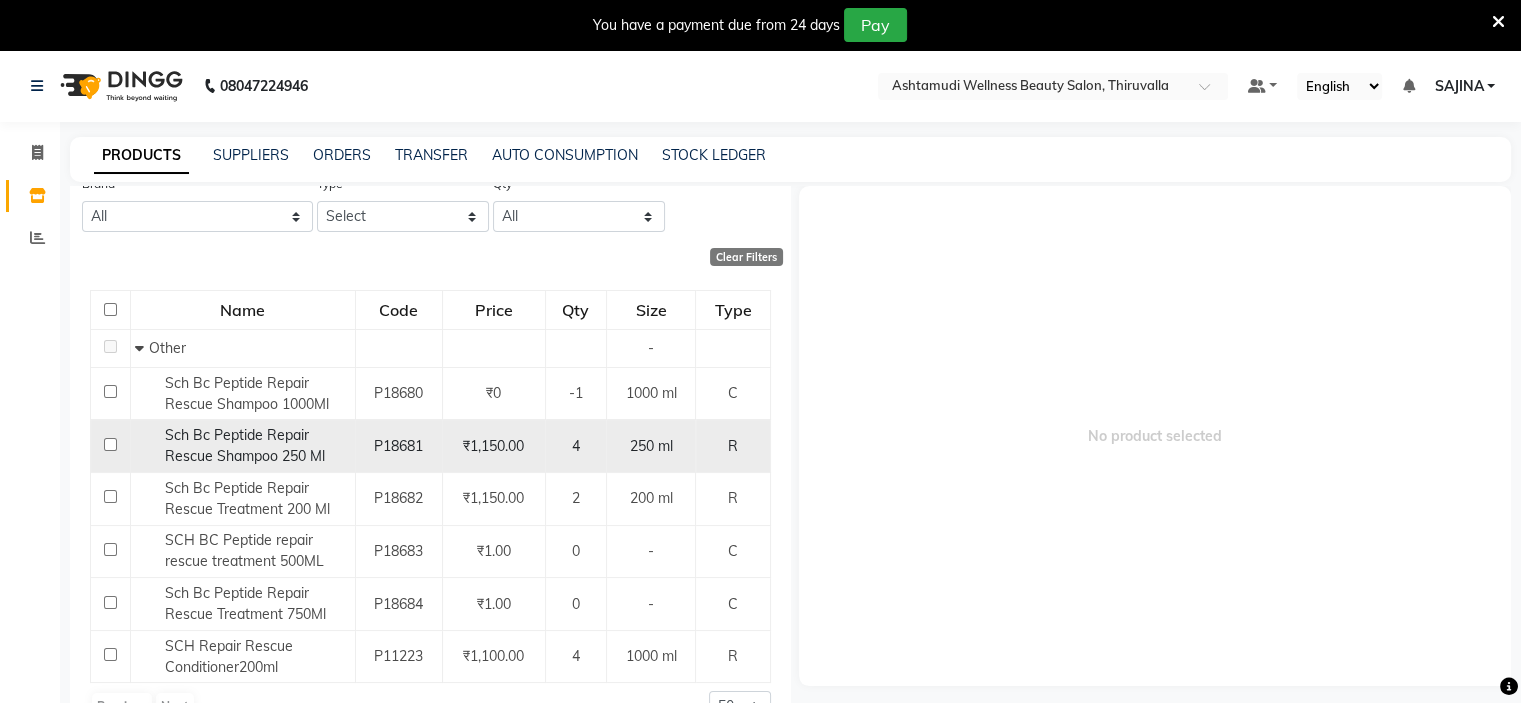 scroll, scrollTop: 136, scrollLeft: 0, axis: vertical 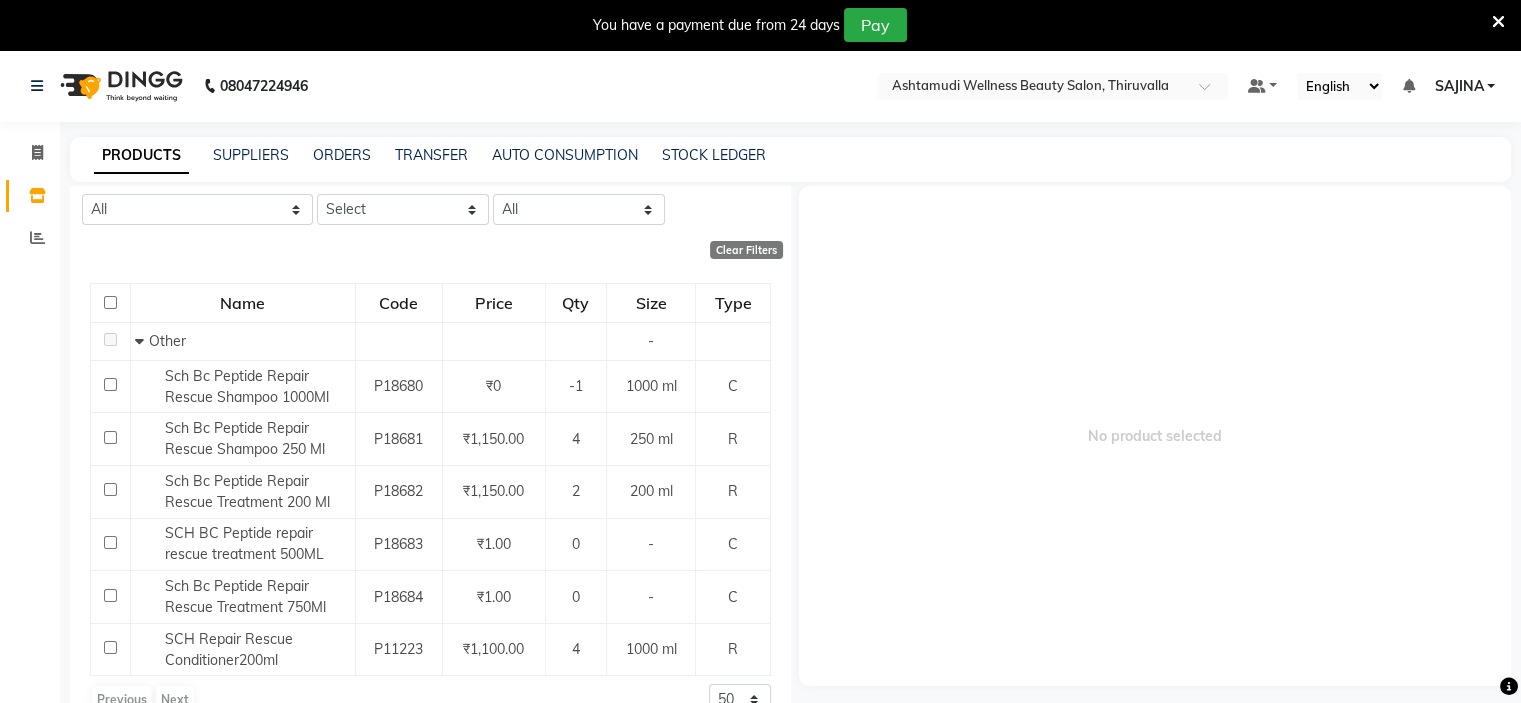 type on "resc" 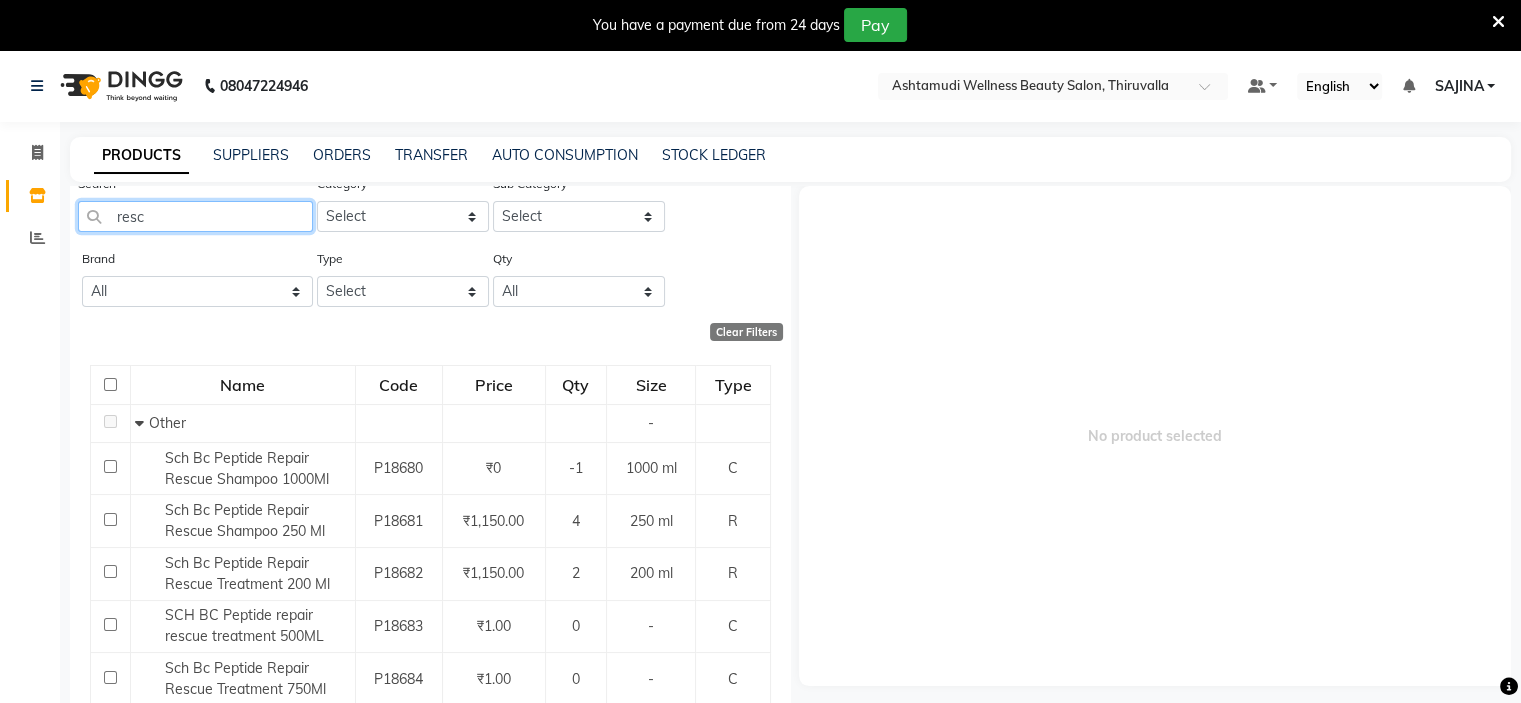 scroll, scrollTop: 0, scrollLeft: 0, axis: both 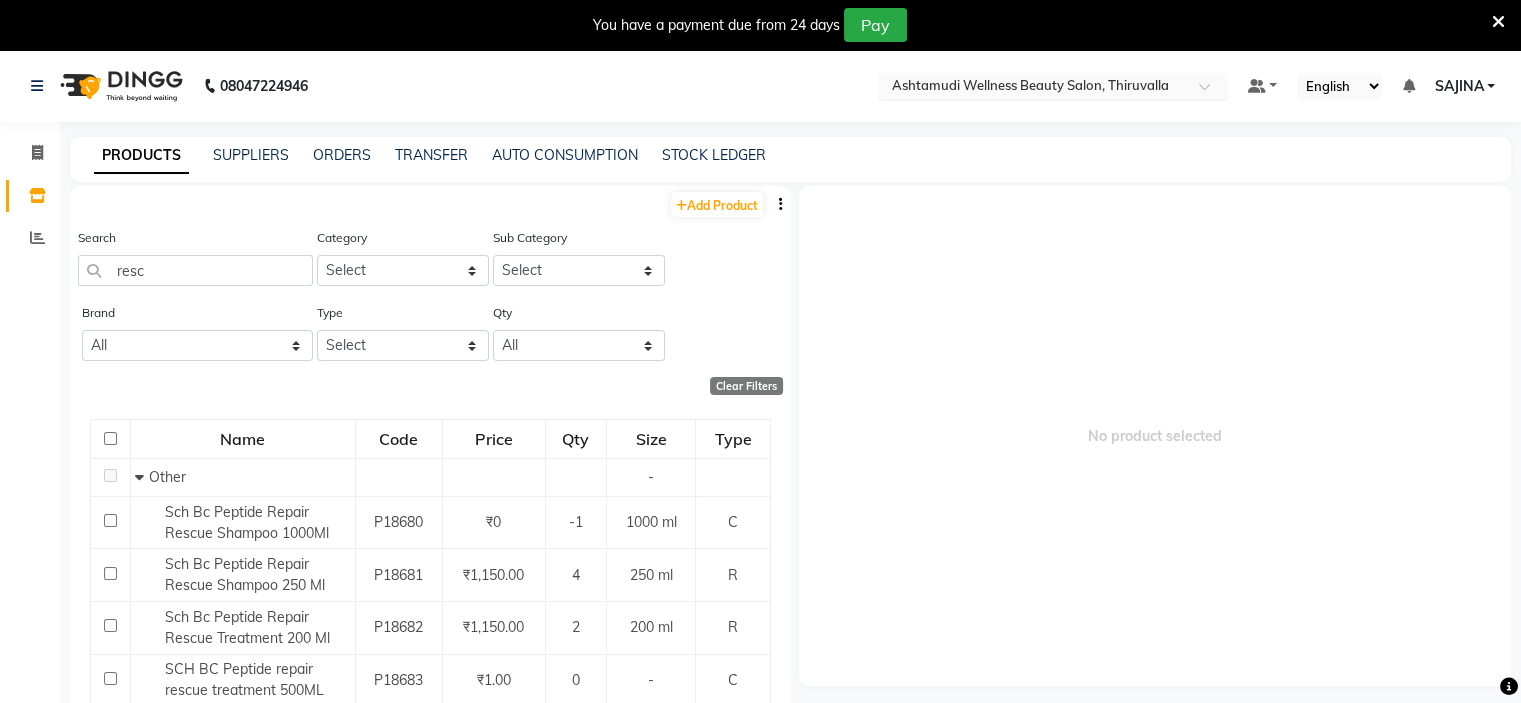 click on "Select Location × Ashtamudi Wellness Beauty Salon, Thiruvalla" at bounding box center [1053, 86] 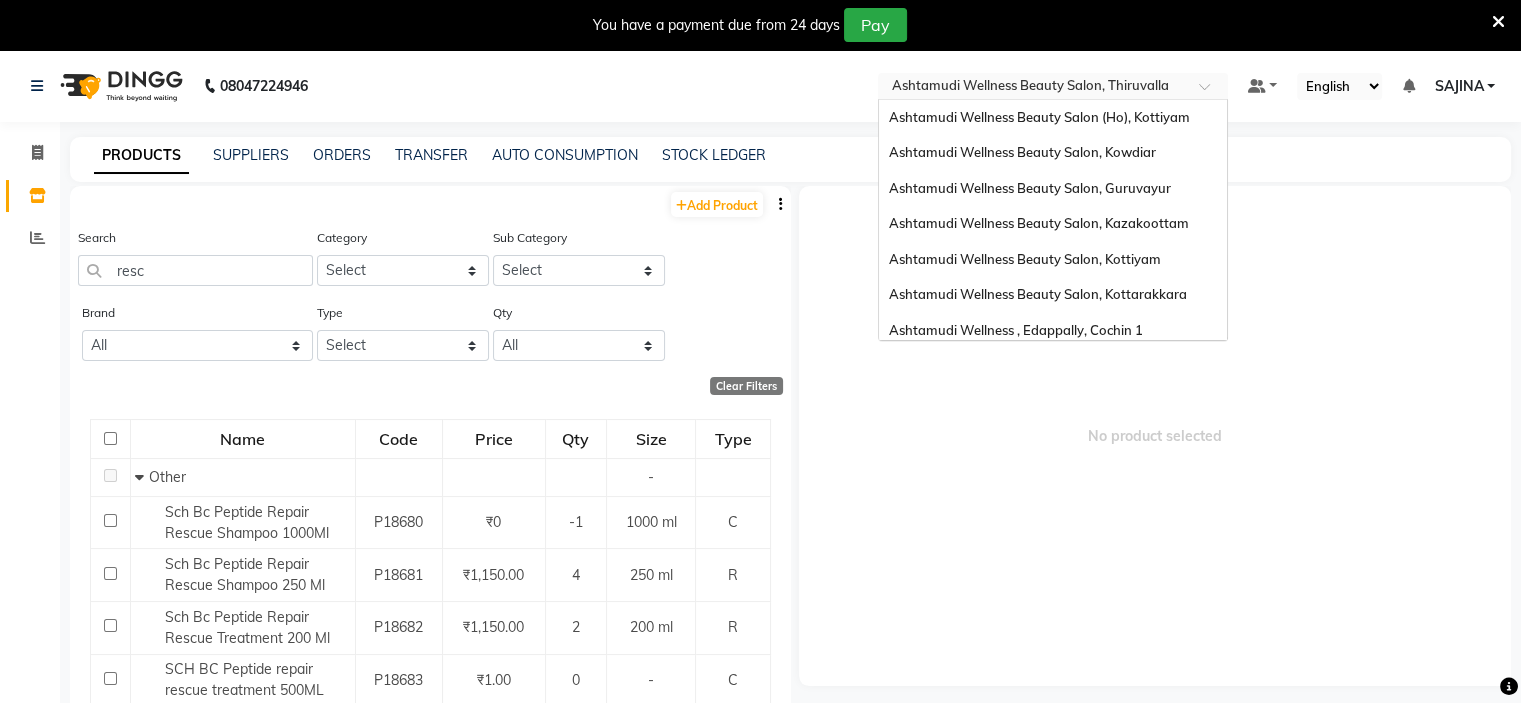 scroll, scrollTop: 284, scrollLeft: 0, axis: vertical 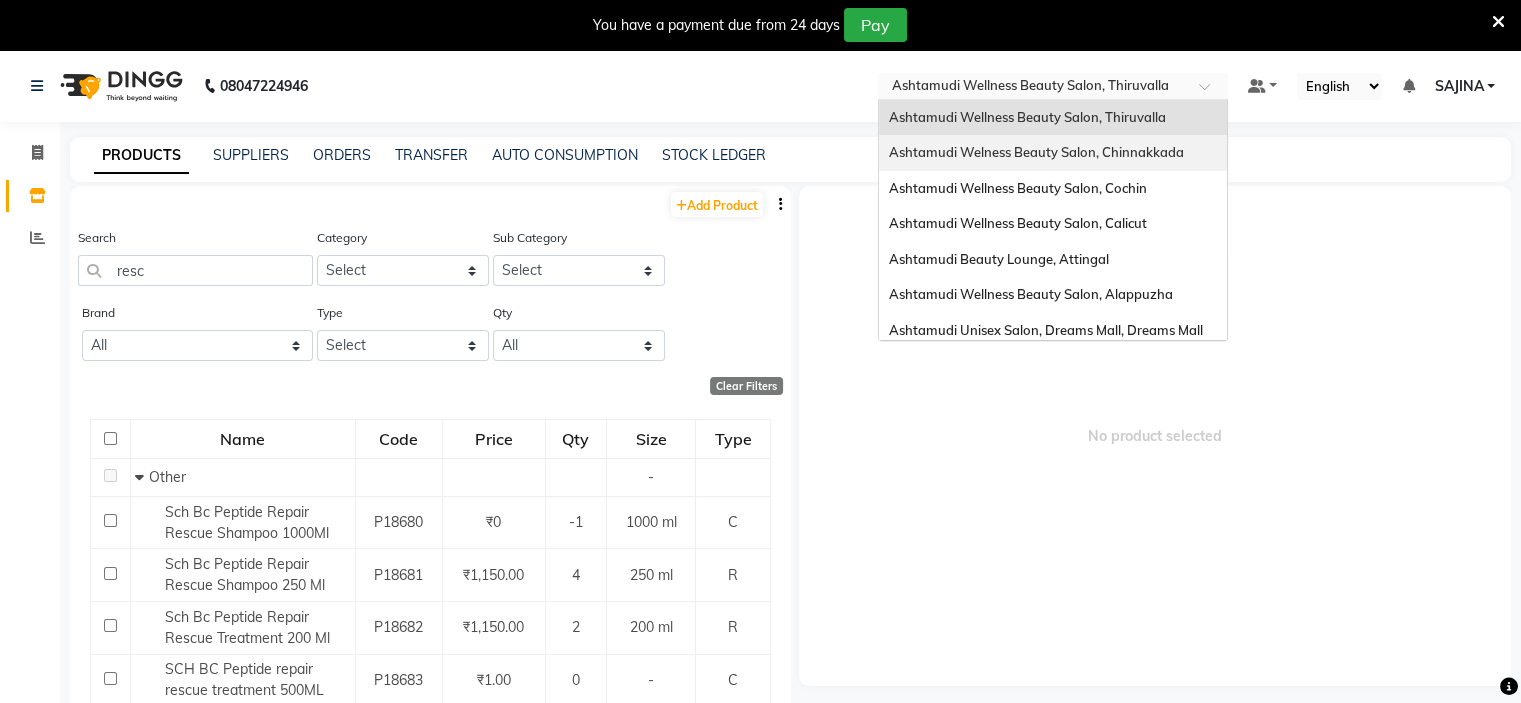 click on "Ashtamudi Welness Beauty Salon, Chinnakkada" at bounding box center (1053, 153) 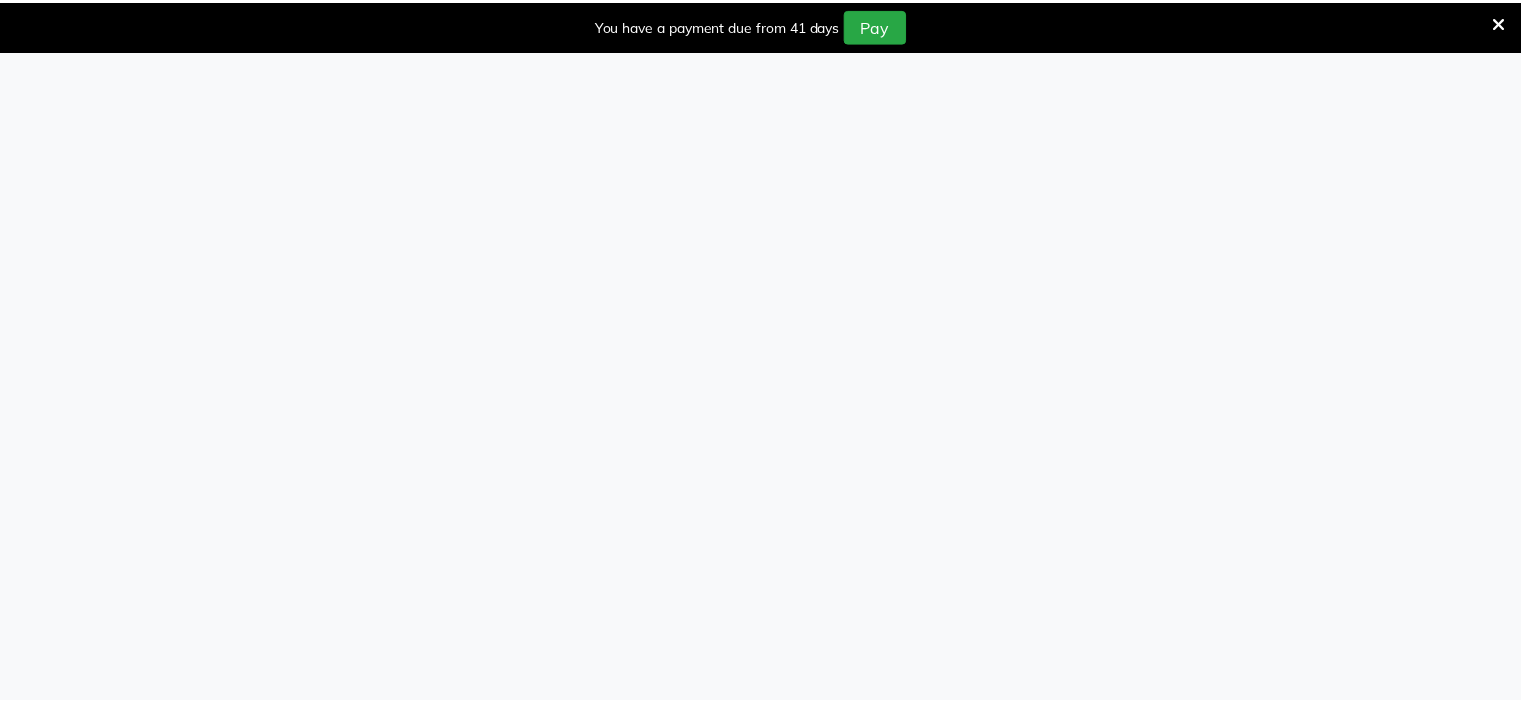 scroll, scrollTop: 0, scrollLeft: 0, axis: both 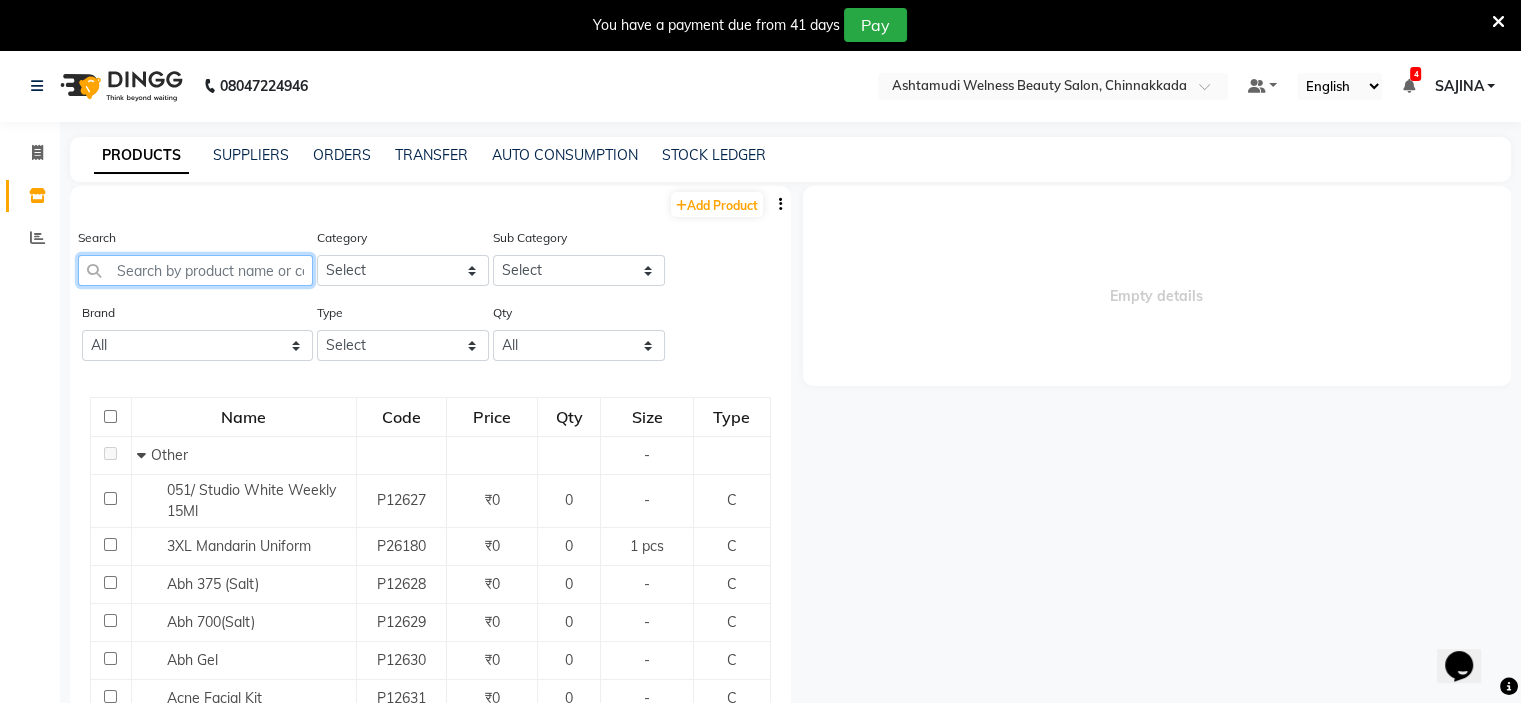 click 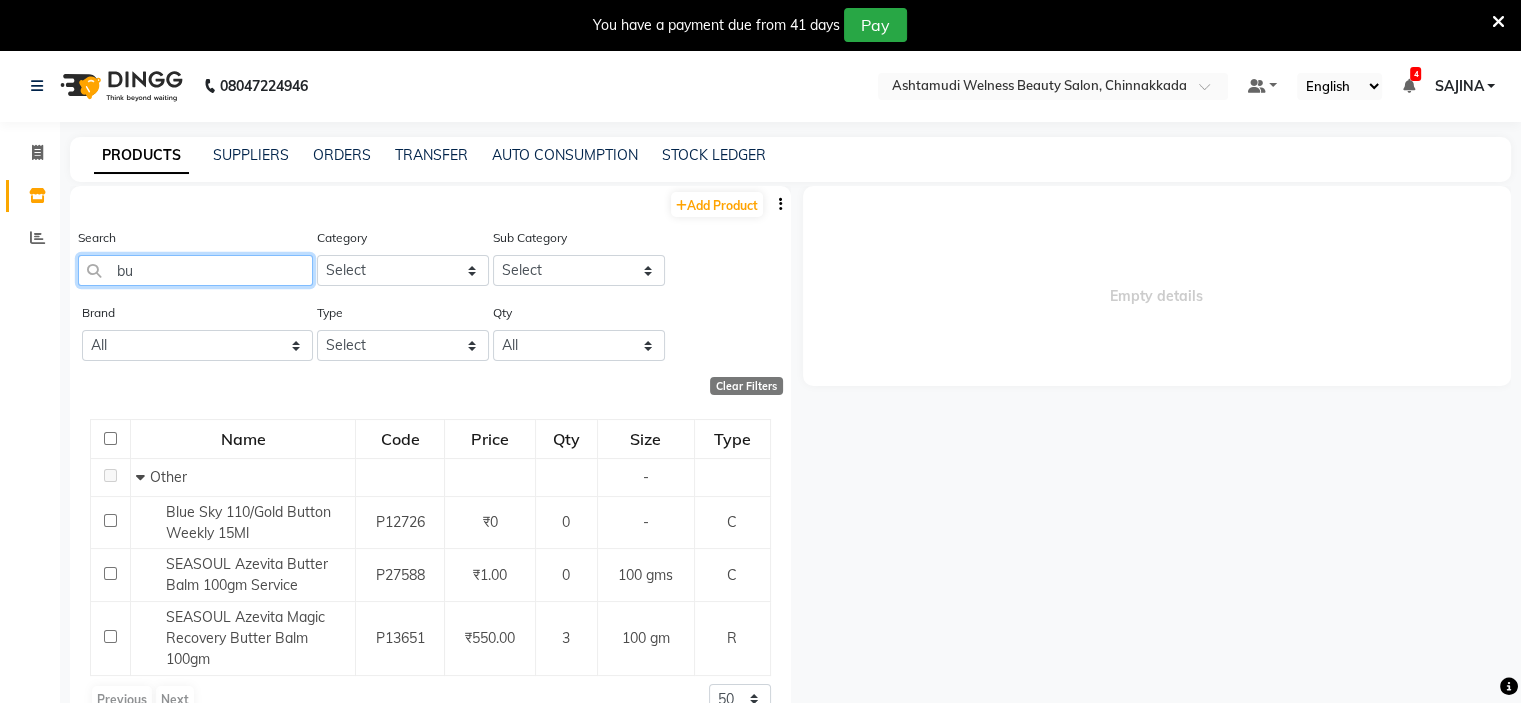type on "b" 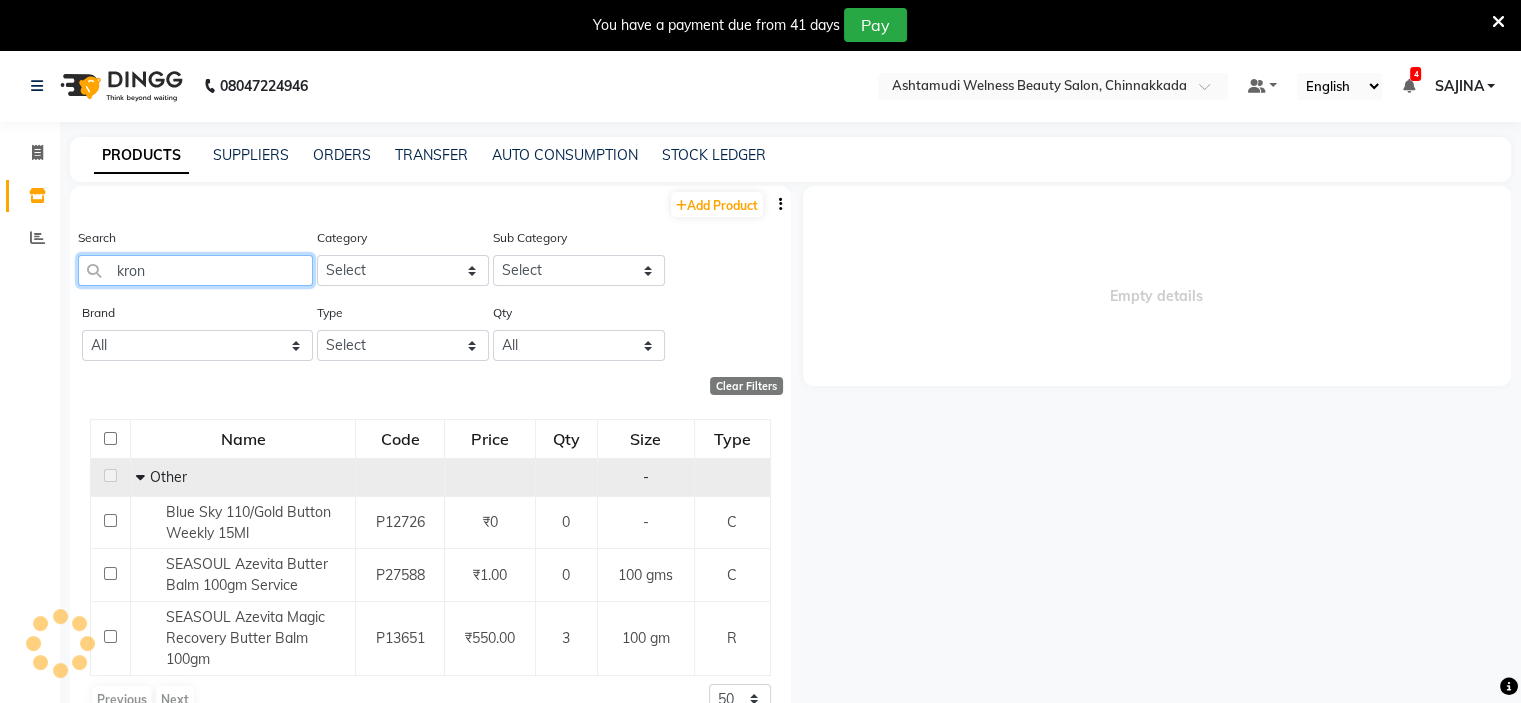 type on "kron" 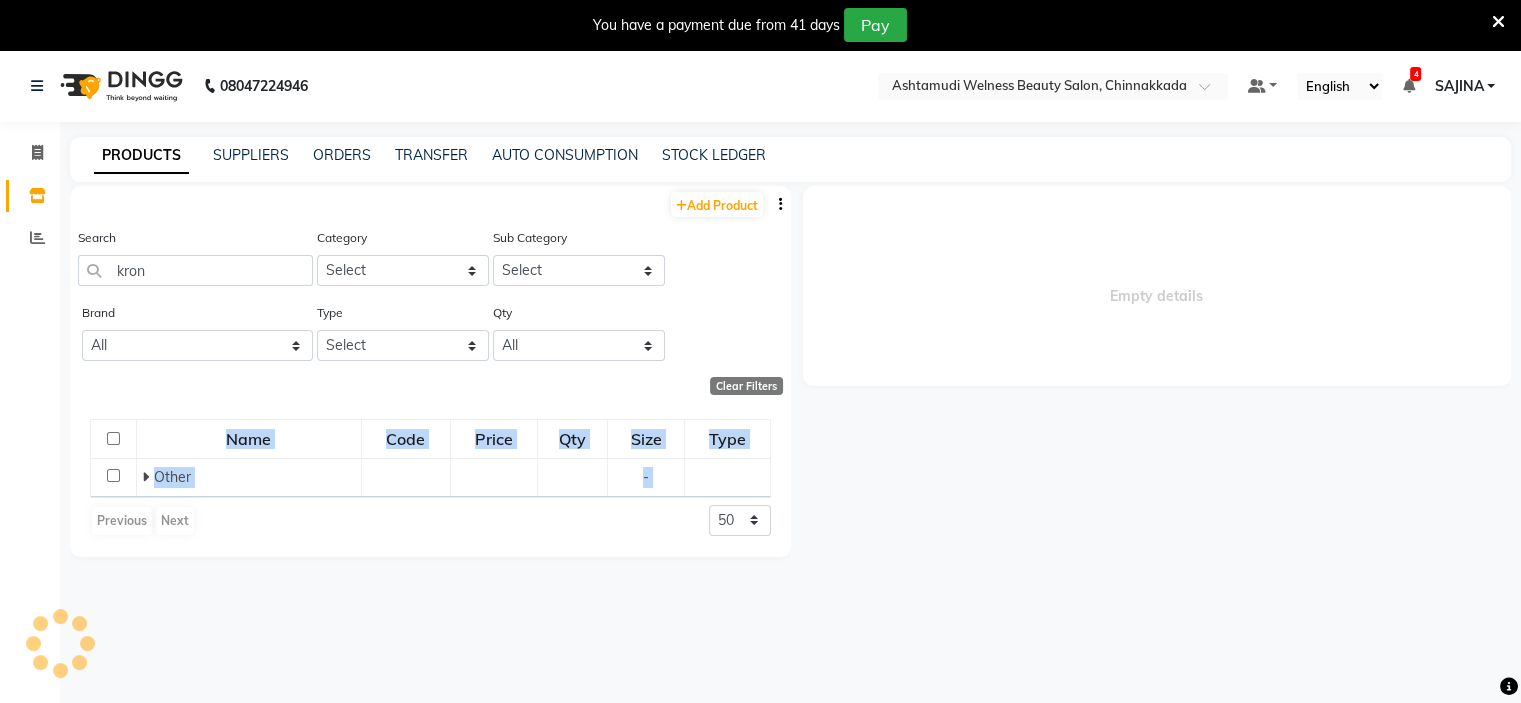 click on "Name Code Price Qty Size Type   Other -  Previous   Next  50 100 500" 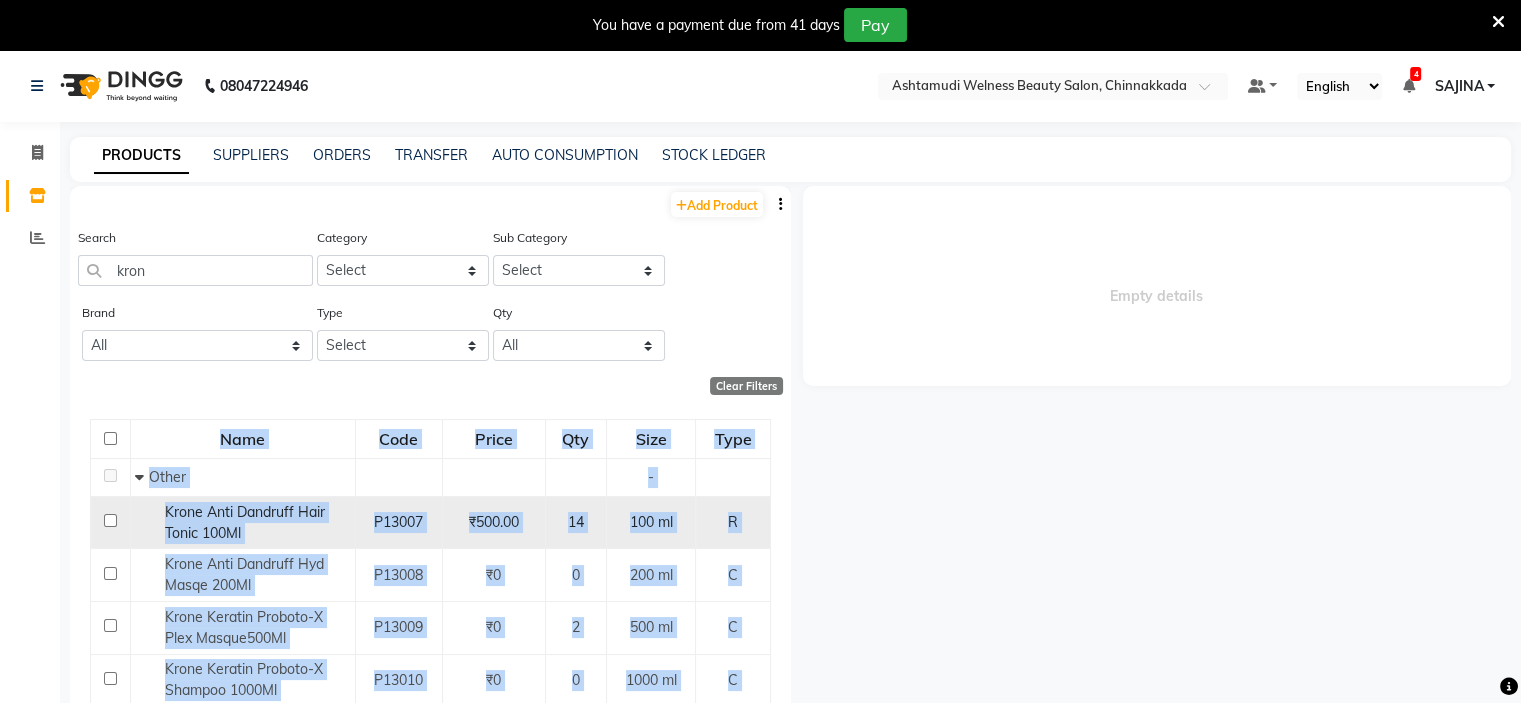 scroll, scrollTop: 200, scrollLeft: 0, axis: vertical 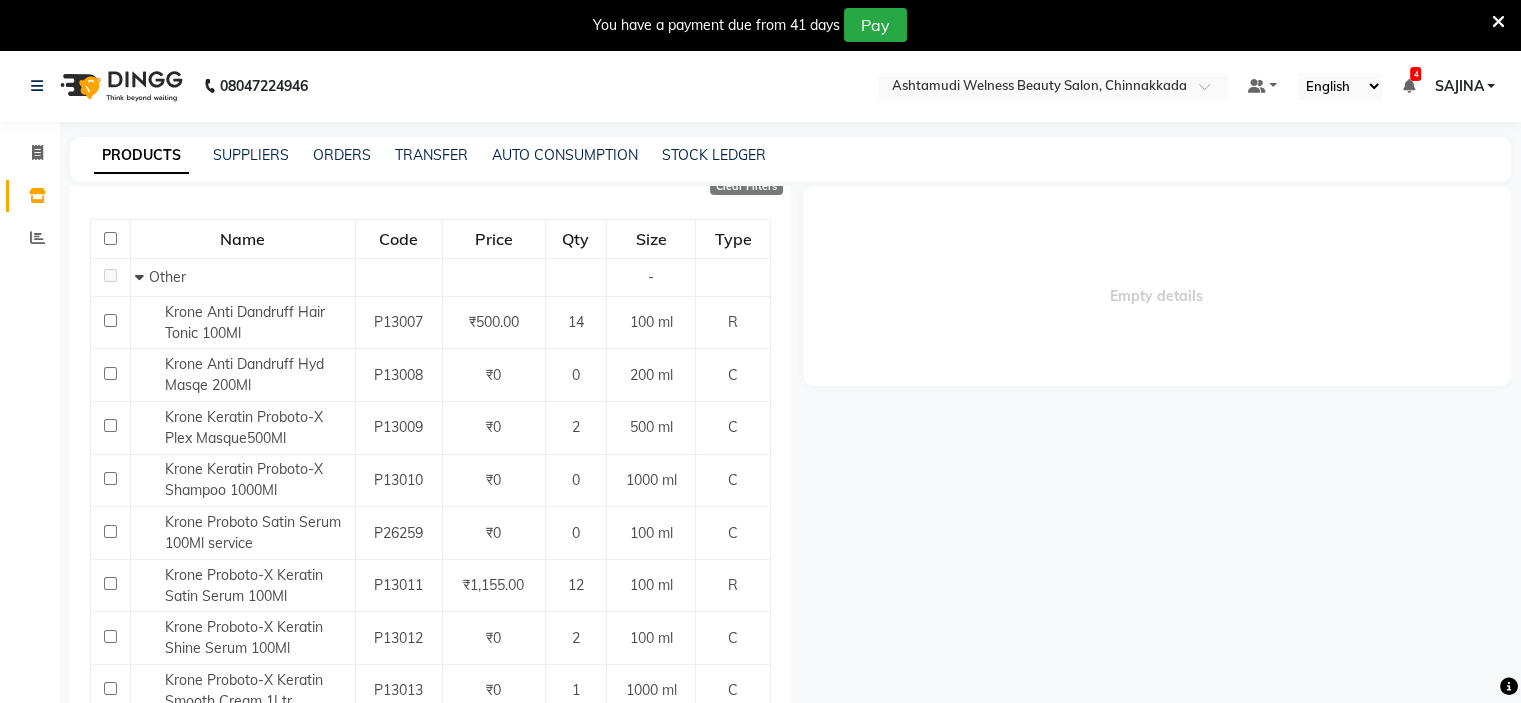 drag, startPoint x: 1190, startPoint y: 368, endPoint x: 941, endPoint y: 460, distance: 265.45245 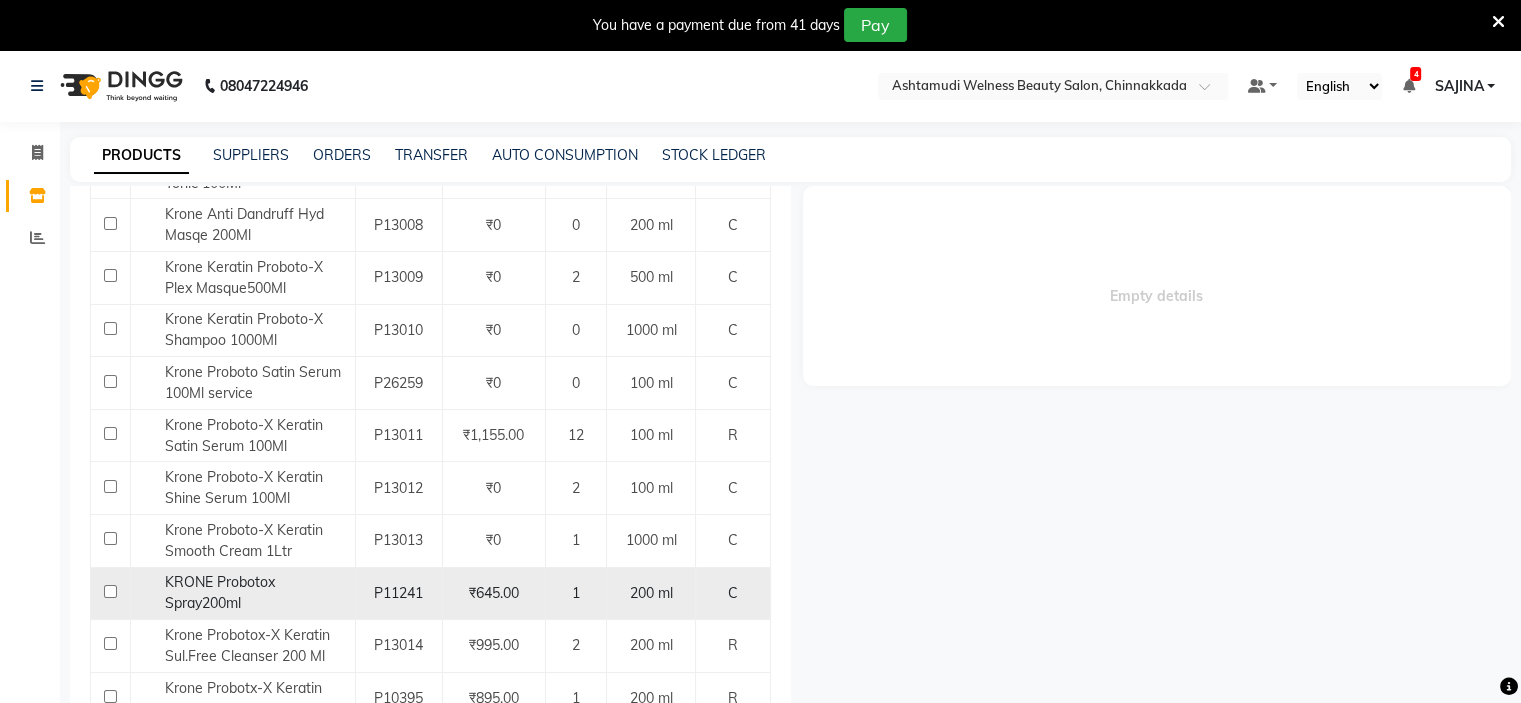 scroll, scrollTop: 398, scrollLeft: 0, axis: vertical 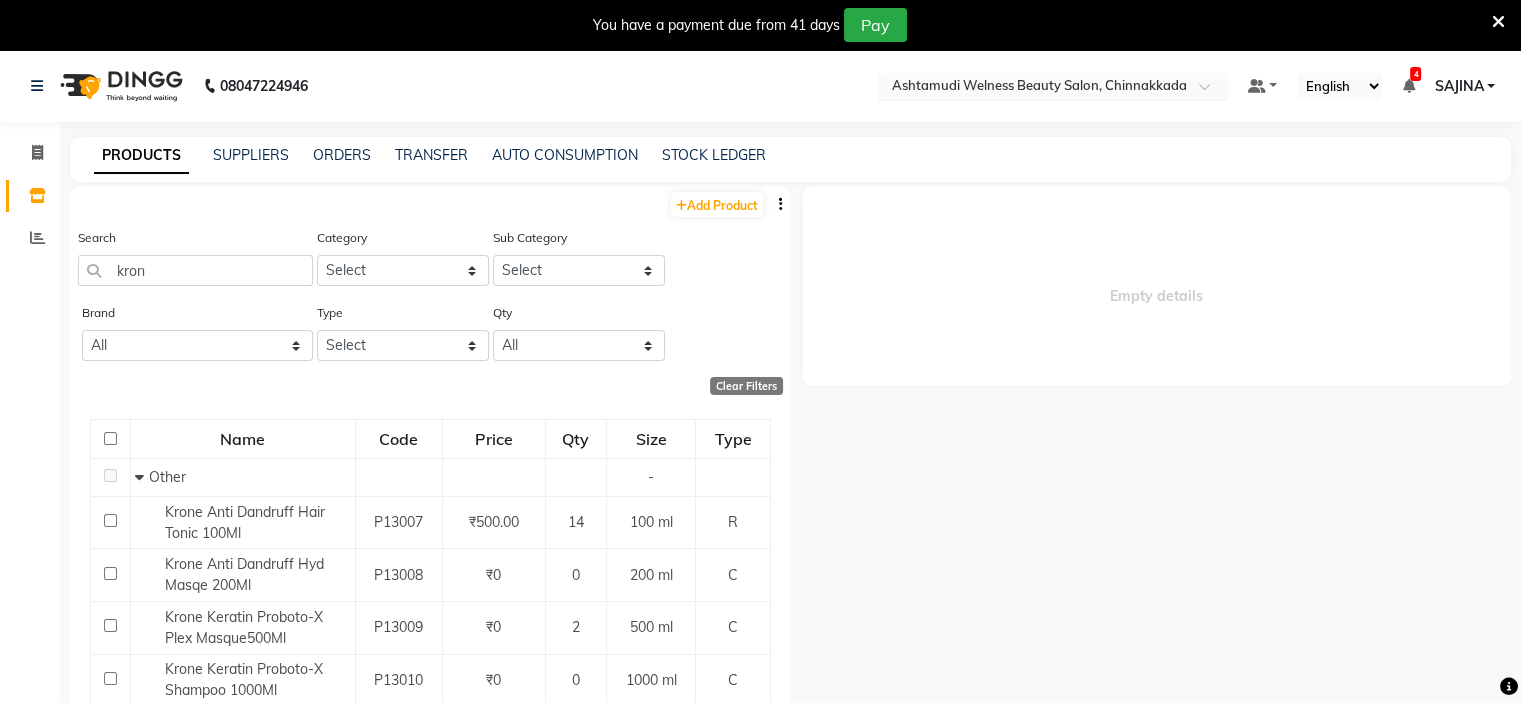 click at bounding box center [1033, 88] 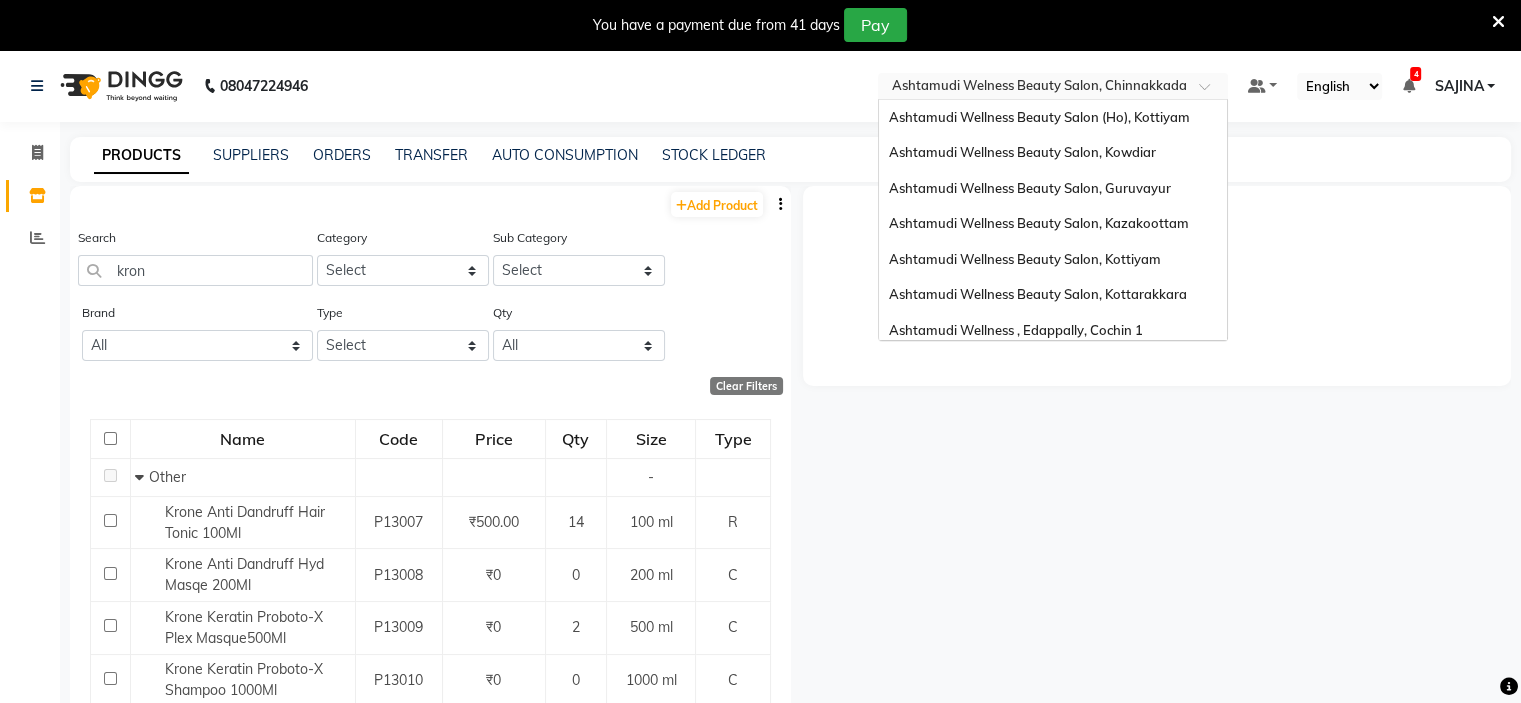 scroll, scrollTop: 312, scrollLeft: 0, axis: vertical 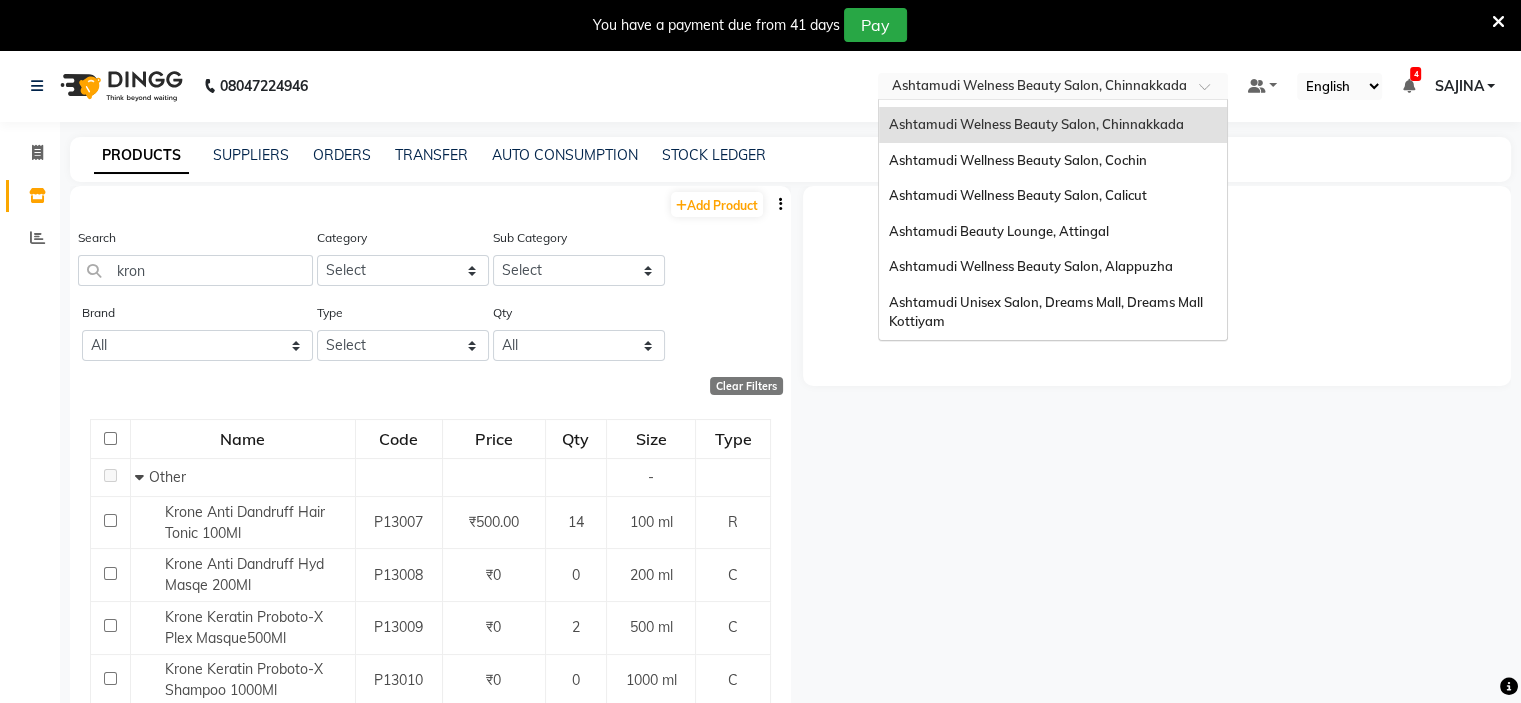 click at bounding box center [1033, 88] 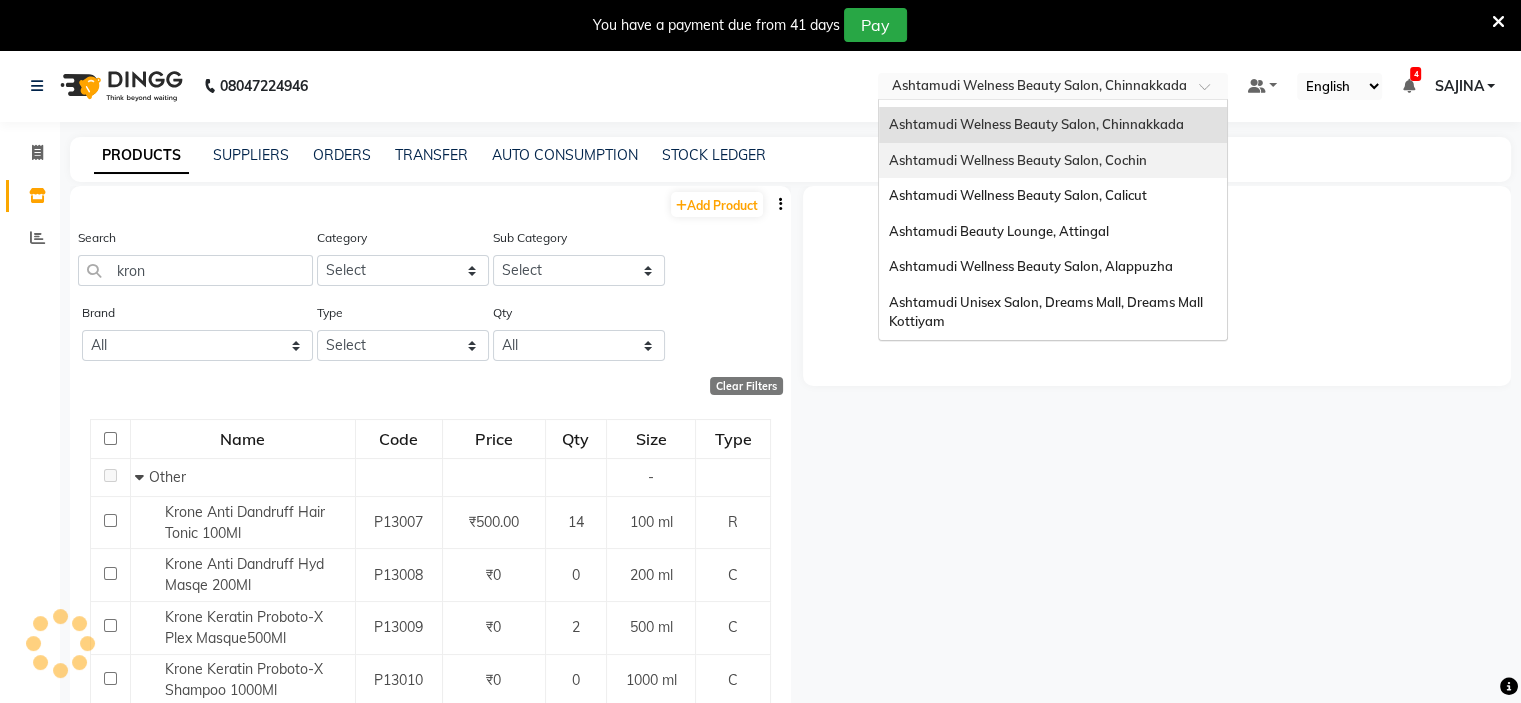 click on "Empty details" at bounding box center (1157, 286) 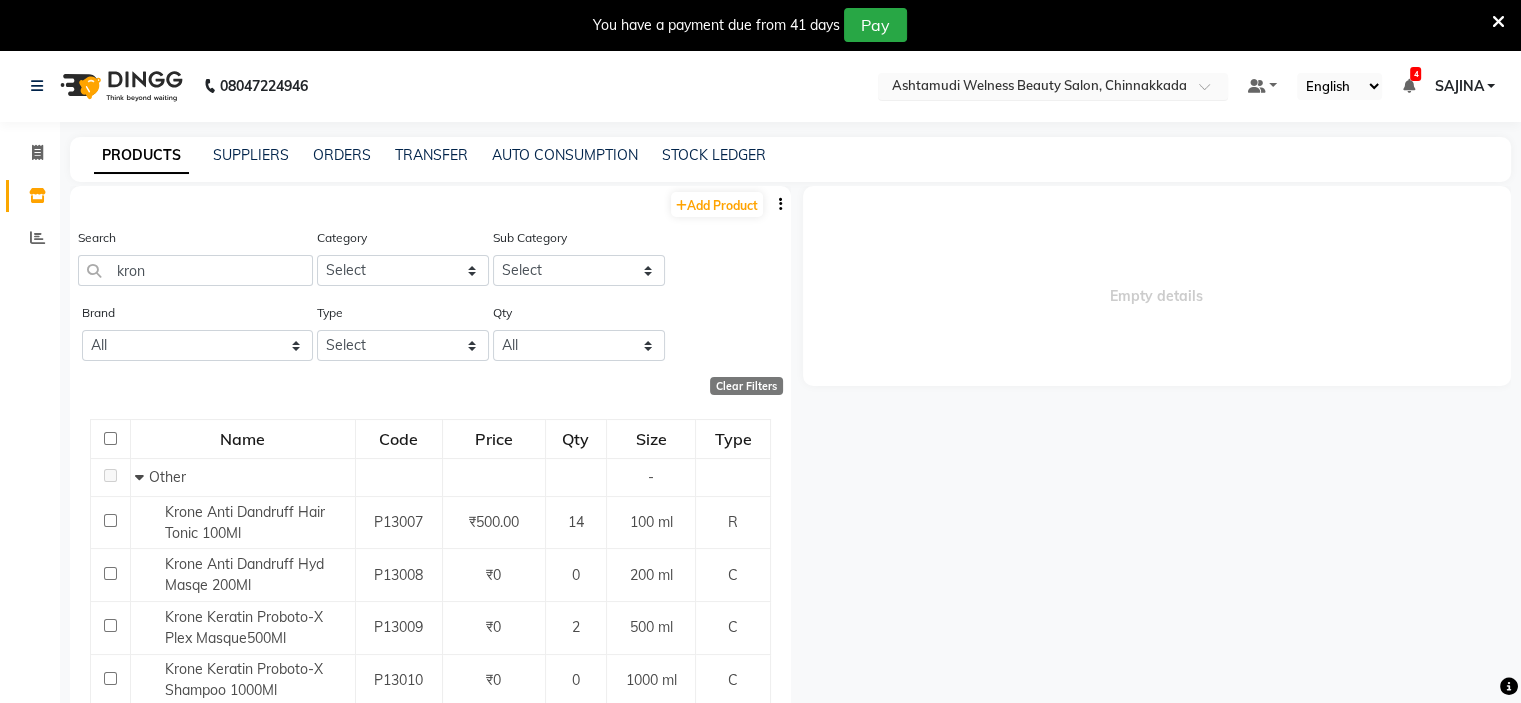 click at bounding box center [1033, 88] 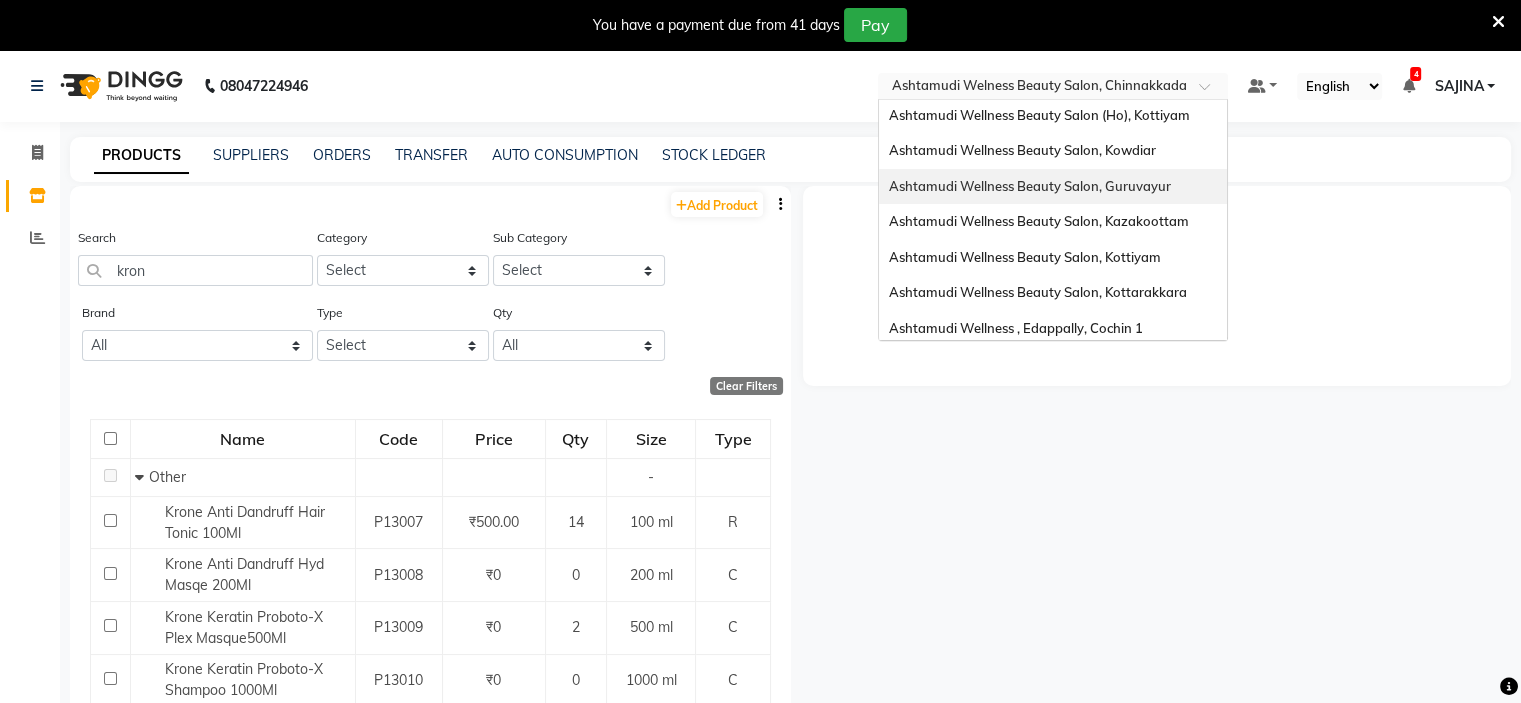 scroll, scrollTop: 0, scrollLeft: 0, axis: both 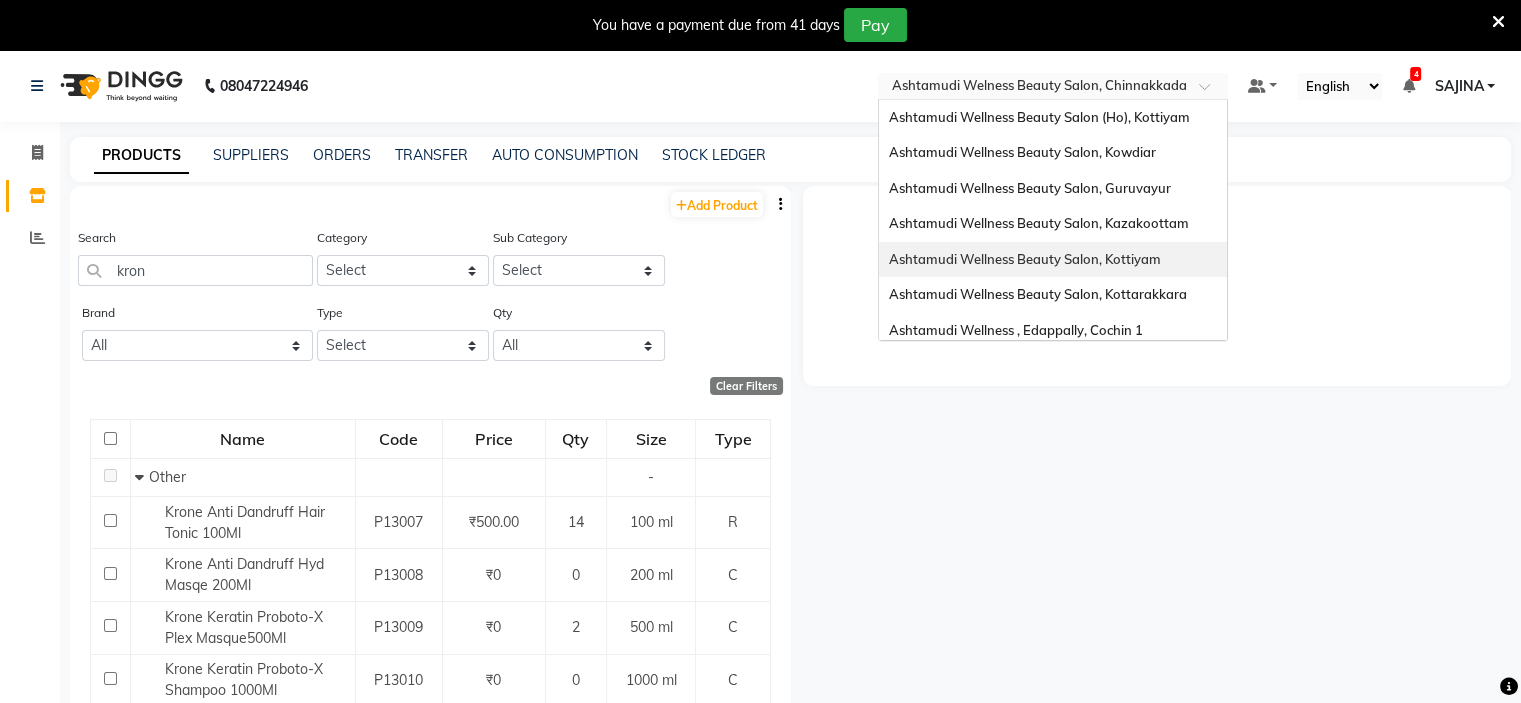 click on "Ashtamudi Wellness Beauty Salon, Kottiyam" at bounding box center [1025, 259] 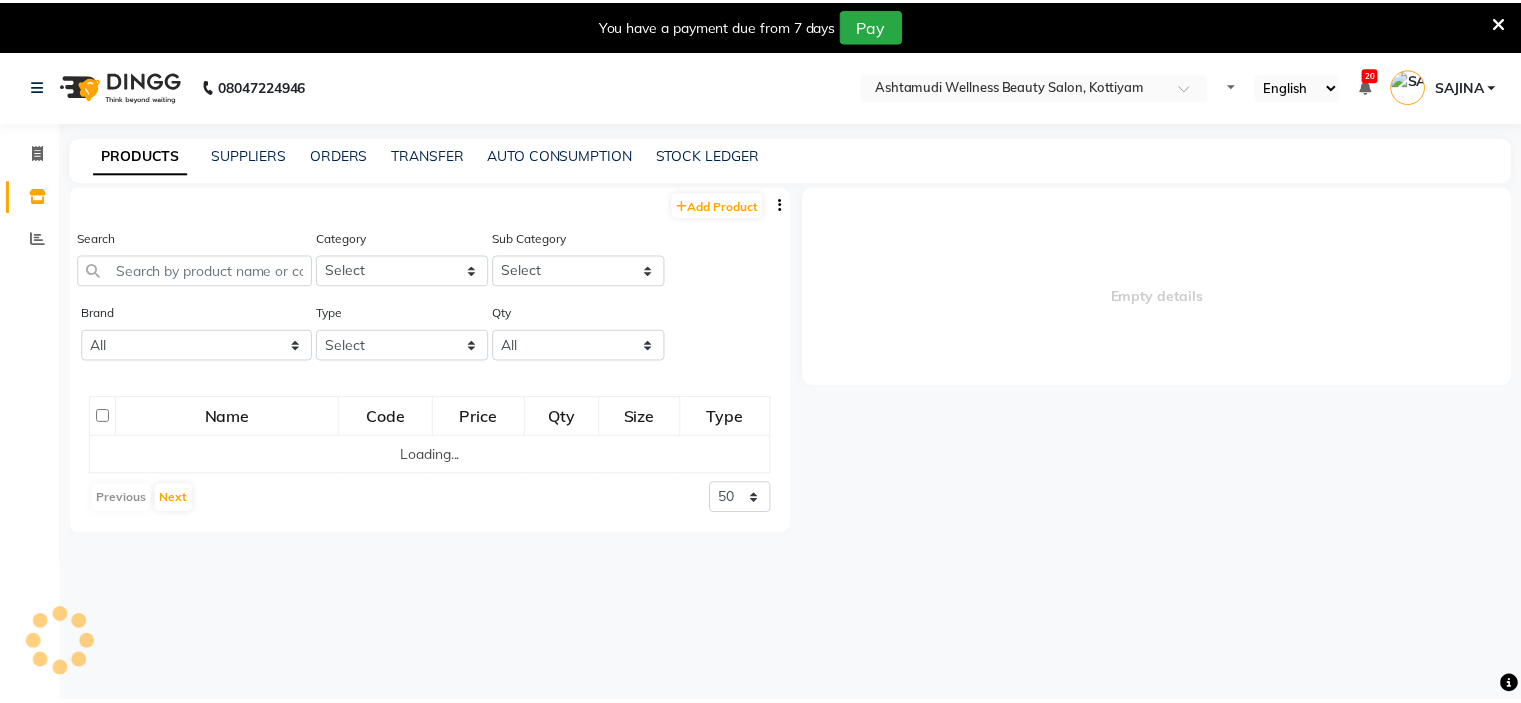 scroll, scrollTop: 0, scrollLeft: 0, axis: both 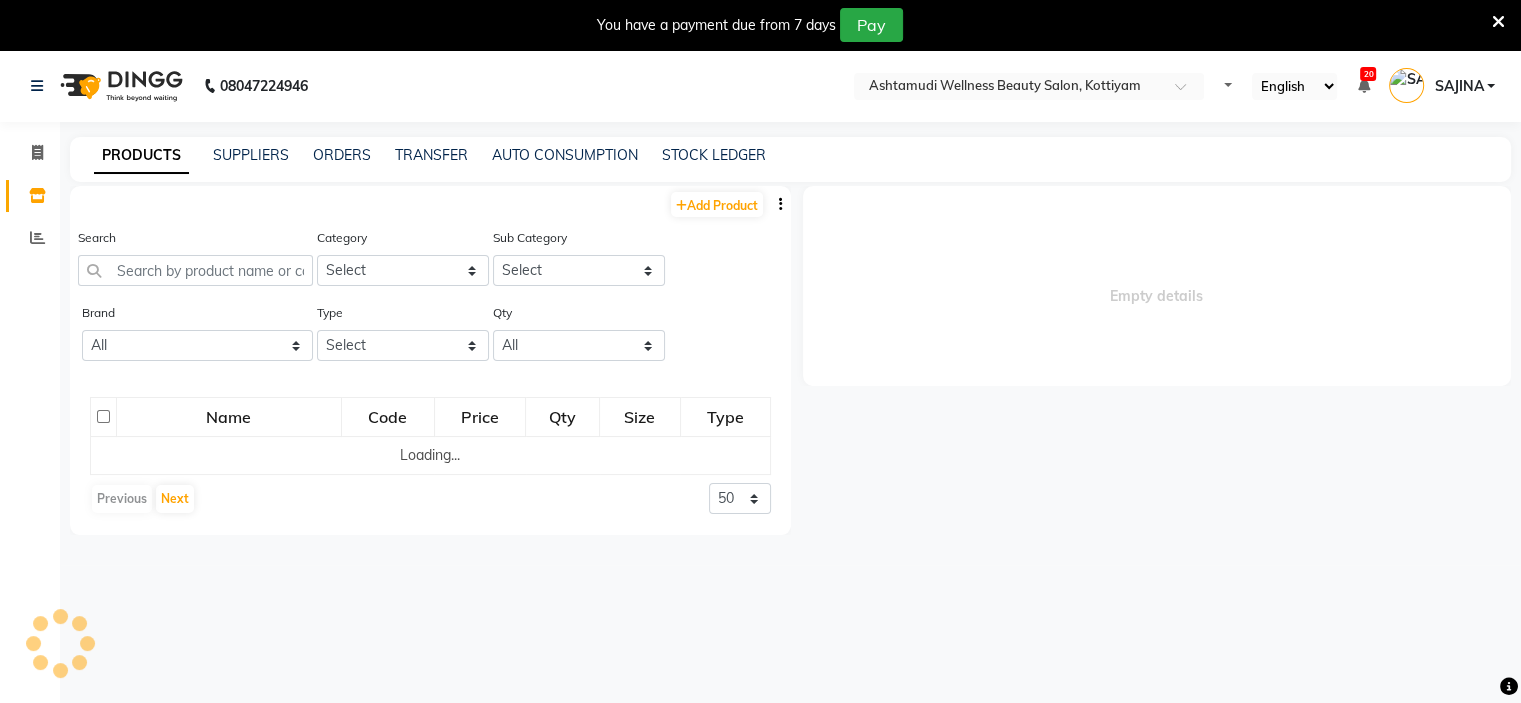 select 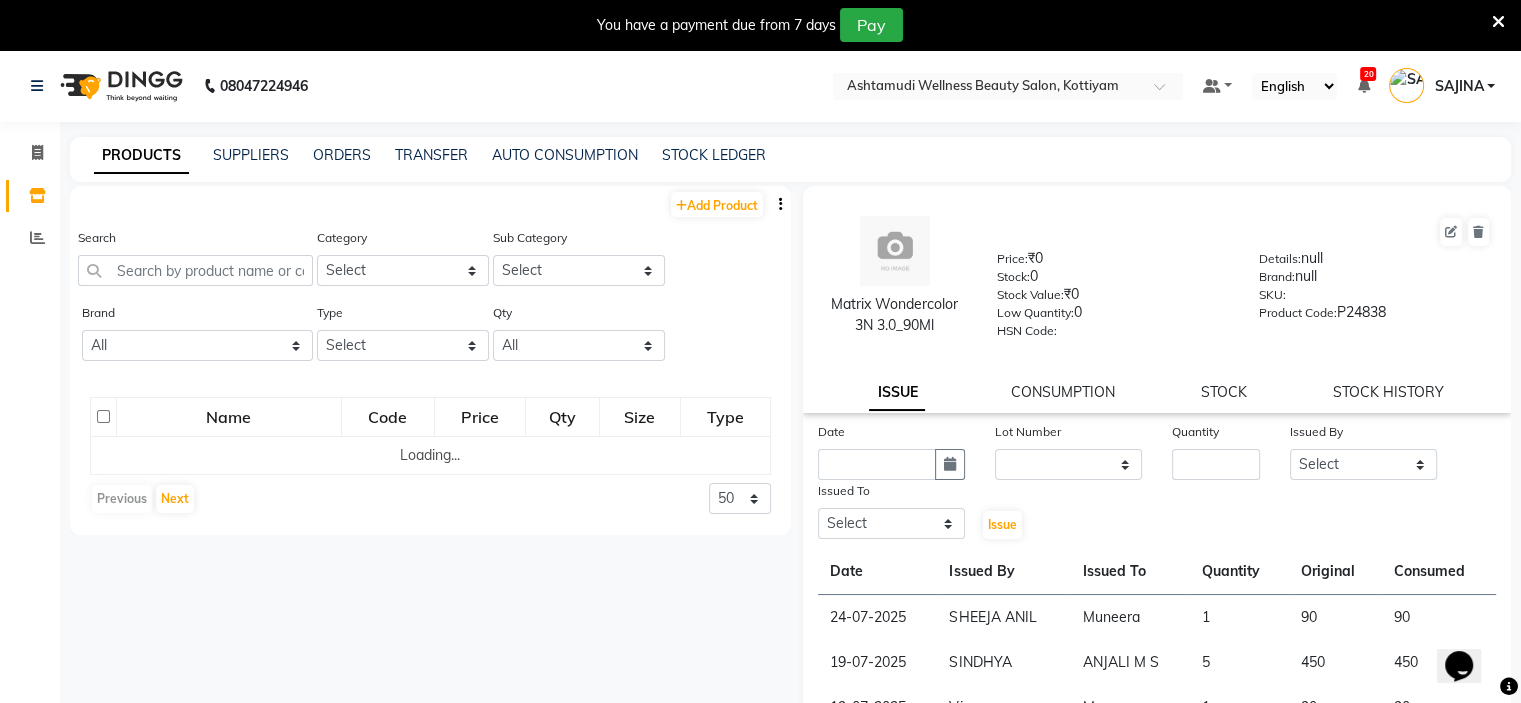 scroll, scrollTop: 0, scrollLeft: 0, axis: both 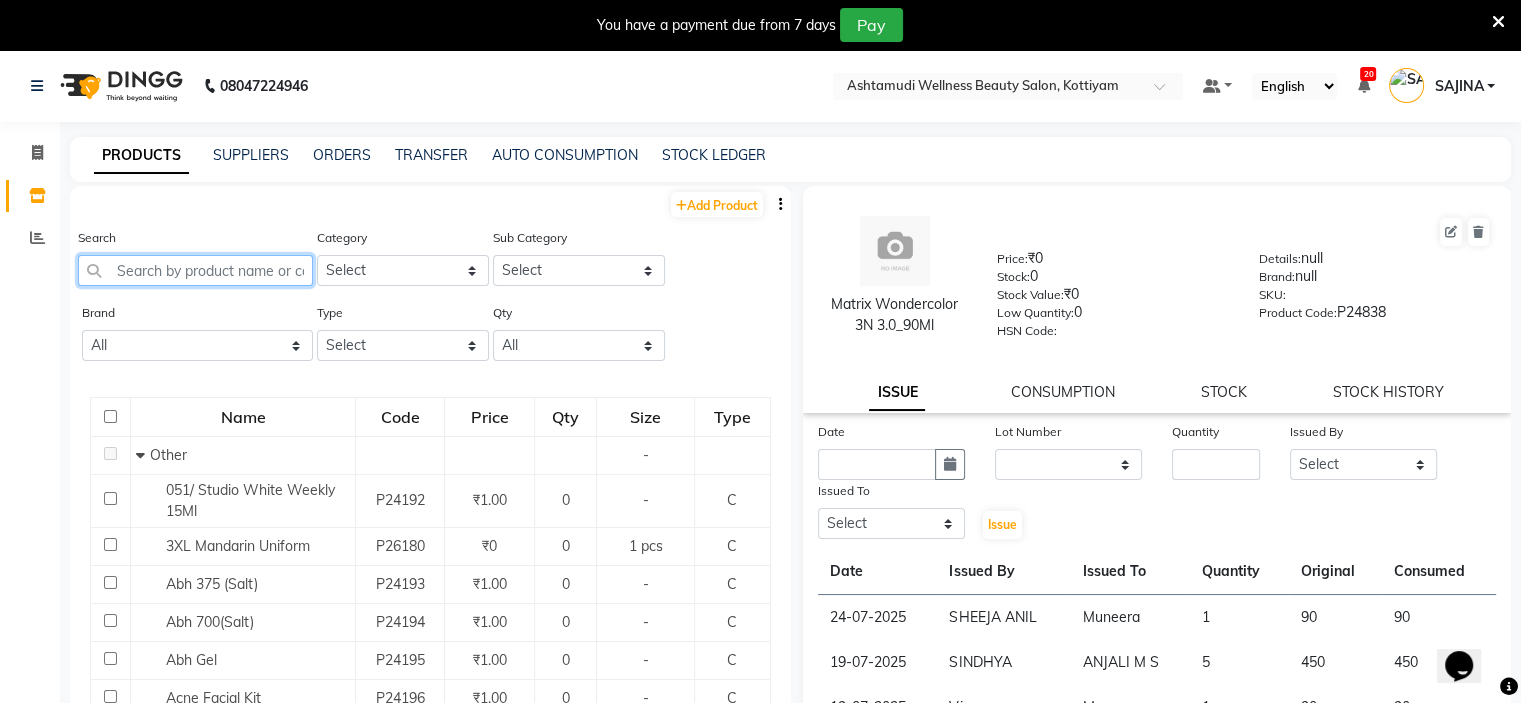 click 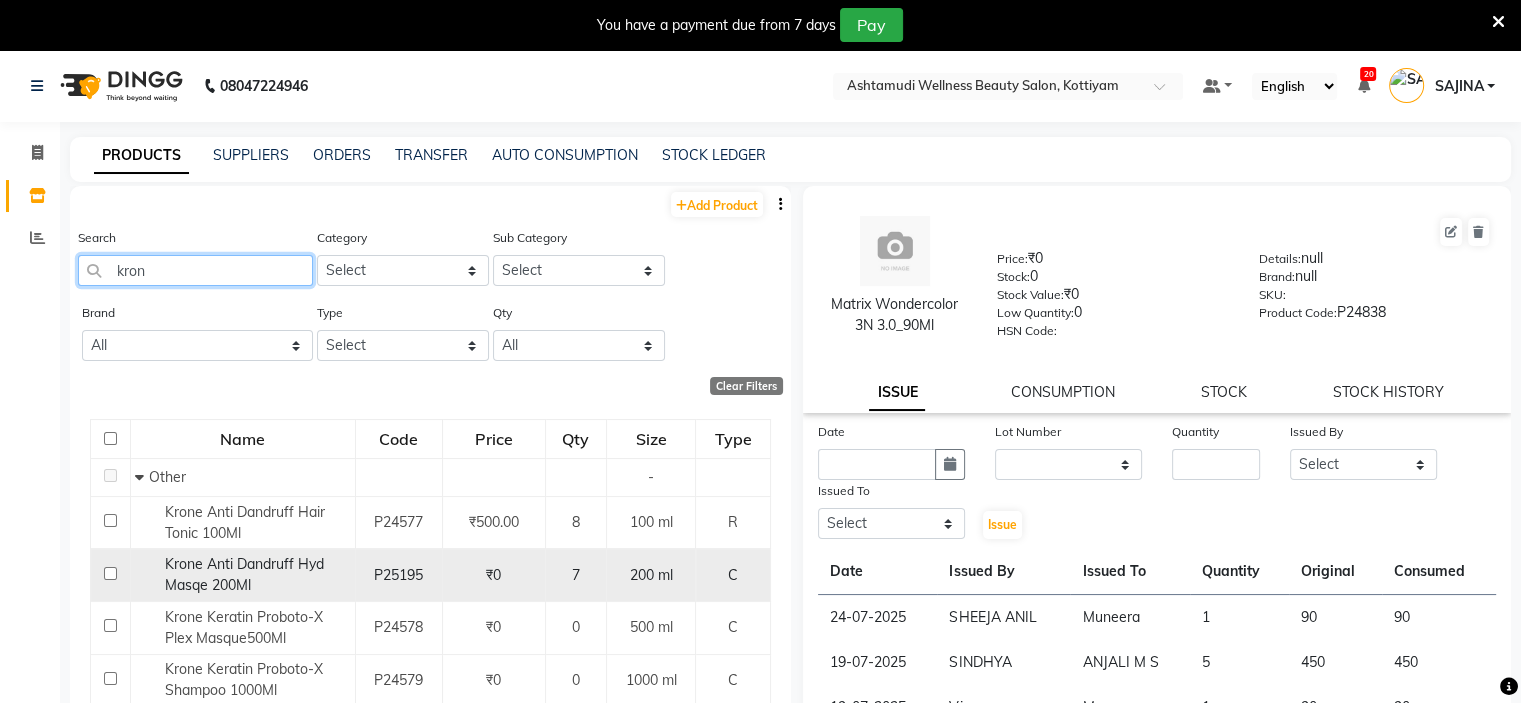 scroll, scrollTop: 293, scrollLeft: 0, axis: vertical 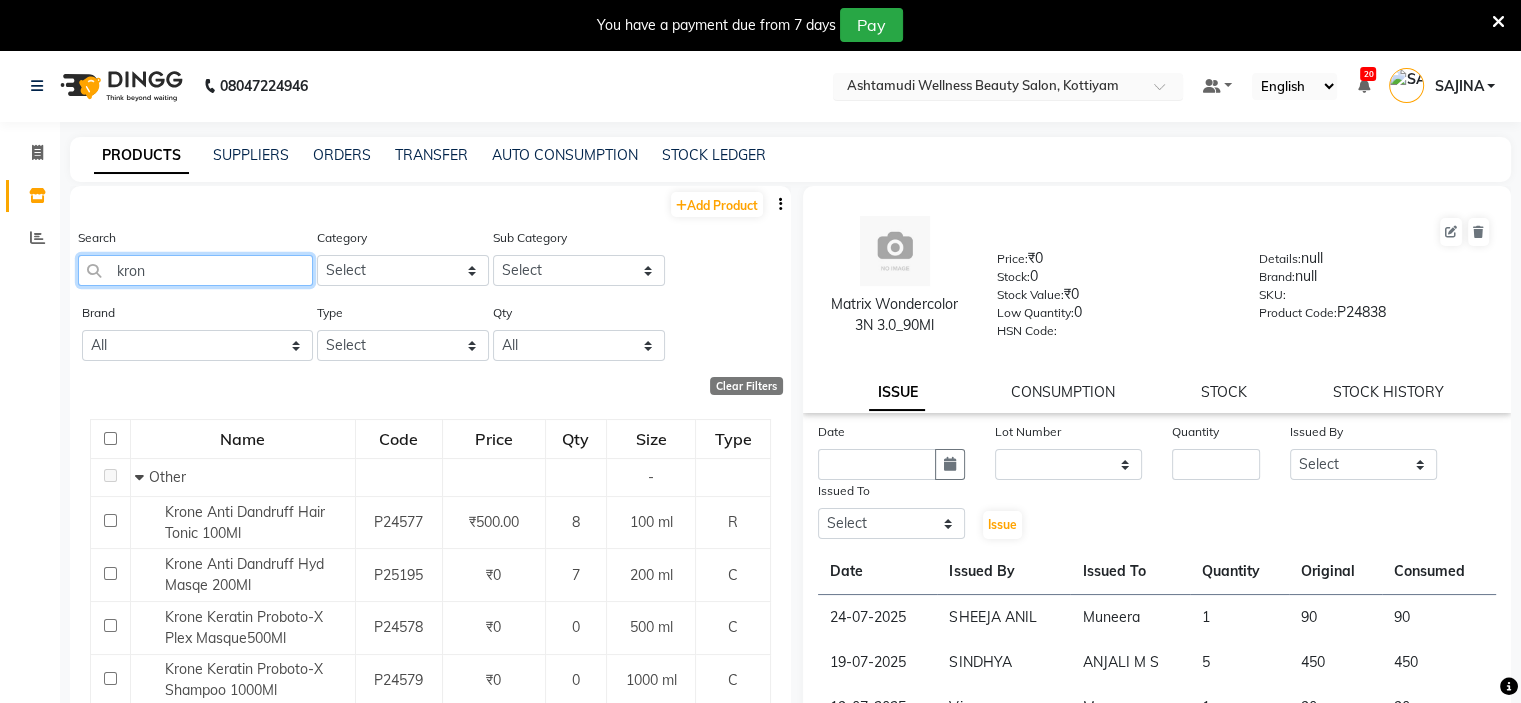 type on "kron" 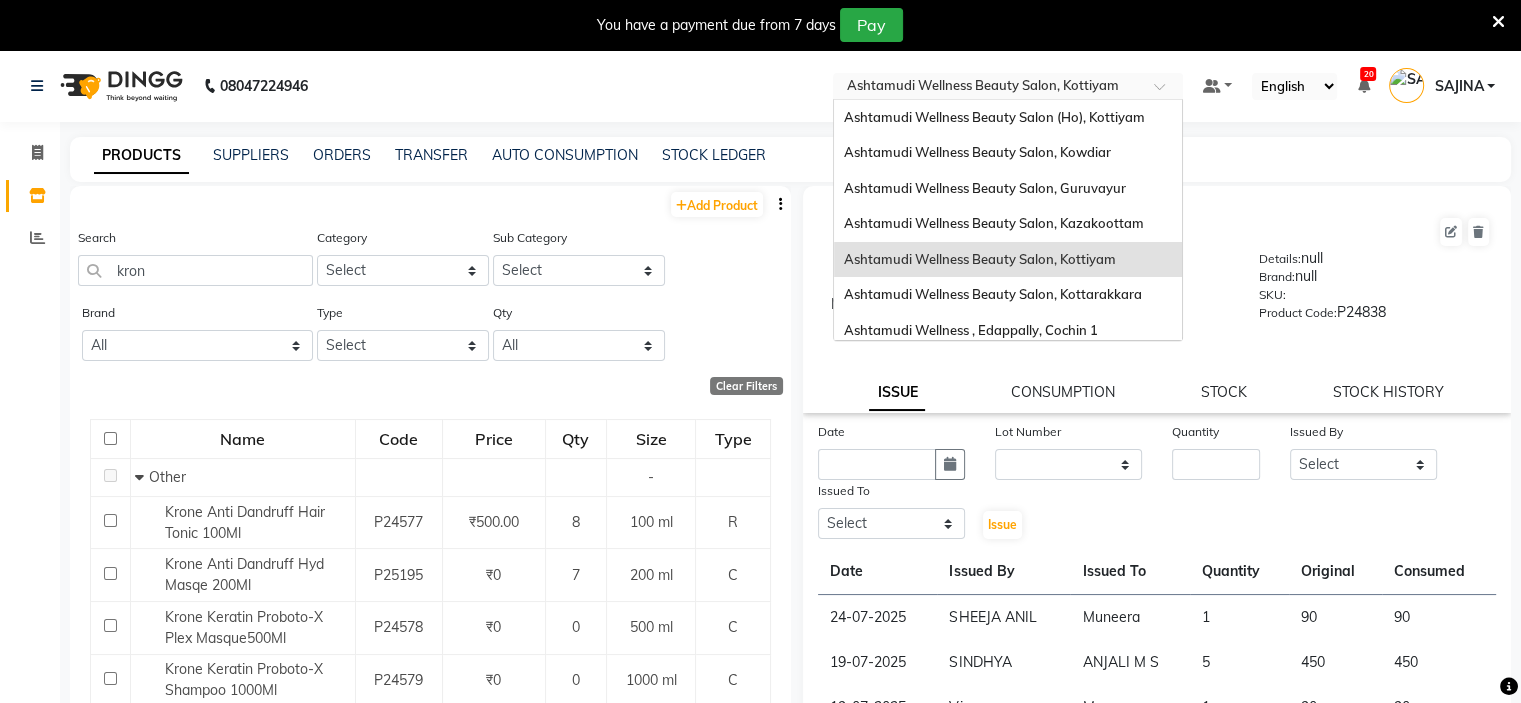 click at bounding box center (1166, 92) 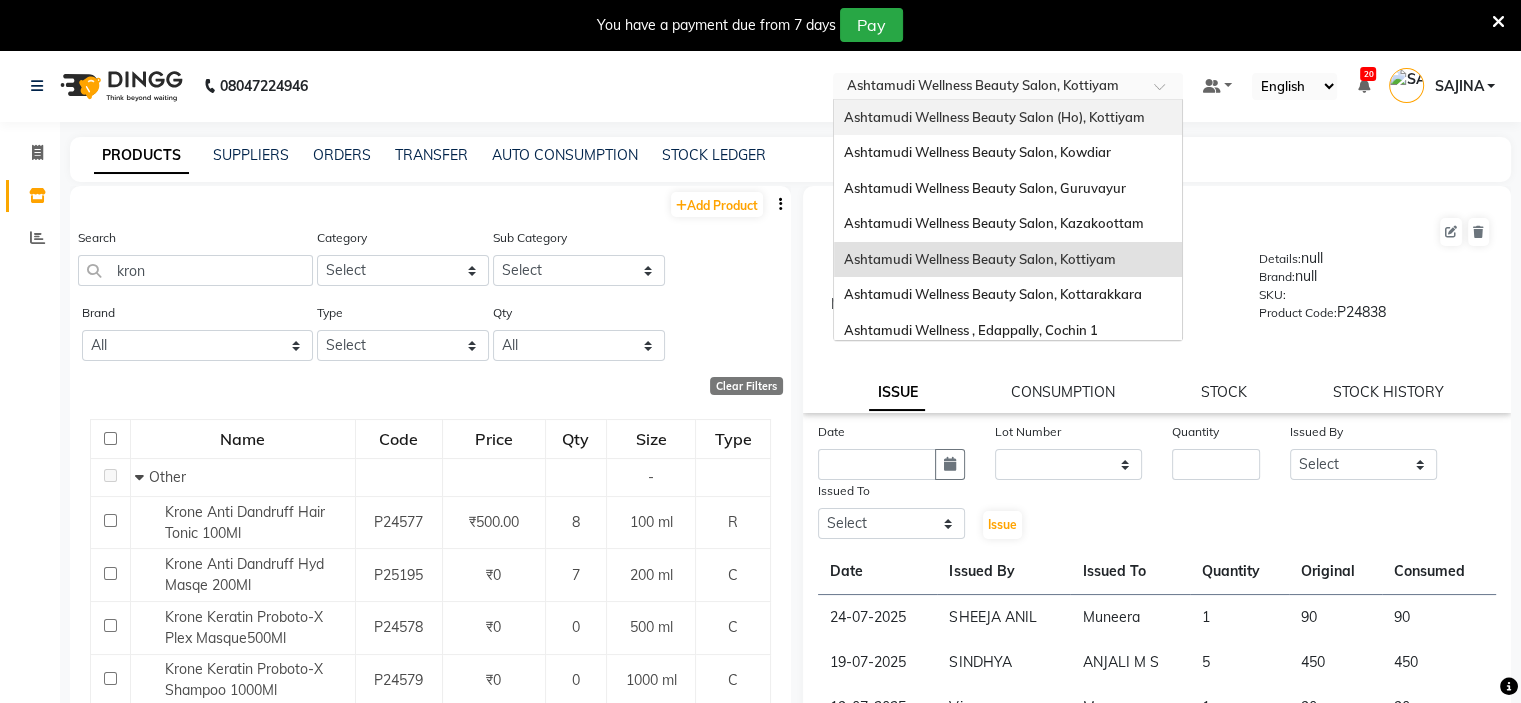 click on "Ashtamudi Wellness Beauty Salon (Ho), Kottiyam" at bounding box center [1008, 118] 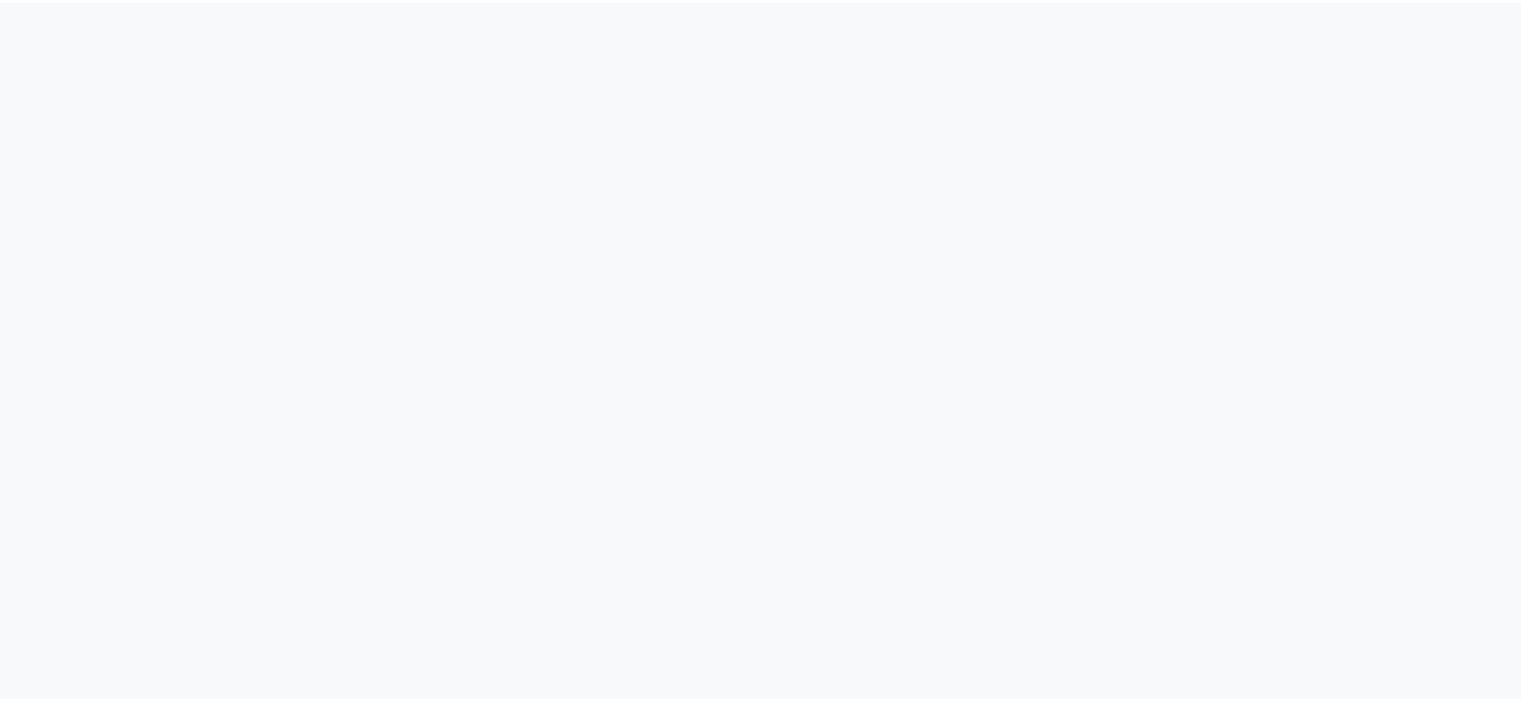 scroll, scrollTop: 0, scrollLeft: 0, axis: both 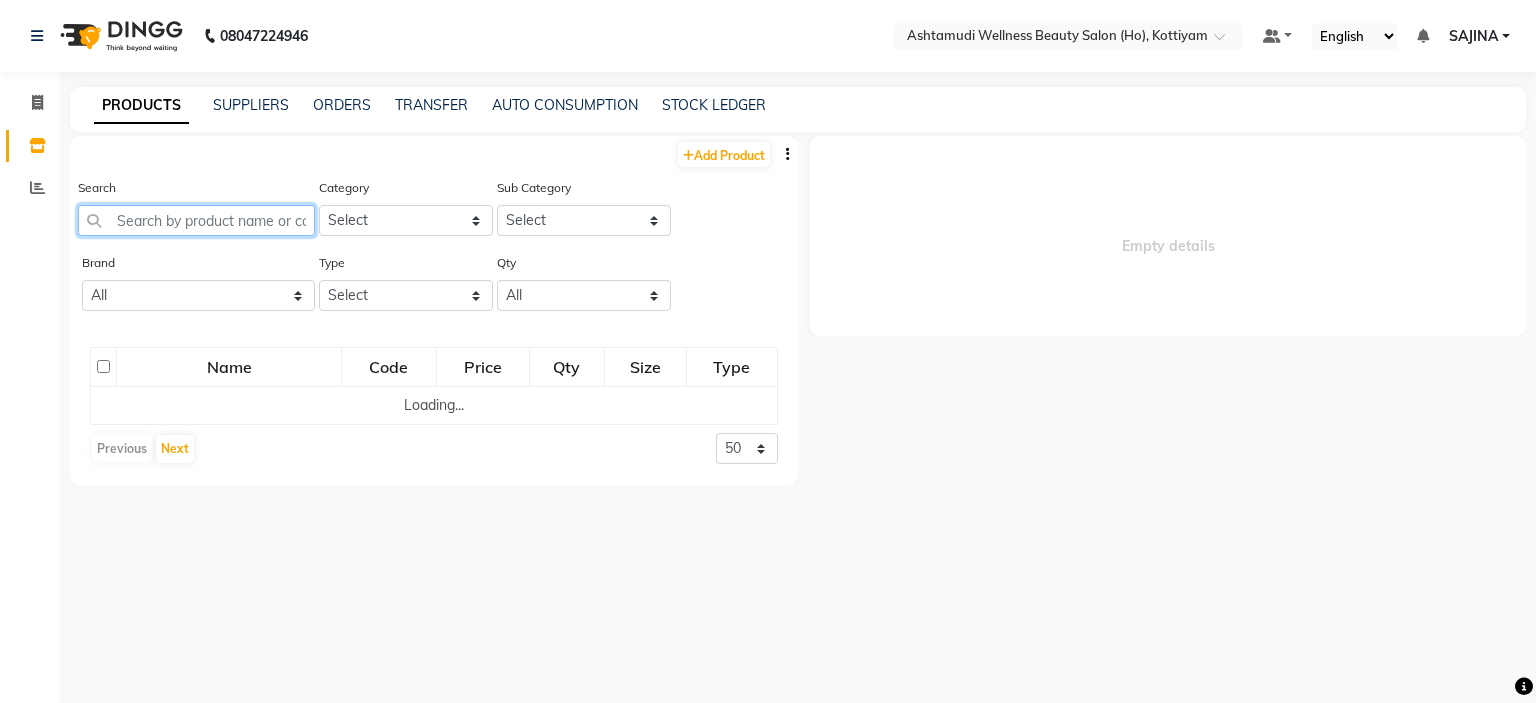click 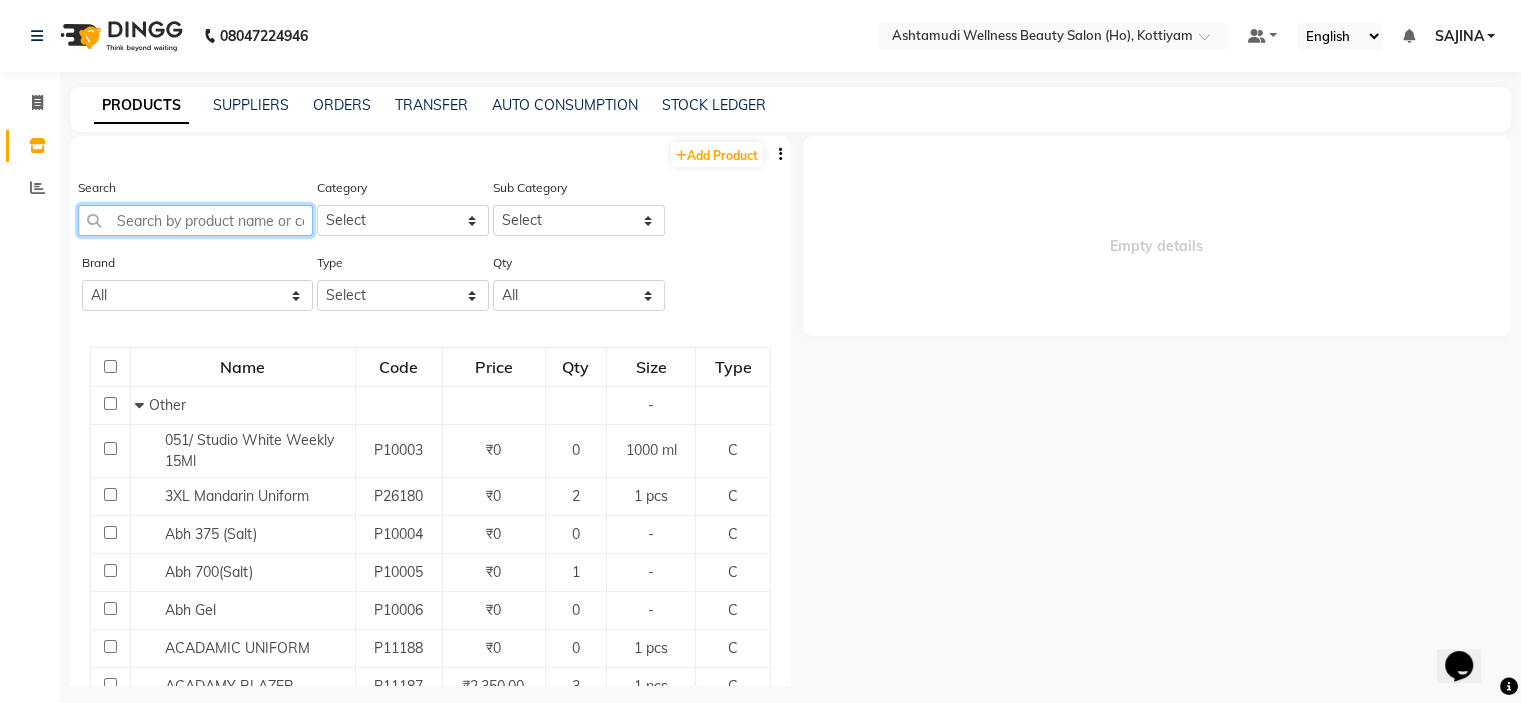 scroll, scrollTop: 0, scrollLeft: 0, axis: both 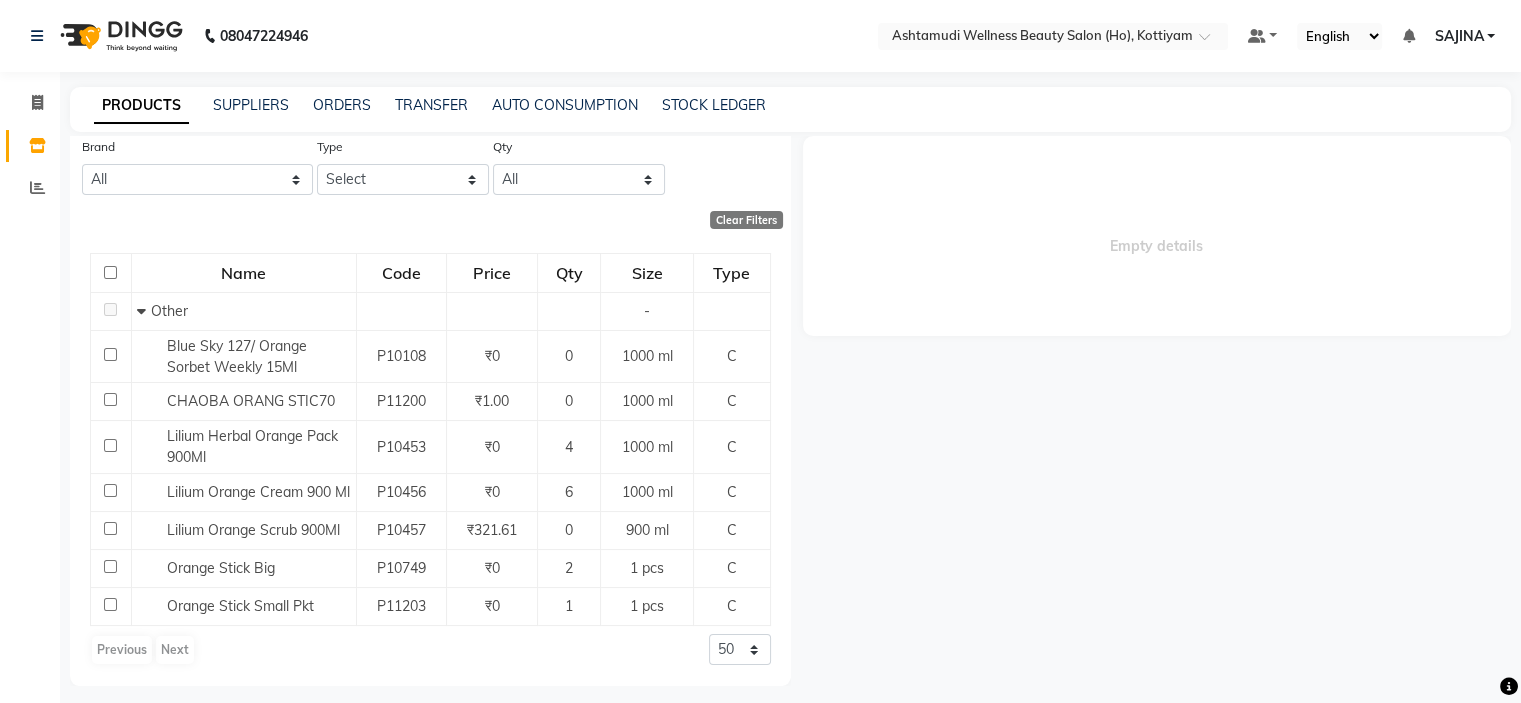 type on "oran" 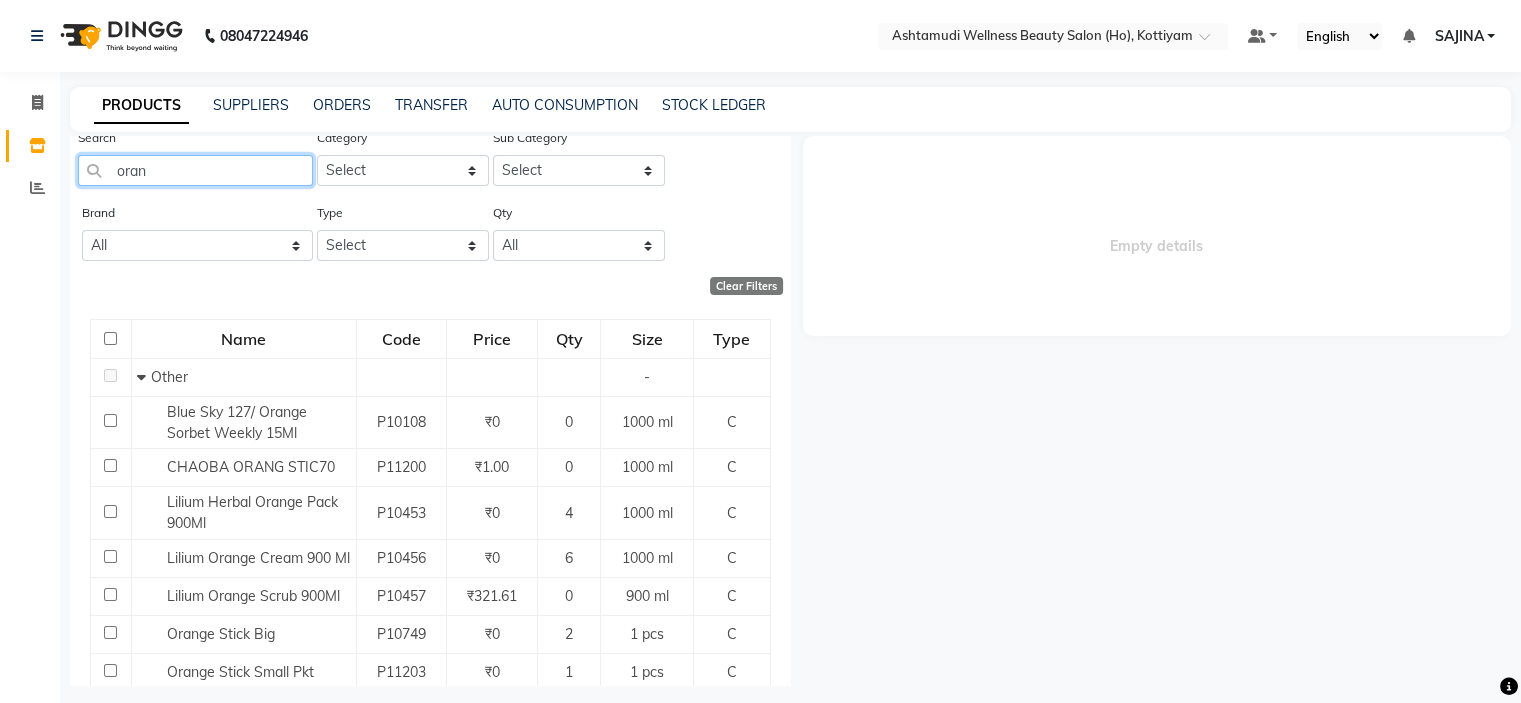 scroll, scrollTop: 16, scrollLeft: 0, axis: vertical 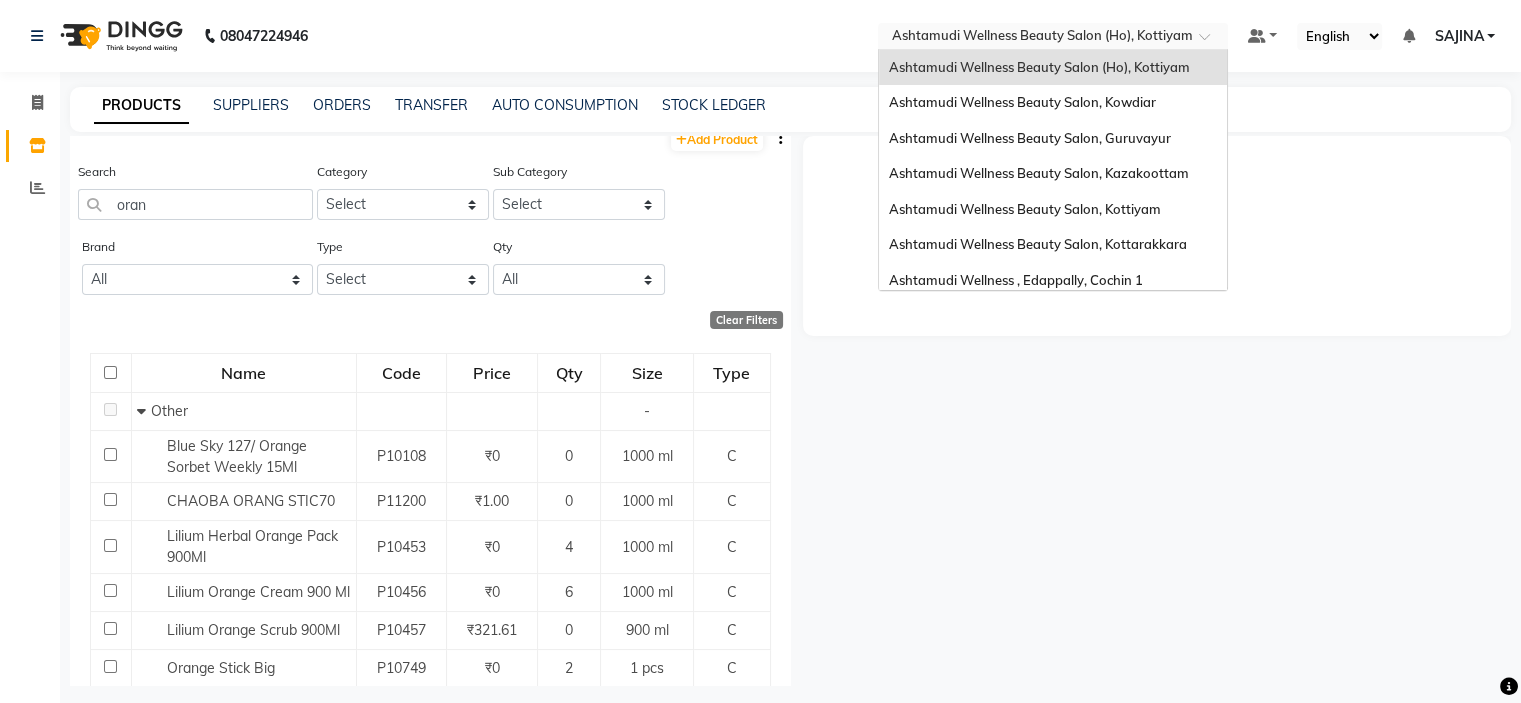 click at bounding box center [1033, 38] 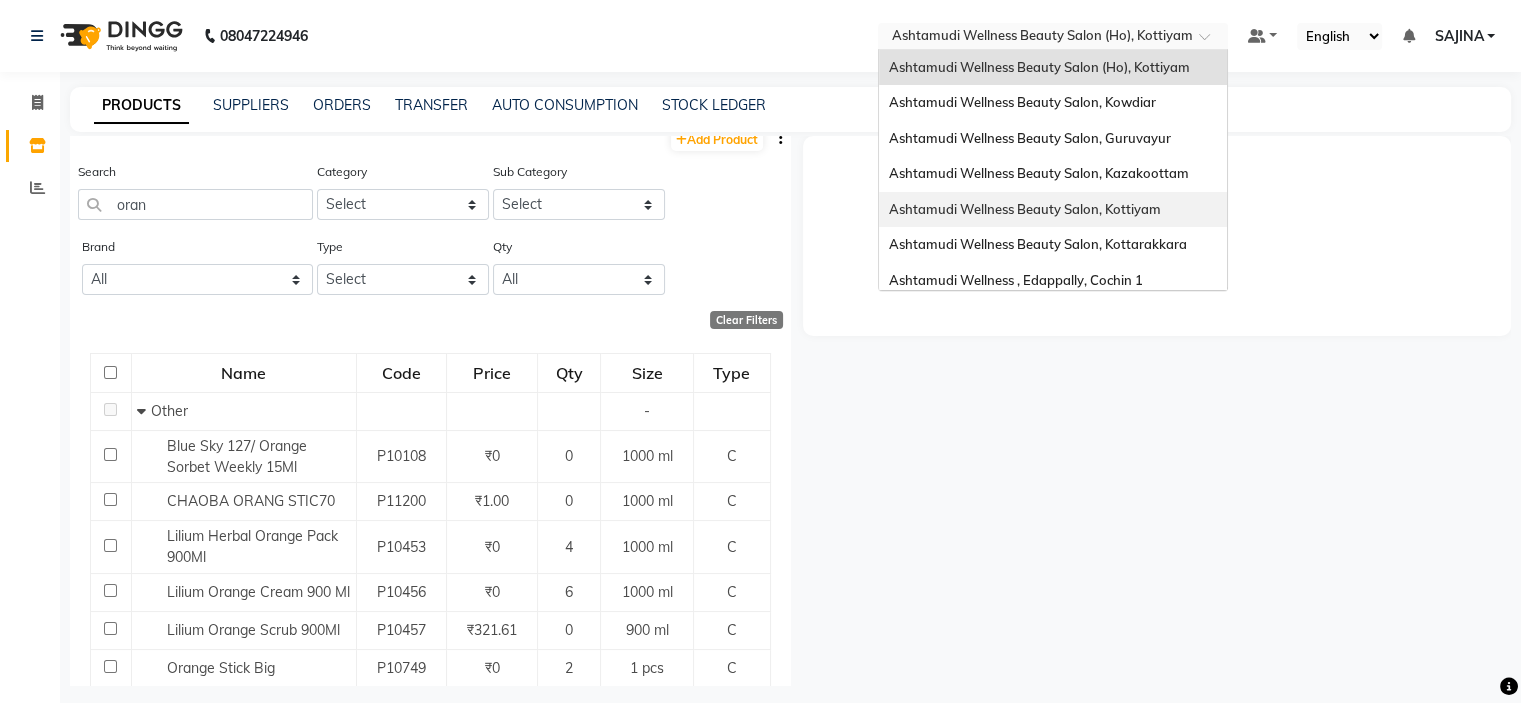 click on "Ashtamudi Wellness Beauty Salon, Kottiyam" at bounding box center [1025, 209] 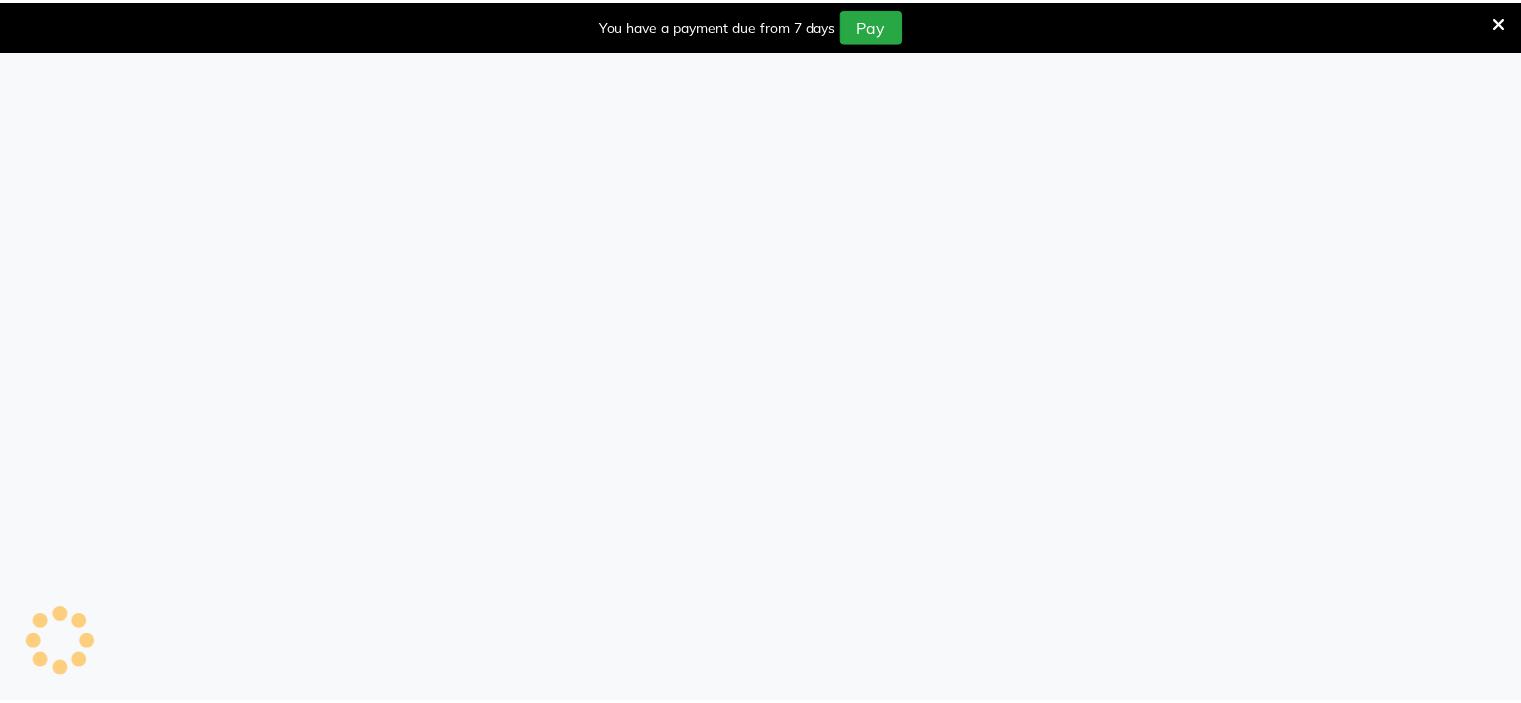 scroll, scrollTop: 0, scrollLeft: 0, axis: both 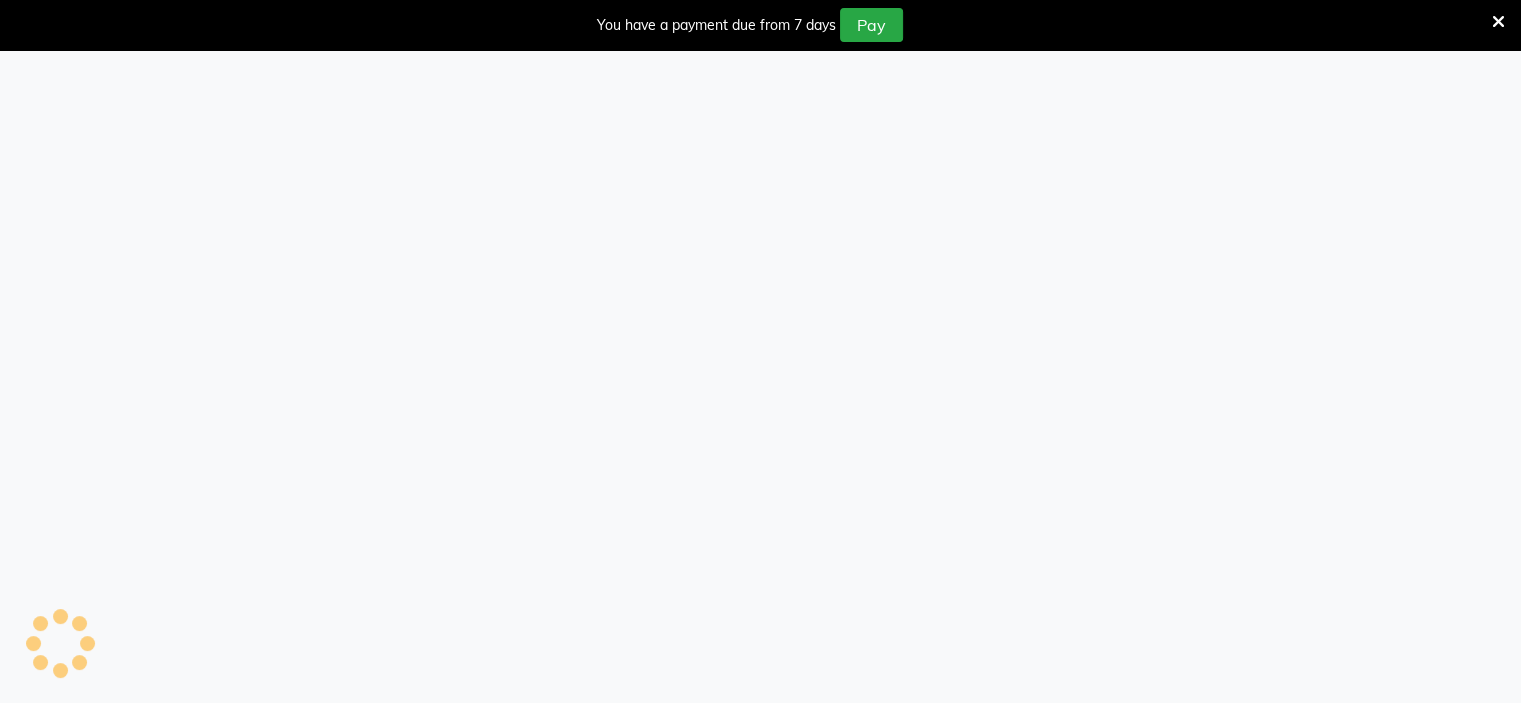 select 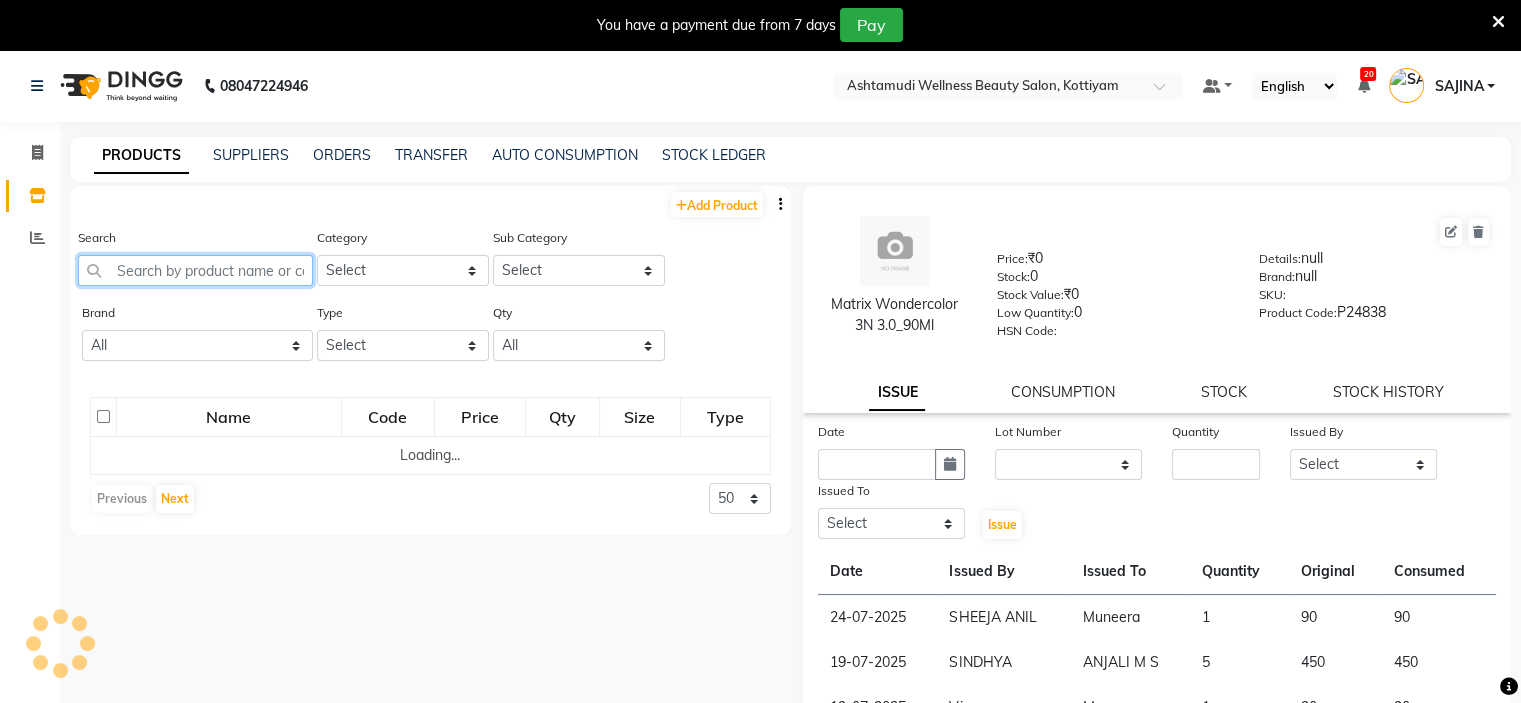 click 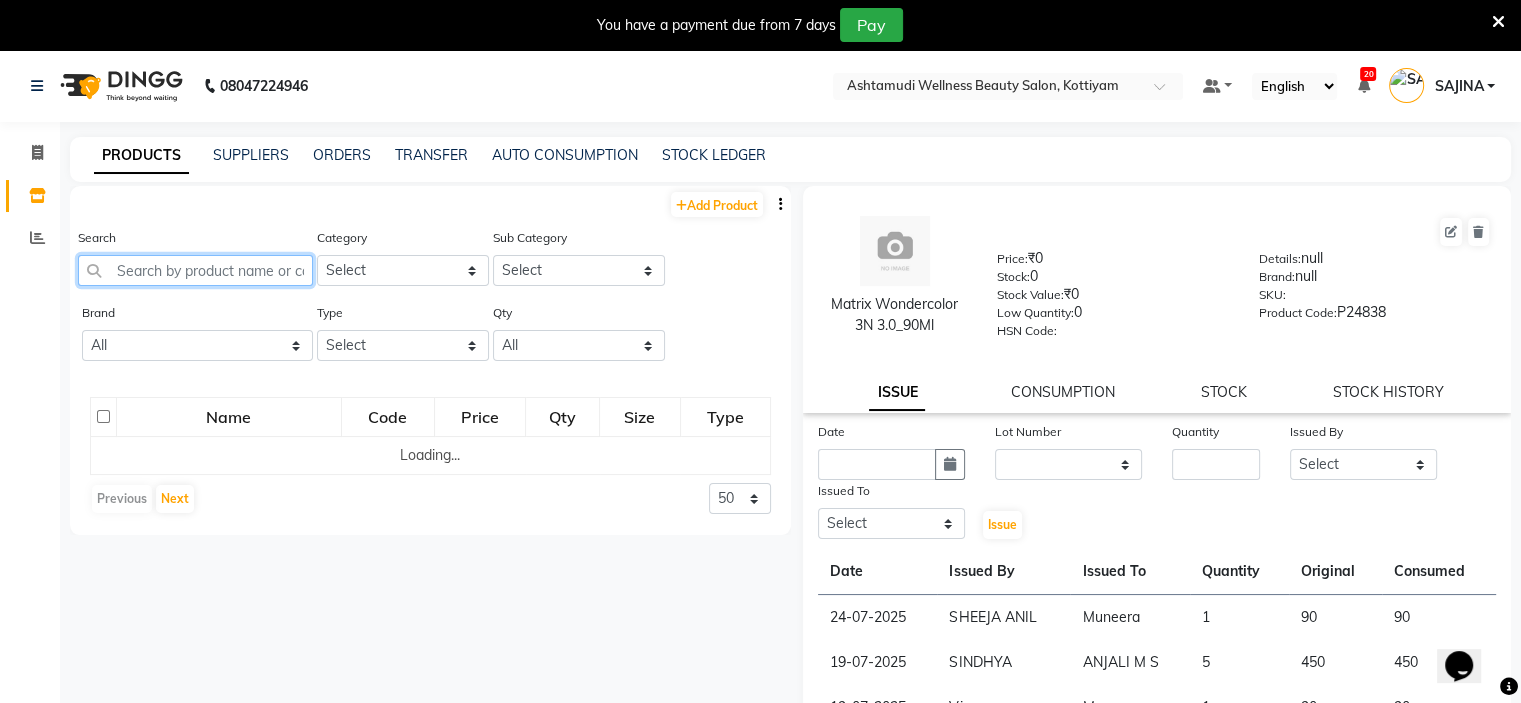 scroll, scrollTop: 0, scrollLeft: 0, axis: both 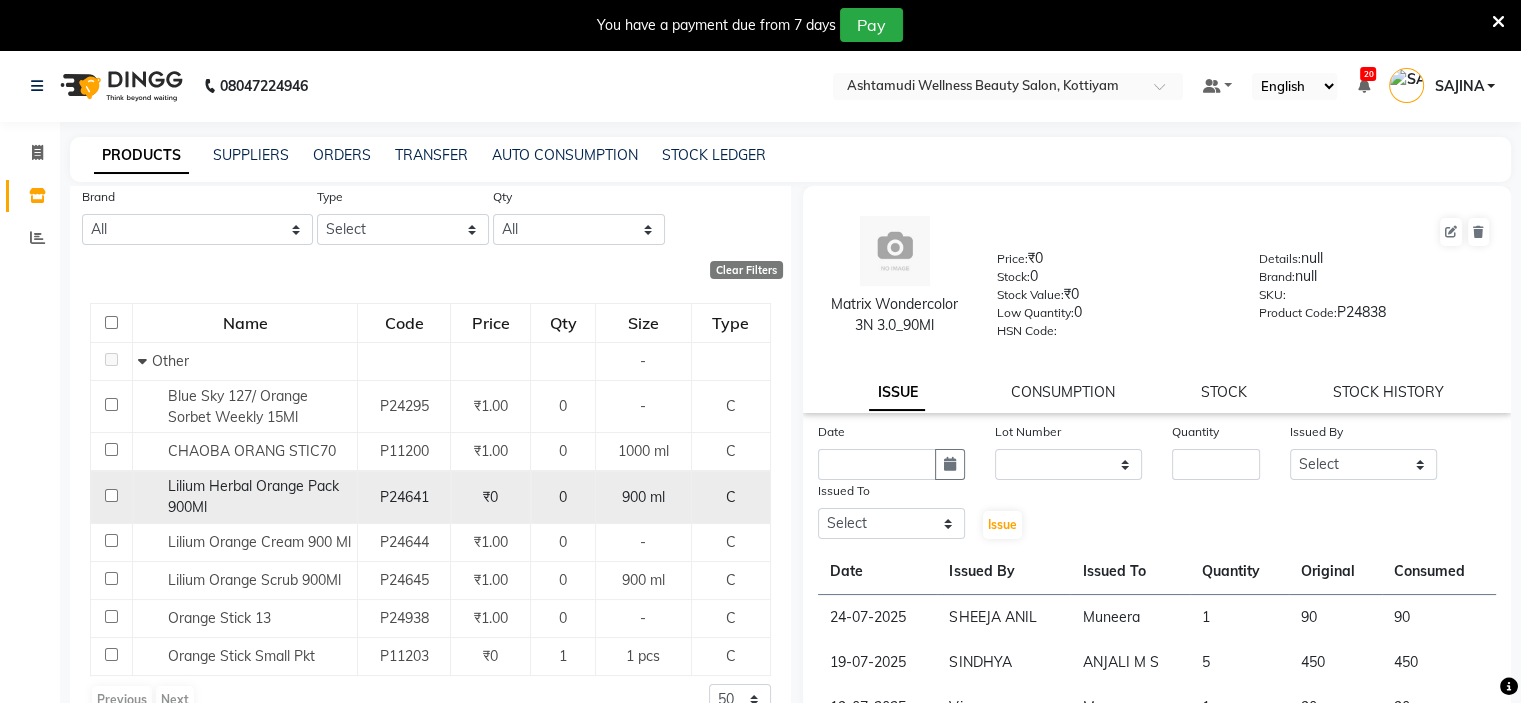 type on "oran" 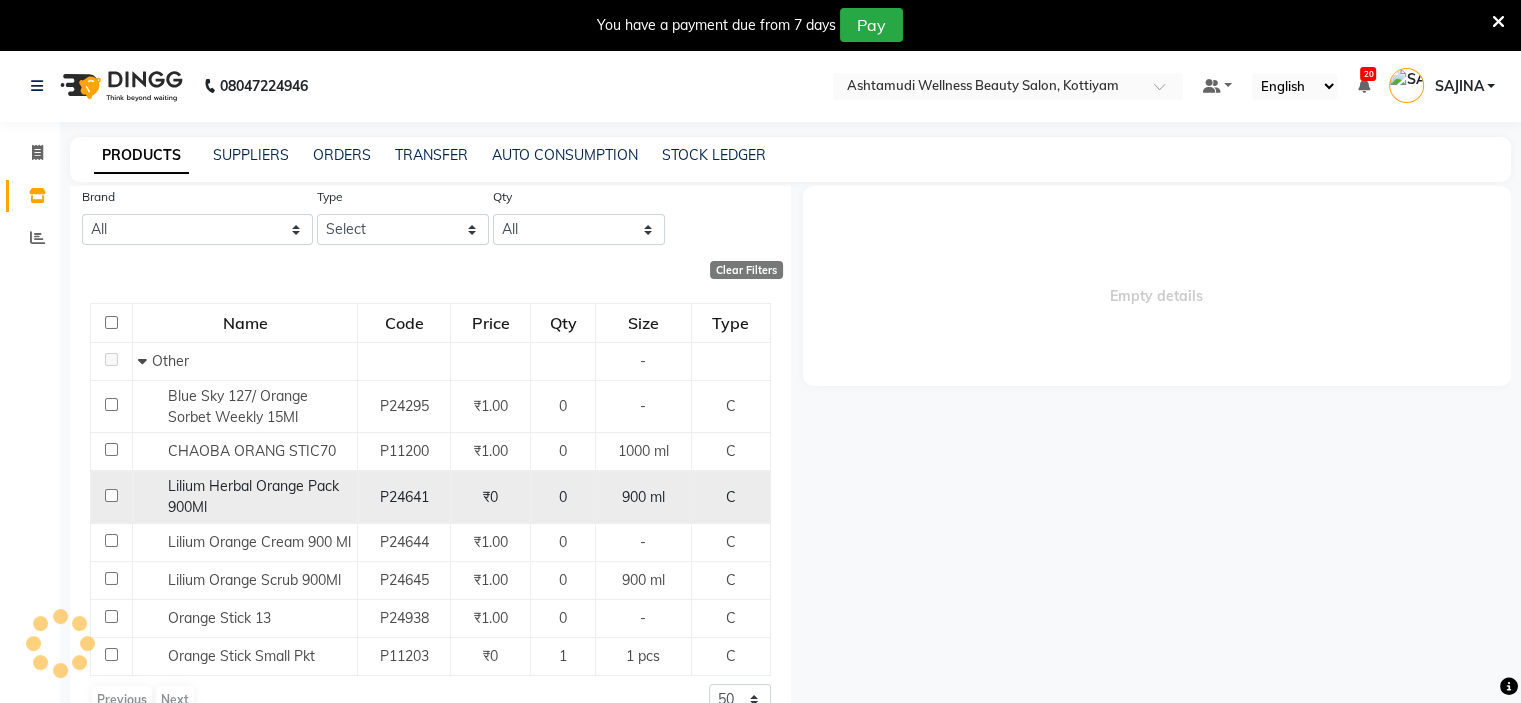 select 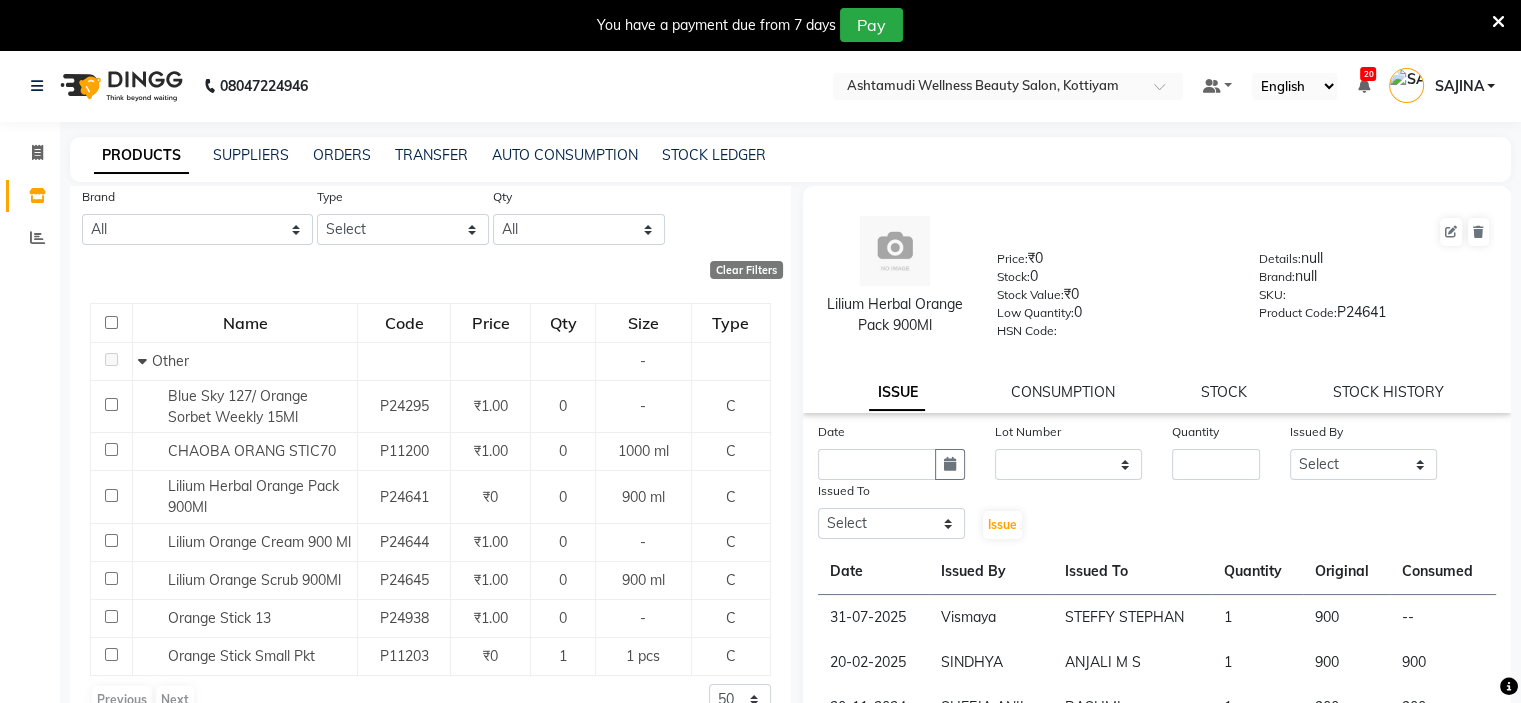 scroll, scrollTop: 90, scrollLeft: 0, axis: vertical 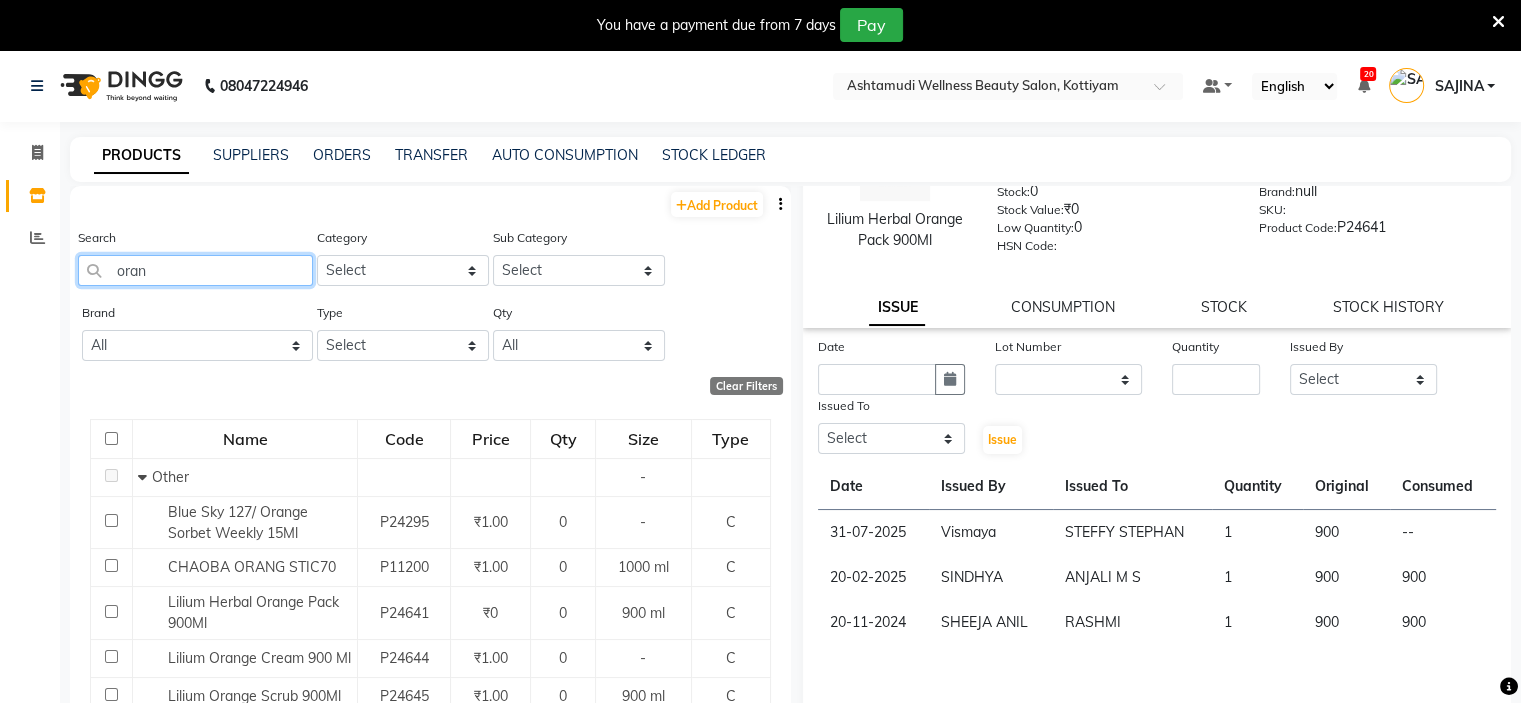 click on "oran" 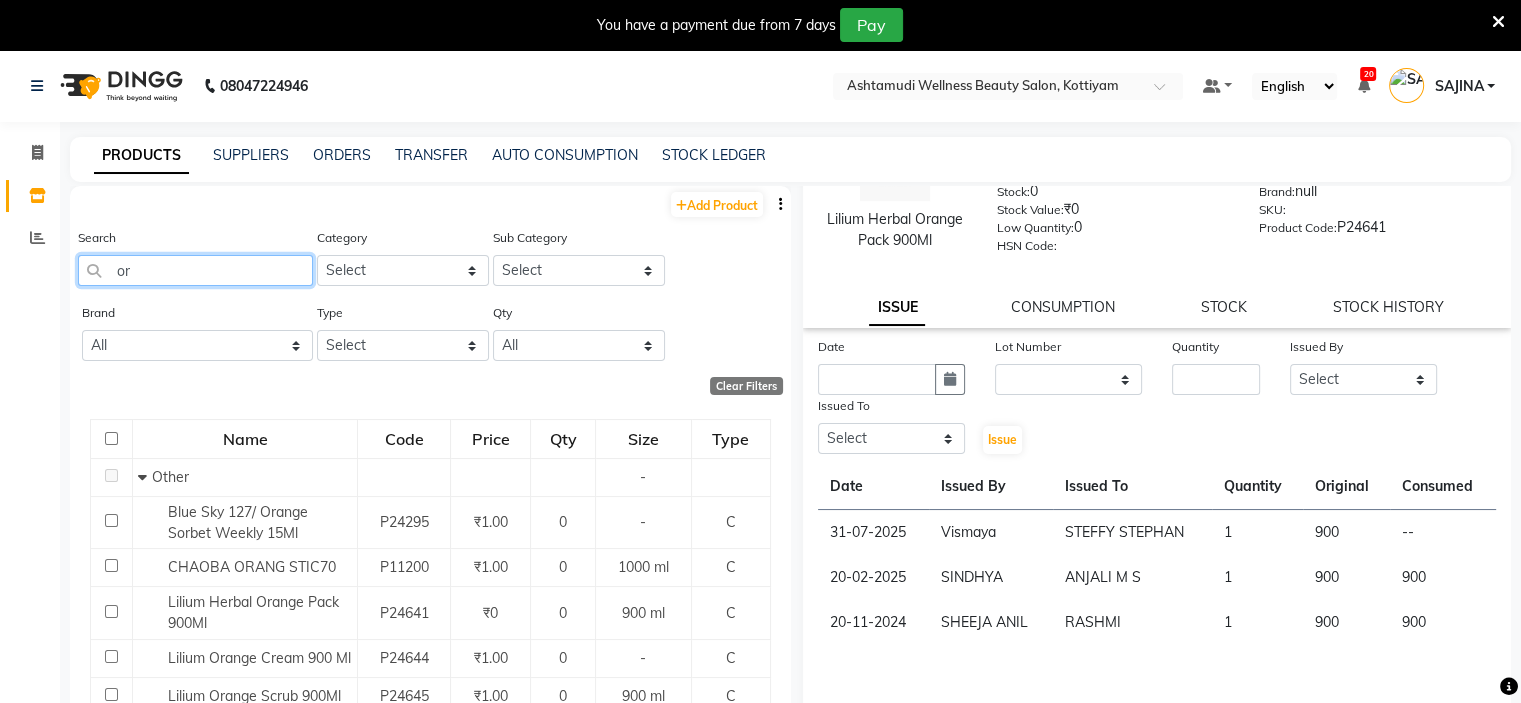 type on "o" 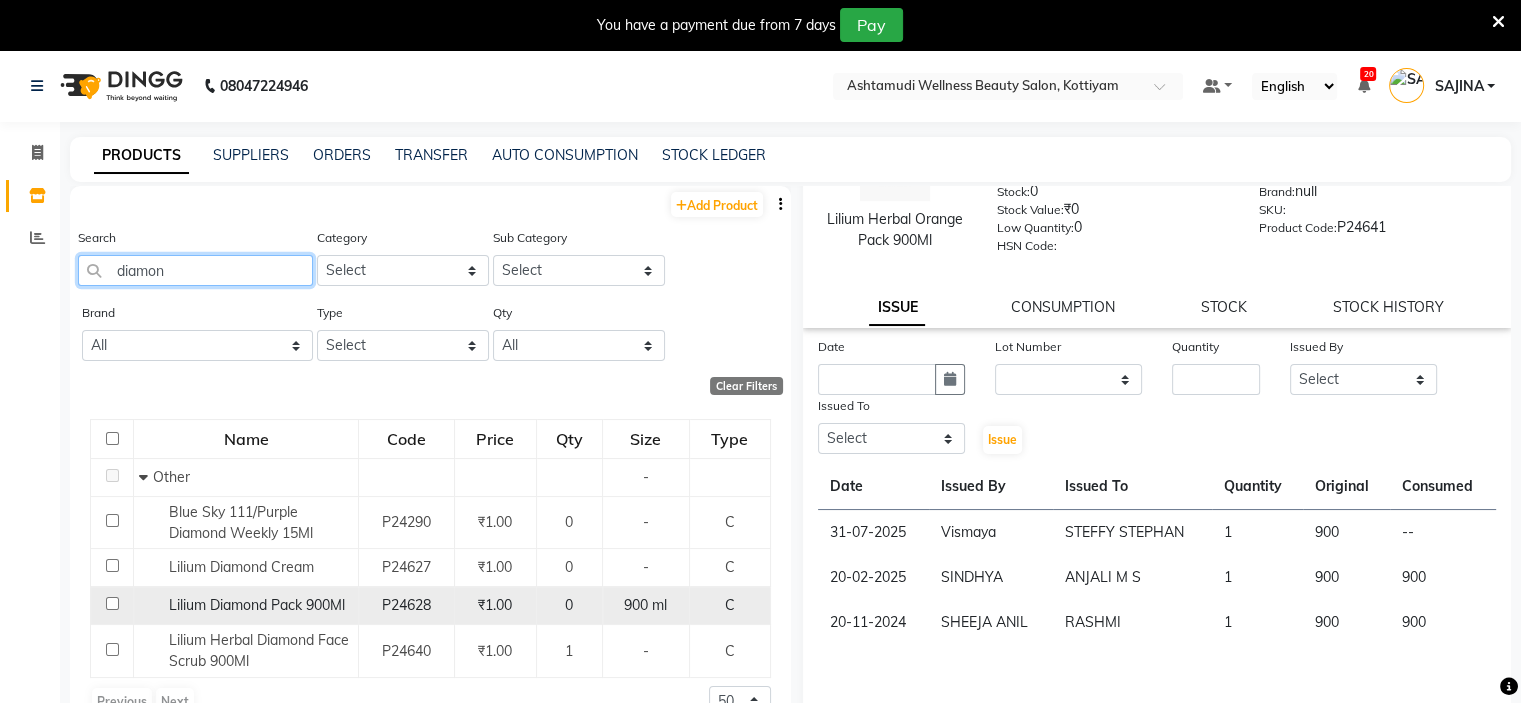 scroll, scrollTop: 2, scrollLeft: 0, axis: vertical 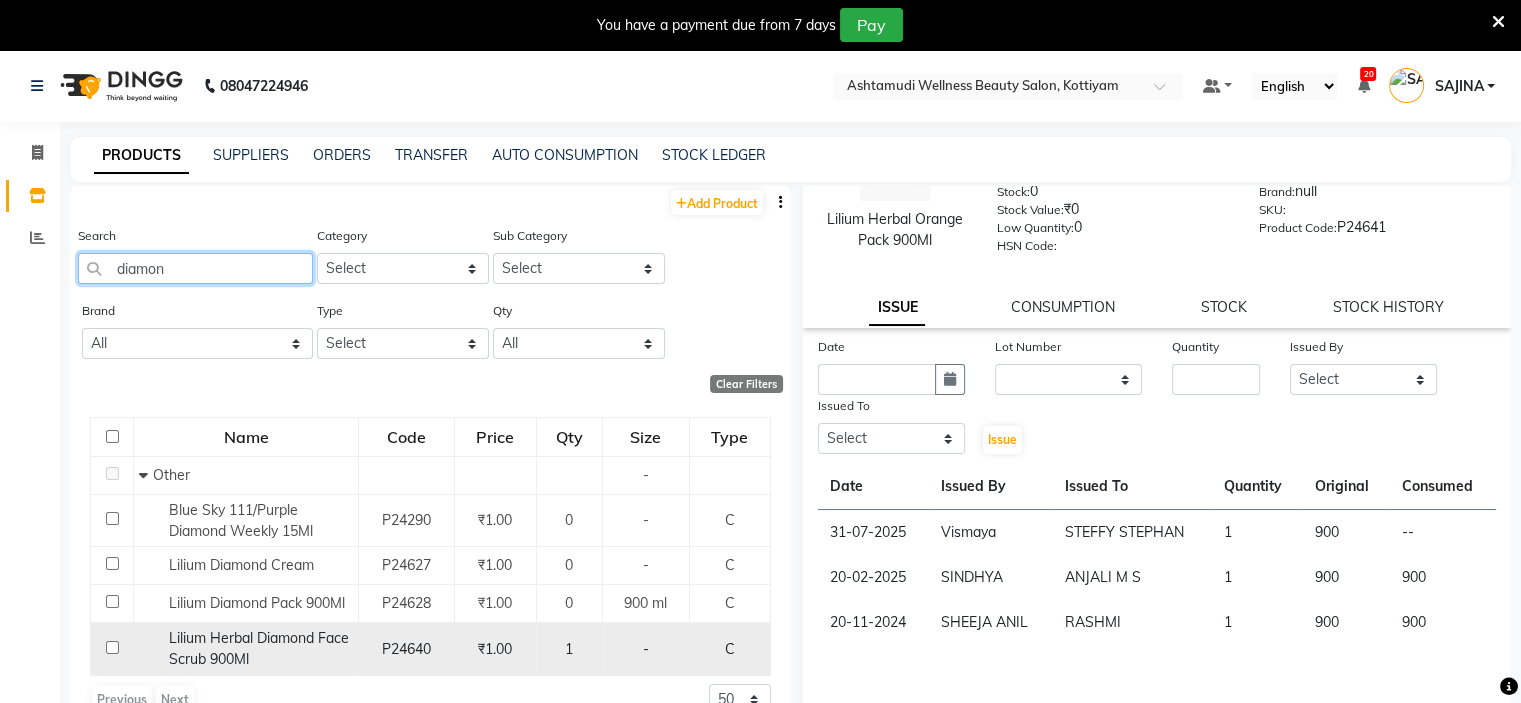 type on "diamon" 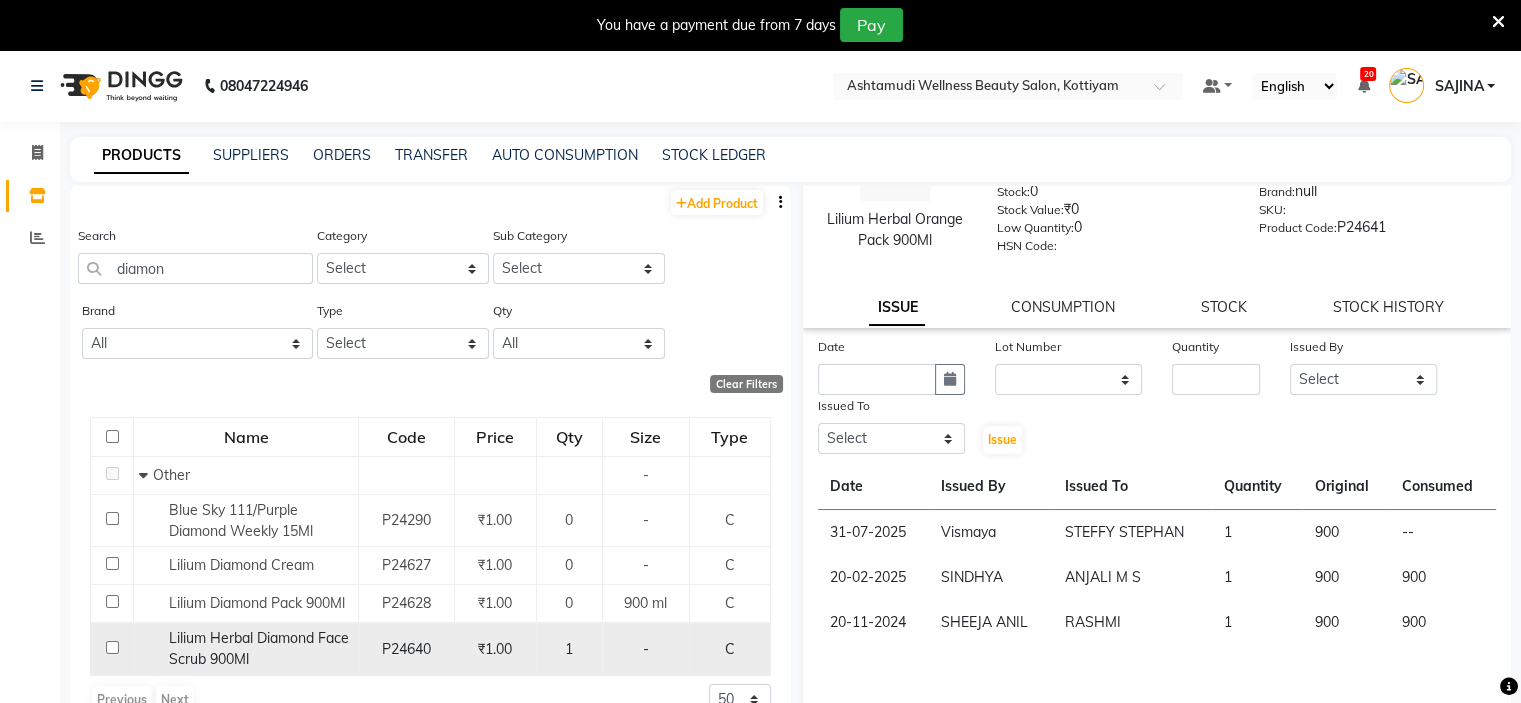 click on "Lilium Herbal Diamond Face Scrub 900Ml" 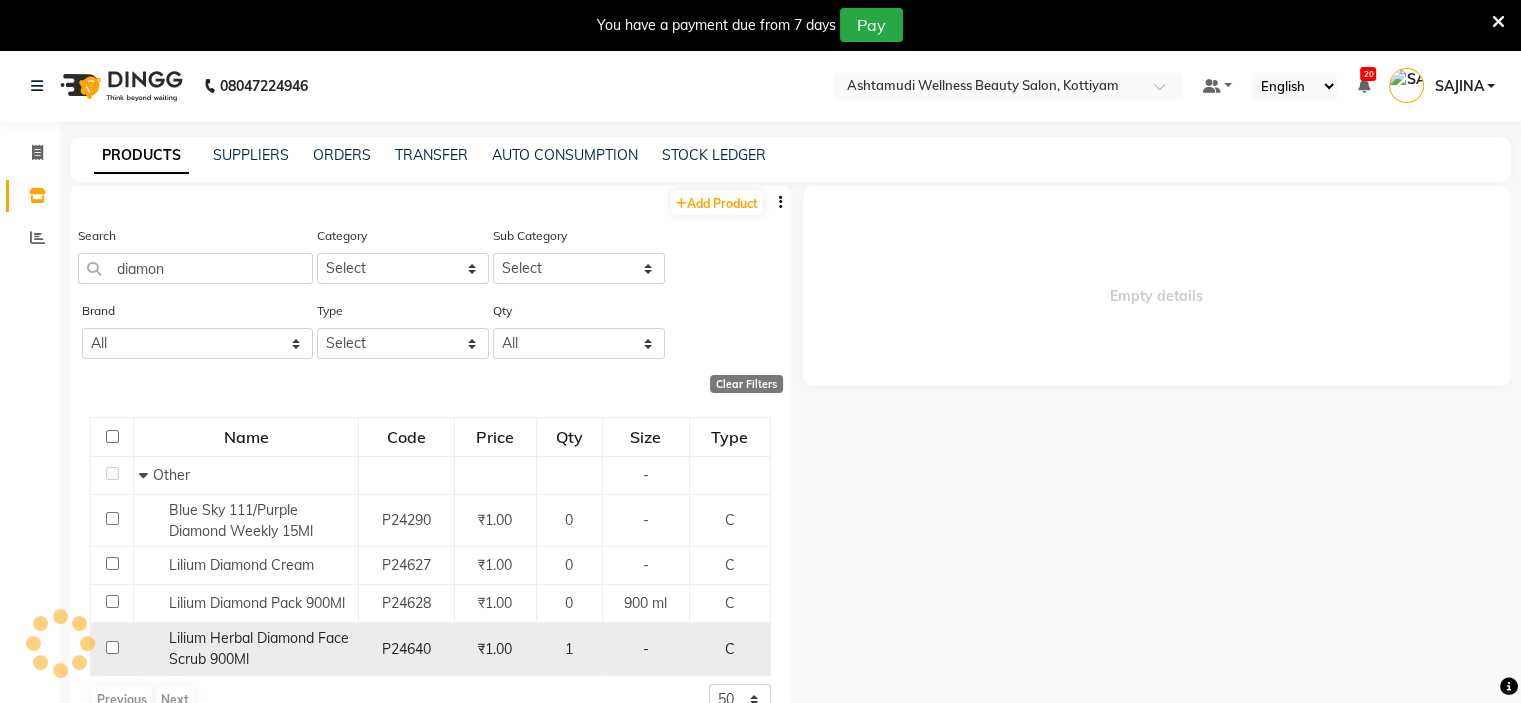 scroll, scrollTop: 0, scrollLeft: 0, axis: both 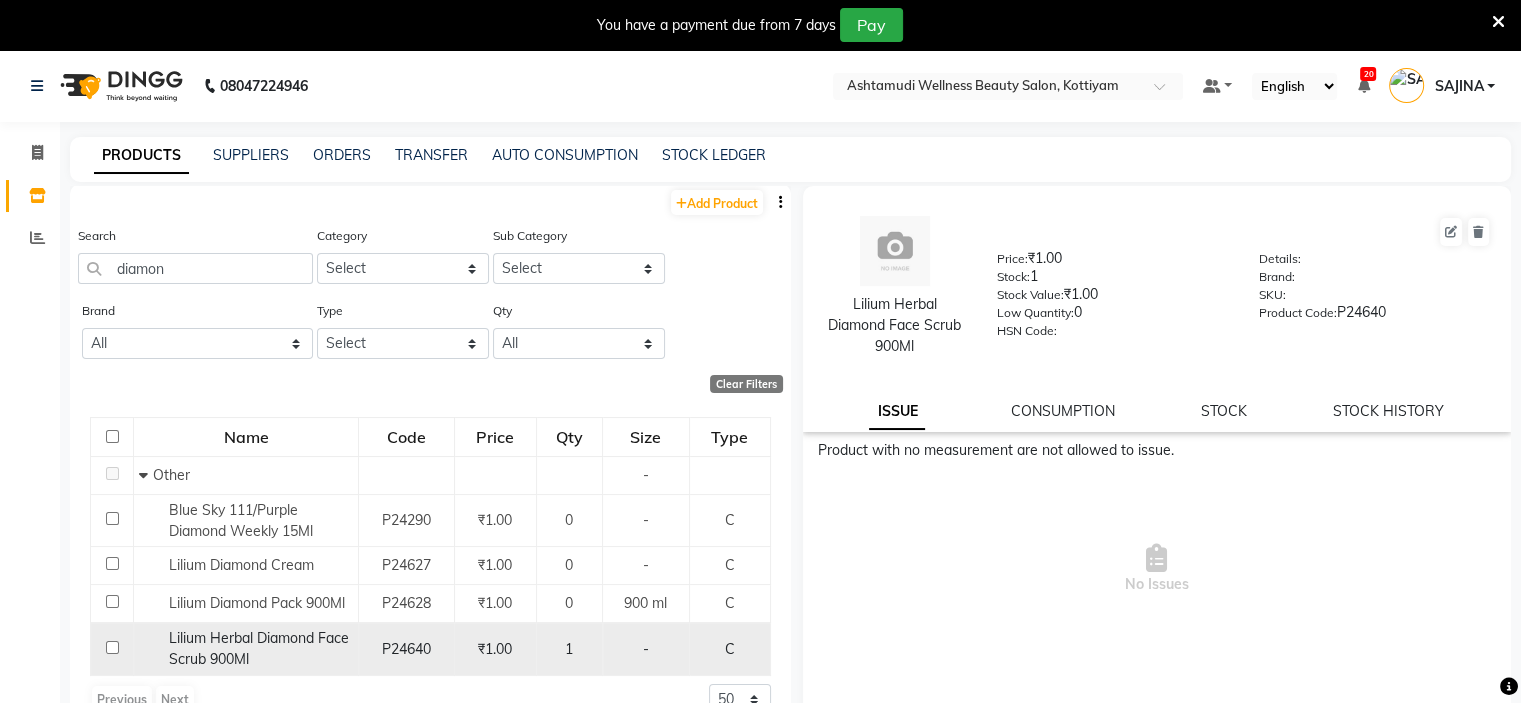 click on "-" 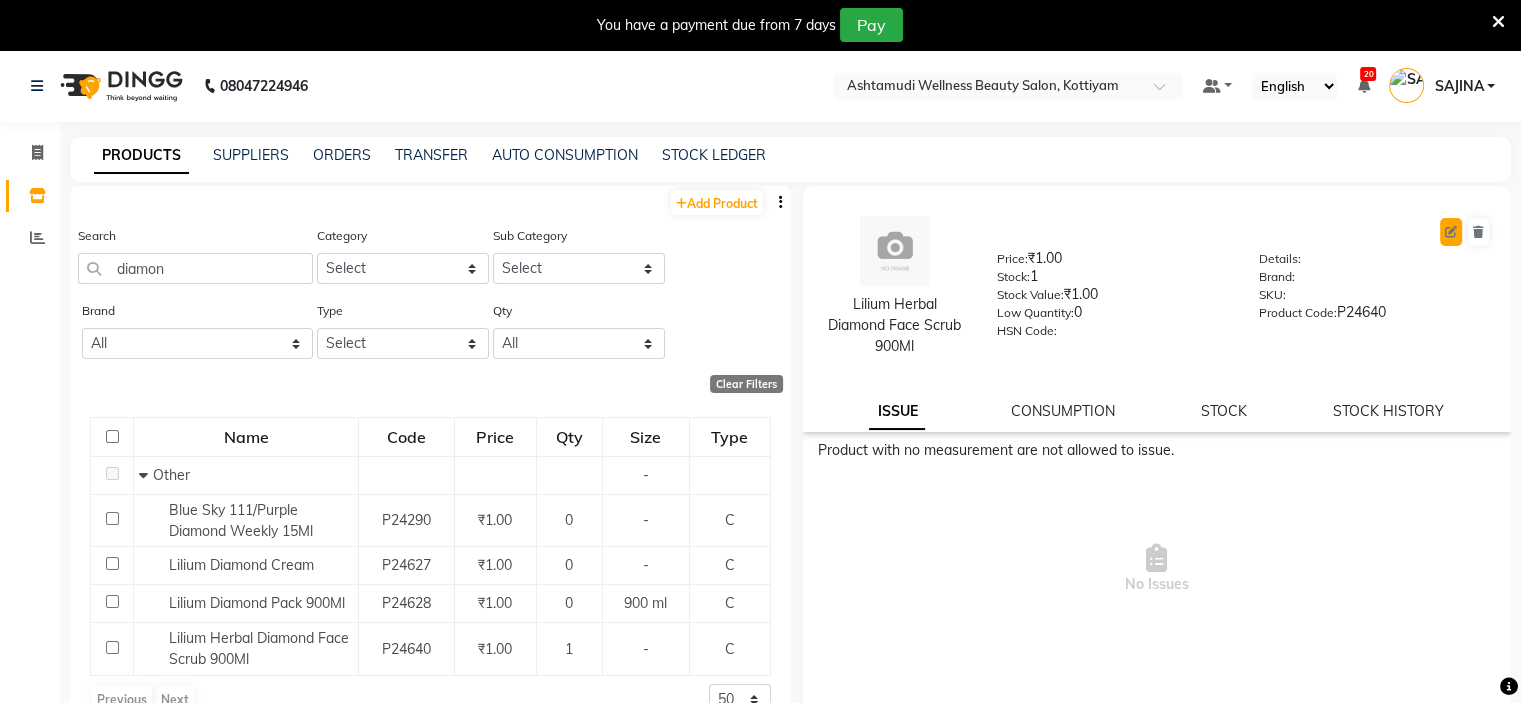 click 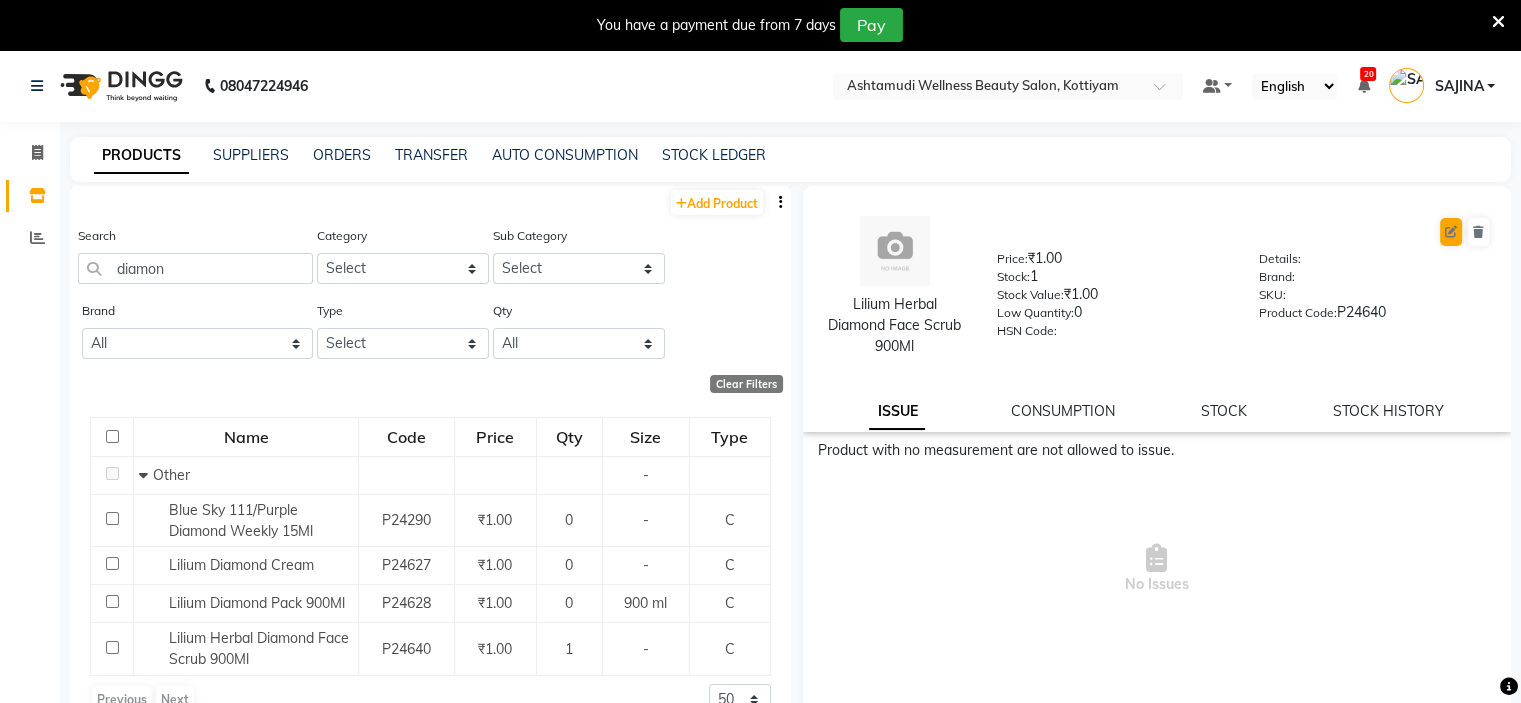 select on "true" 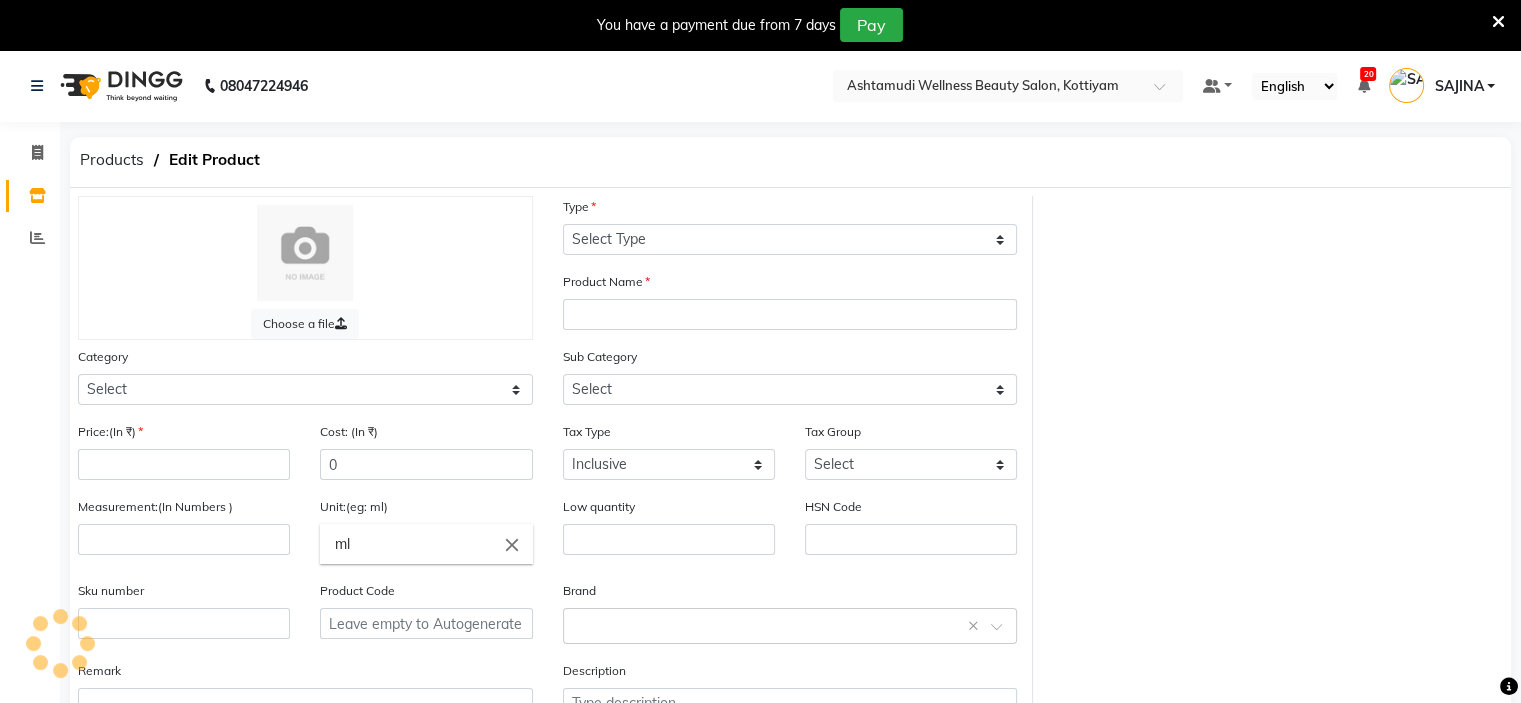 select on "C" 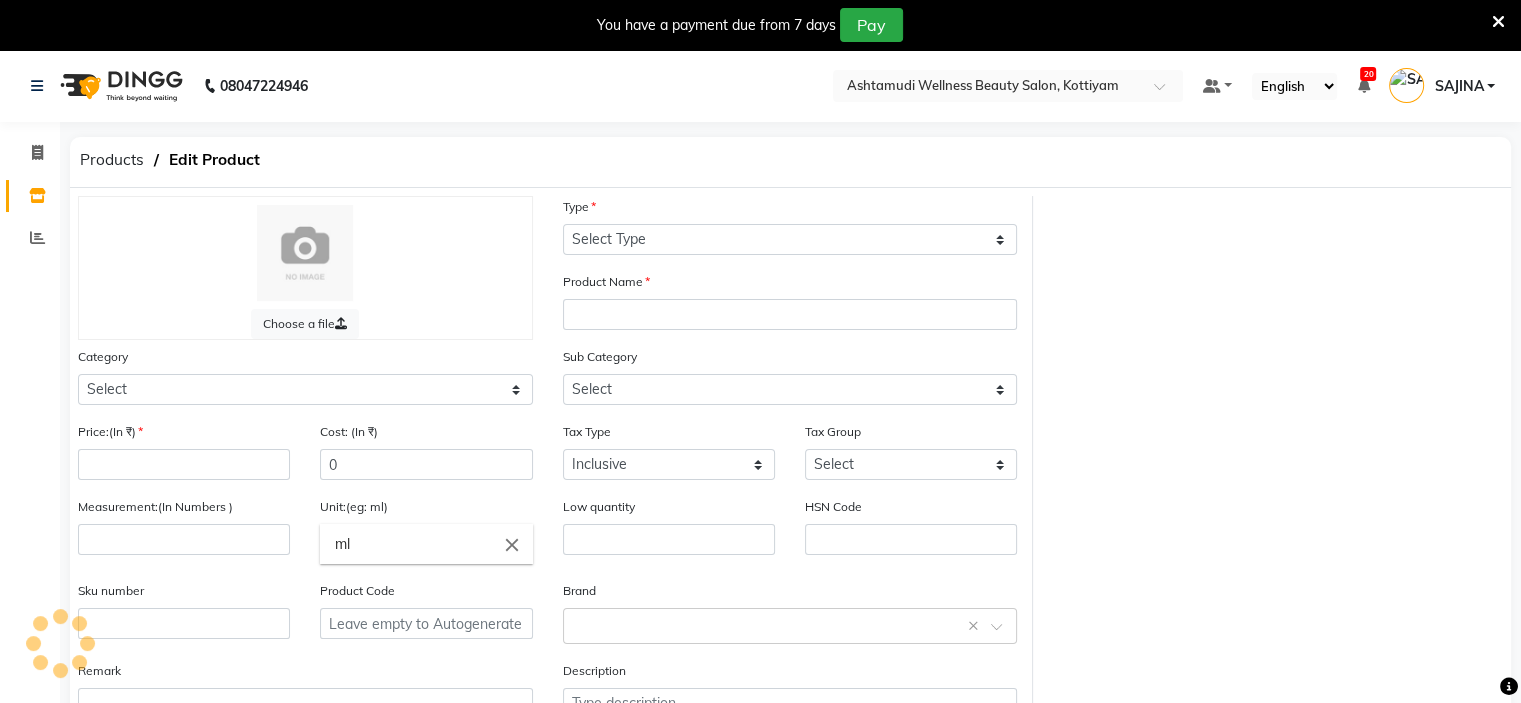 type on "Lilium Herbal Diamond Face Scrub 900Ml" 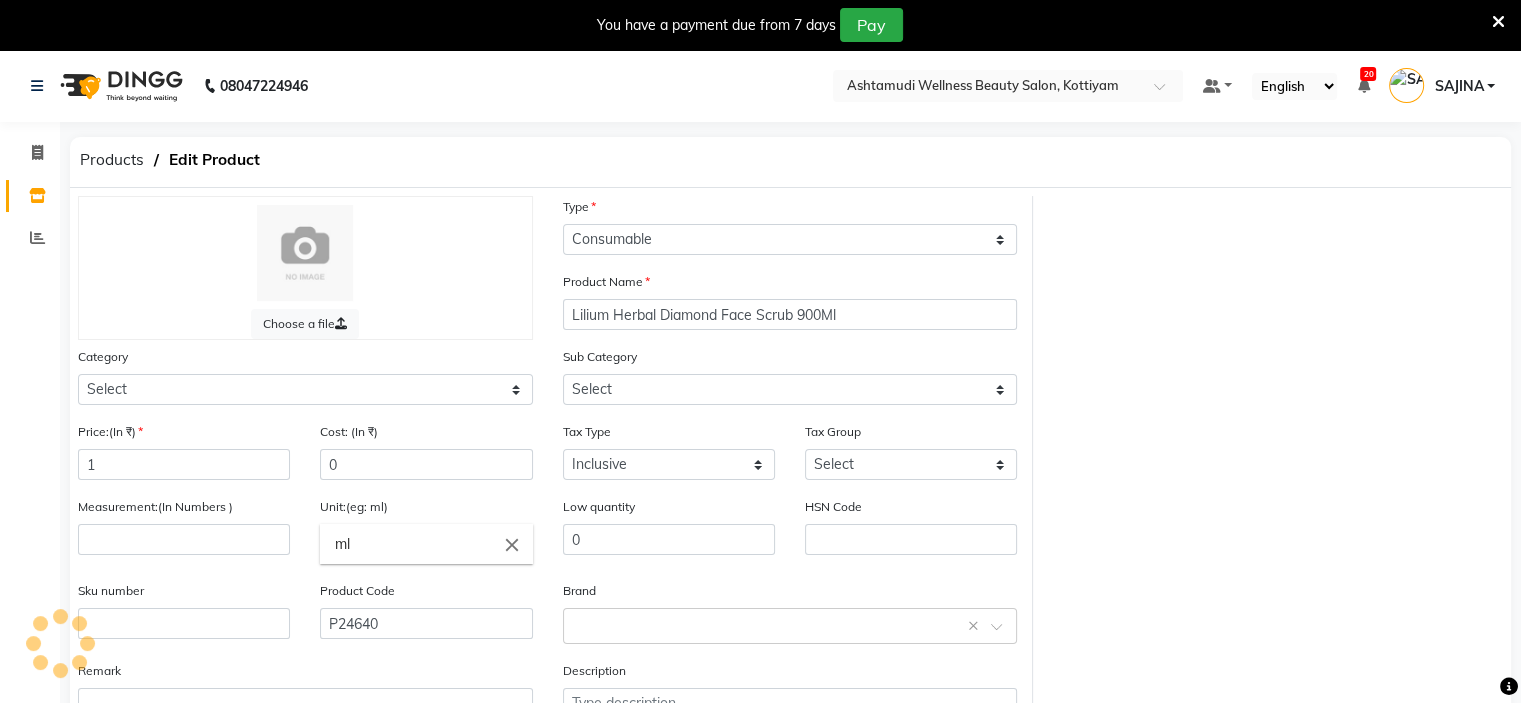 select on "595501000" 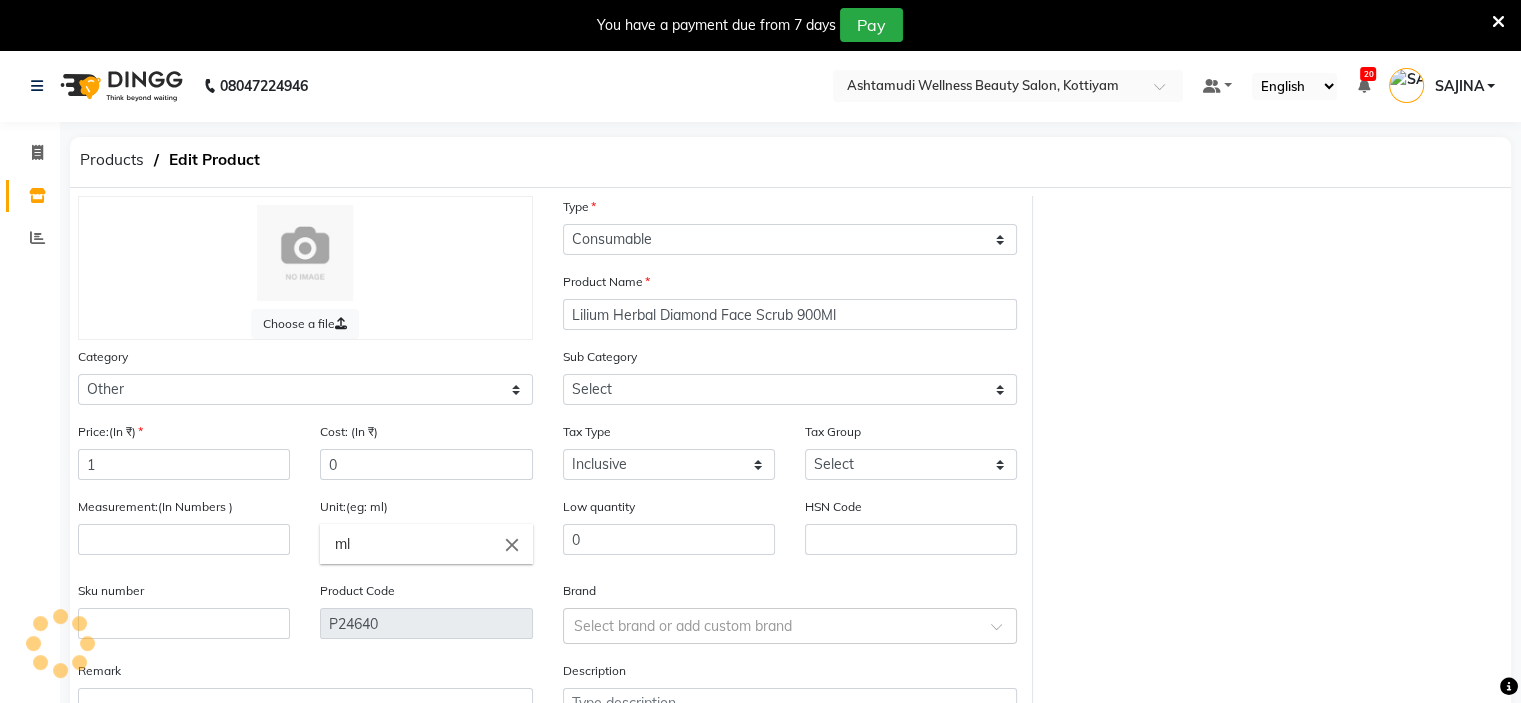 select on "595501002" 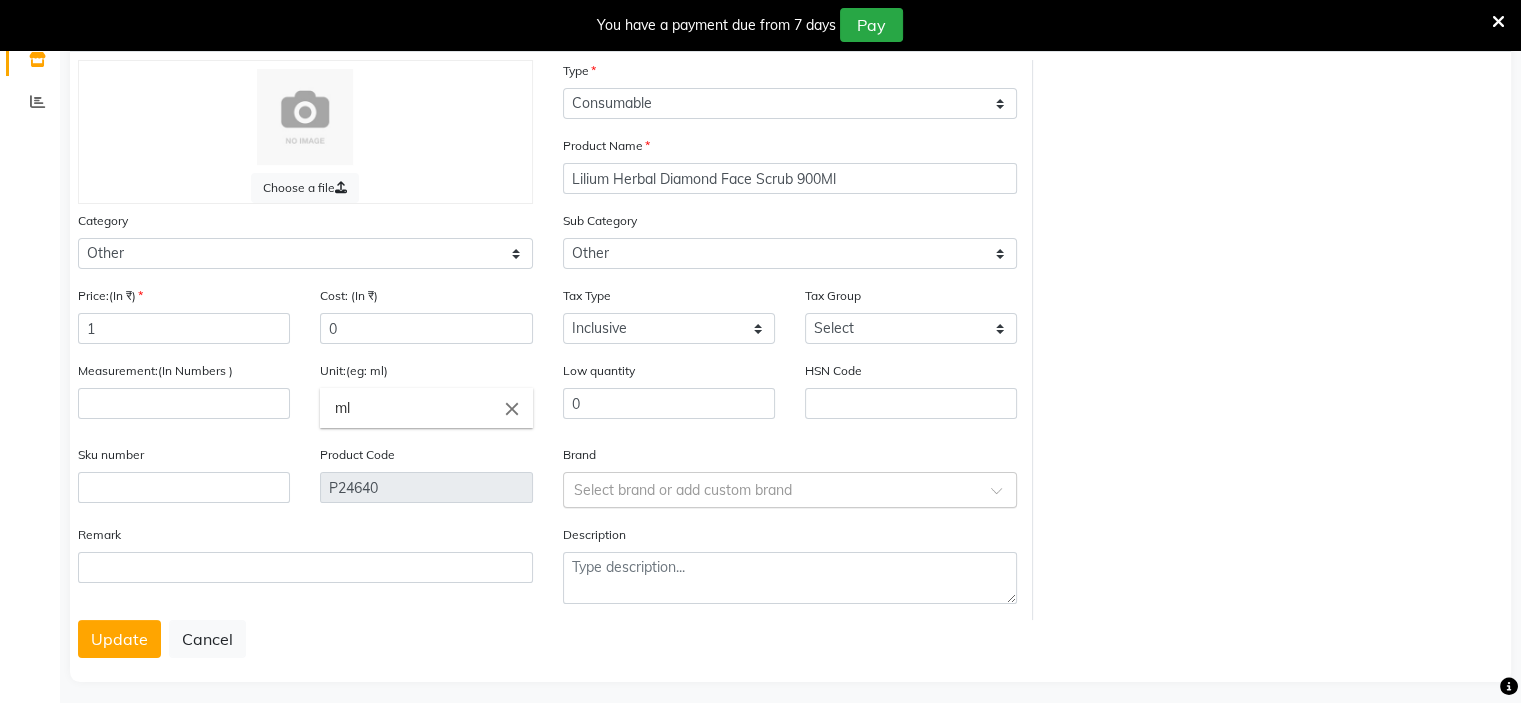 scroll, scrollTop: 156, scrollLeft: 0, axis: vertical 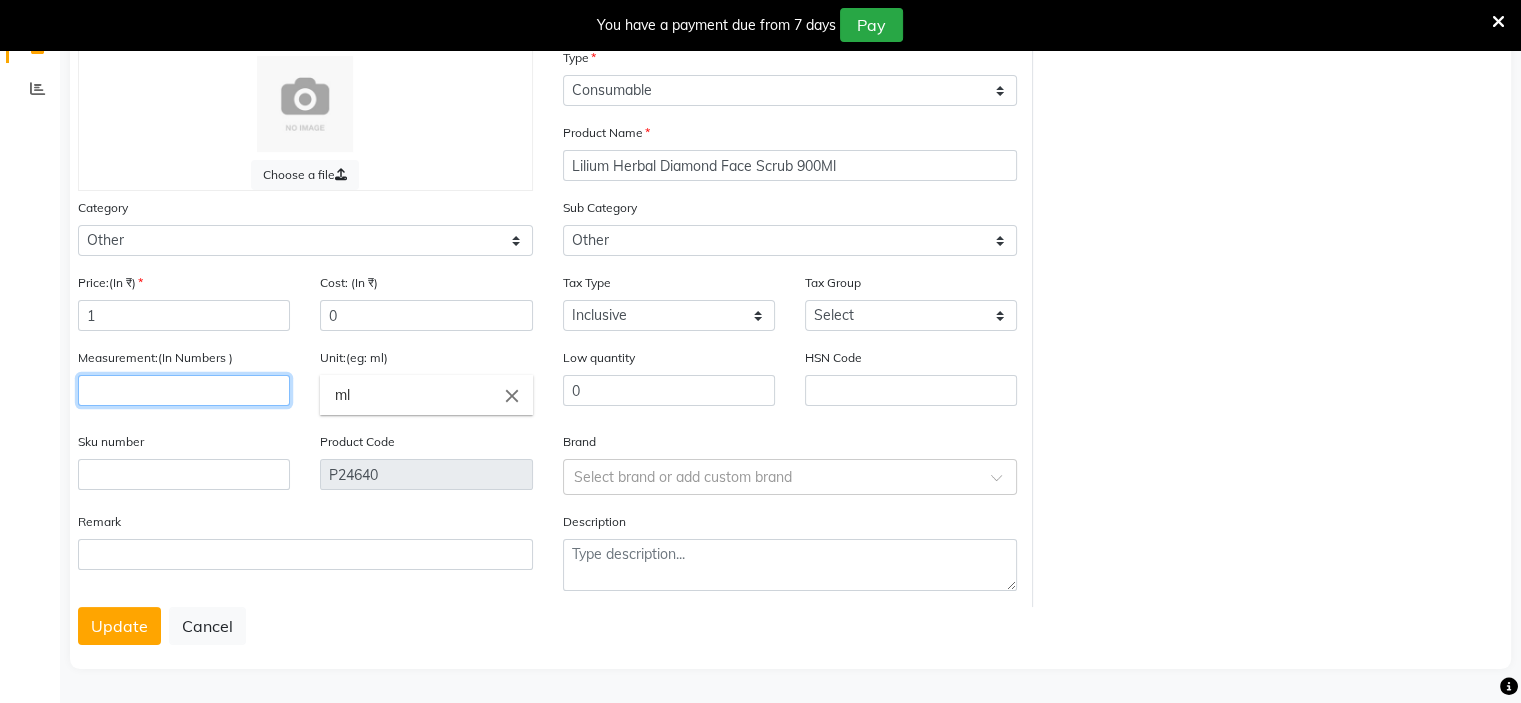 click 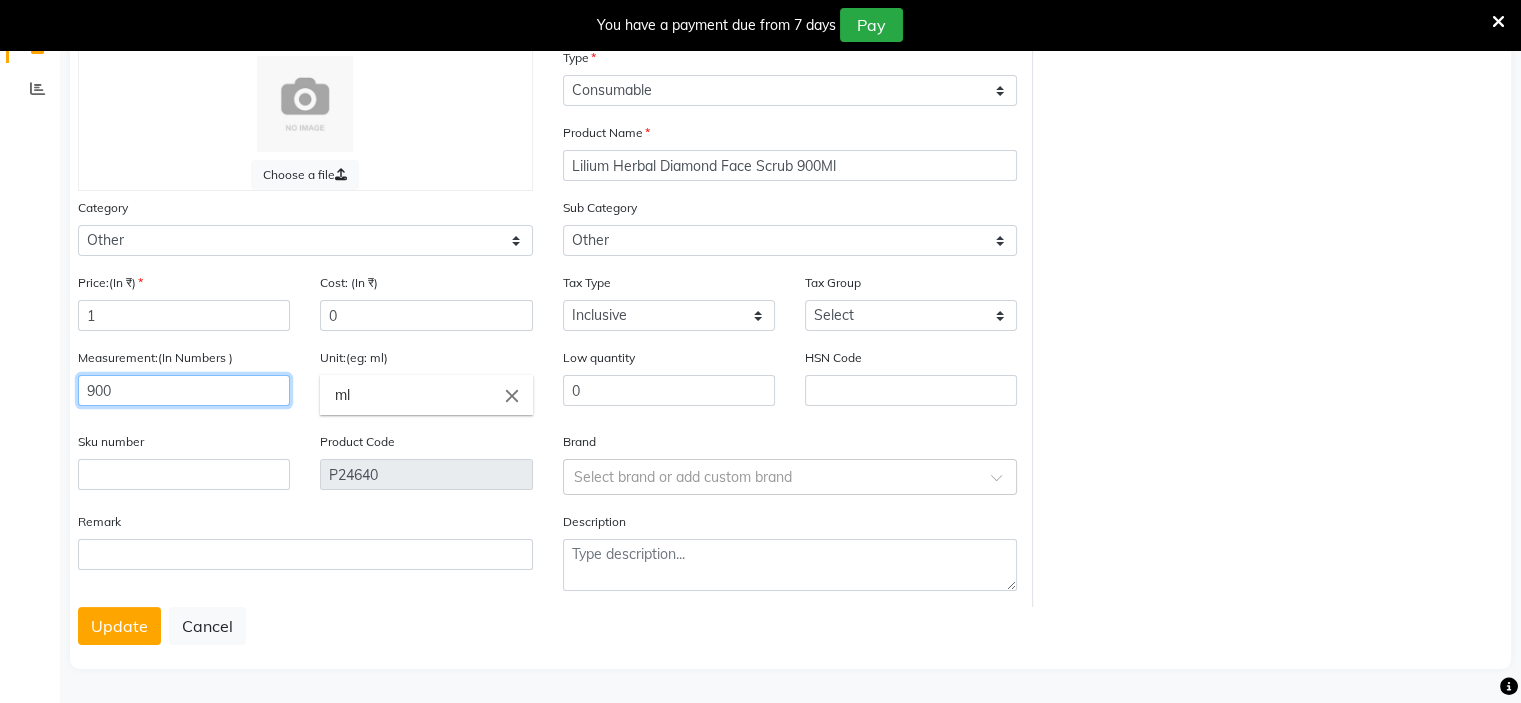 type on "900" 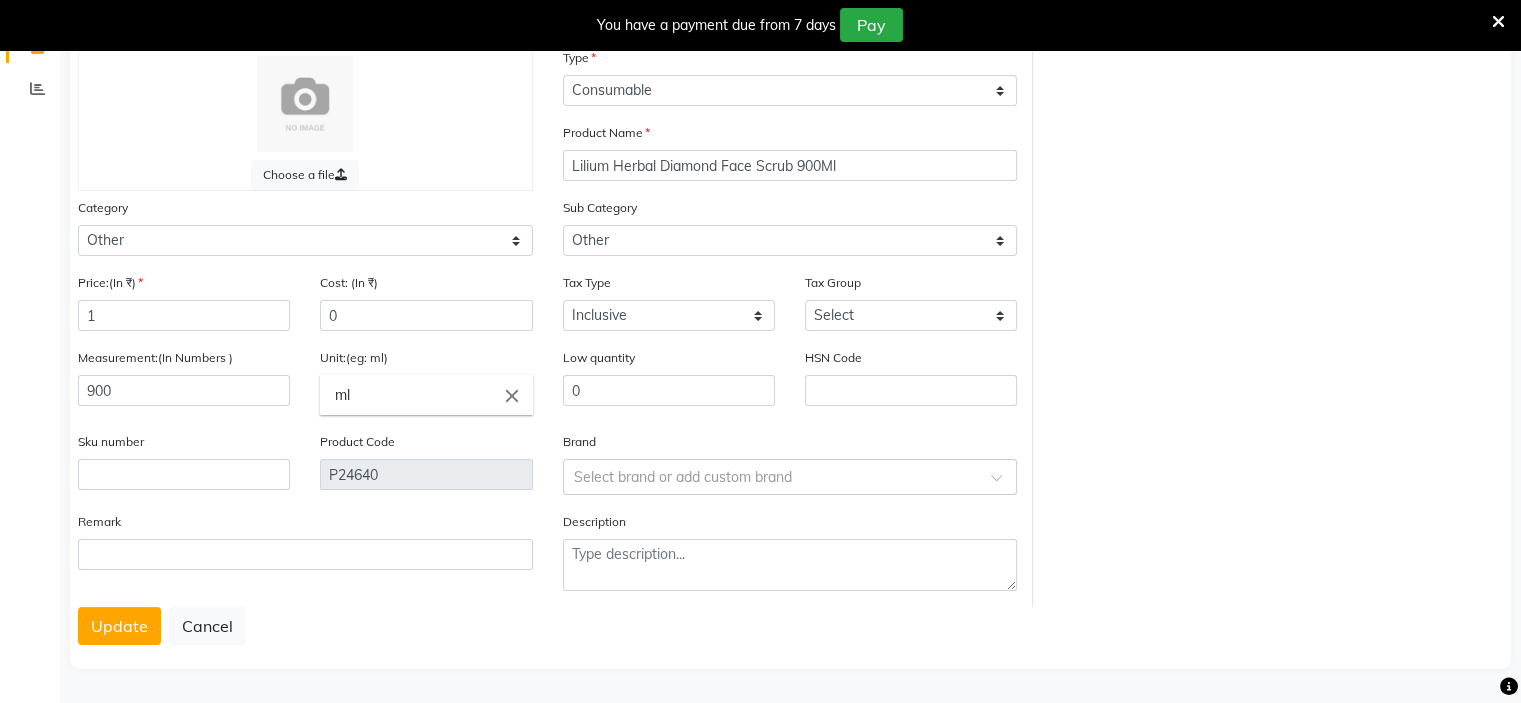 click on "ml" 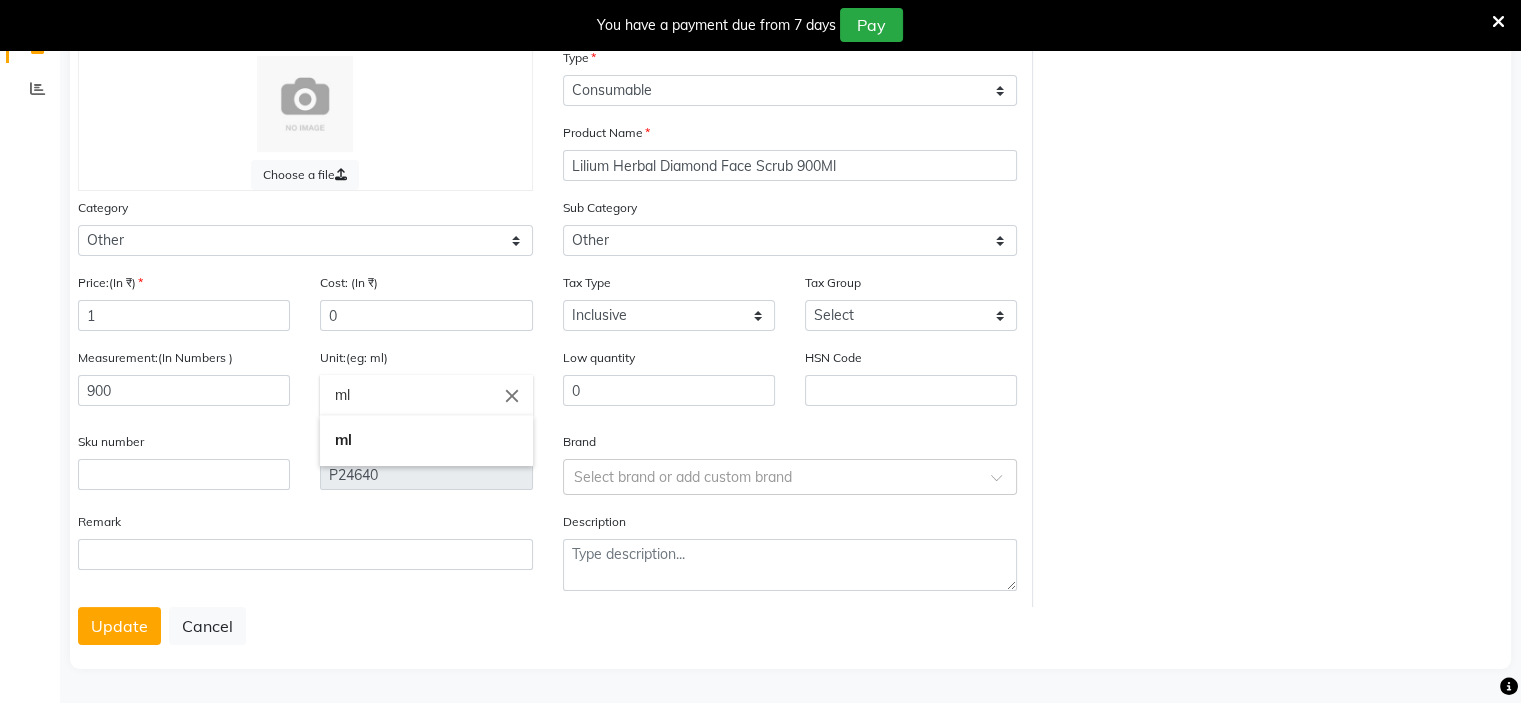 type on "m" 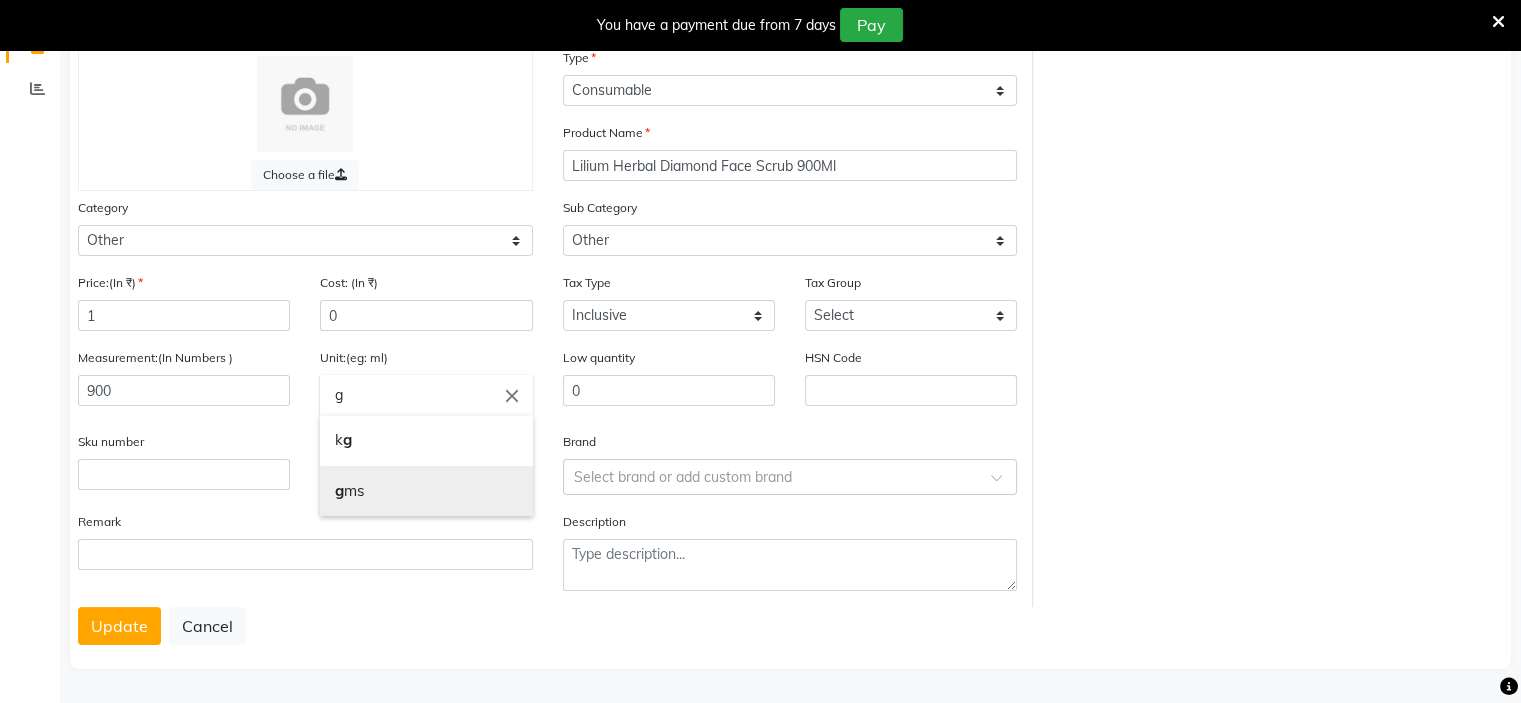 click on "g ms" at bounding box center (426, 491) 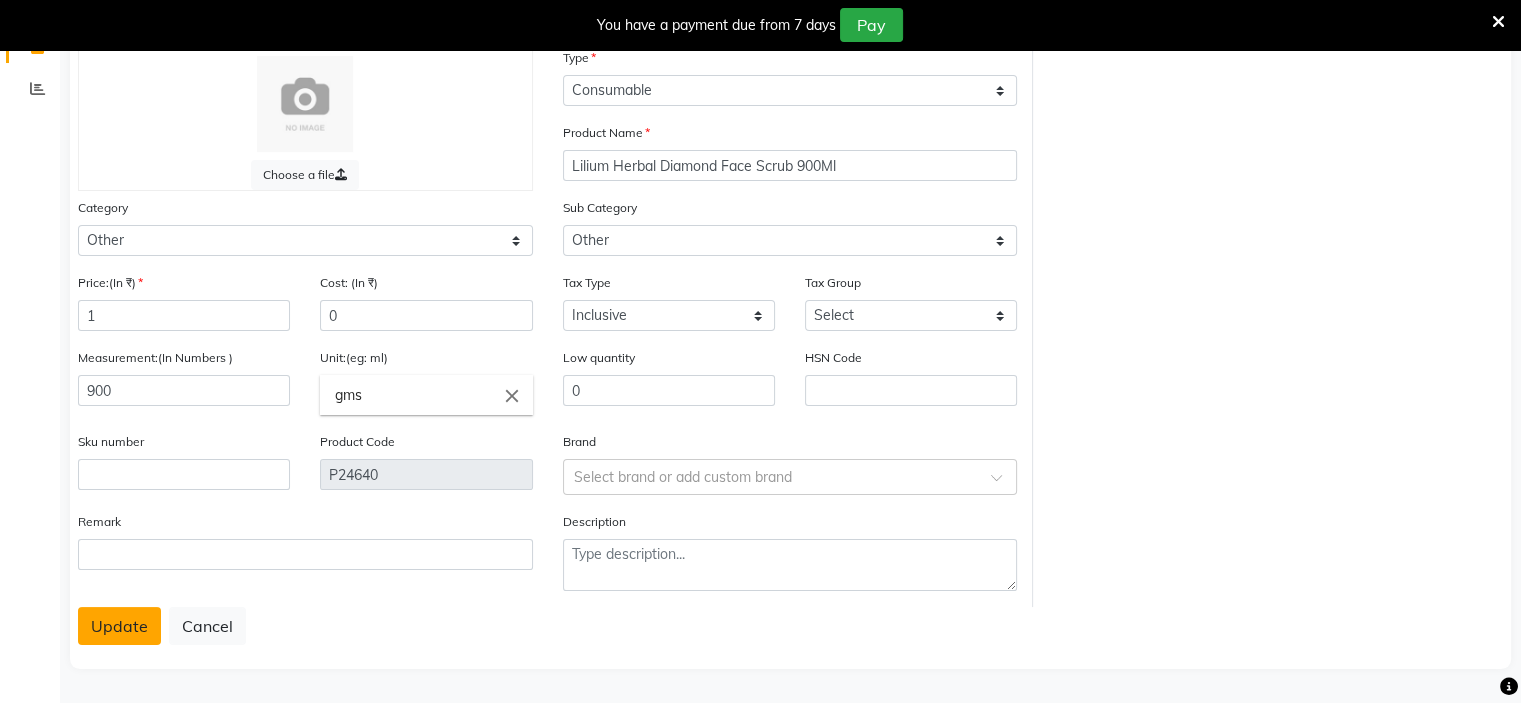 click on "Update" 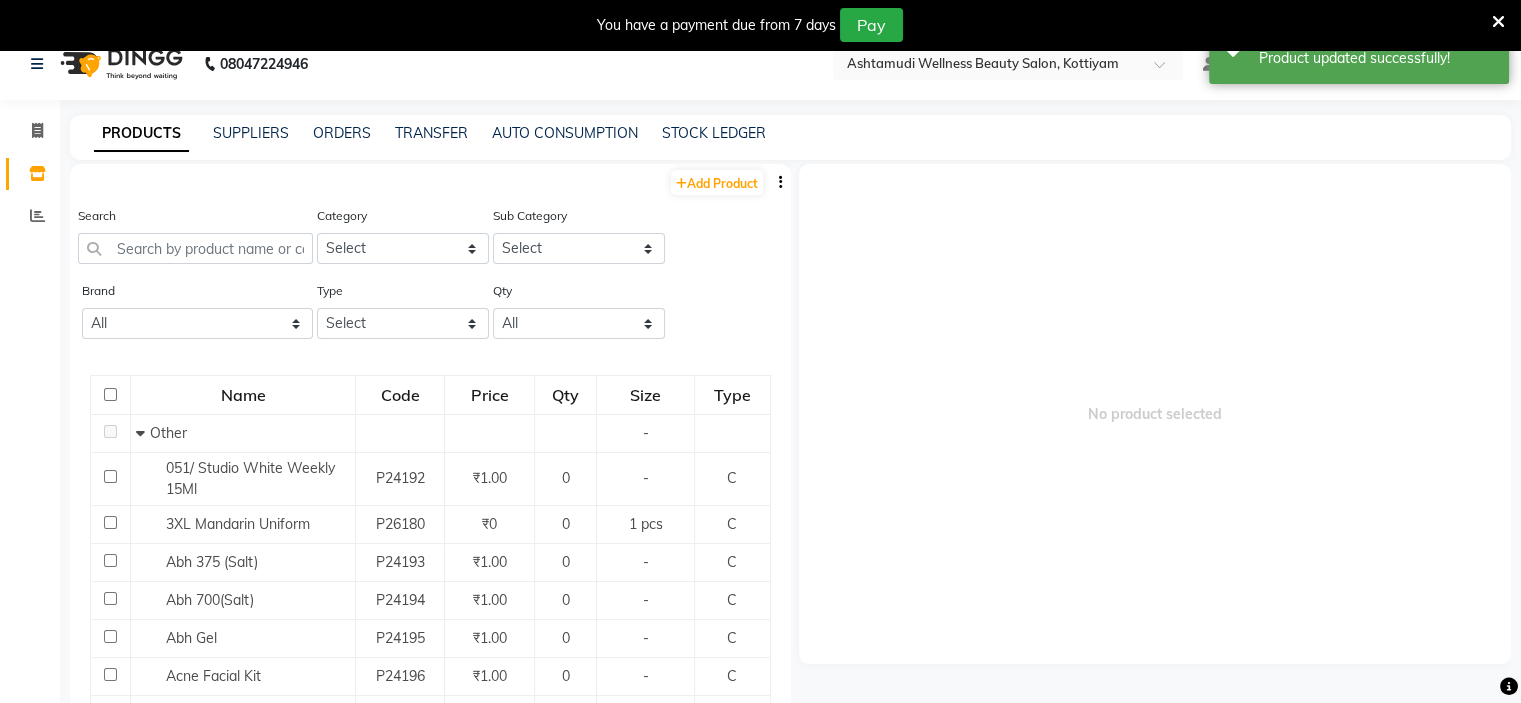 scroll, scrollTop: 0, scrollLeft: 0, axis: both 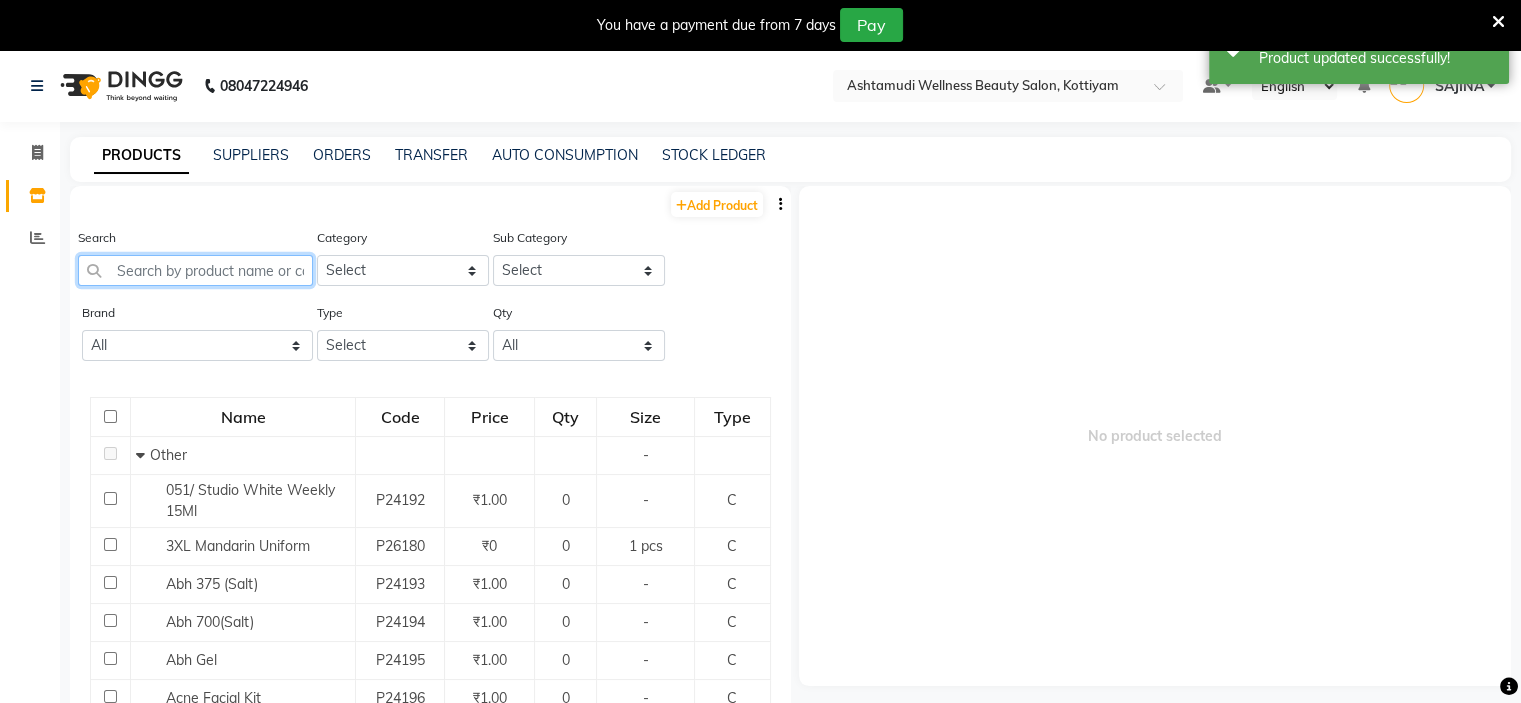 click 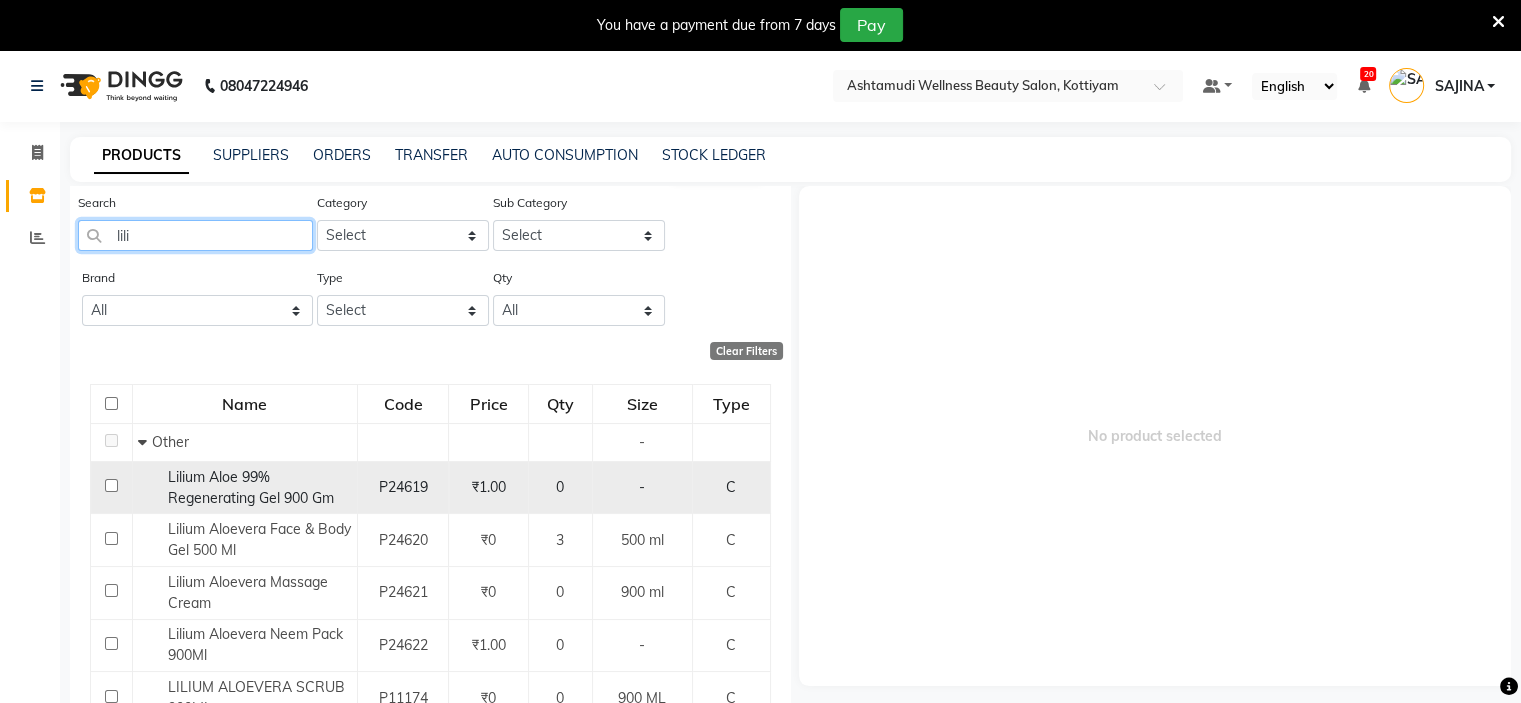 scroll, scrollTop: 0, scrollLeft: 0, axis: both 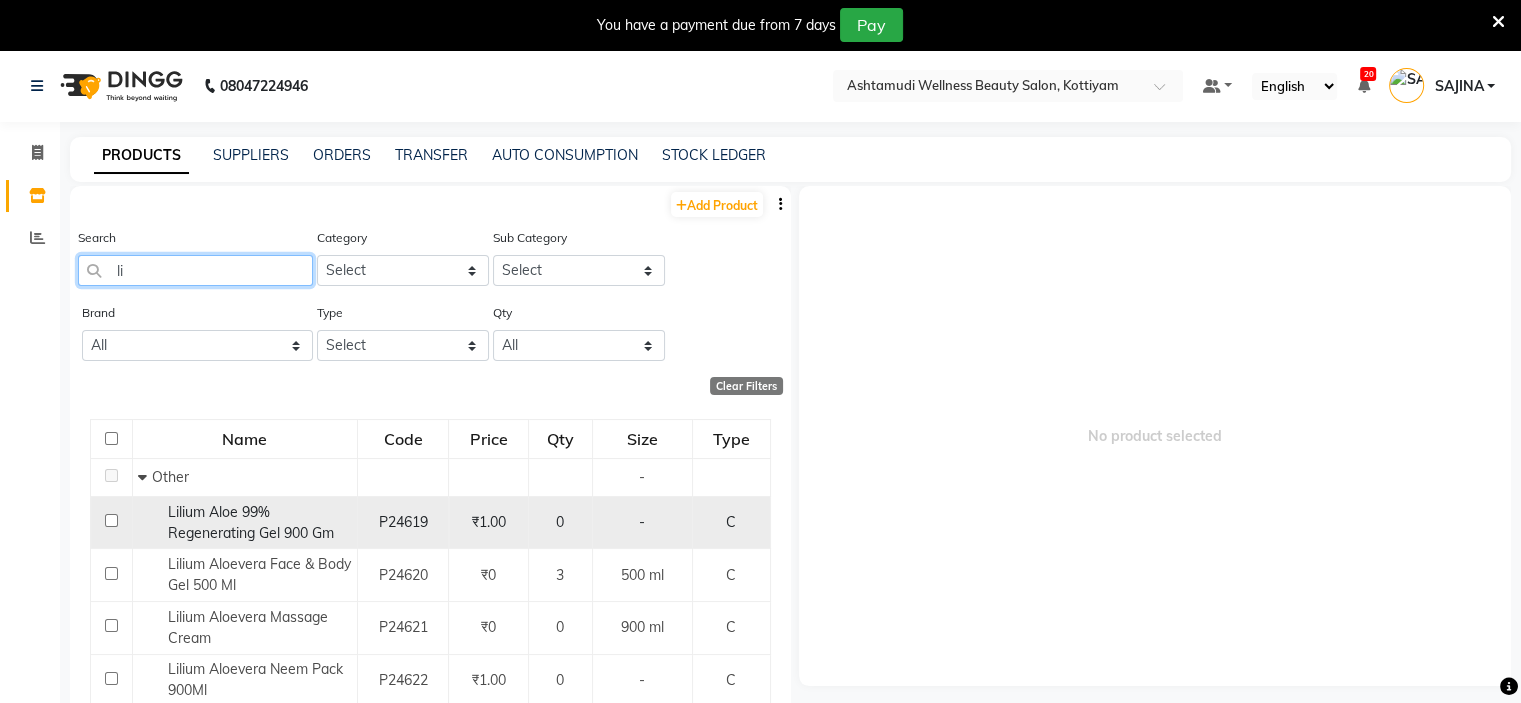 type on "l" 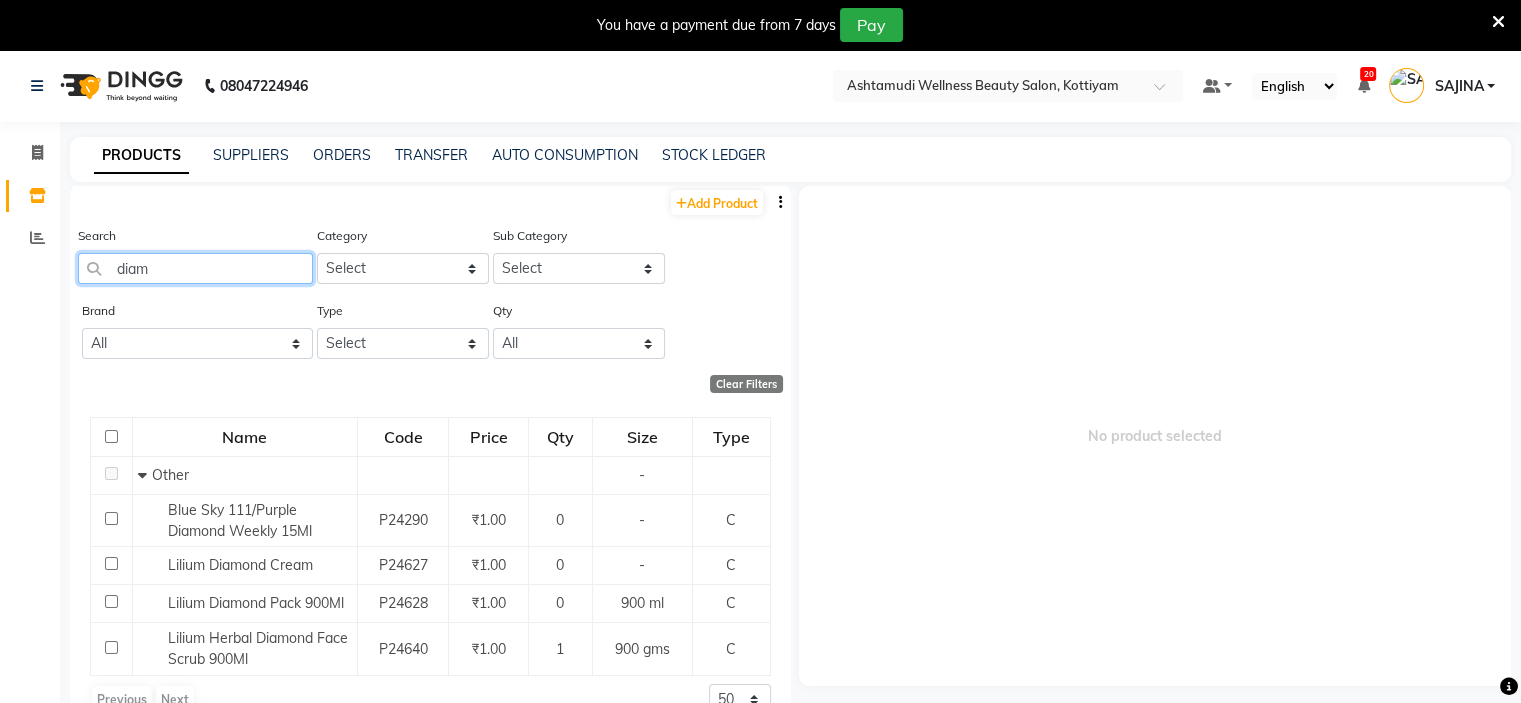scroll, scrollTop: 0, scrollLeft: 0, axis: both 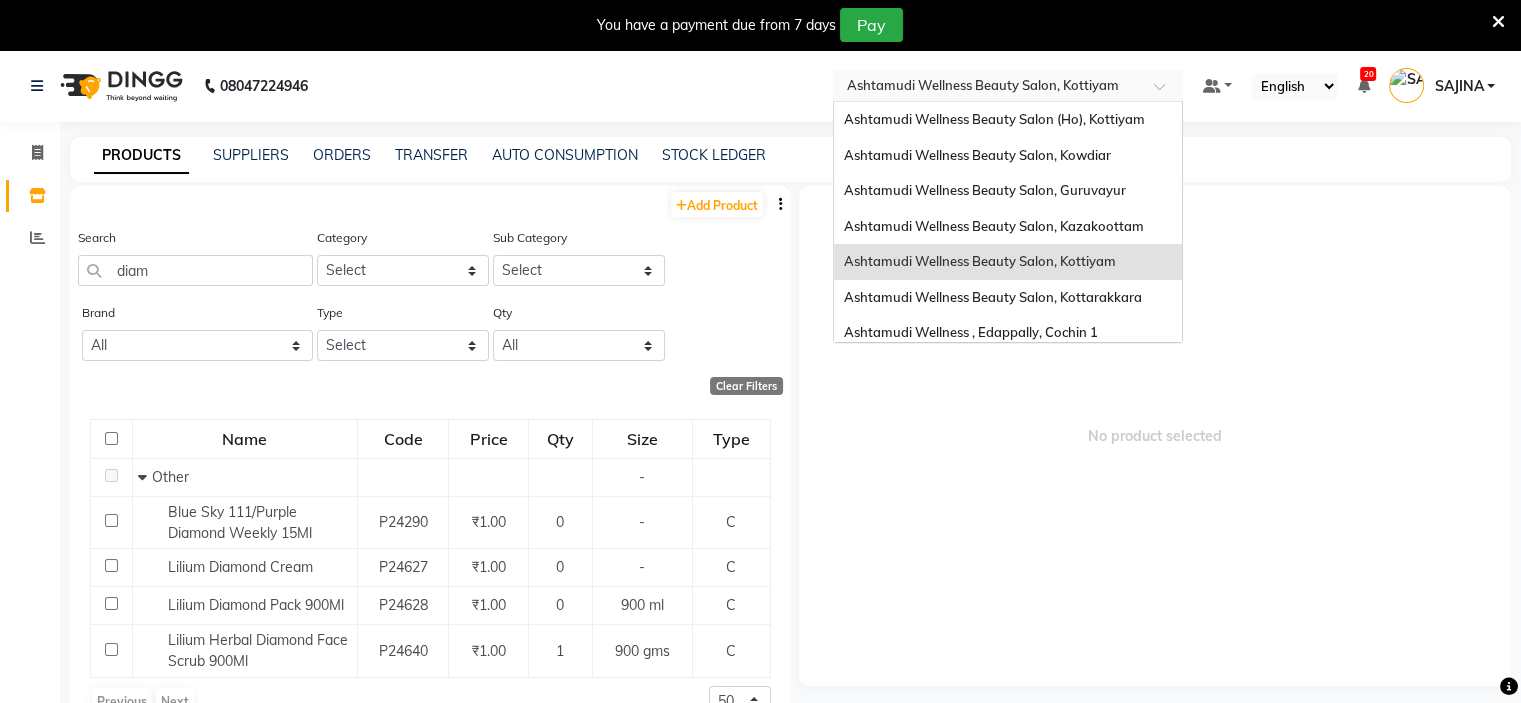 click at bounding box center (988, 85) 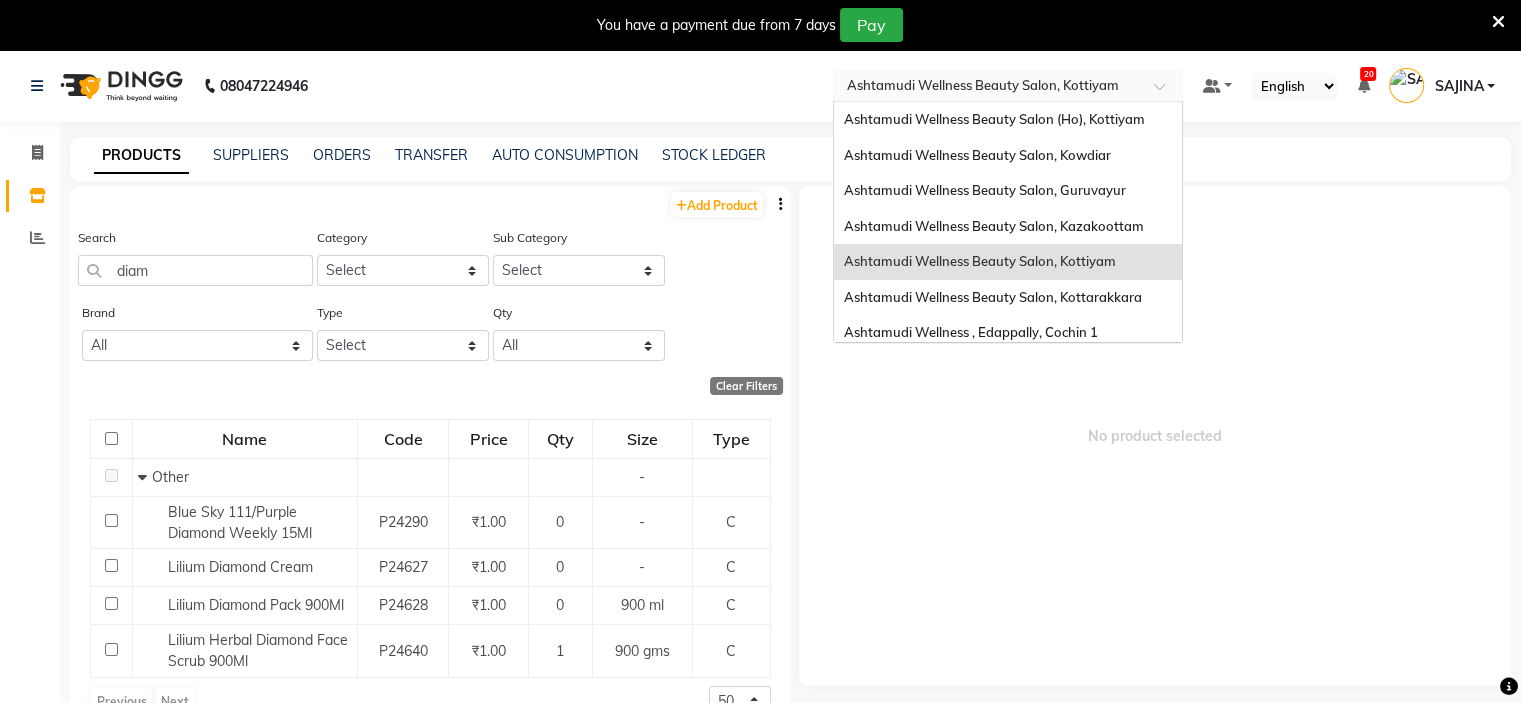 click at bounding box center [988, 85] 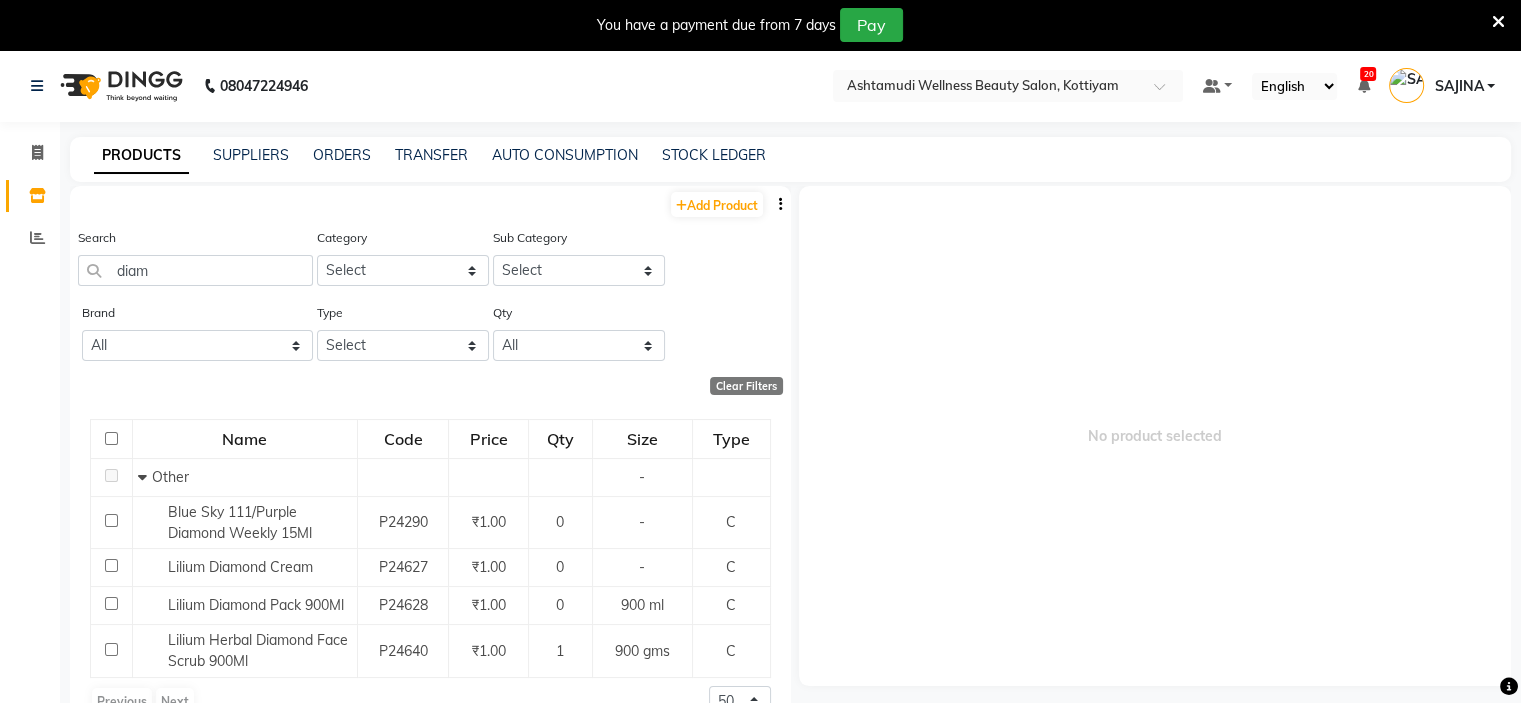 click on "No product selected" at bounding box center (1155, 436) 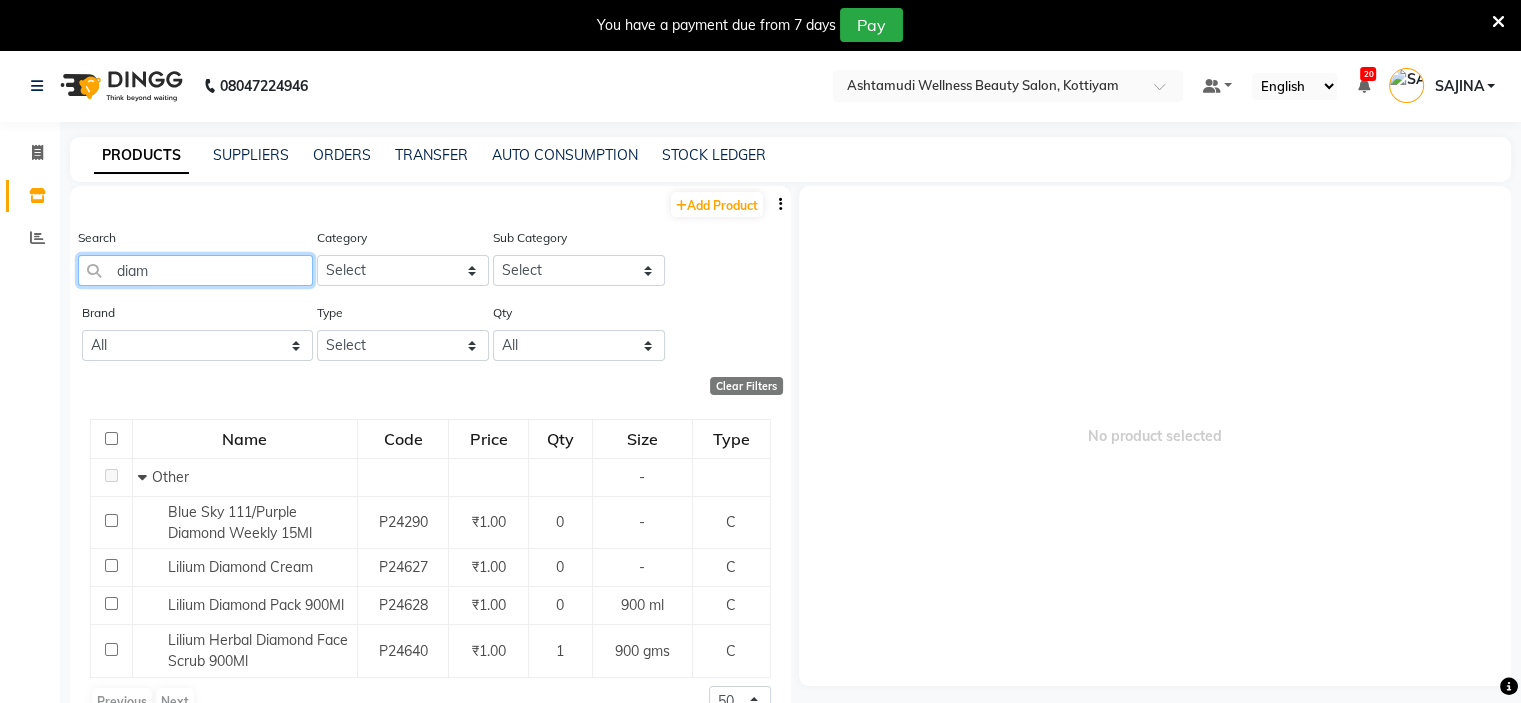 click on "diam" 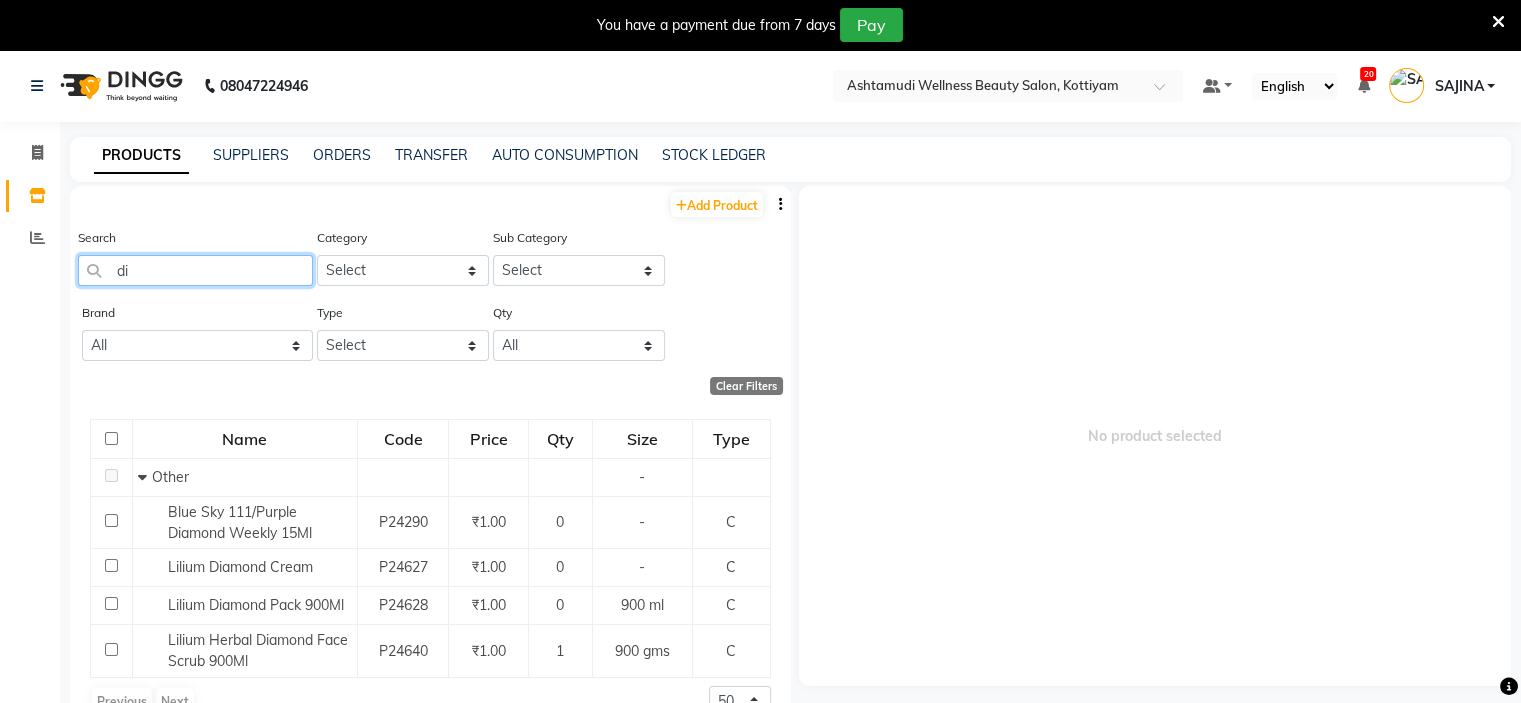 type on "d" 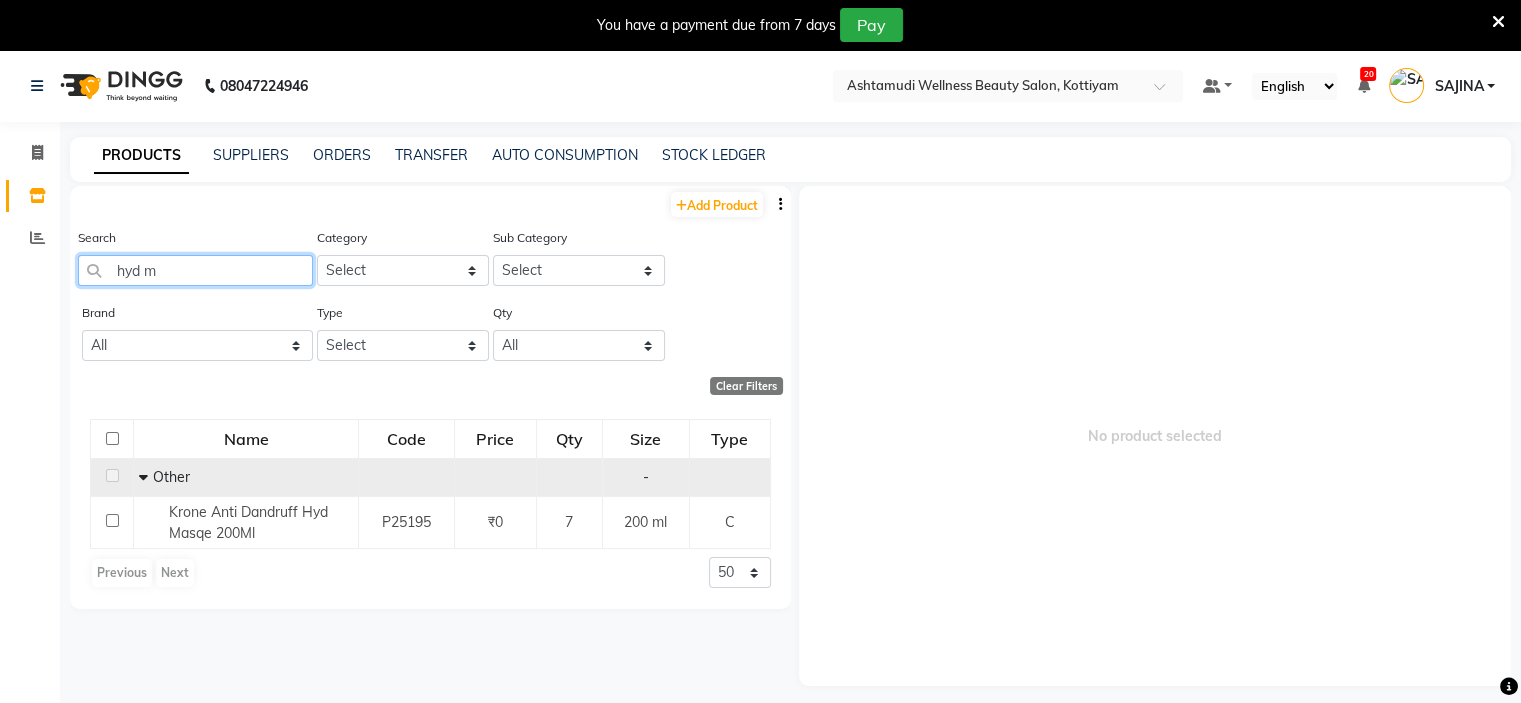type on "hyd m" 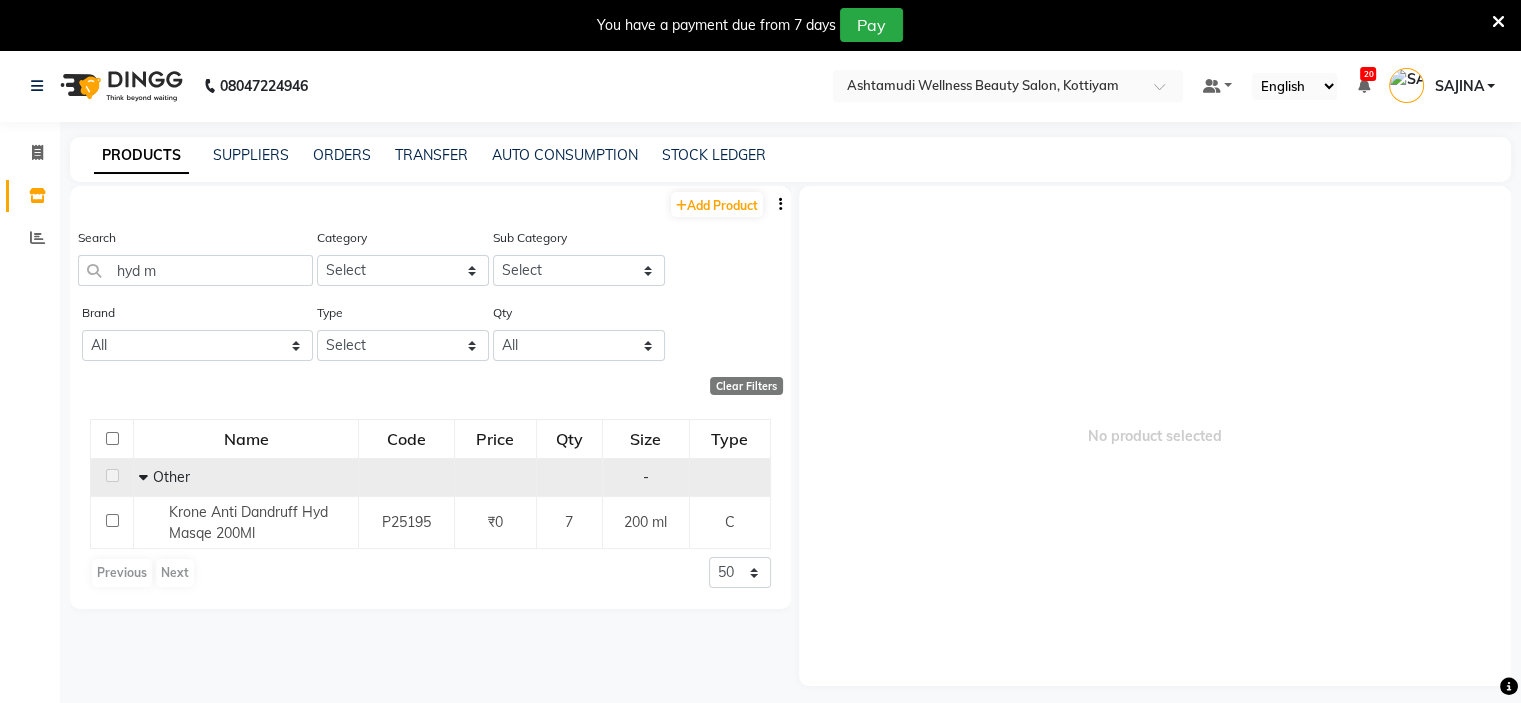 click on "P25195" 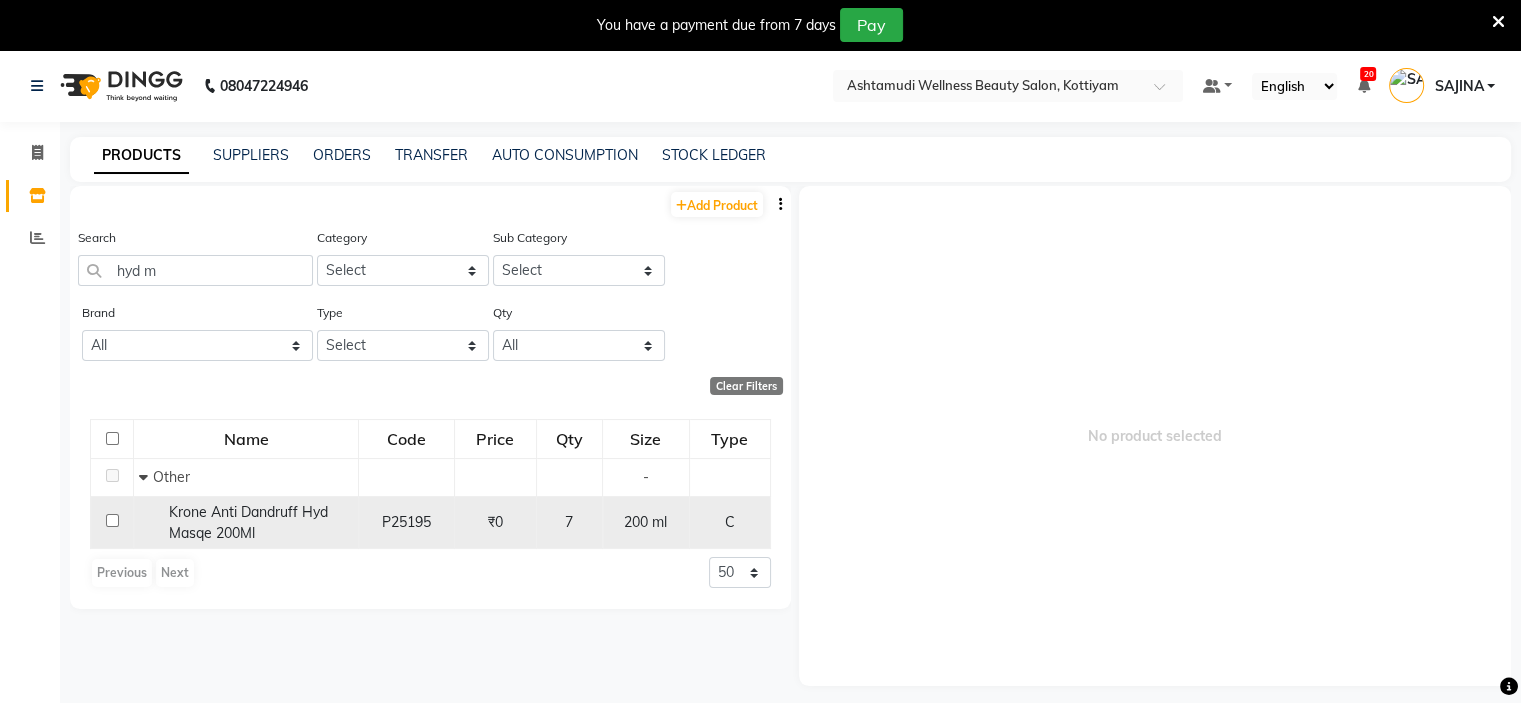 select 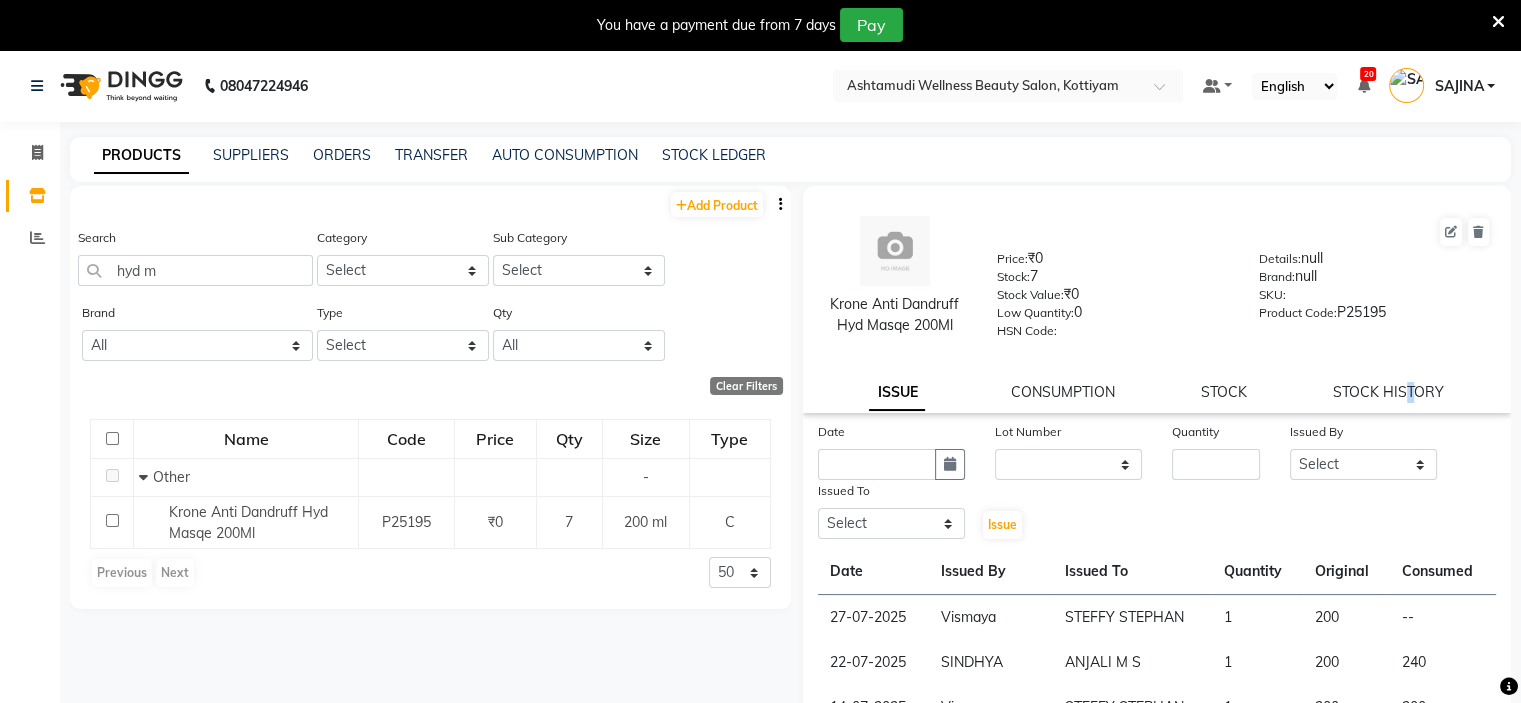 click on "STOCK HISTORY" 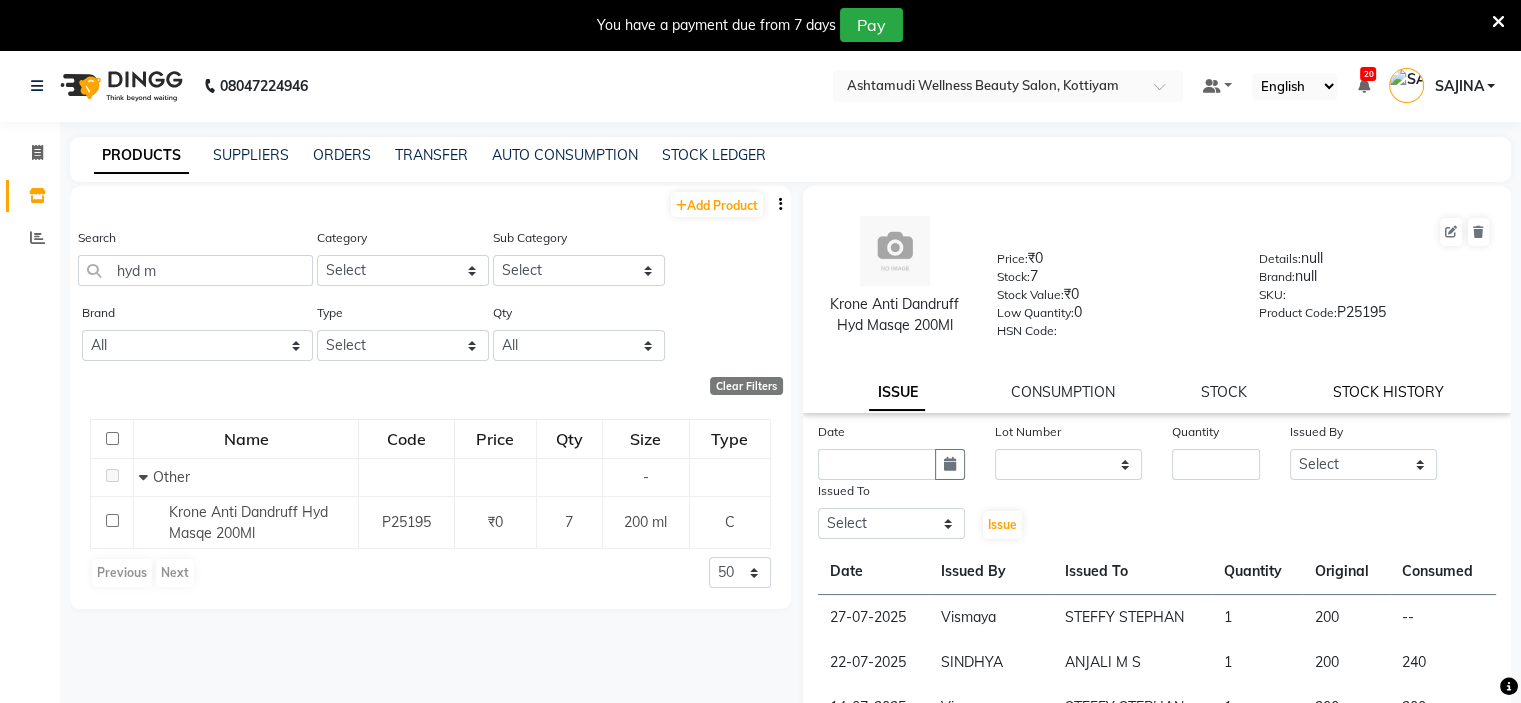 click on "STOCK HISTORY" 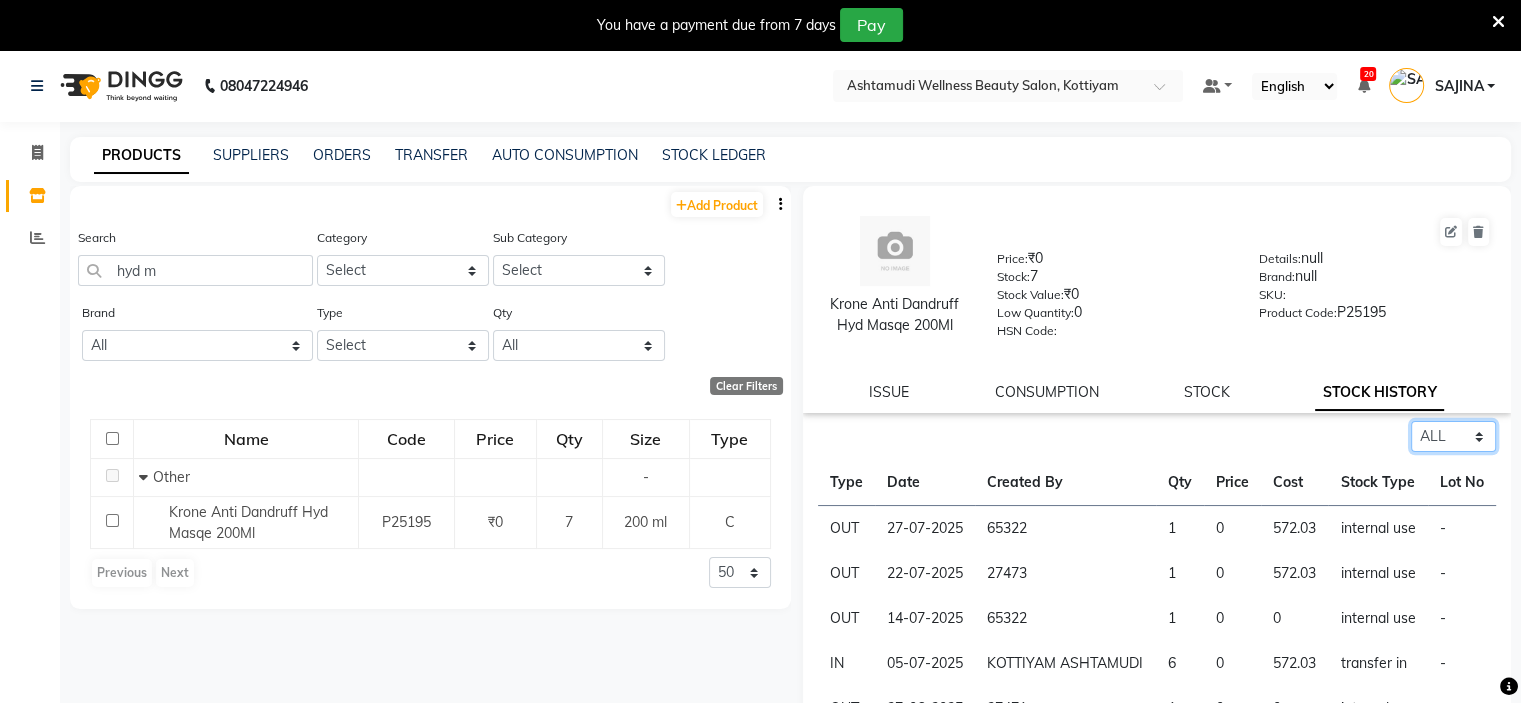 click on "Select ALL IN OUT" 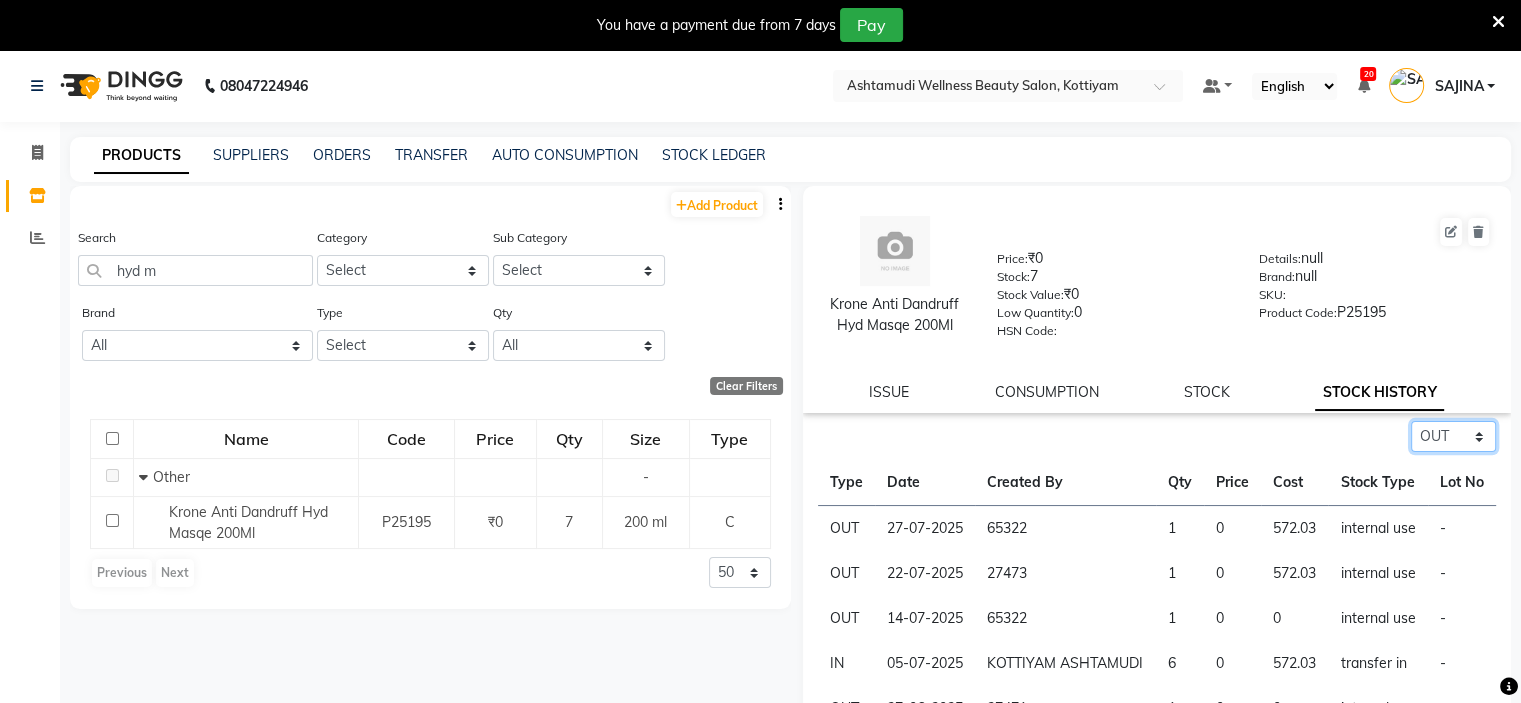 click on "Select ALL IN OUT" 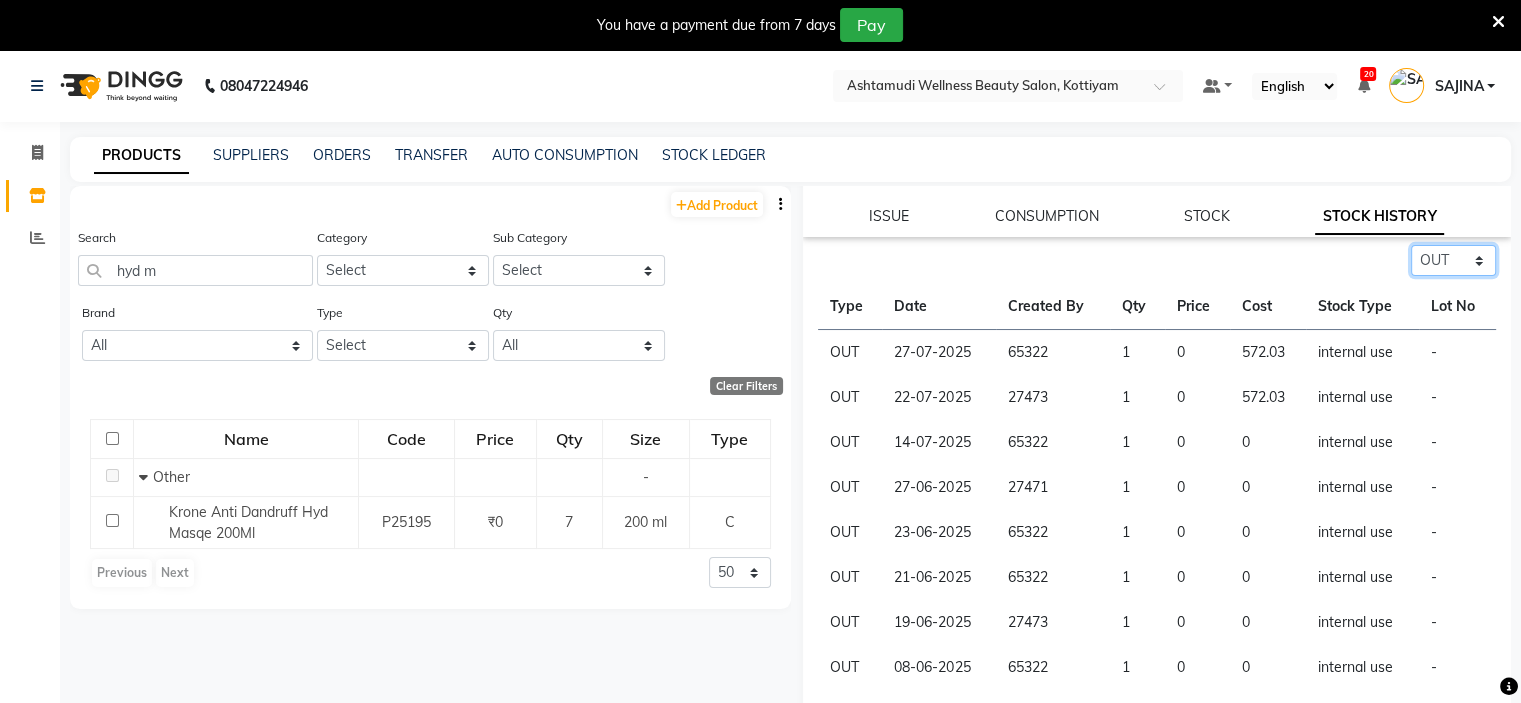 scroll, scrollTop: 200, scrollLeft: 0, axis: vertical 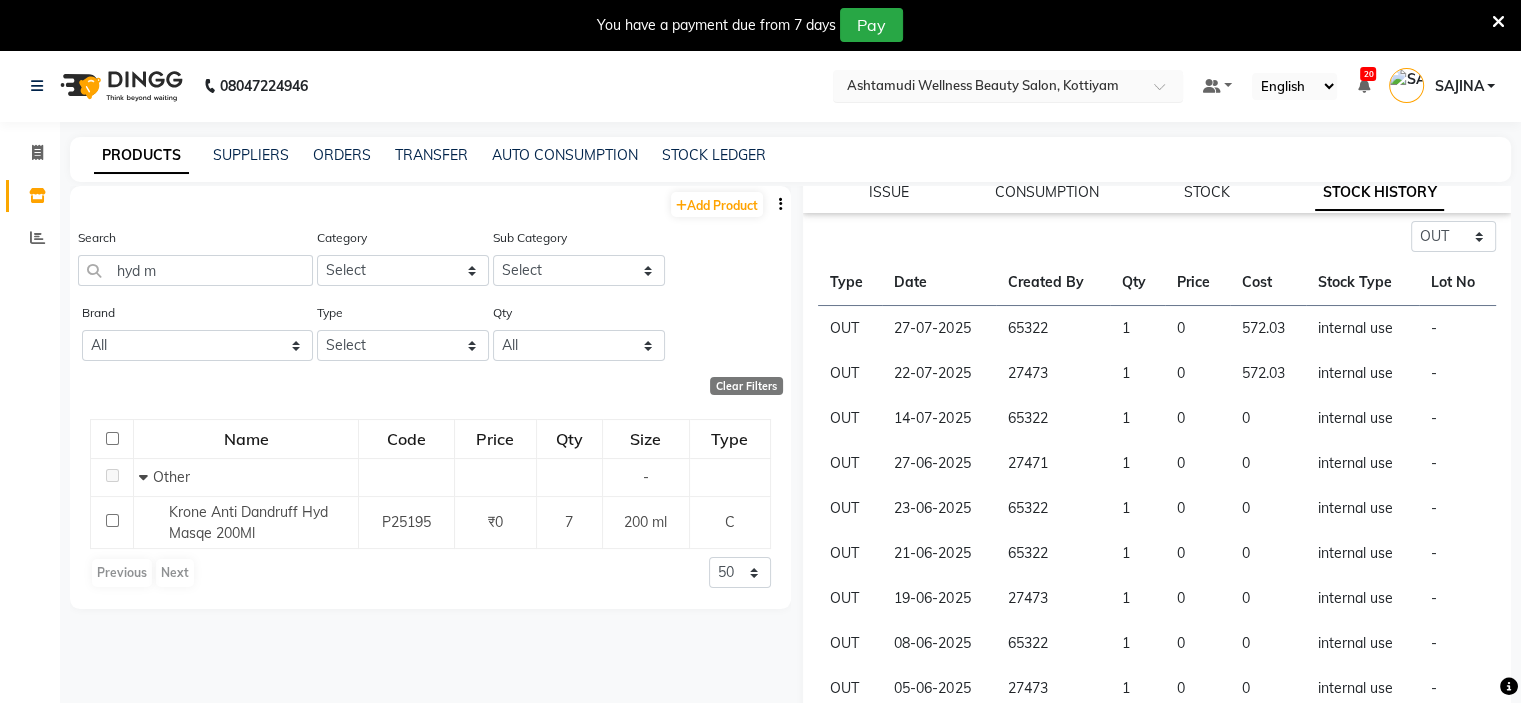 click at bounding box center (988, 85) 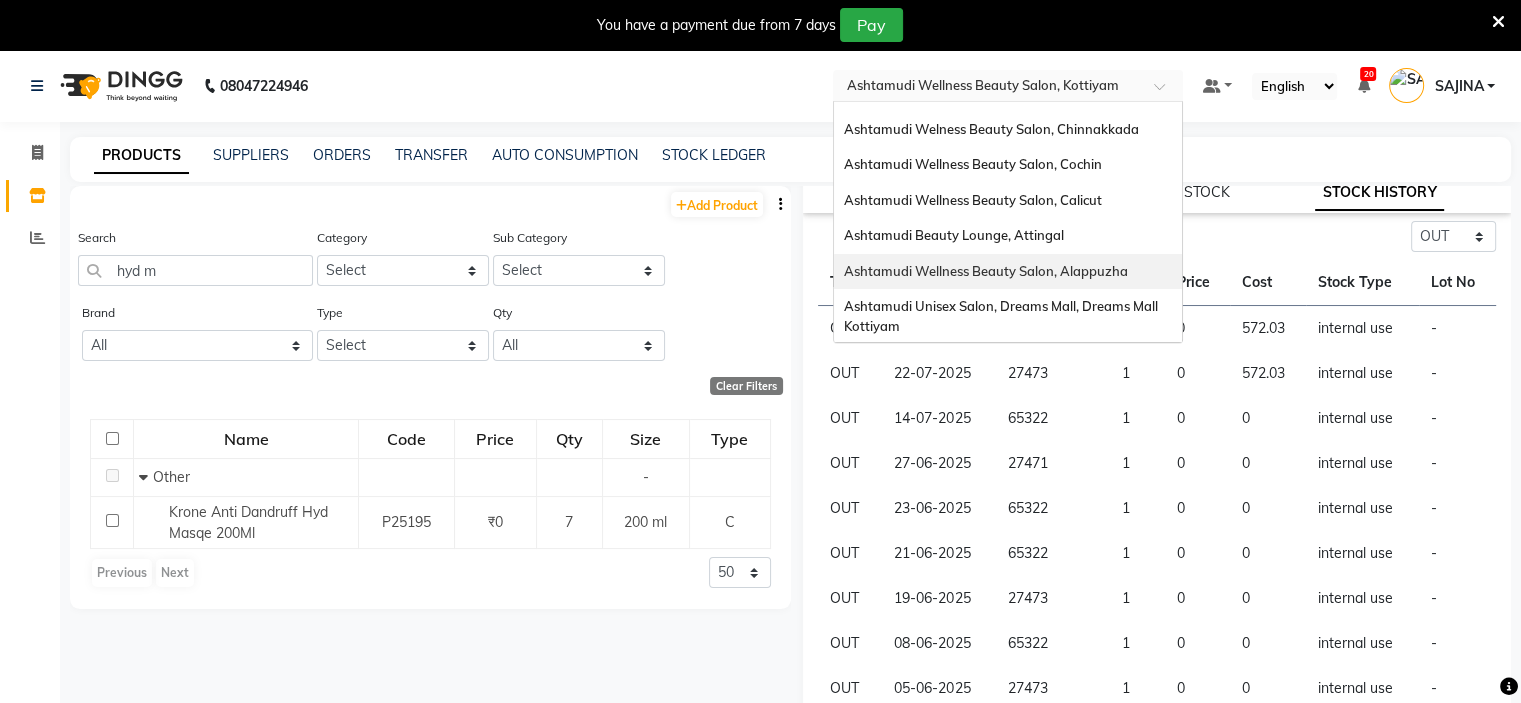 scroll, scrollTop: 312, scrollLeft: 0, axis: vertical 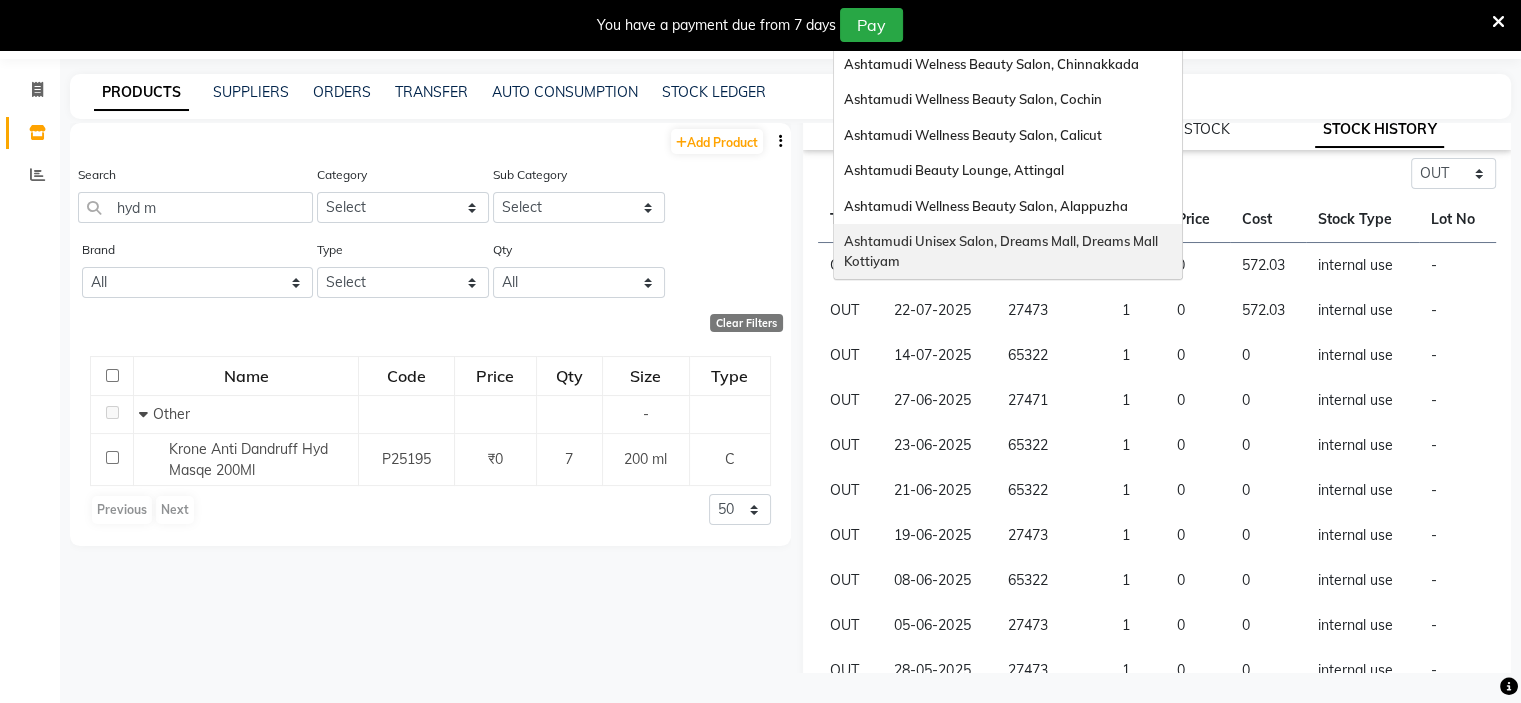 click on "Ashtamudi Unisex Salon, Dreams Mall, Dreams Mall Kottiyam" at bounding box center [1002, 251] 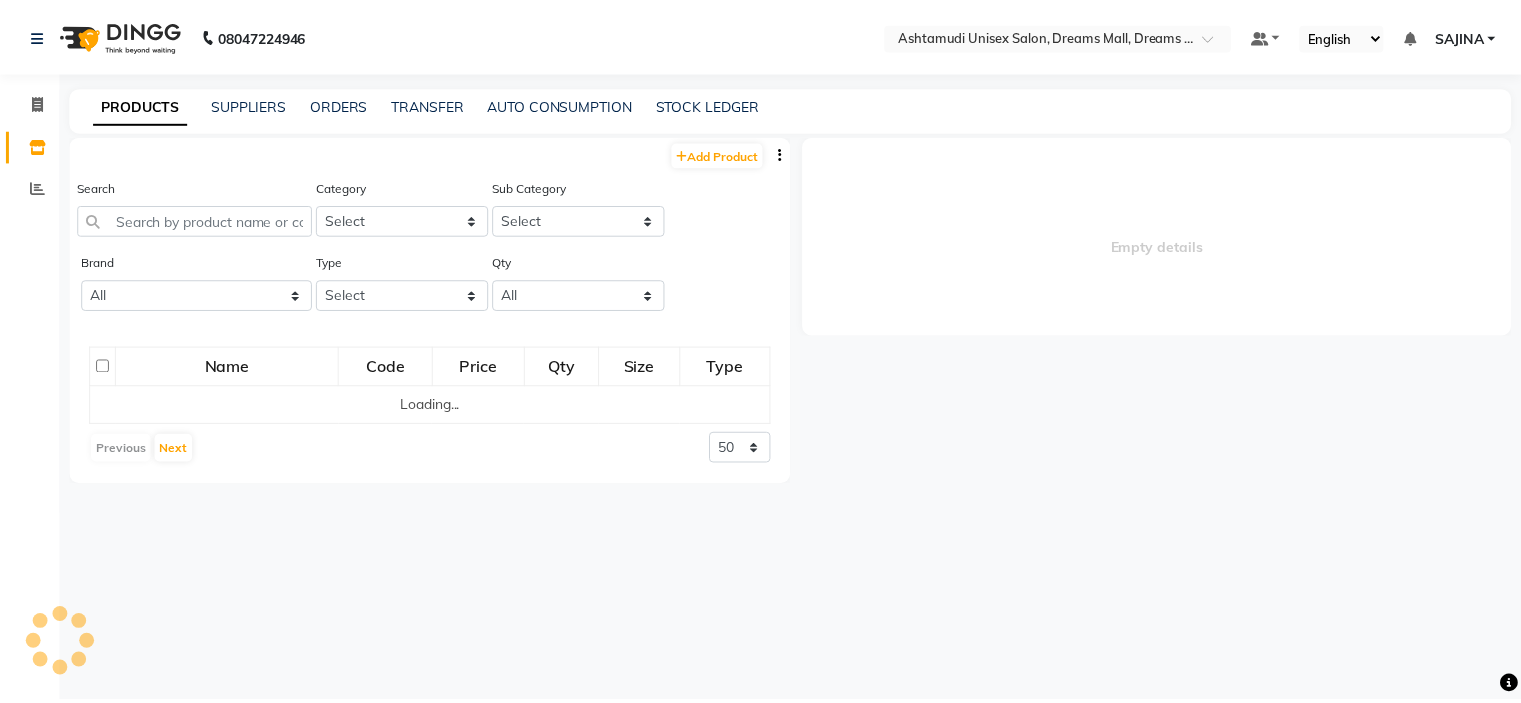 scroll, scrollTop: 0, scrollLeft: 0, axis: both 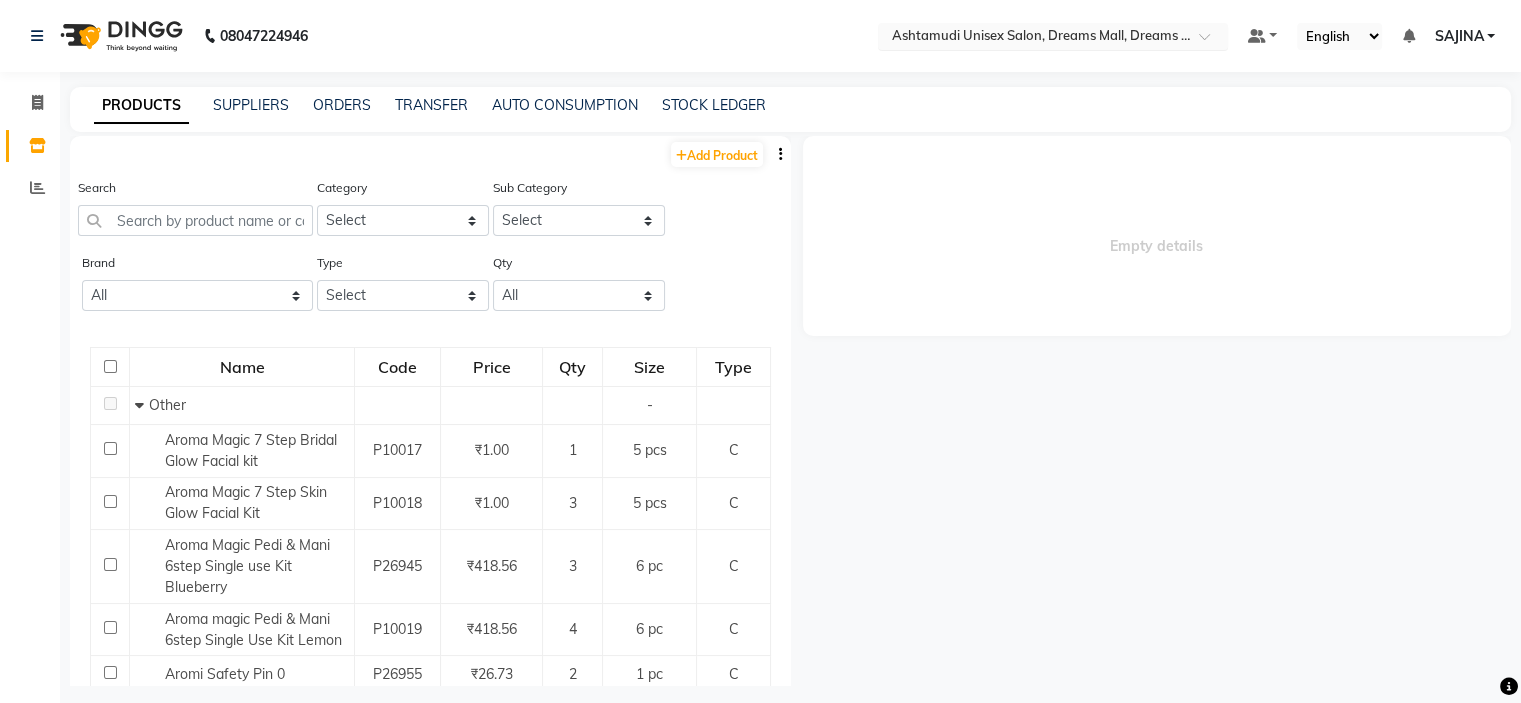 click at bounding box center [1033, 38] 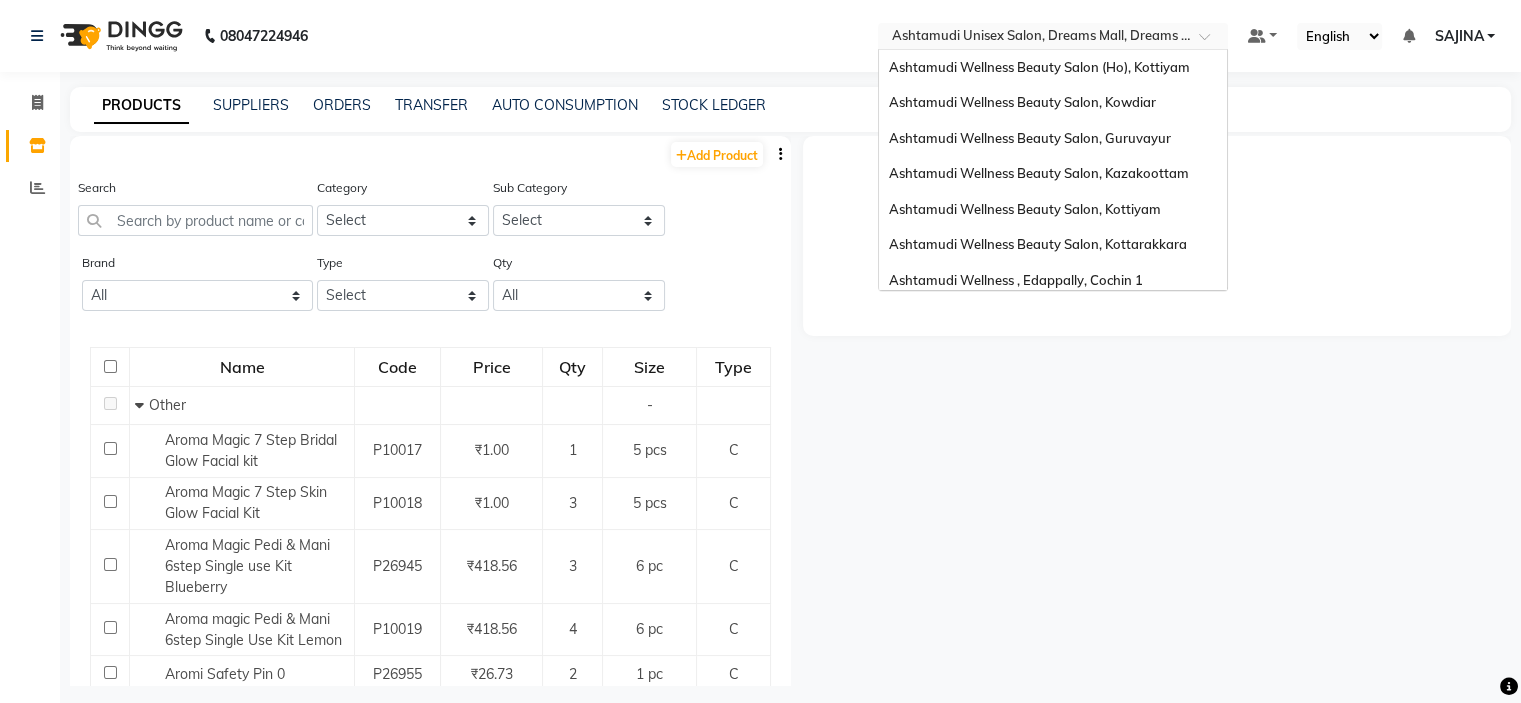 scroll, scrollTop: 312, scrollLeft: 0, axis: vertical 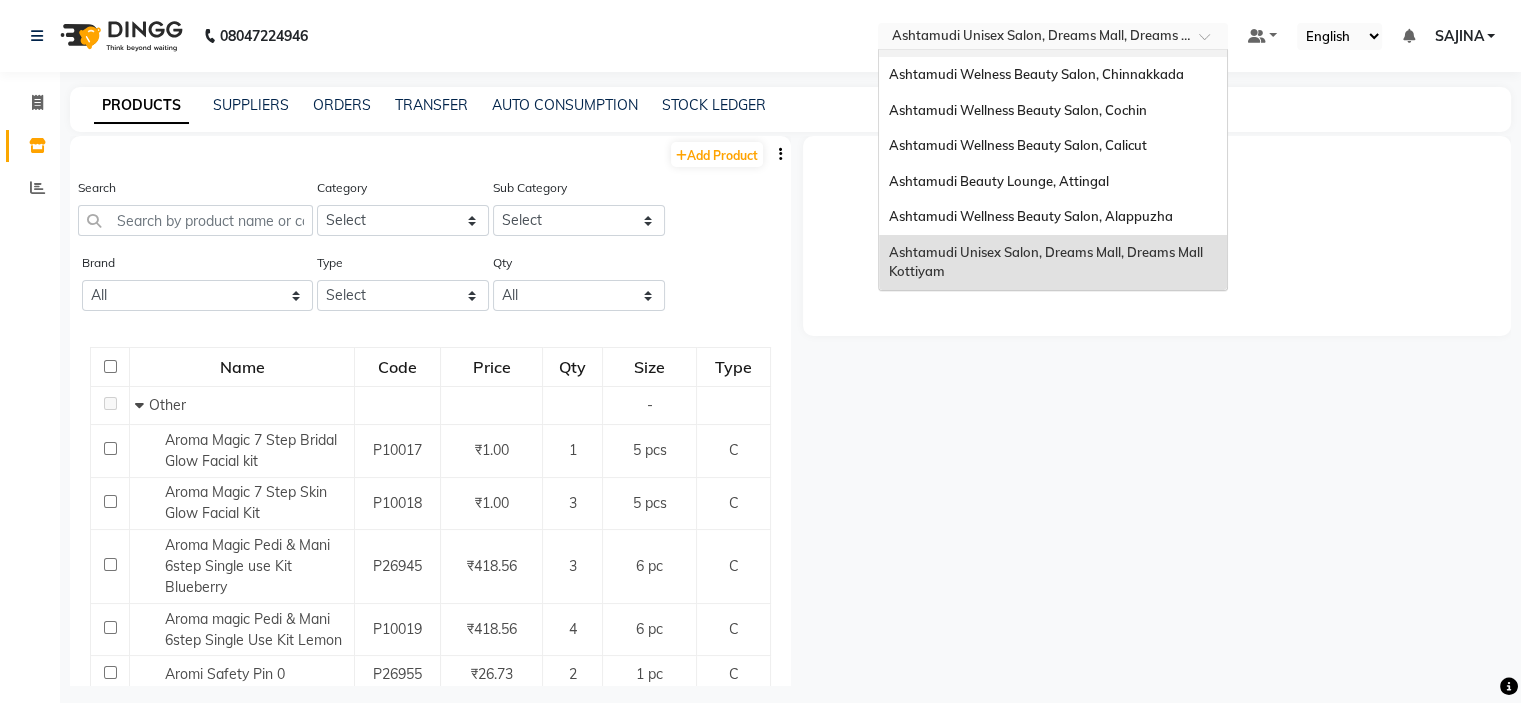 click at bounding box center (1033, 38) 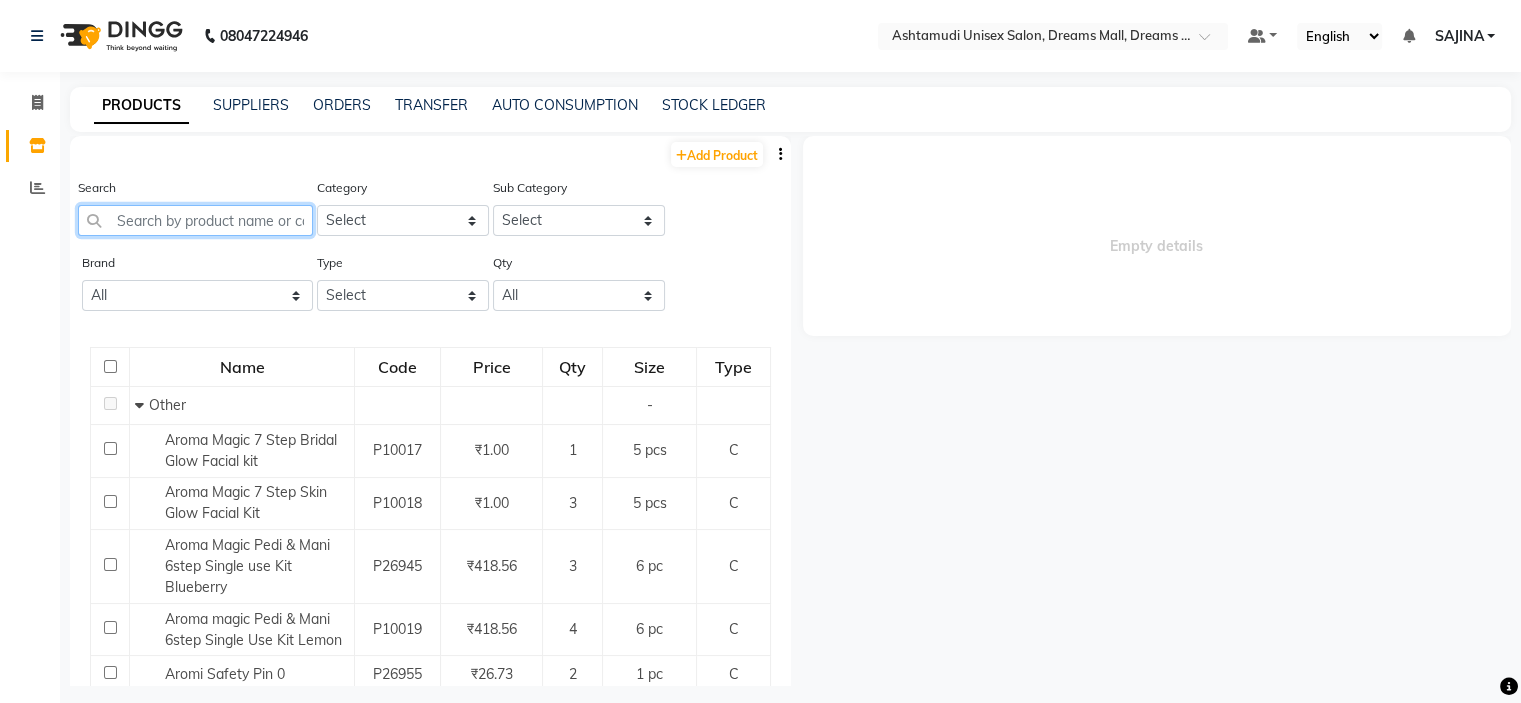 click 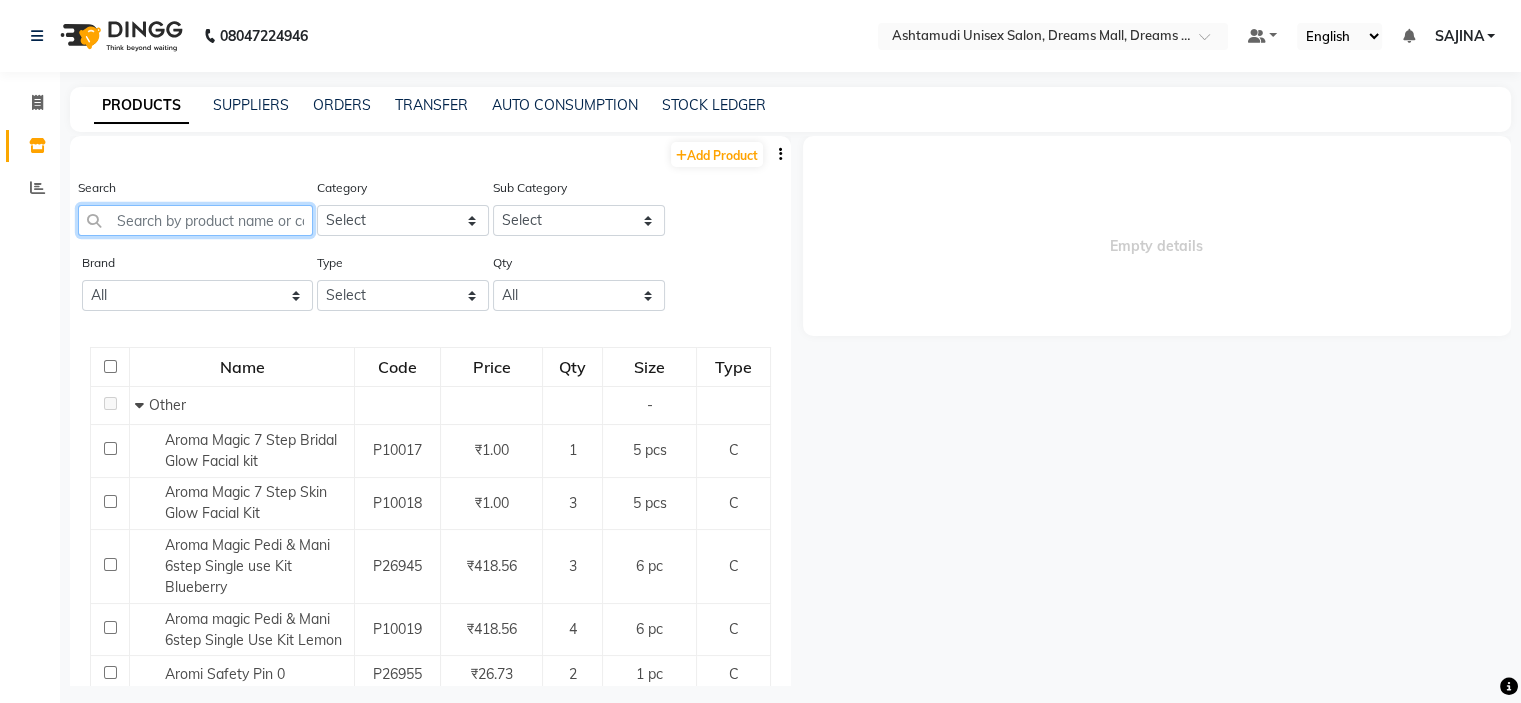 click 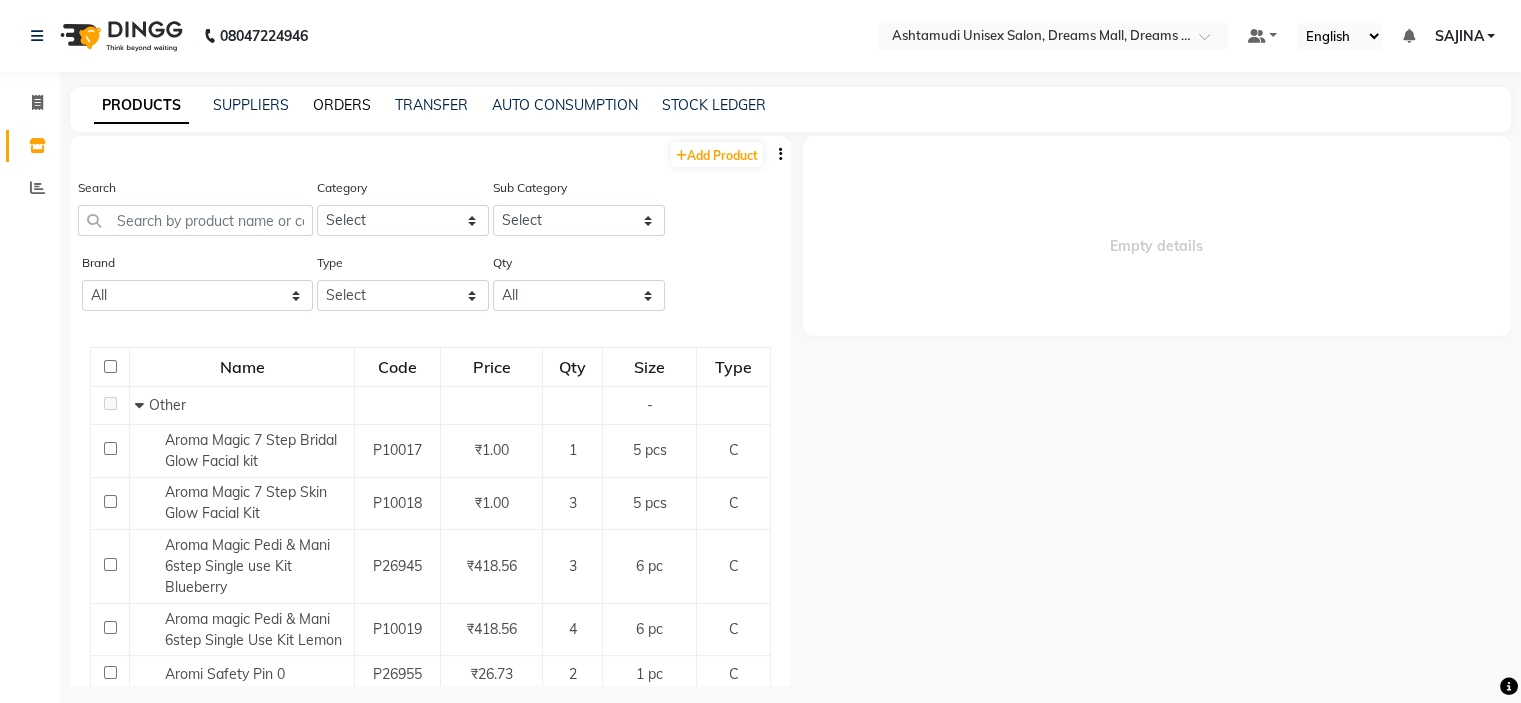 click on "ORDERS" 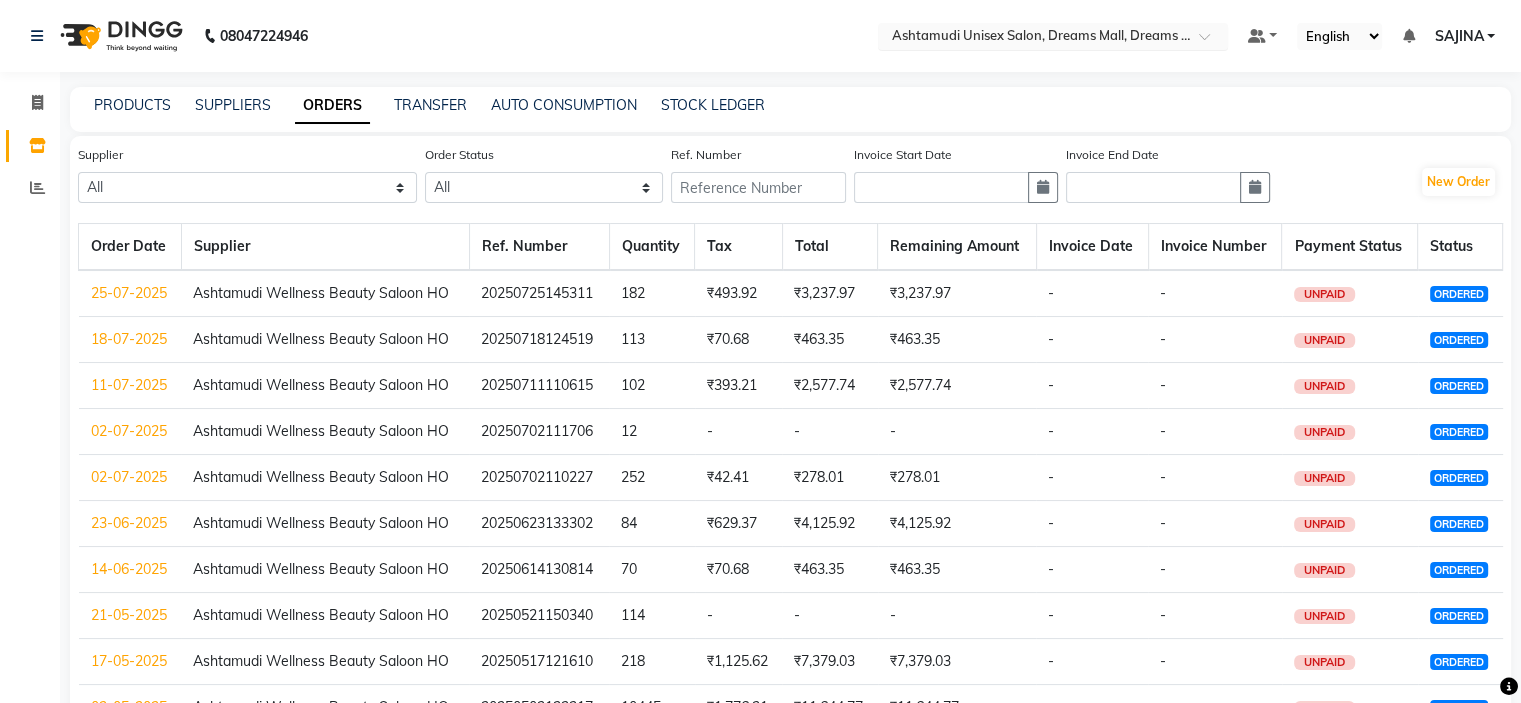 click at bounding box center [1033, 38] 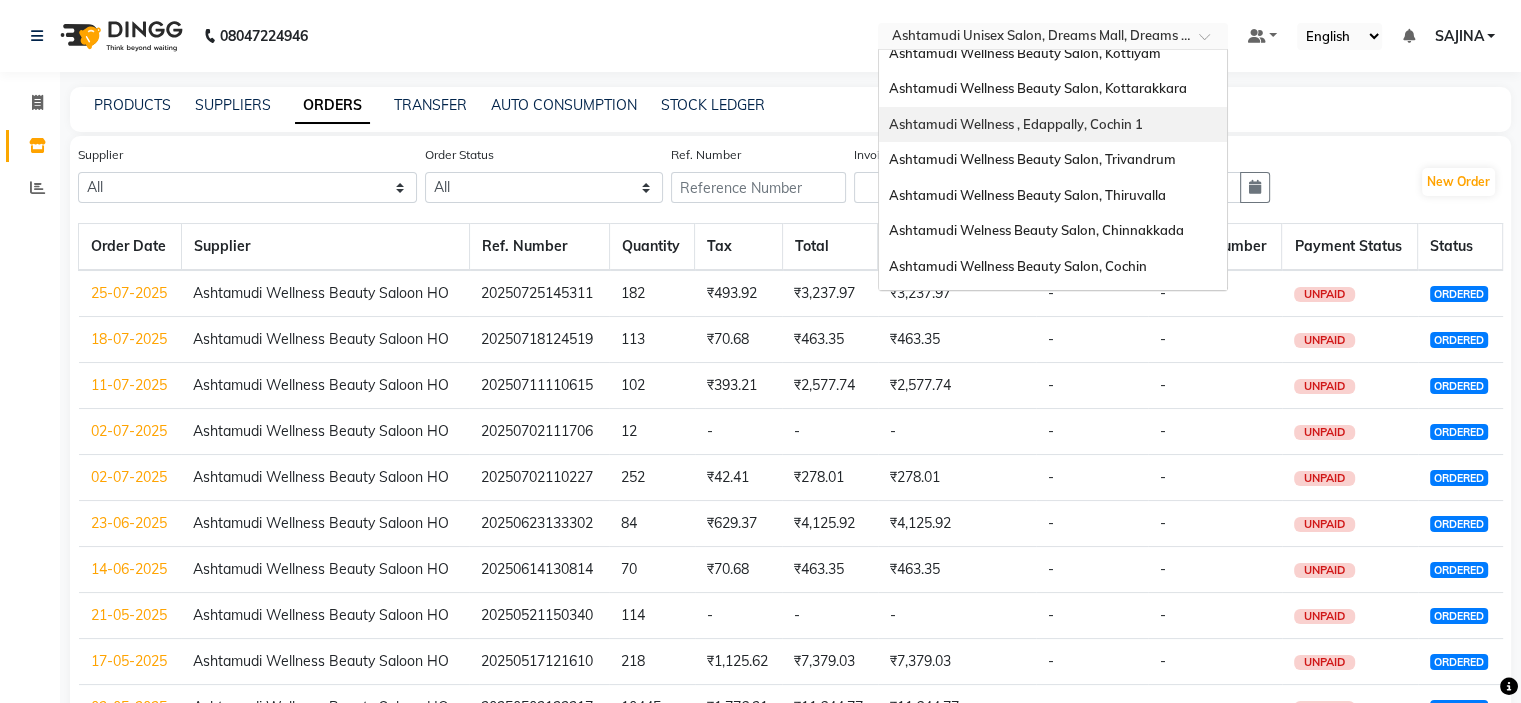 scroll, scrollTop: 200, scrollLeft: 0, axis: vertical 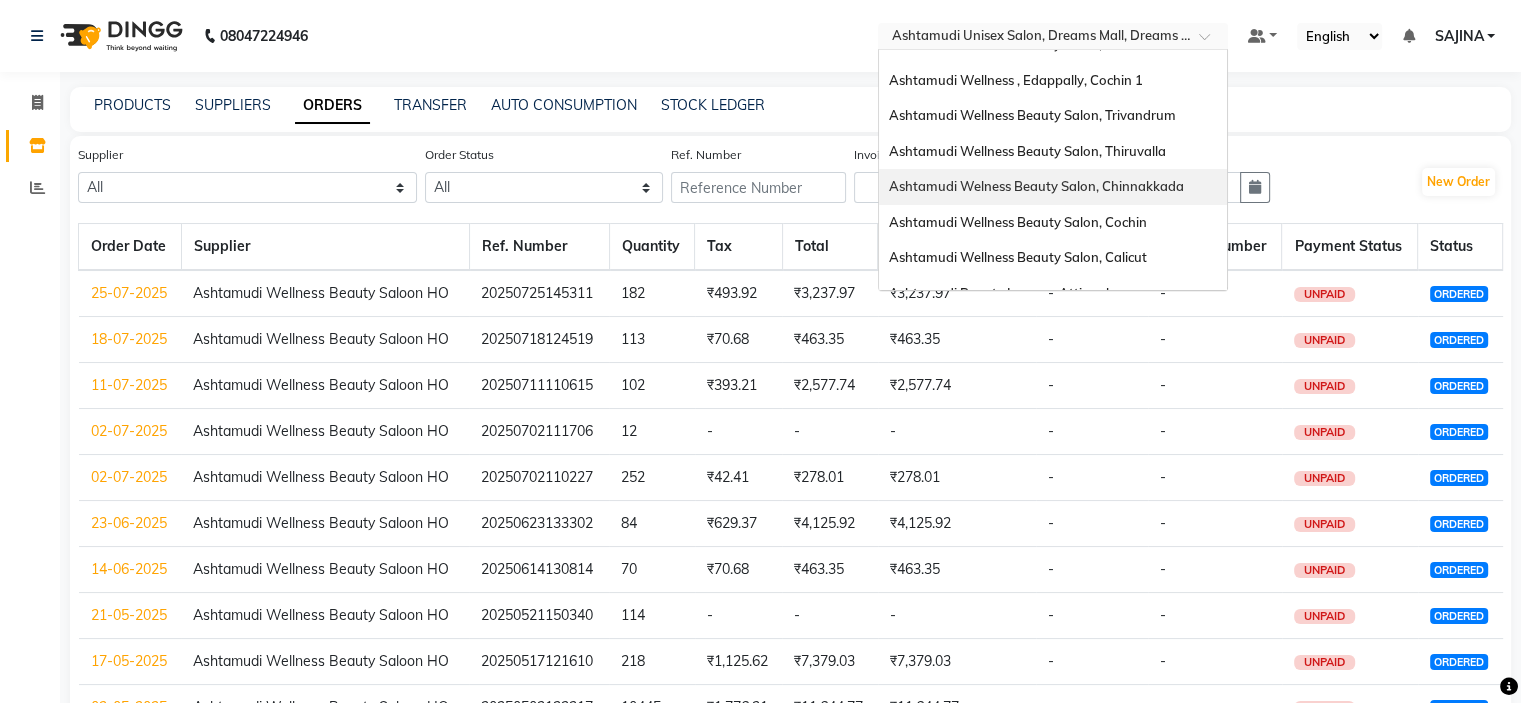 click on "Ashtamudi Welness Beauty Salon, Chinnakkada" at bounding box center (1036, 186) 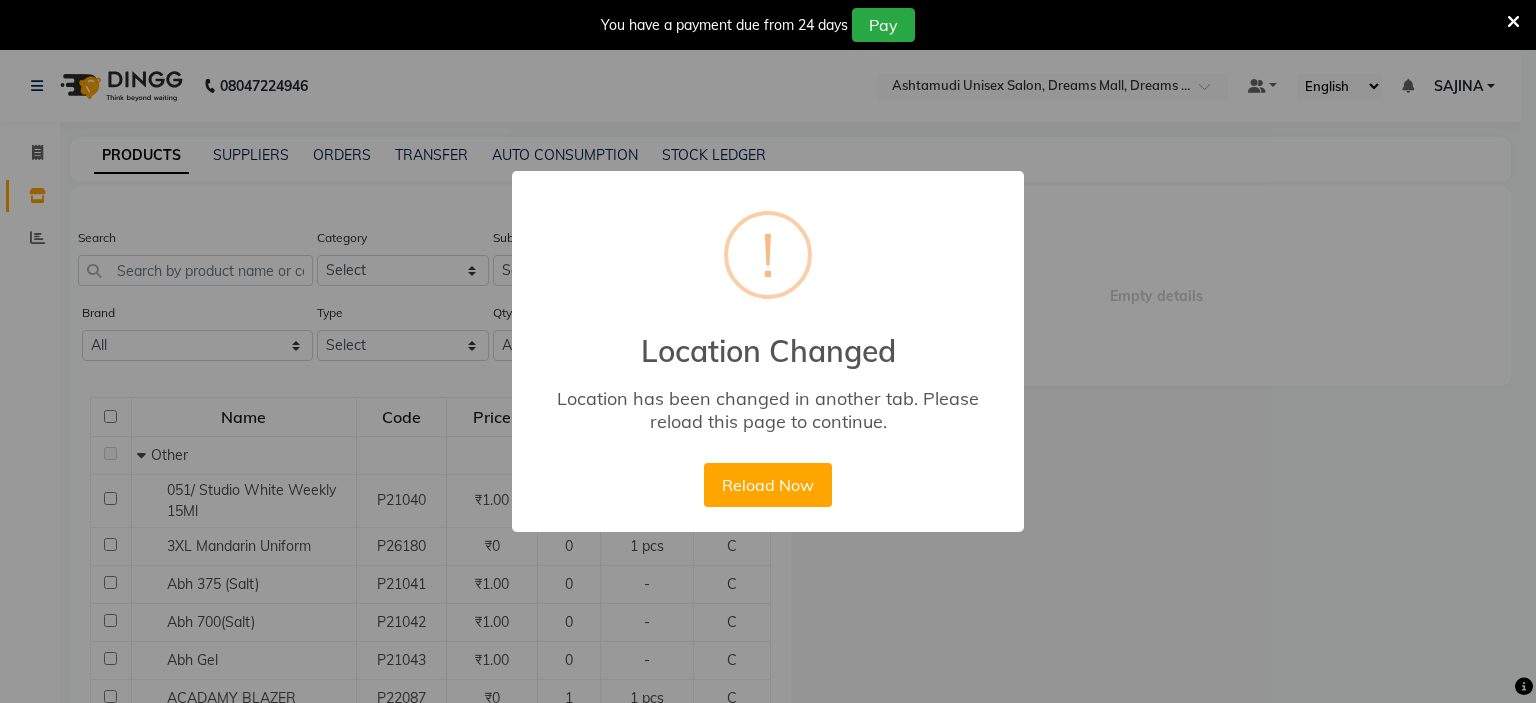 scroll, scrollTop: 0, scrollLeft: 0, axis: both 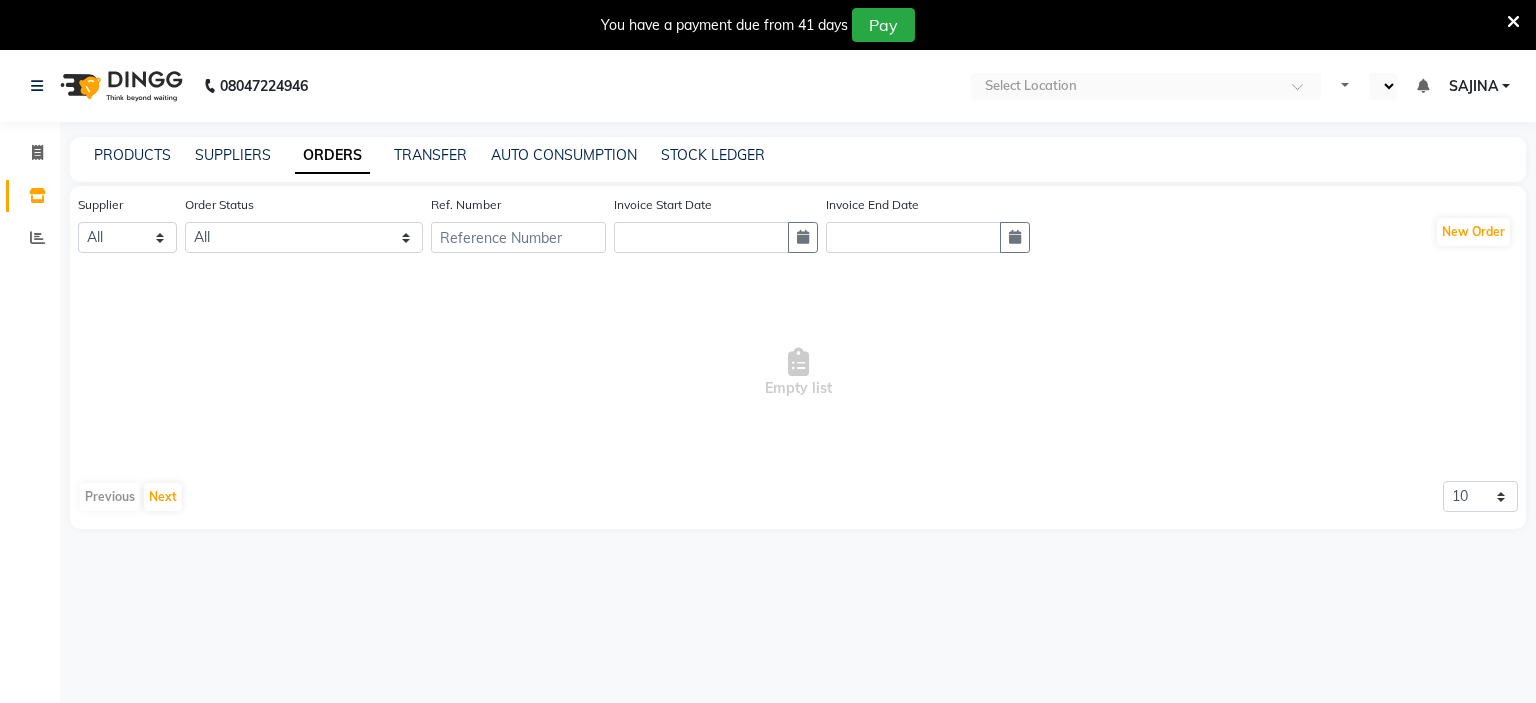 select on "en" 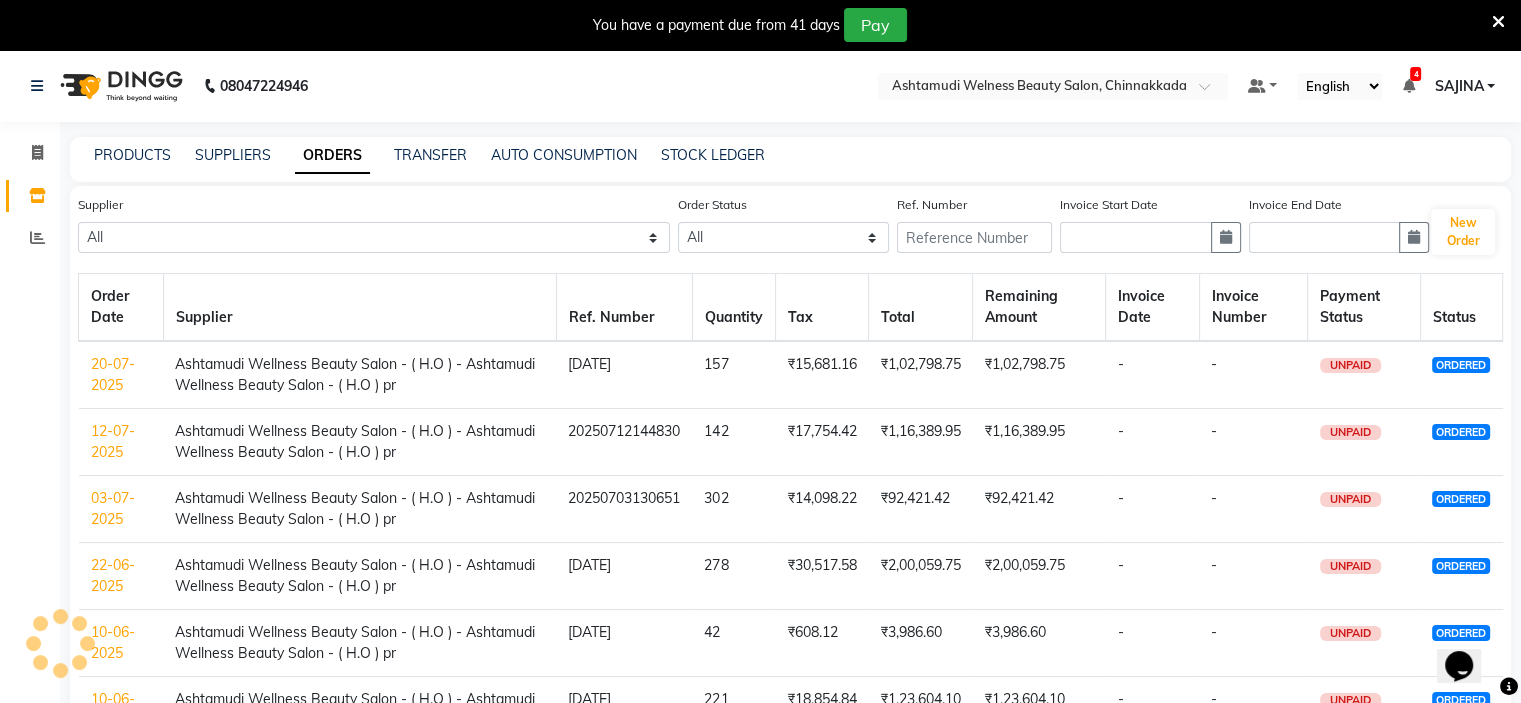 scroll, scrollTop: 0, scrollLeft: 0, axis: both 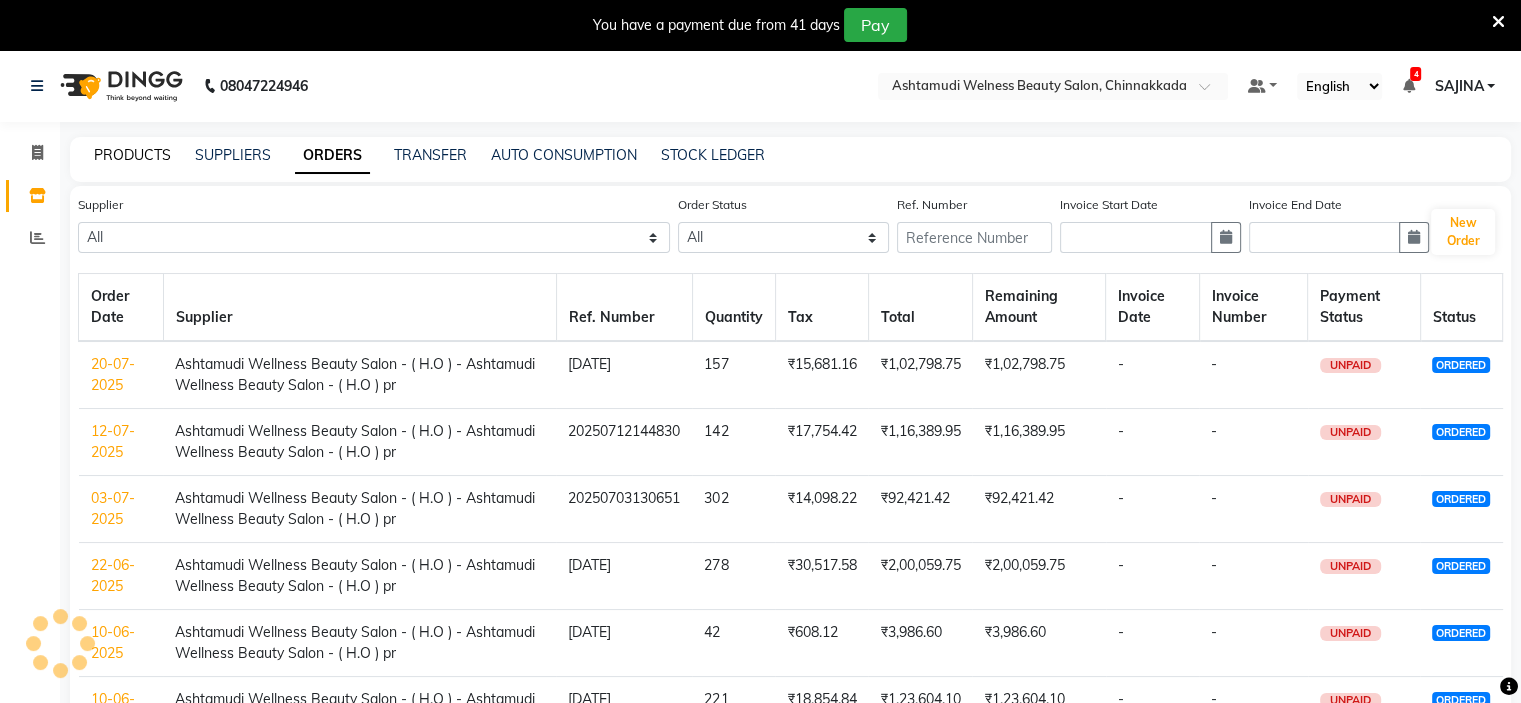 click on "PRODUCTS" 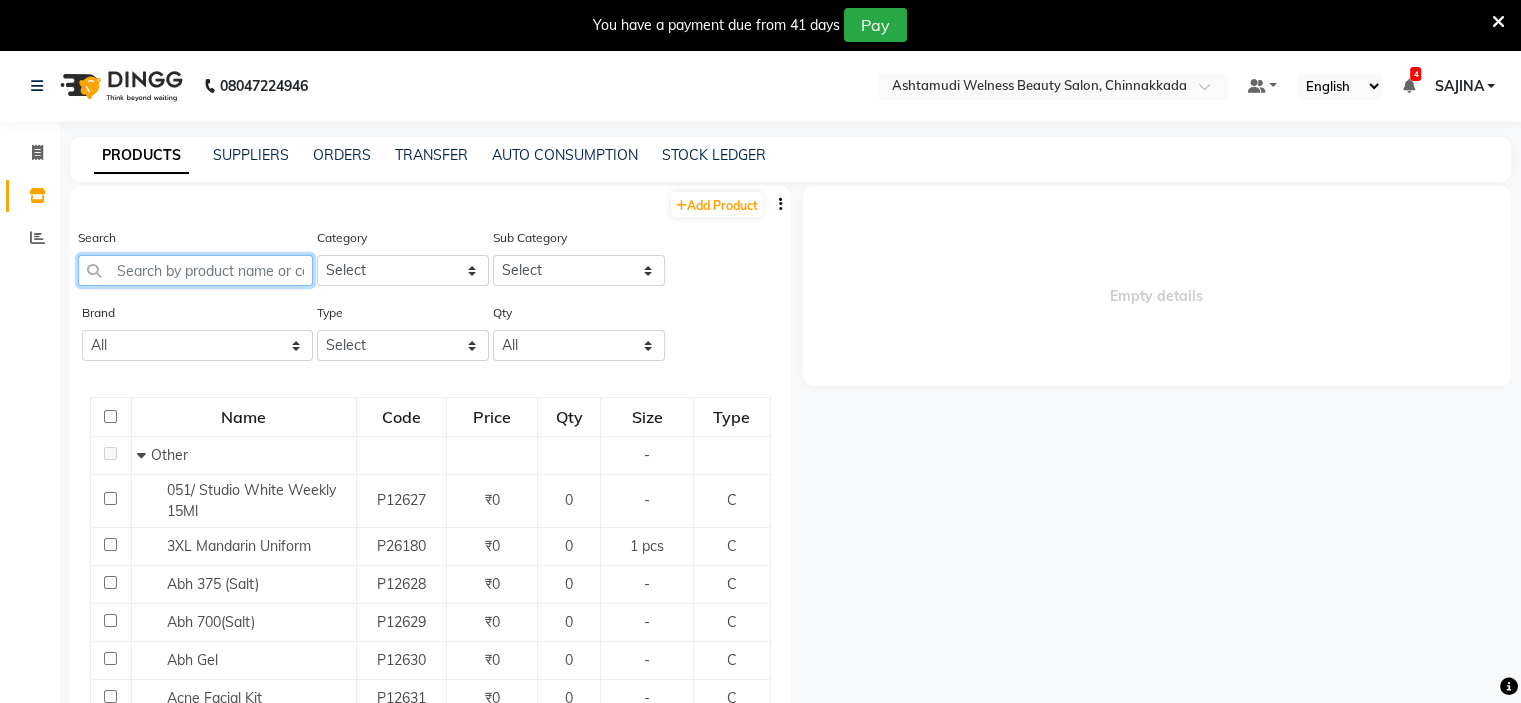 click 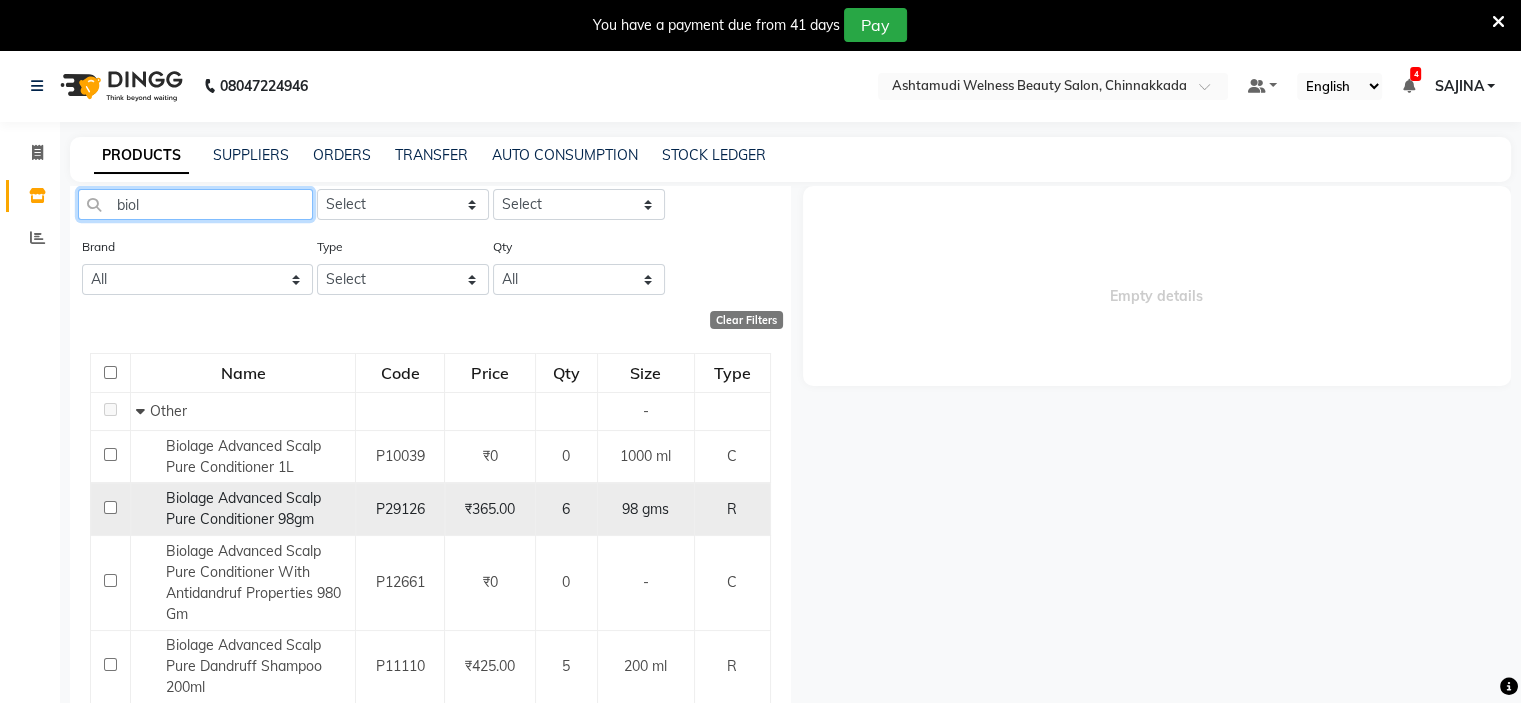 scroll, scrollTop: 200, scrollLeft: 0, axis: vertical 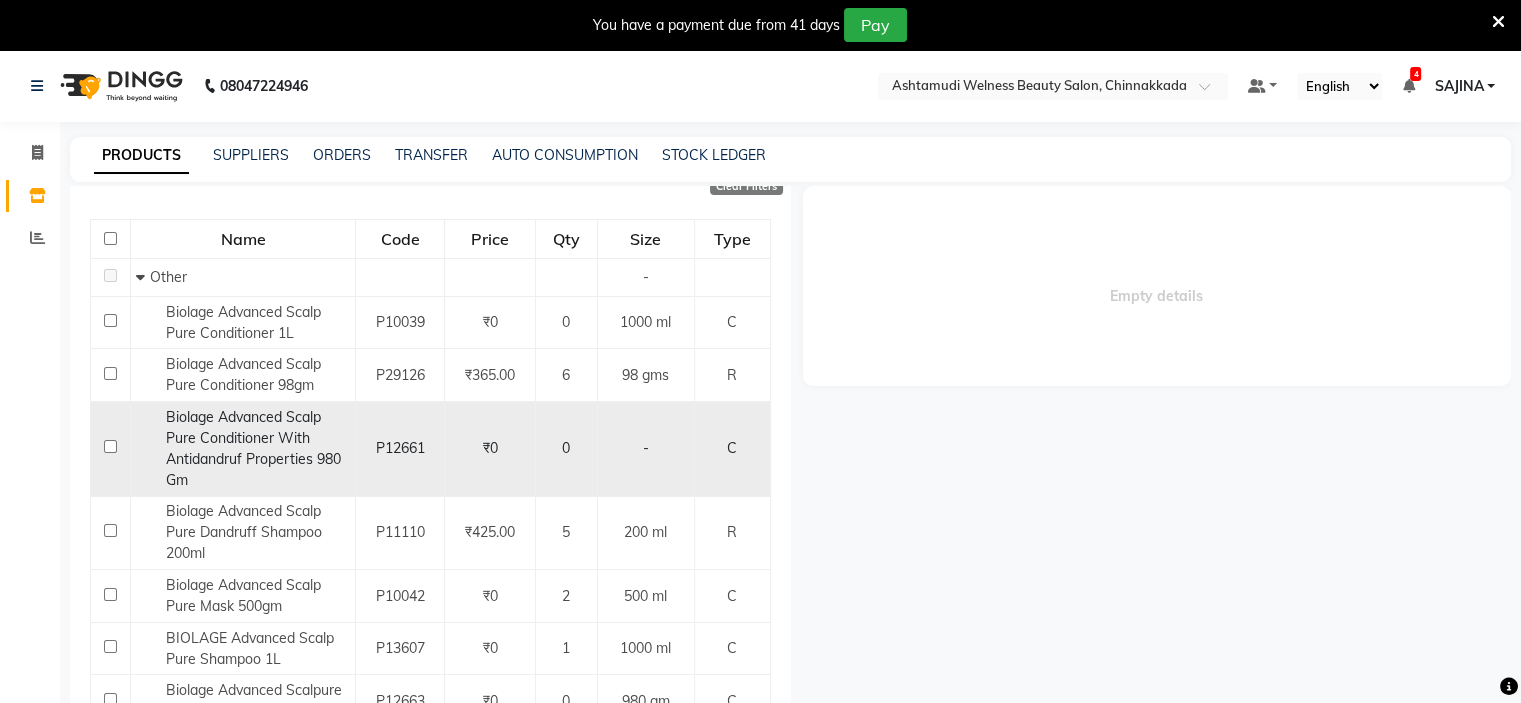 type on "biol" 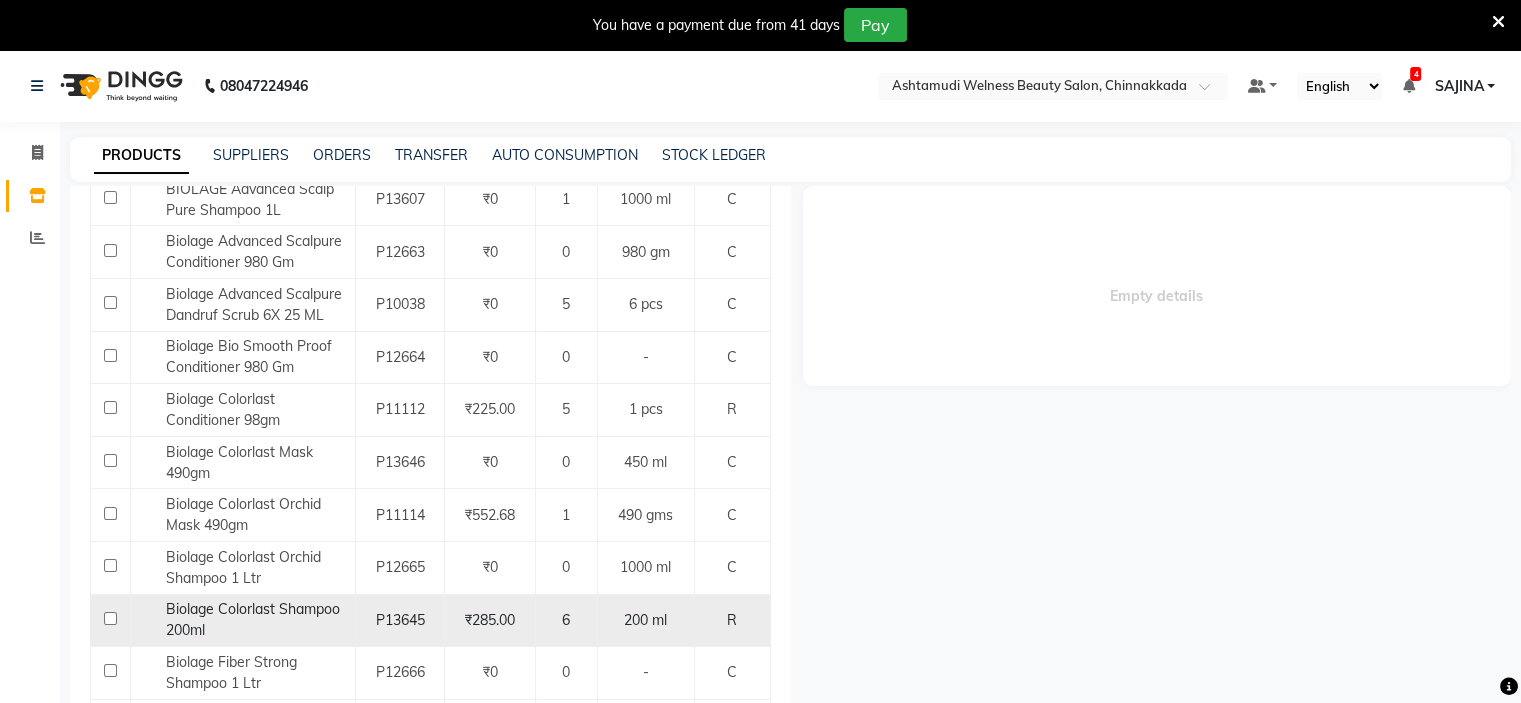scroll, scrollTop: 600, scrollLeft: 0, axis: vertical 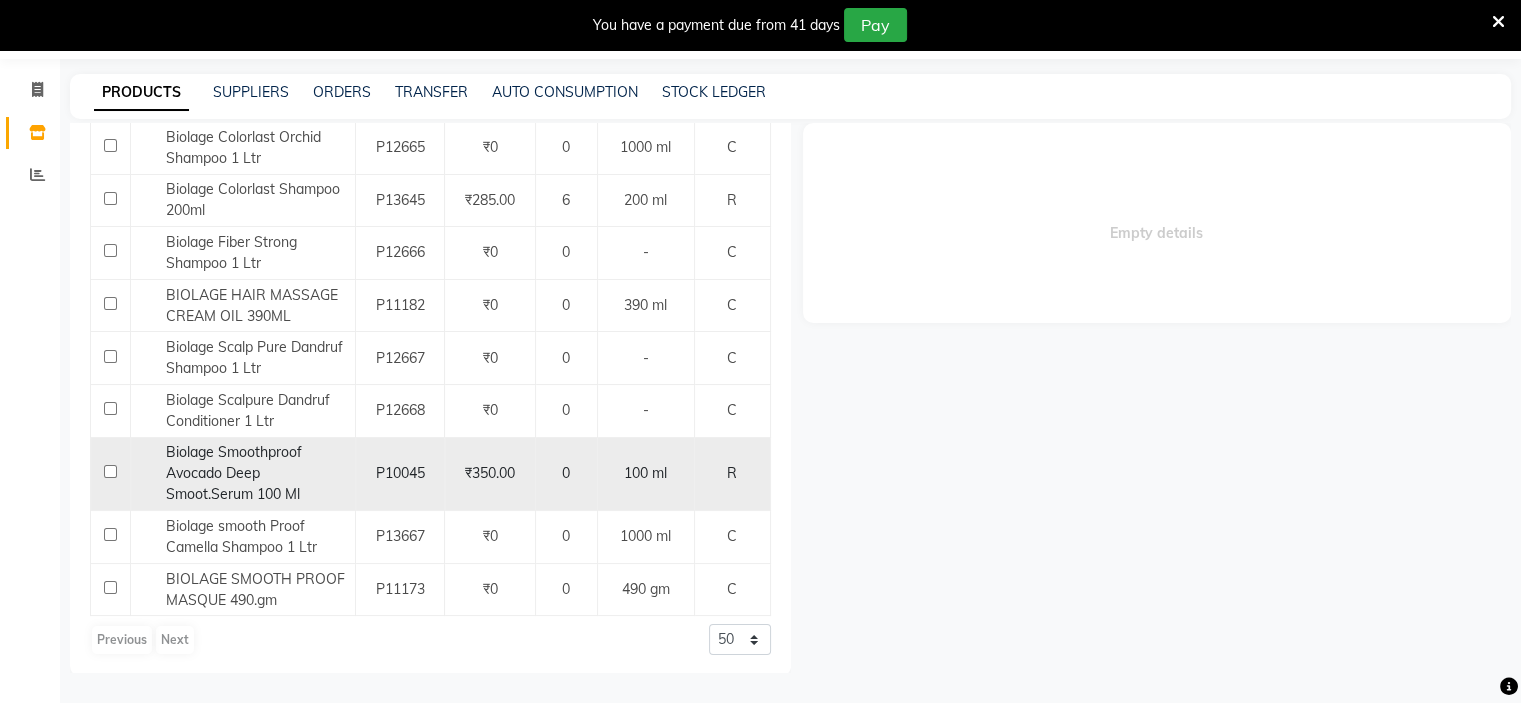 click on "Biolage Smoothproof Avocado Deep Smoot.Serum 100 Ml" 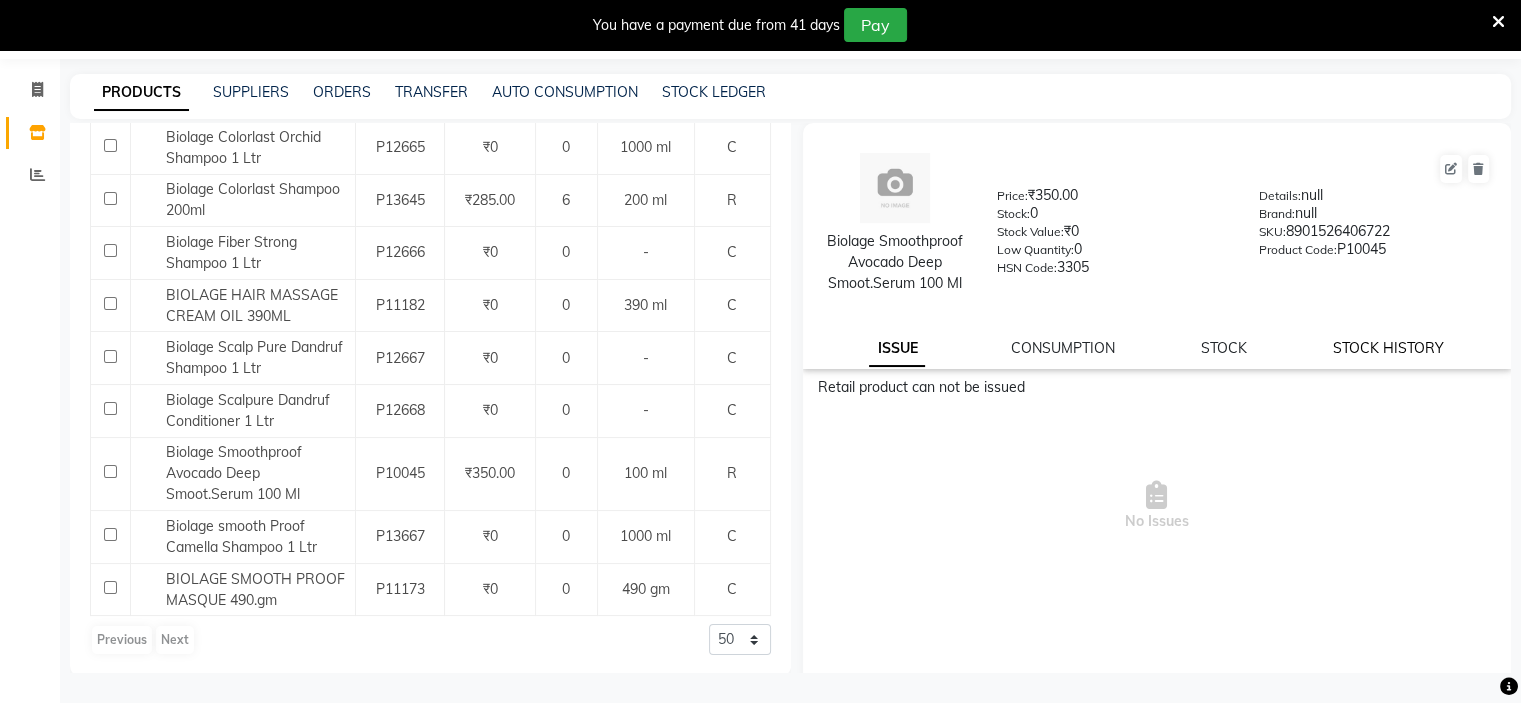 click on "STOCK HISTORY" 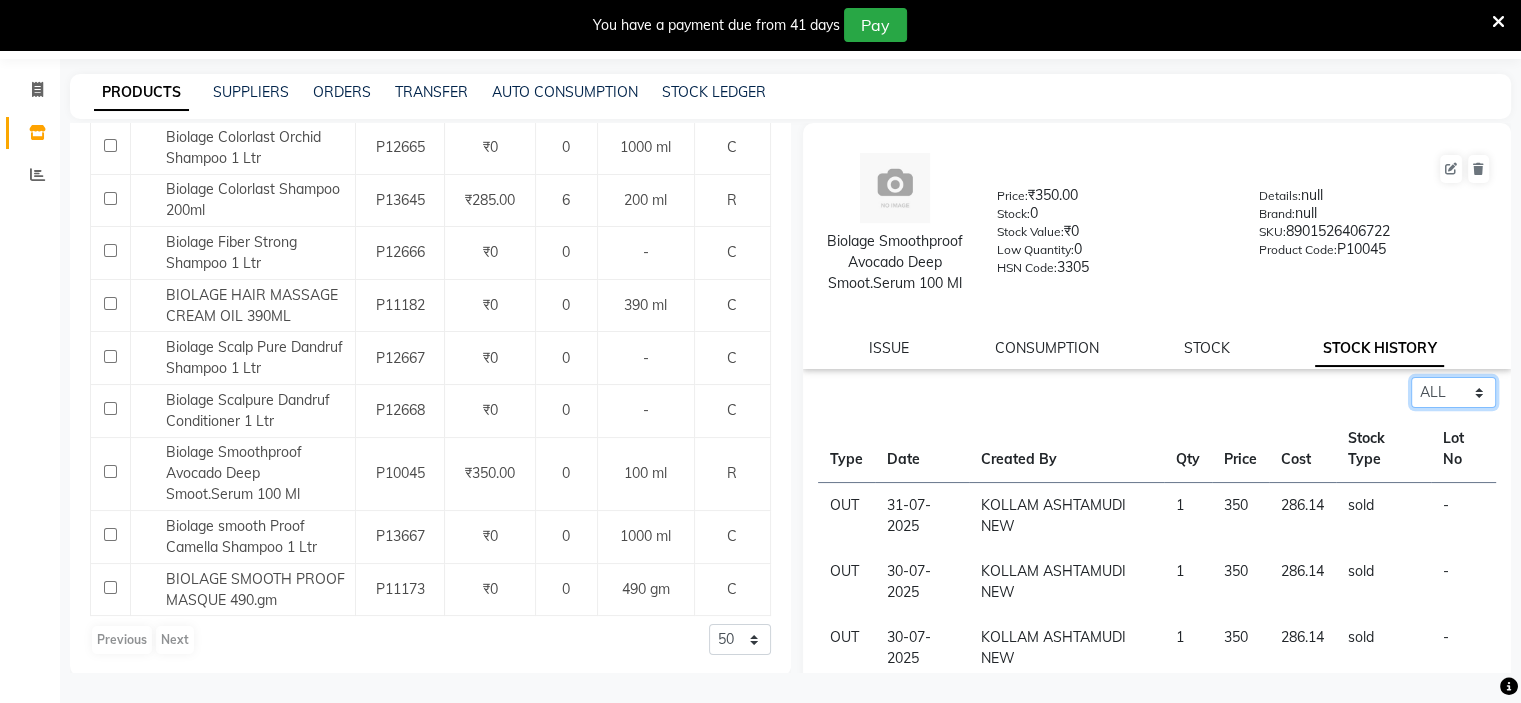 click on "Select ALL IN OUT" 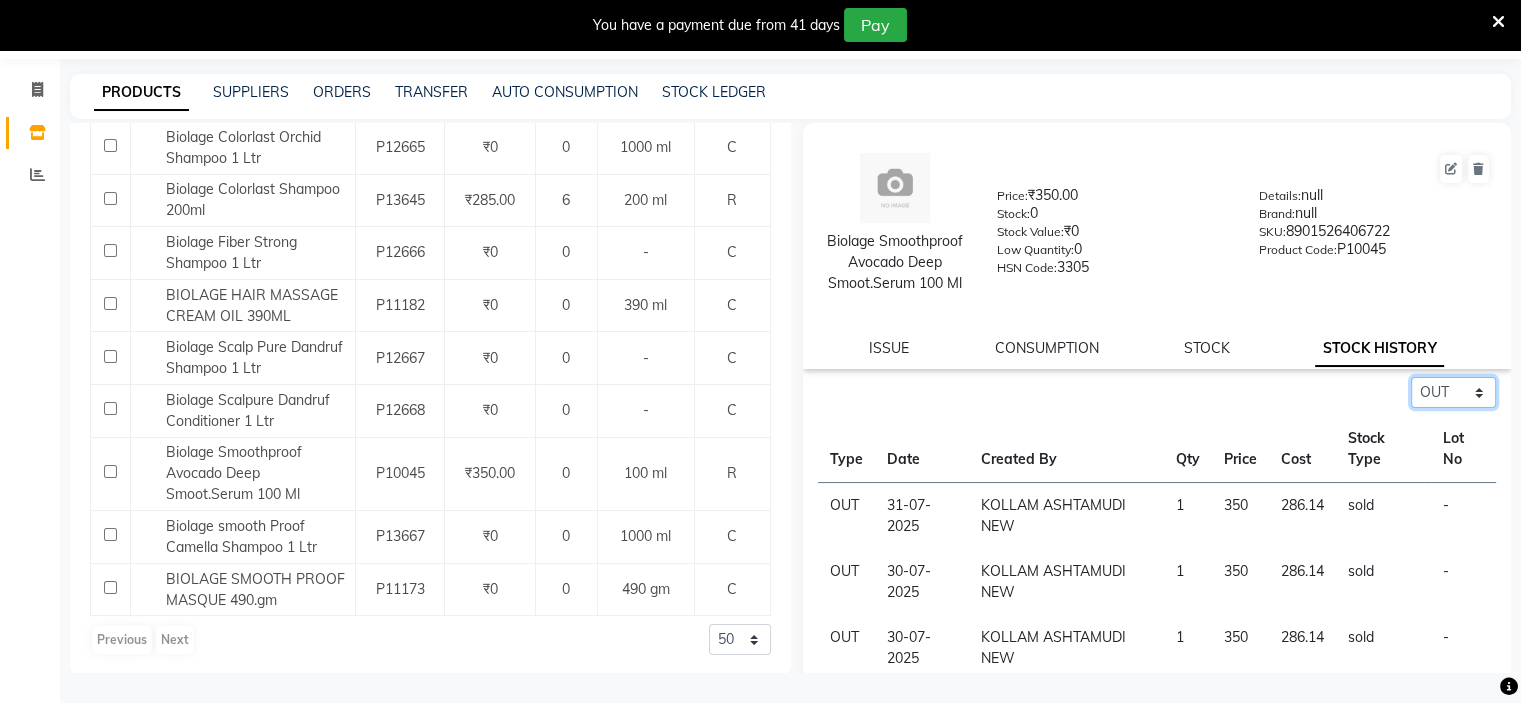 click on "Select ALL IN OUT" 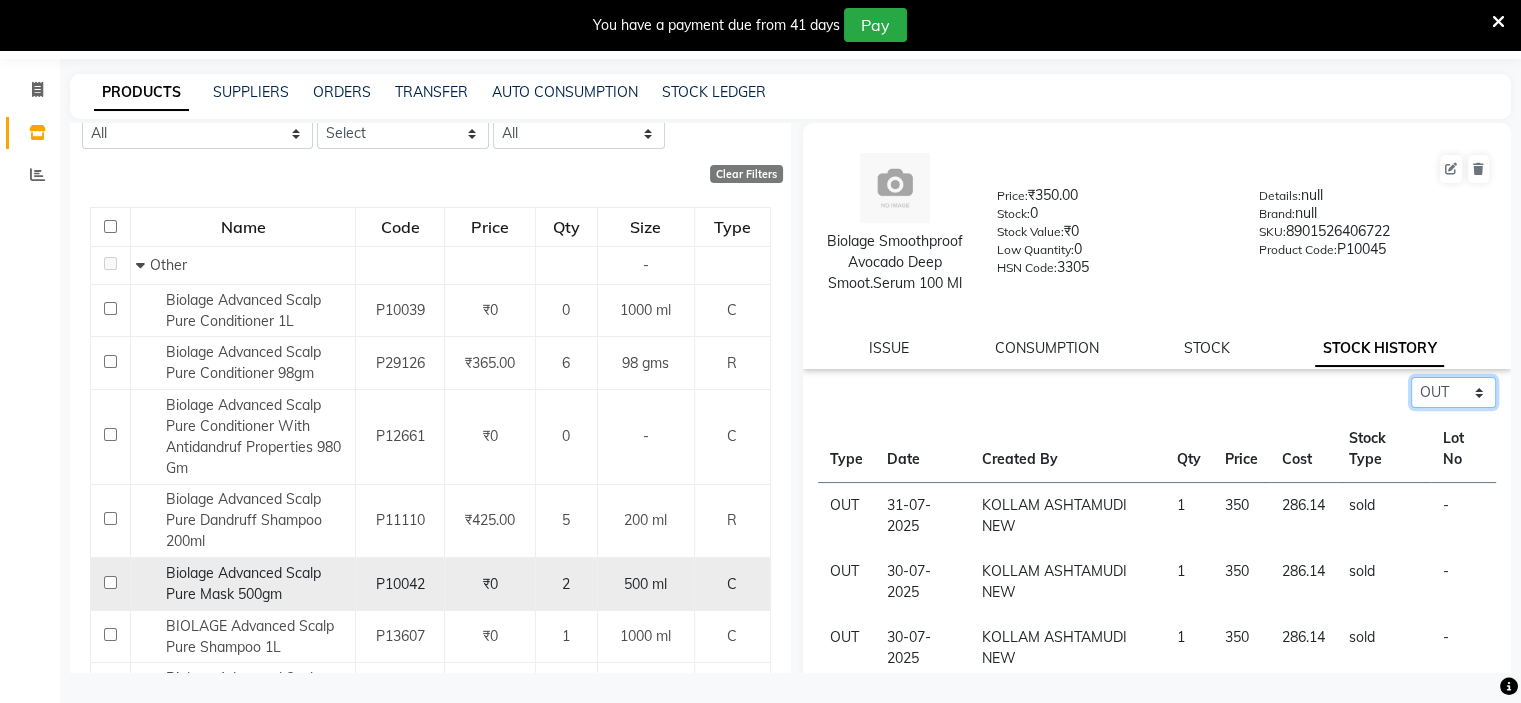 scroll, scrollTop: 0, scrollLeft: 0, axis: both 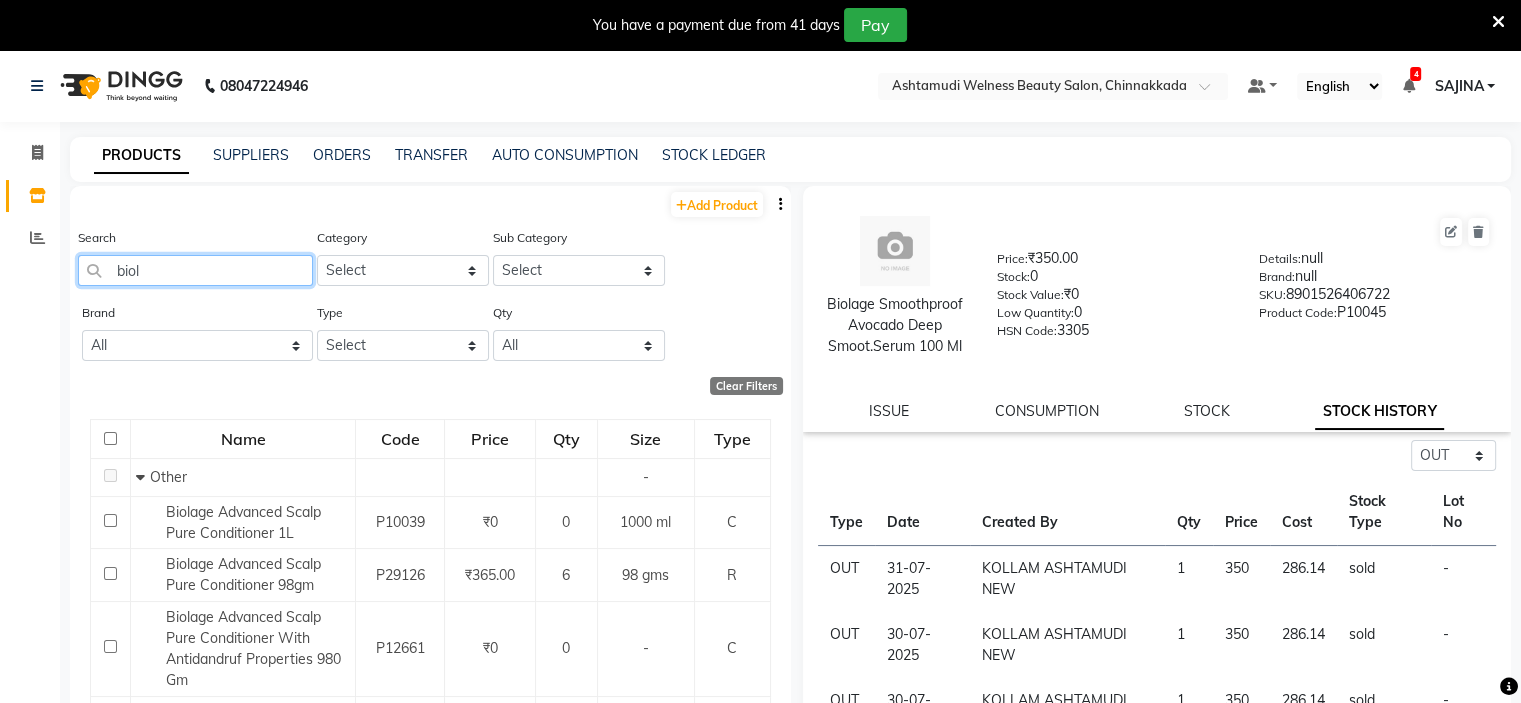 click on "biol" 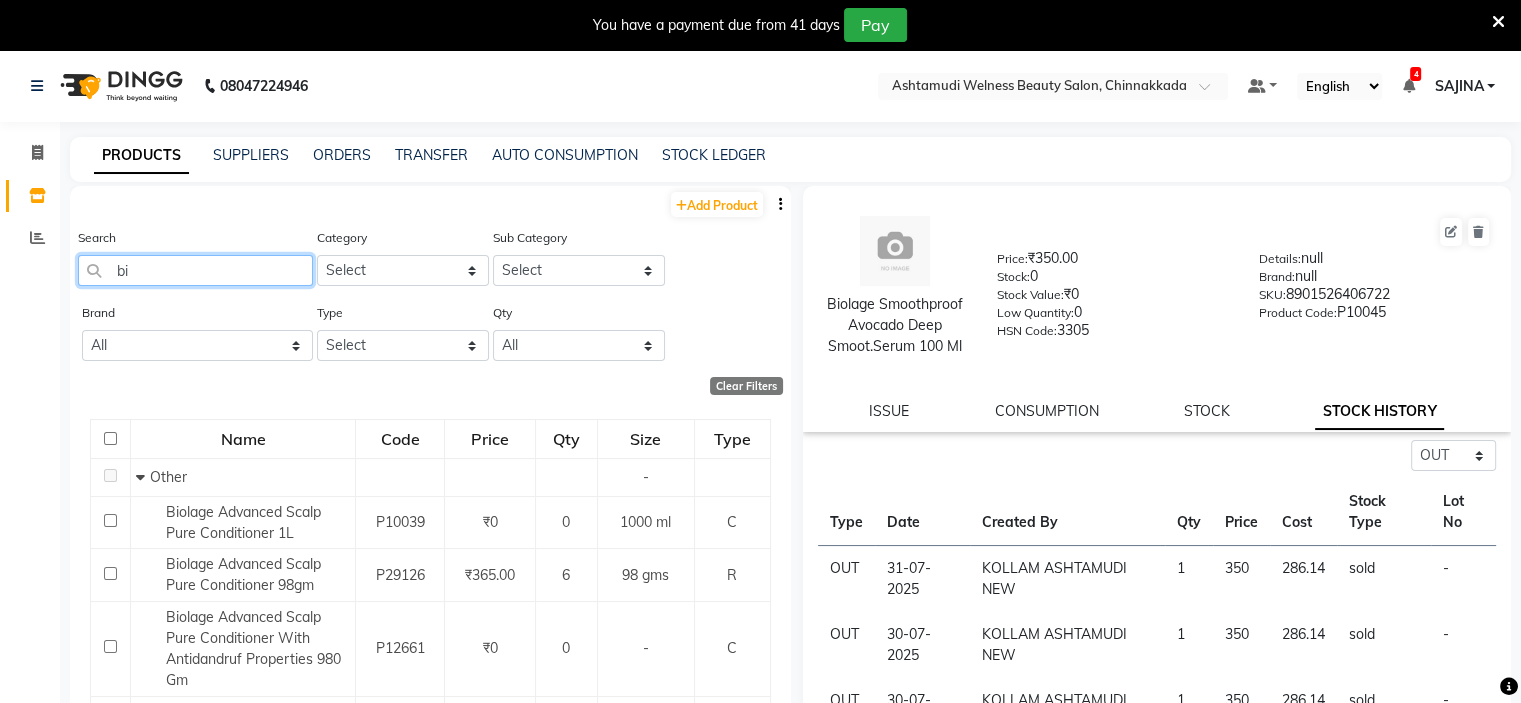 type on "b" 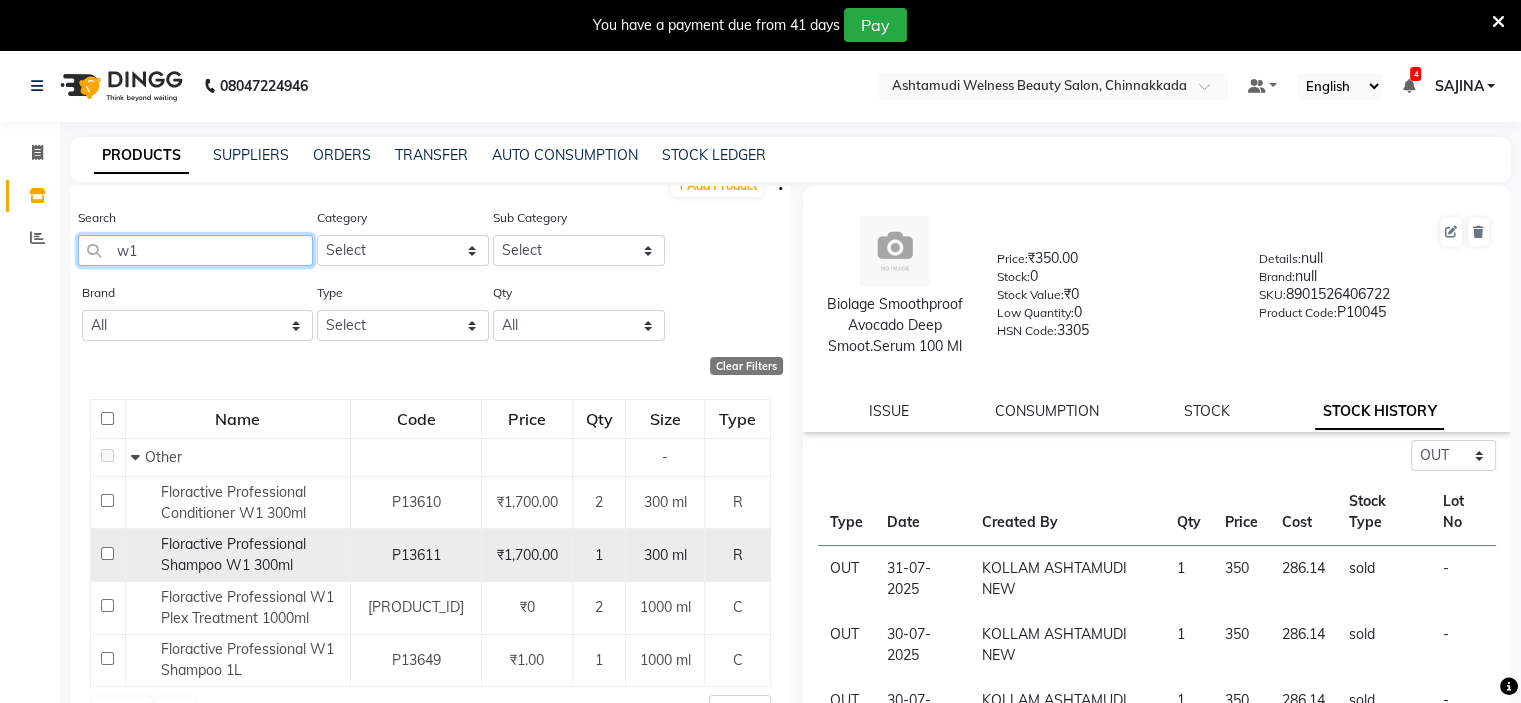 scroll, scrollTop: 32, scrollLeft: 0, axis: vertical 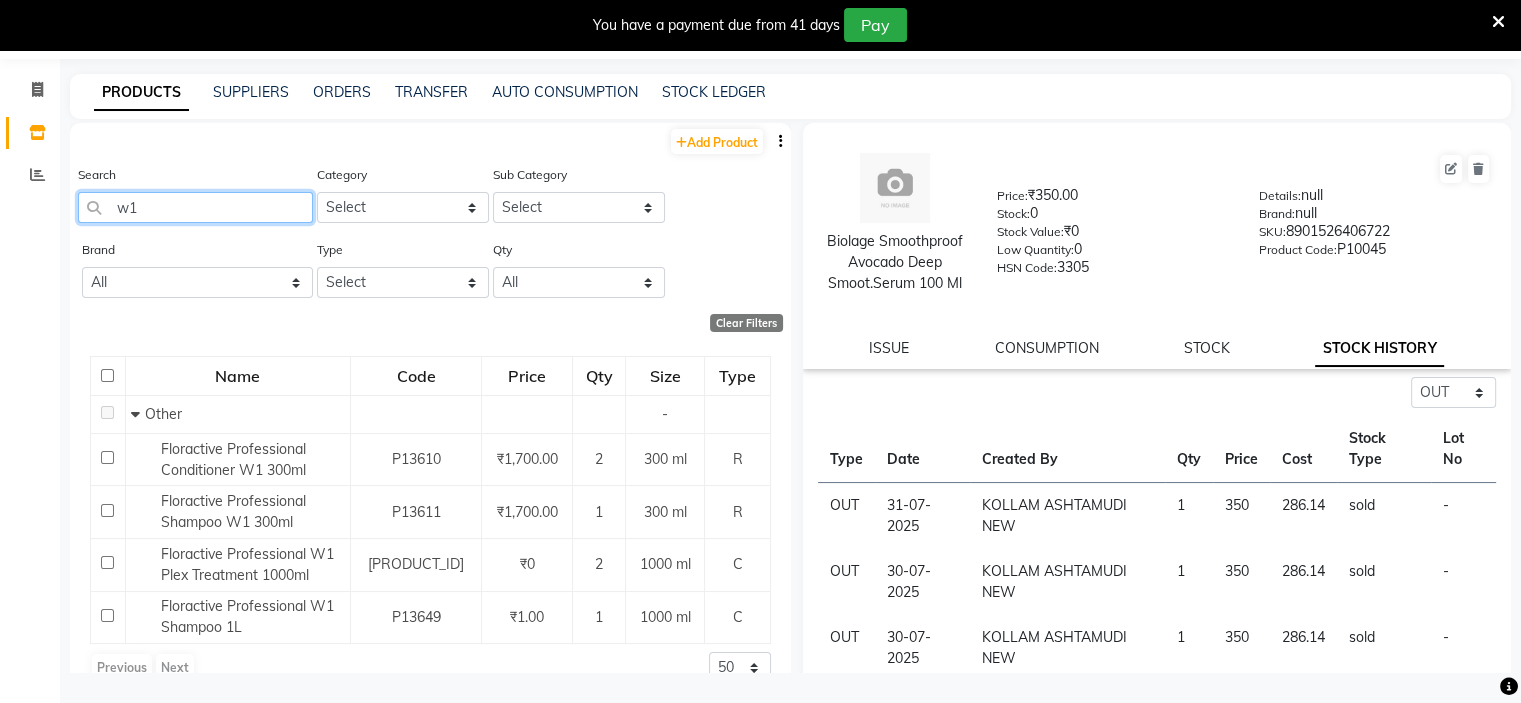 type on "w" 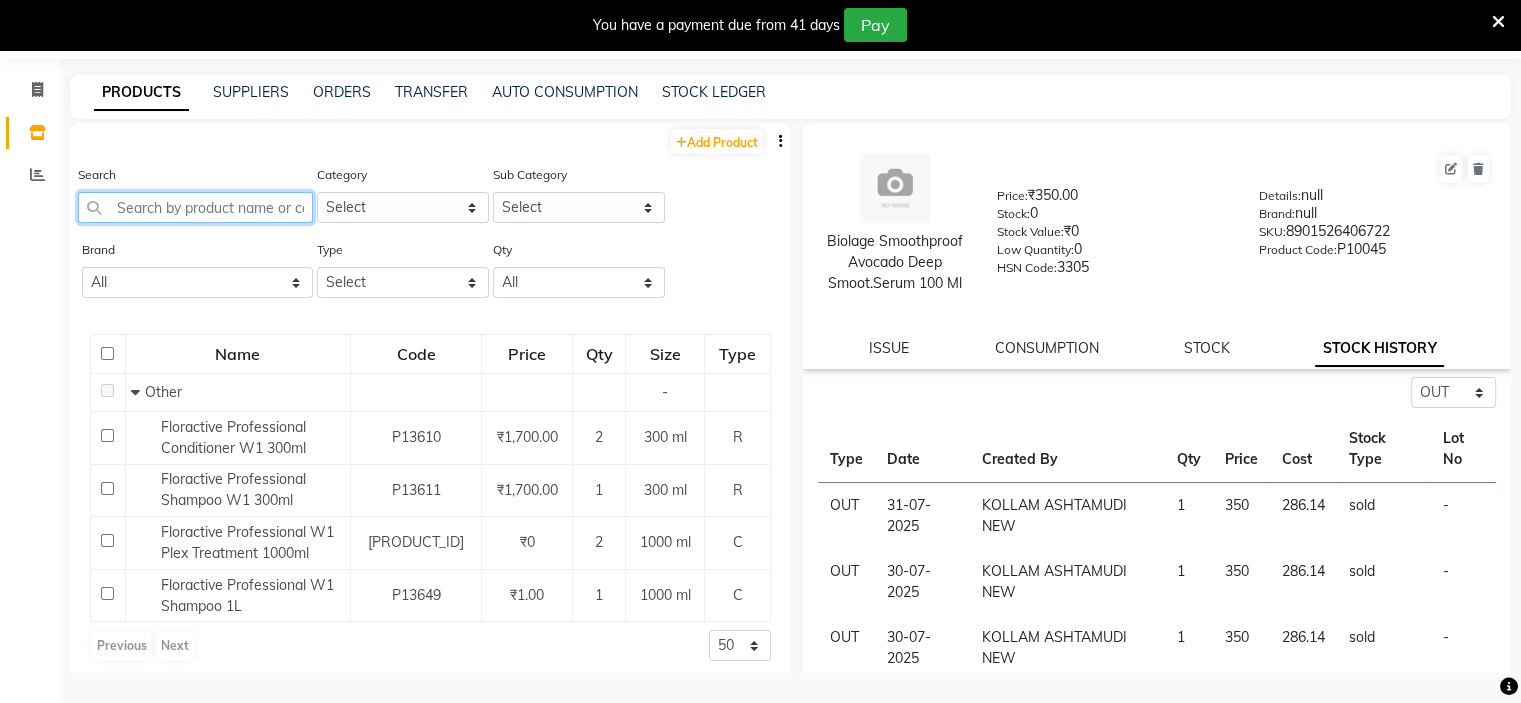 type on "v" 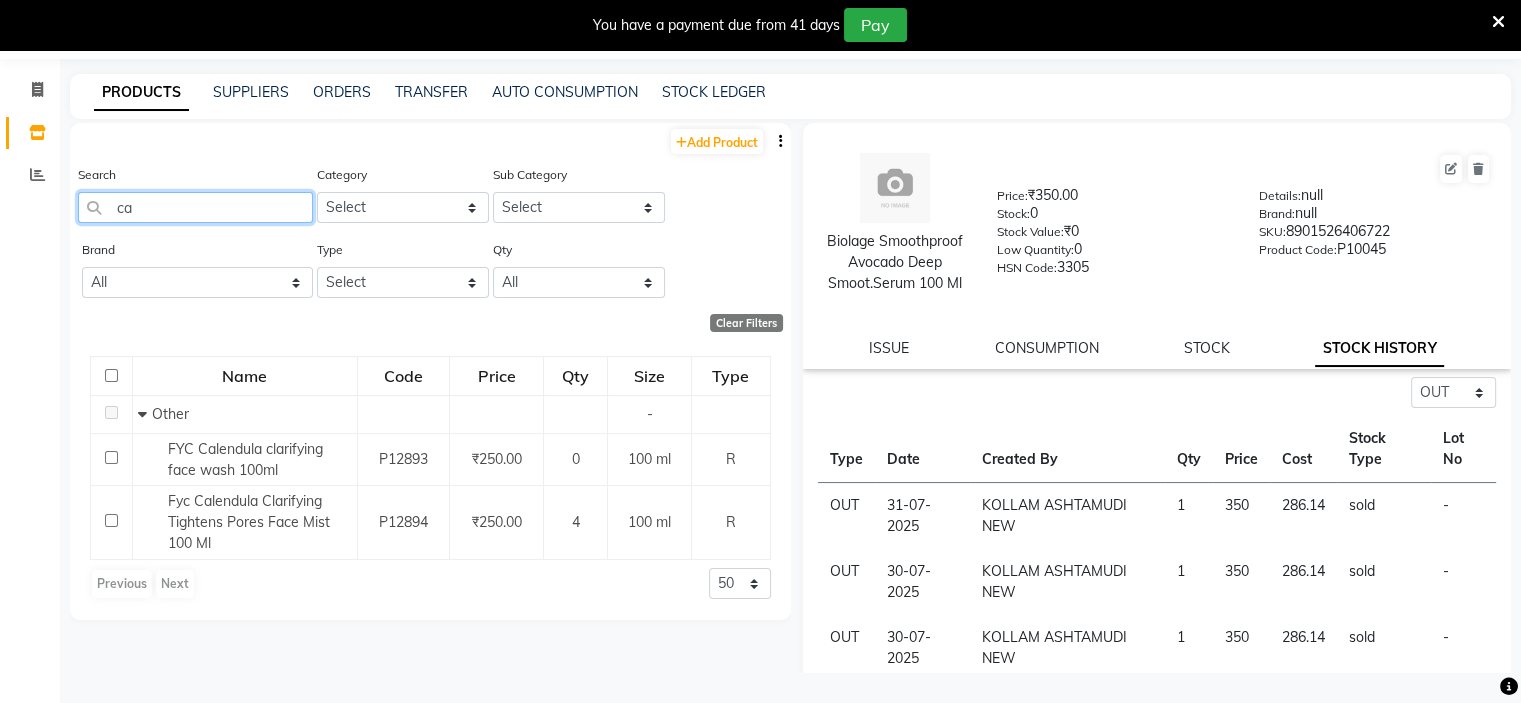 type on "c" 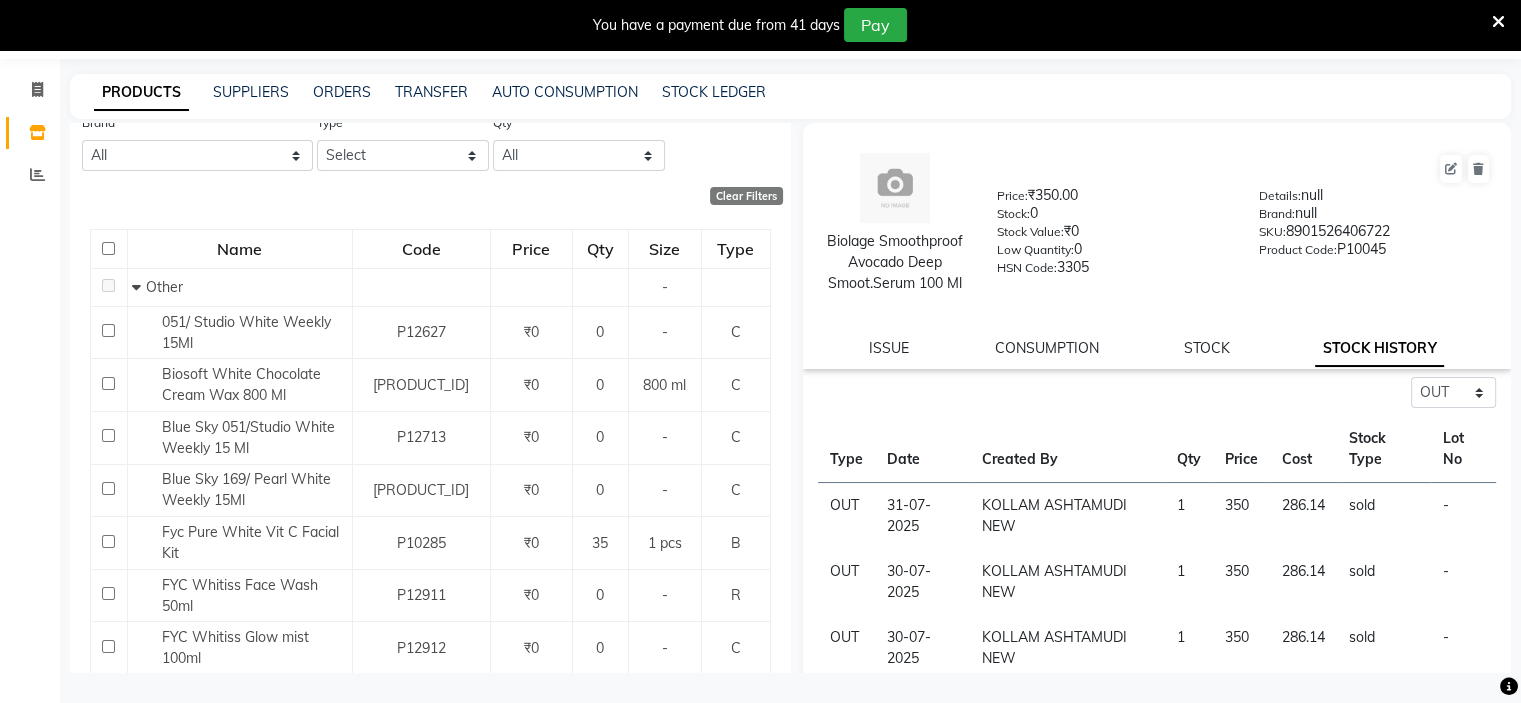 scroll, scrollTop: 300, scrollLeft: 0, axis: vertical 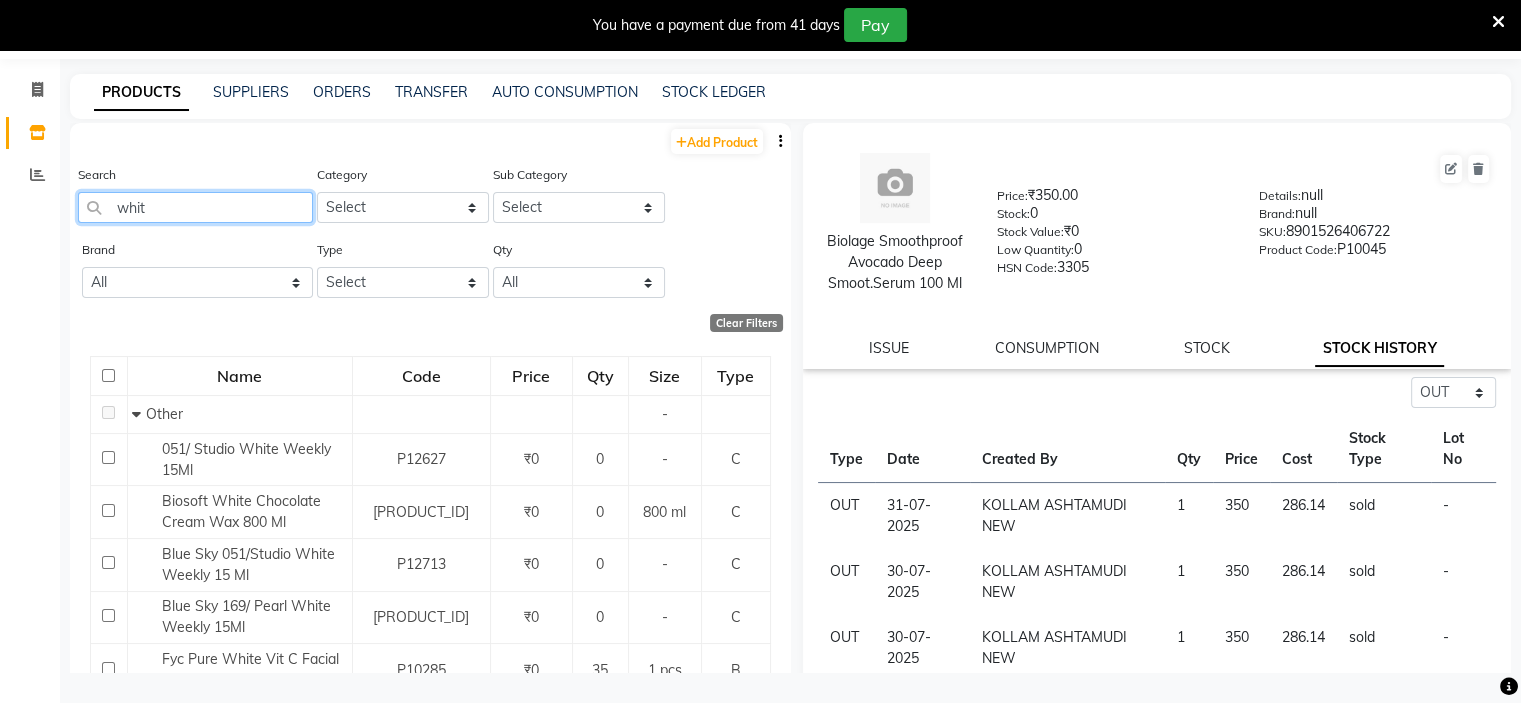 click on "whit" 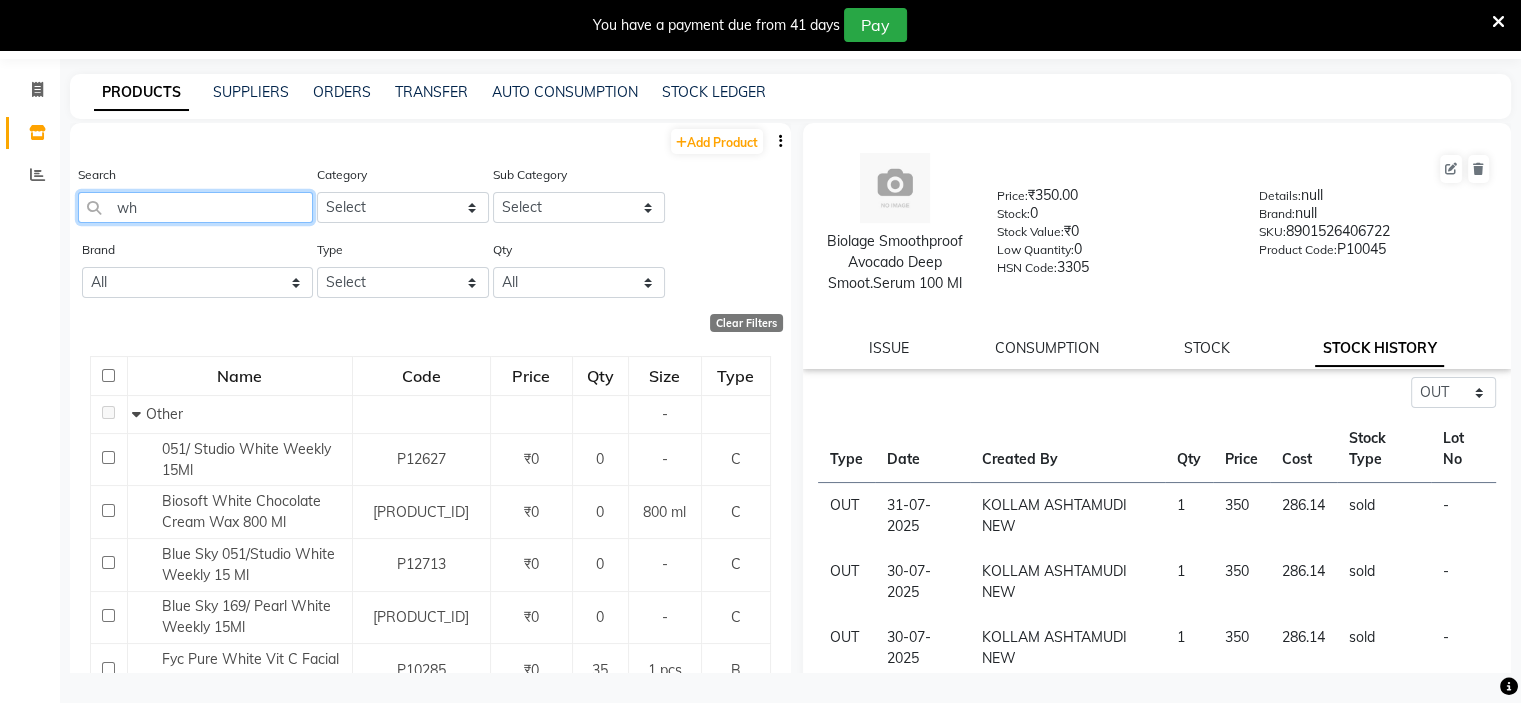 type on "w" 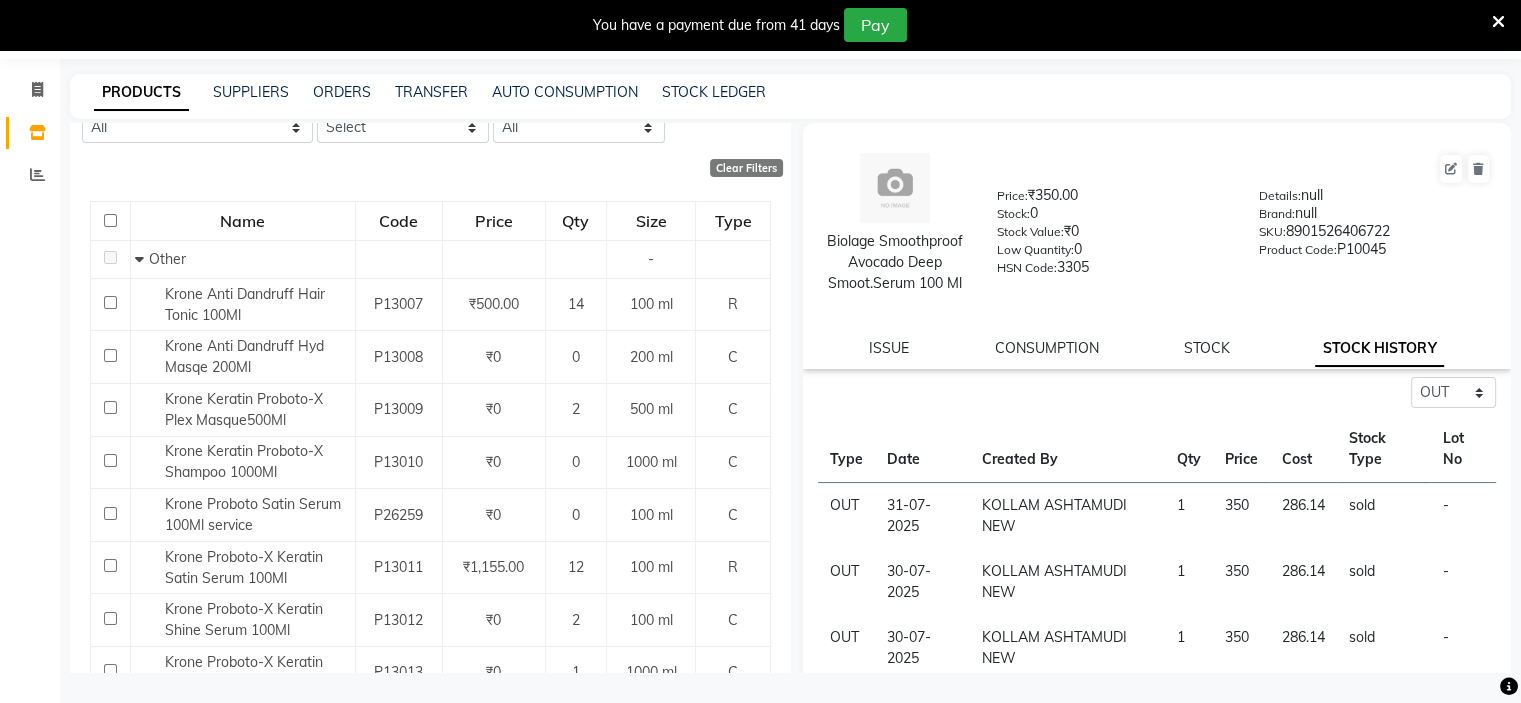 scroll, scrollTop: 200, scrollLeft: 0, axis: vertical 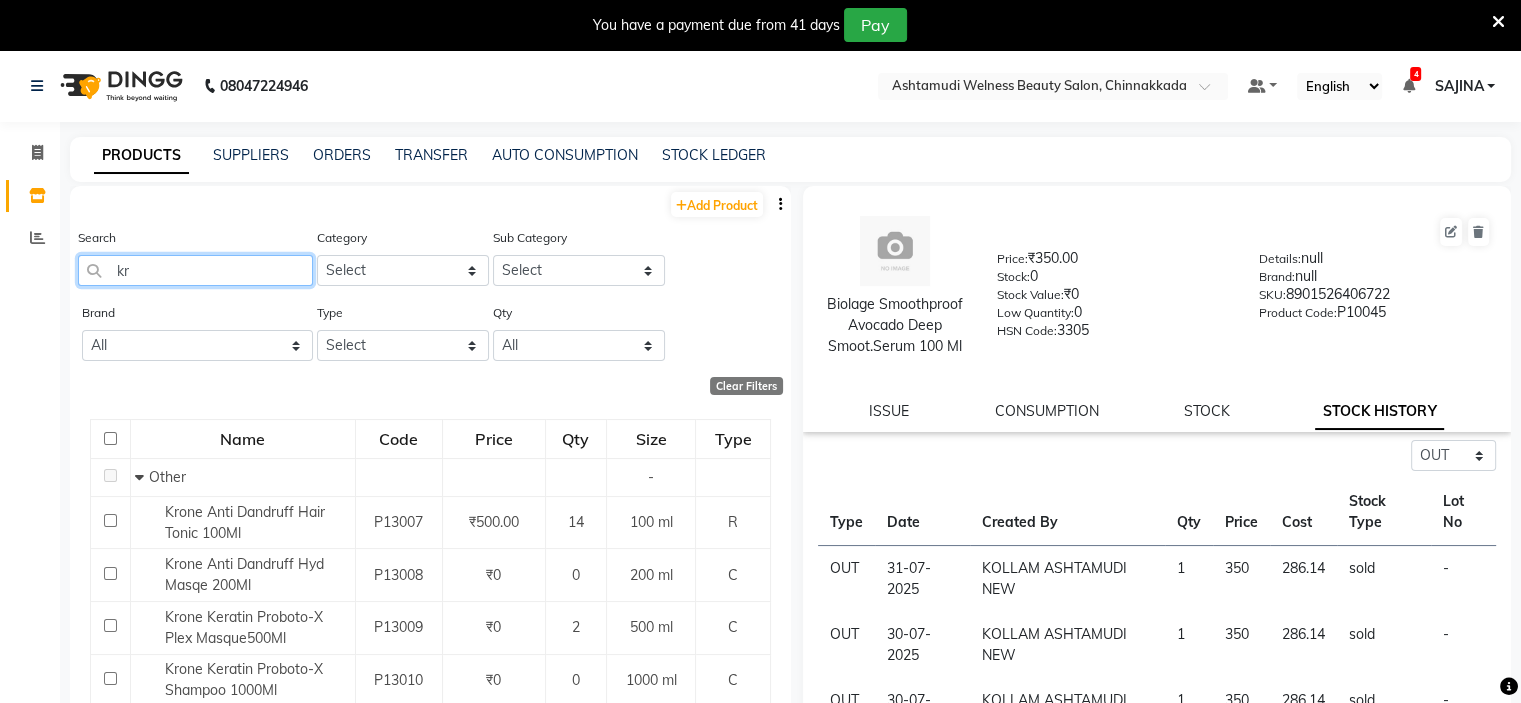 type on "k" 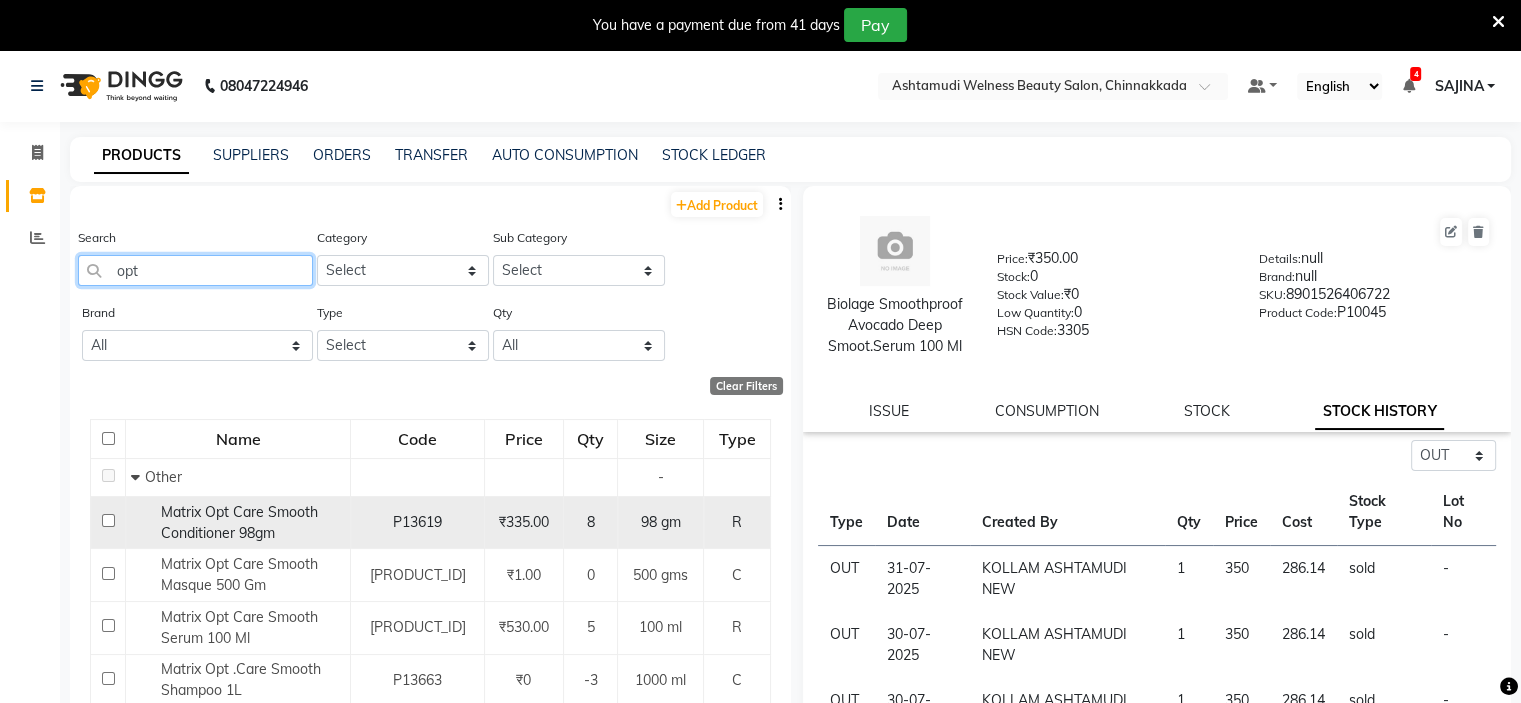 type on "opt" 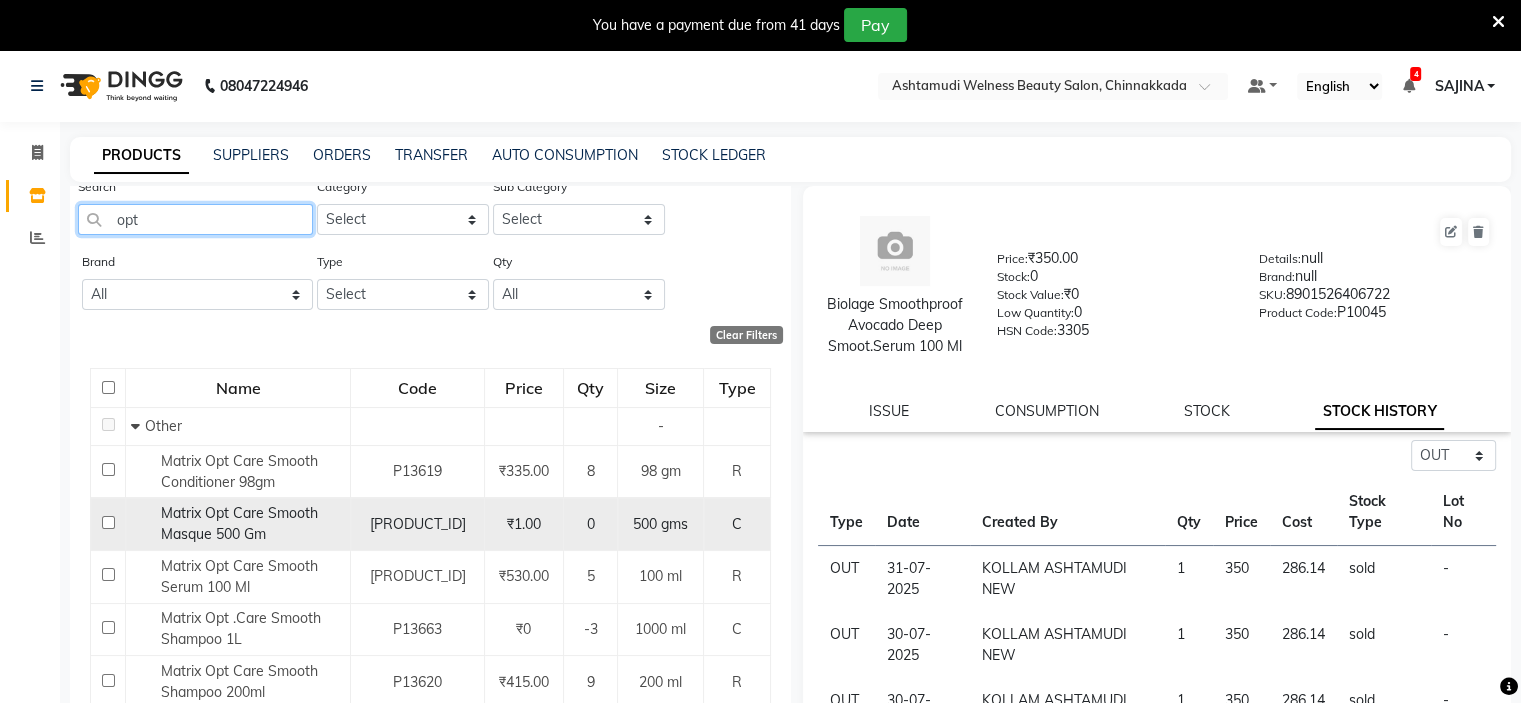 scroll, scrollTop: 100, scrollLeft: 0, axis: vertical 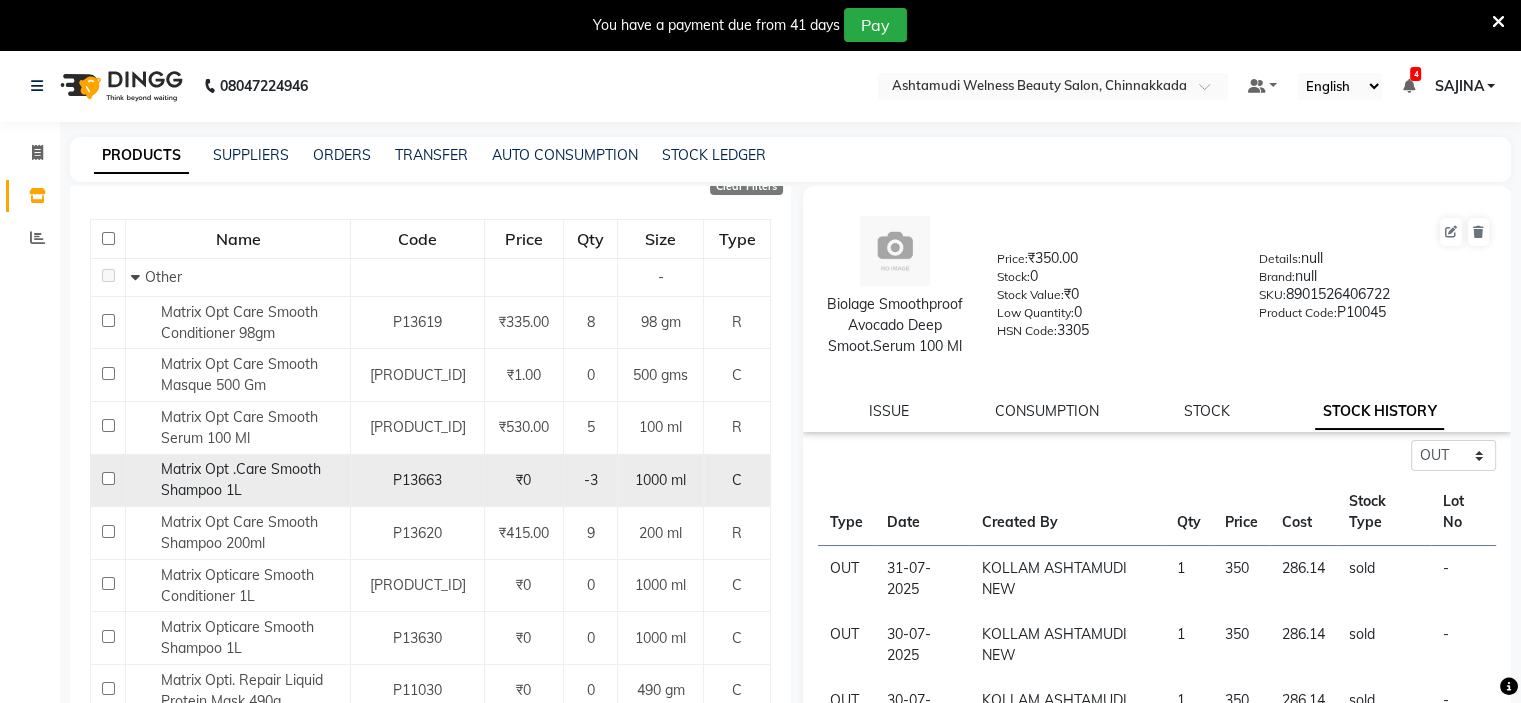 click on "1000 ml" 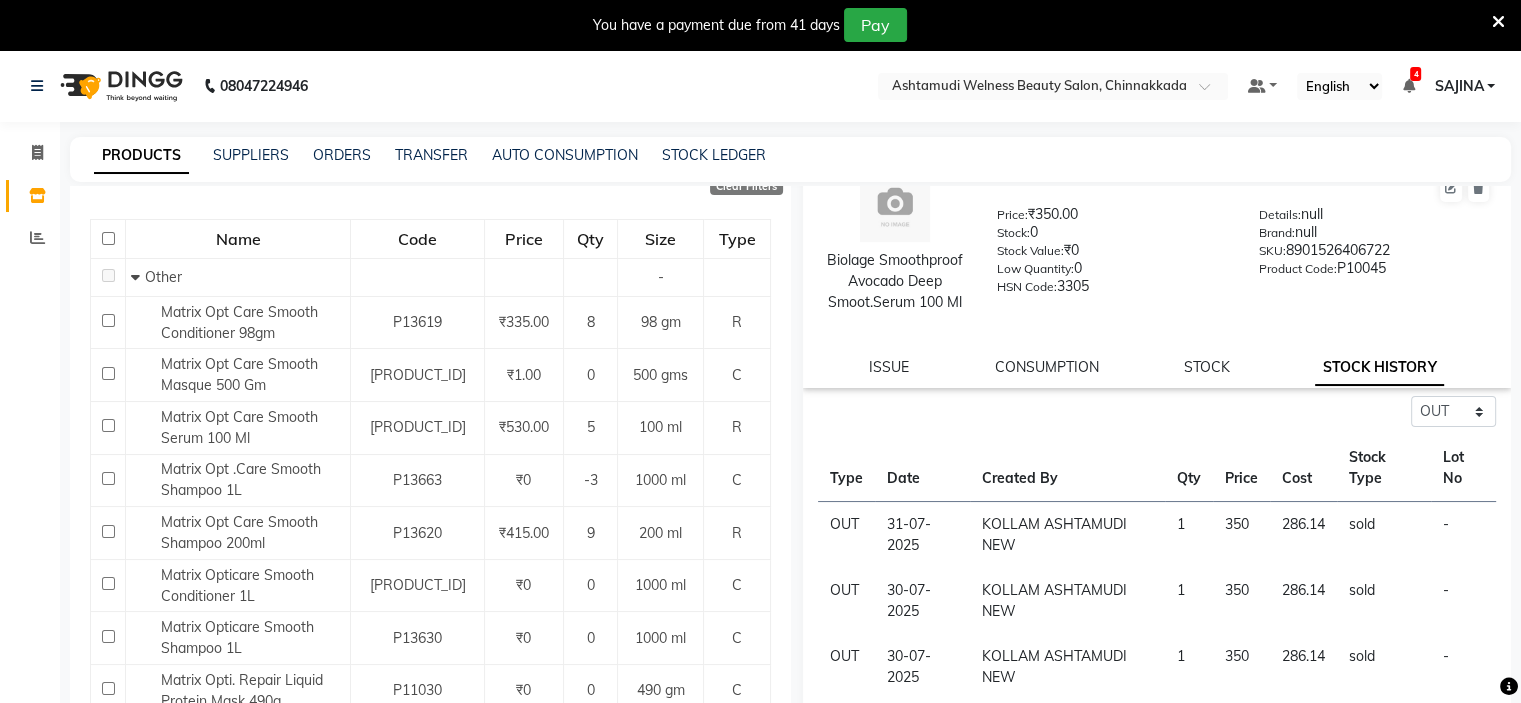 scroll, scrollTop: 0, scrollLeft: 0, axis: both 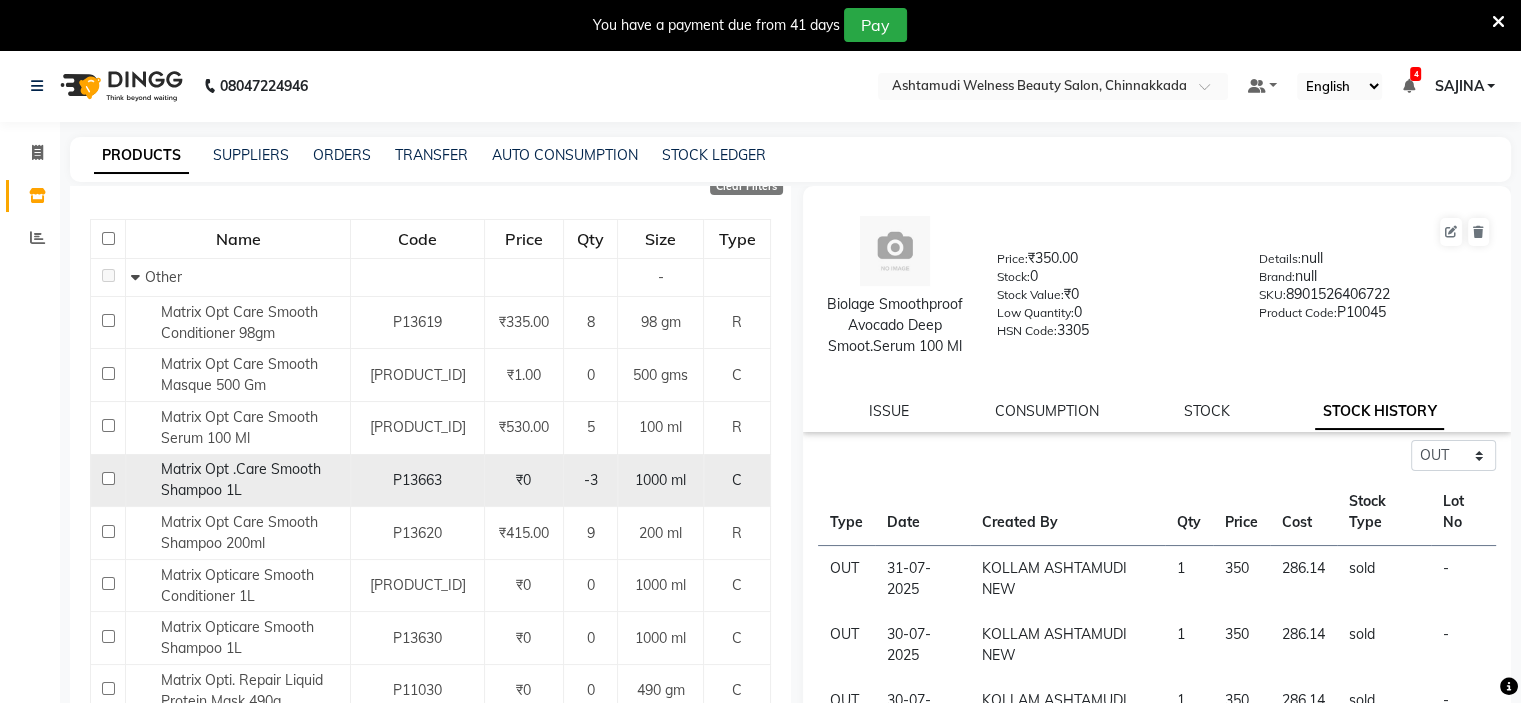 click on "Matrix Opt .Care Smooth Shampoo 1L" 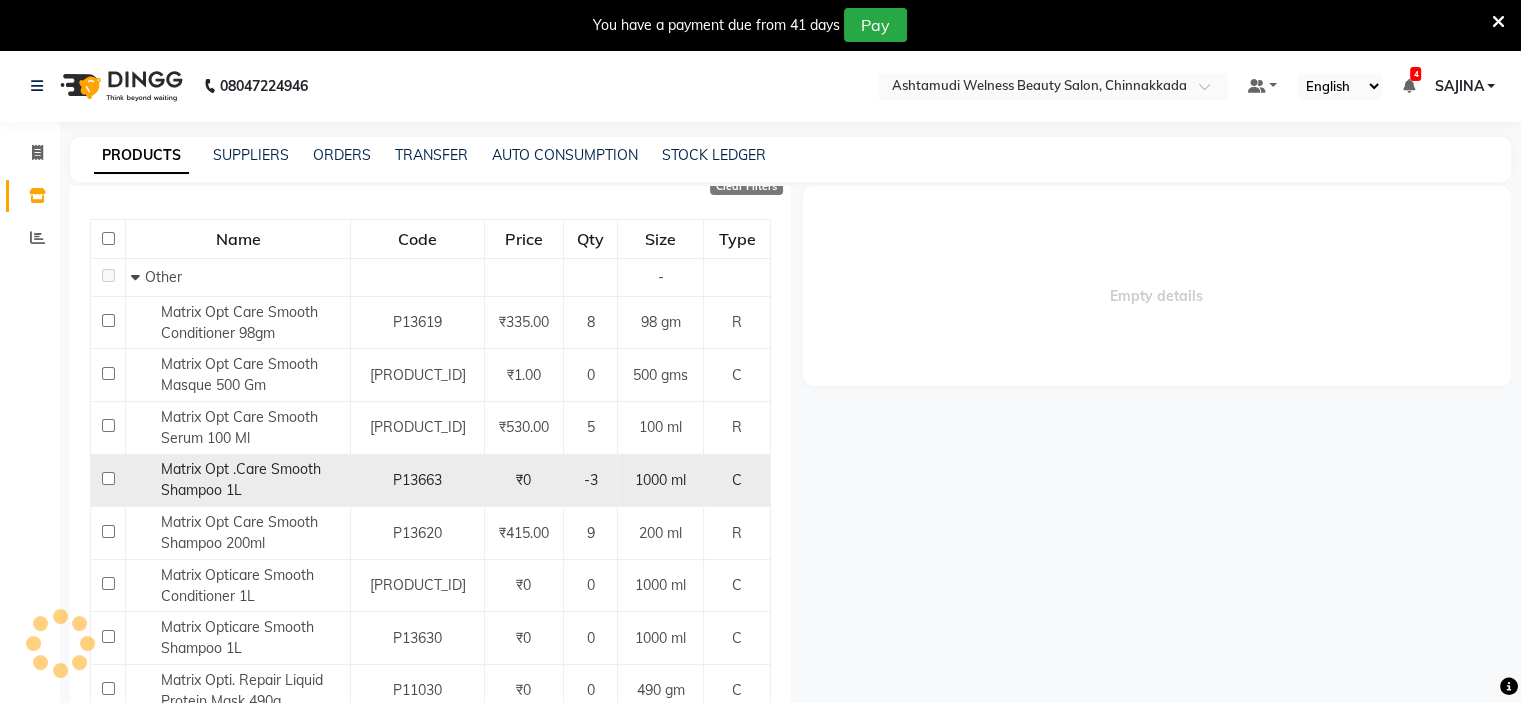 select on "out" 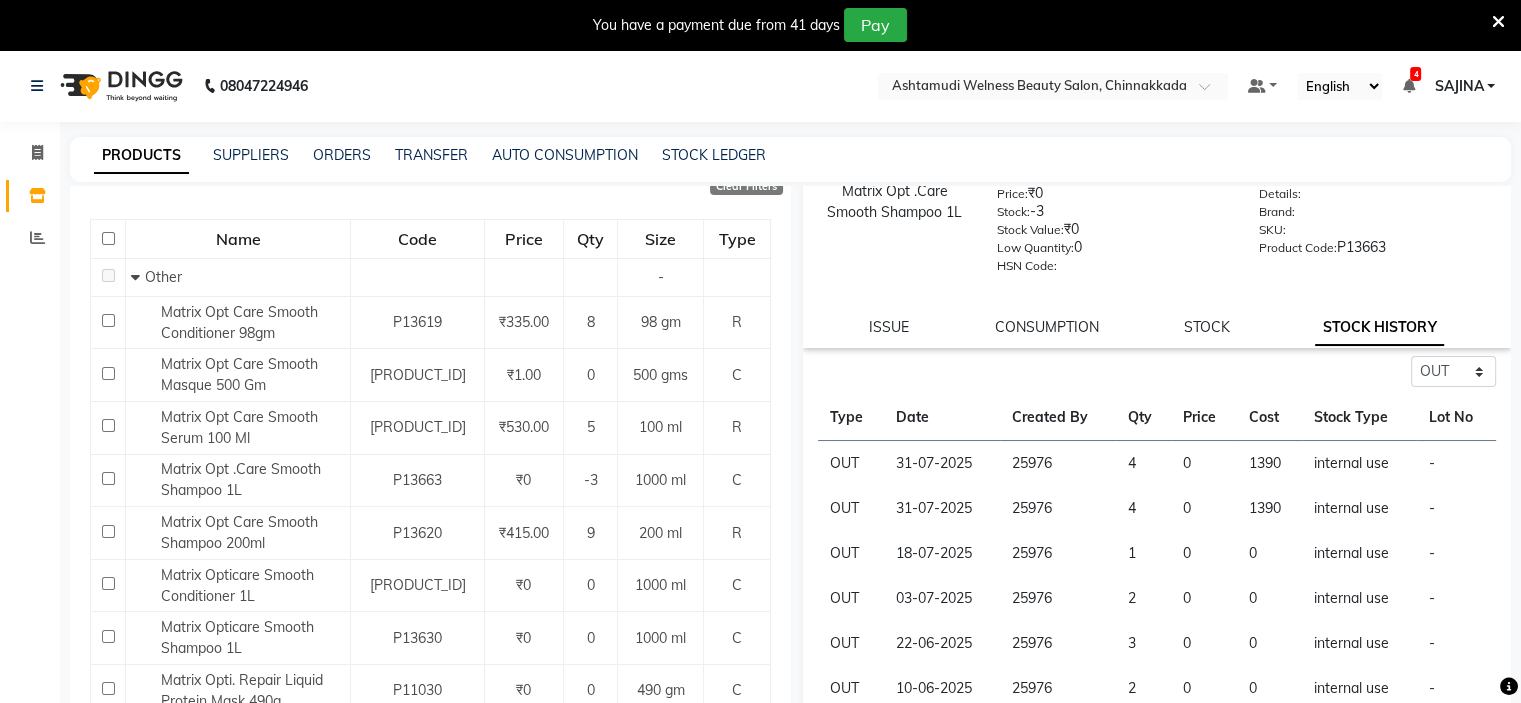 scroll, scrollTop: 100, scrollLeft: 0, axis: vertical 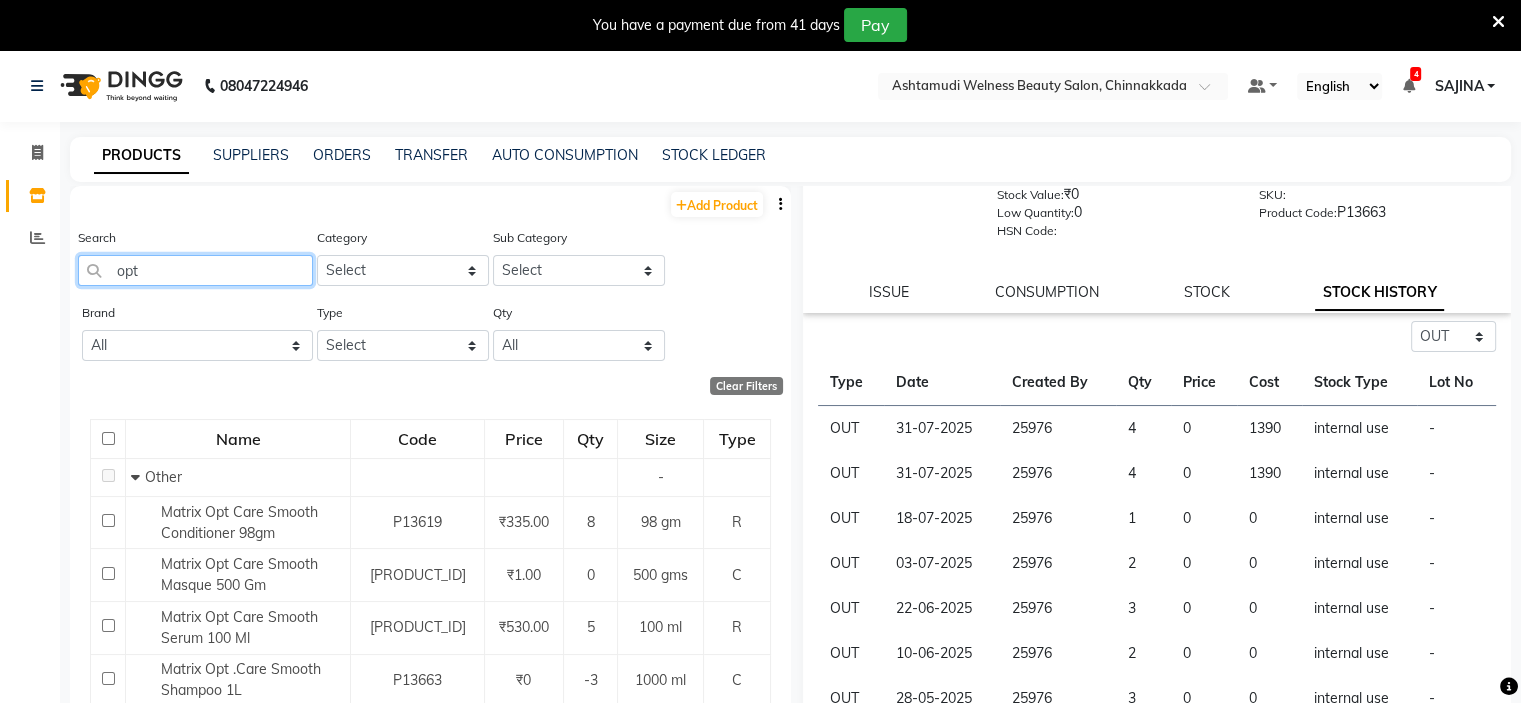 click on "opt" 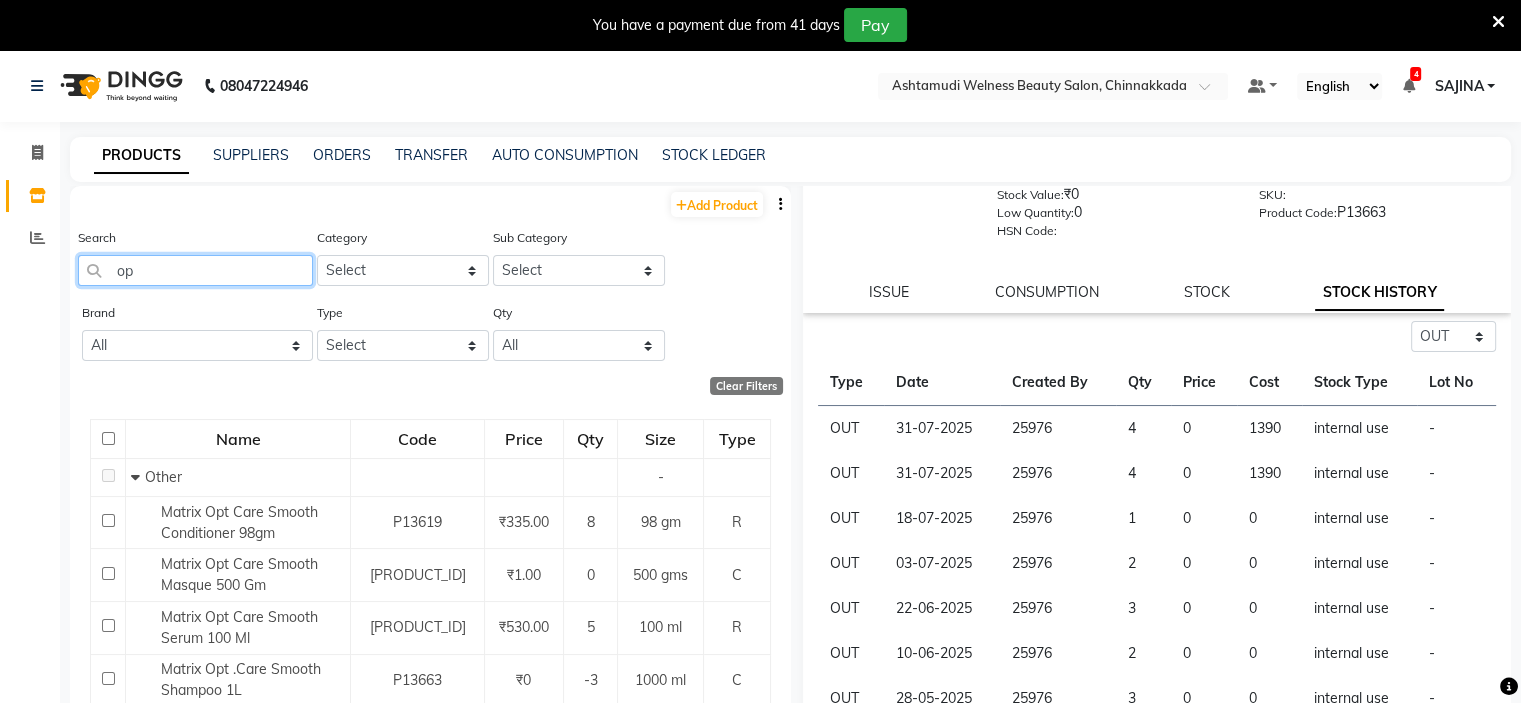 type on "o" 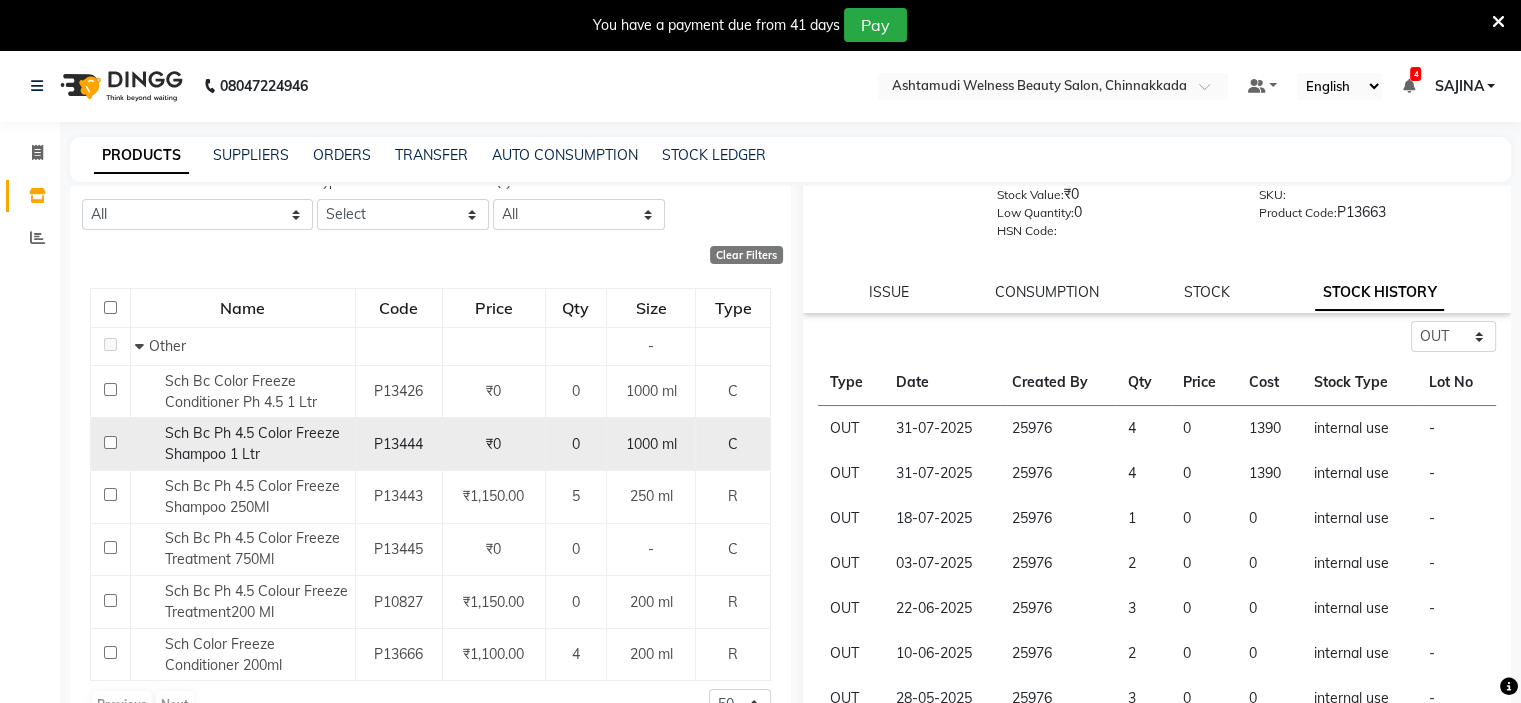 scroll, scrollTop: 136, scrollLeft: 0, axis: vertical 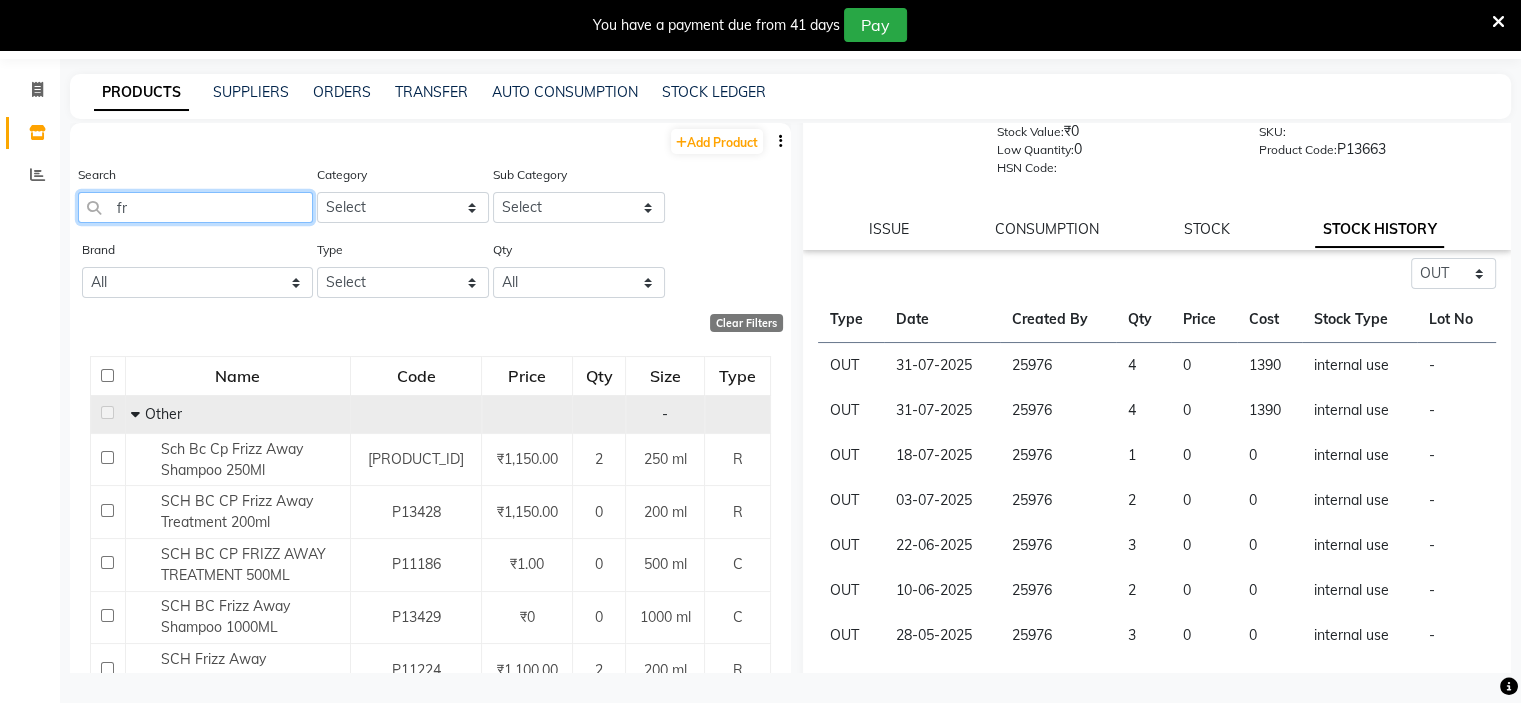 type on "f" 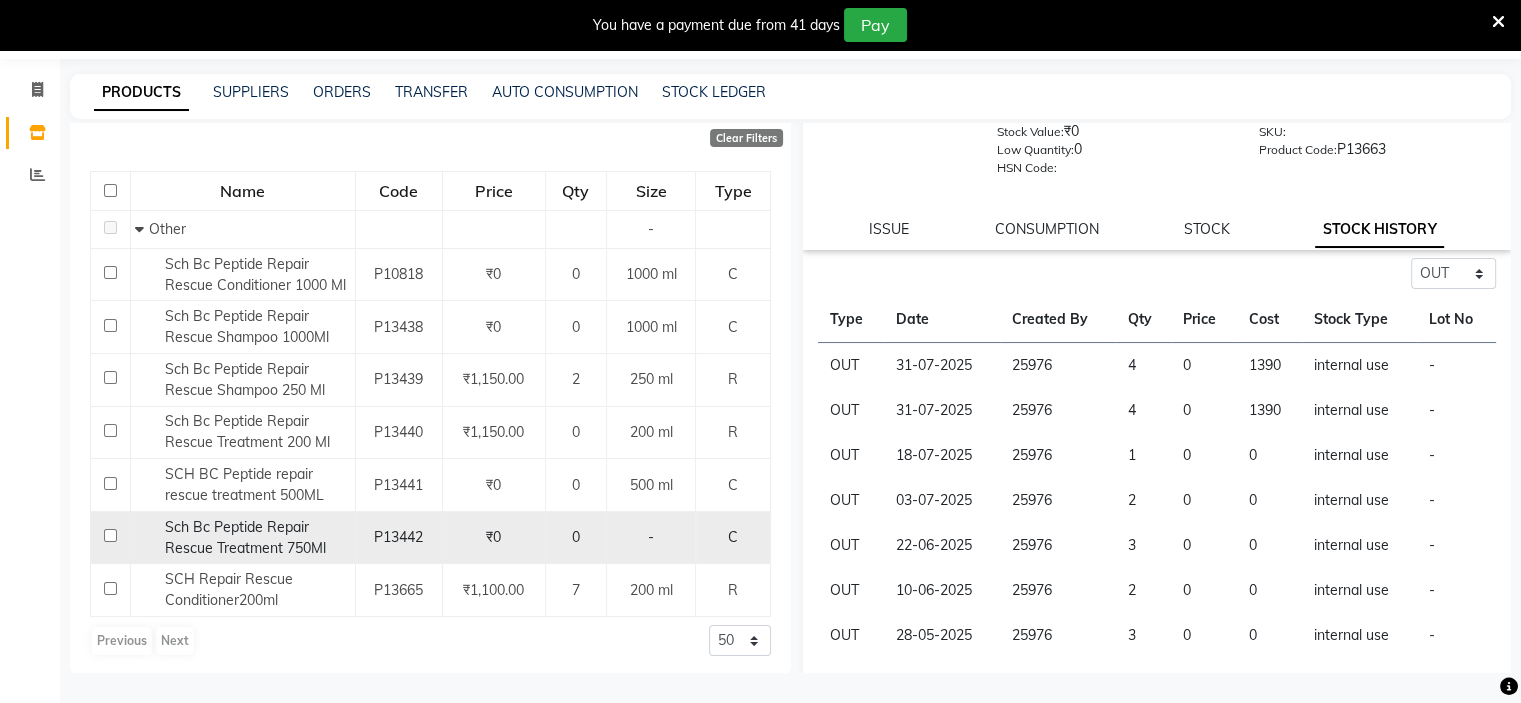scroll, scrollTop: 188, scrollLeft: 0, axis: vertical 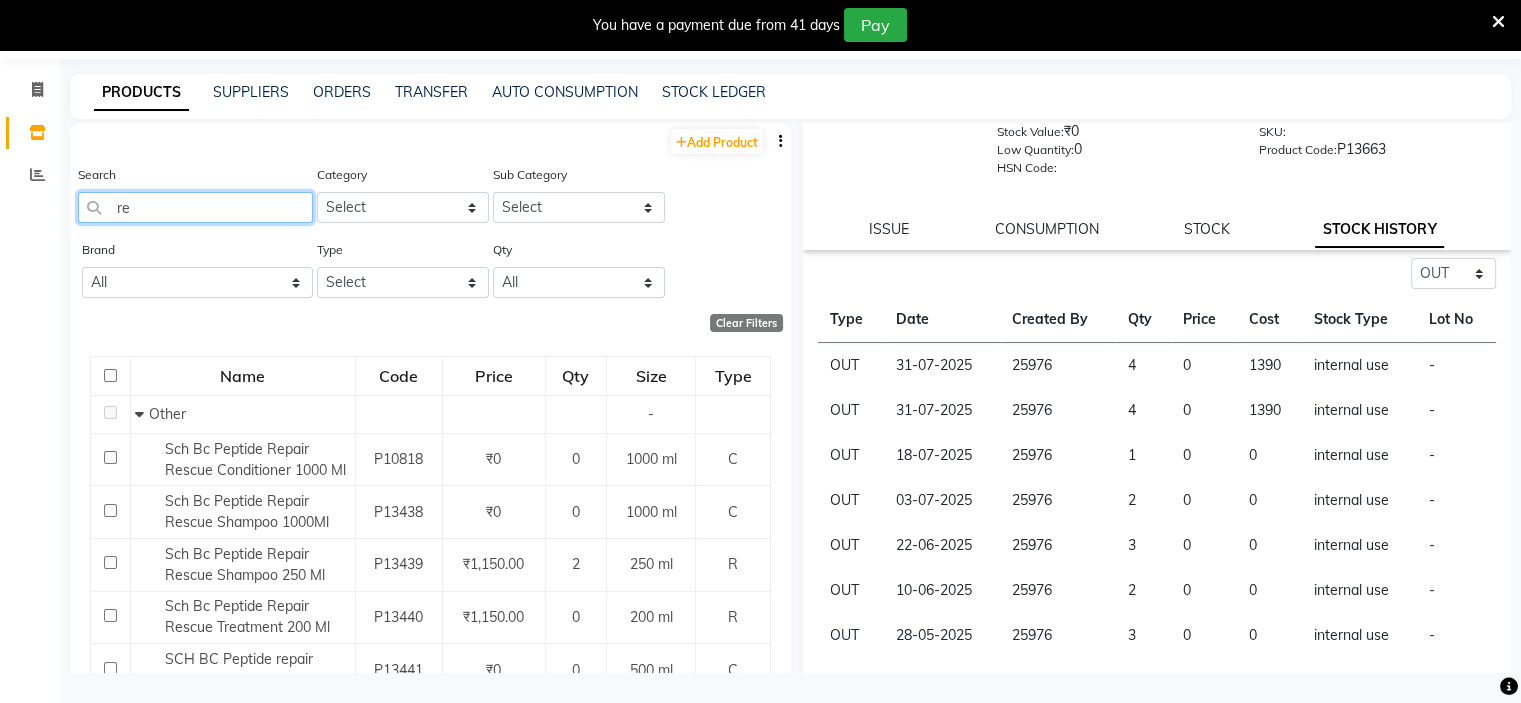 type on "r" 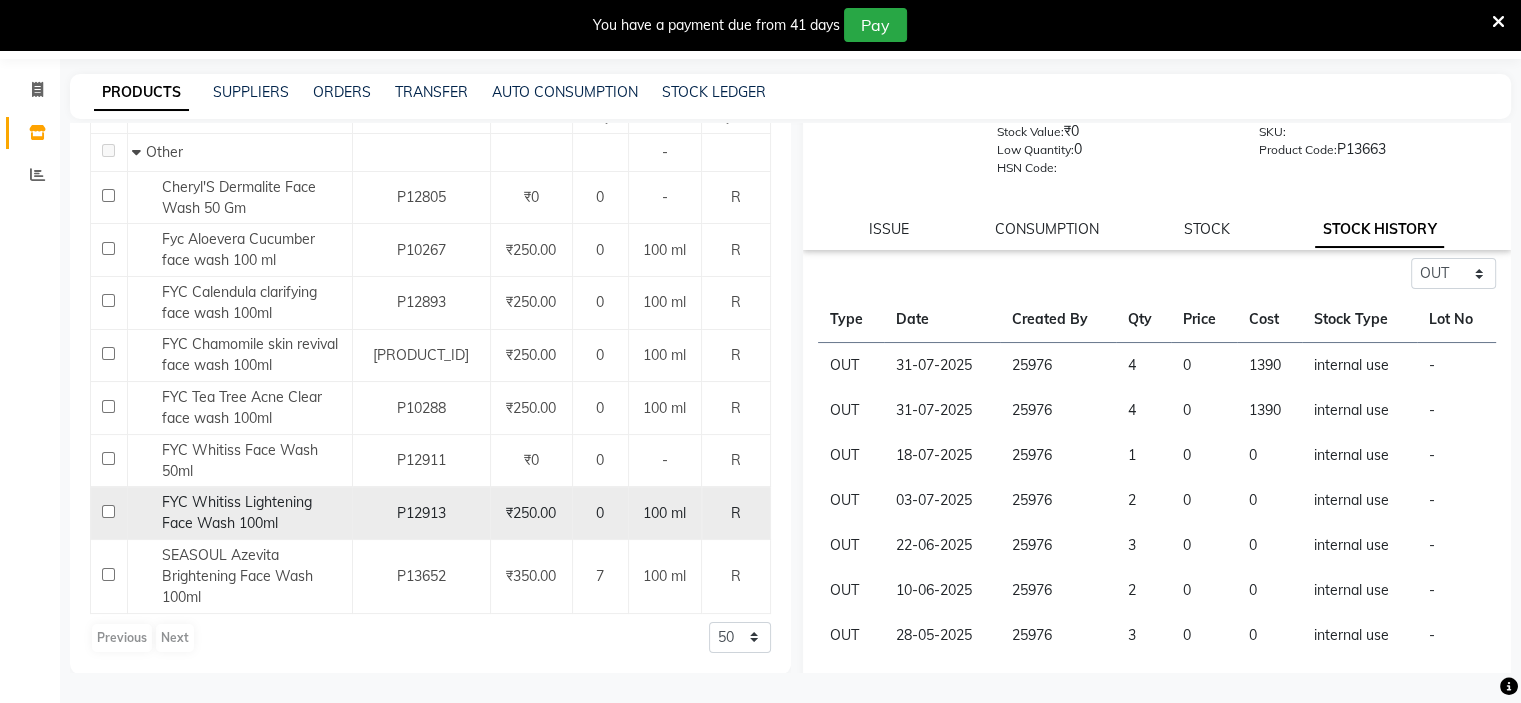 scroll, scrollTop: 62, scrollLeft: 0, axis: vertical 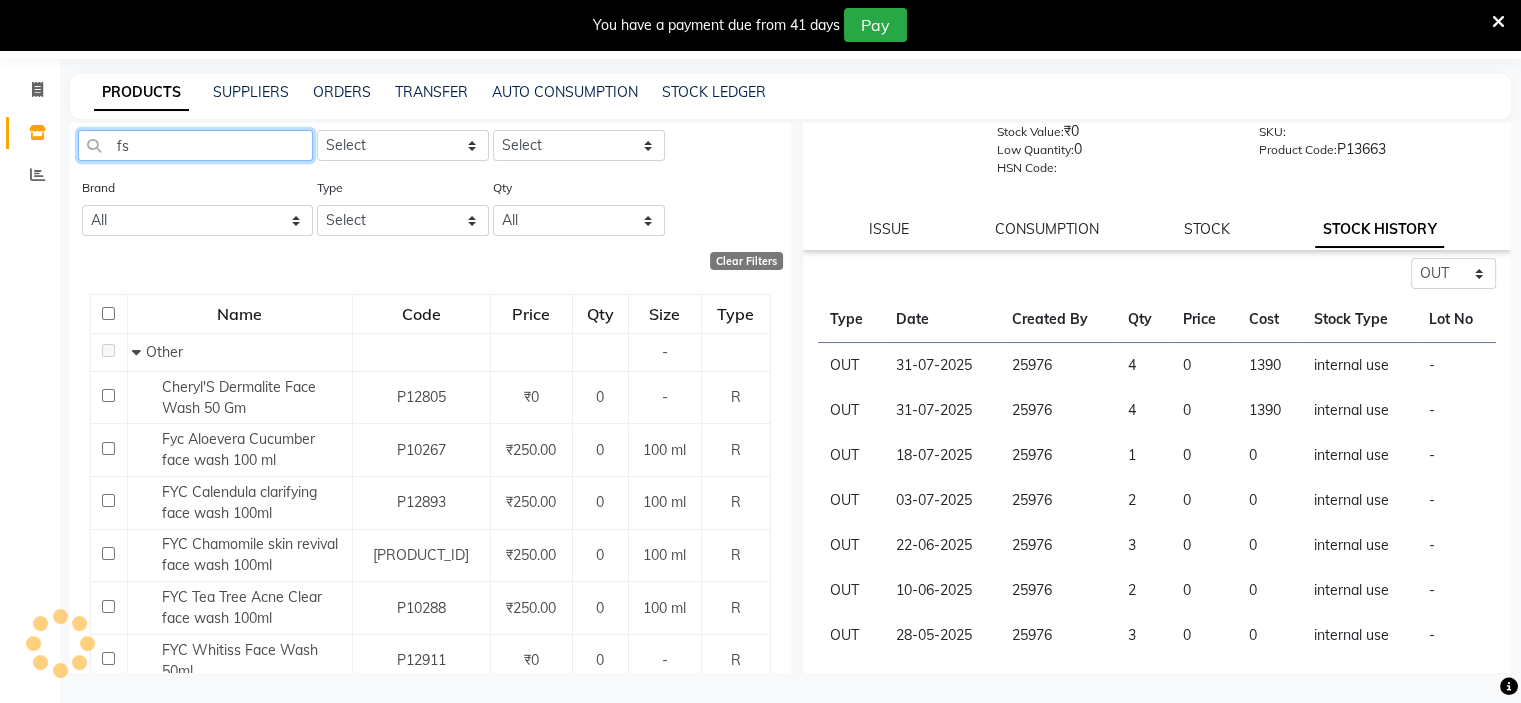 type on "f" 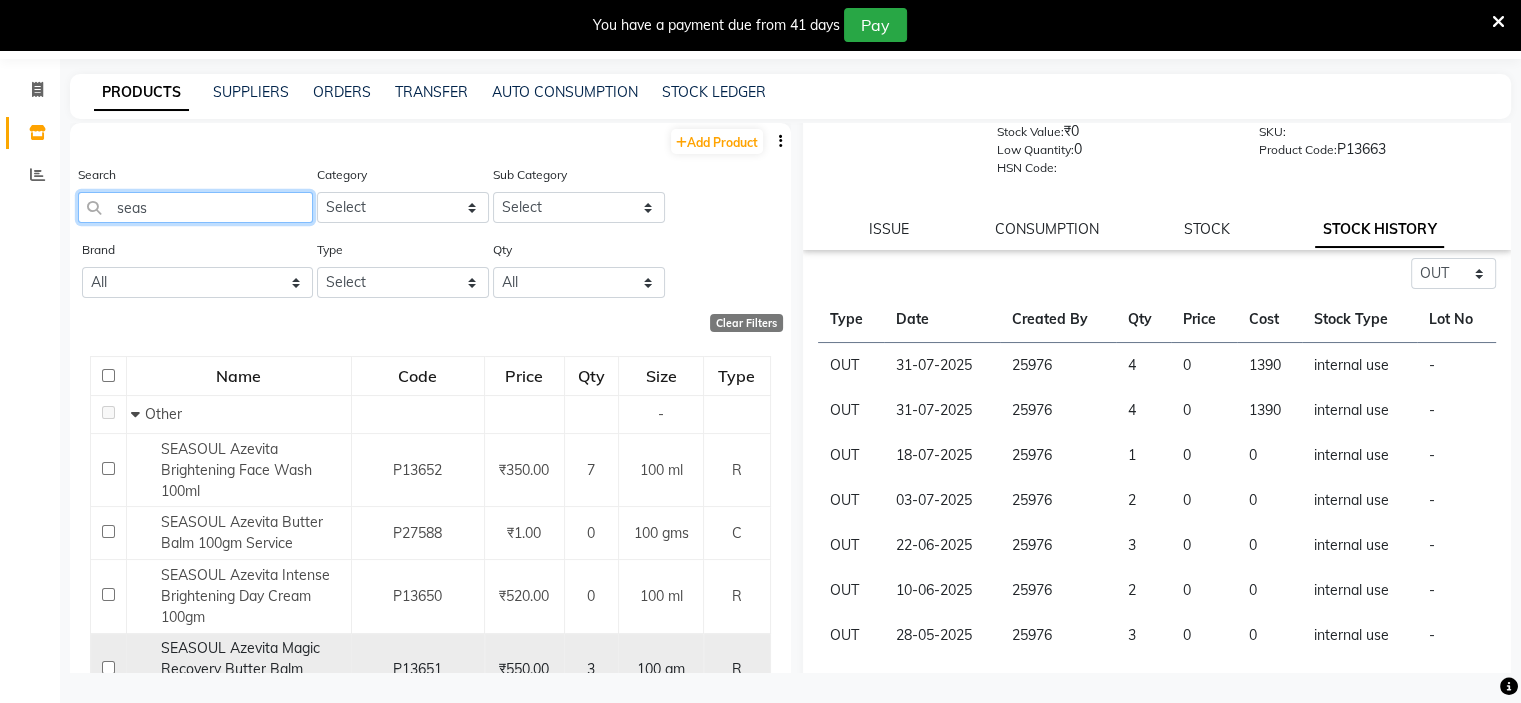 scroll, scrollTop: 100, scrollLeft: 0, axis: vertical 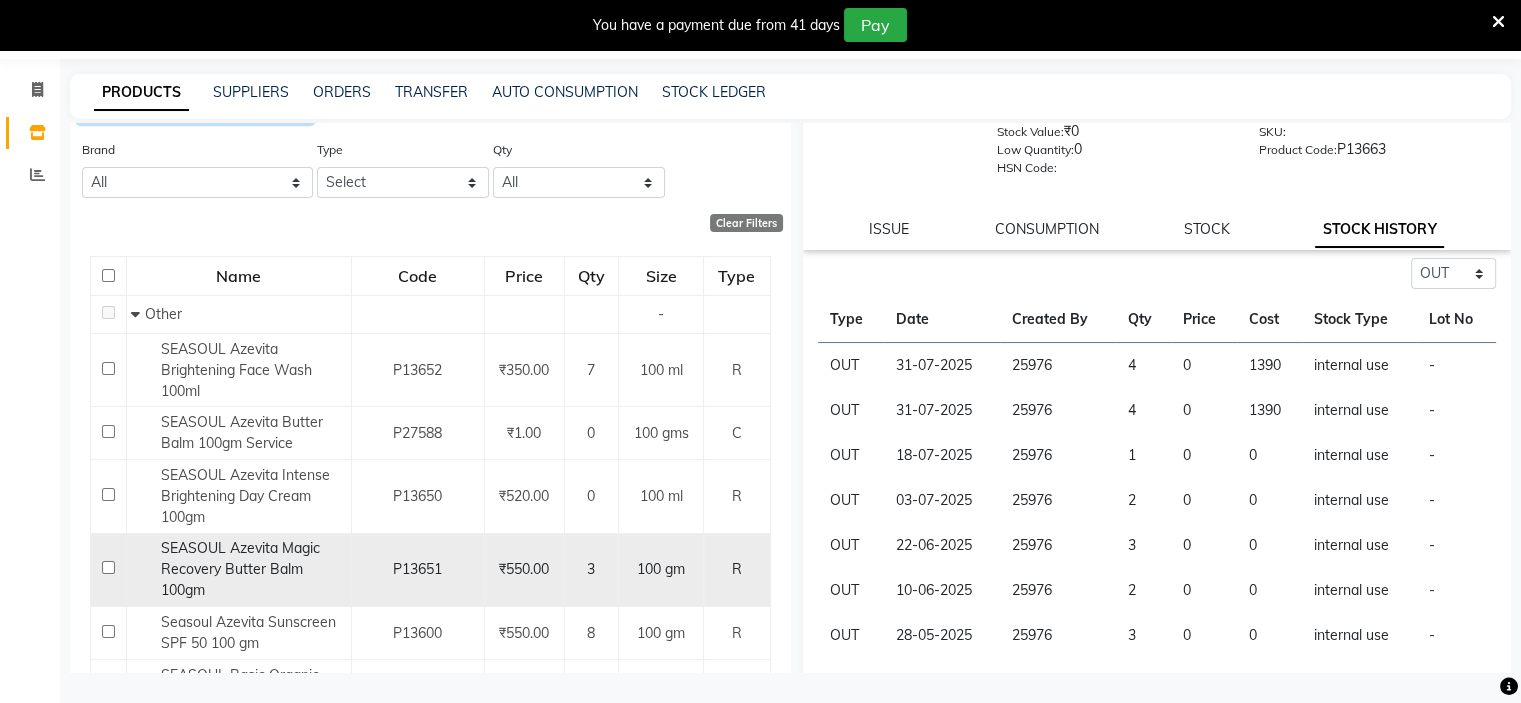 type on "seas" 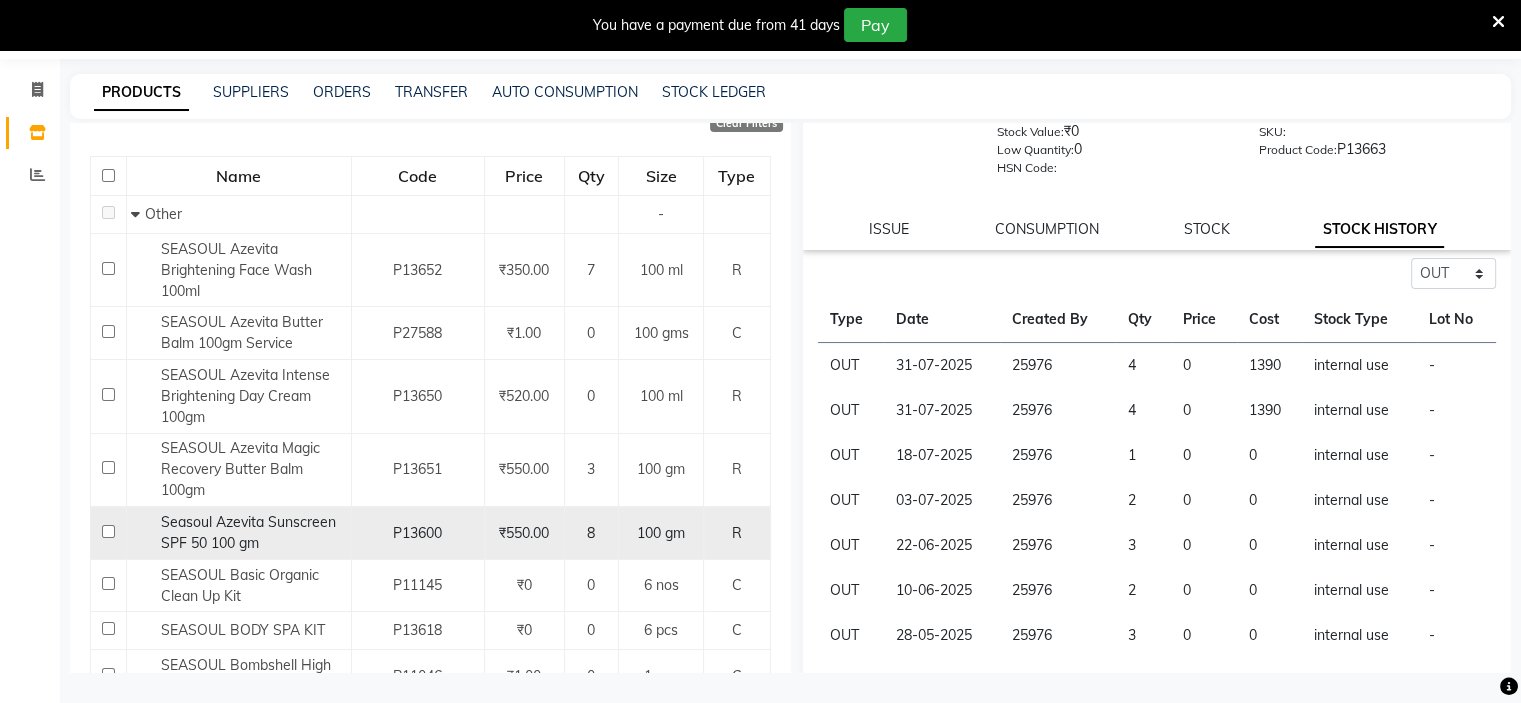click on "Seasoul Azevita  Sunscreen SPF 50 100 gm" 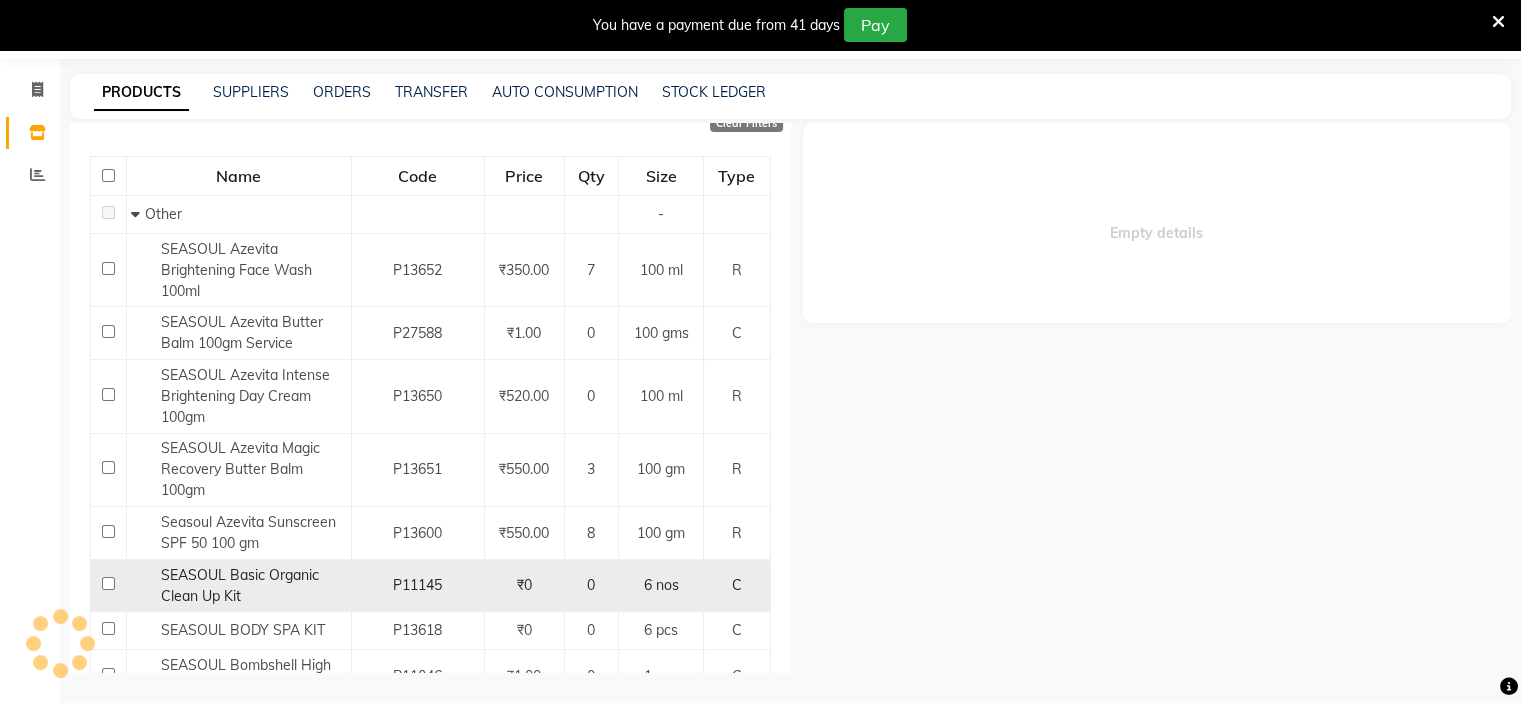 select on "out" 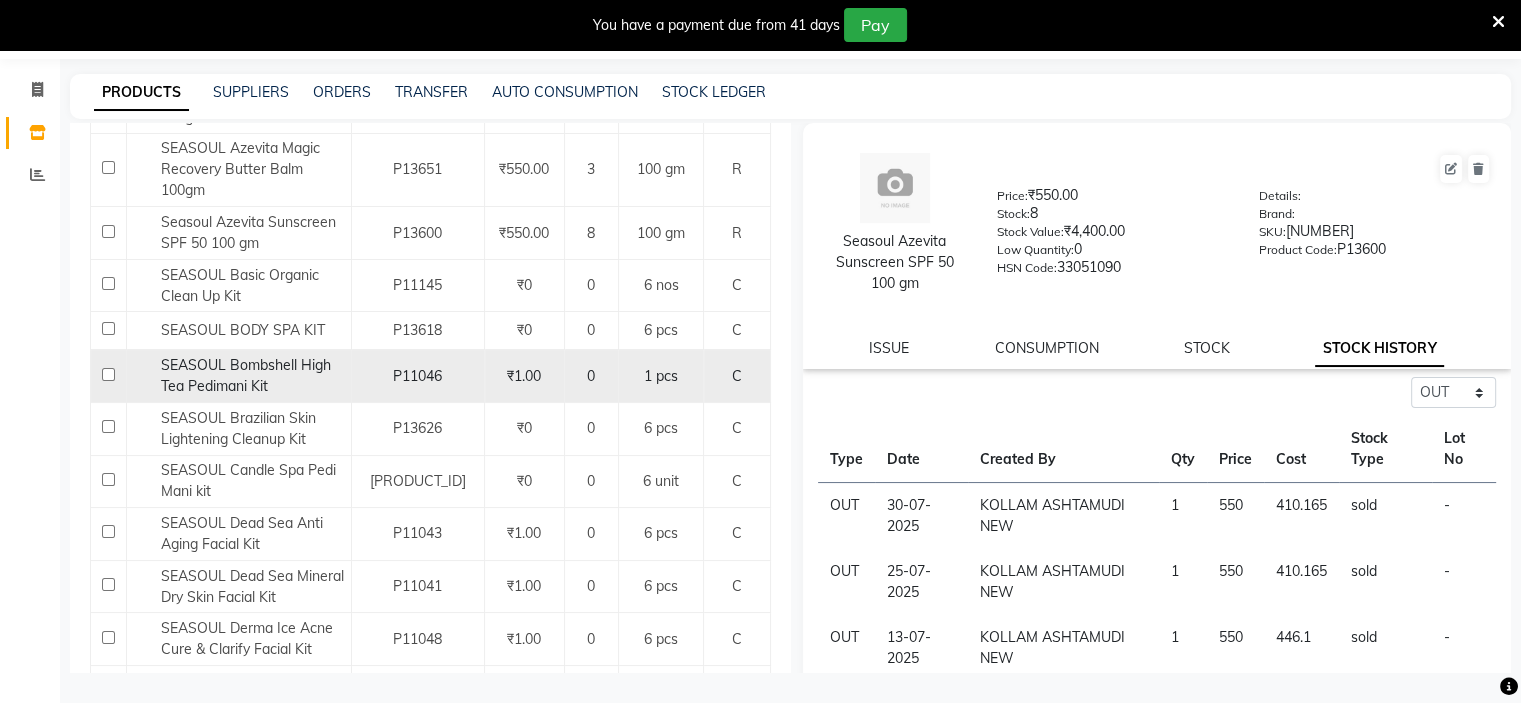 scroll, scrollTop: 730, scrollLeft: 0, axis: vertical 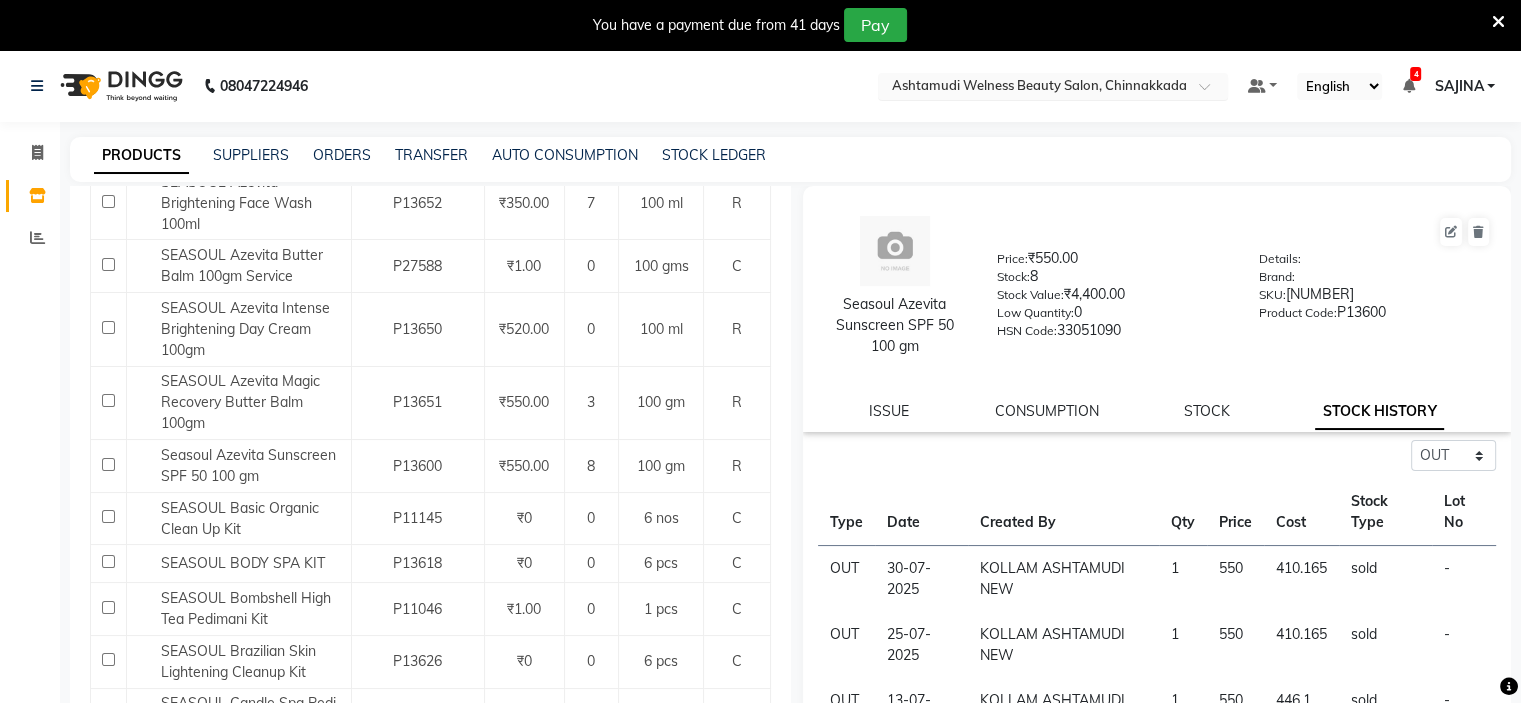 click at bounding box center (1033, 88) 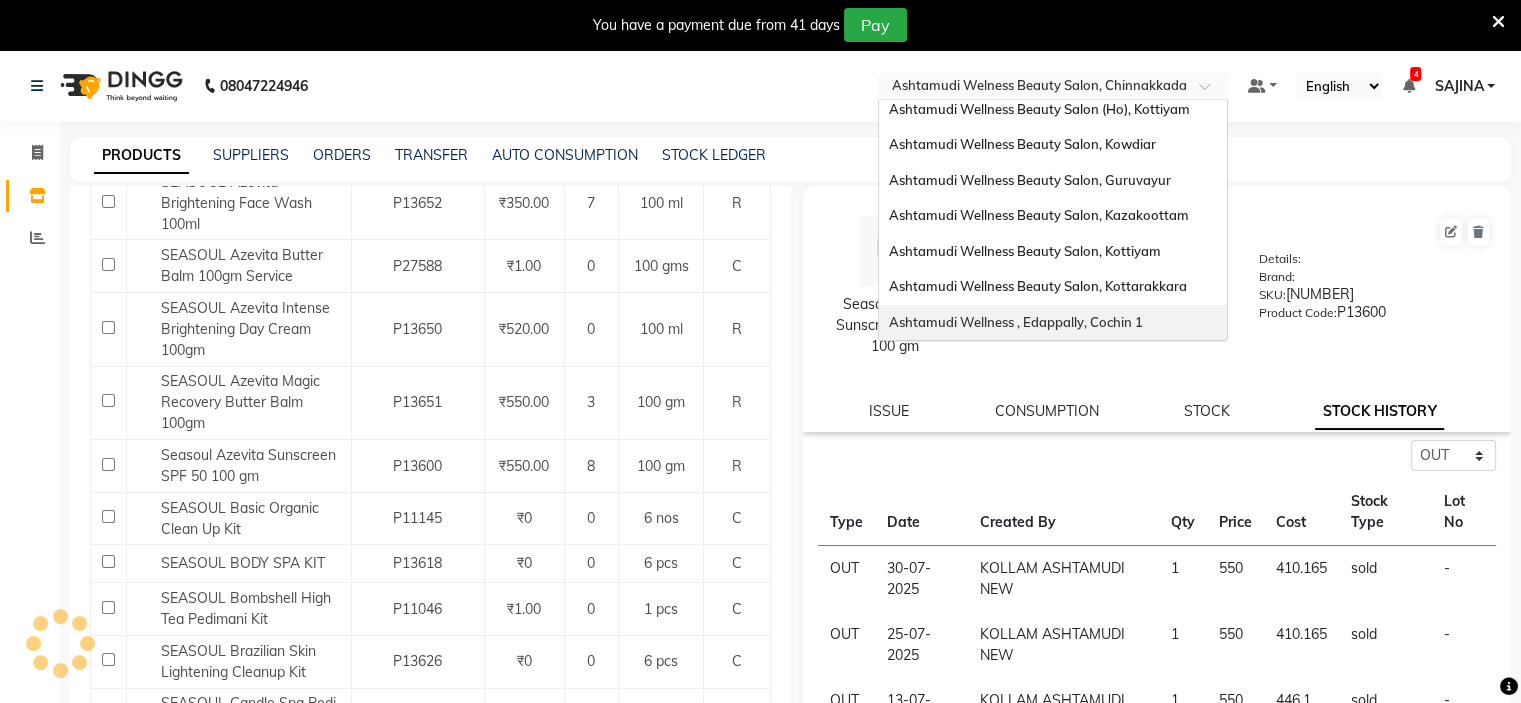 scroll, scrollTop: 0, scrollLeft: 0, axis: both 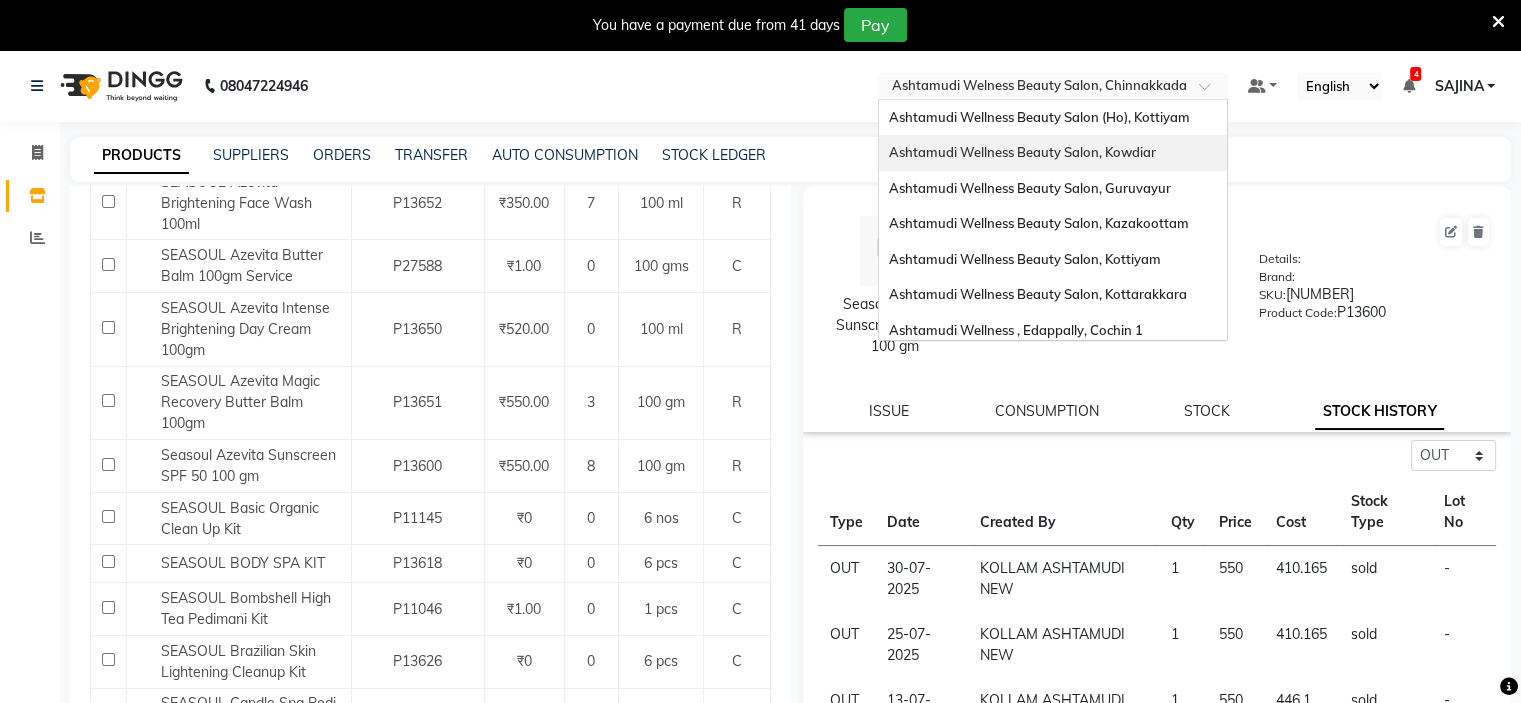 click on "Ashtamudi Wellness Beauty Salon, Kowdiar" at bounding box center (1022, 152) 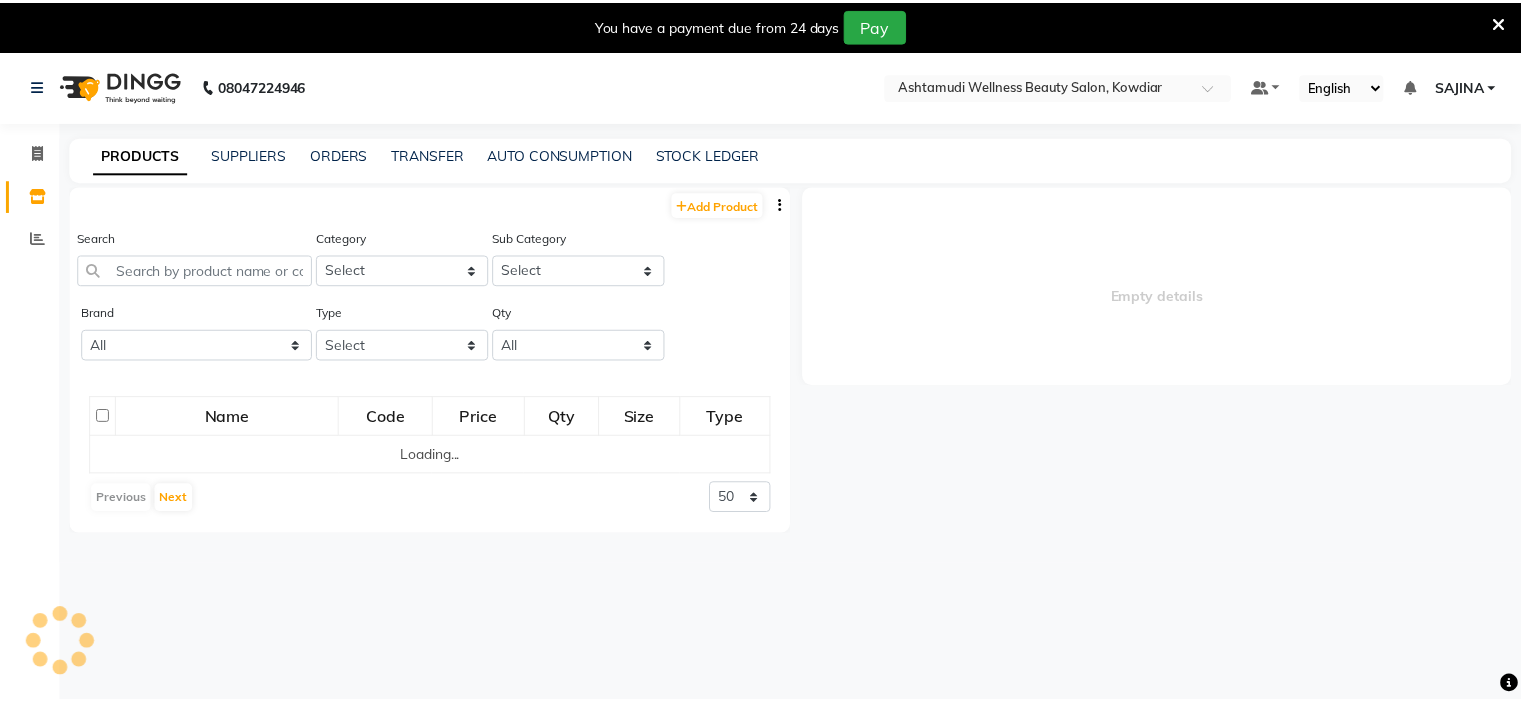 scroll, scrollTop: 0, scrollLeft: 0, axis: both 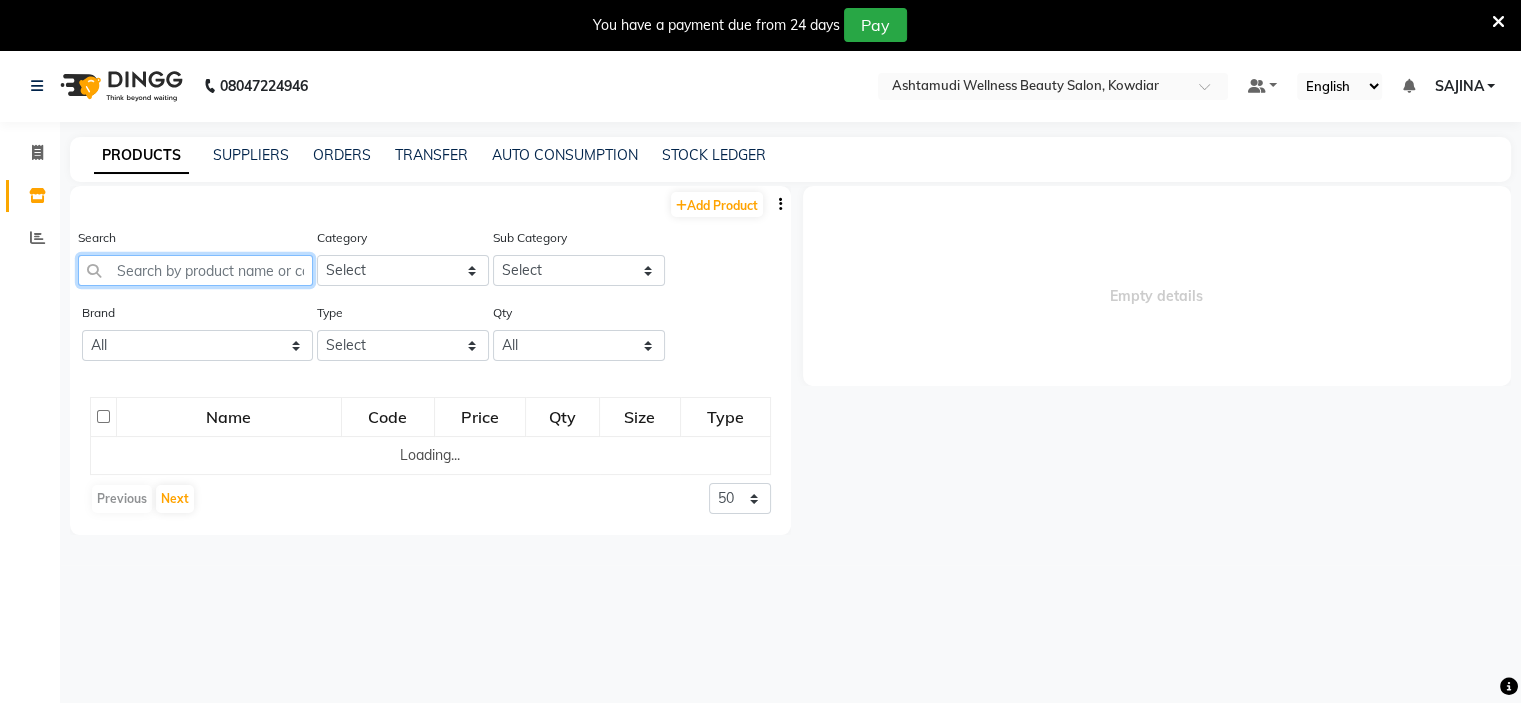 click 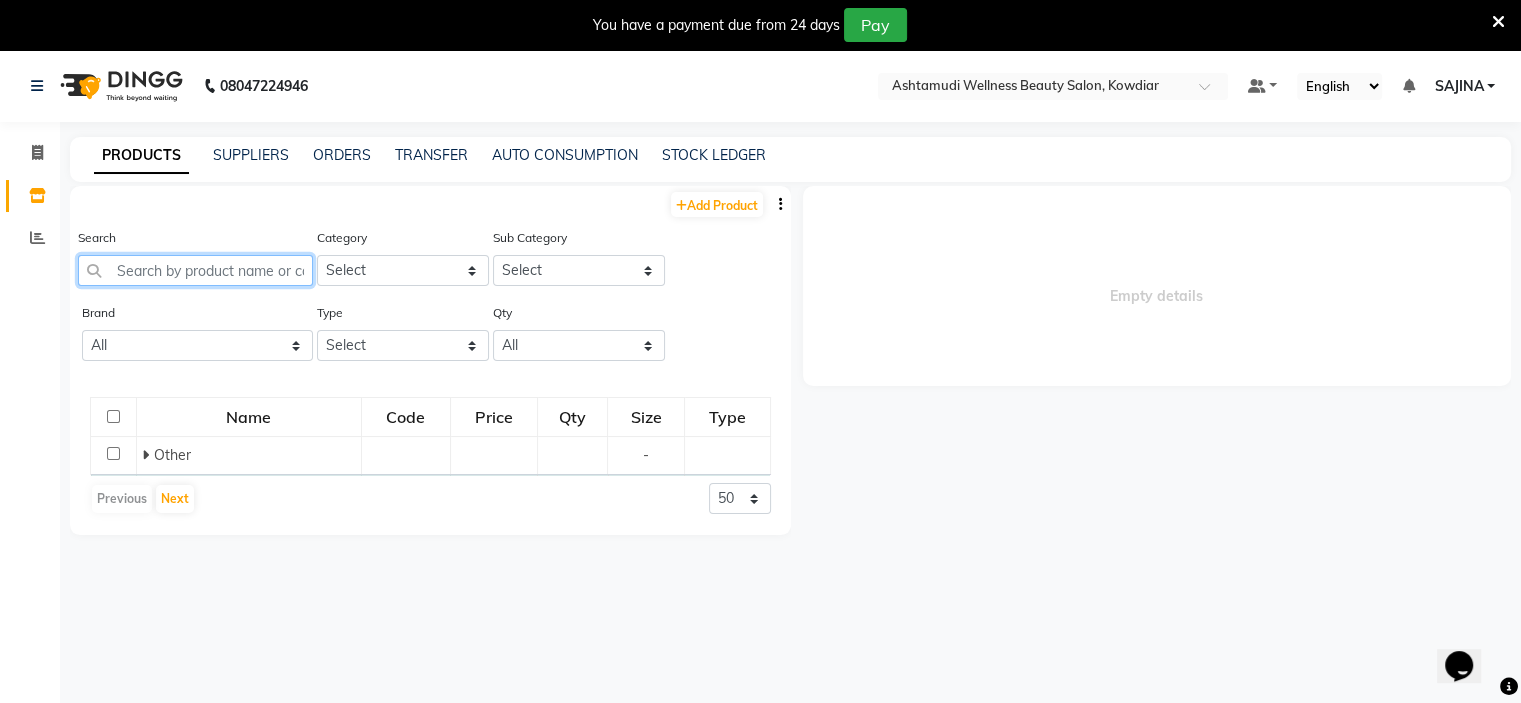 scroll, scrollTop: 0, scrollLeft: 0, axis: both 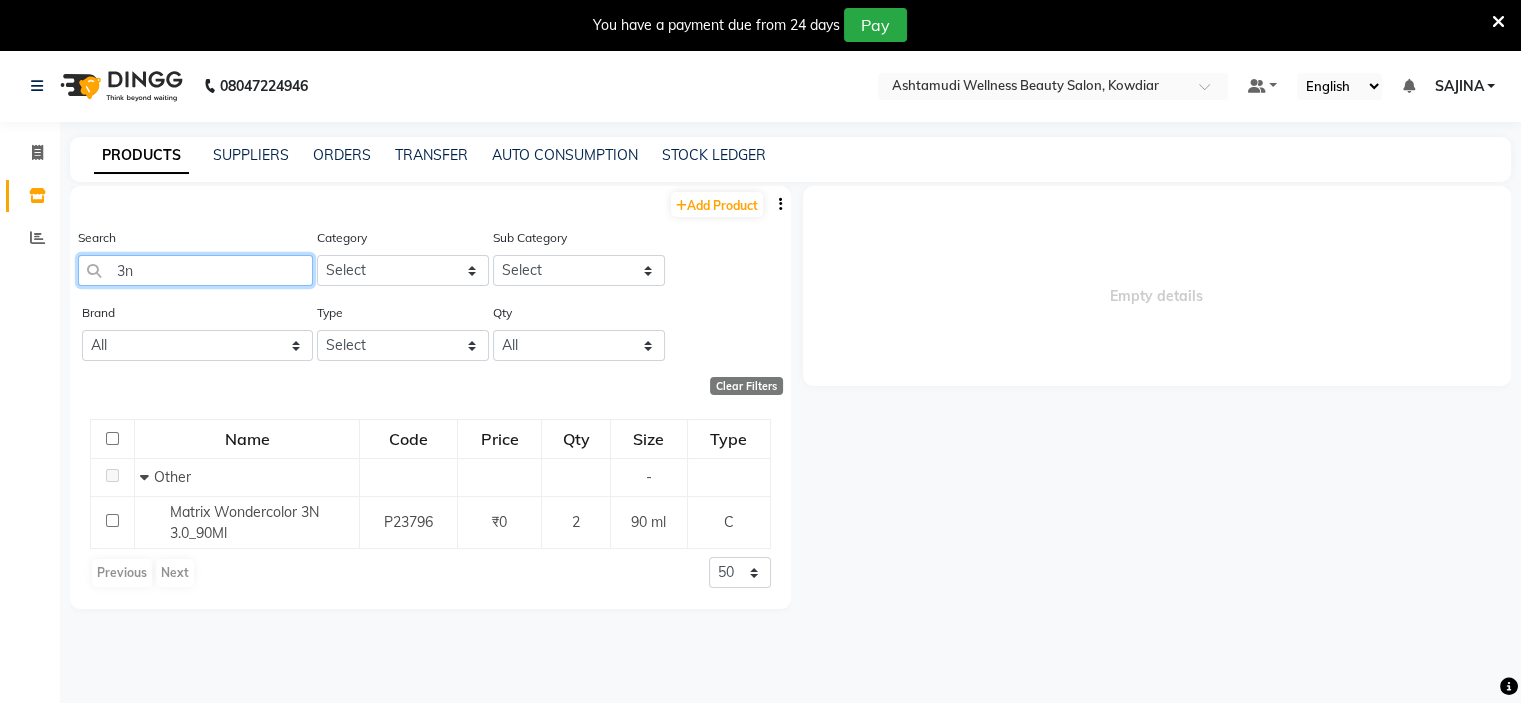type on "3" 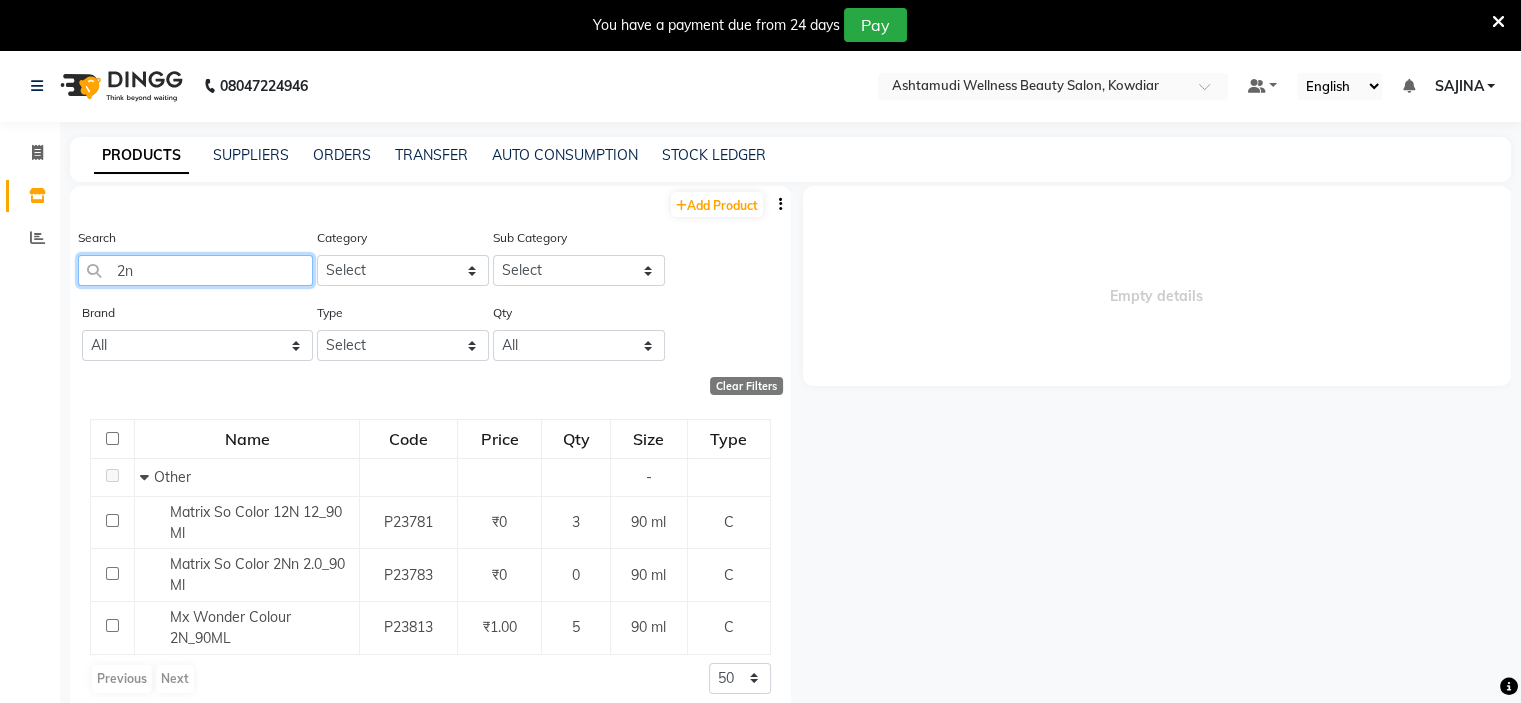 type on "2n" 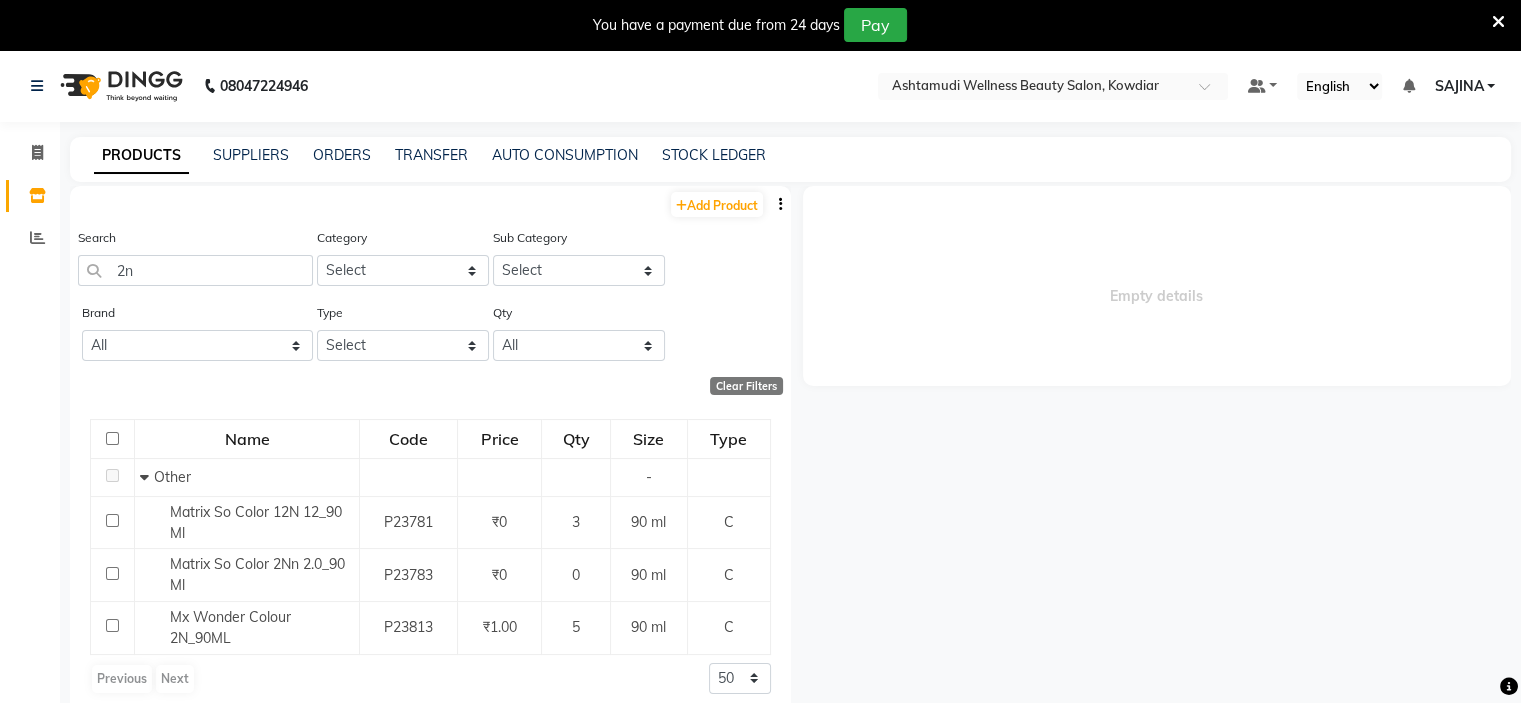 drag, startPoint x: 824, startPoint y: 399, endPoint x: 1145, endPoint y: 145, distance: 409.33728 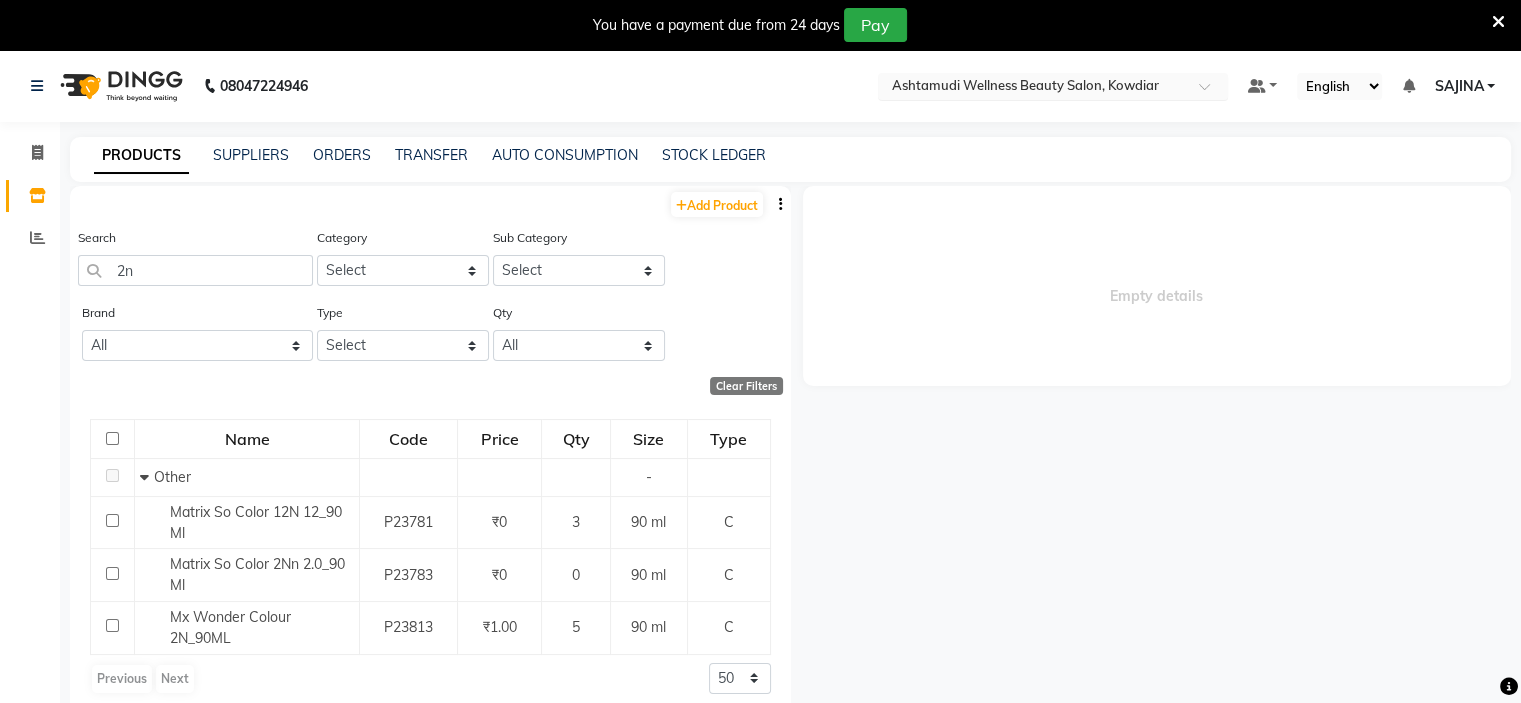 click at bounding box center (1033, 88) 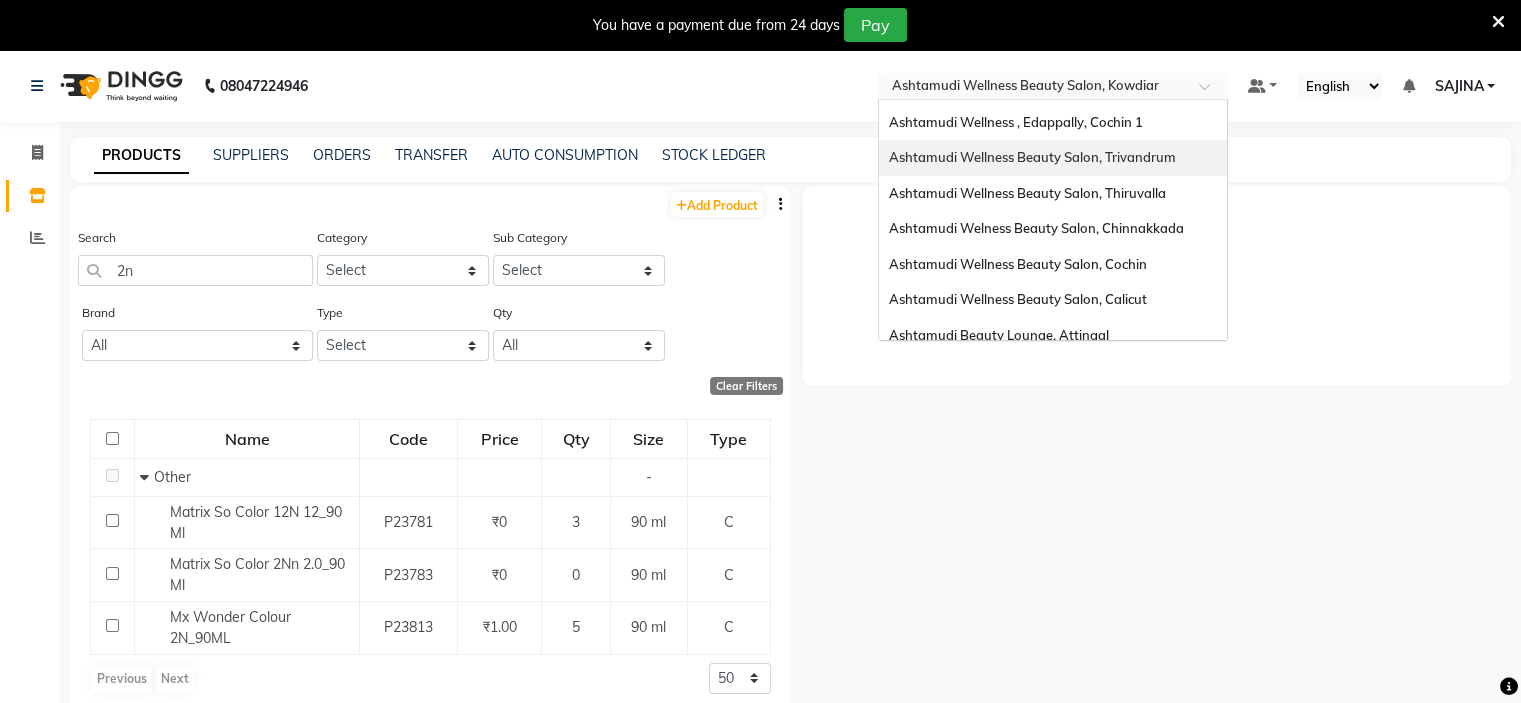 scroll, scrollTop: 312, scrollLeft: 0, axis: vertical 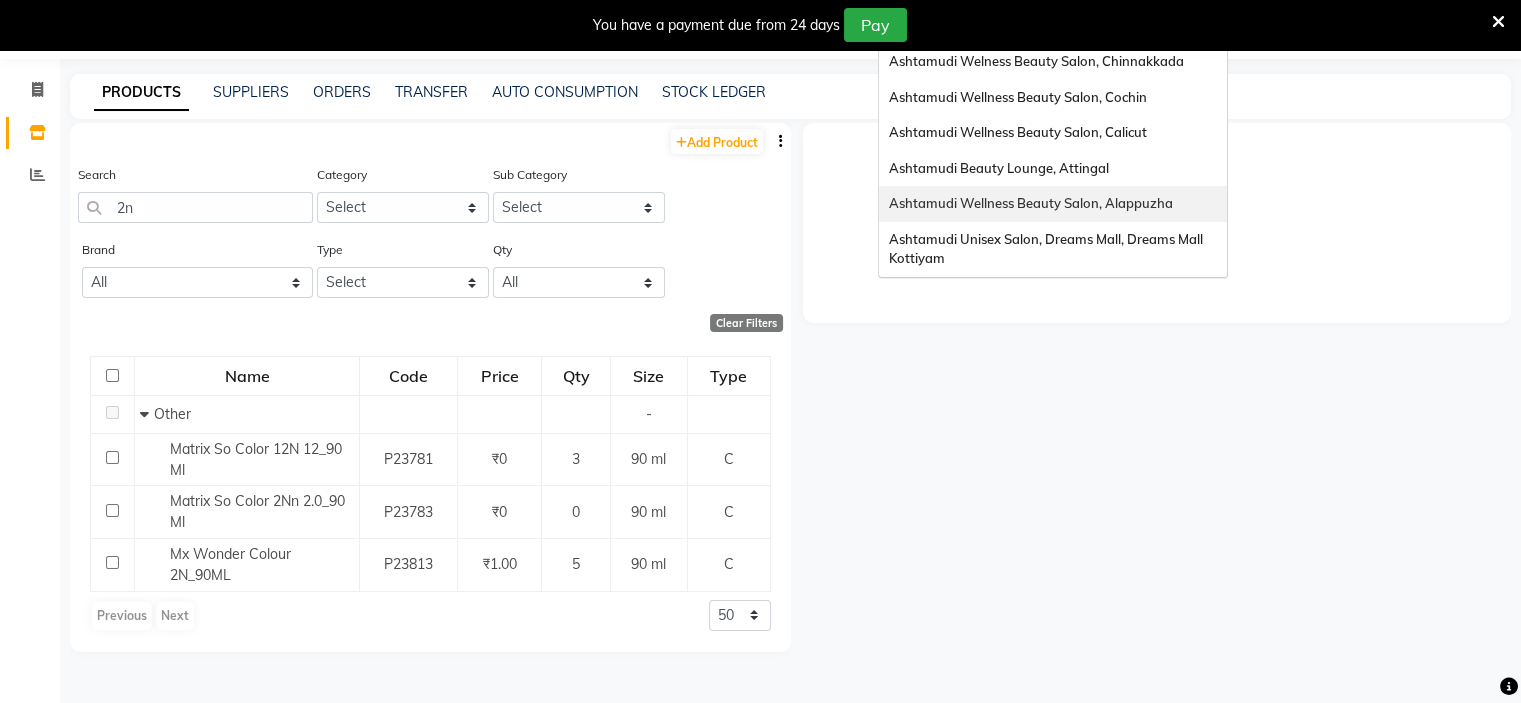 click on "Ashtamudi Wellness Beauty Salon, Alappuzha" at bounding box center (1053, 204) 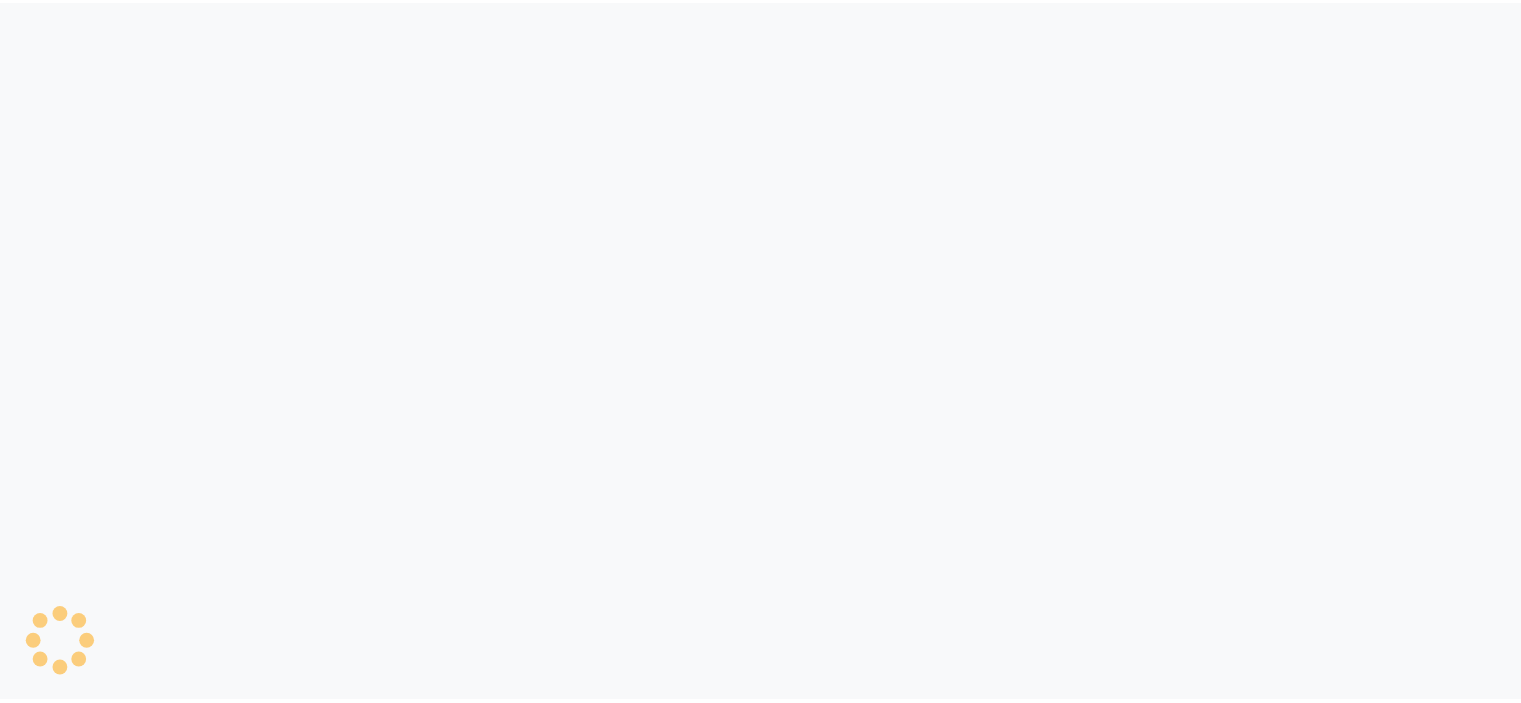 scroll, scrollTop: 0, scrollLeft: 0, axis: both 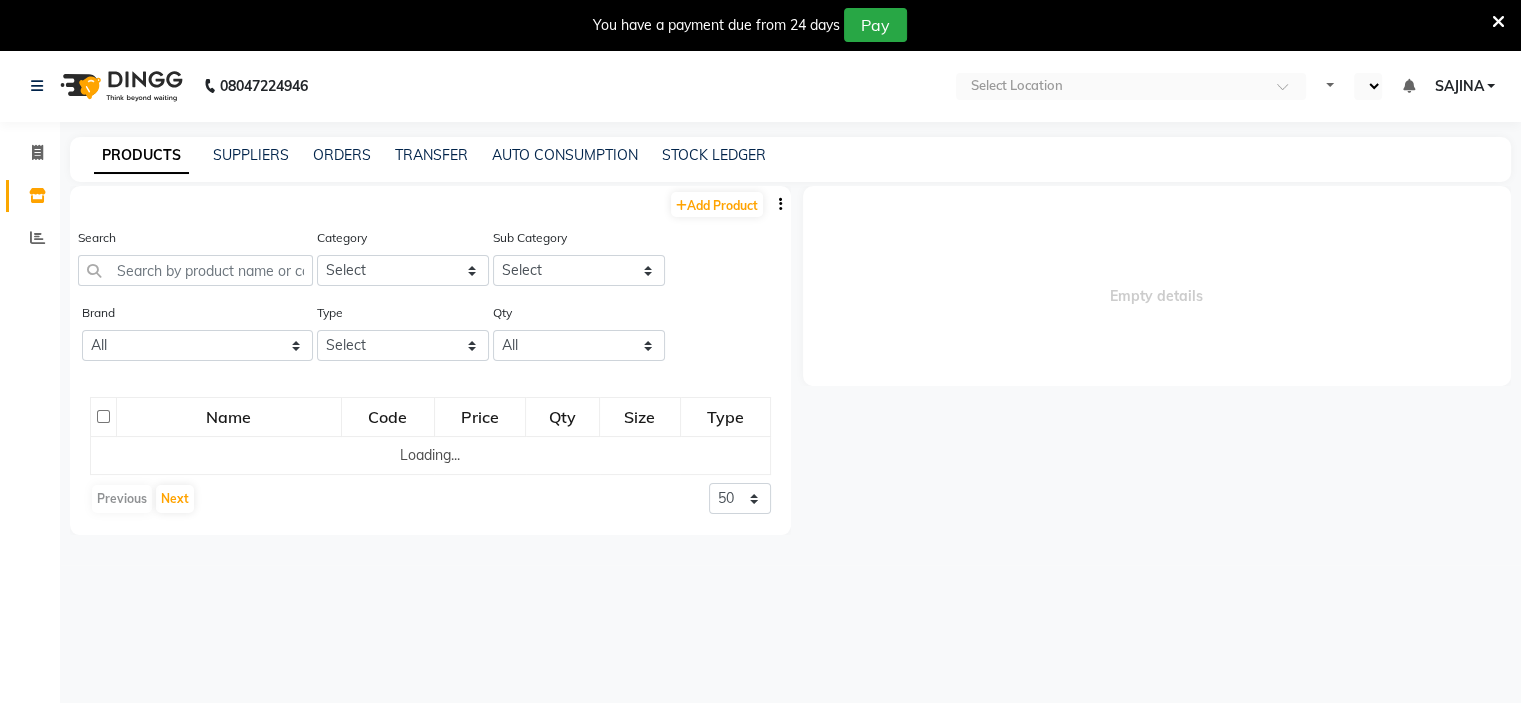 select on "en" 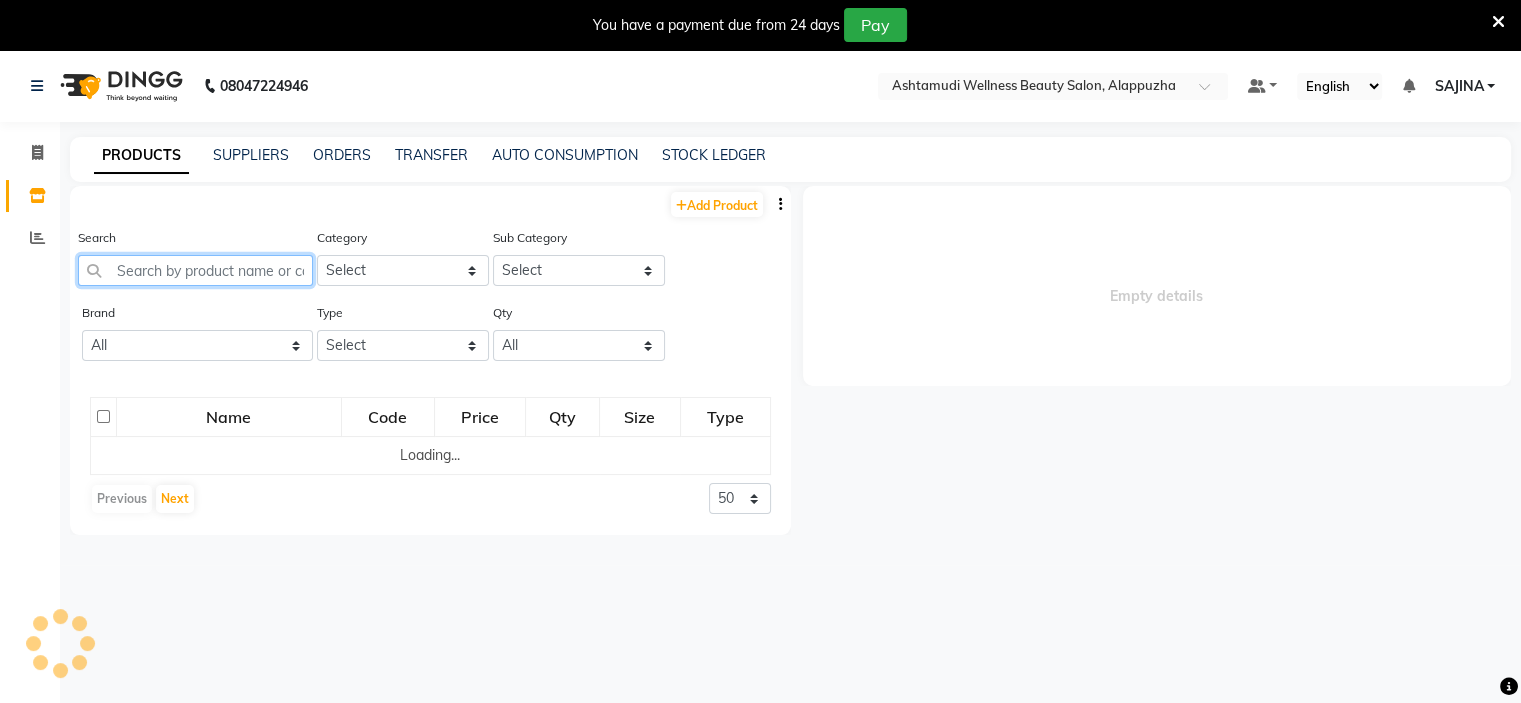 click 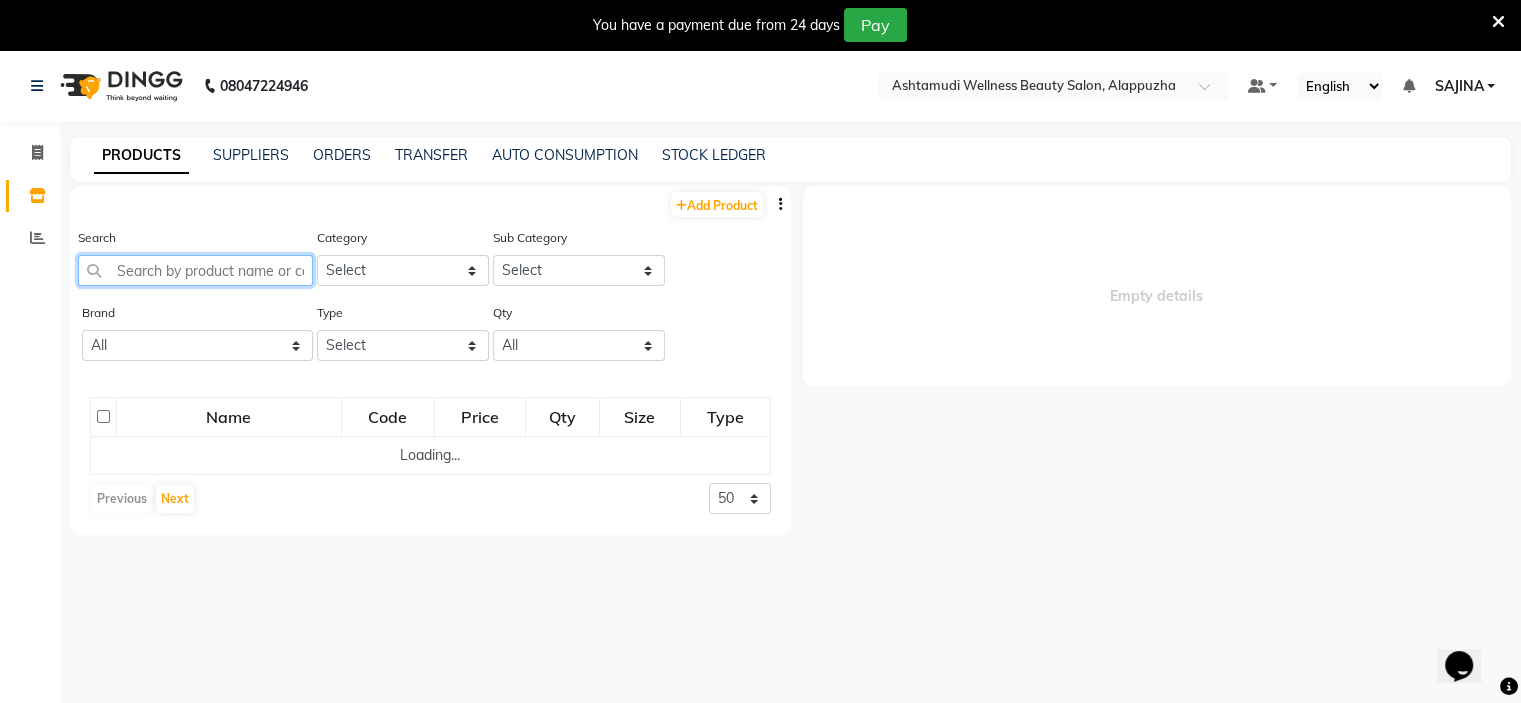 scroll, scrollTop: 0, scrollLeft: 0, axis: both 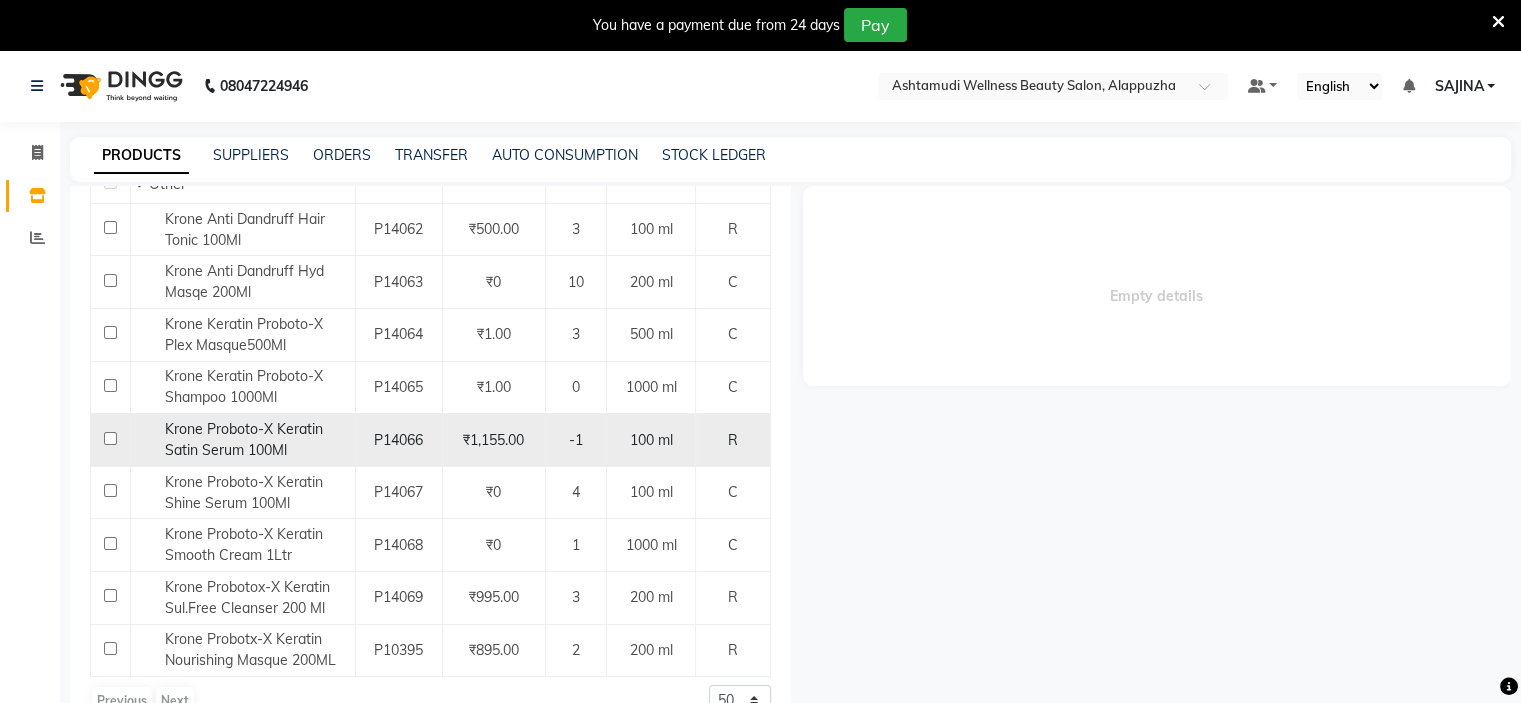 type on "kron" 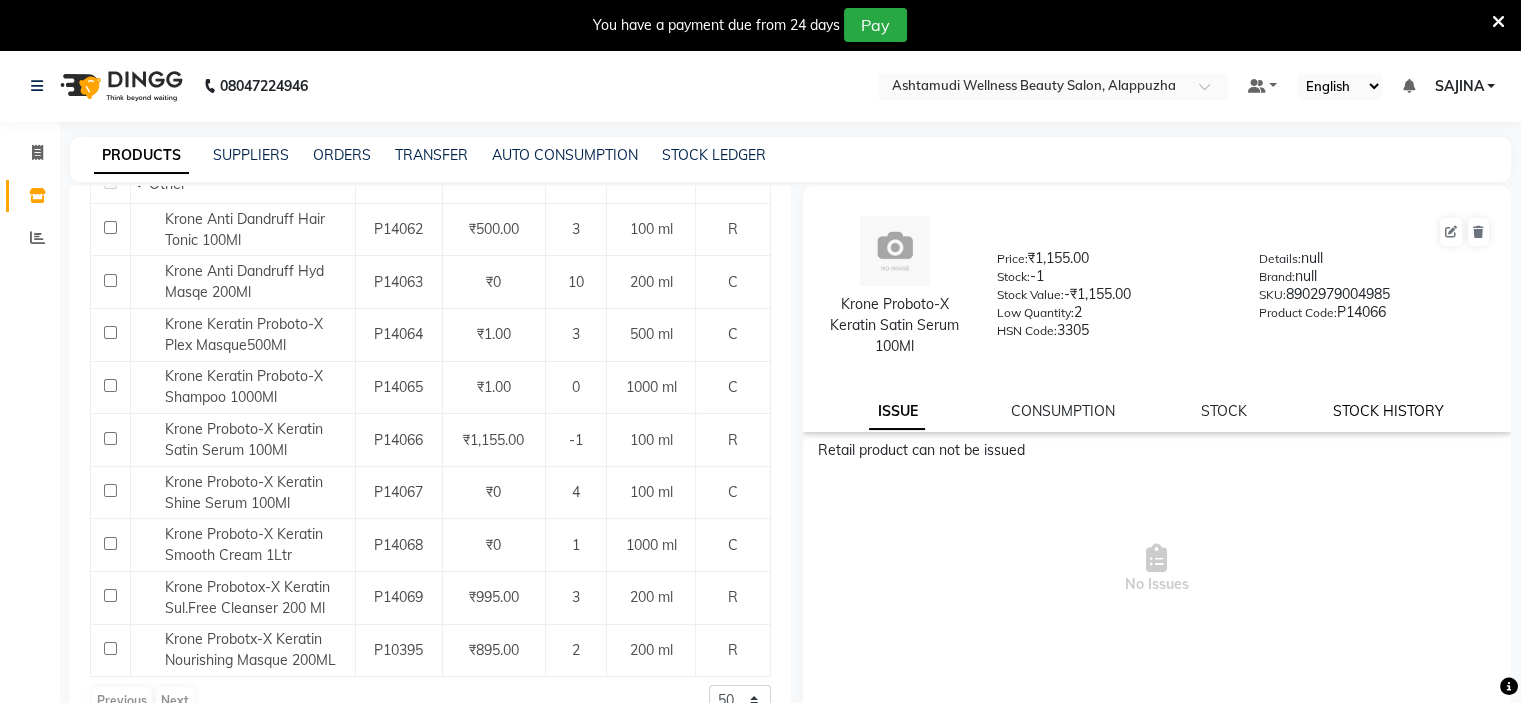 click on "STOCK HISTORY" 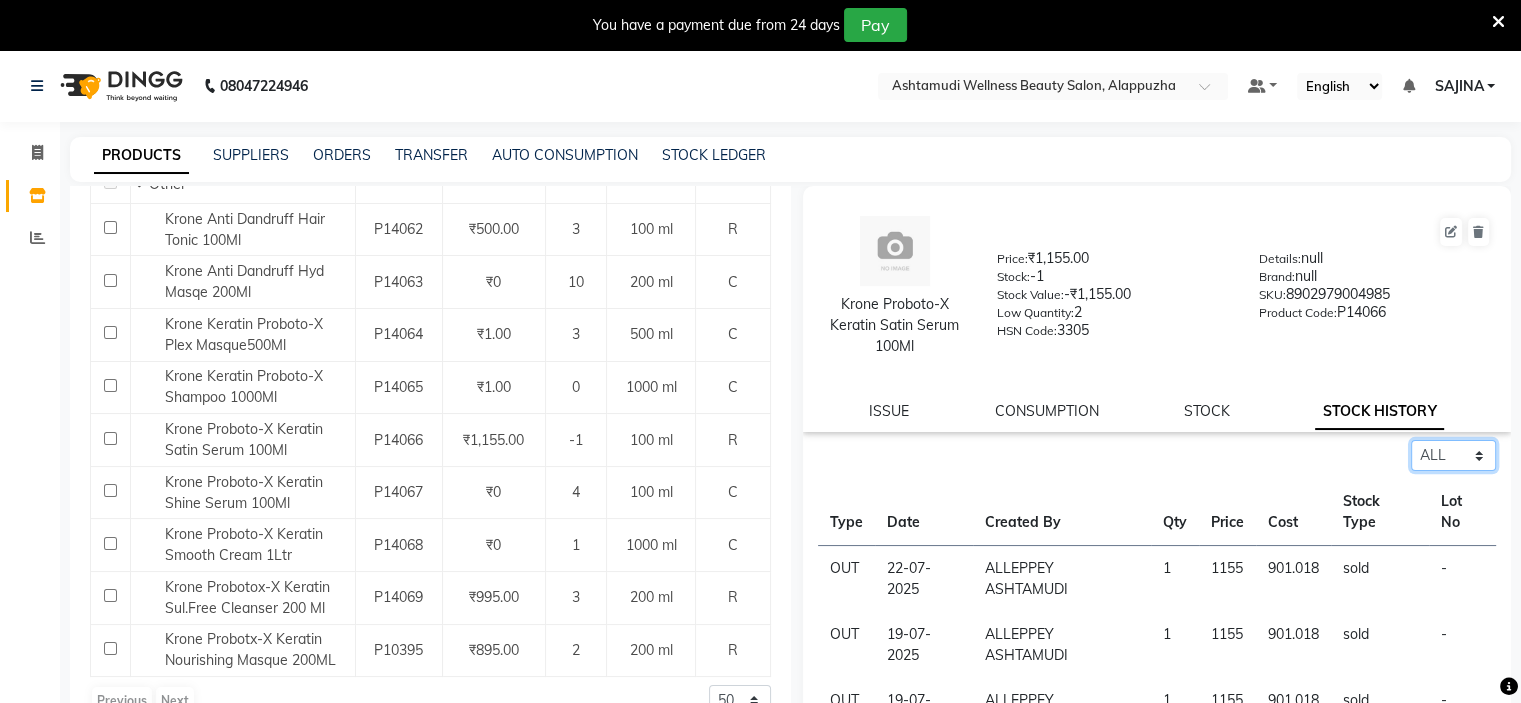 click on "Select ALL IN OUT" 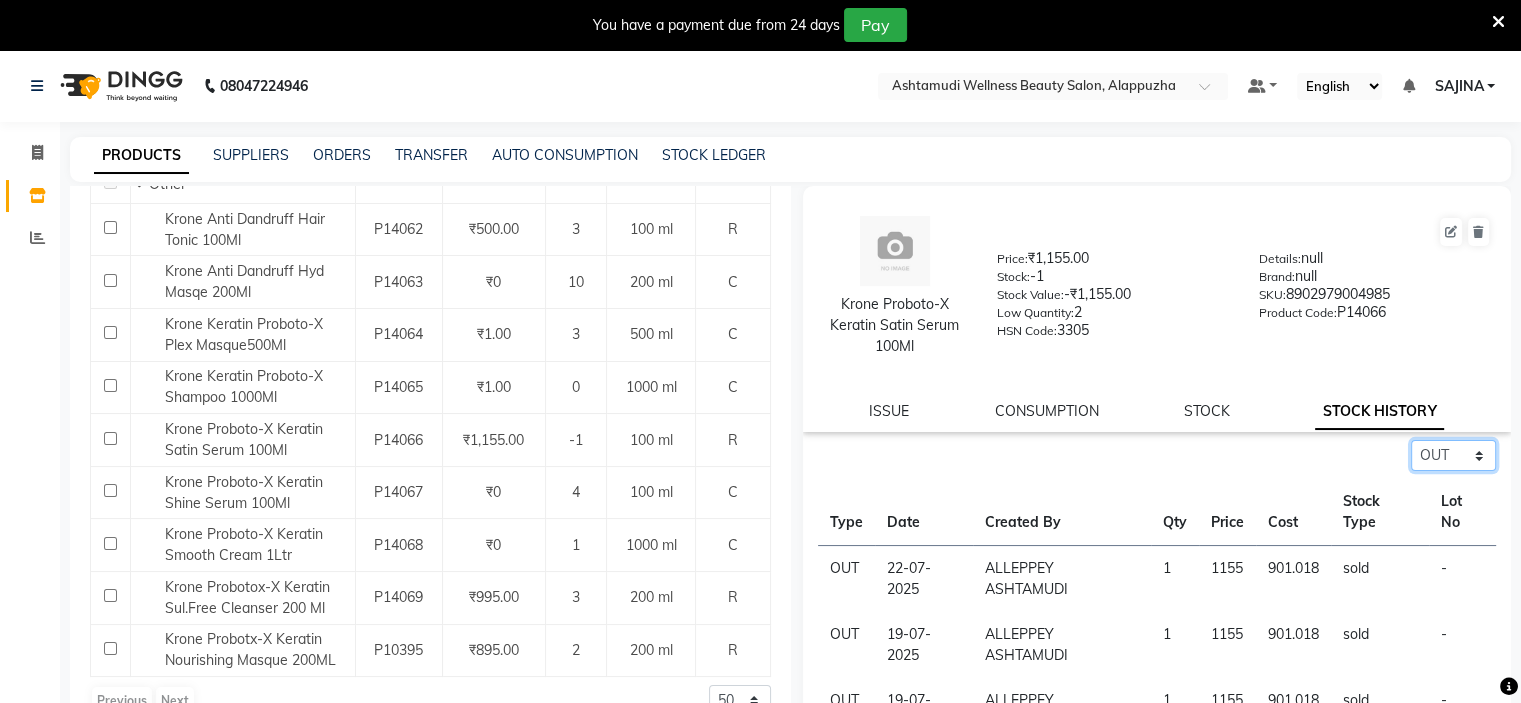 click on "Select ALL IN OUT" 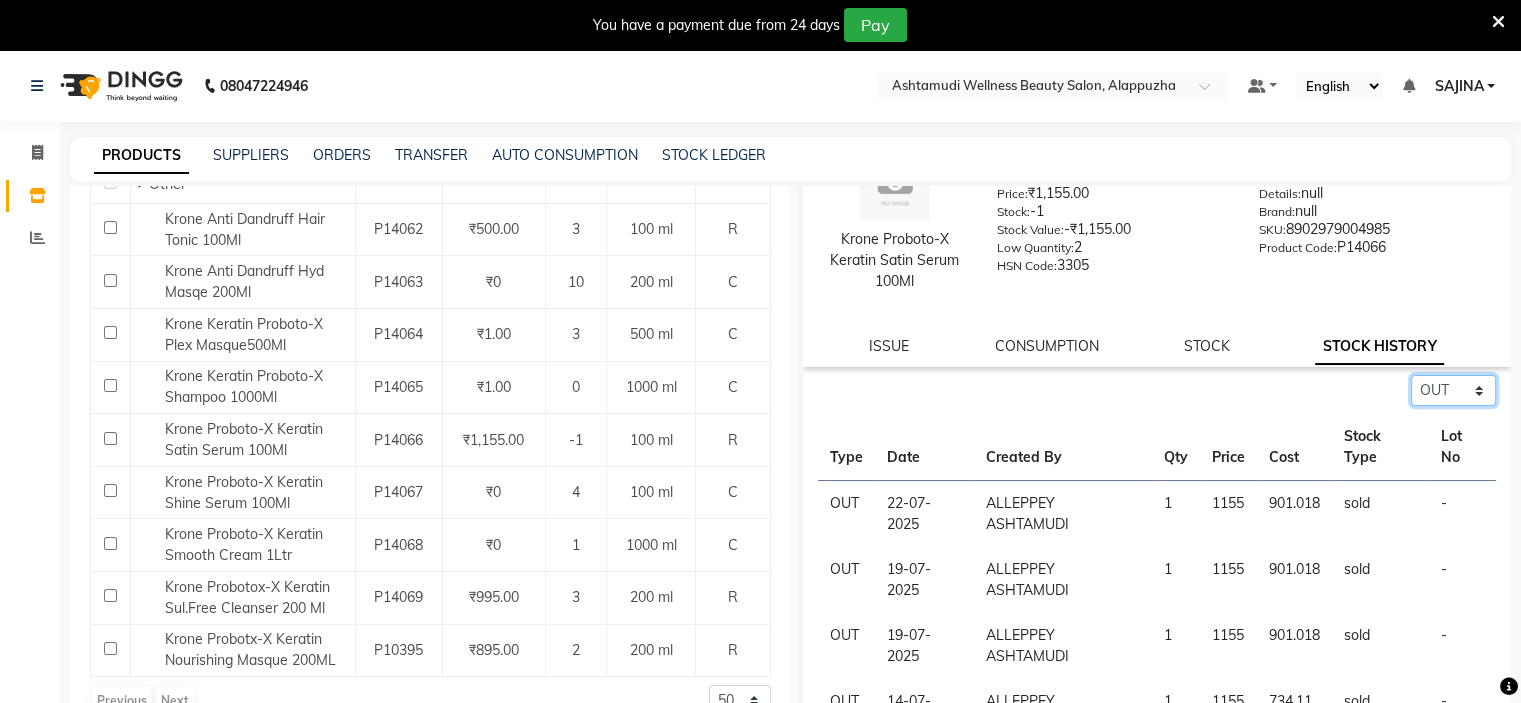 scroll, scrollTop: 100, scrollLeft: 0, axis: vertical 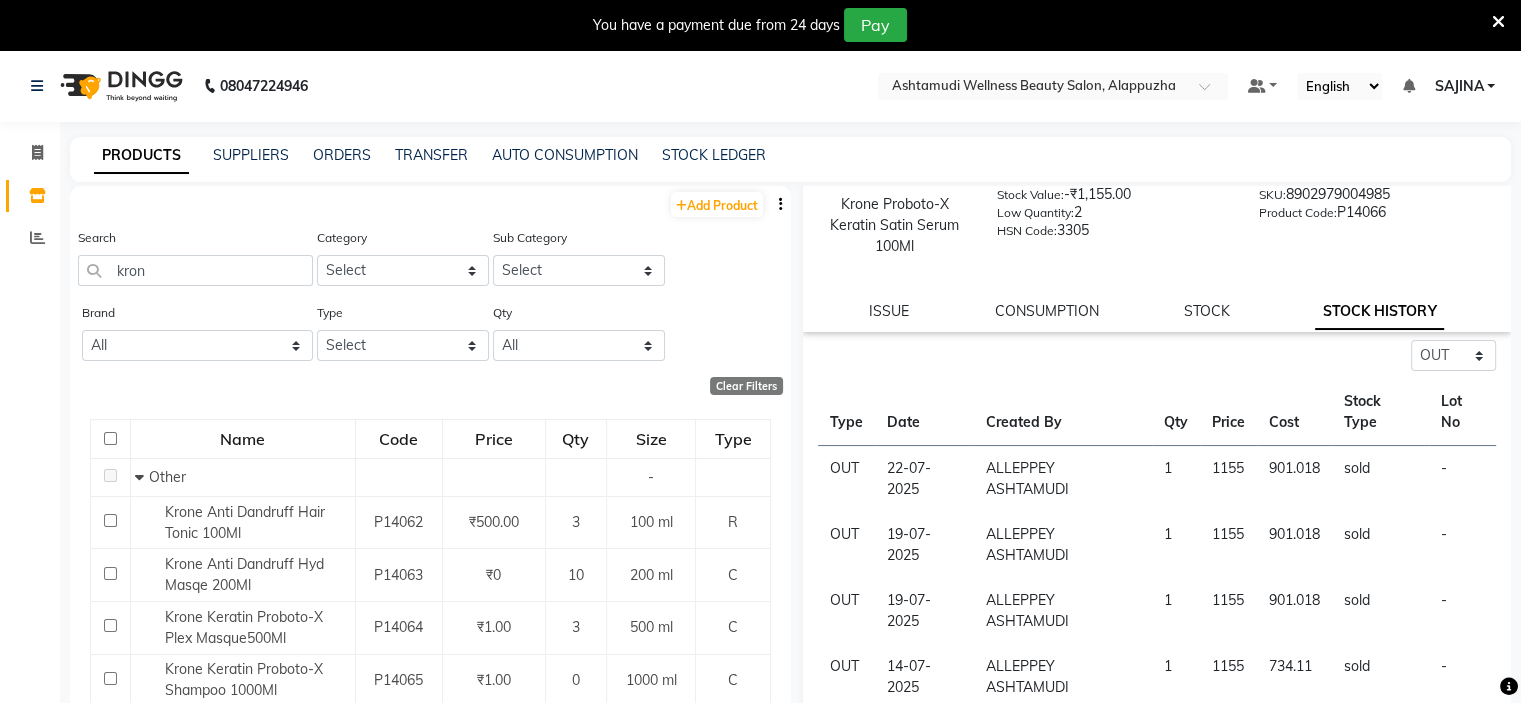 click on "PRODUCTS SUPPLIERS ORDERS TRANSFER AUTO CONSUMPTION STOCK LEDGER" 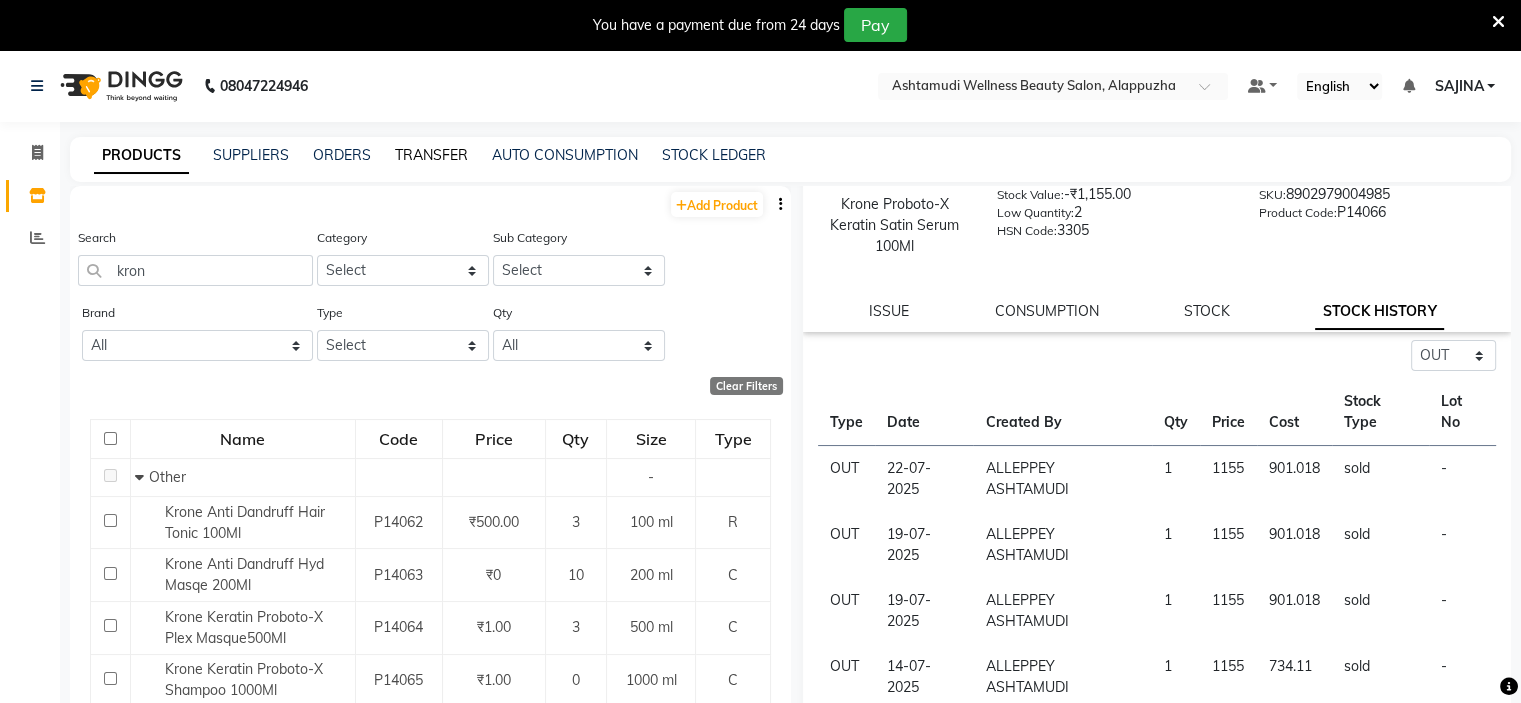 click on "TRANSFER" 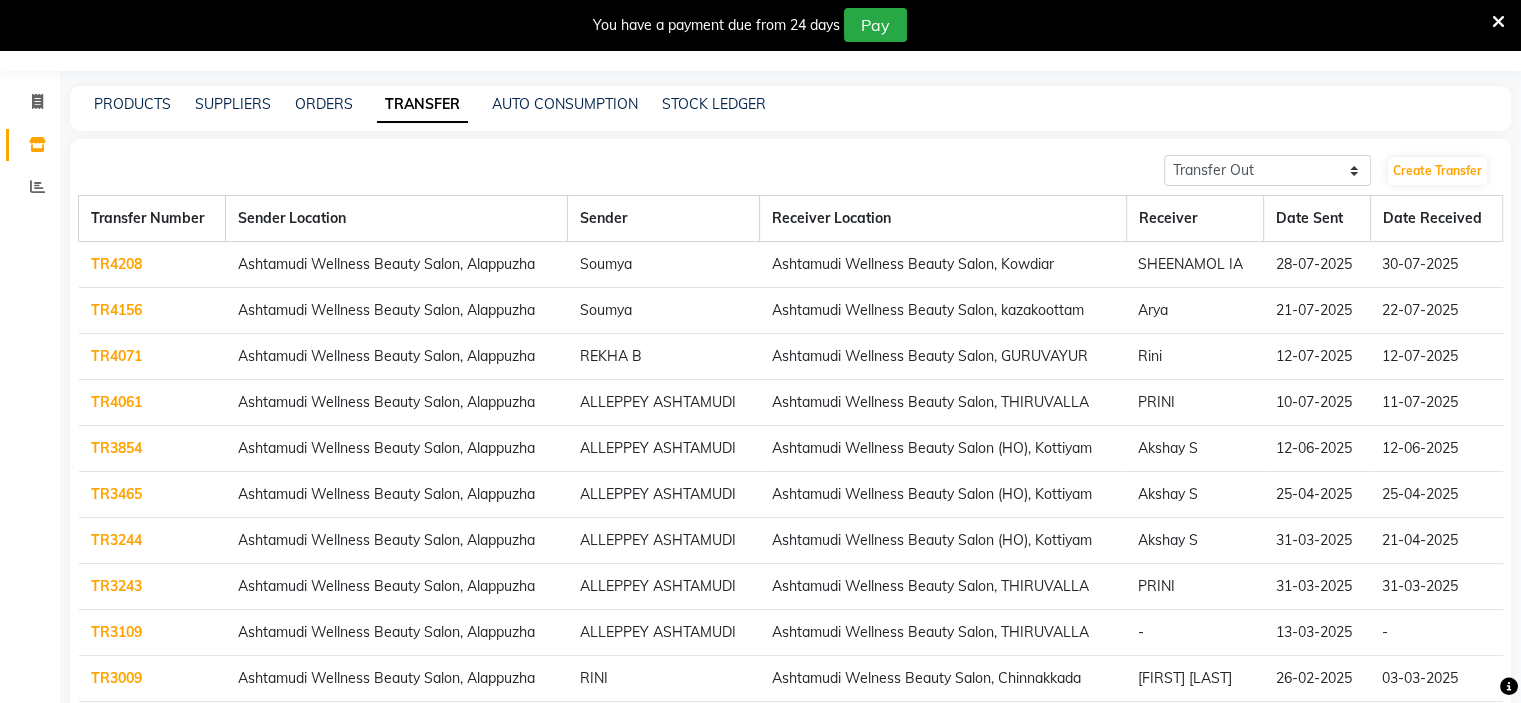 scroll, scrollTop: 141, scrollLeft: 0, axis: vertical 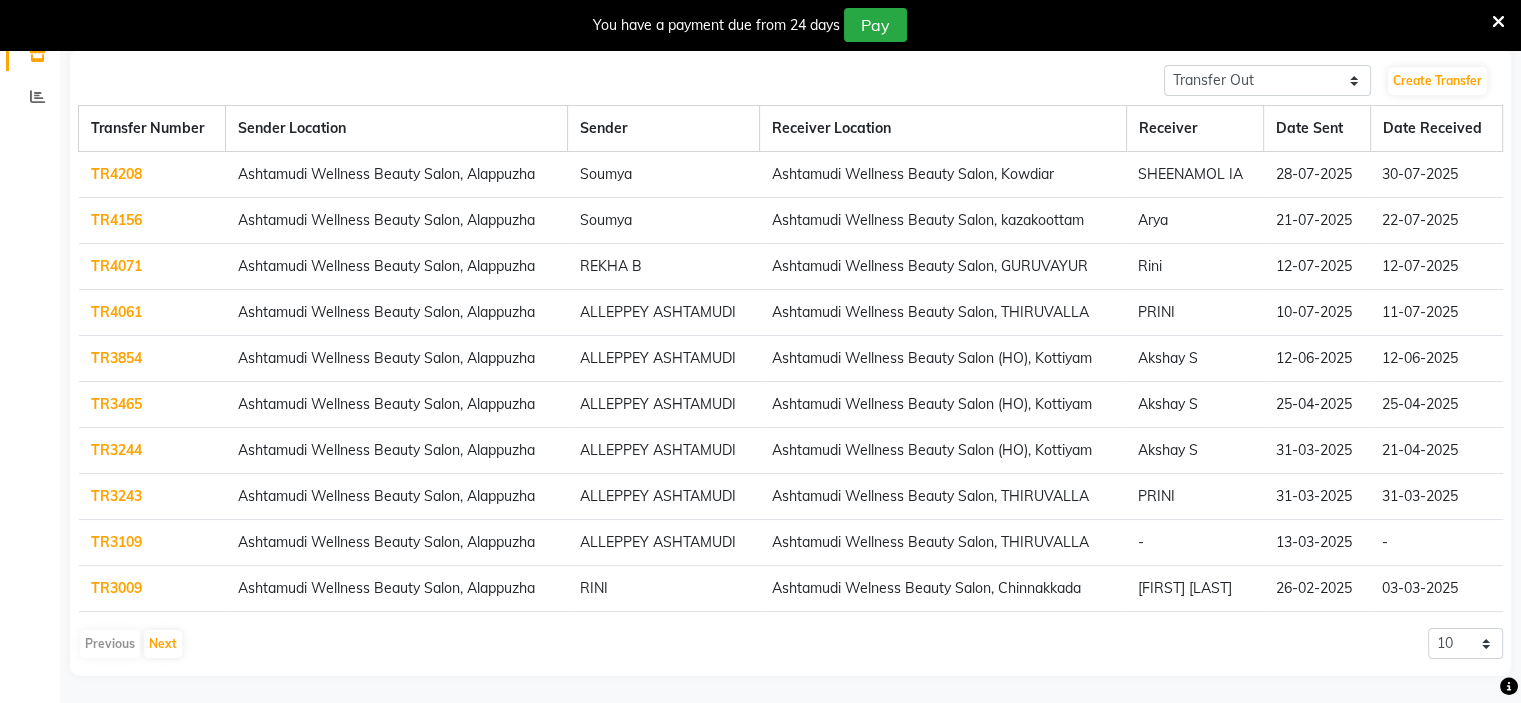 click on "TR3109" 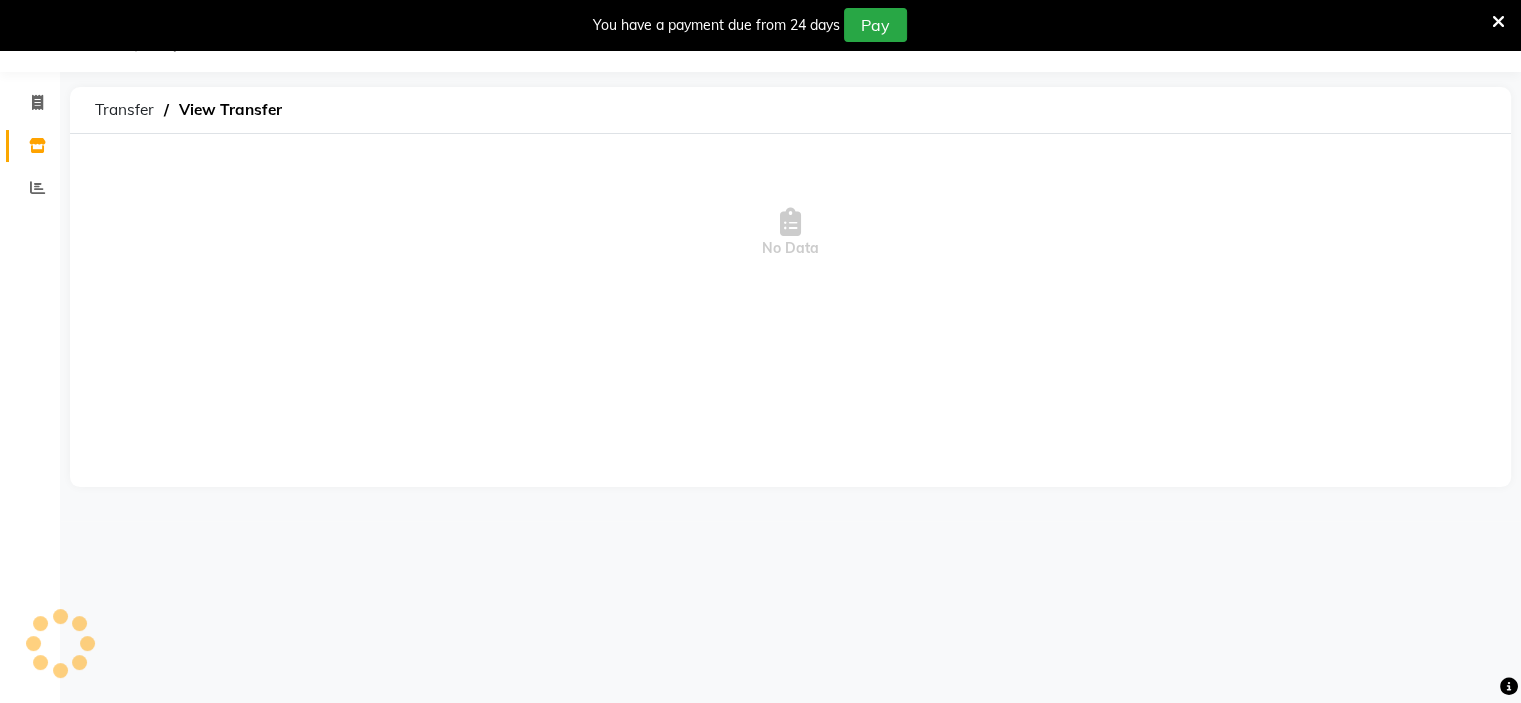 scroll, scrollTop: 50, scrollLeft: 0, axis: vertical 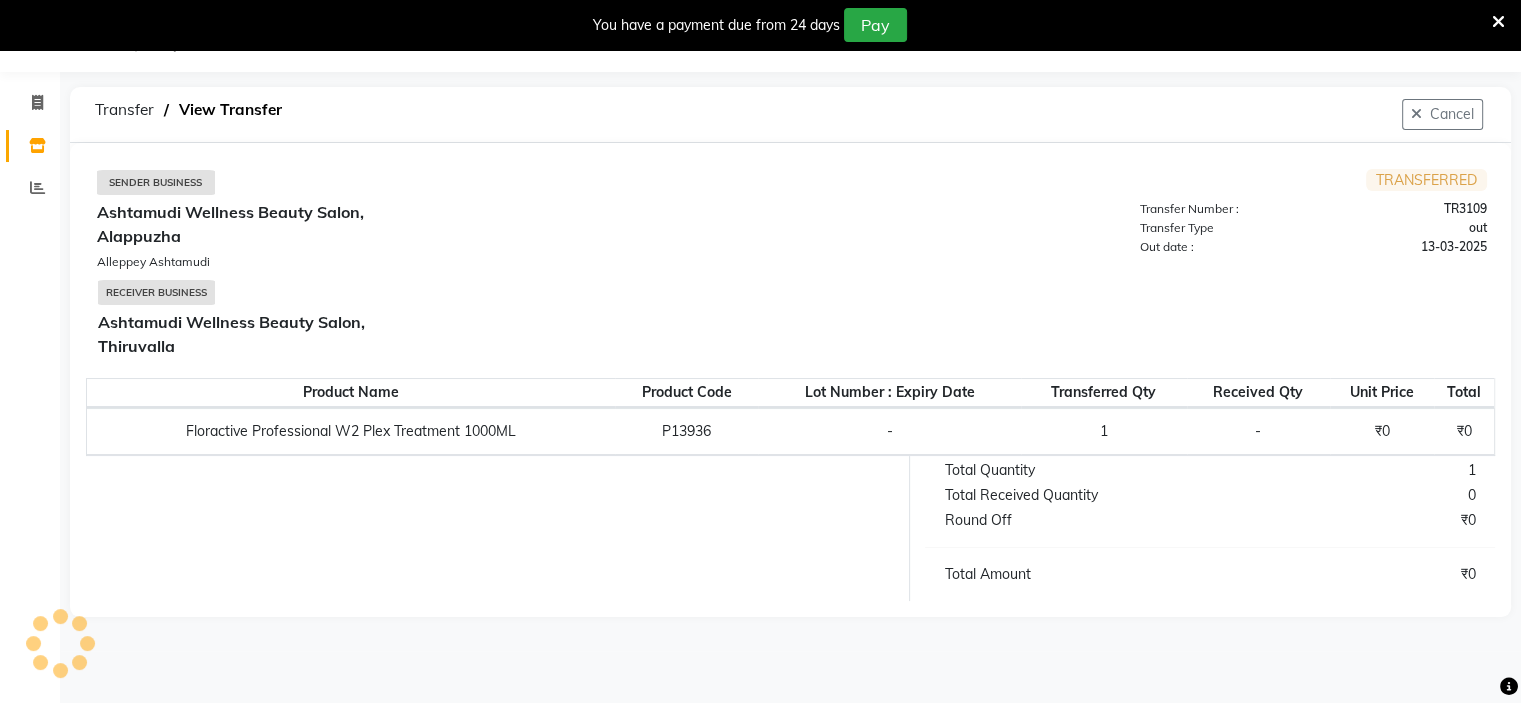 select on "sender" 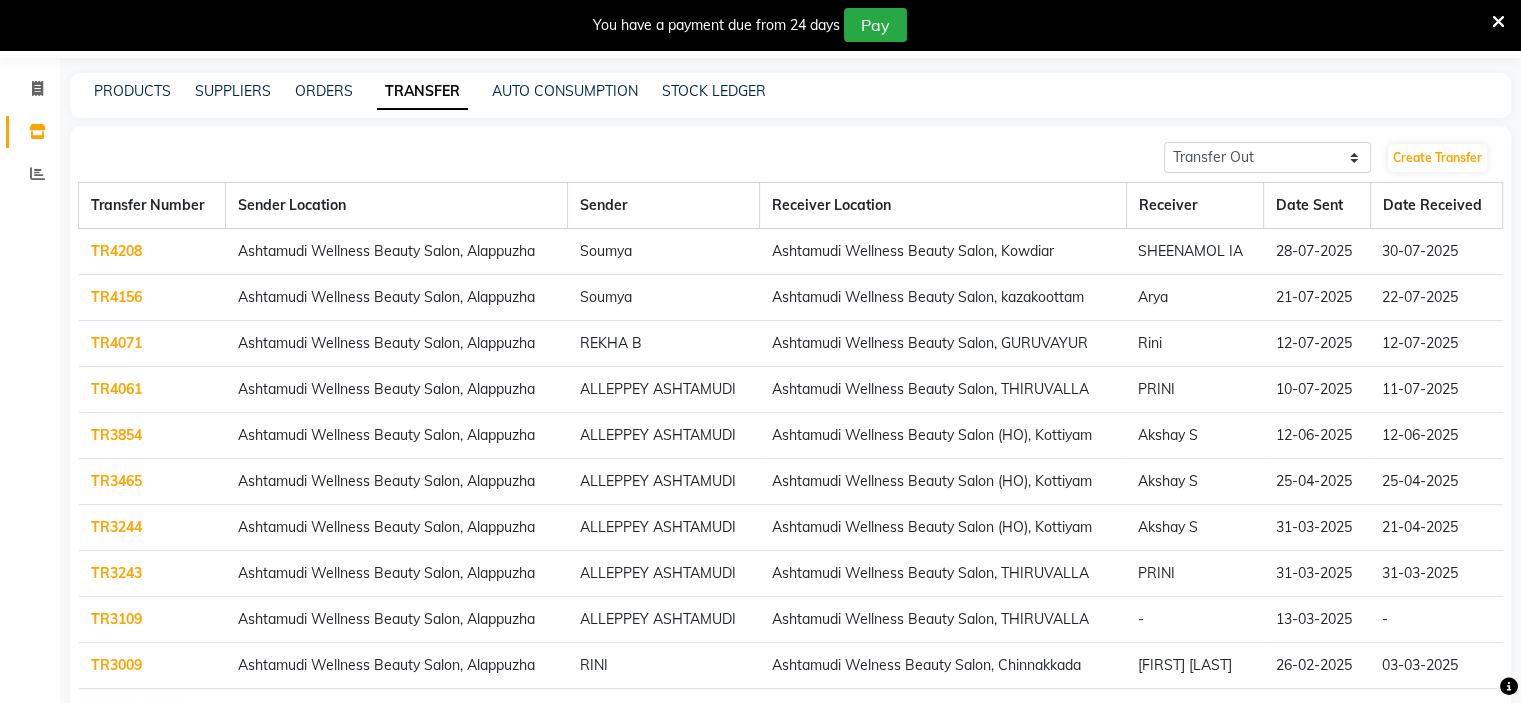 scroll, scrollTop: 0, scrollLeft: 0, axis: both 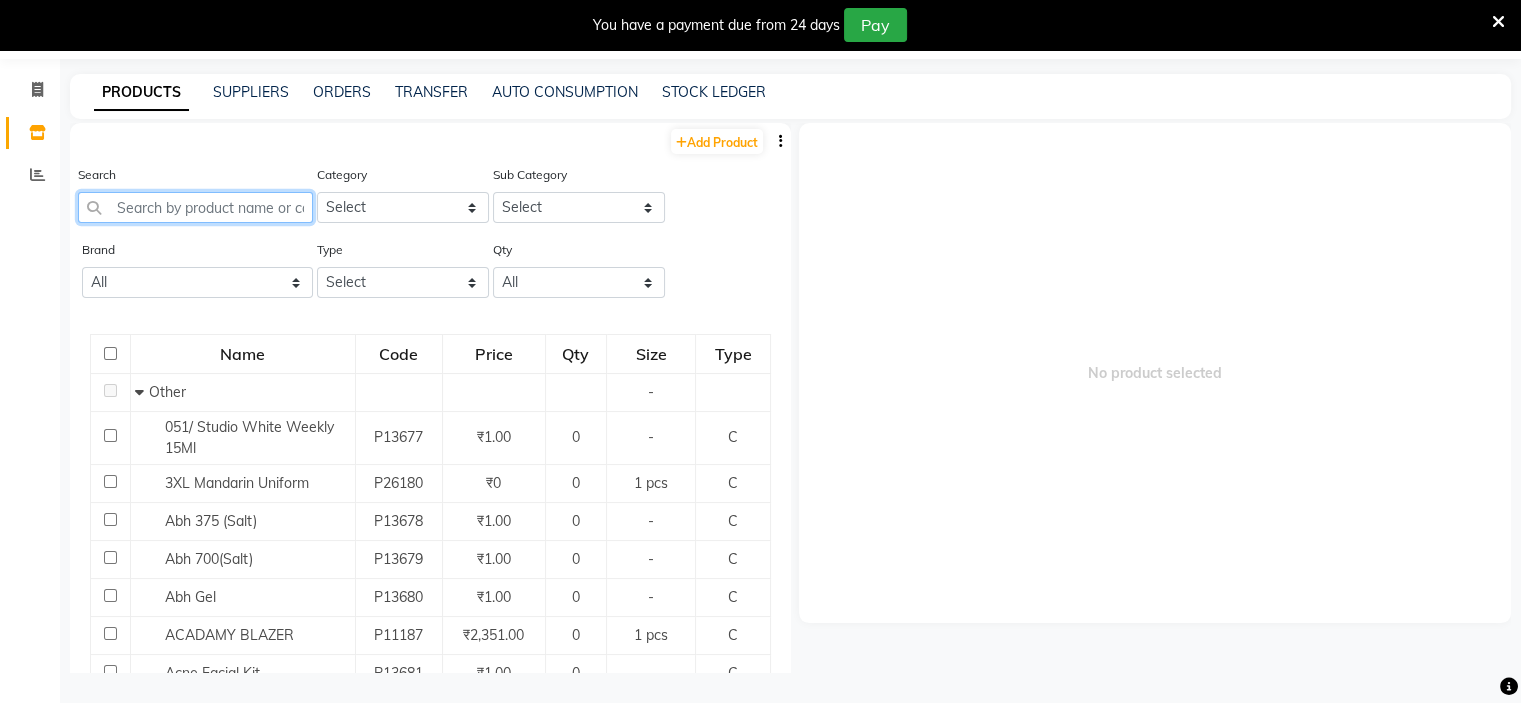 click 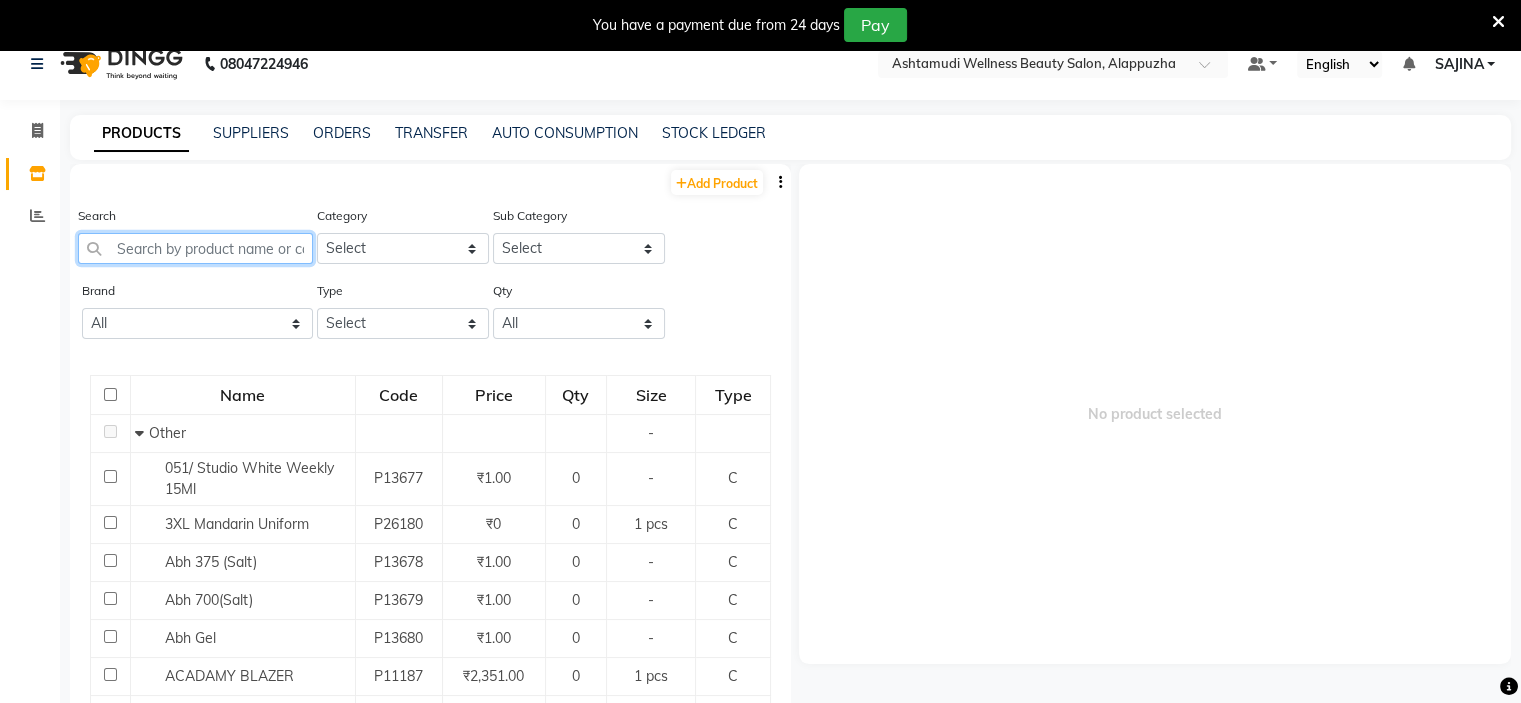 scroll, scrollTop: 0, scrollLeft: 0, axis: both 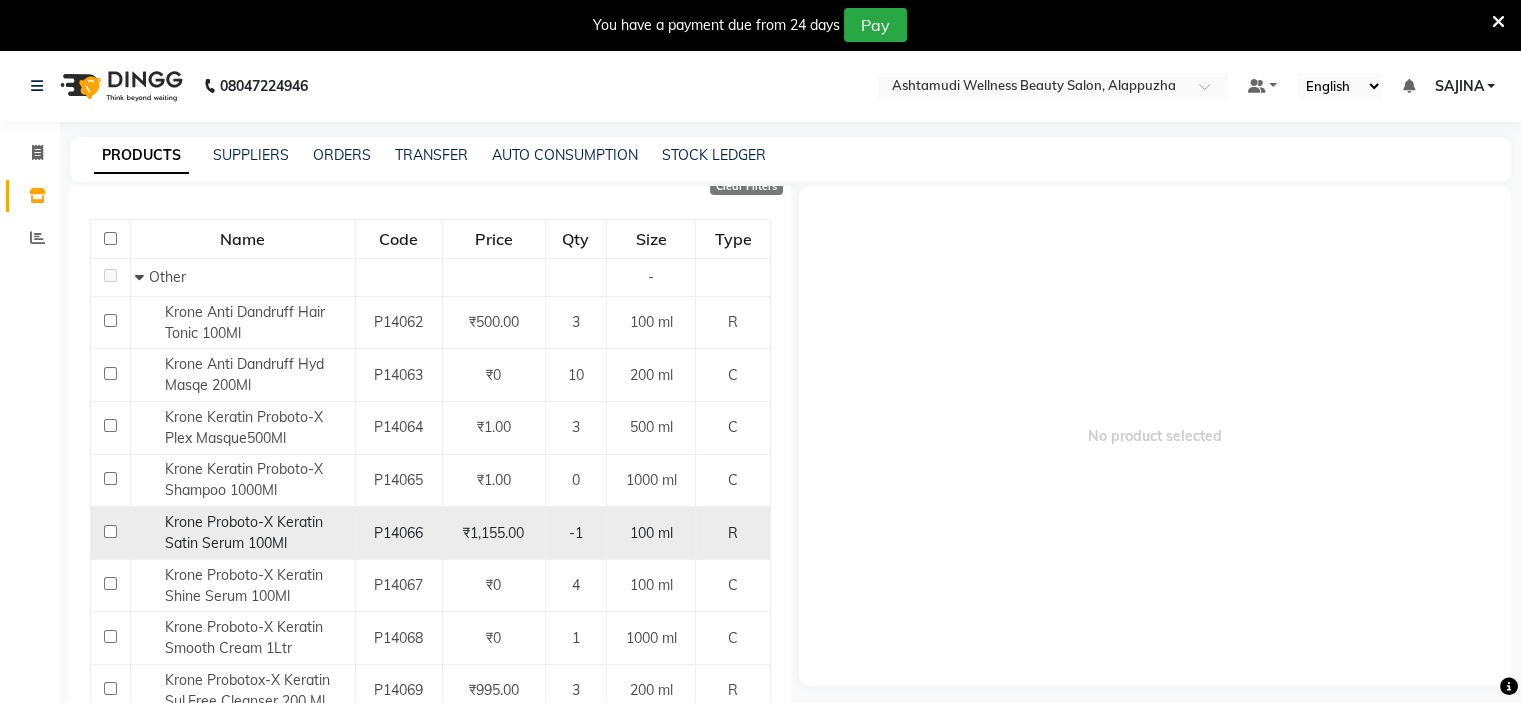 type on "kron" 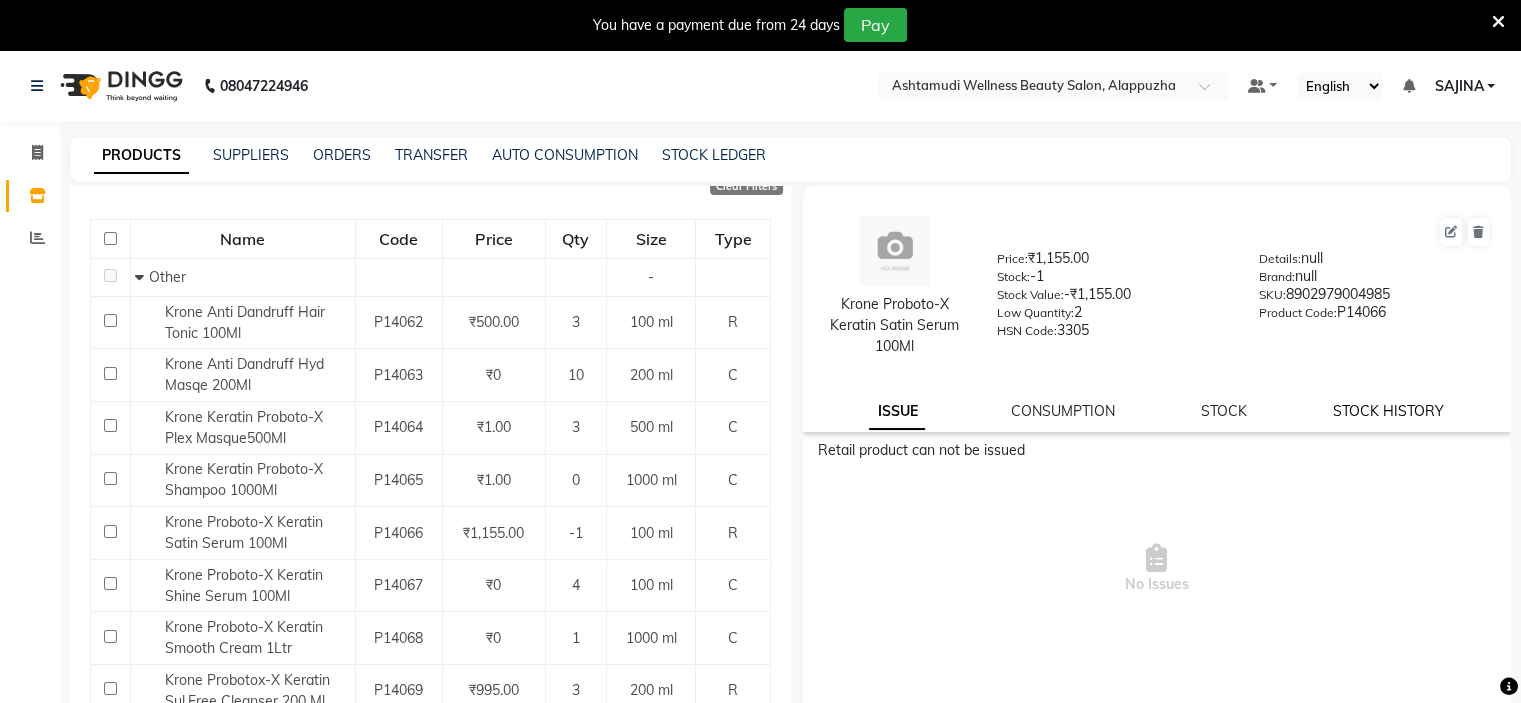 click on "STOCK HISTORY" 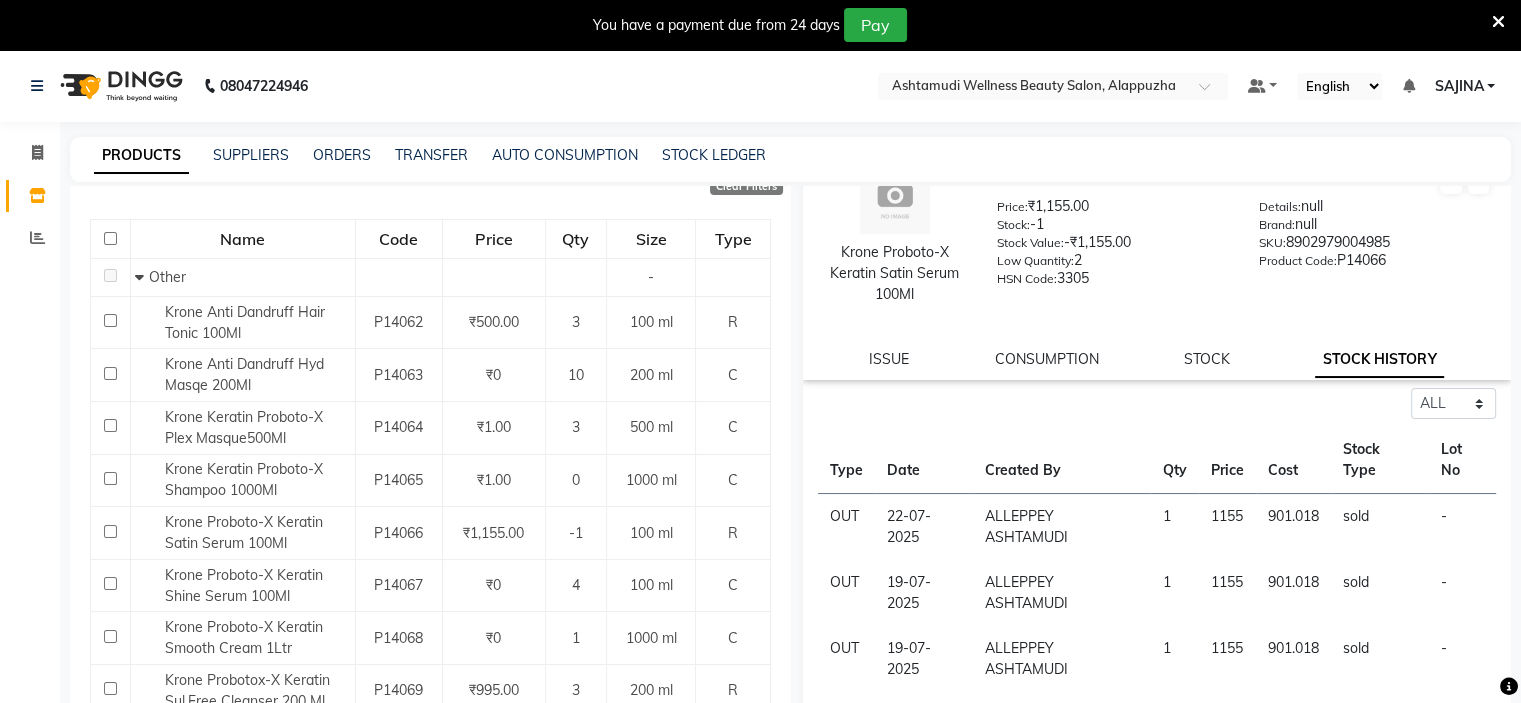 scroll, scrollTop: 100, scrollLeft: 0, axis: vertical 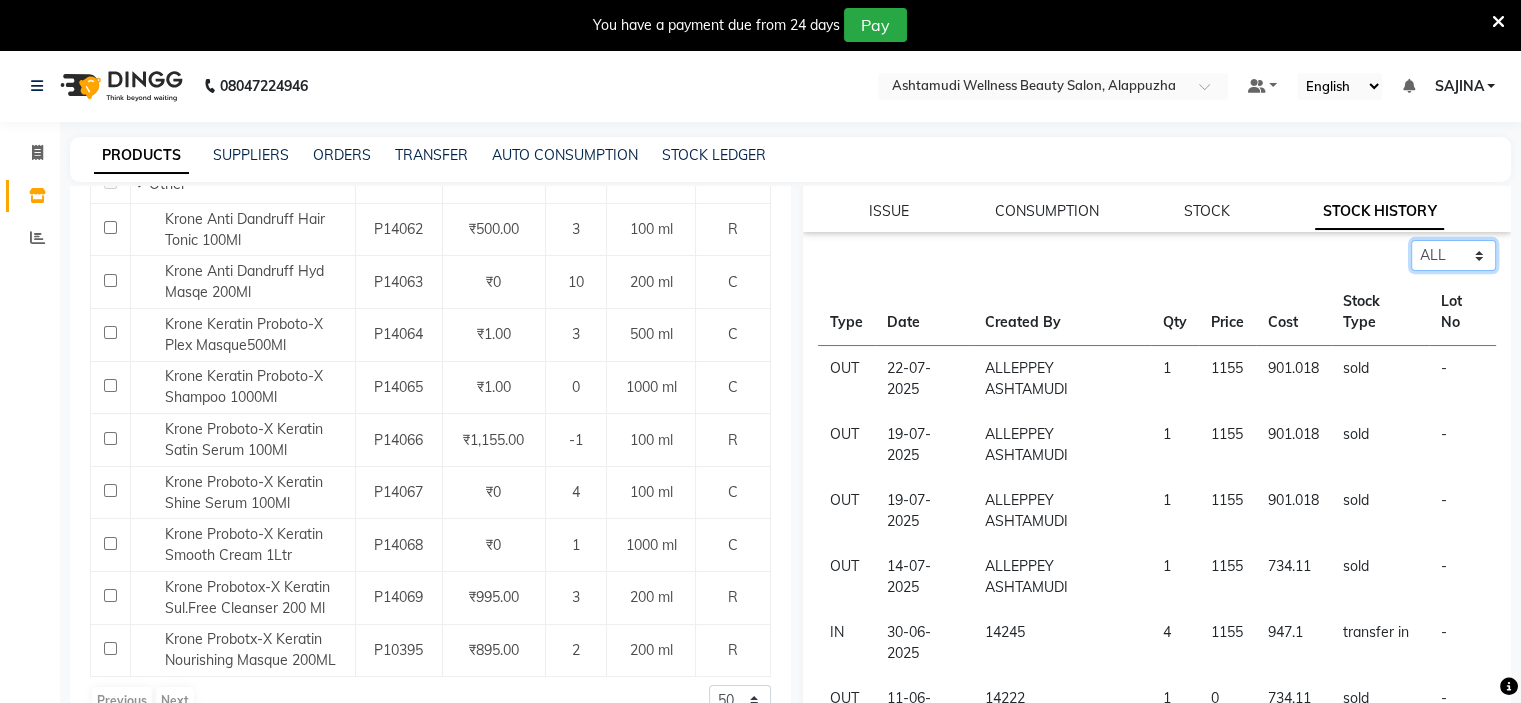 click on "Select ALL IN OUT" 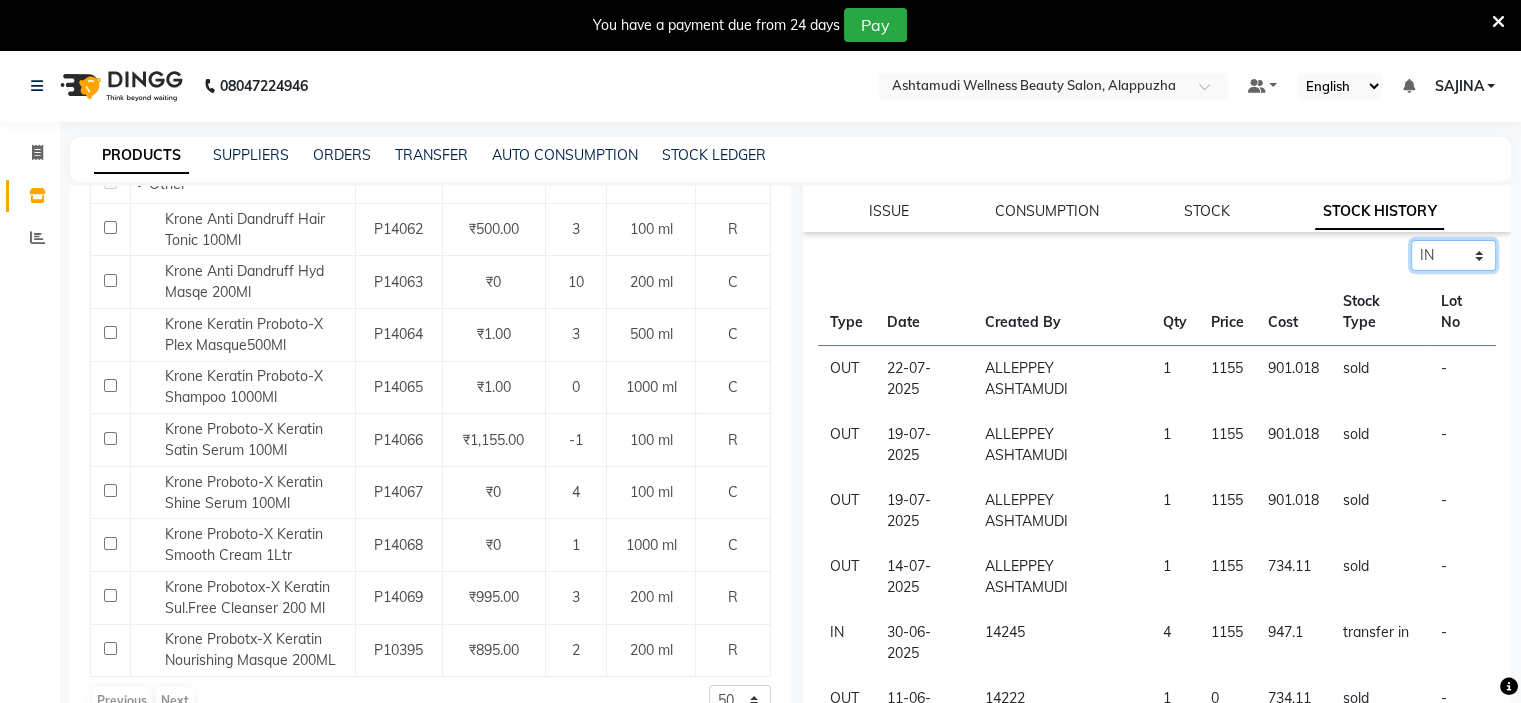 click on "Select ALL IN OUT" 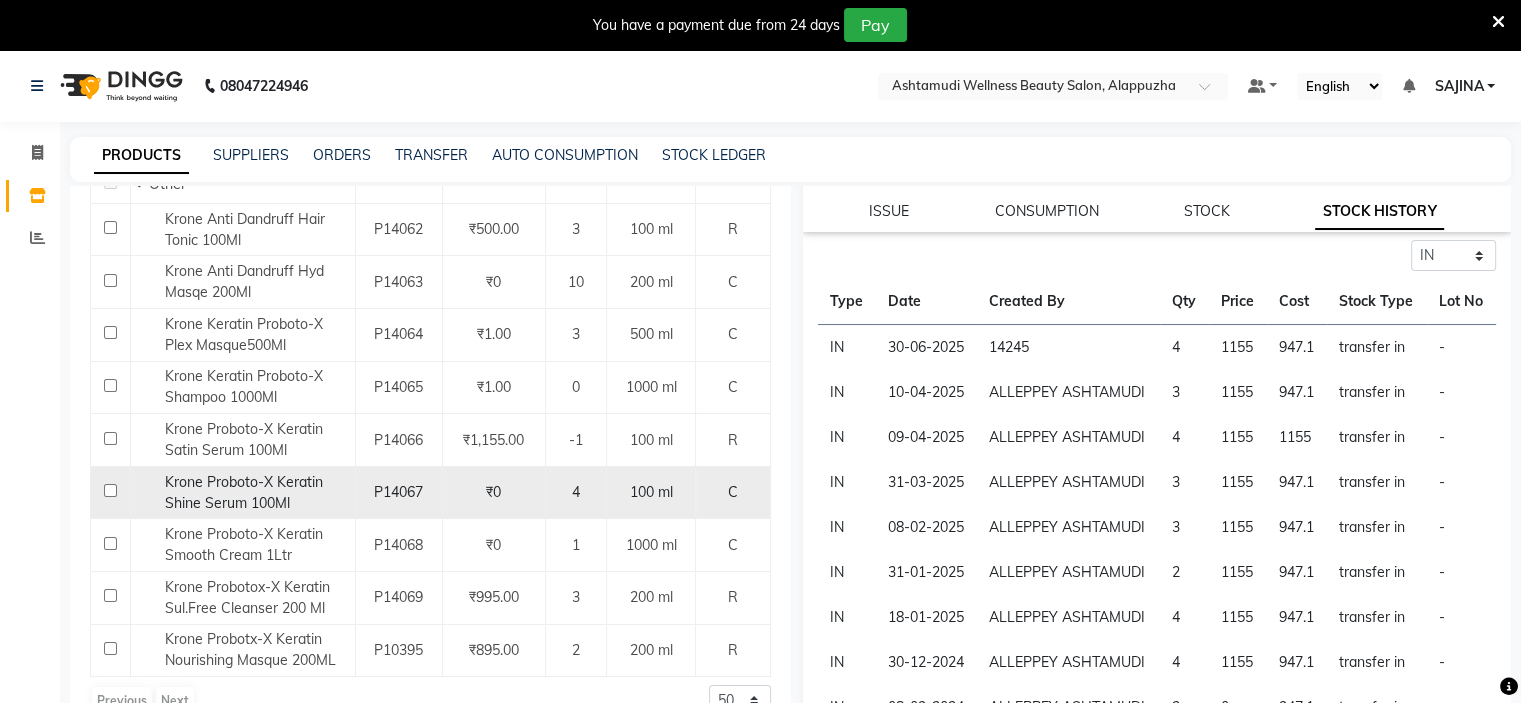 click on "P14067" 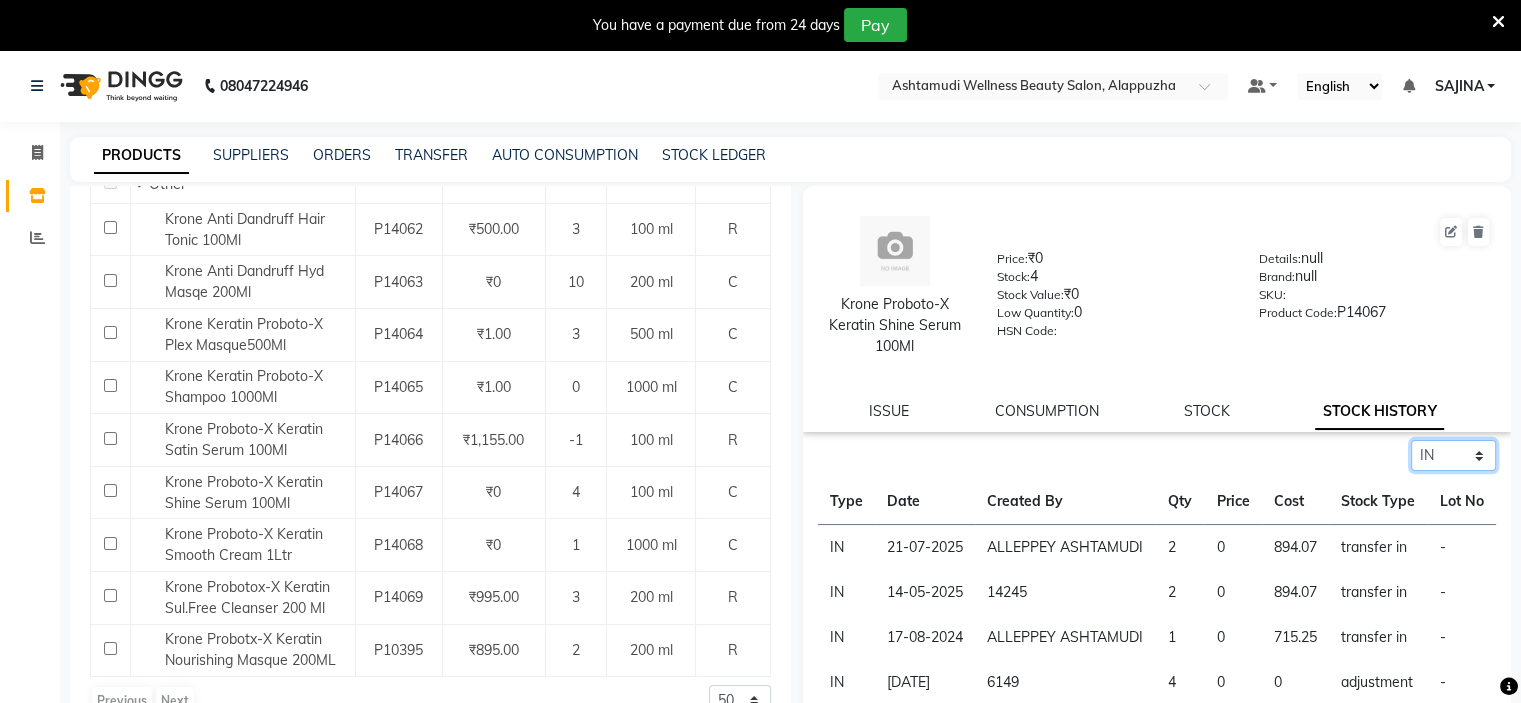 click on "Select ALL IN OUT" 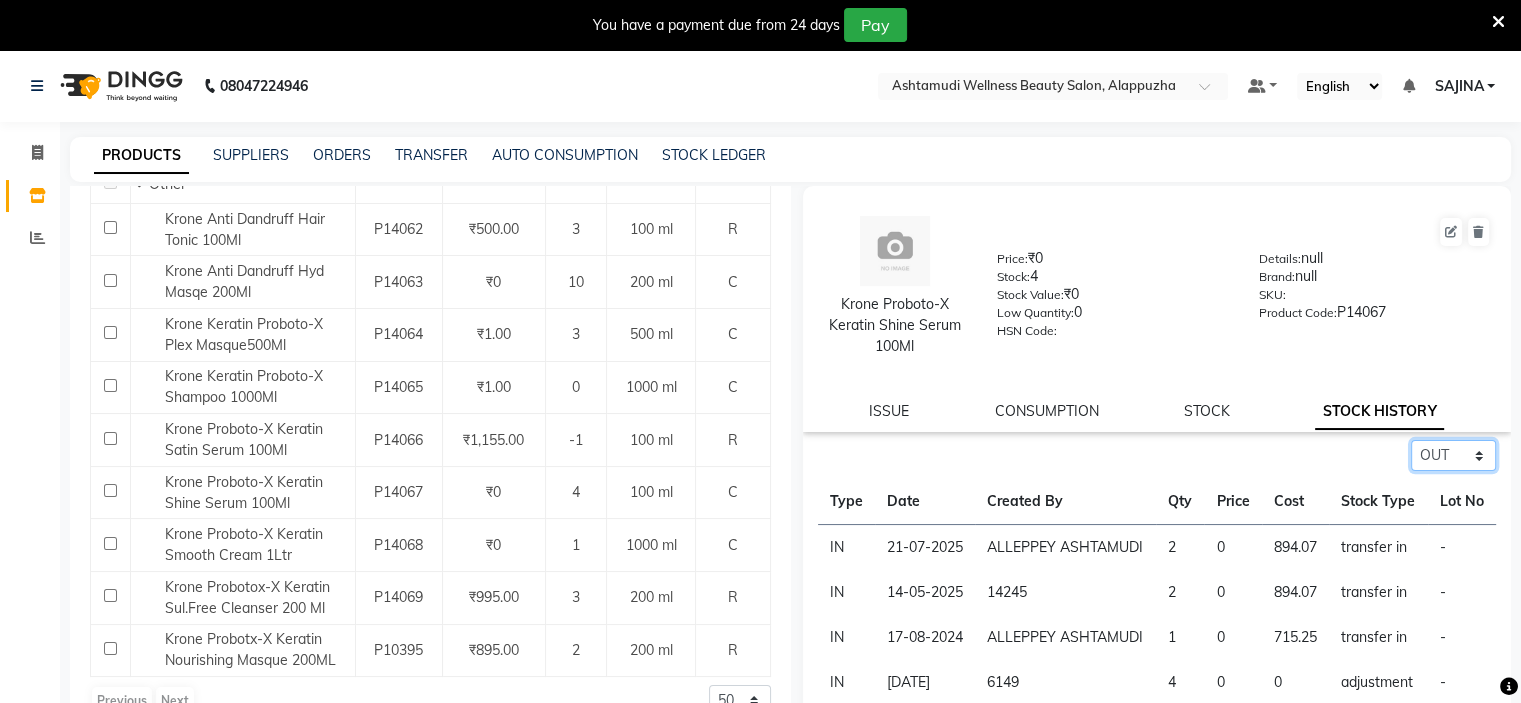 click on "Select ALL IN OUT" 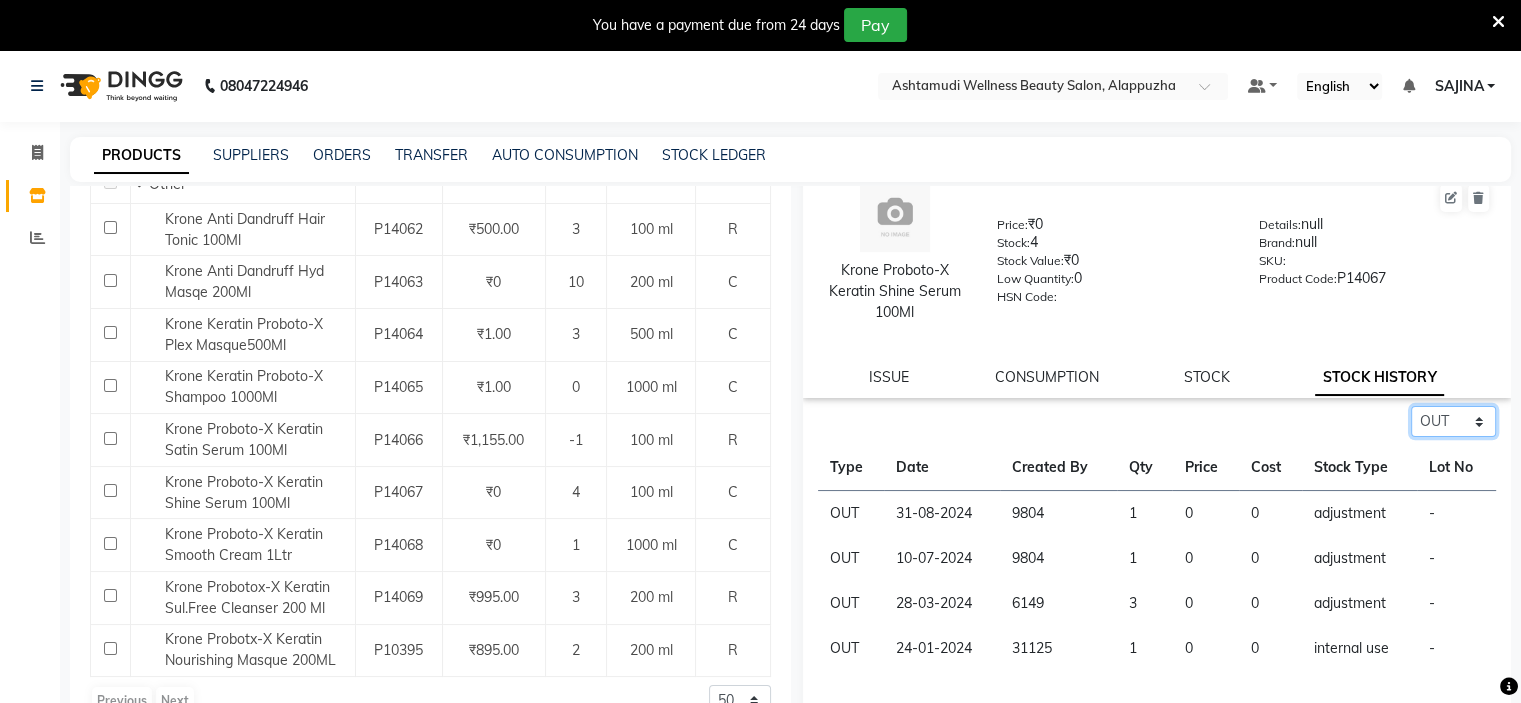 scroll, scrollTop: 0, scrollLeft: 0, axis: both 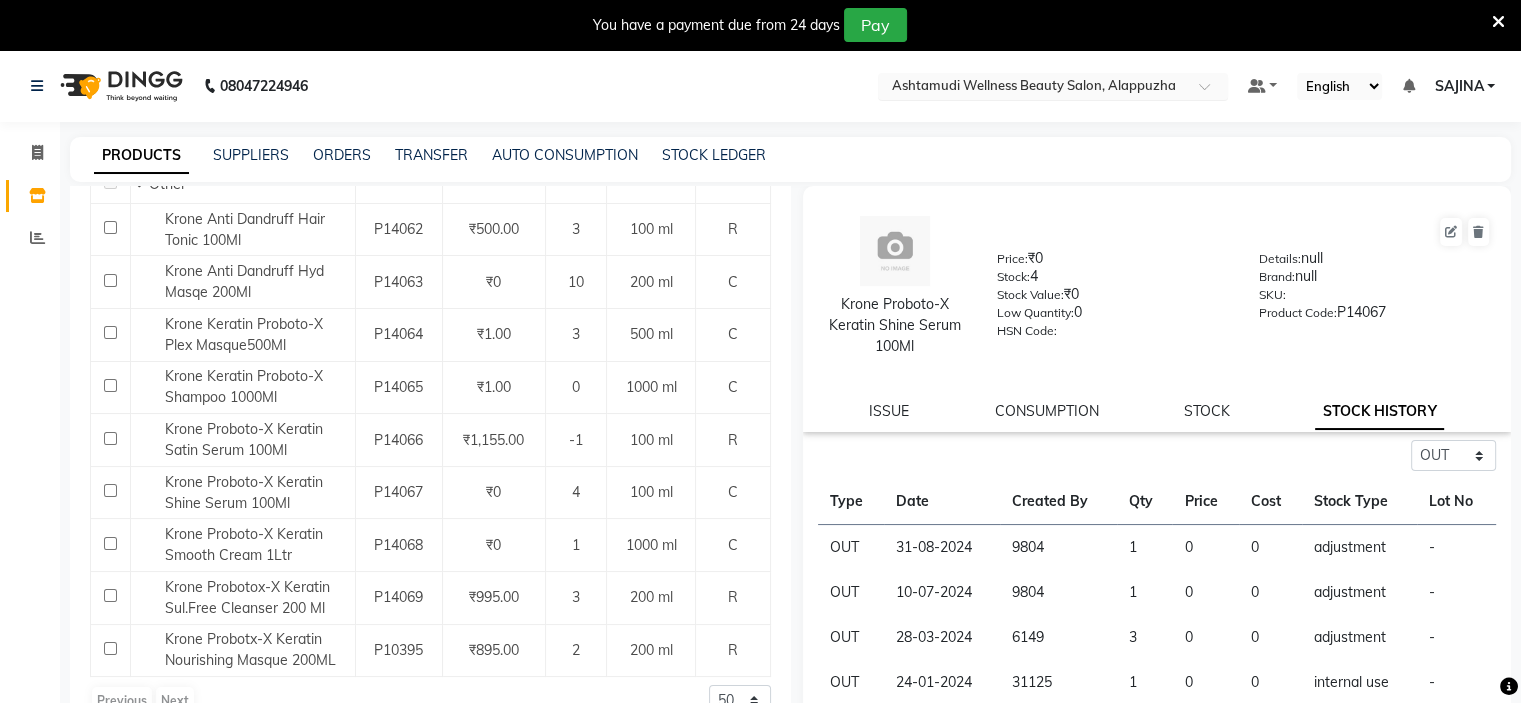 click on "Select Location × Ashtamudi Wellness Beauty Salon, [CITY]" at bounding box center [1053, 86] 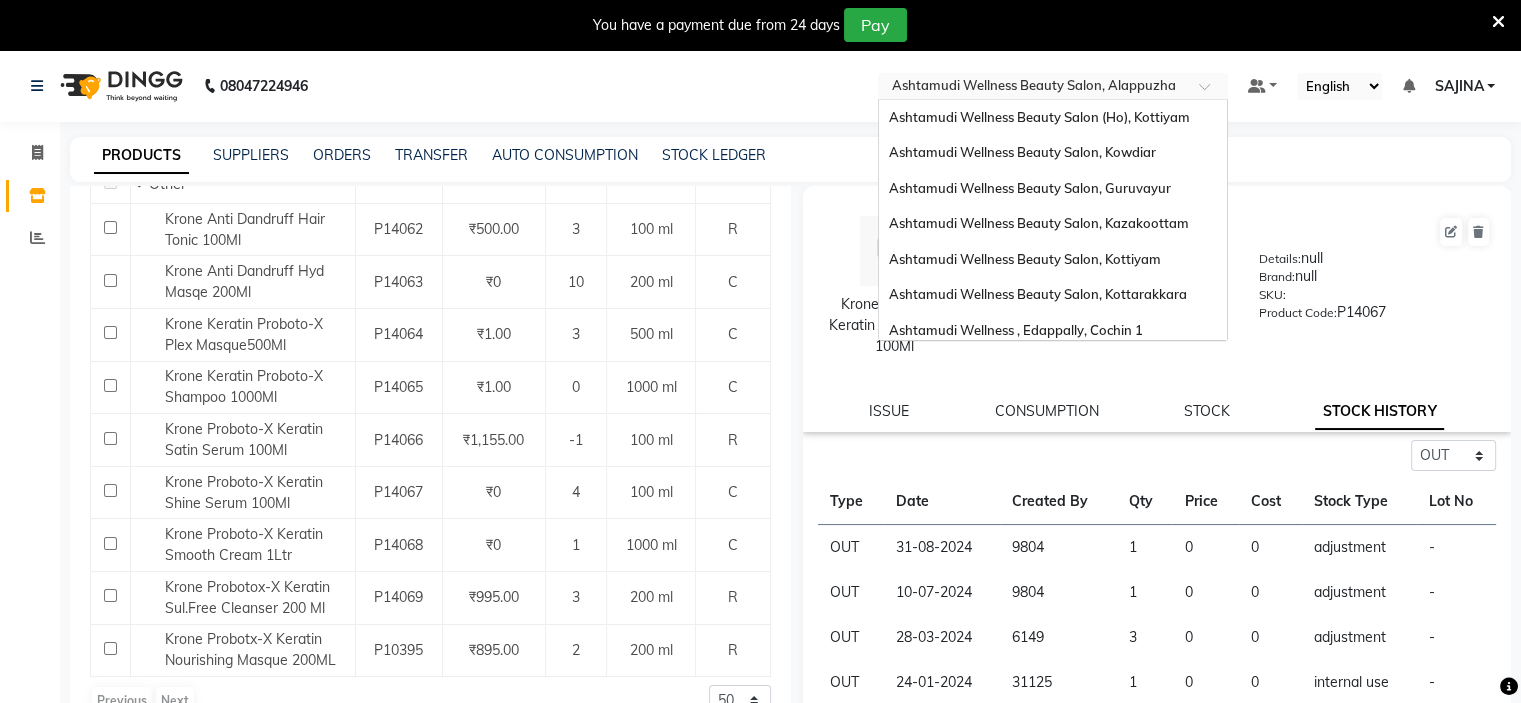scroll, scrollTop: 312, scrollLeft: 0, axis: vertical 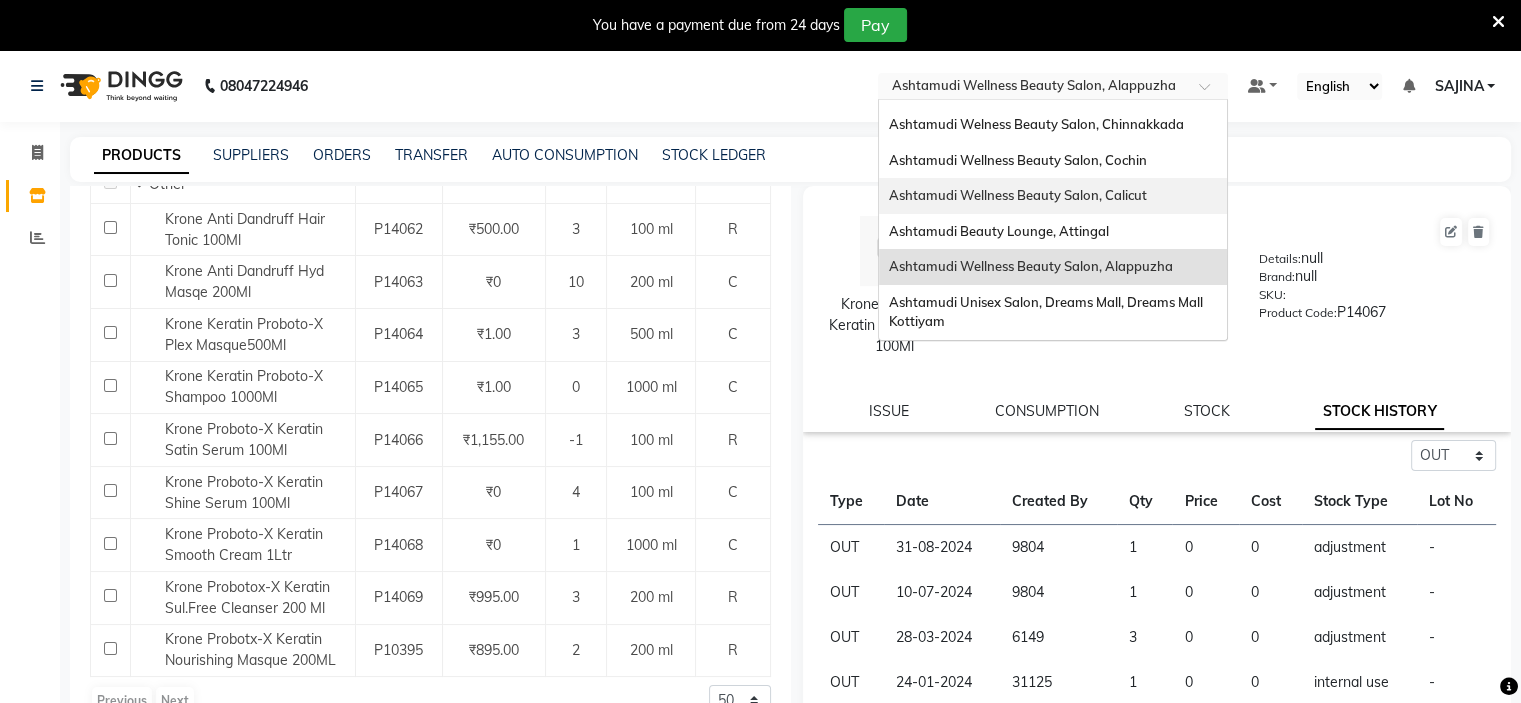 click on "Ashtamudi Wellness Beauty Salon, Calicut" at bounding box center (1018, 195) 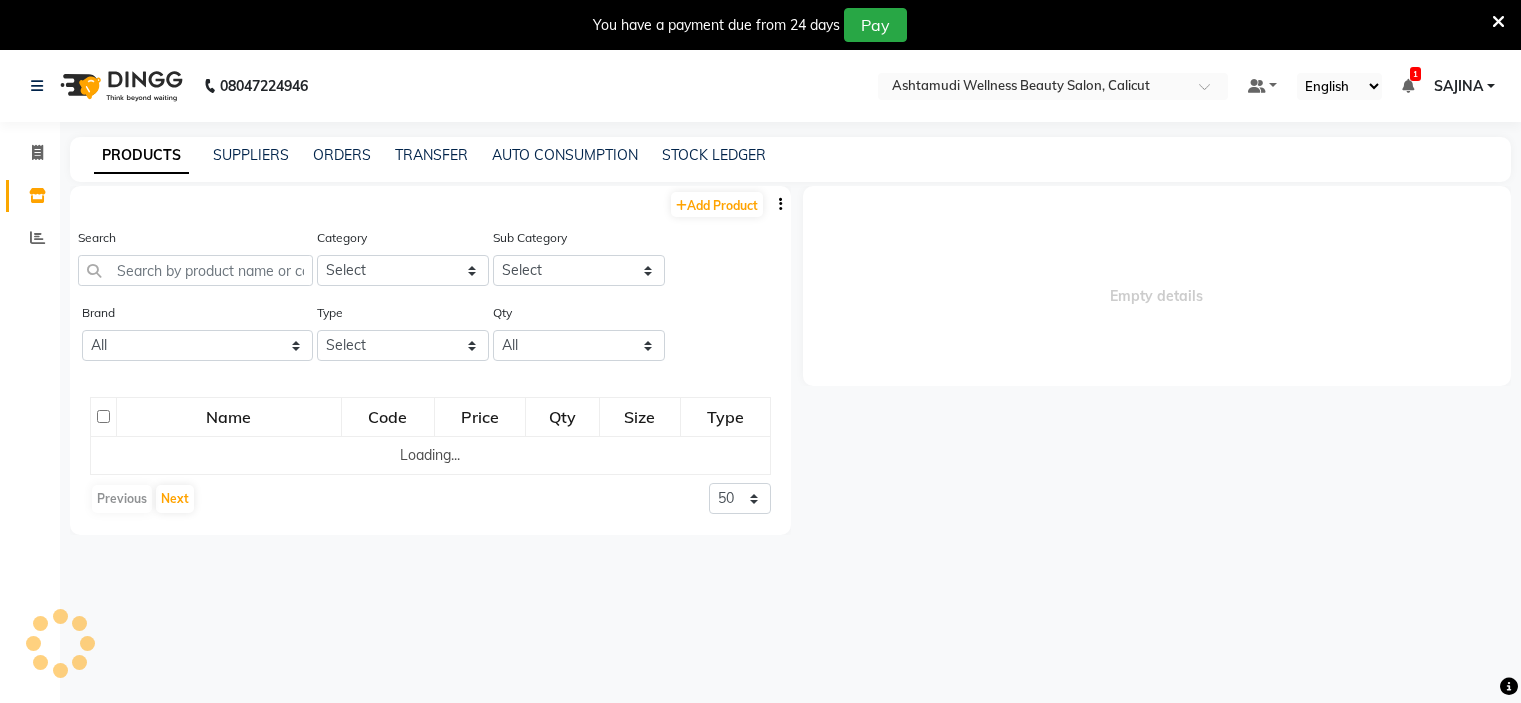 scroll, scrollTop: 0, scrollLeft: 0, axis: both 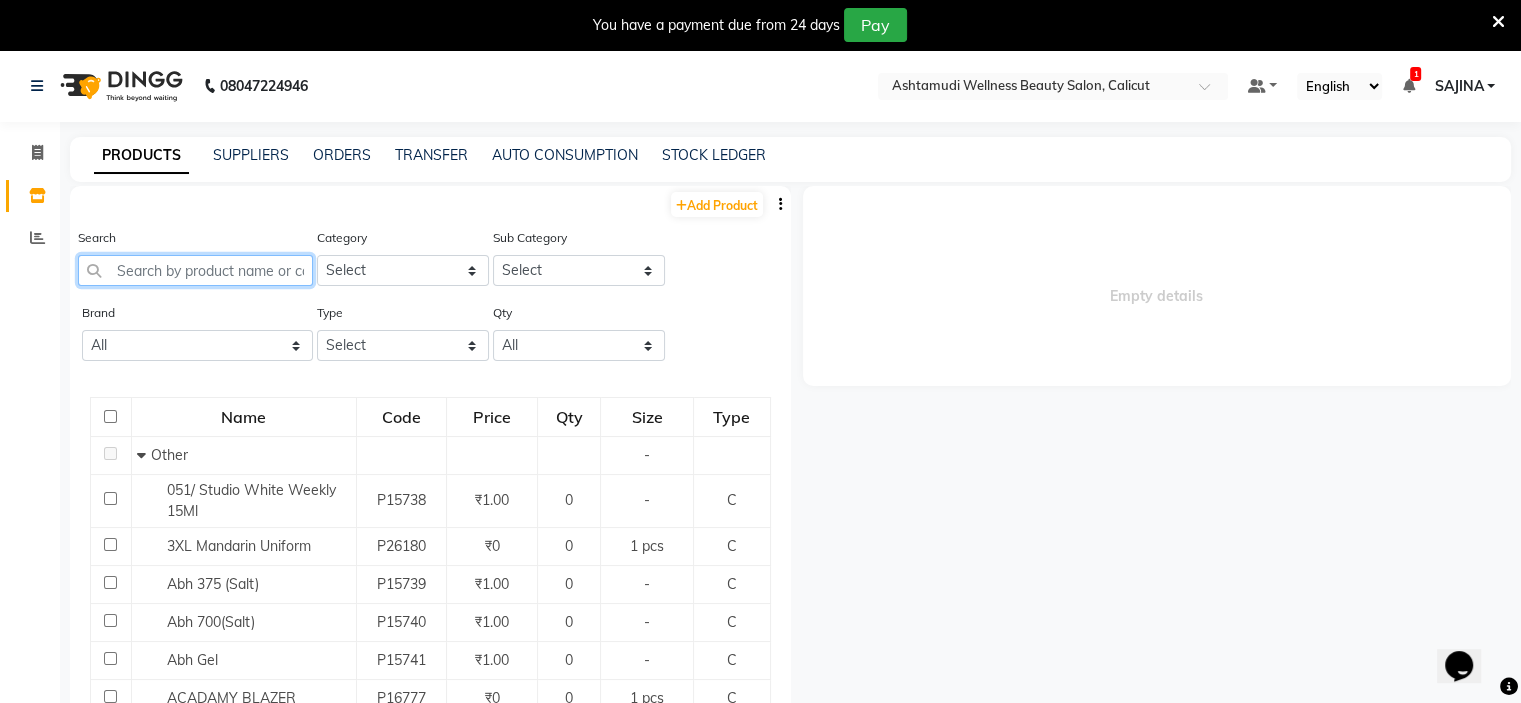 click 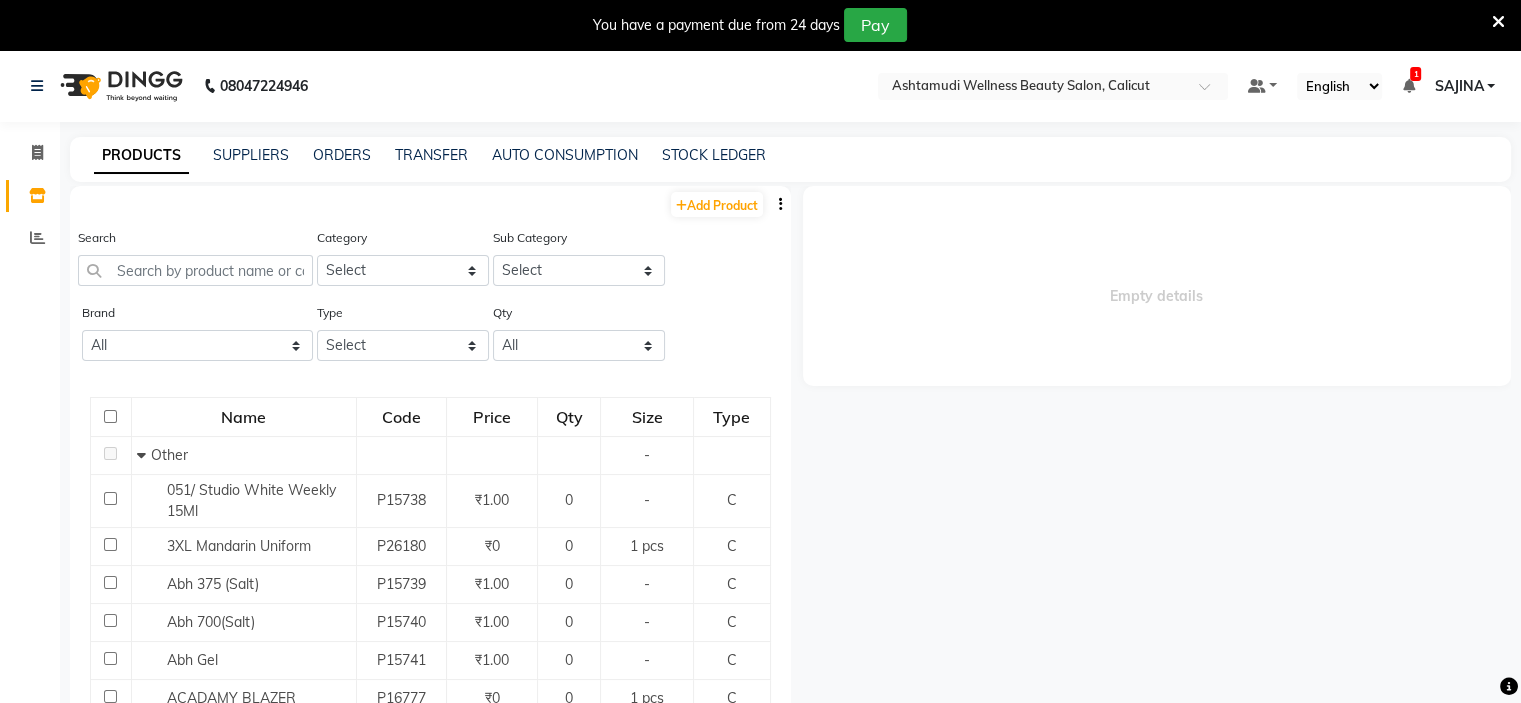 click on "Search" 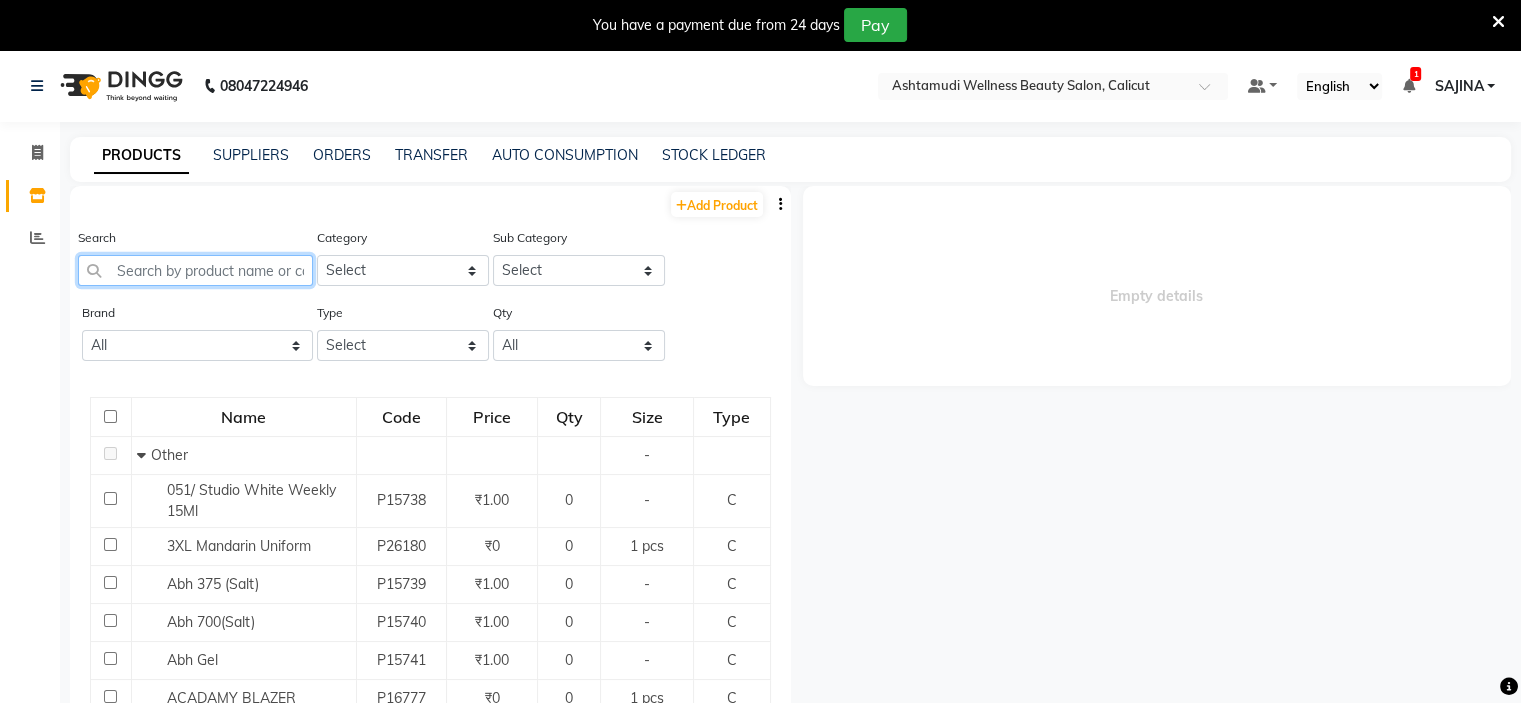 click 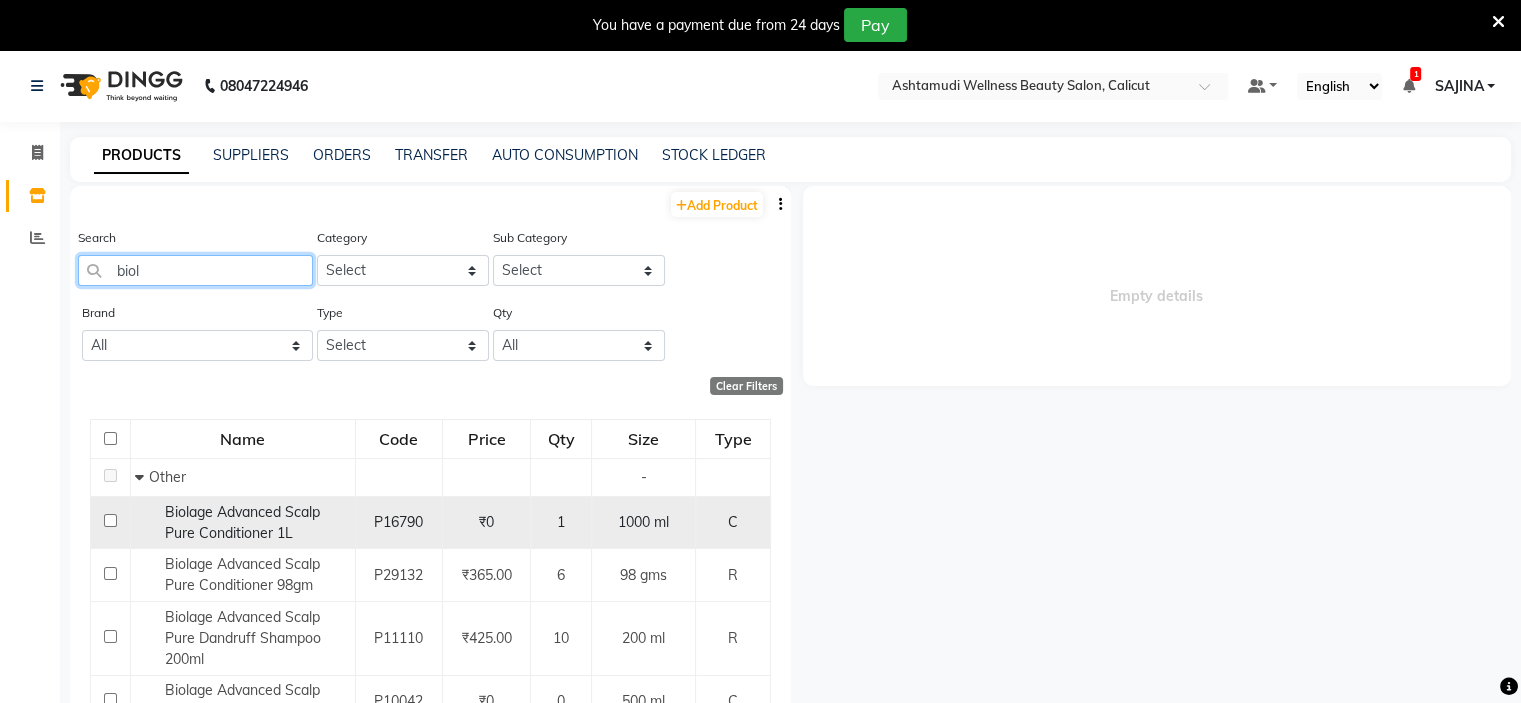 scroll, scrollTop: 100, scrollLeft: 0, axis: vertical 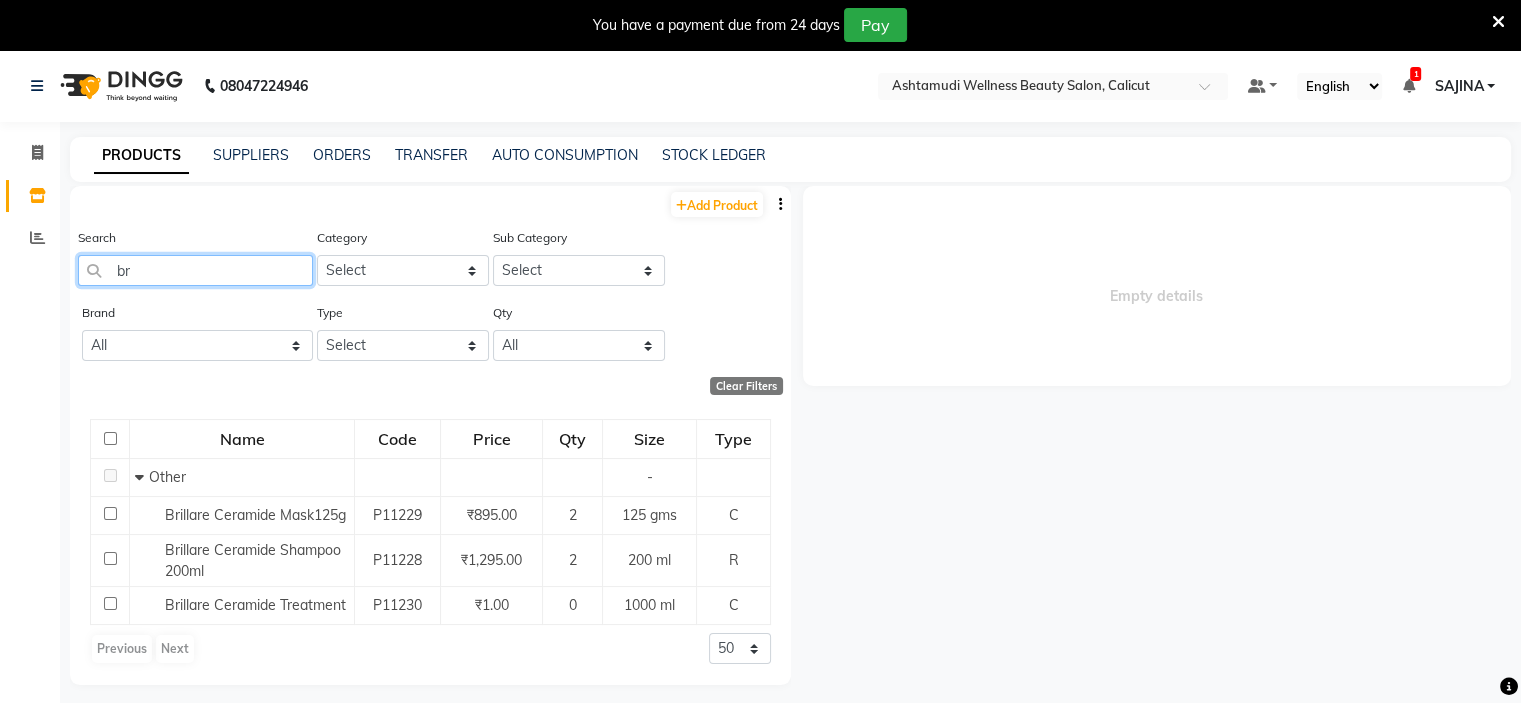 type on "b" 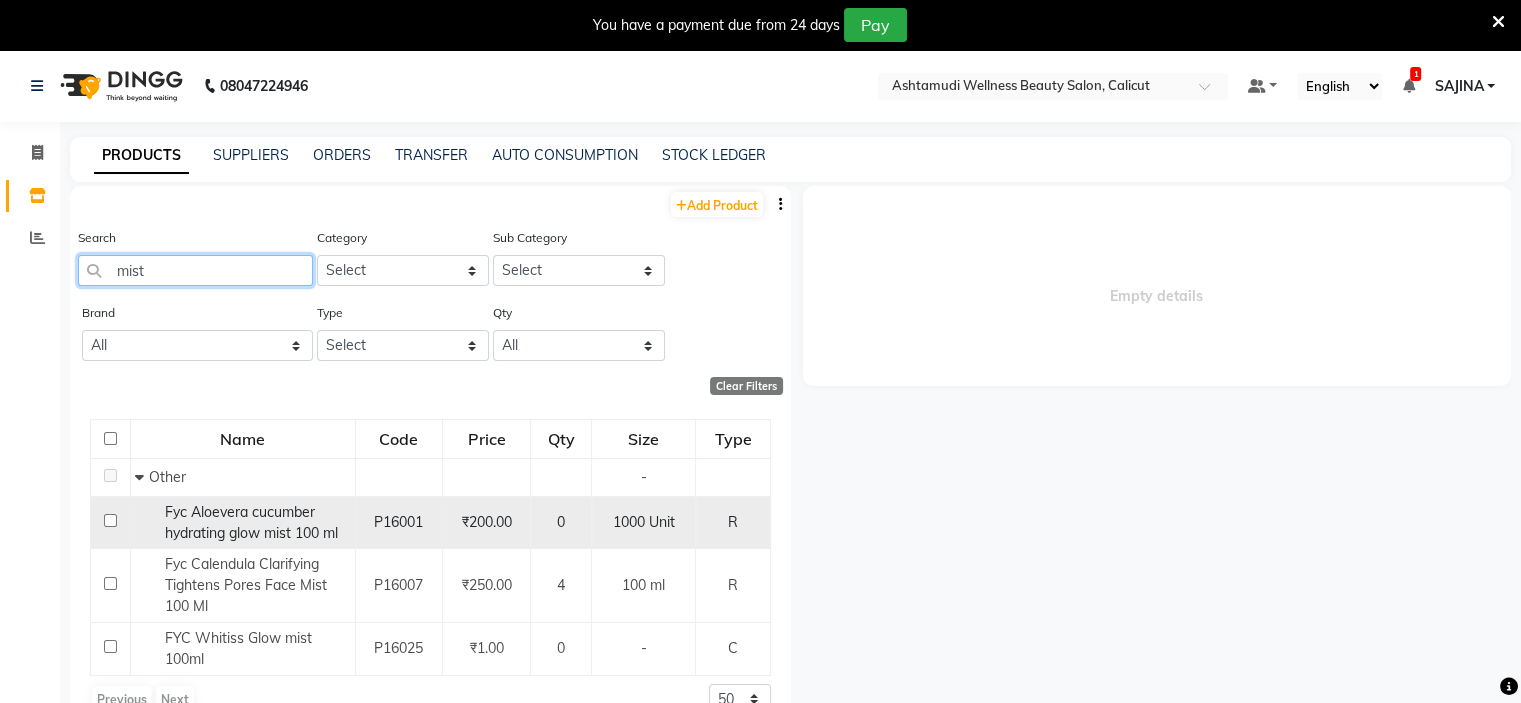 scroll, scrollTop: 0, scrollLeft: 0, axis: both 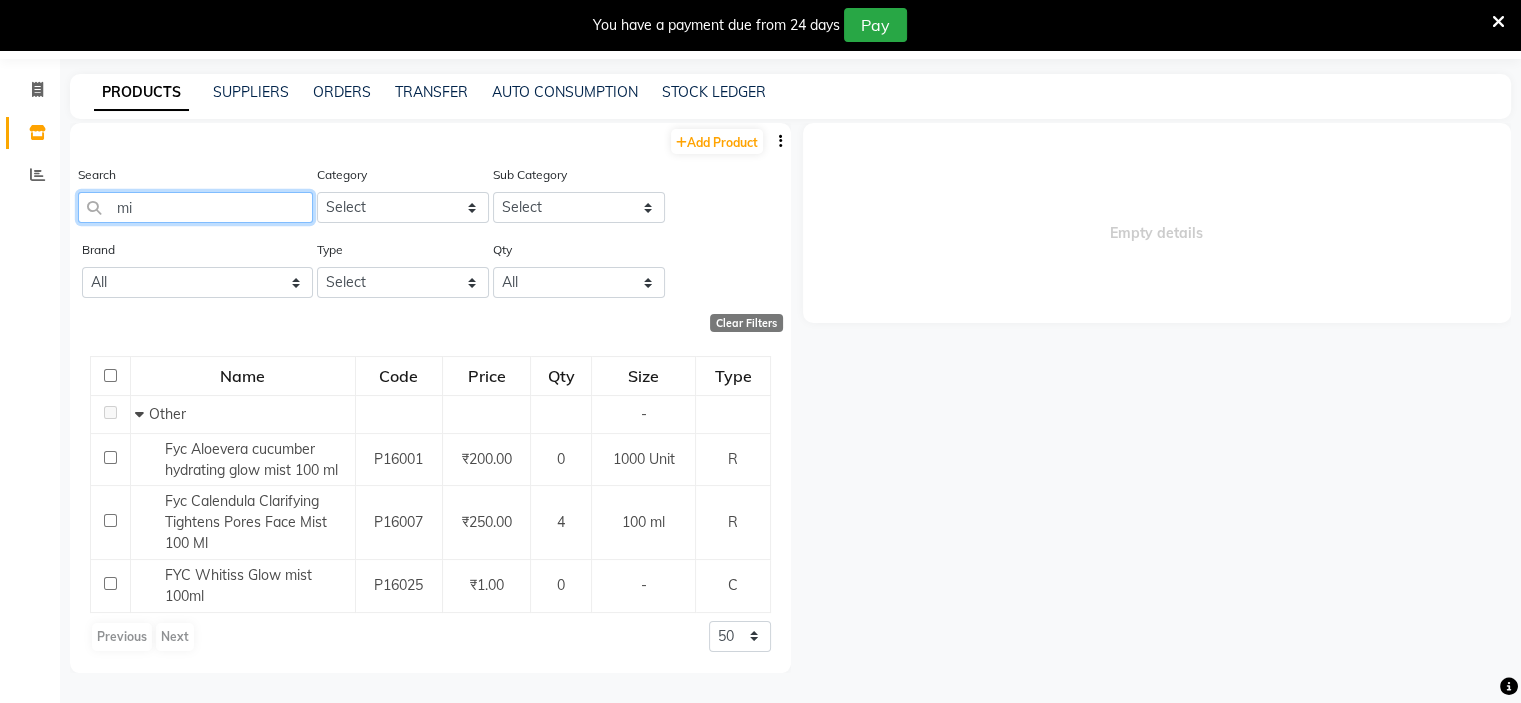 type on "m" 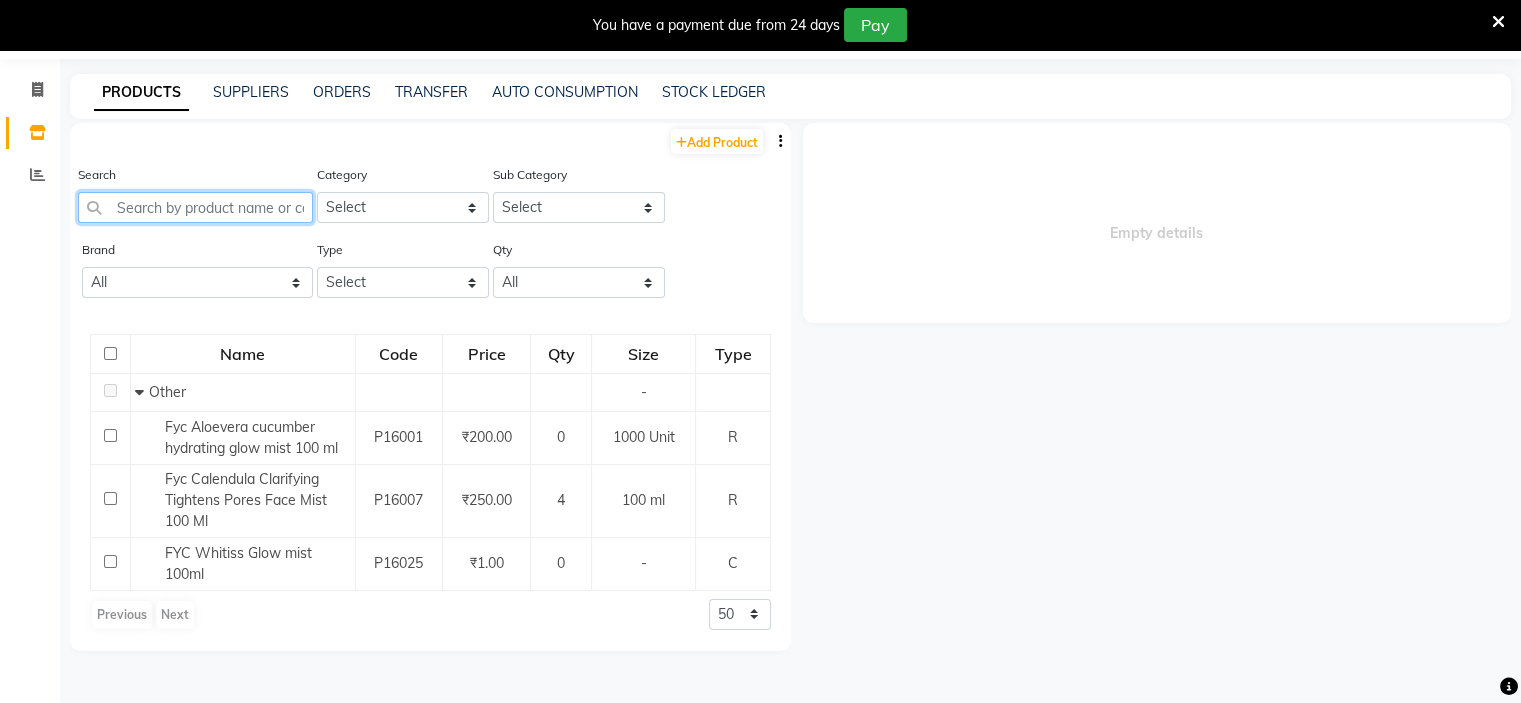 scroll, scrollTop: 0, scrollLeft: 0, axis: both 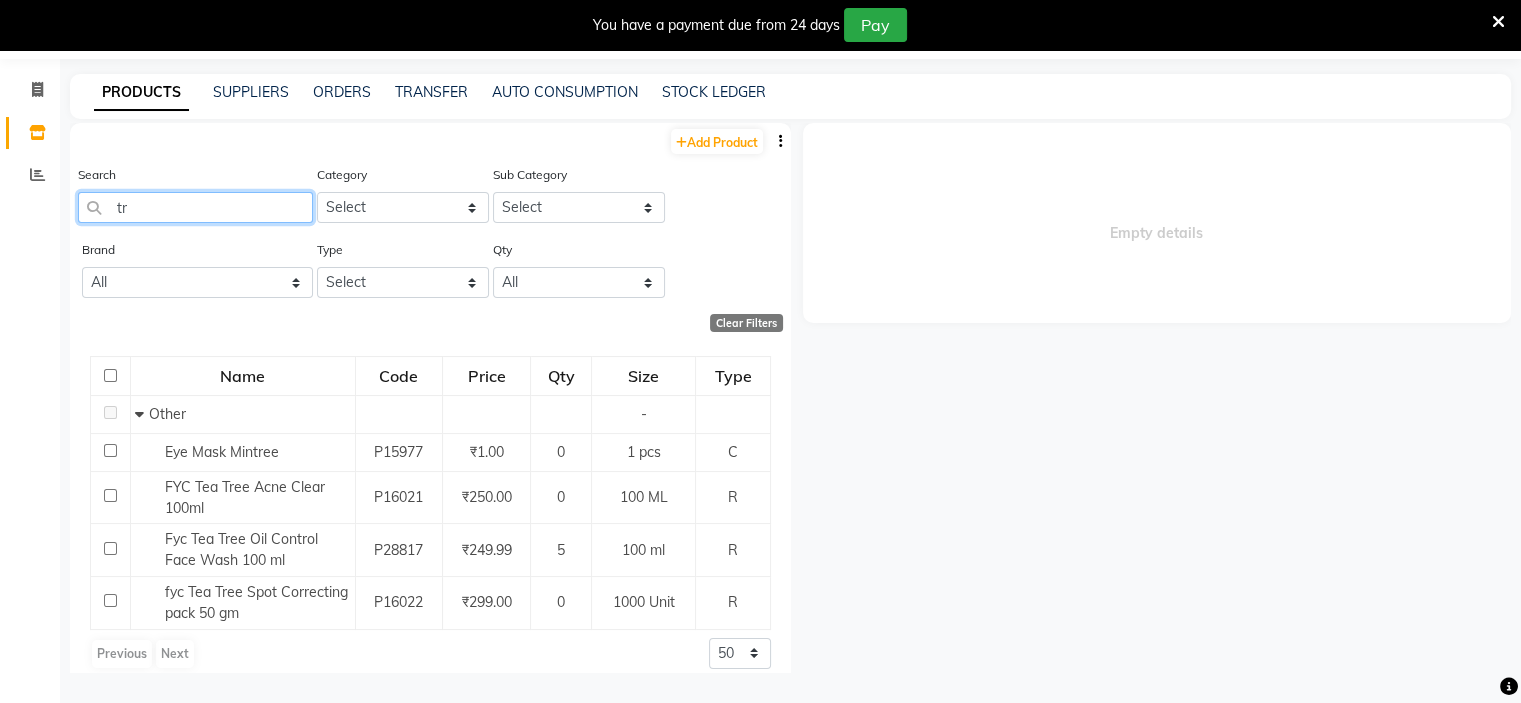type on "t" 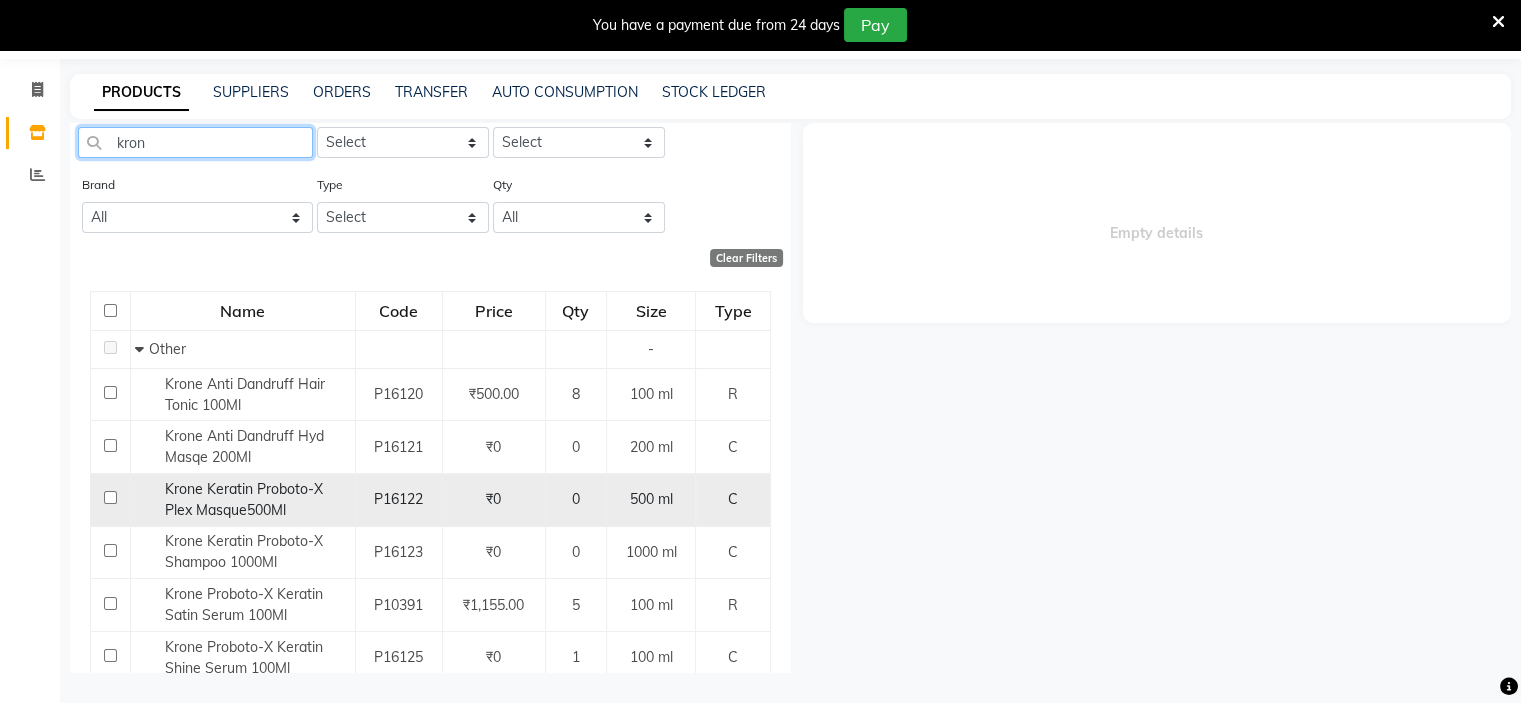 scroll, scrollTop: 100, scrollLeft: 0, axis: vertical 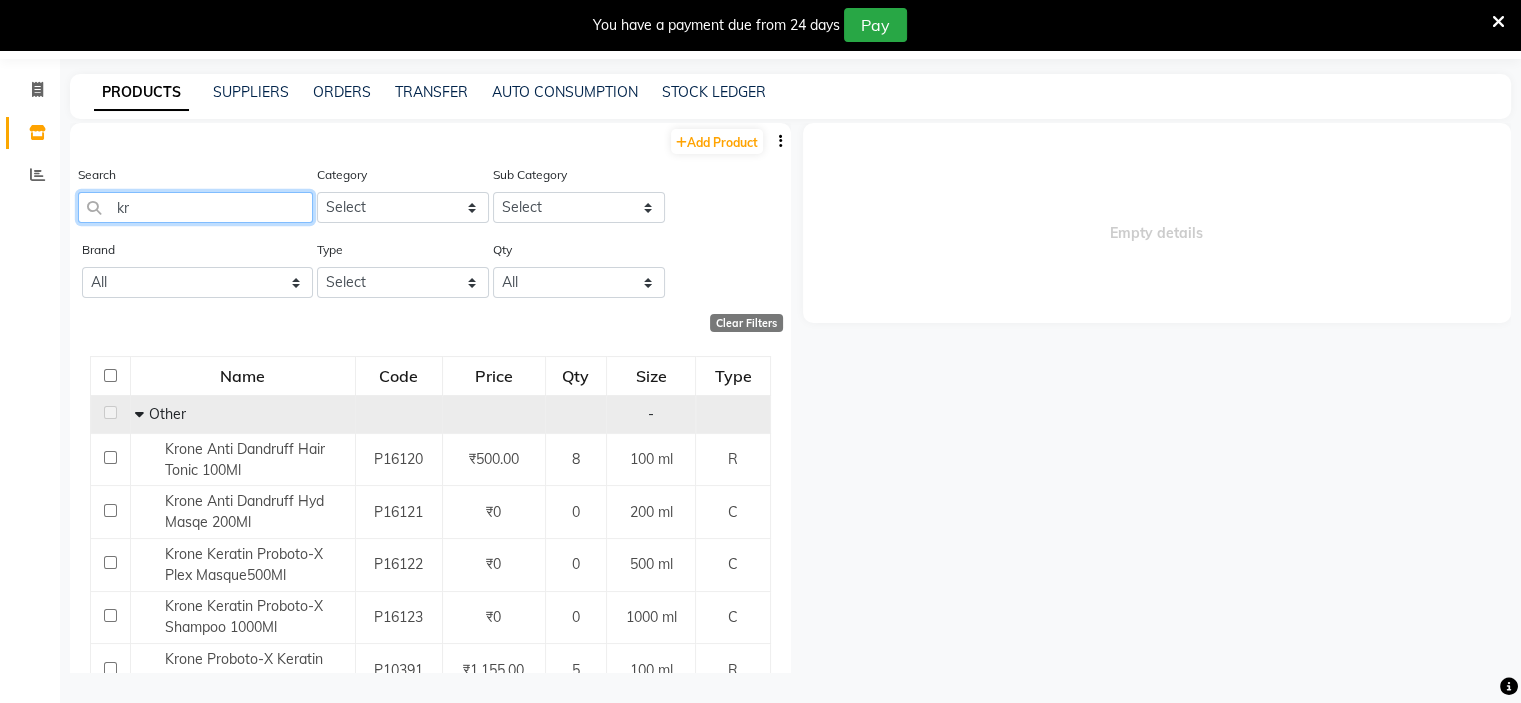 type on "k" 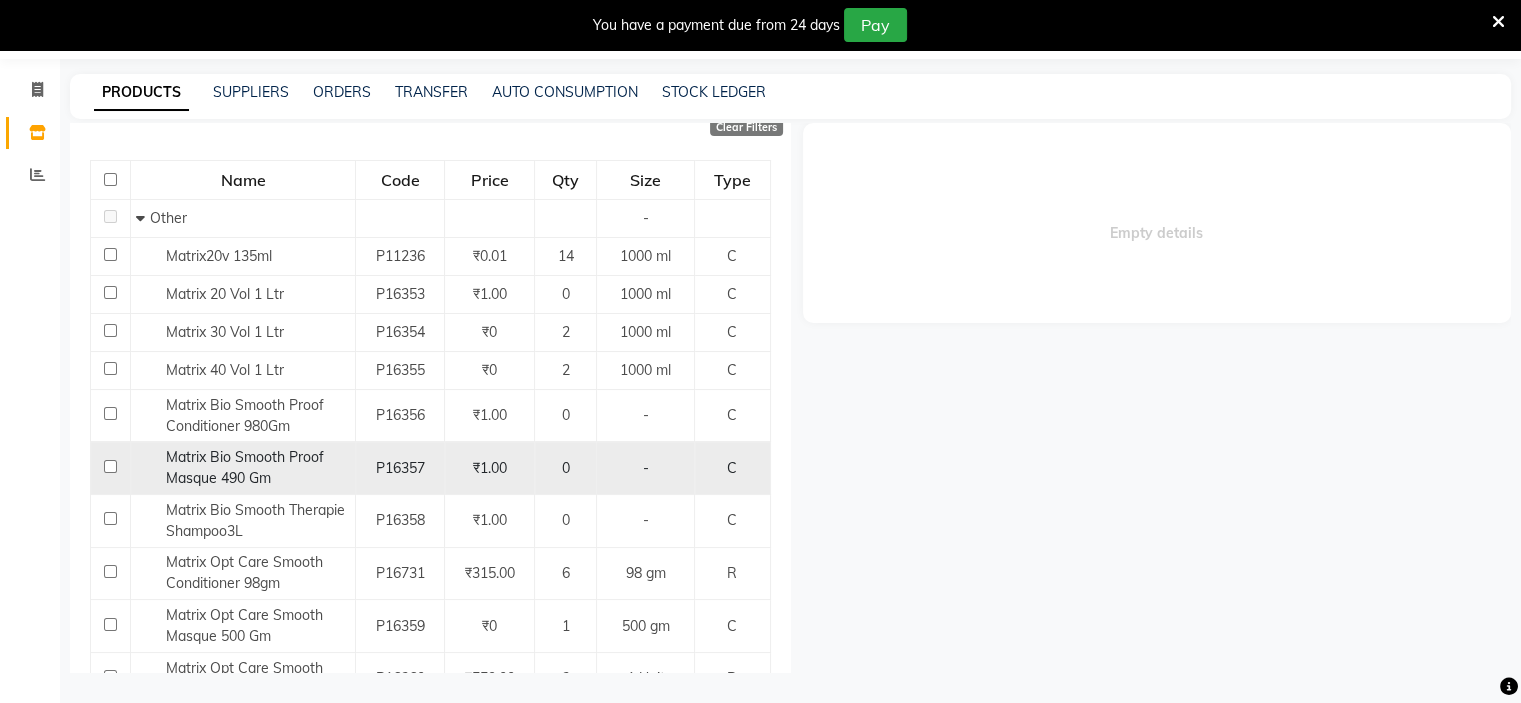scroll, scrollTop: 200, scrollLeft: 0, axis: vertical 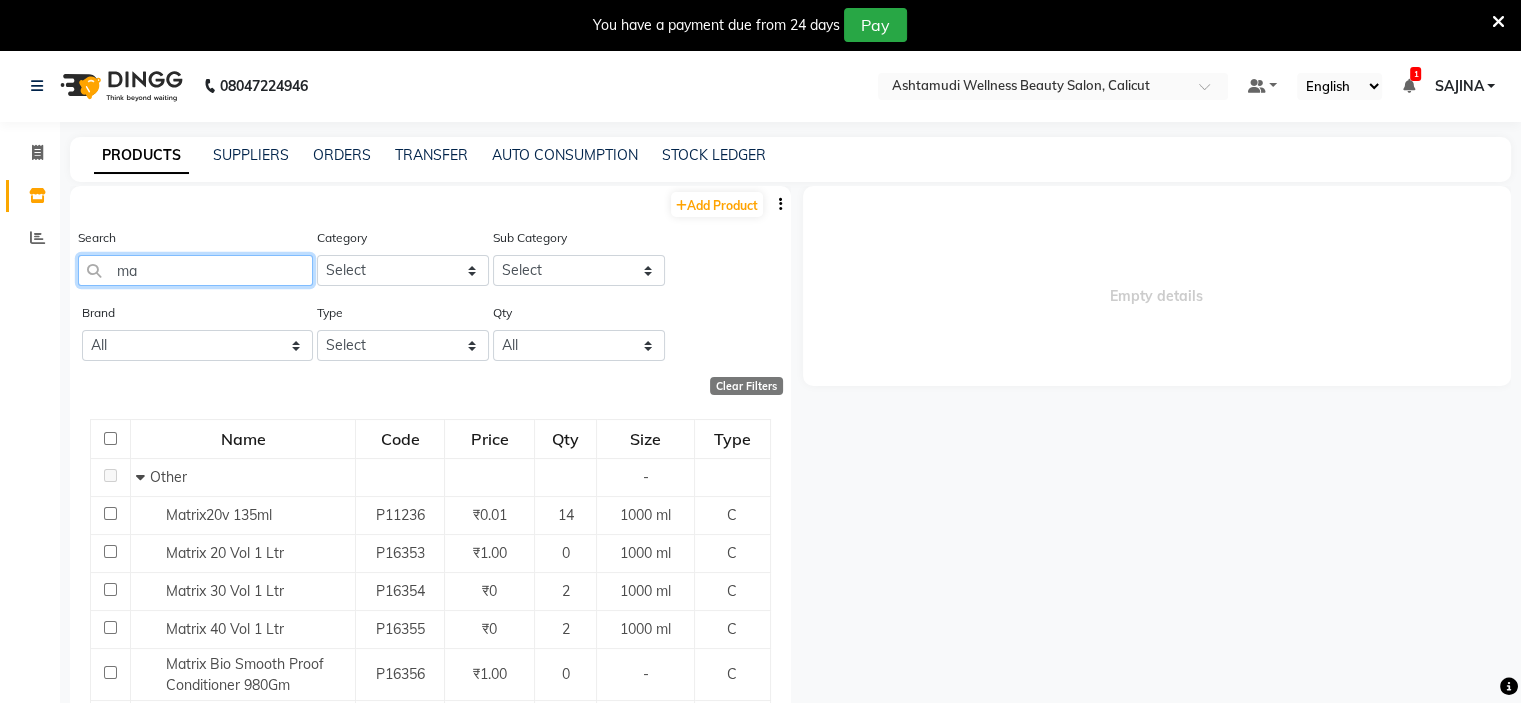 type on "m" 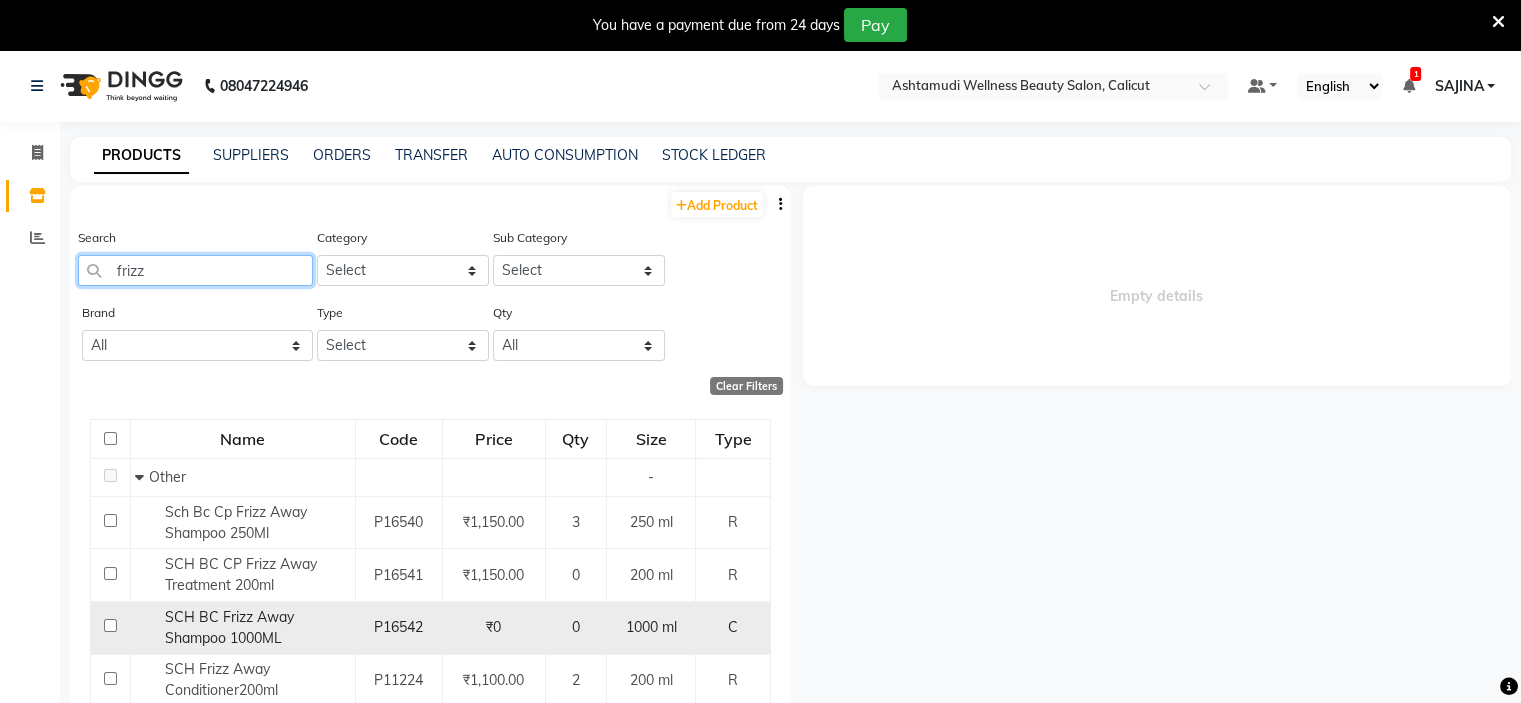 scroll, scrollTop: 32, scrollLeft: 0, axis: vertical 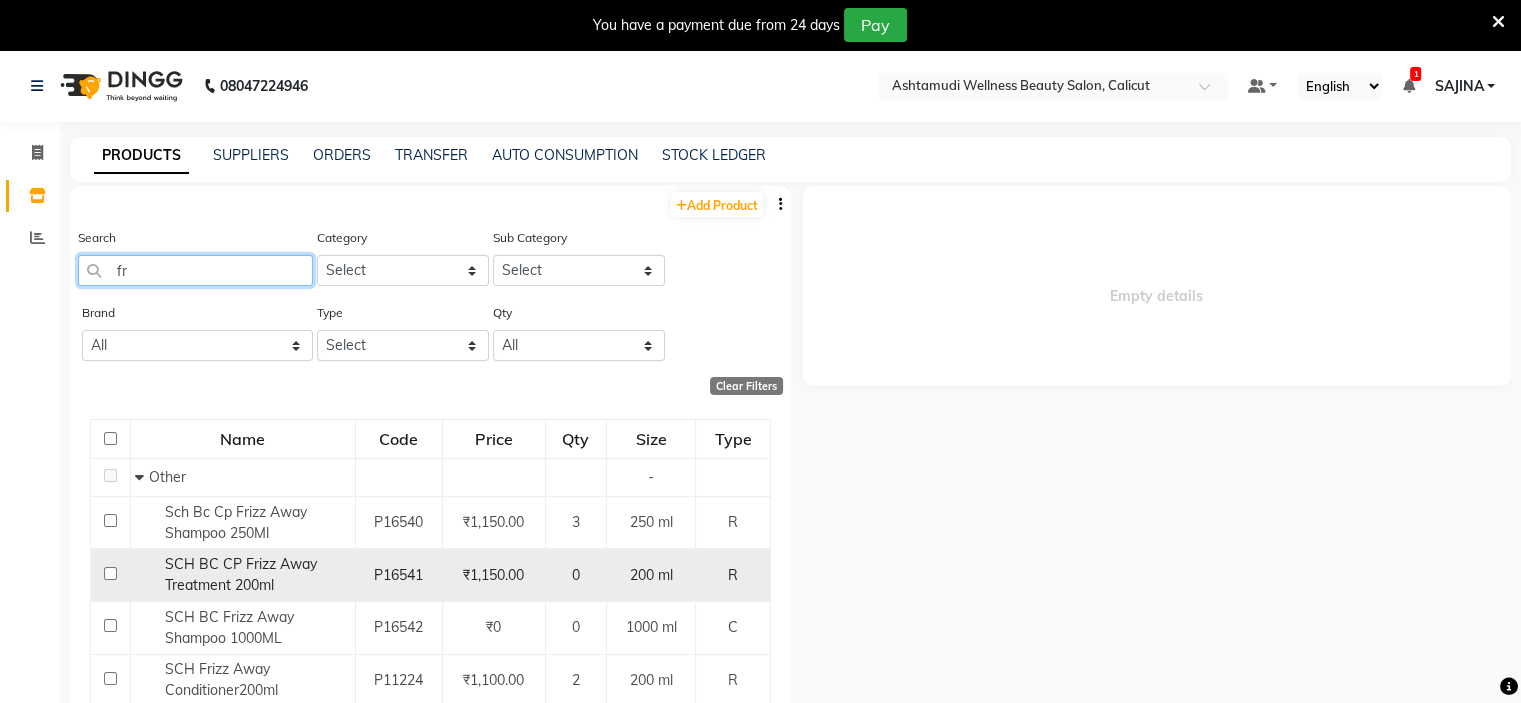 type on "f" 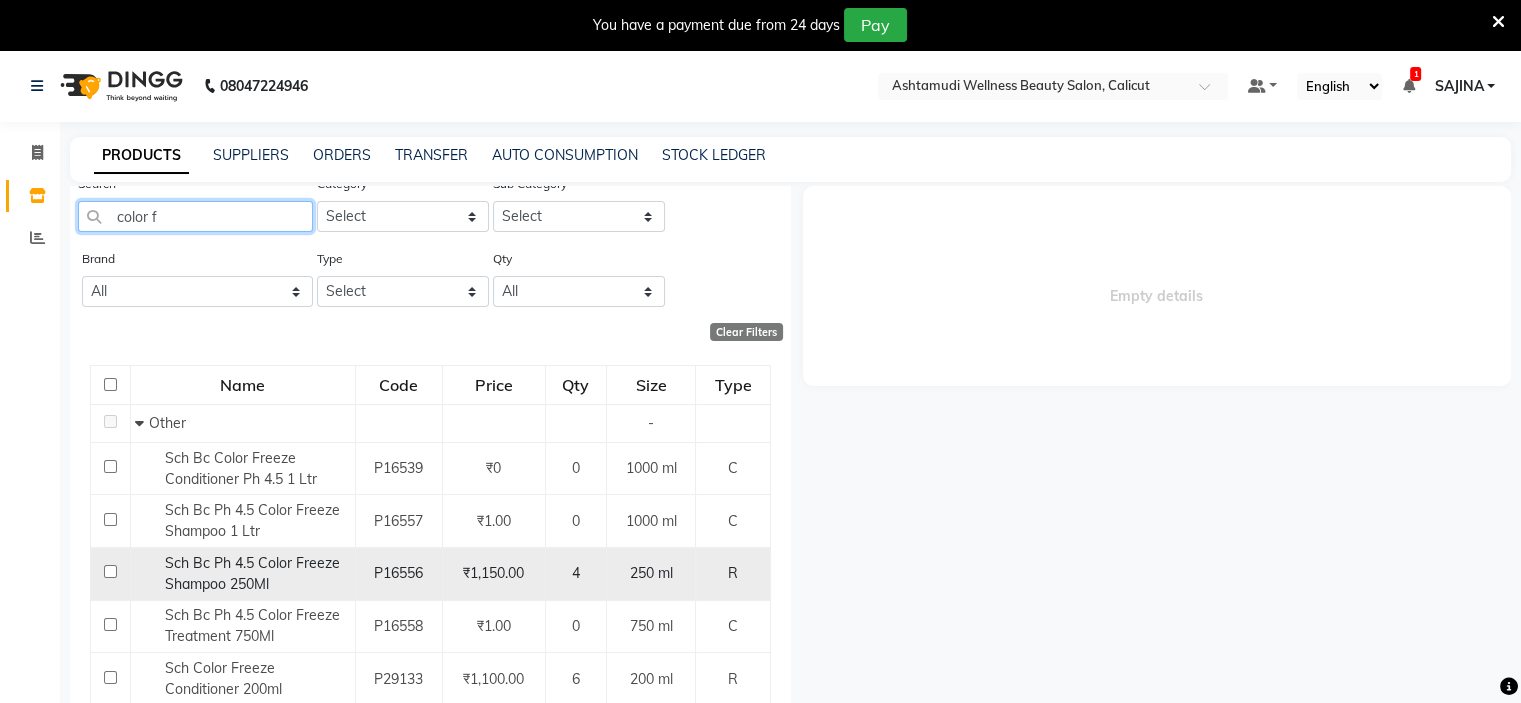 scroll, scrollTop: 84, scrollLeft: 0, axis: vertical 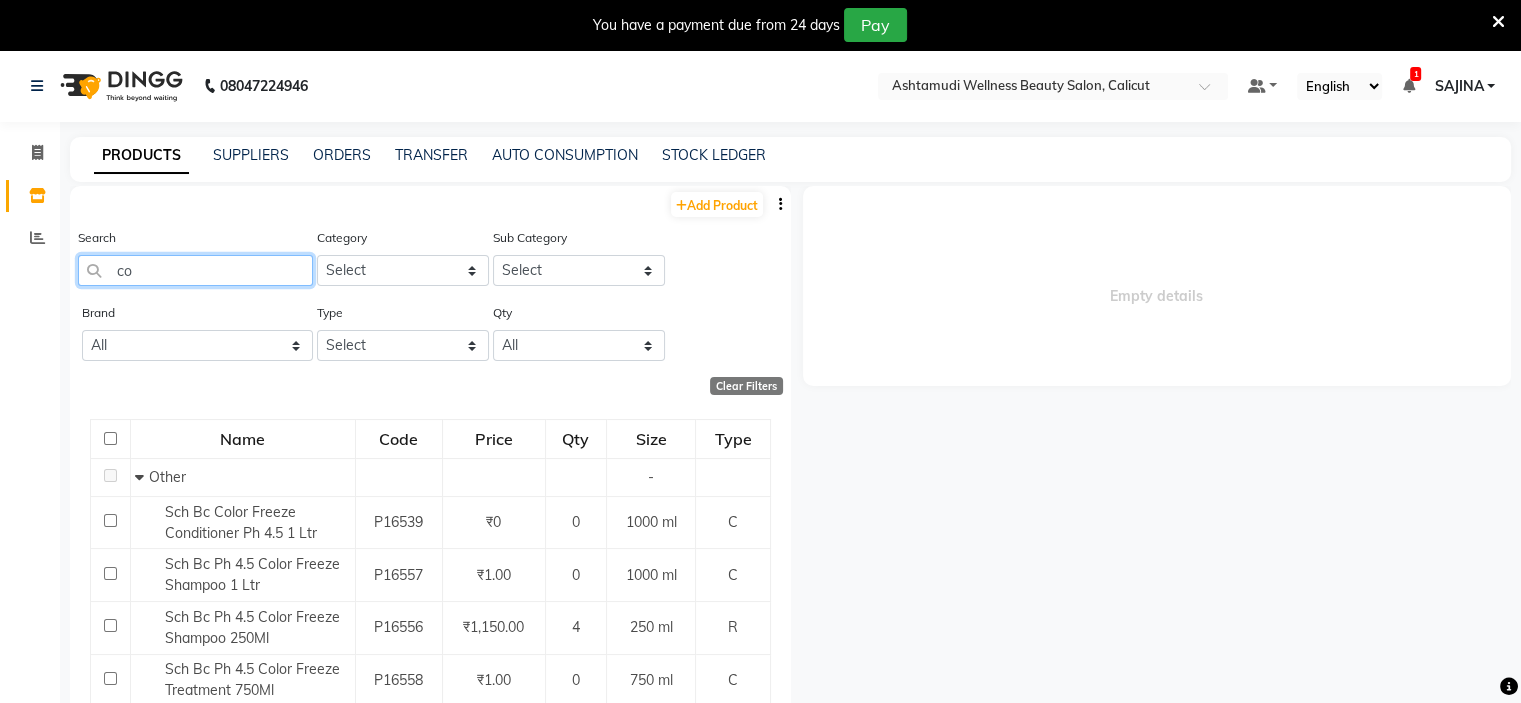 type on "c" 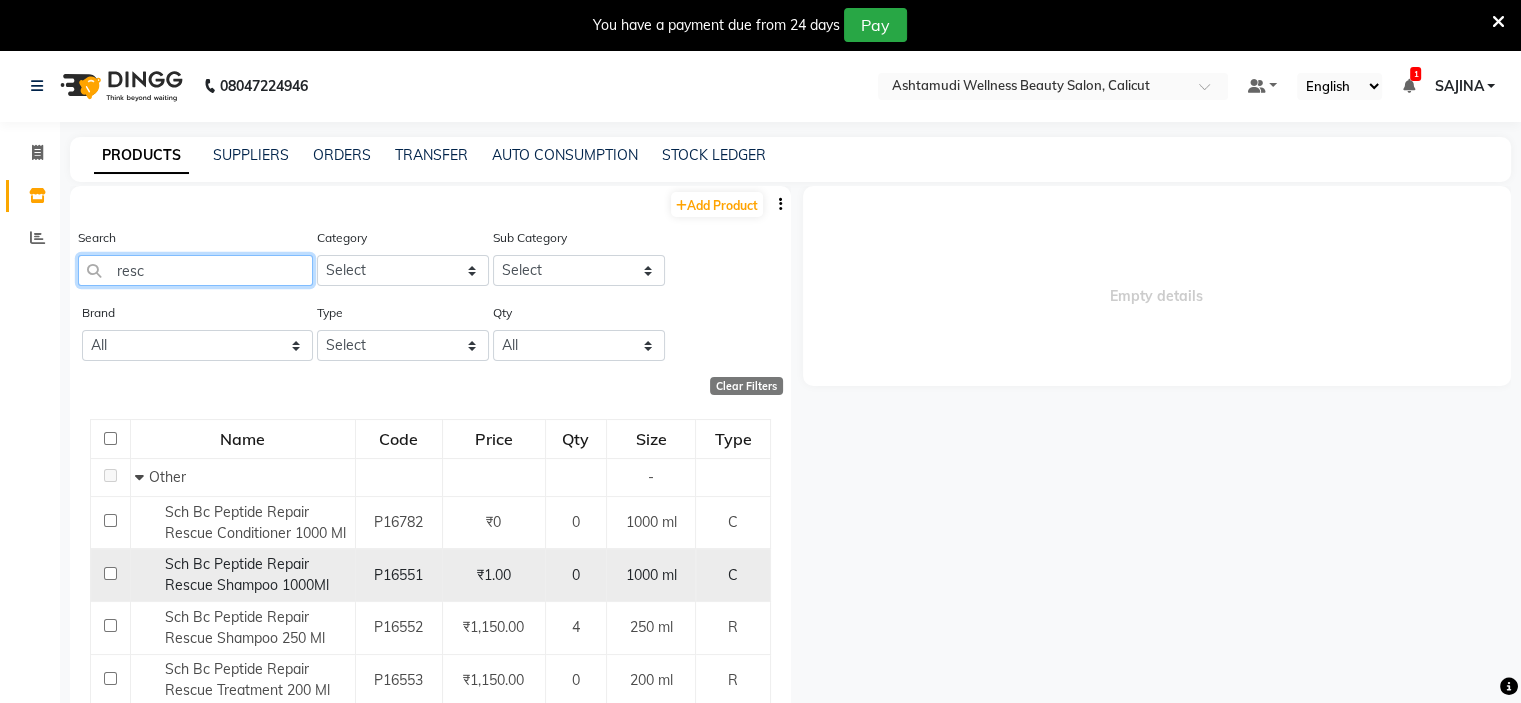 scroll, scrollTop: 100, scrollLeft: 0, axis: vertical 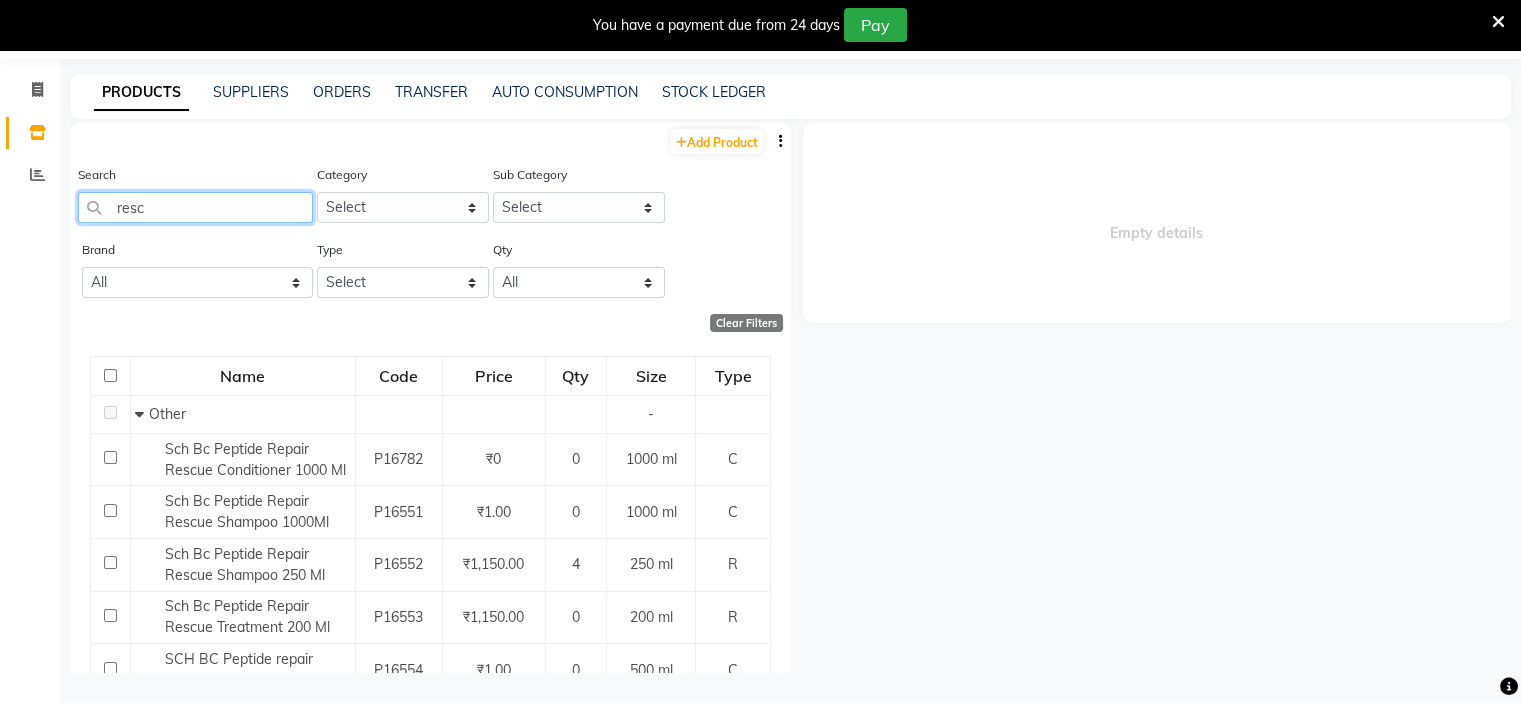 click on "resc" 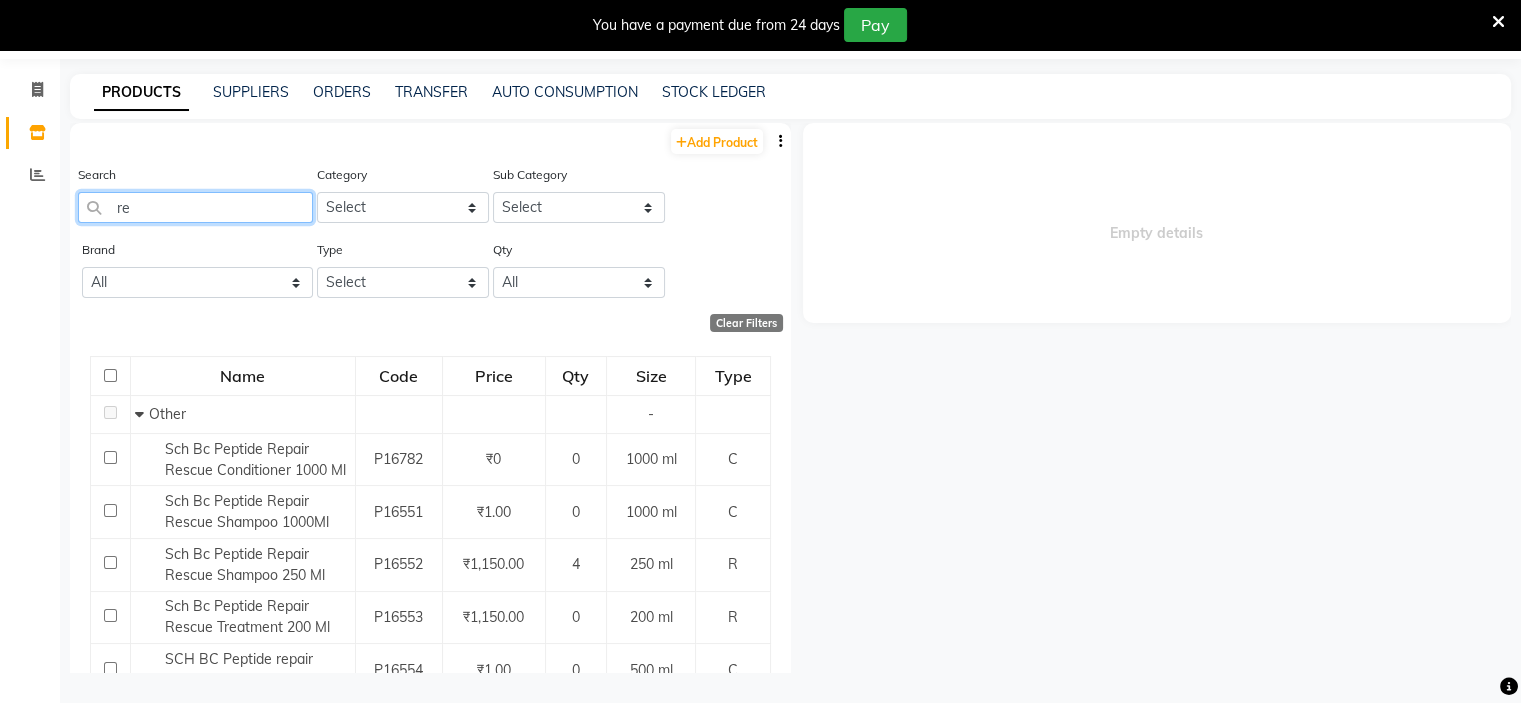 type on "r" 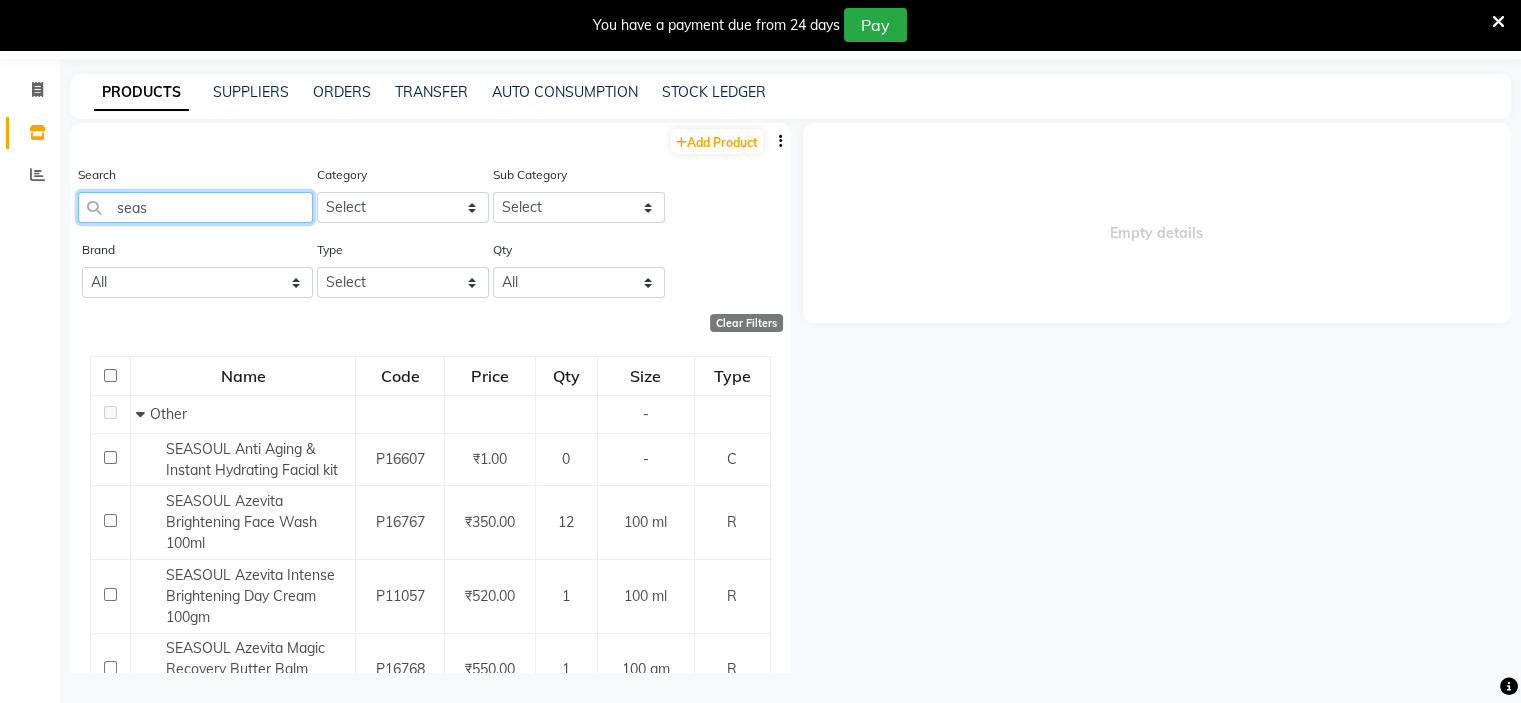 scroll, scrollTop: 100, scrollLeft: 0, axis: vertical 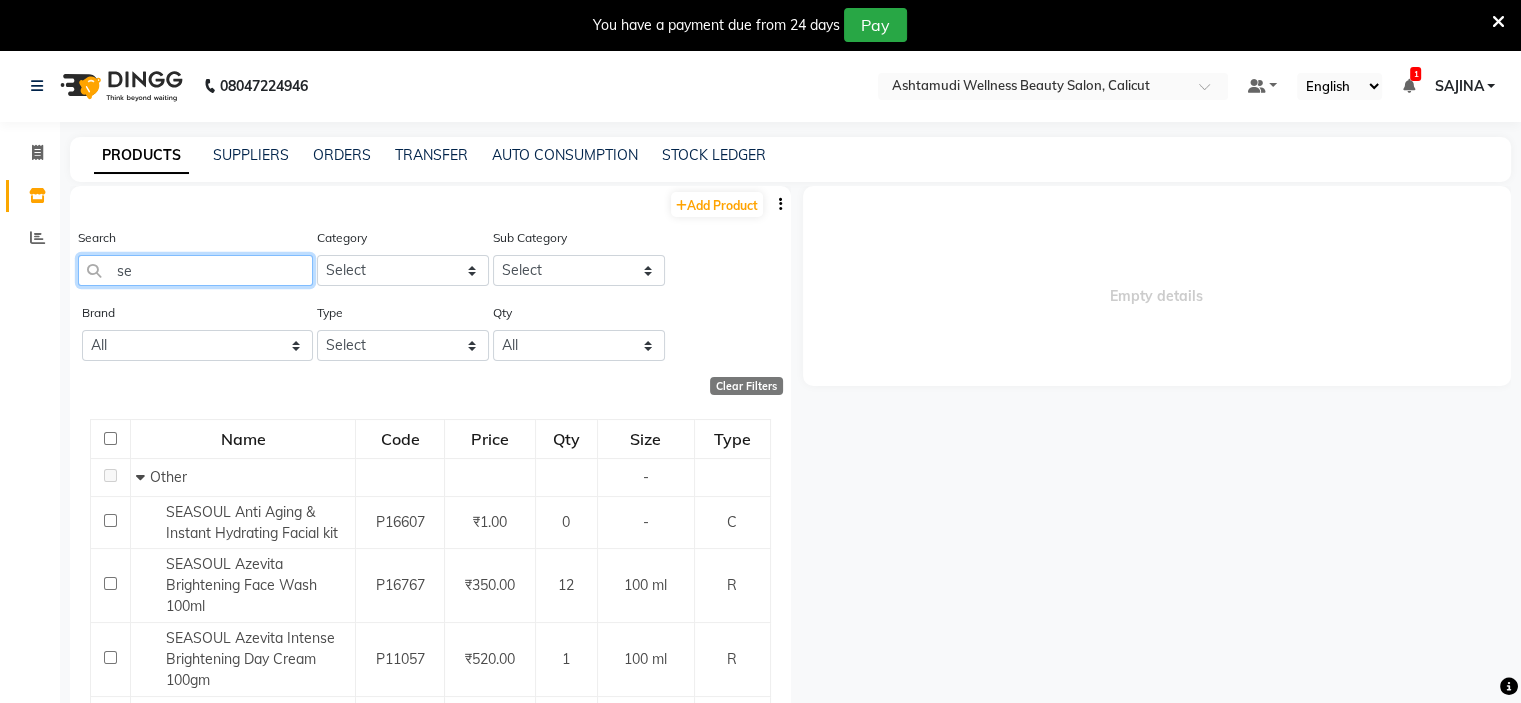 type on "s" 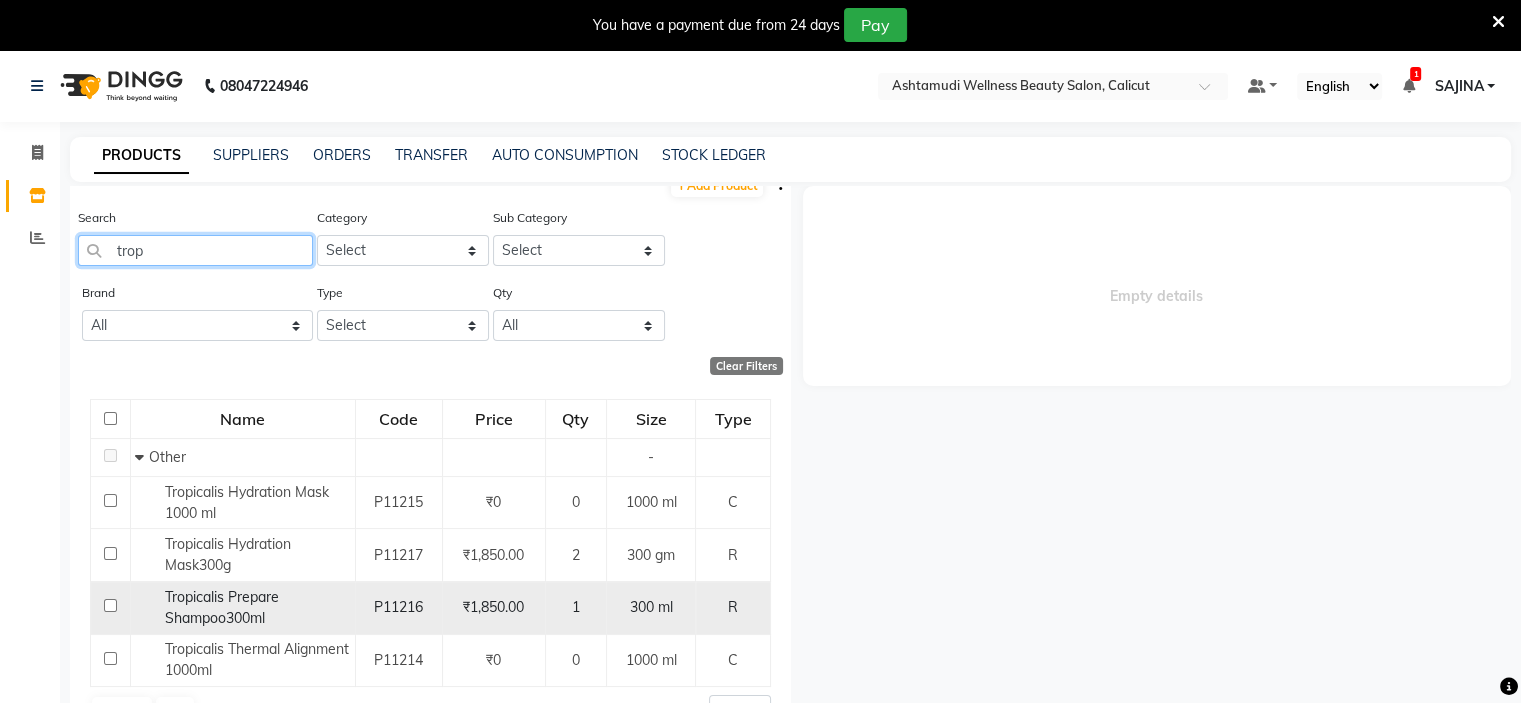 scroll, scrollTop: 32, scrollLeft: 0, axis: vertical 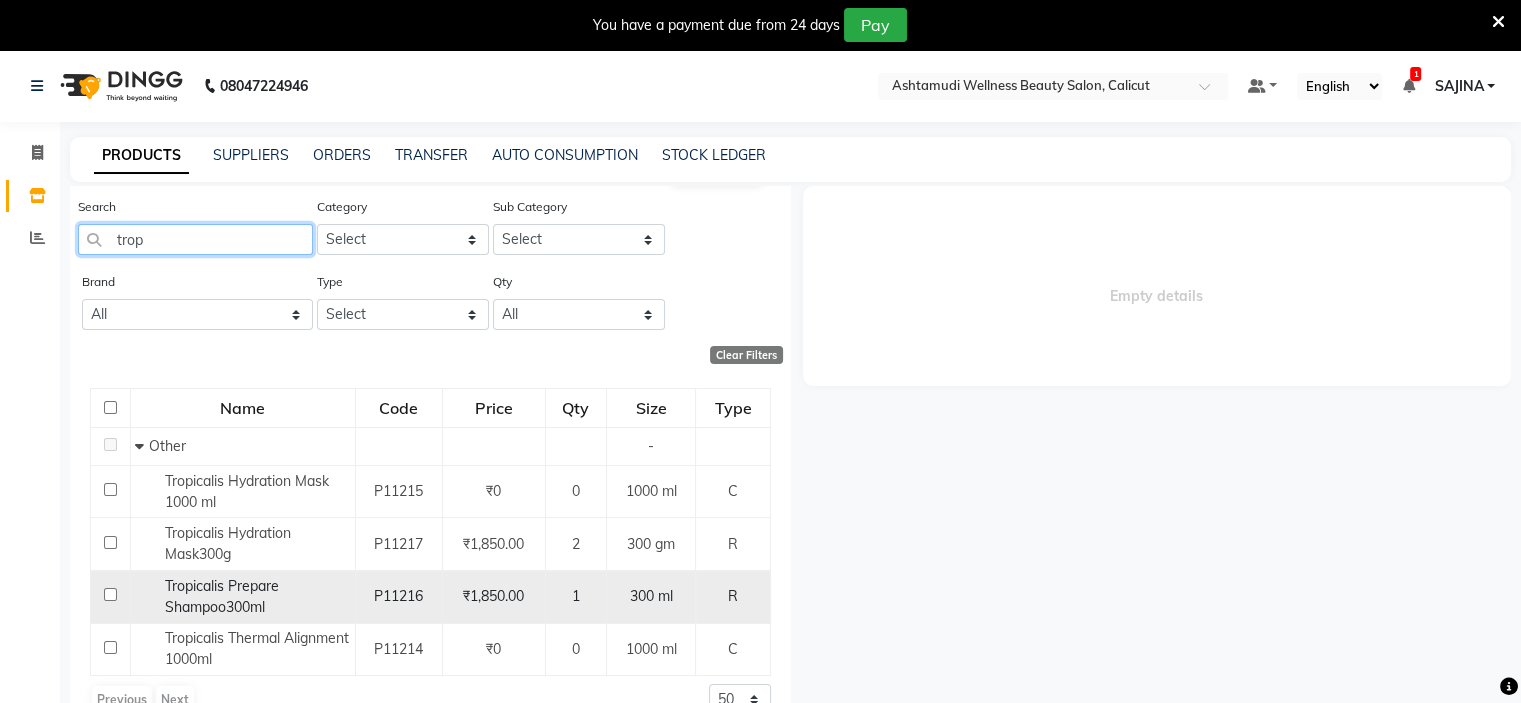type on "trop" 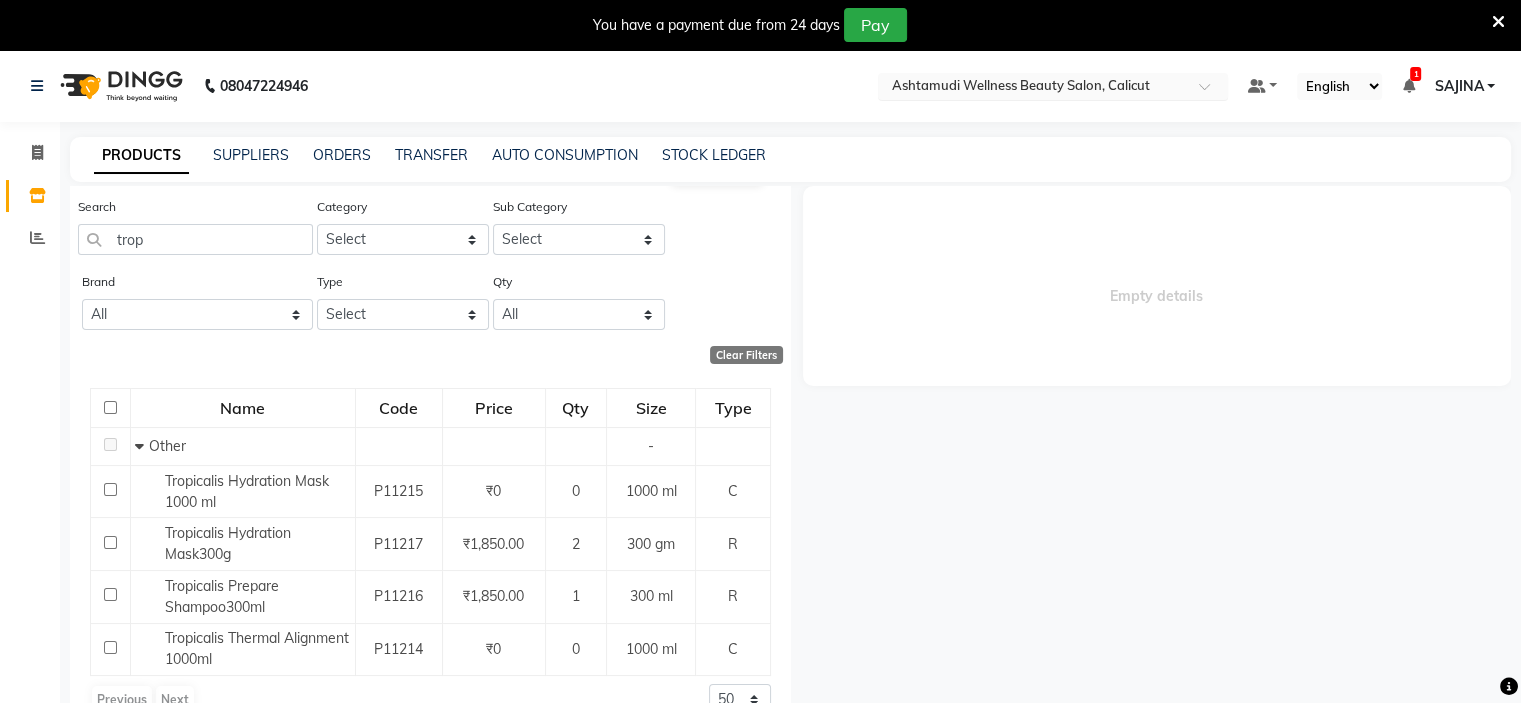 click at bounding box center (1033, 88) 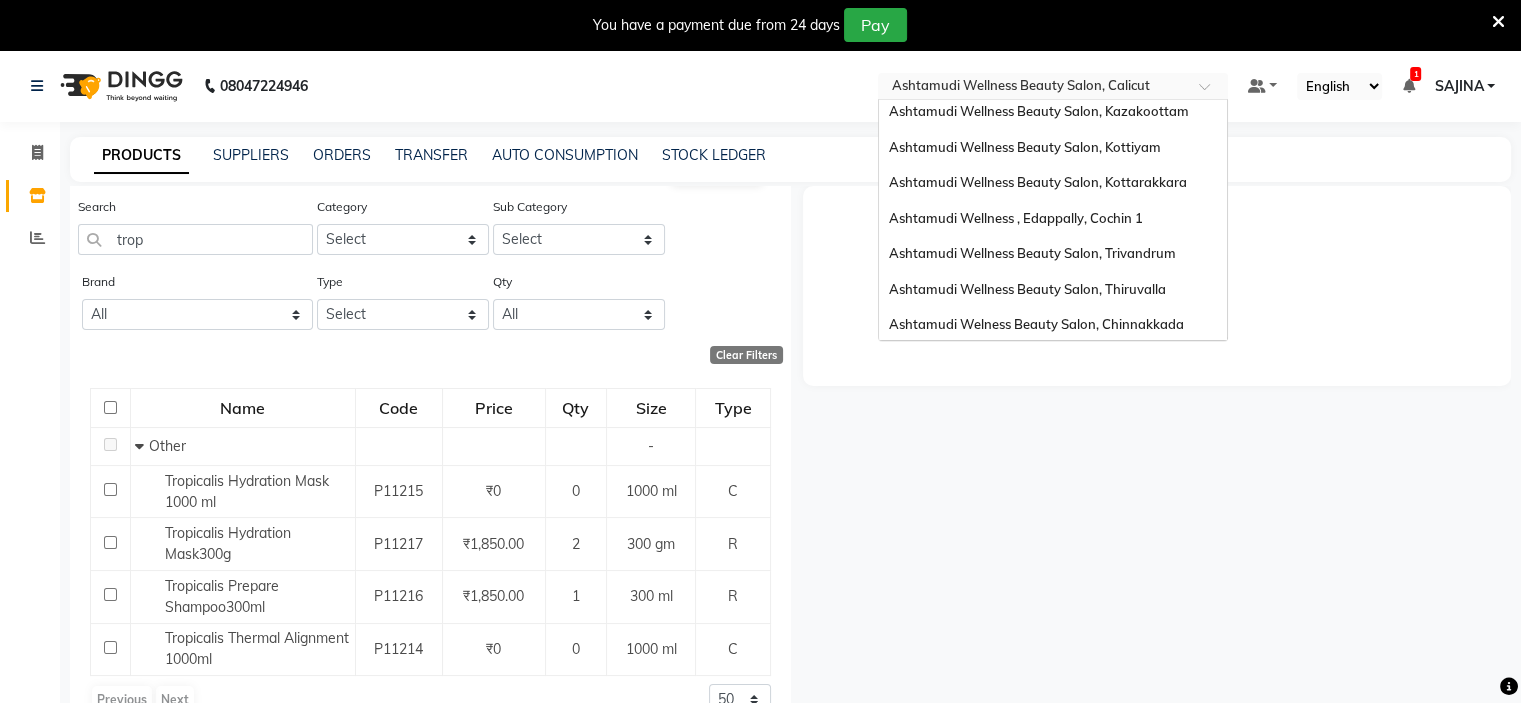 scroll, scrollTop: 312, scrollLeft: 0, axis: vertical 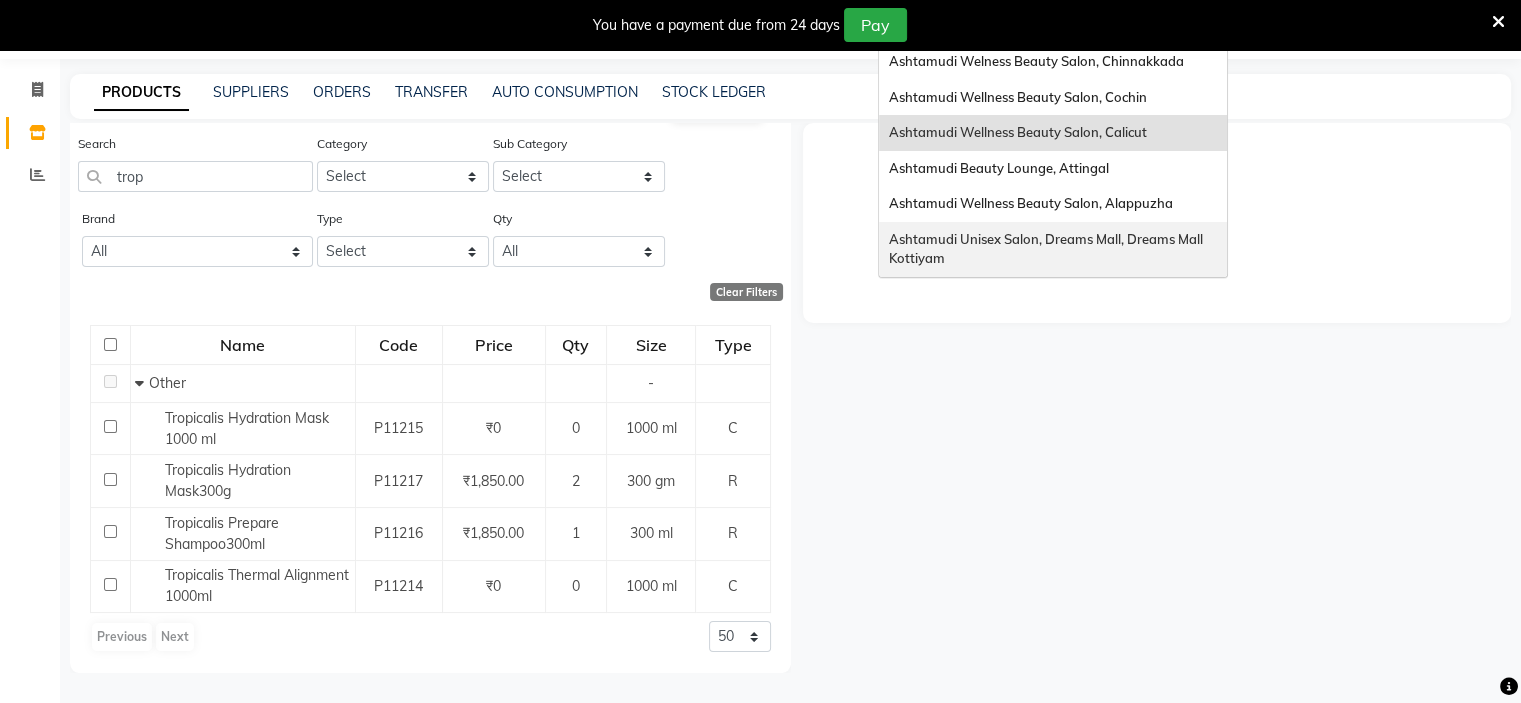 drag, startPoint x: 1107, startPoint y: 236, endPoint x: 1102, endPoint y: 283, distance: 47.26521 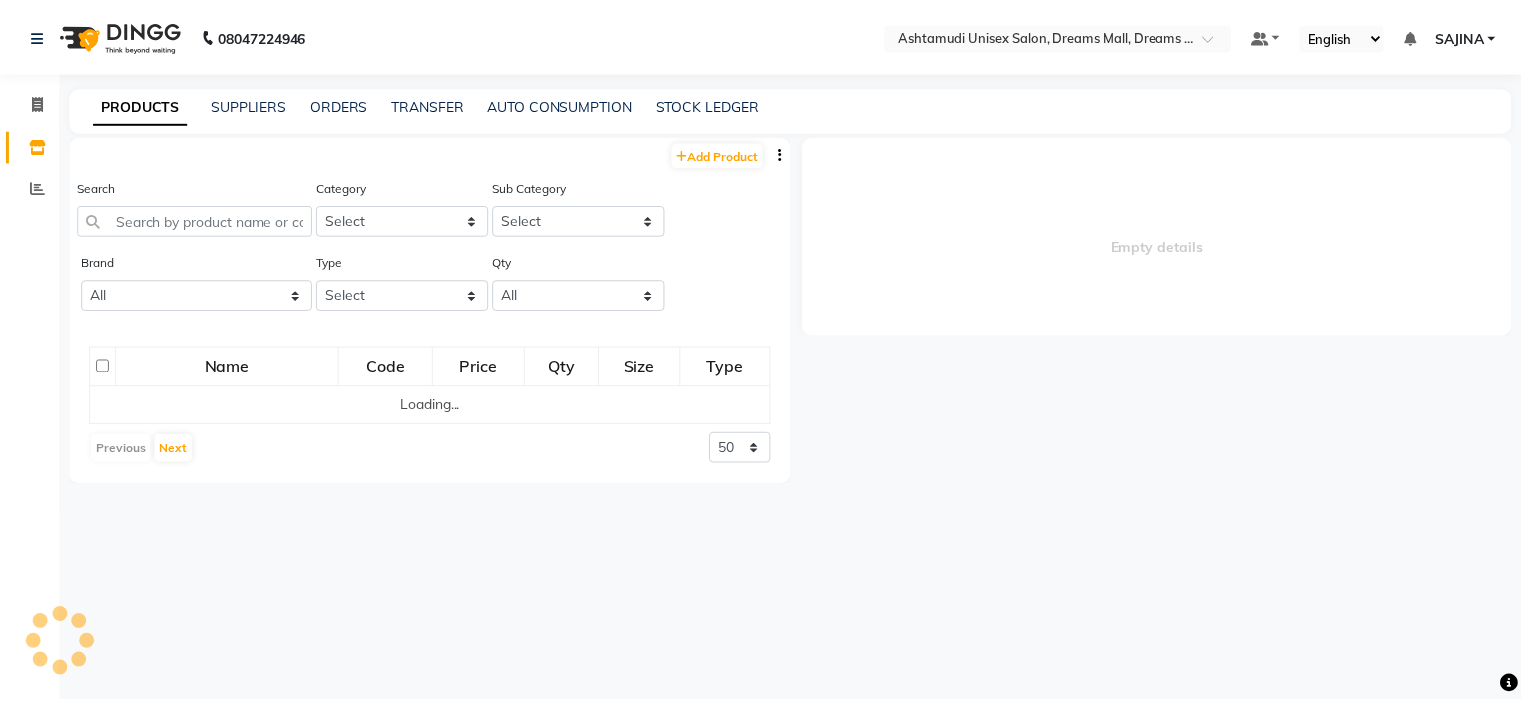 scroll, scrollTop: 0, scrollLeft: 0, axis: both 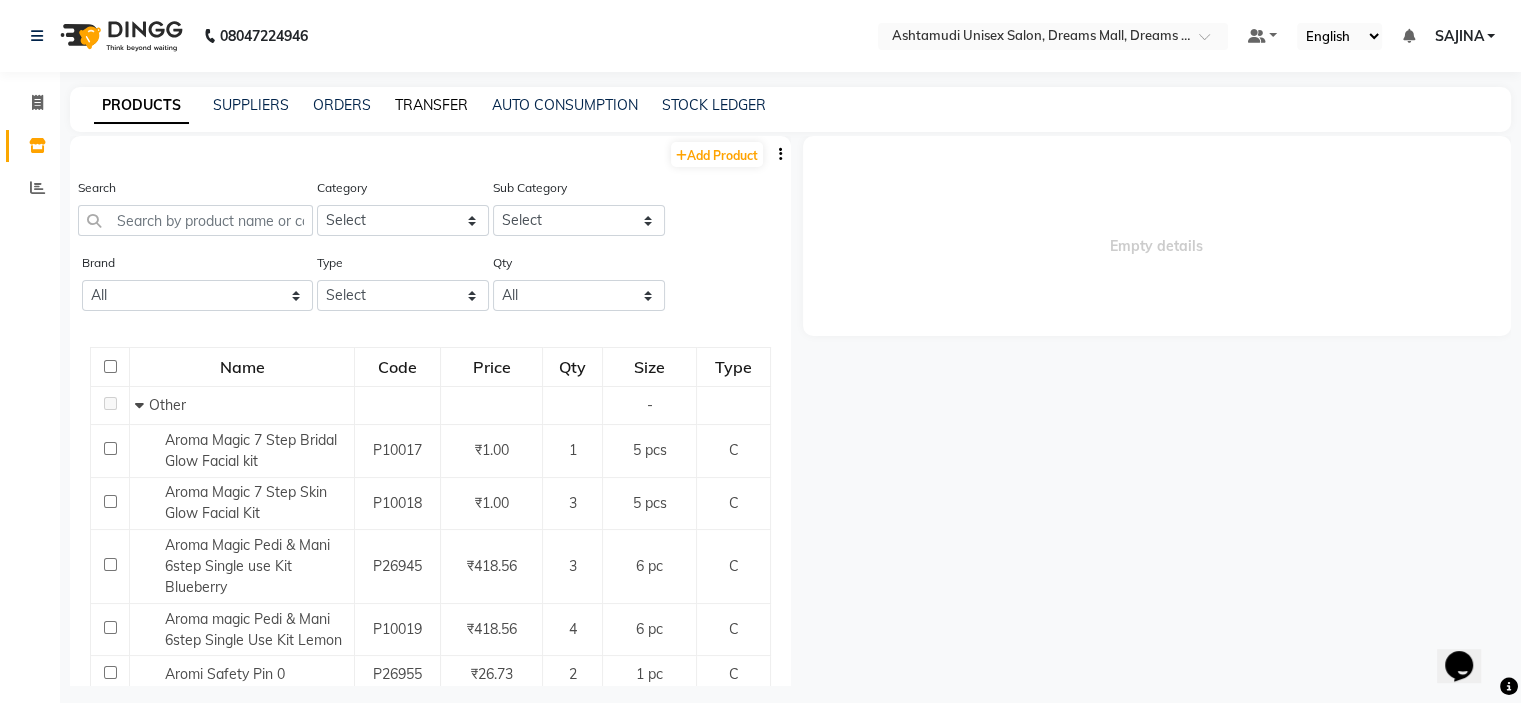 click on "TRANSFER" 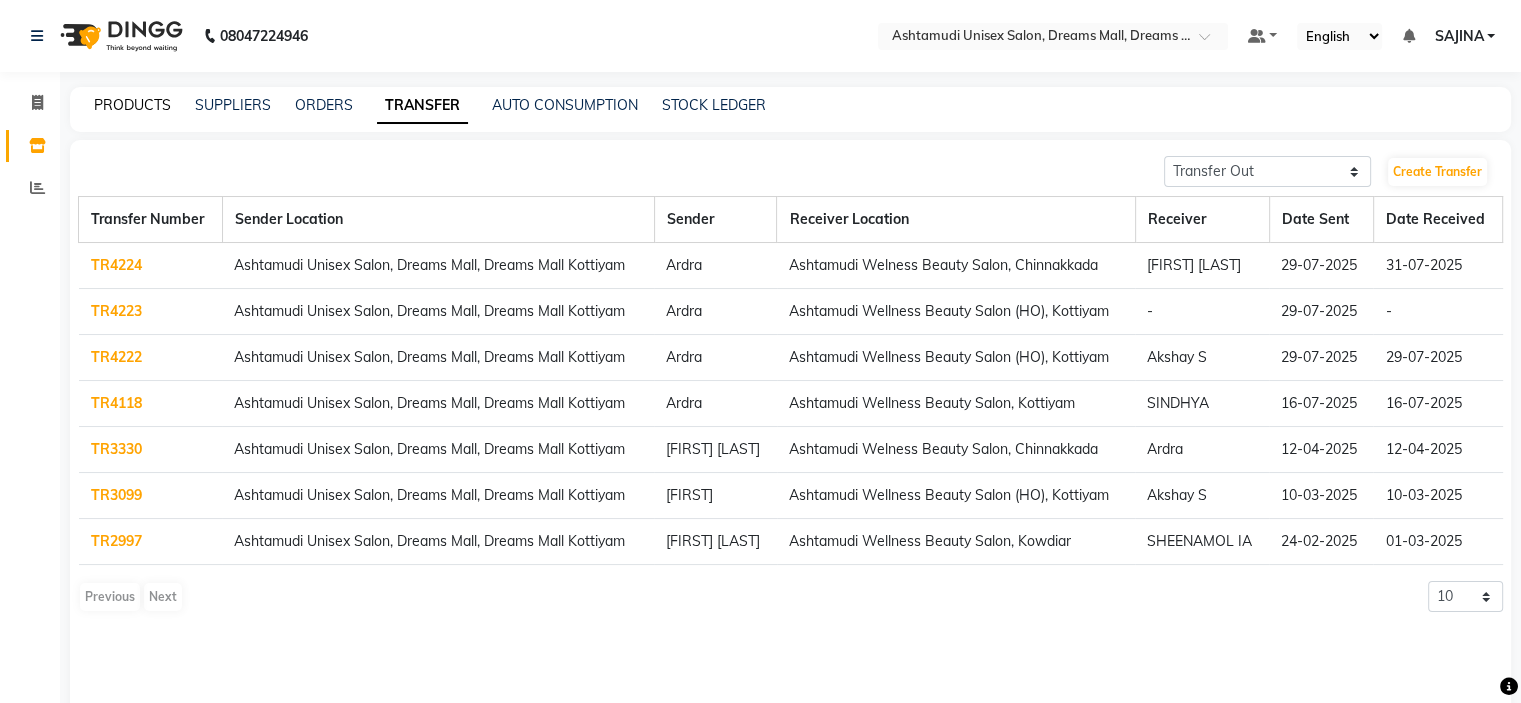 click on "PRODUCTS" 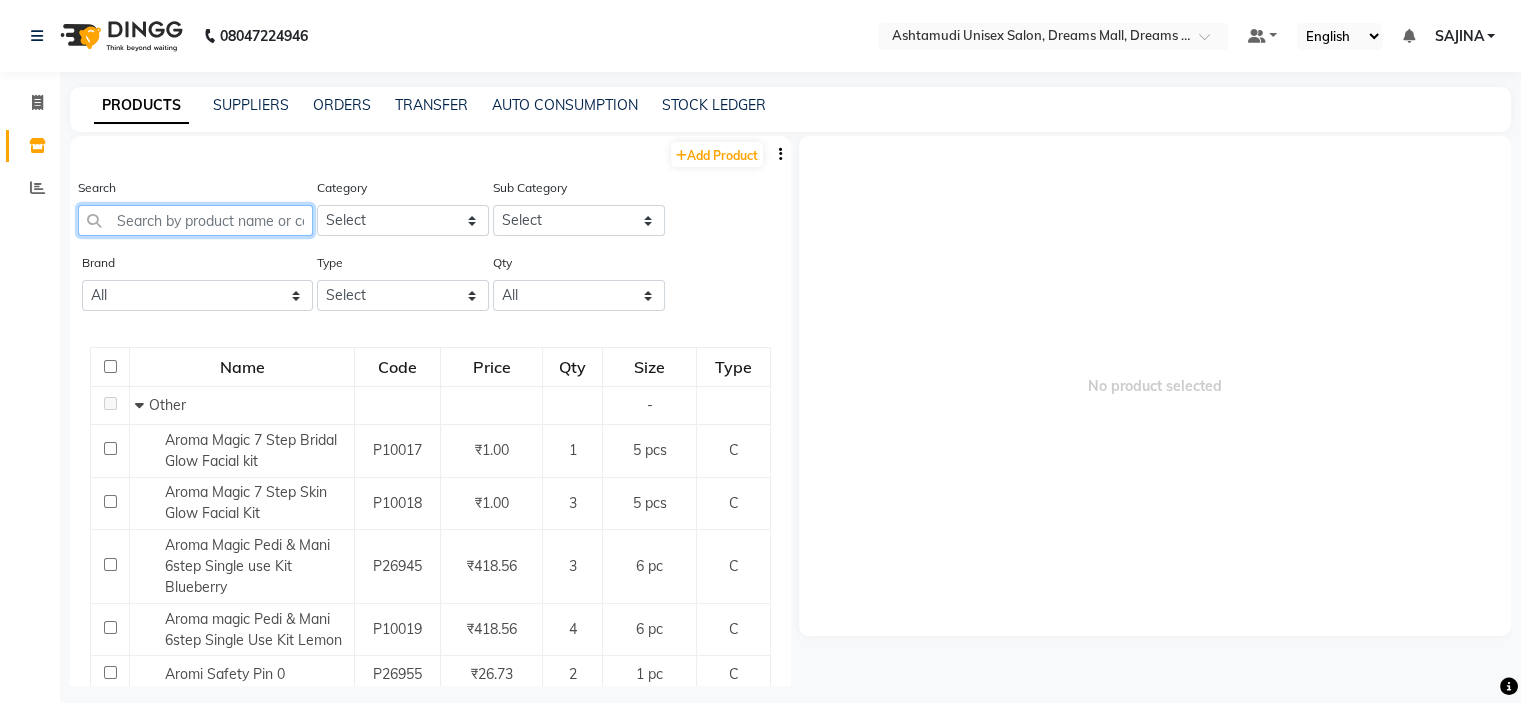click 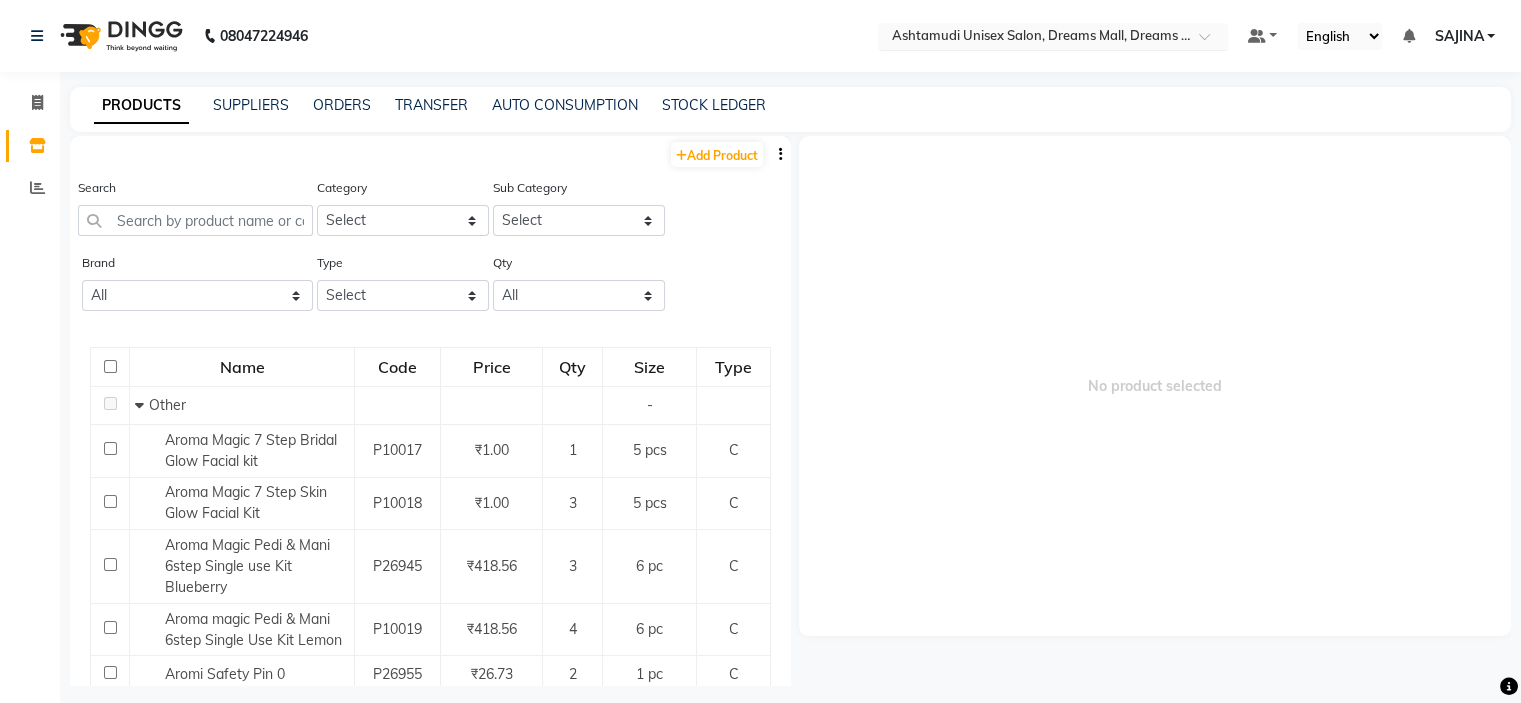 click at bounding box center (1033, 38) 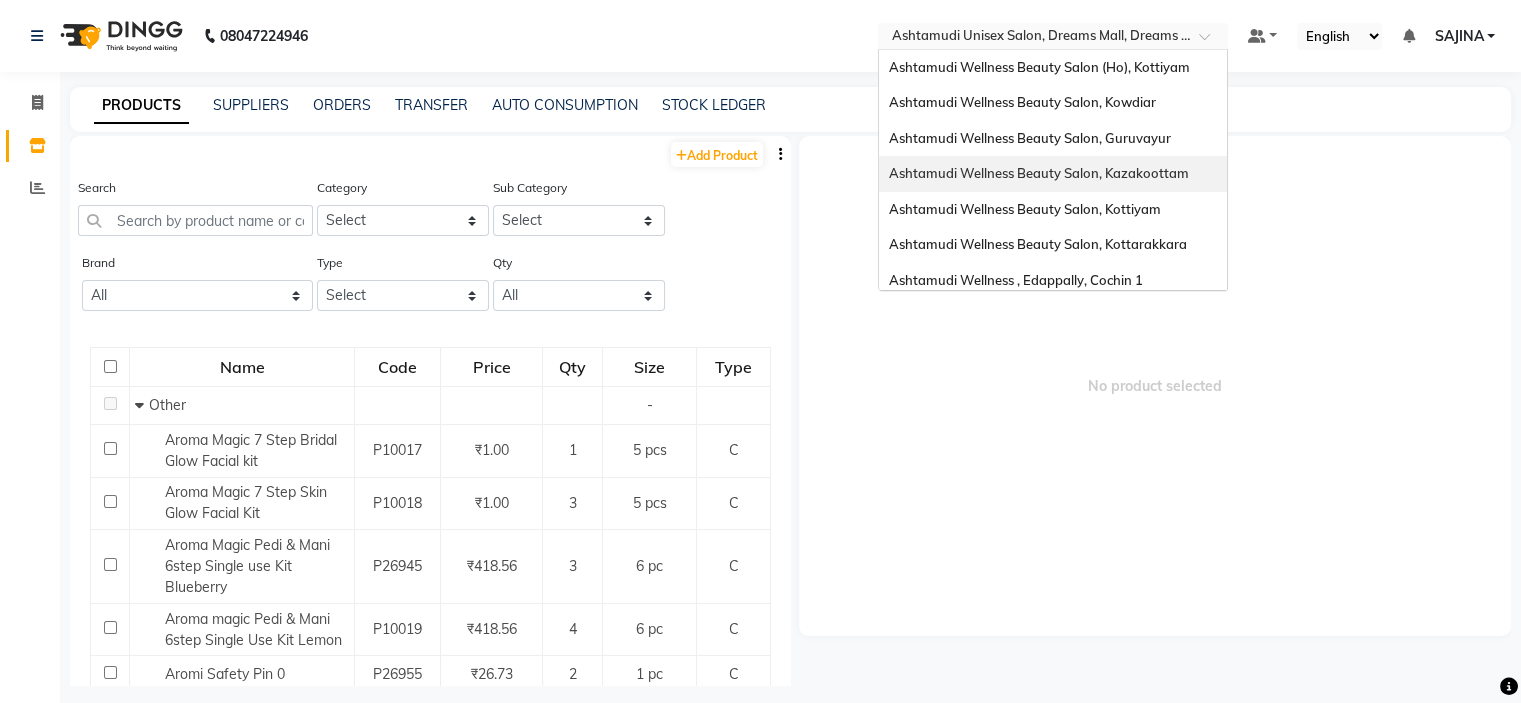 scroll, scrollTop: 100, scrollLeft: 0, axis: vertical 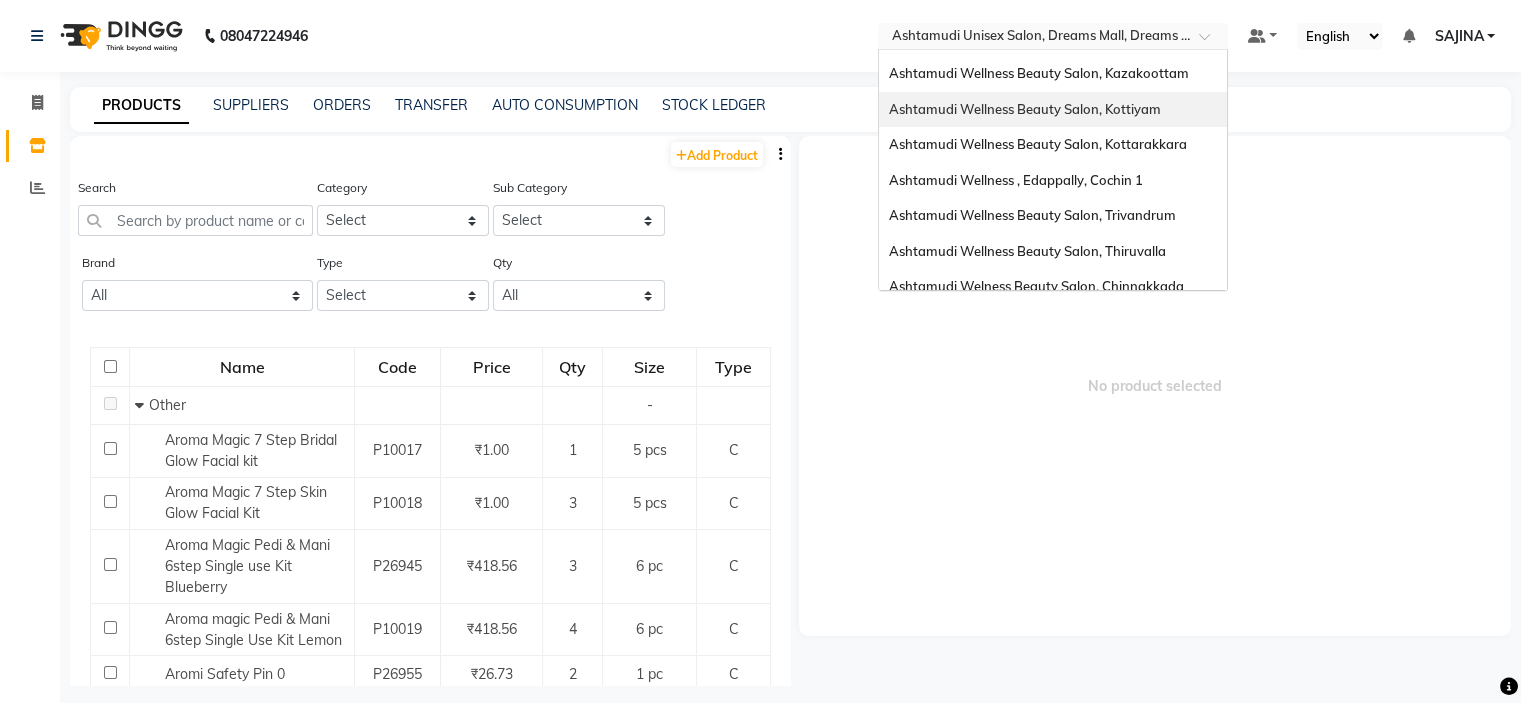 click on "Ashtamudi Wellness Beauty Salon, Kottiyam" at bounding box center [1053, 110] 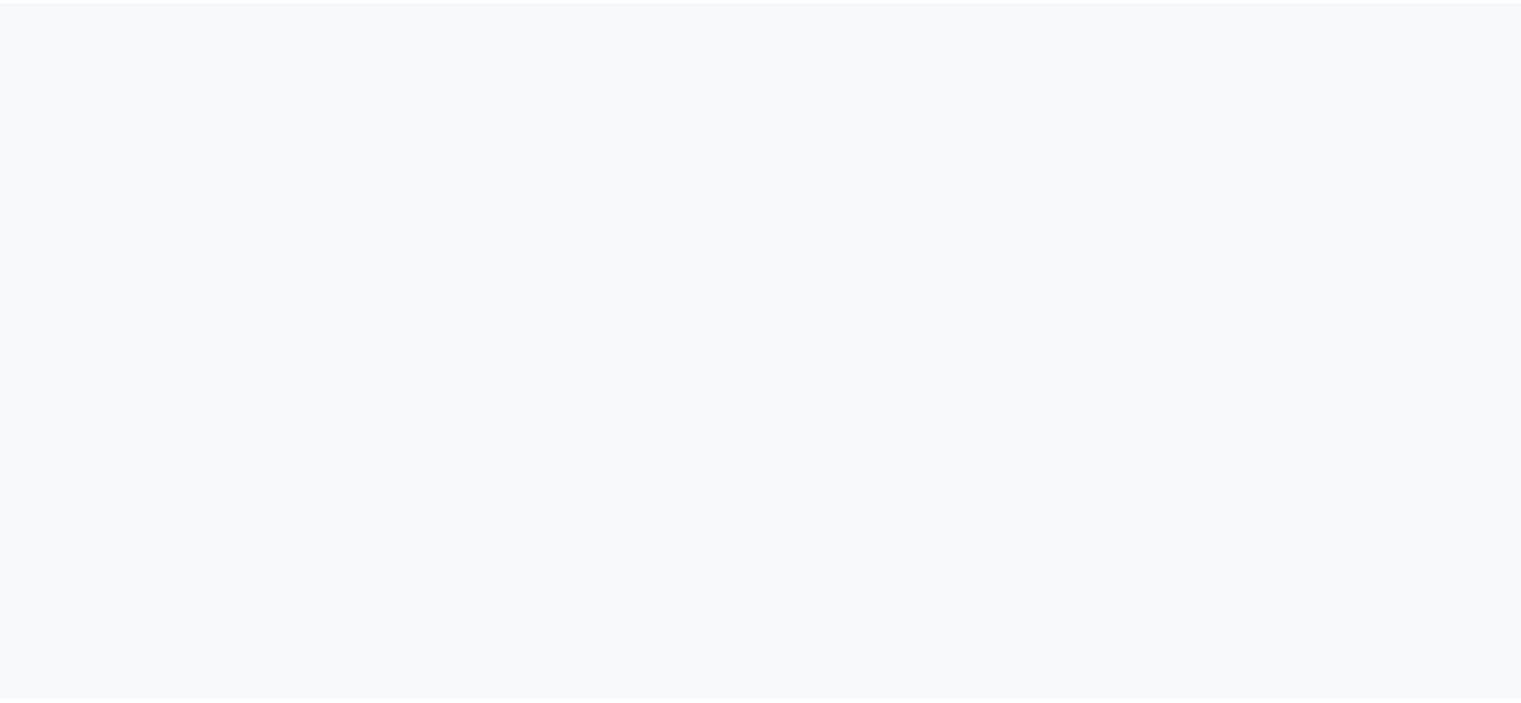 scroll, scrollTop: 0, scrollLeft: 0, axis: both 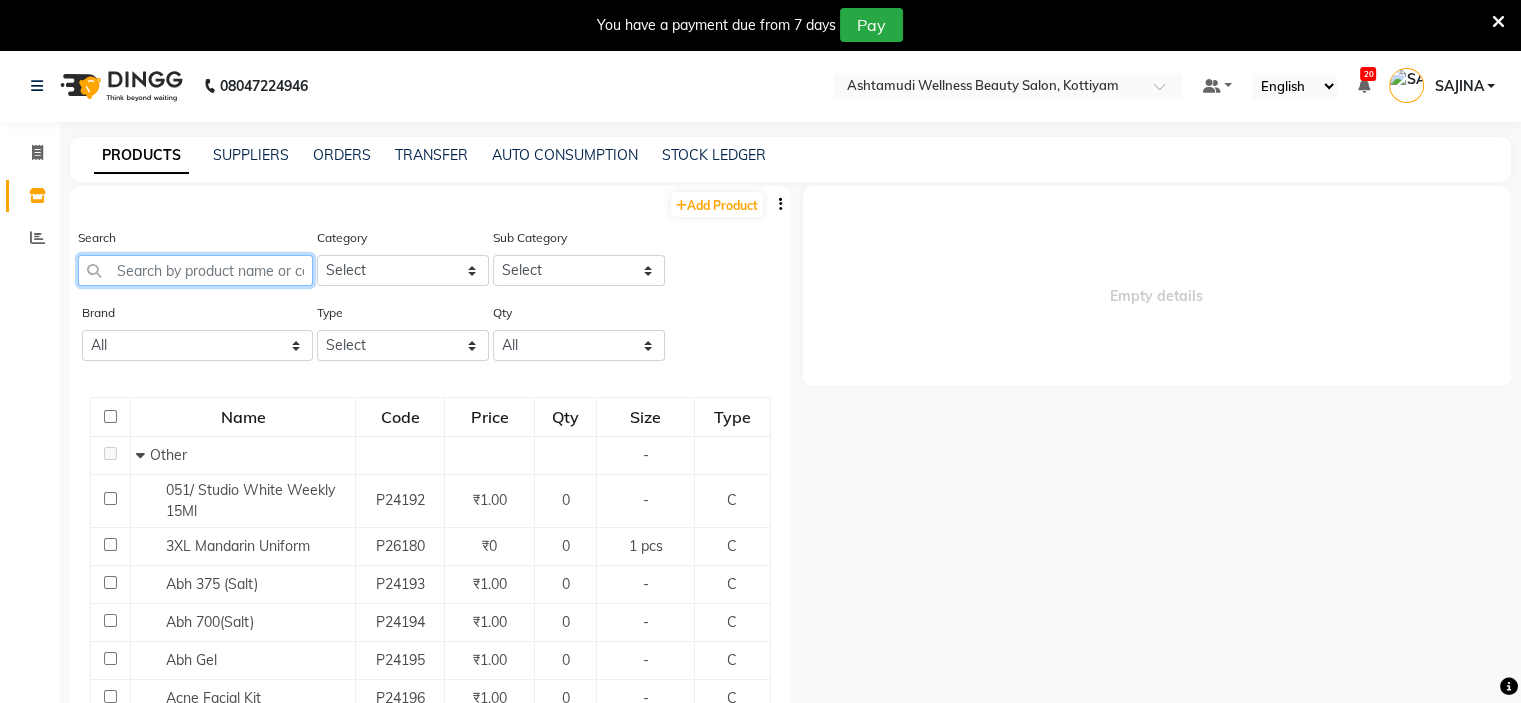 click 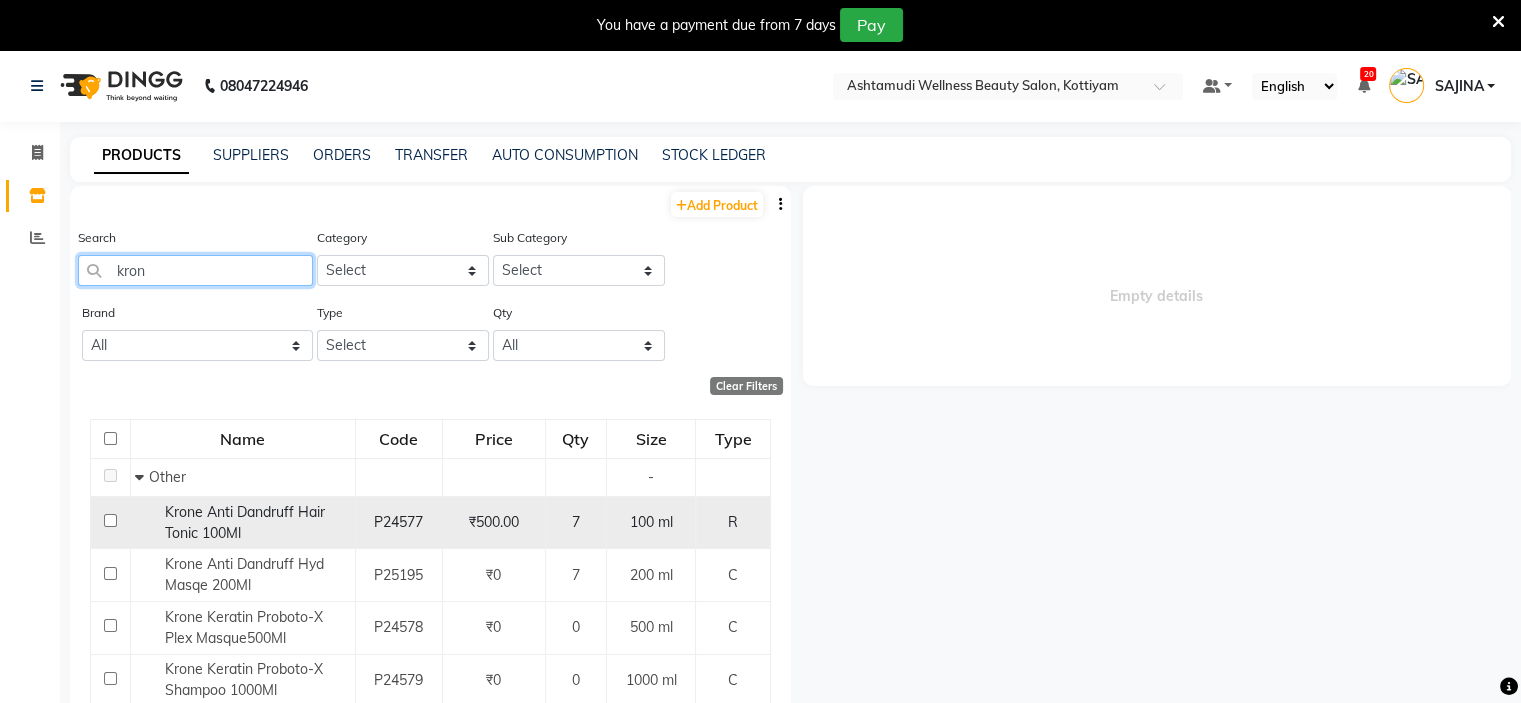 type on "kron" 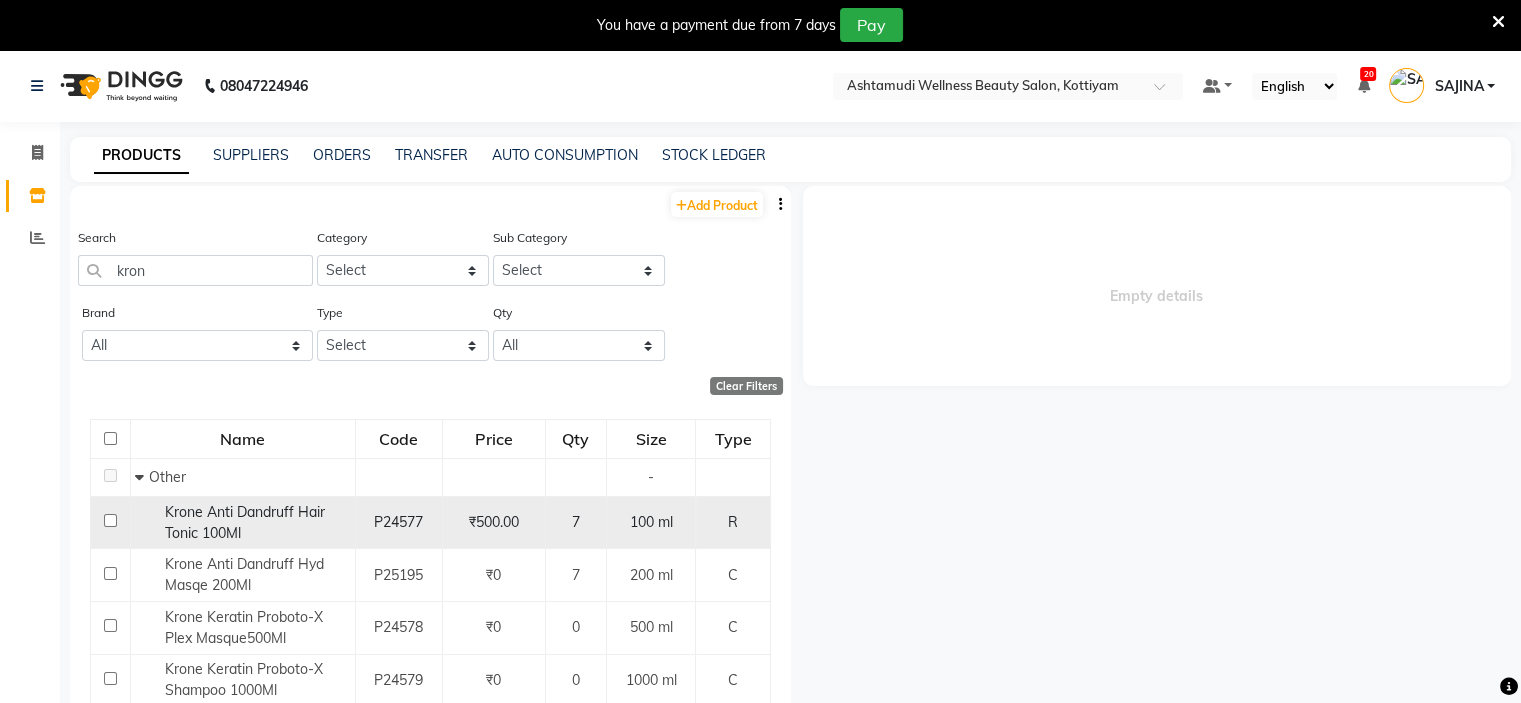 click on "Krone Anti Dandruff Hair Tonic 100Ml" 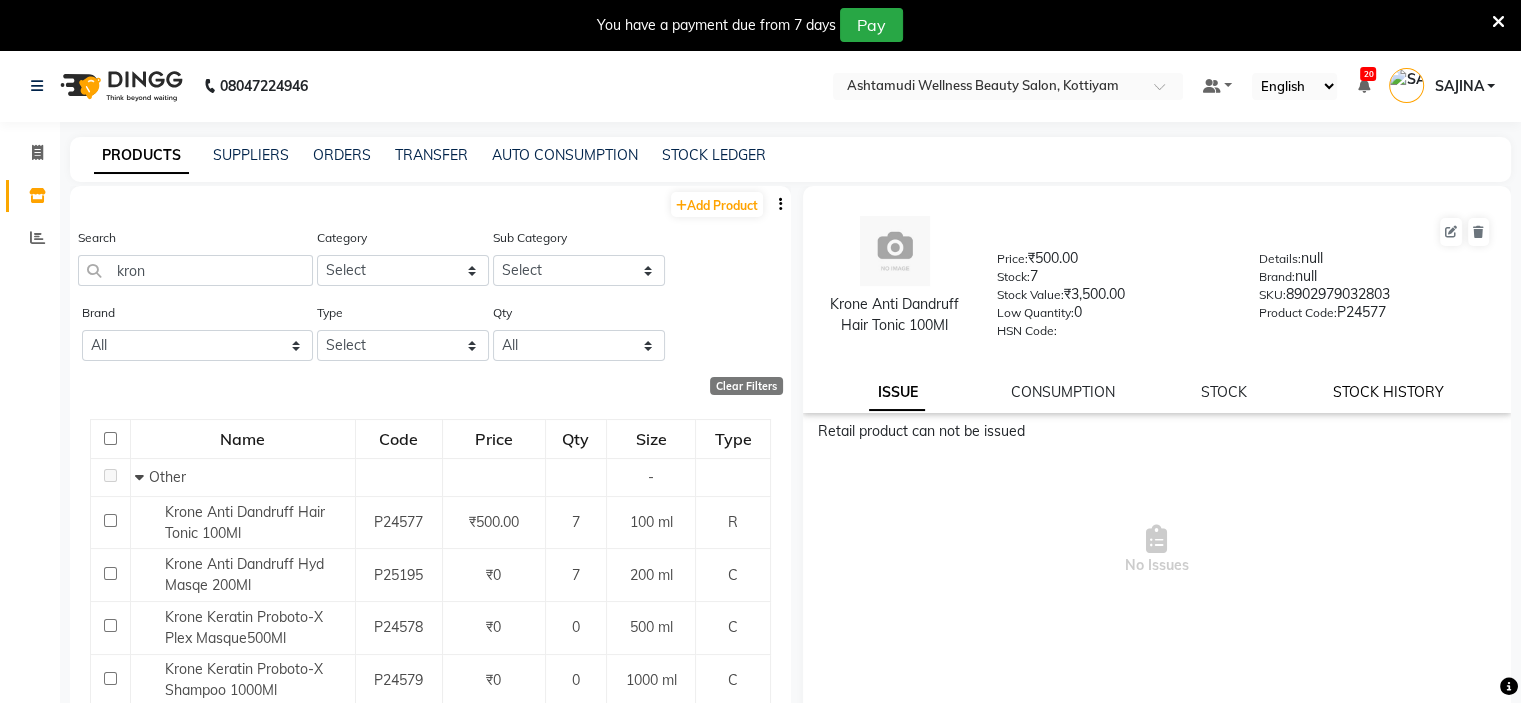 click on "STOCK HISTORY" 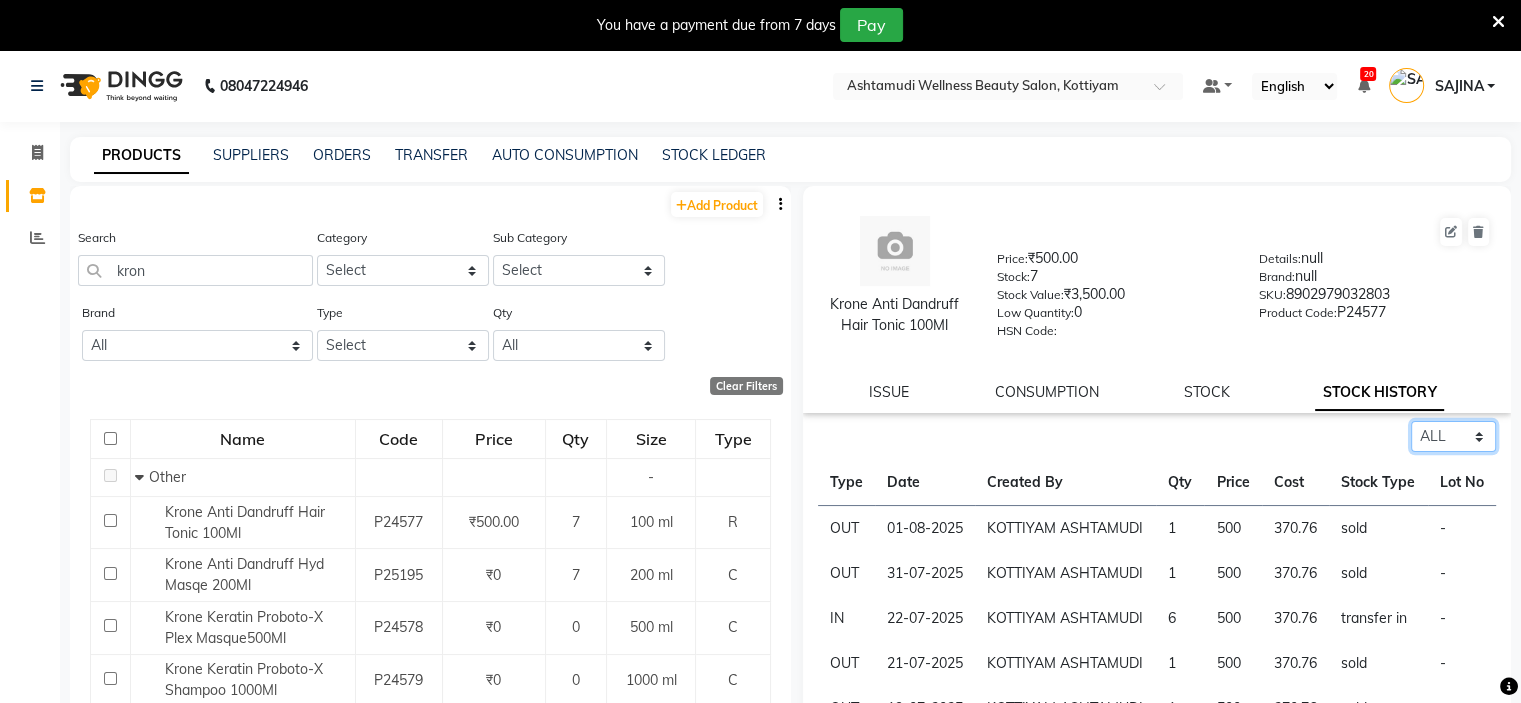 click on "Select ALL IN OUT" 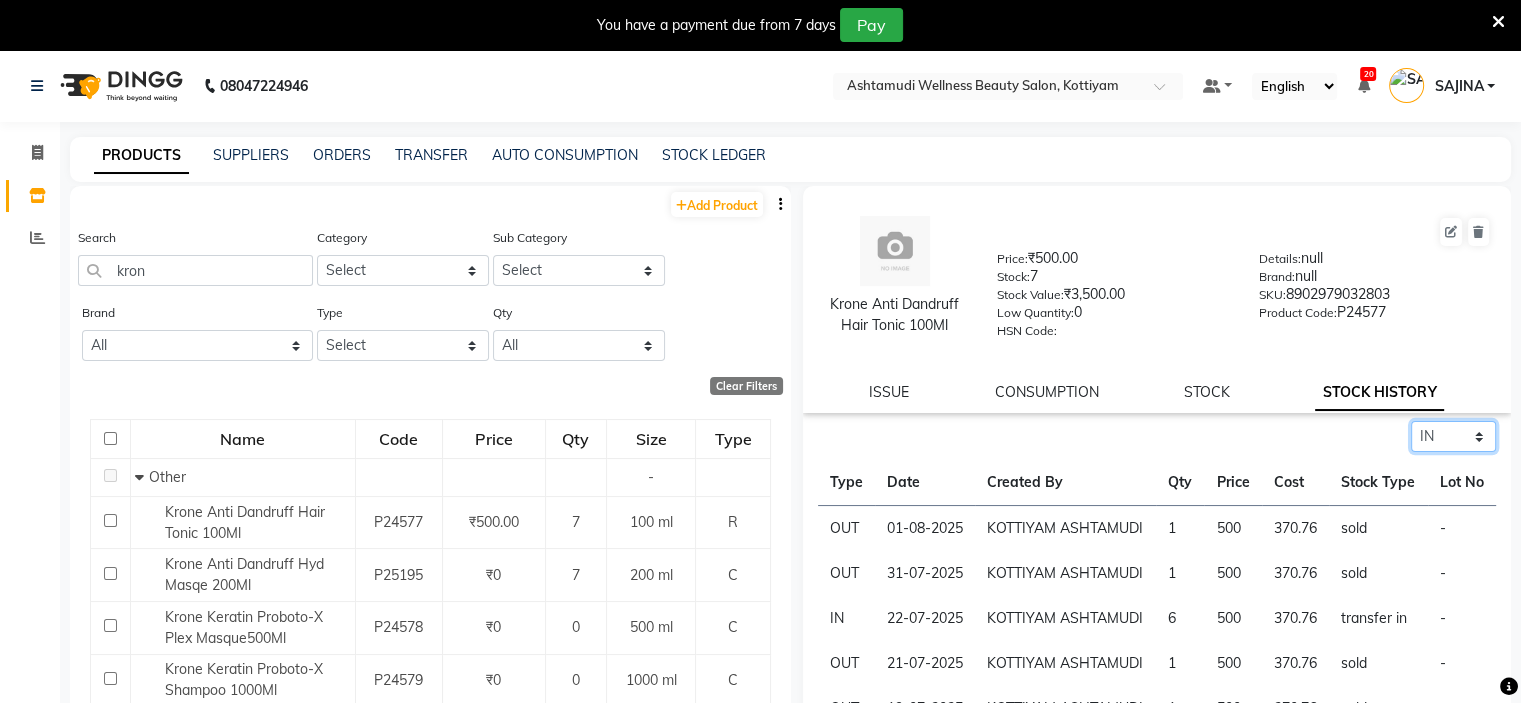 click on "Select ALL IN OUT" 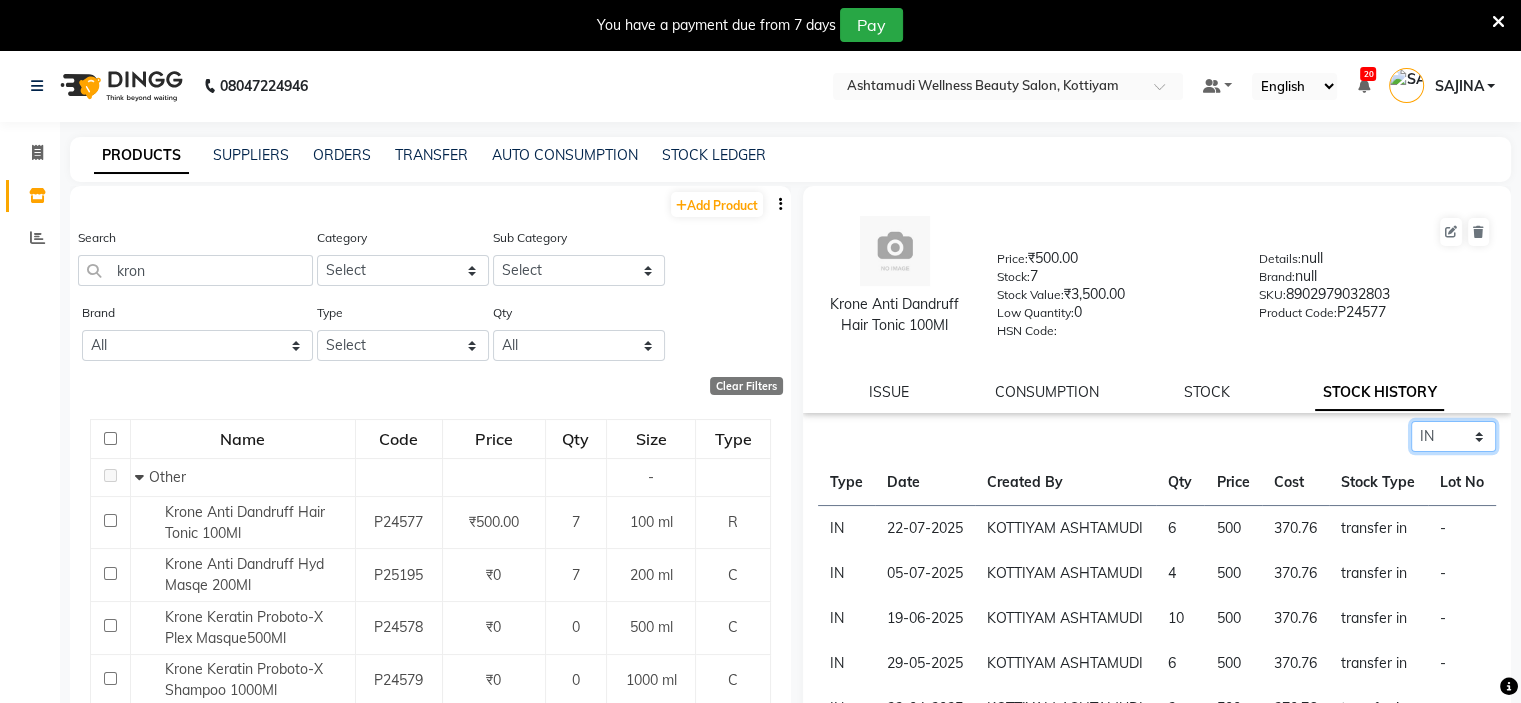 click on "Select ALL IN OUT" 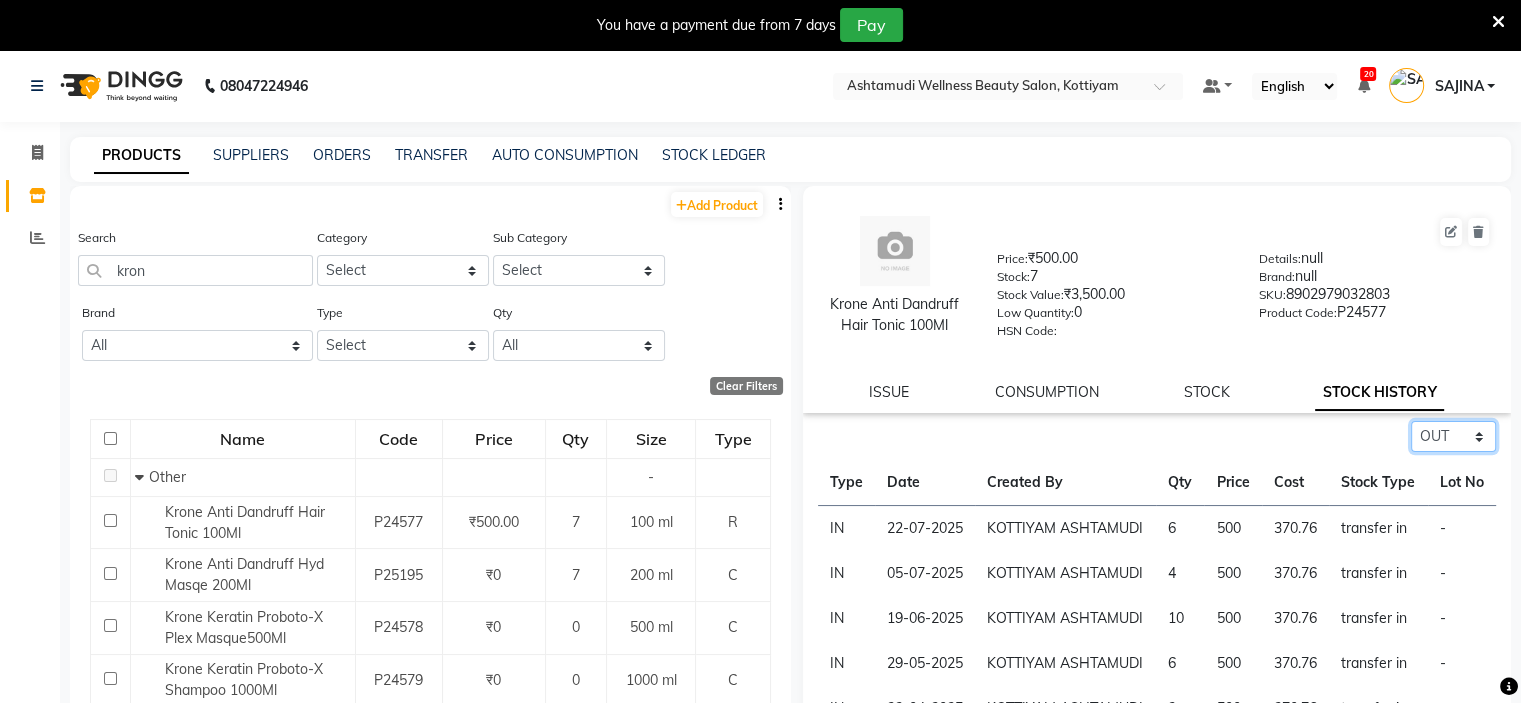 click on "Select ALL IN OUT" 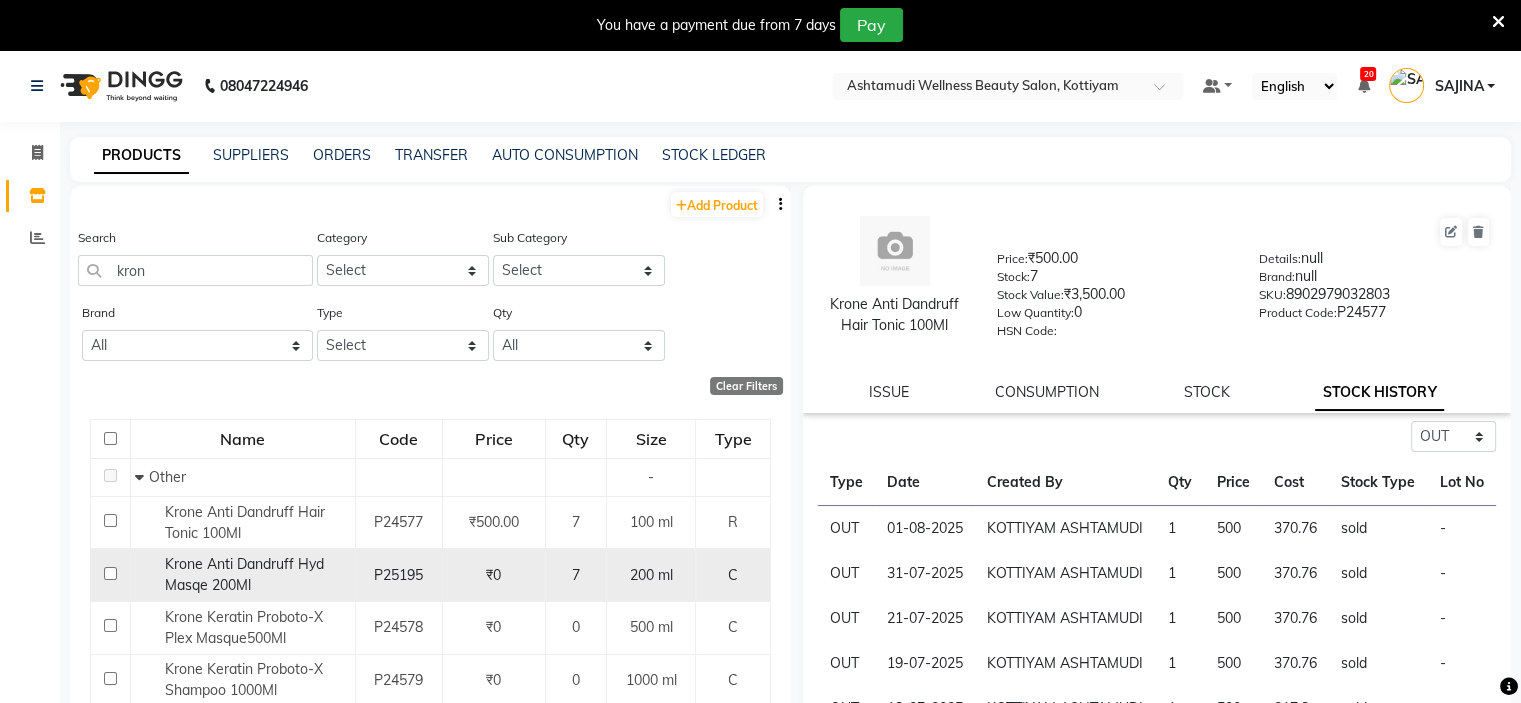 click on "Krone Anti Dandruff Hyd Masqe 200Ml" 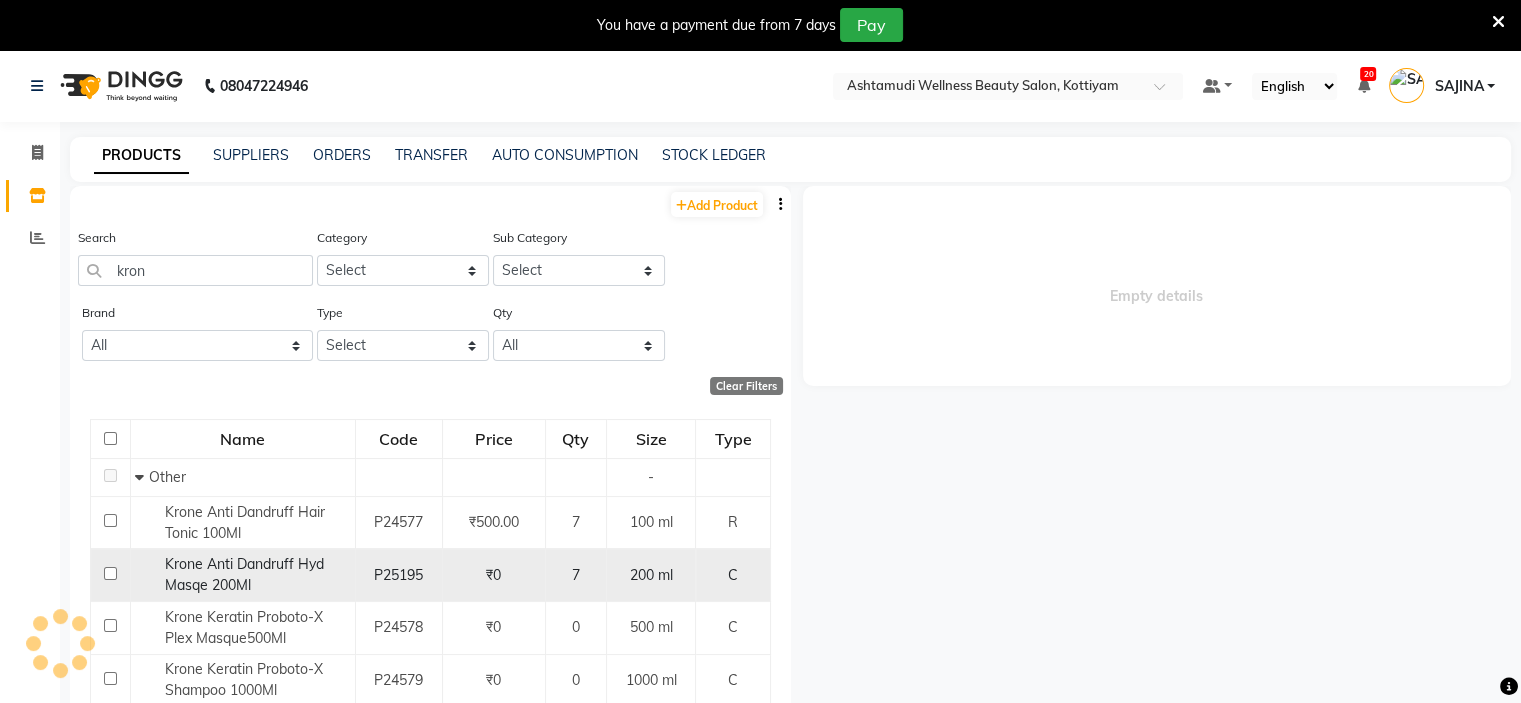 select on "out" 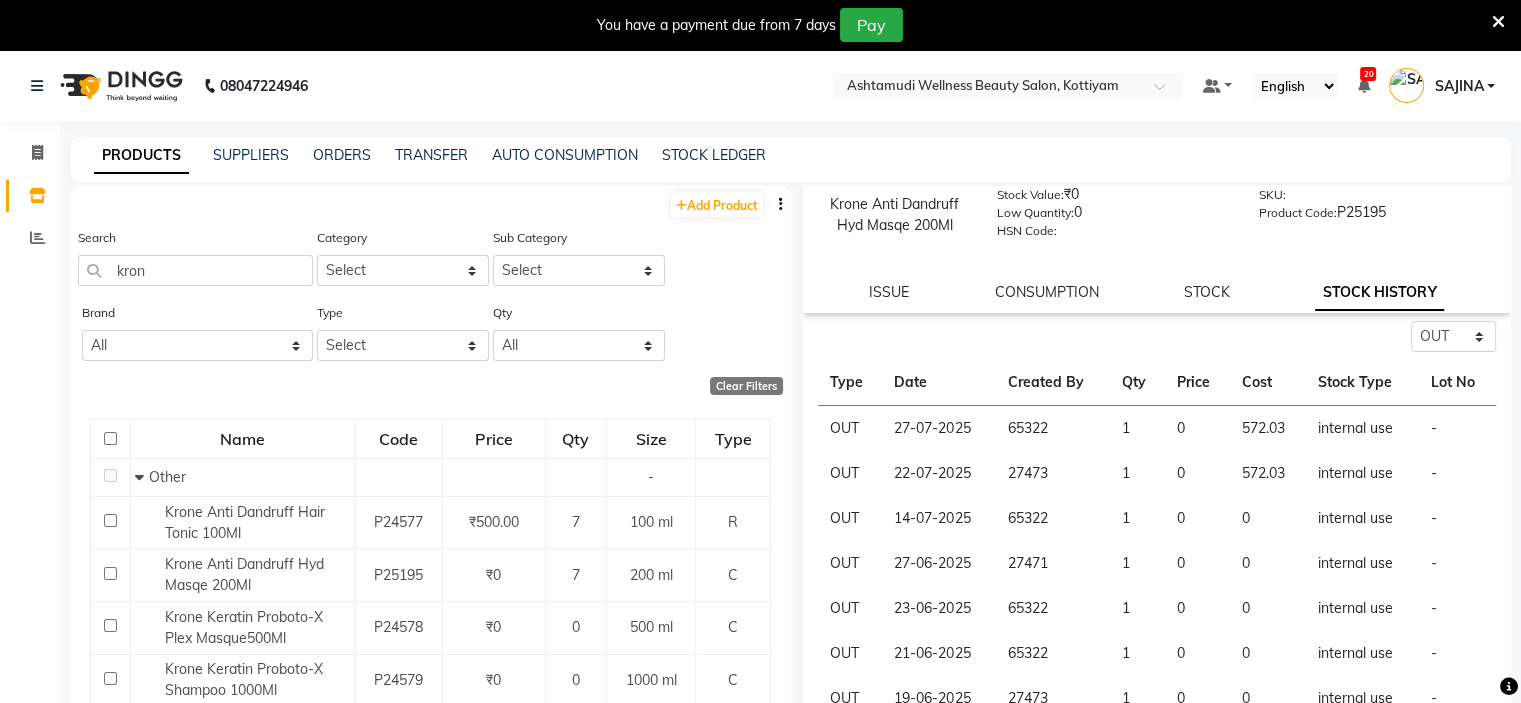 scroll, scrollTop: 200, scrollLeft: 0, axis: vertical 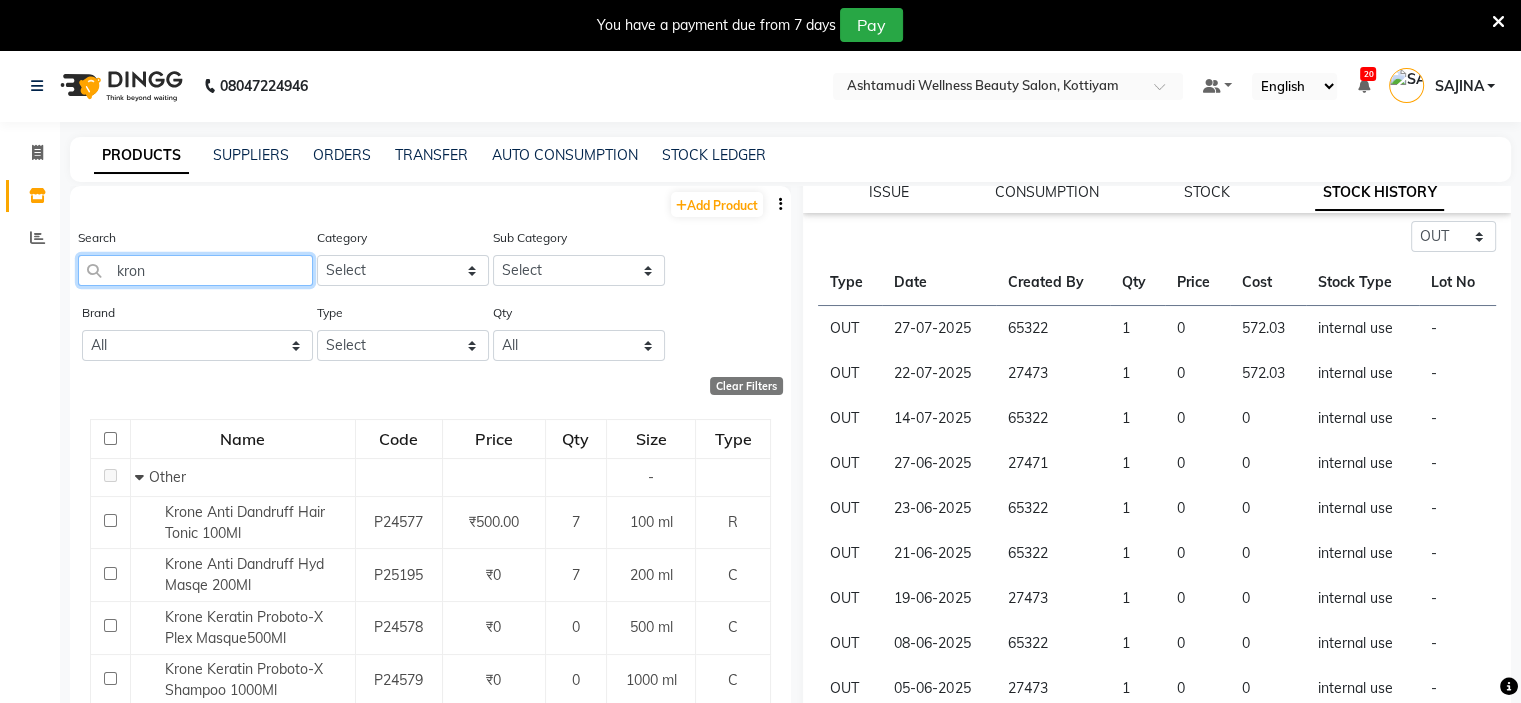 click on "kron" 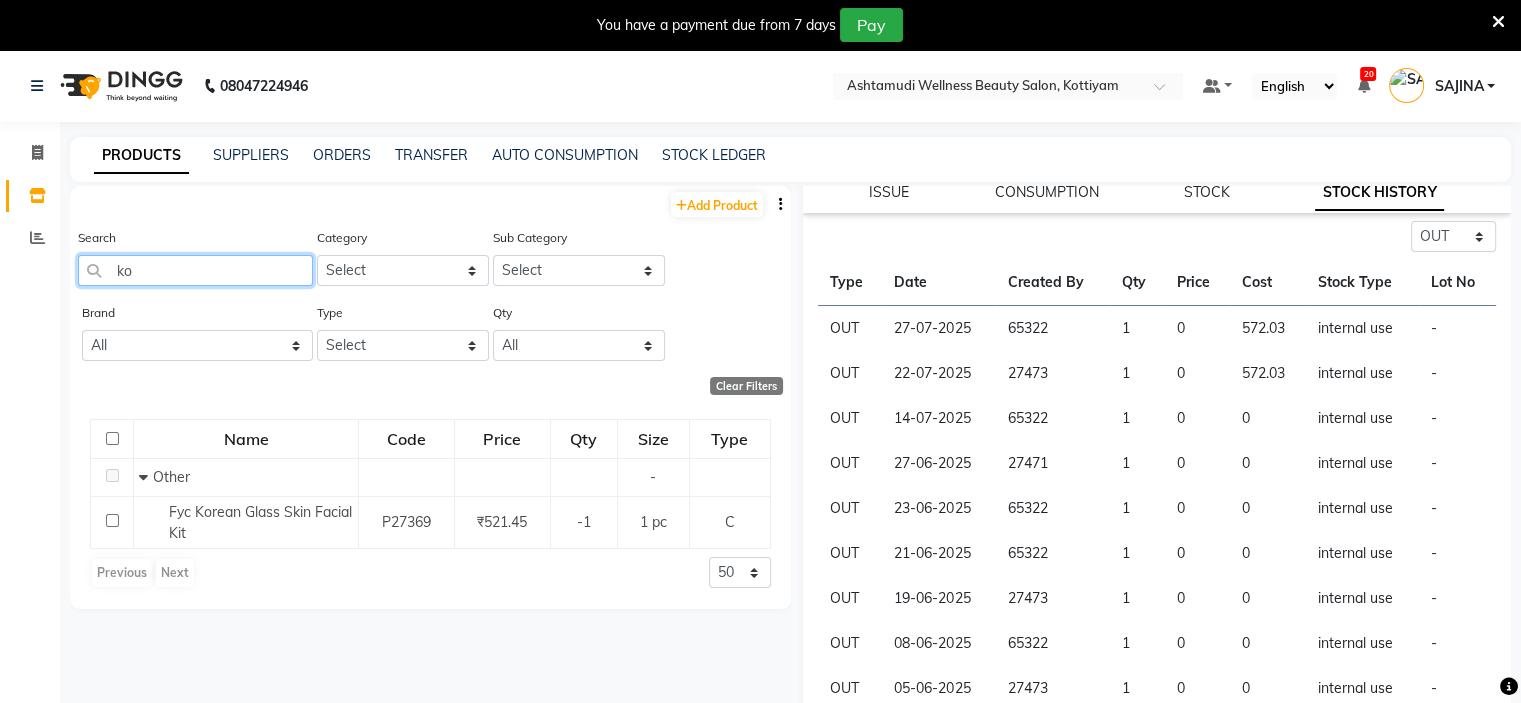 type on "k" 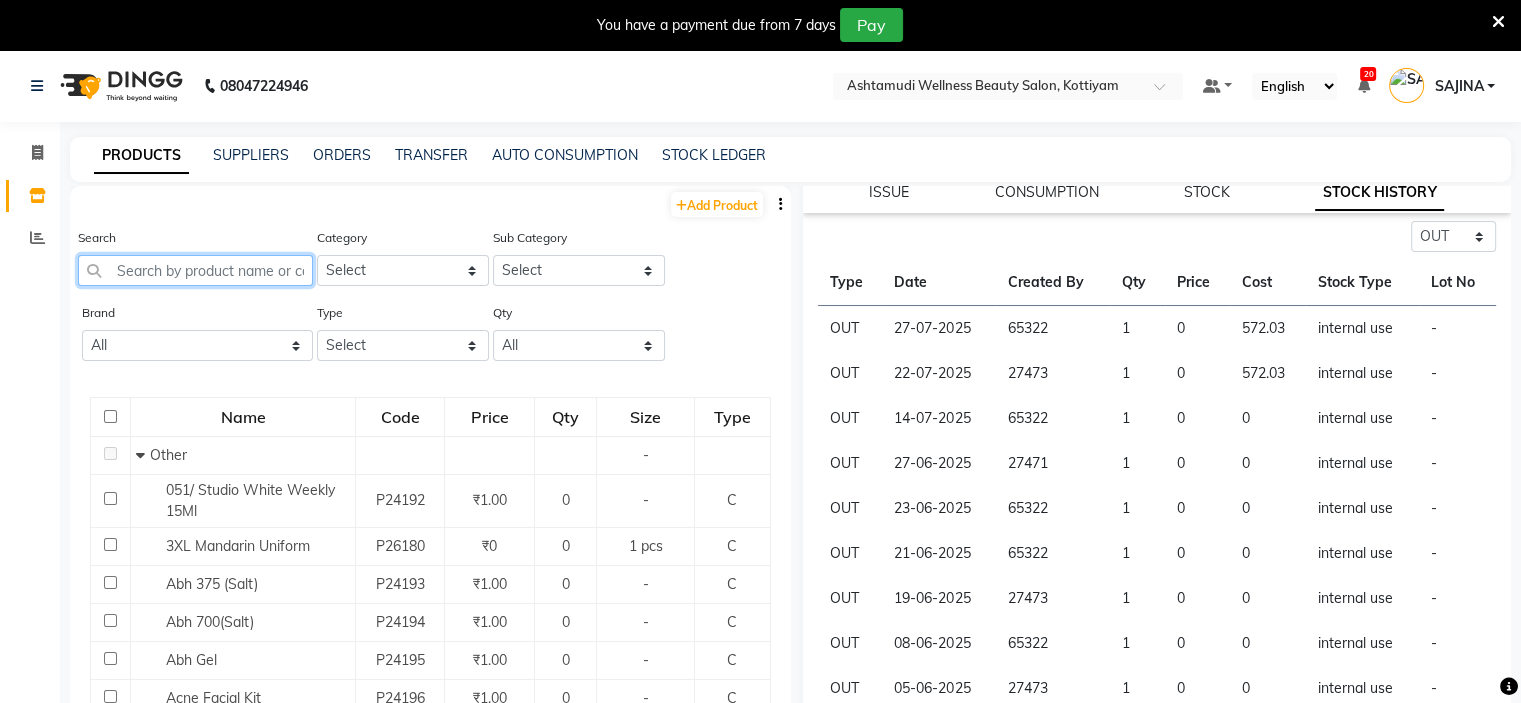 click 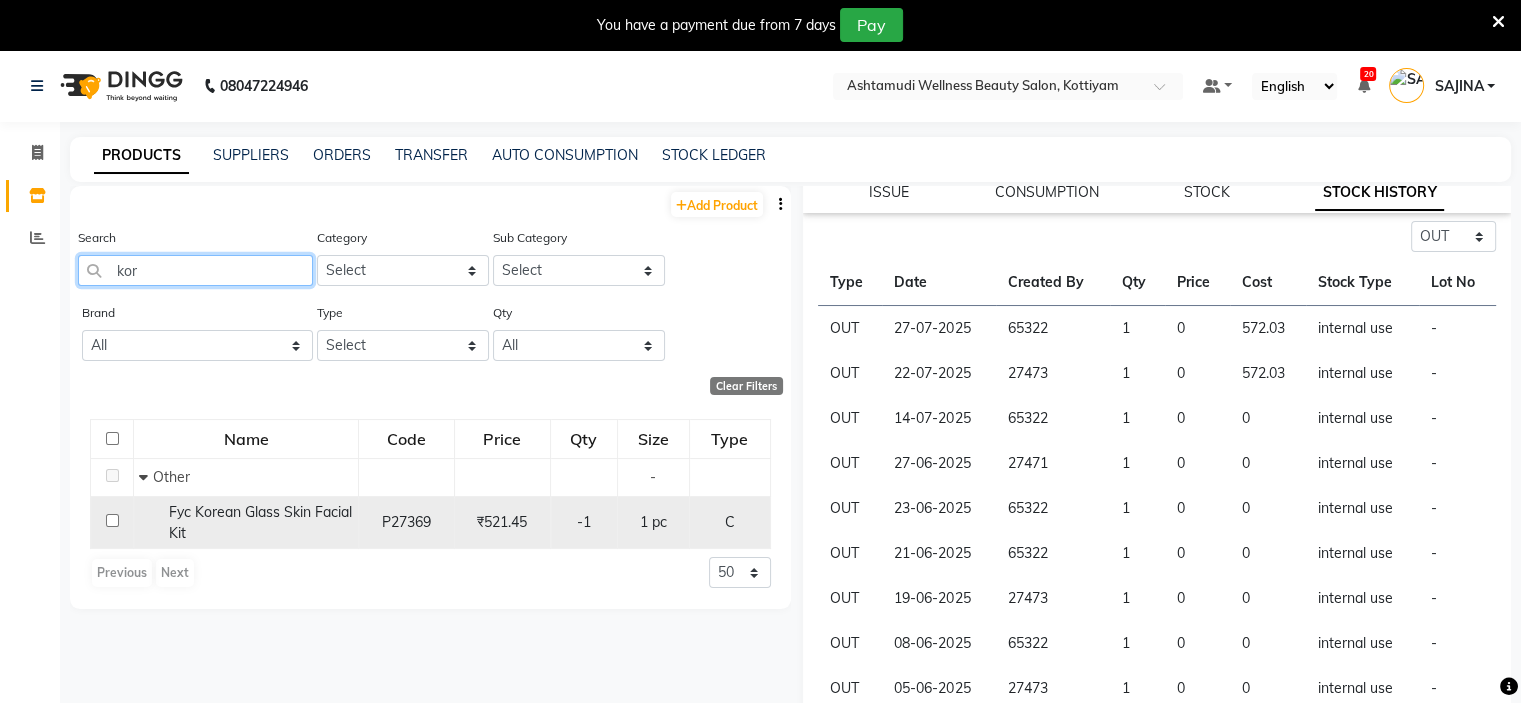 type on "kor" 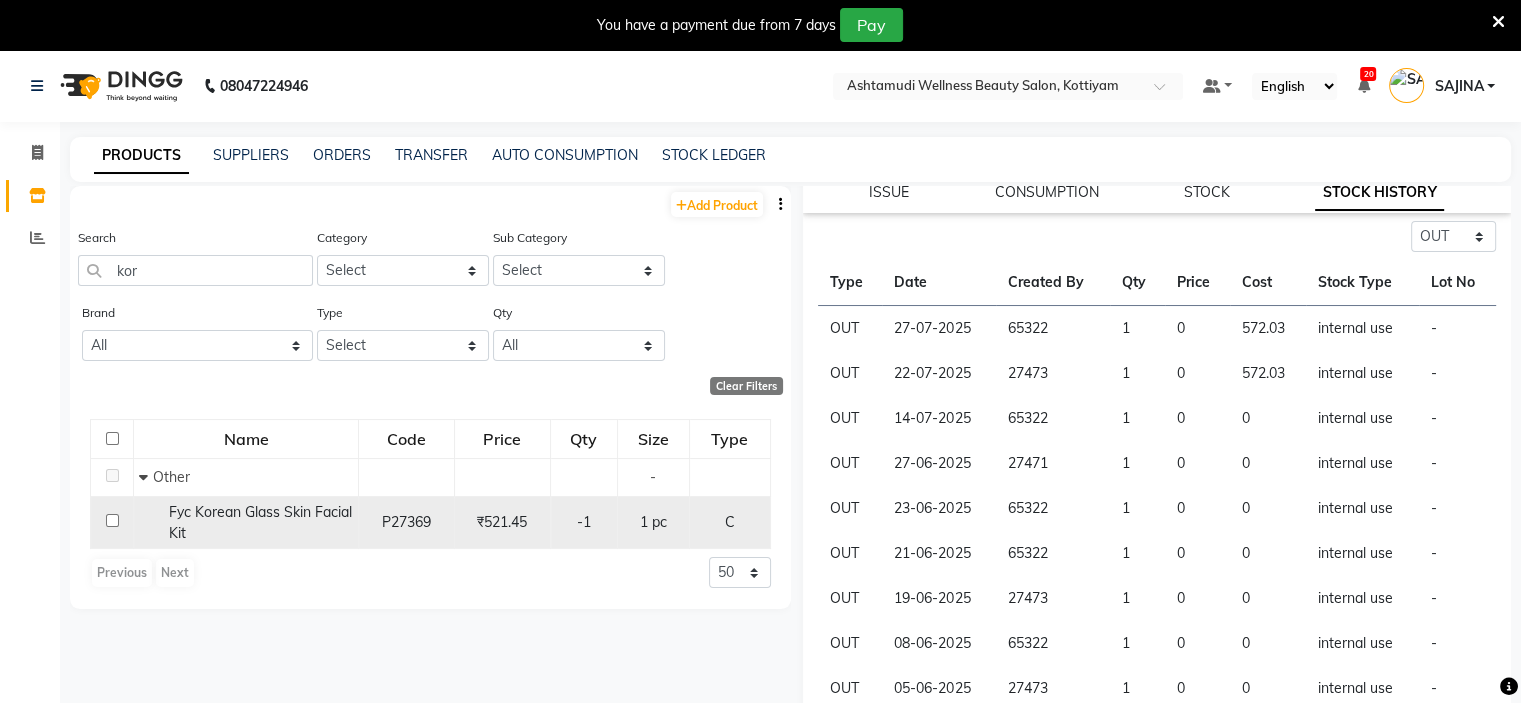 click on "Fyc Korean Glass Skin Facial Kit" 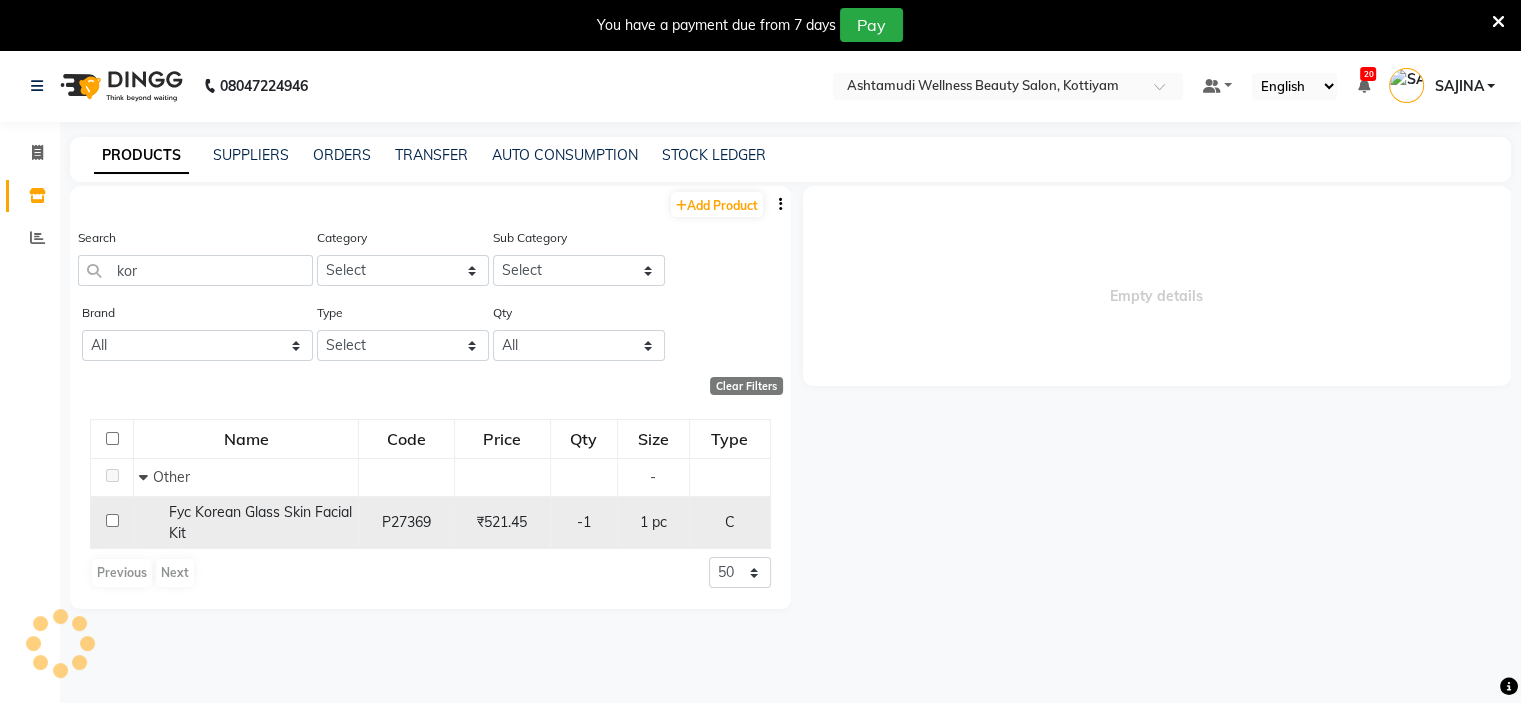 scroll, scrollTop: 0, scrollLeft: 0, axis: both 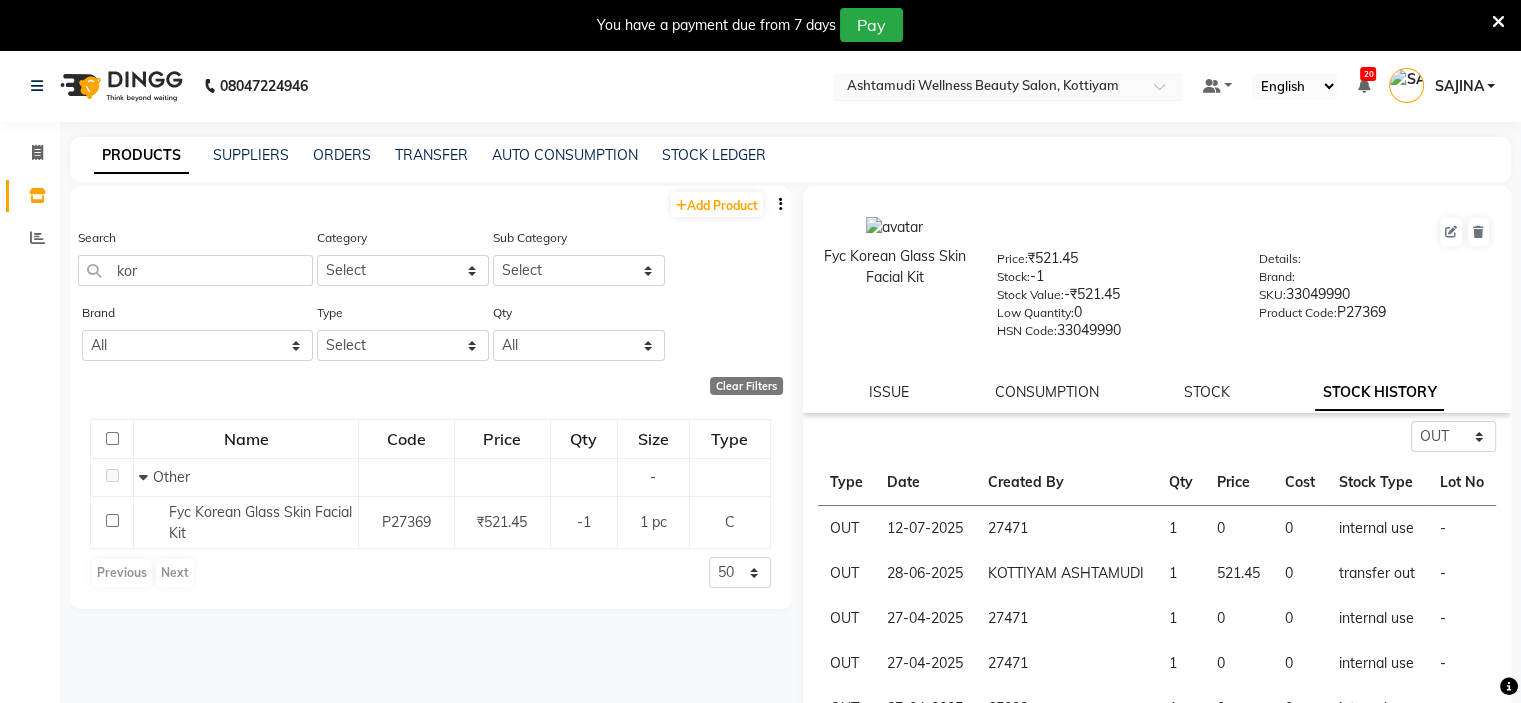 click at bounding box center (988, 88) 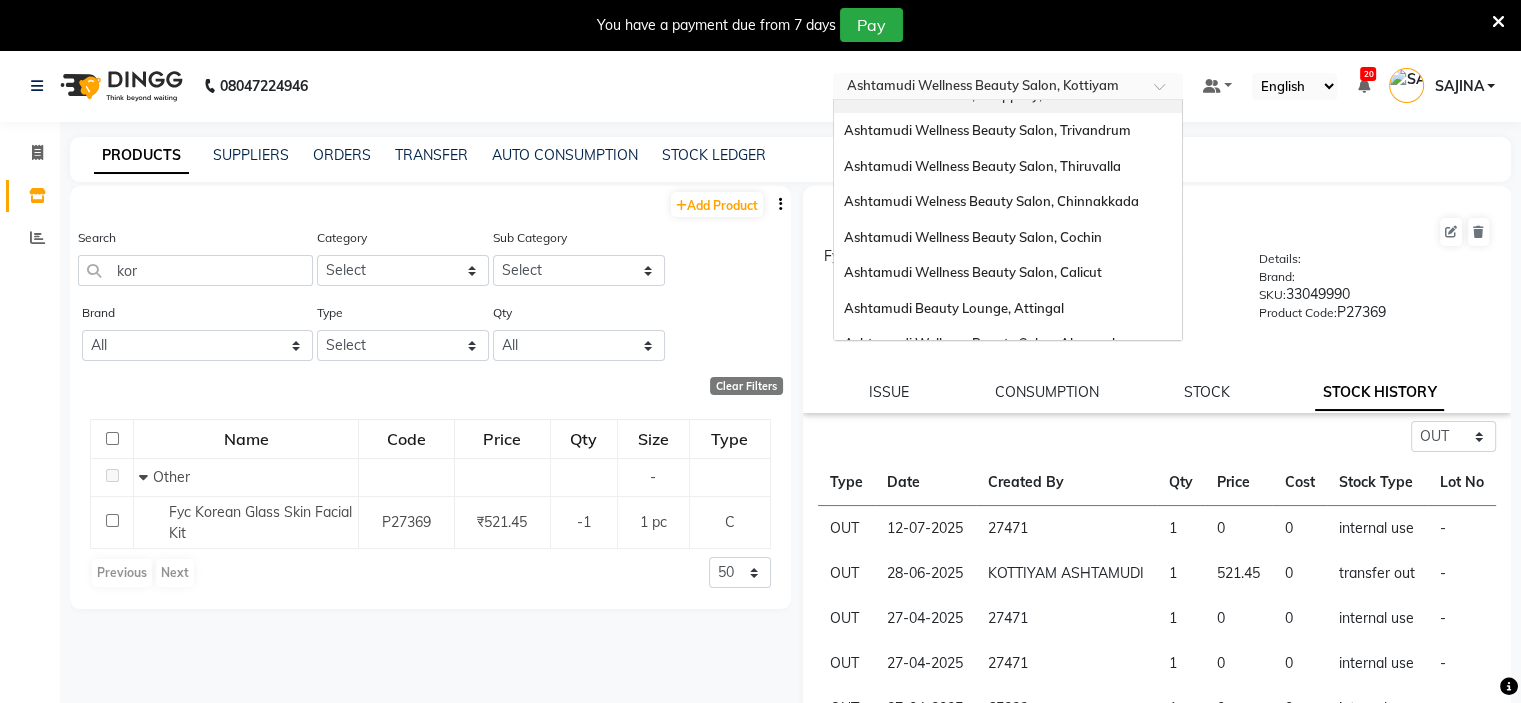 scroll, scrollTop: 200, scrollLeft: 0, axis: vertical 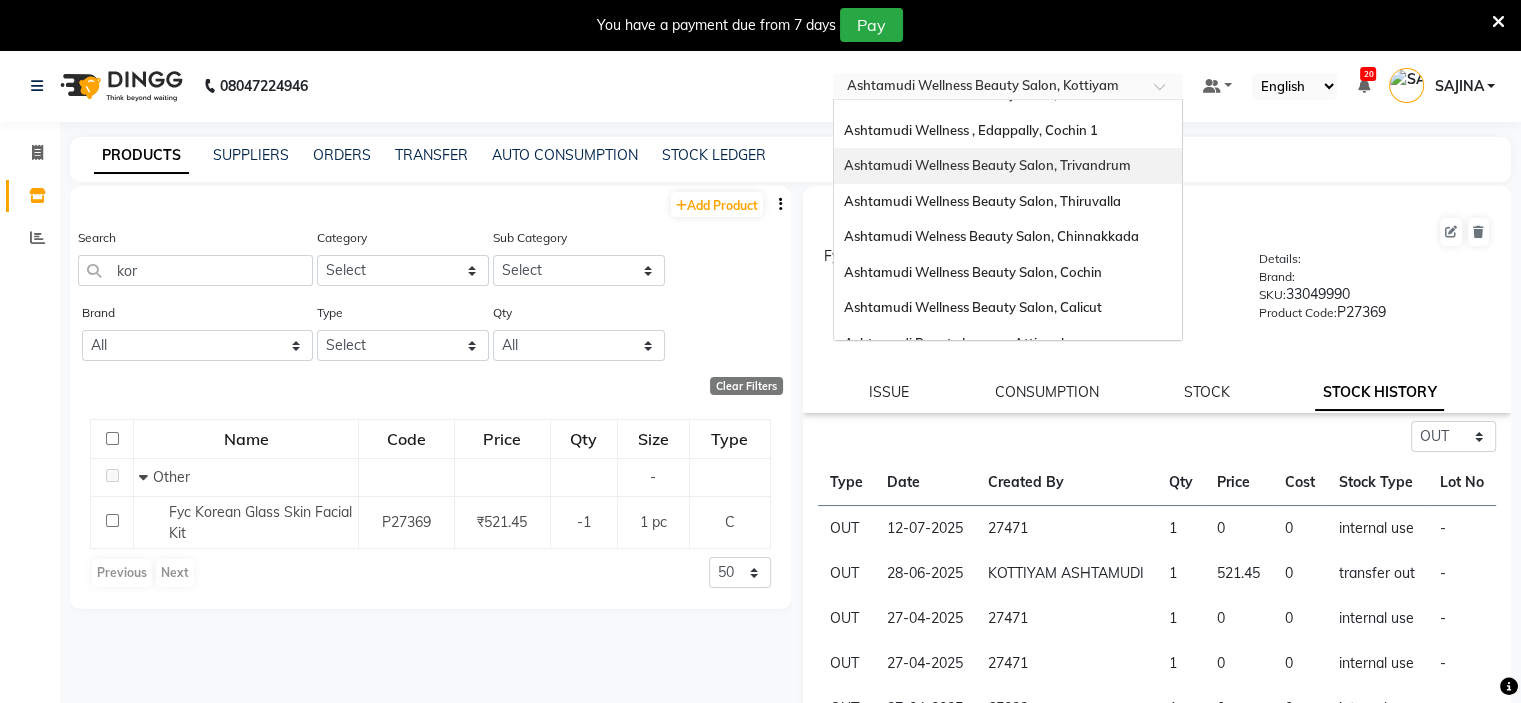 click on "Ashtamudi Wellness Beauty Salon, Trivandrum" at bounding box center (987, 165) 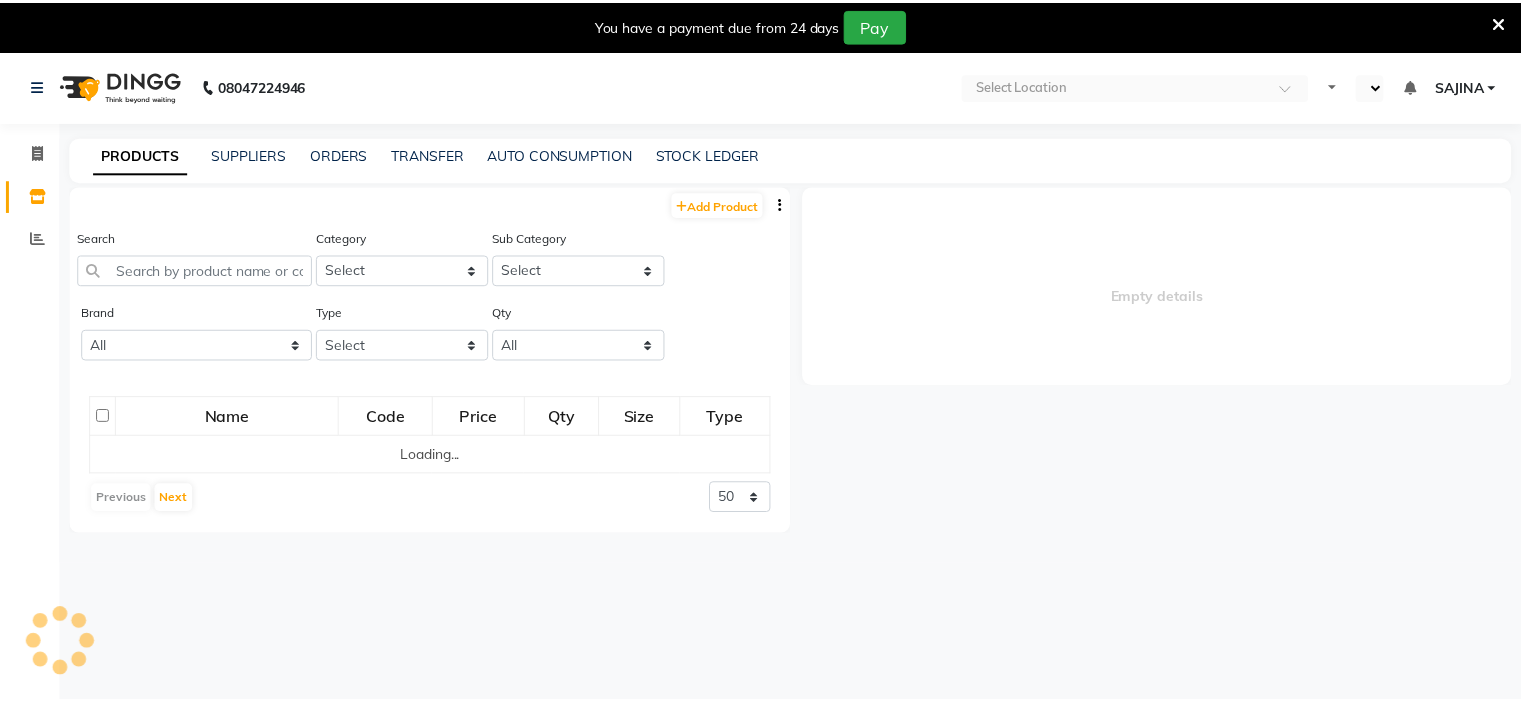 scroll, scrollTop: 0, scrollLeft: 0, axis: both 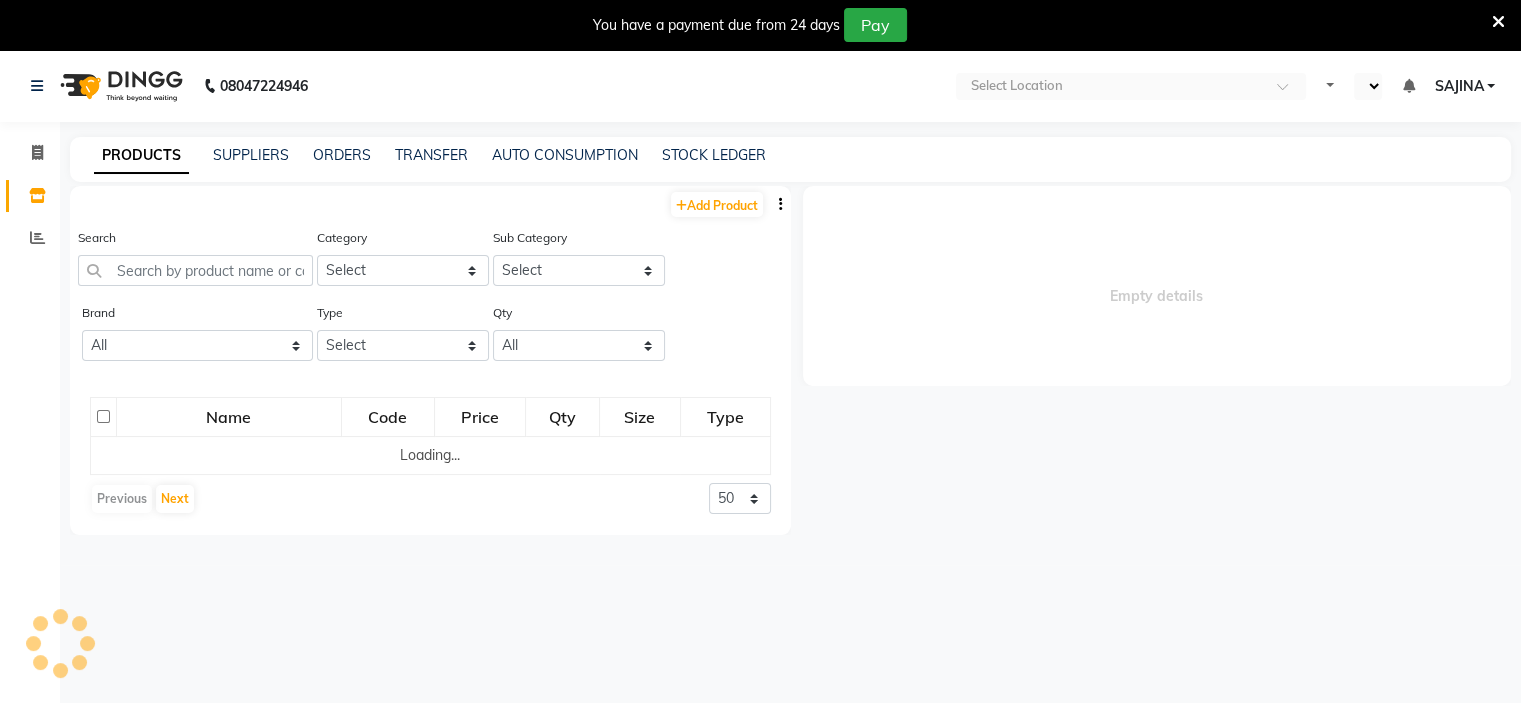 select on "en" 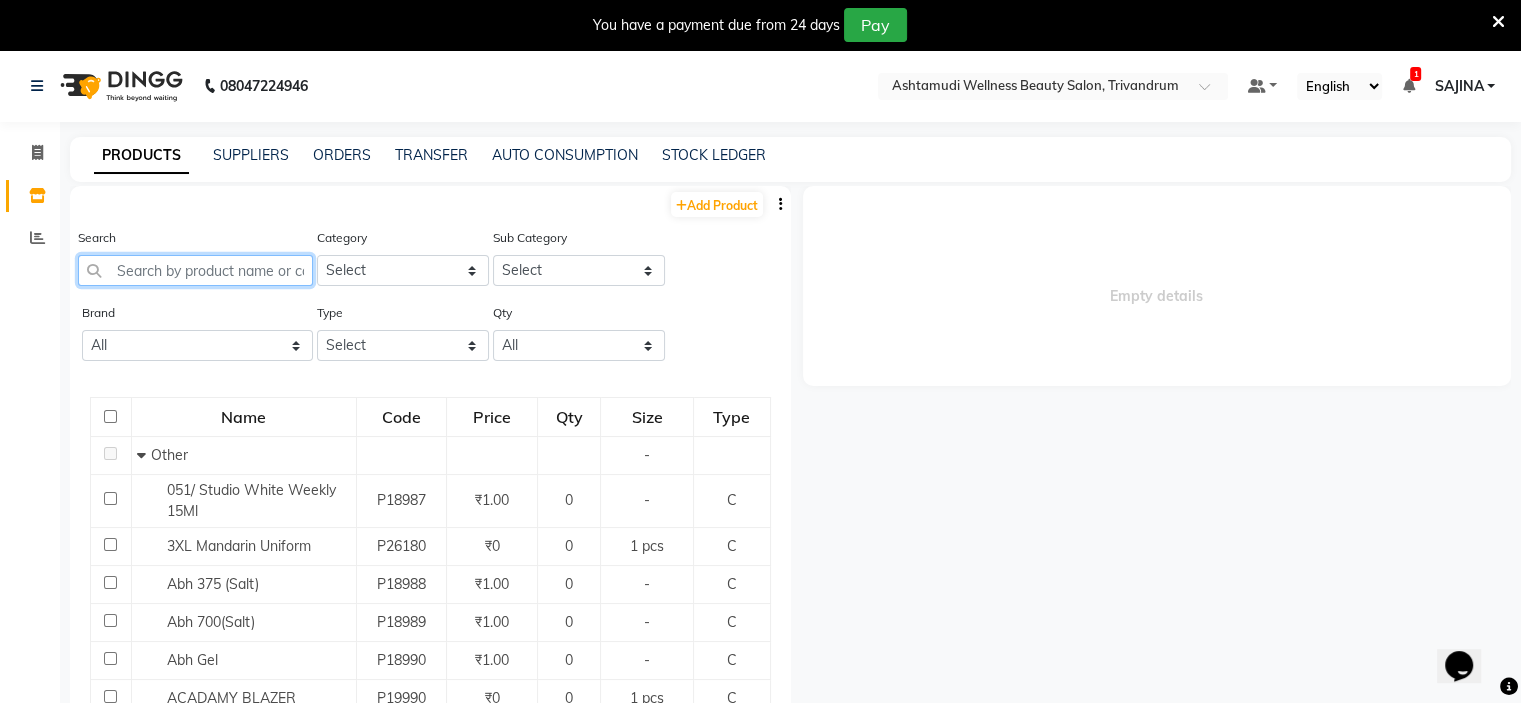 scroll, scrollTop: 0, scrollLeft: 0, axis: both 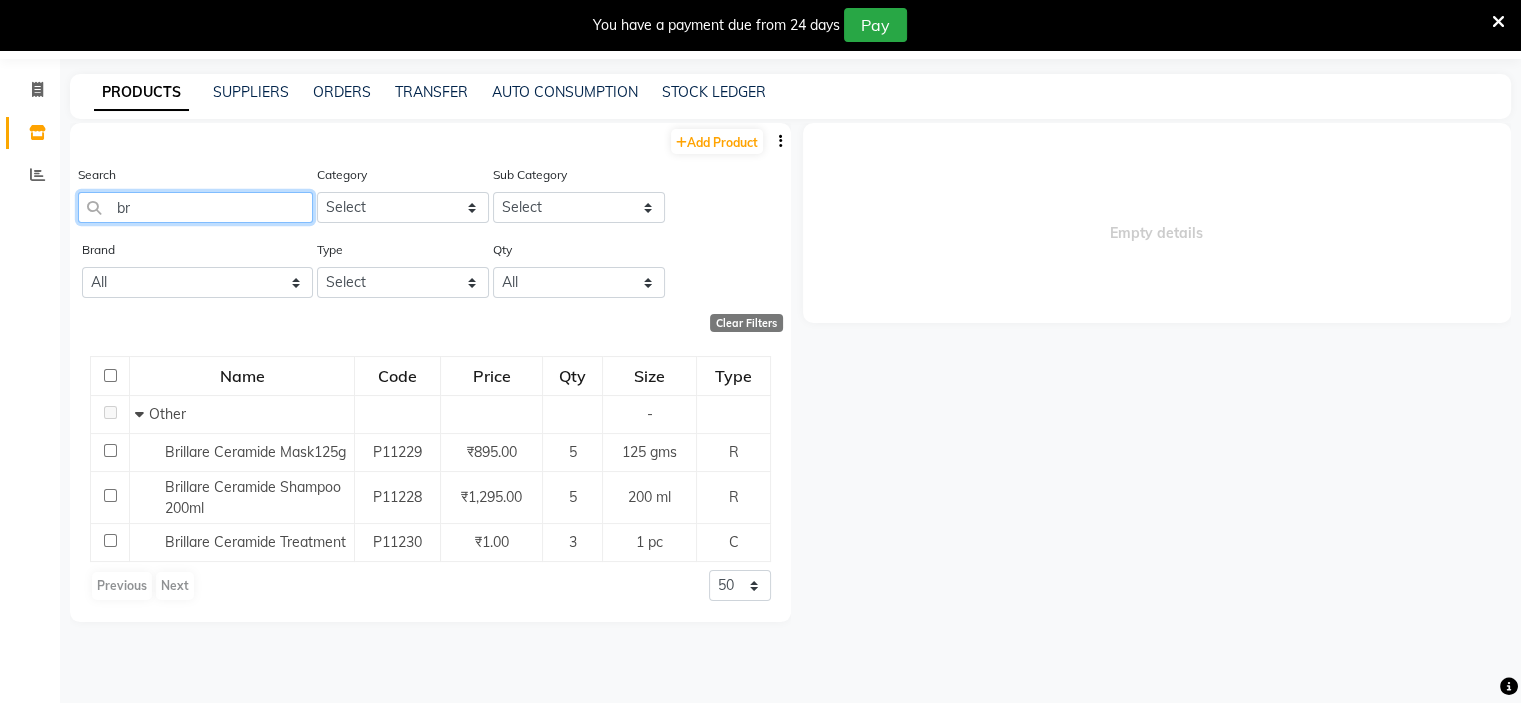 type on "b" 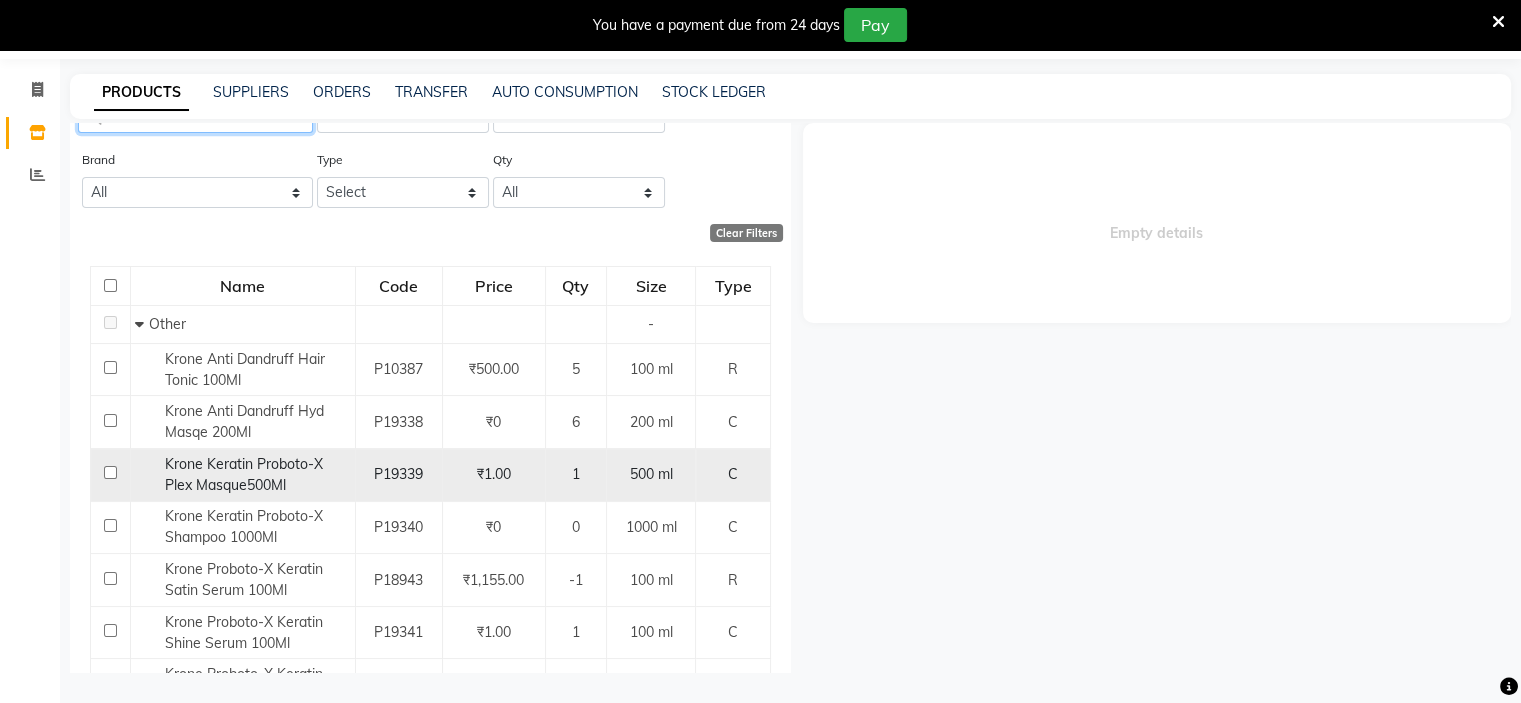 scroll, scrollTop: 293, scrollLeft: 0, axis: vertical 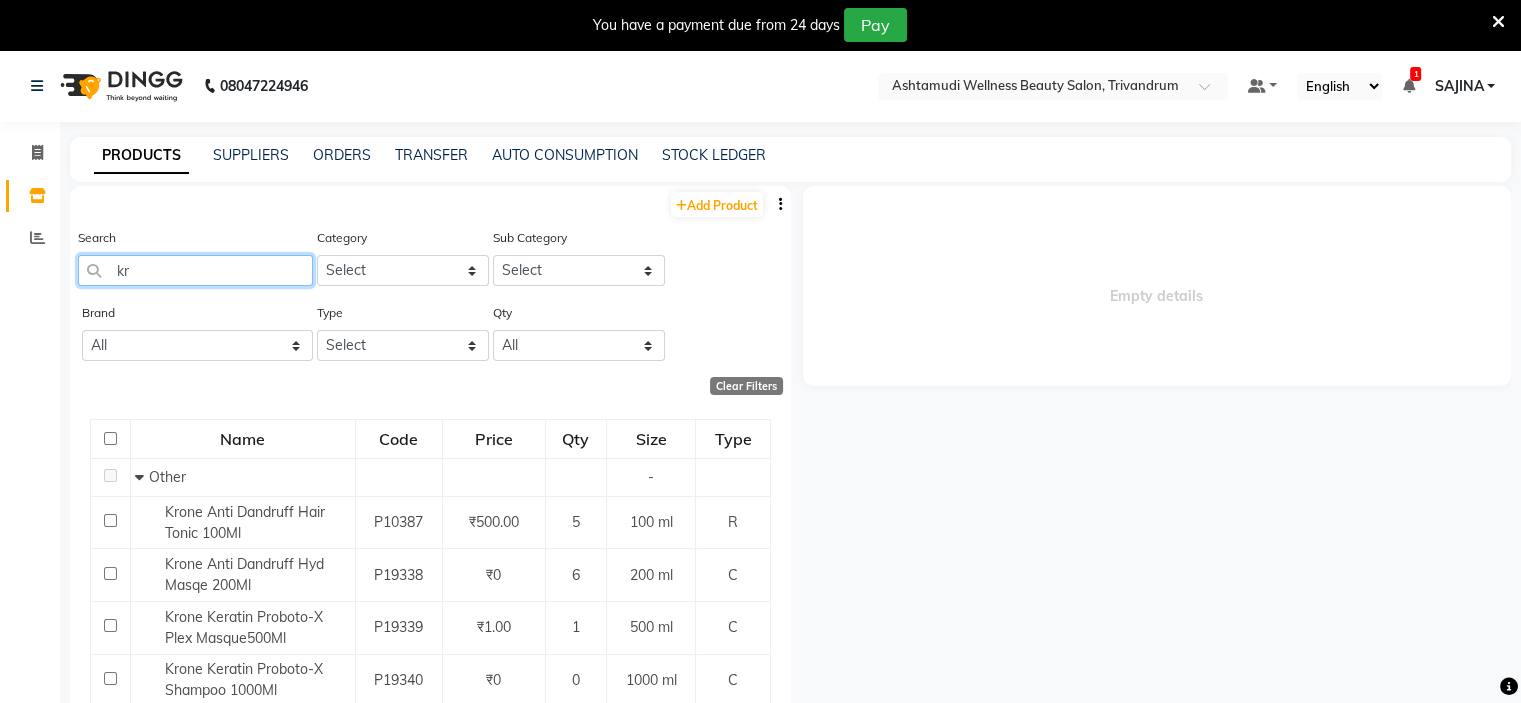 type on "k" 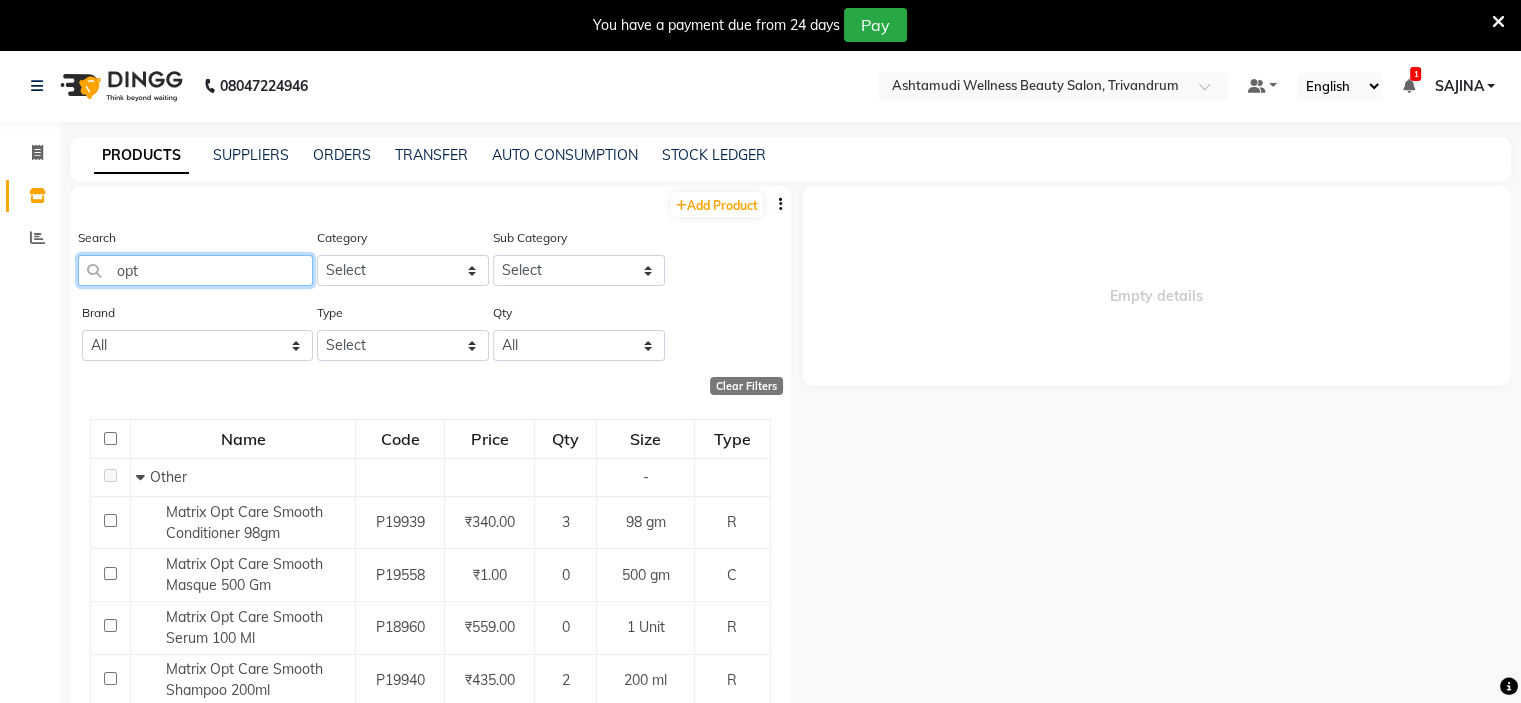 type on "opt" 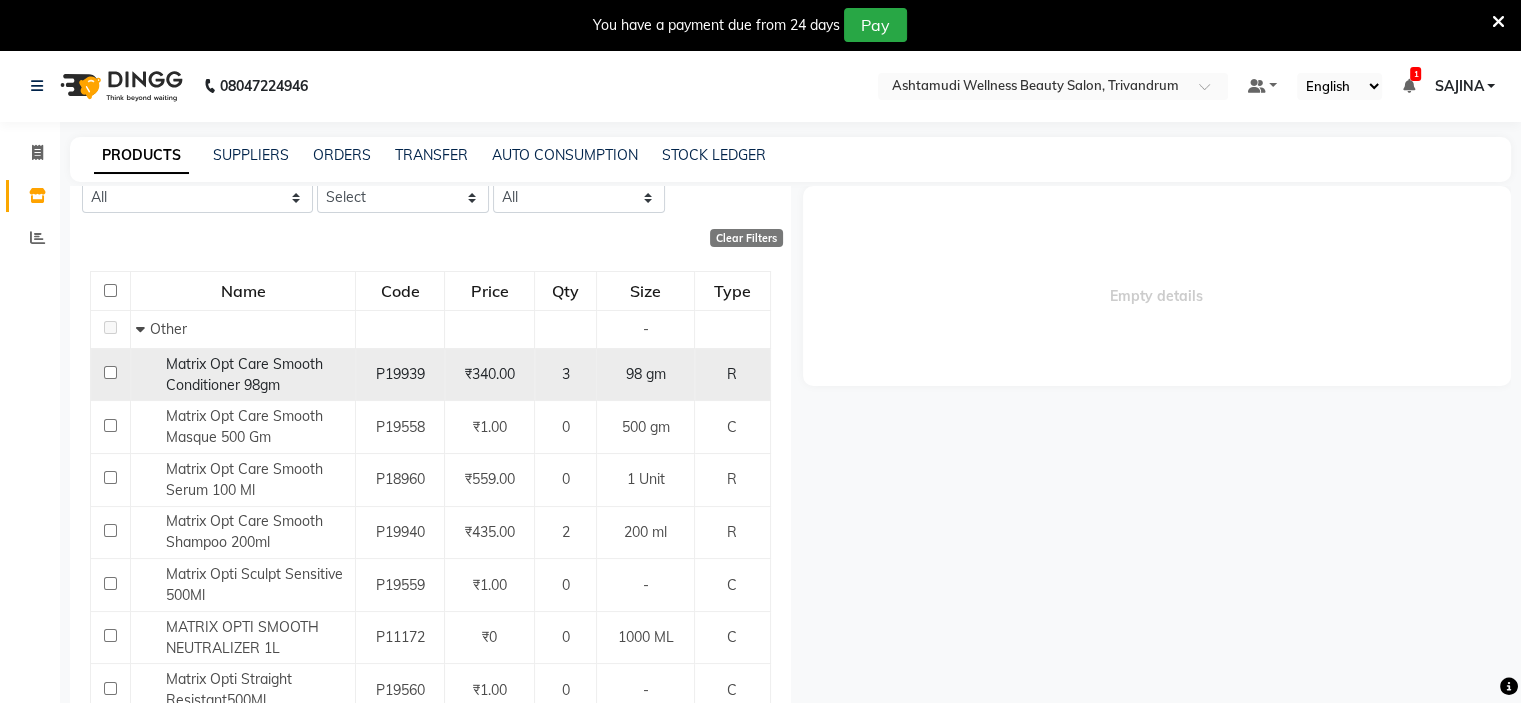 scroll, scrollTop: 188, scrollLeft: 0, axis: vertical 